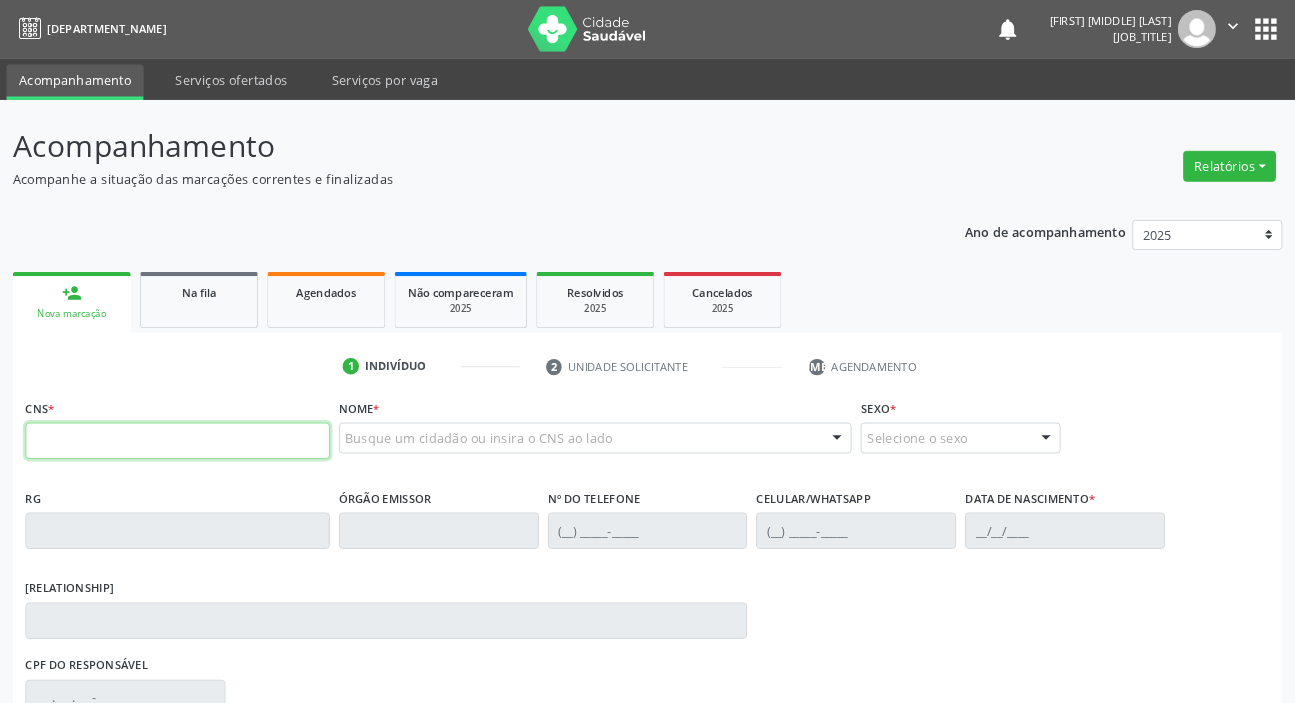 scroll, scrollTop: 0, scrollLeft: 0, axis: both 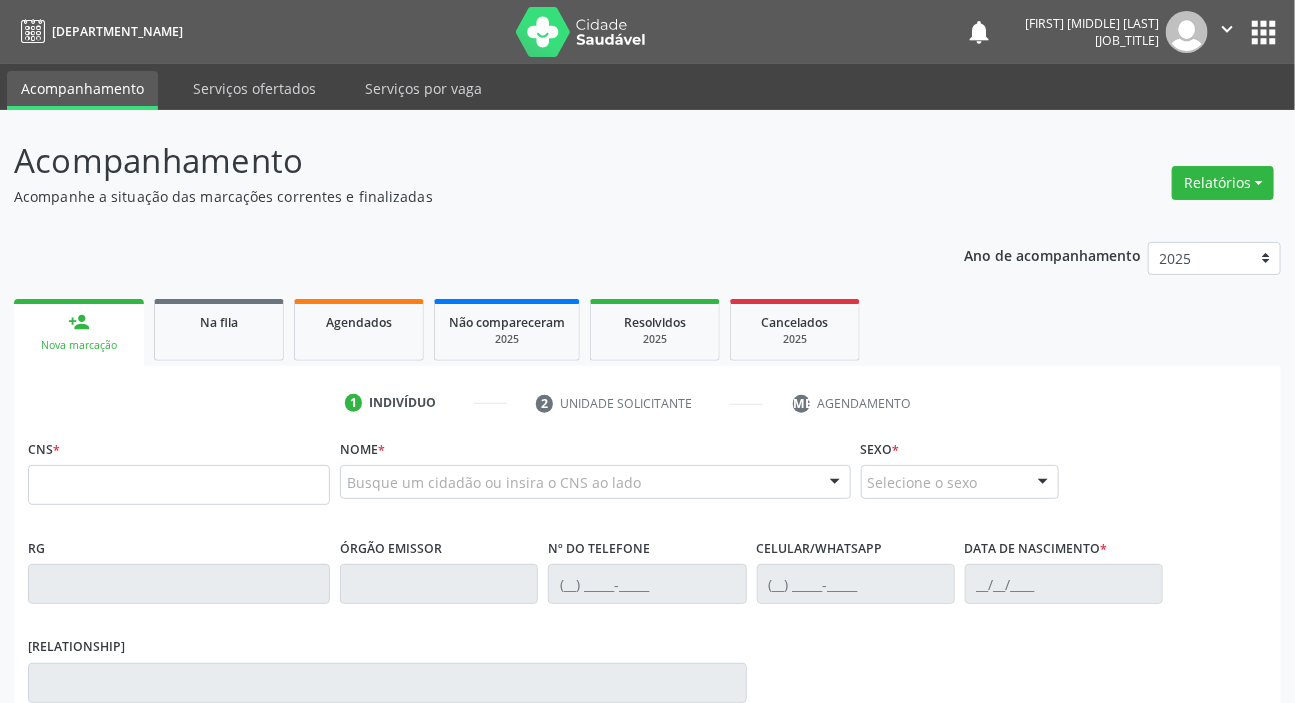 click on "Acompanhamento
Acompanhe a situação das marcações correntes e finalizadas
Relatórios
Acompanhamento
Consolidado
Procedimentos realizados" at bounding box center (647, 171) 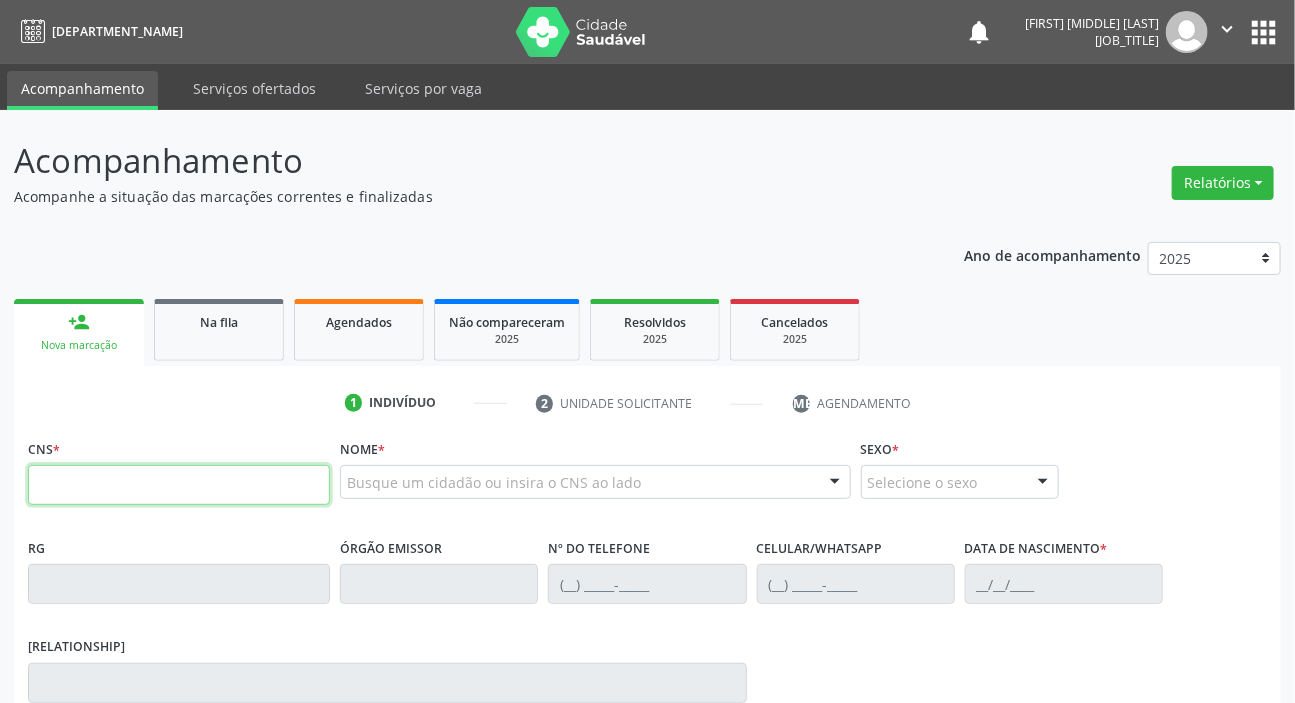 click at bounding box center [179, 485] 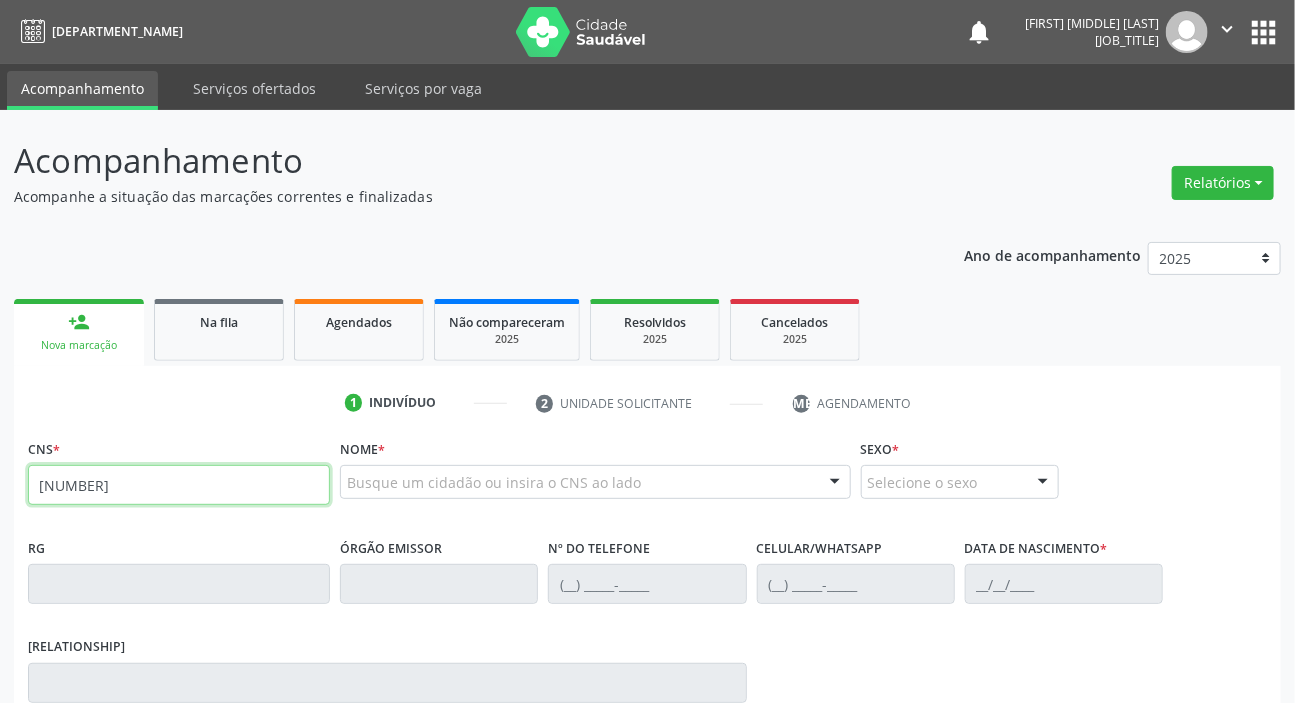 type on "706 9001 4929 4137" 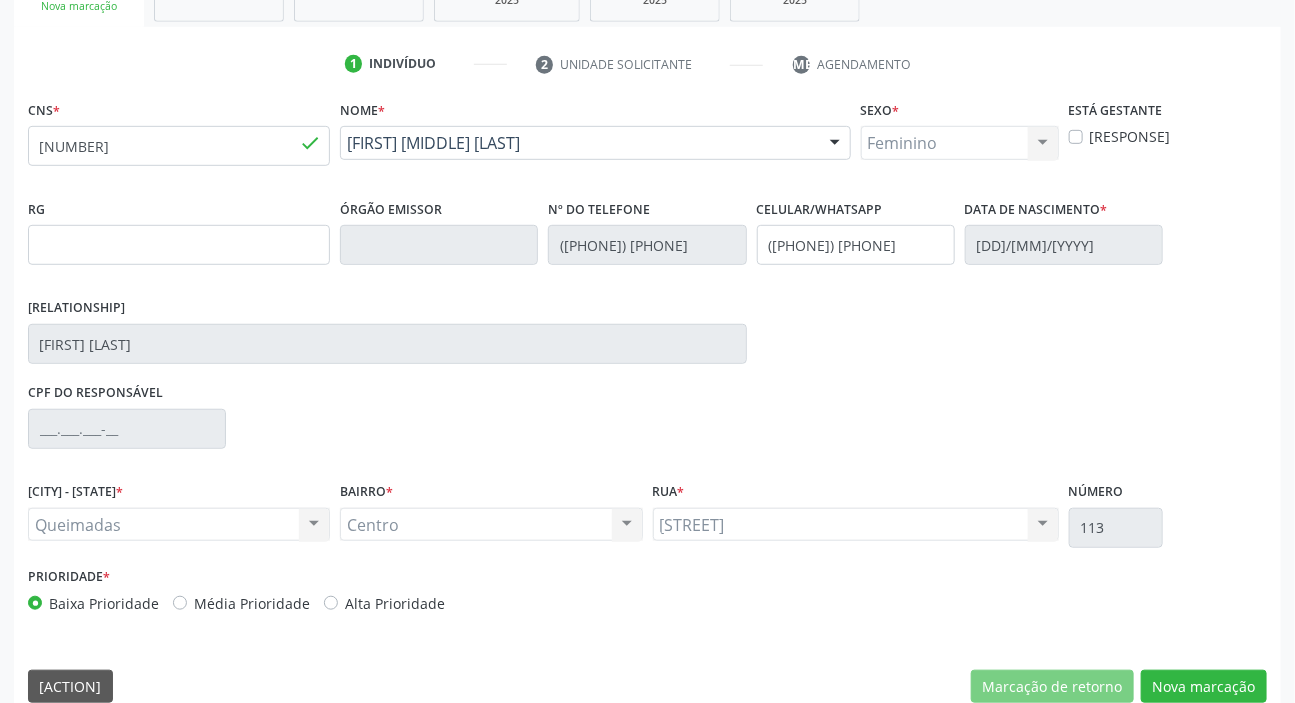 scroll, scrollTop: 366, scrollLeft: 0, axis: vertical 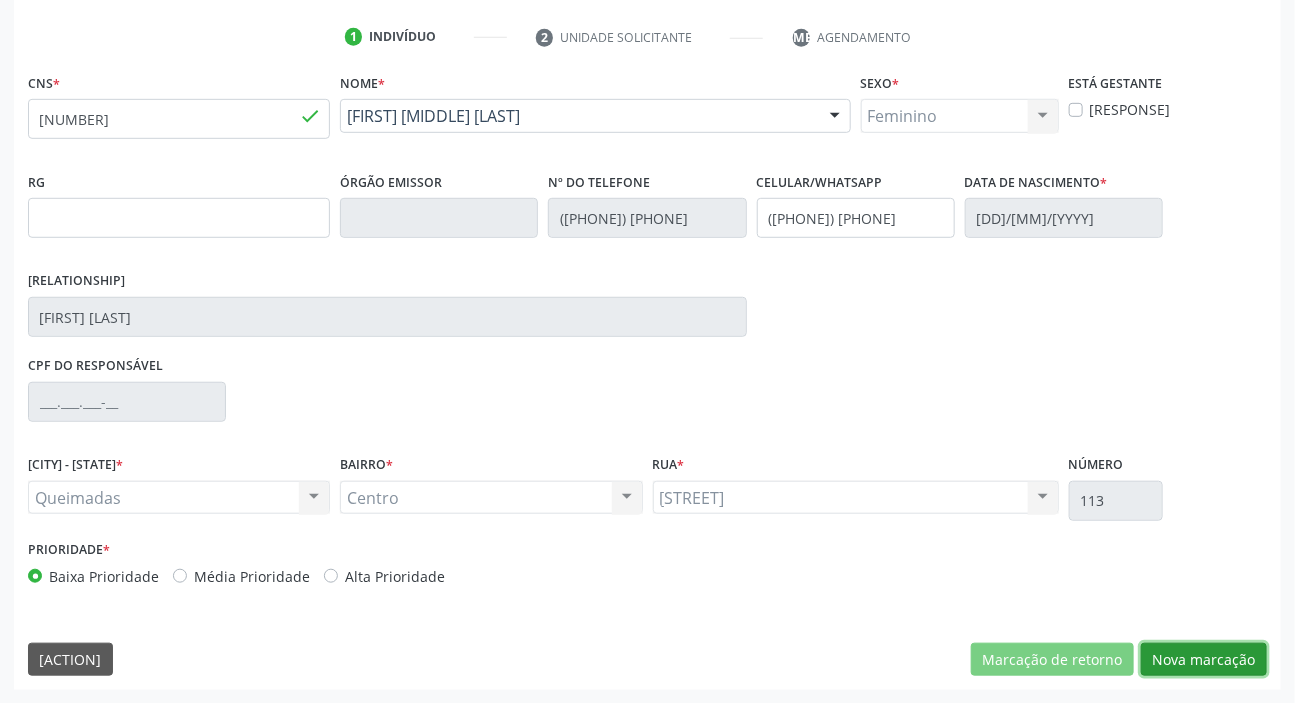 click on "Nova marcação" at bounding box center [1052, 660] 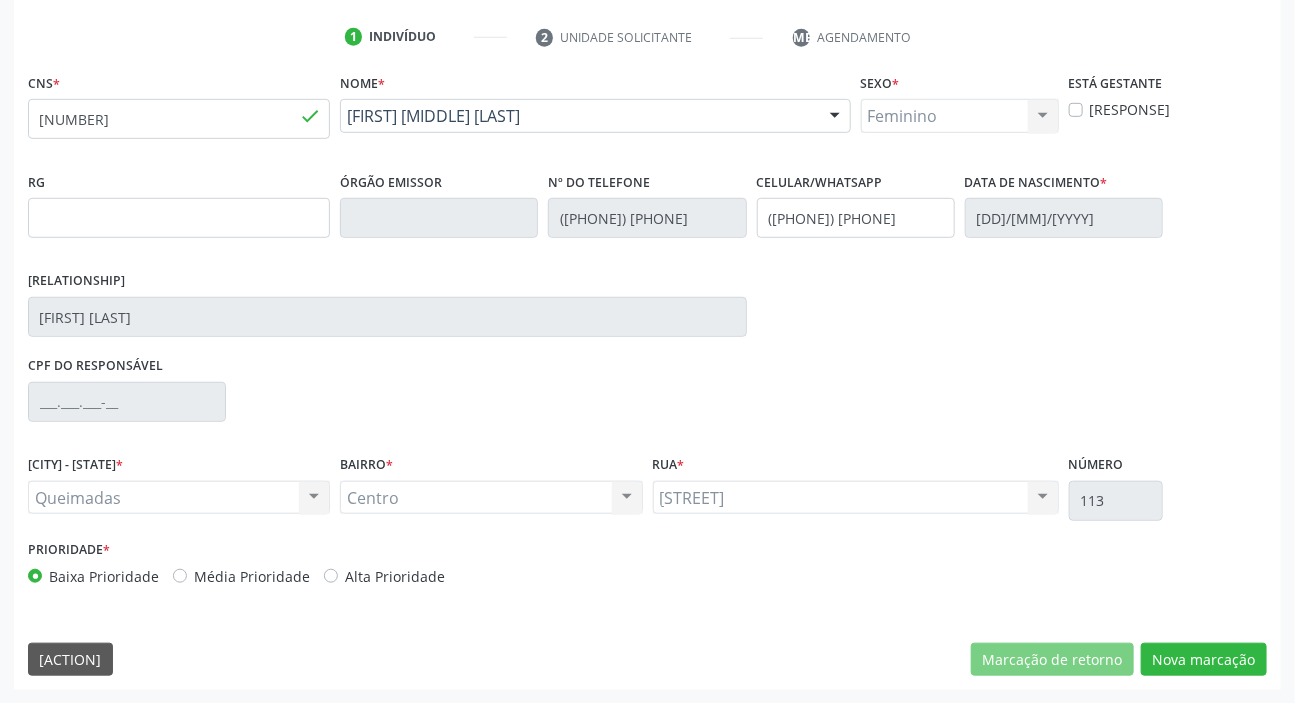scroll, scrollTop: 201, scrollLeft: 0, axis: vertical 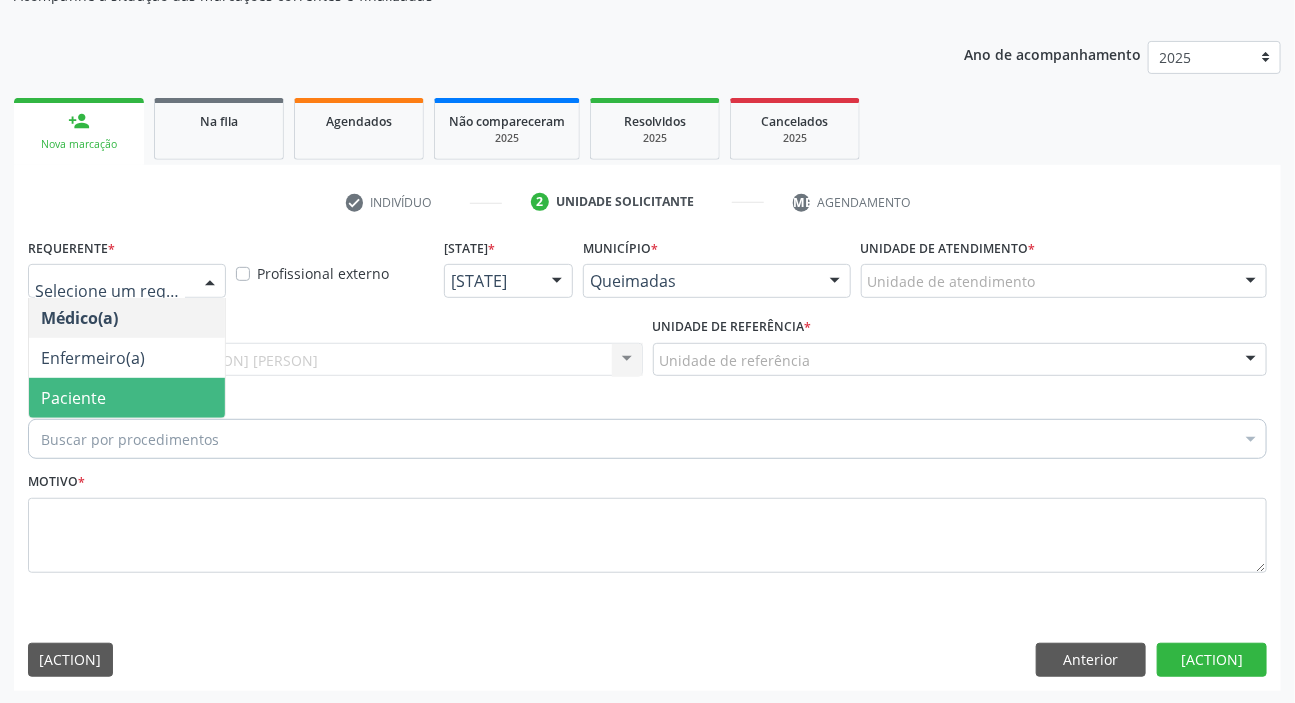 click on "Paciente" at bounding box center (73, 398) 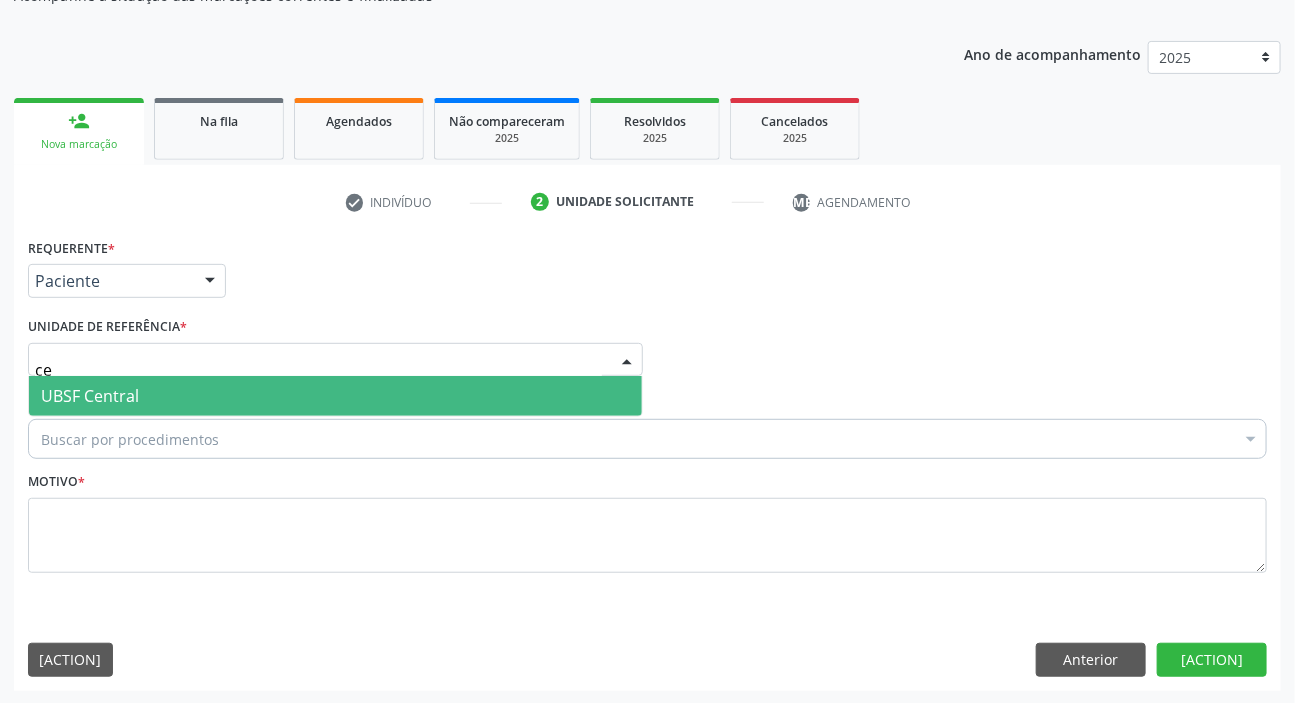 click on "UBSF Central" at bounding box center (335, 396) 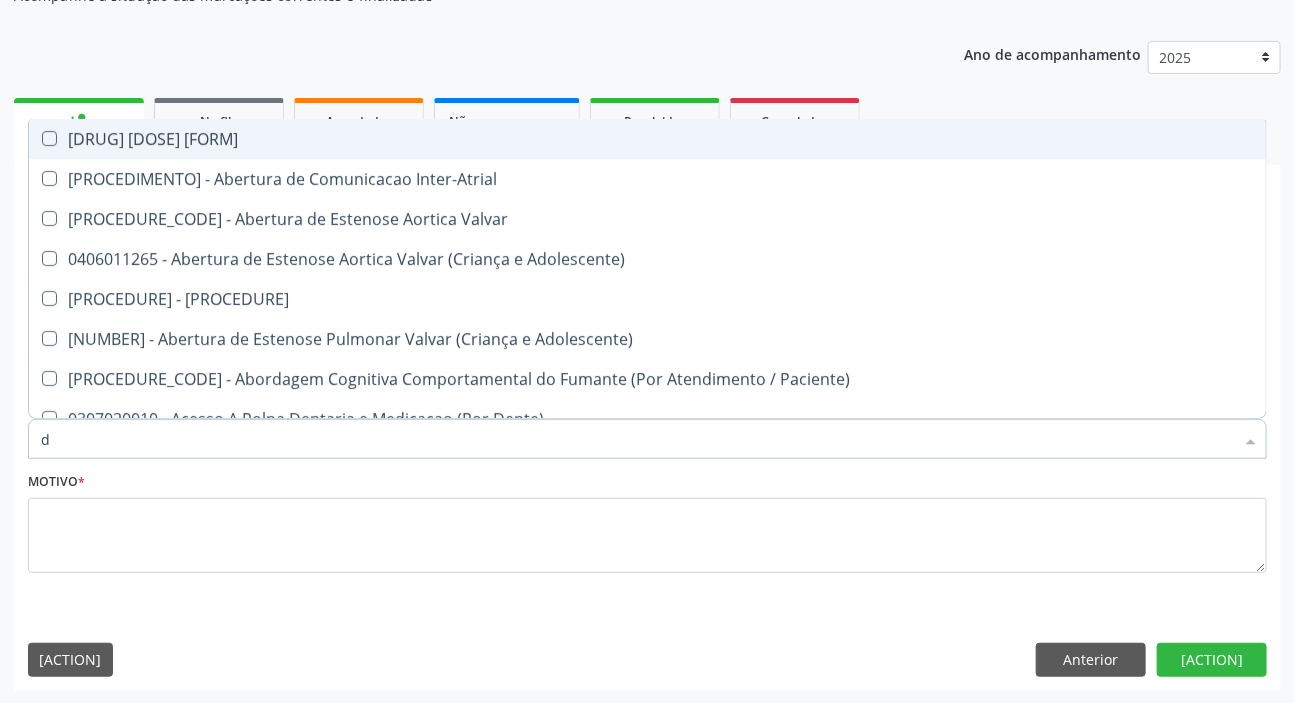 type on "DERMAT" 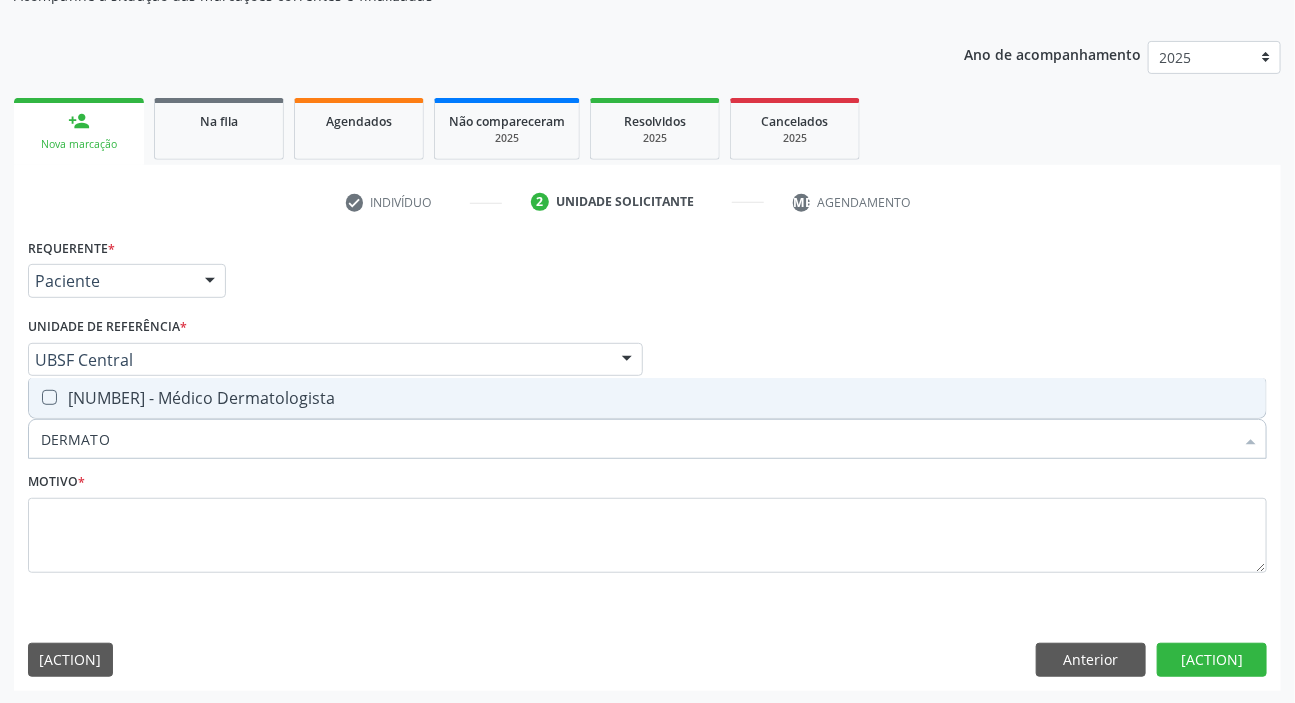 click on "DERMATO" at bounding box center (637, 439) 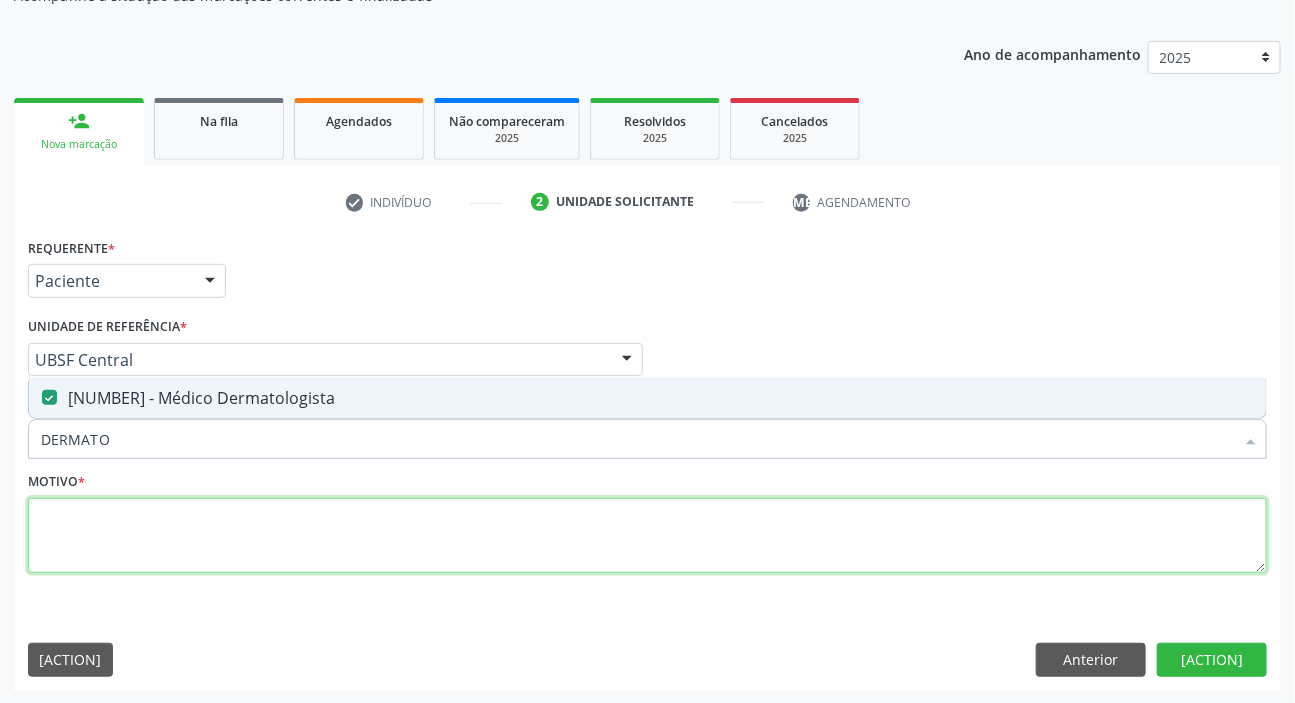 click at bounding box center [647, 536] 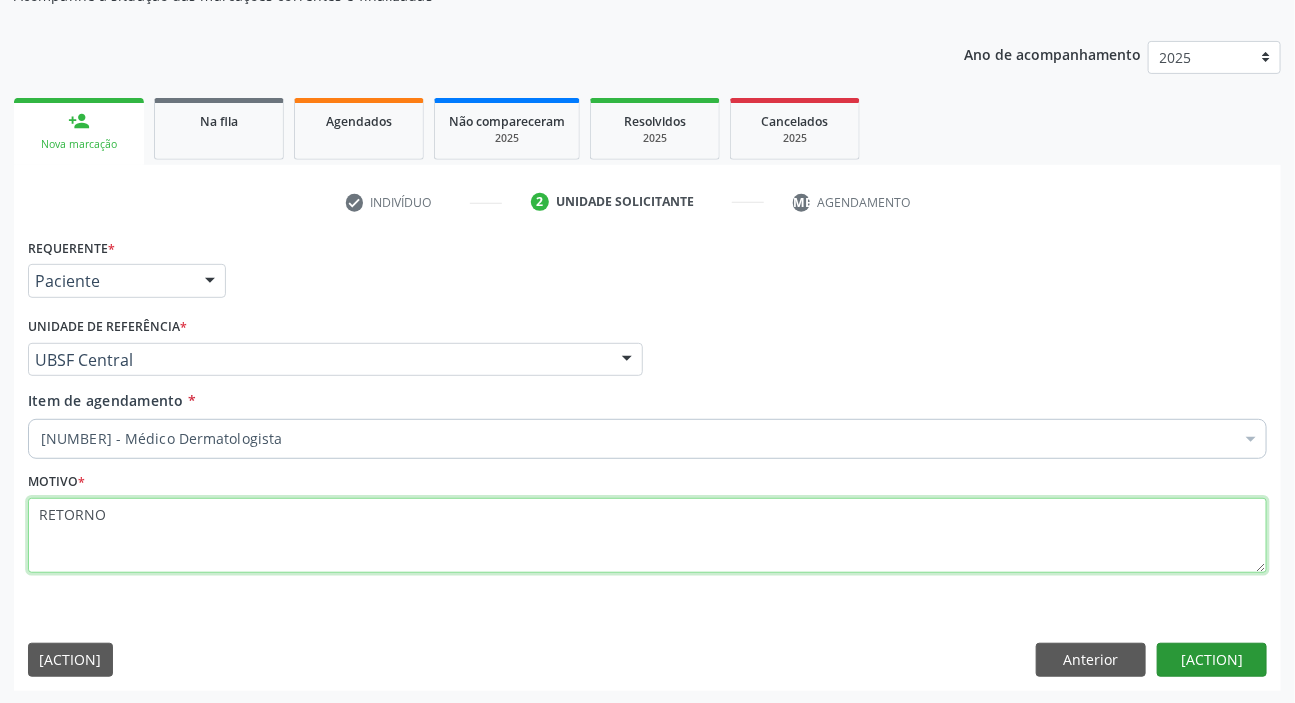 type on "RETORNO" 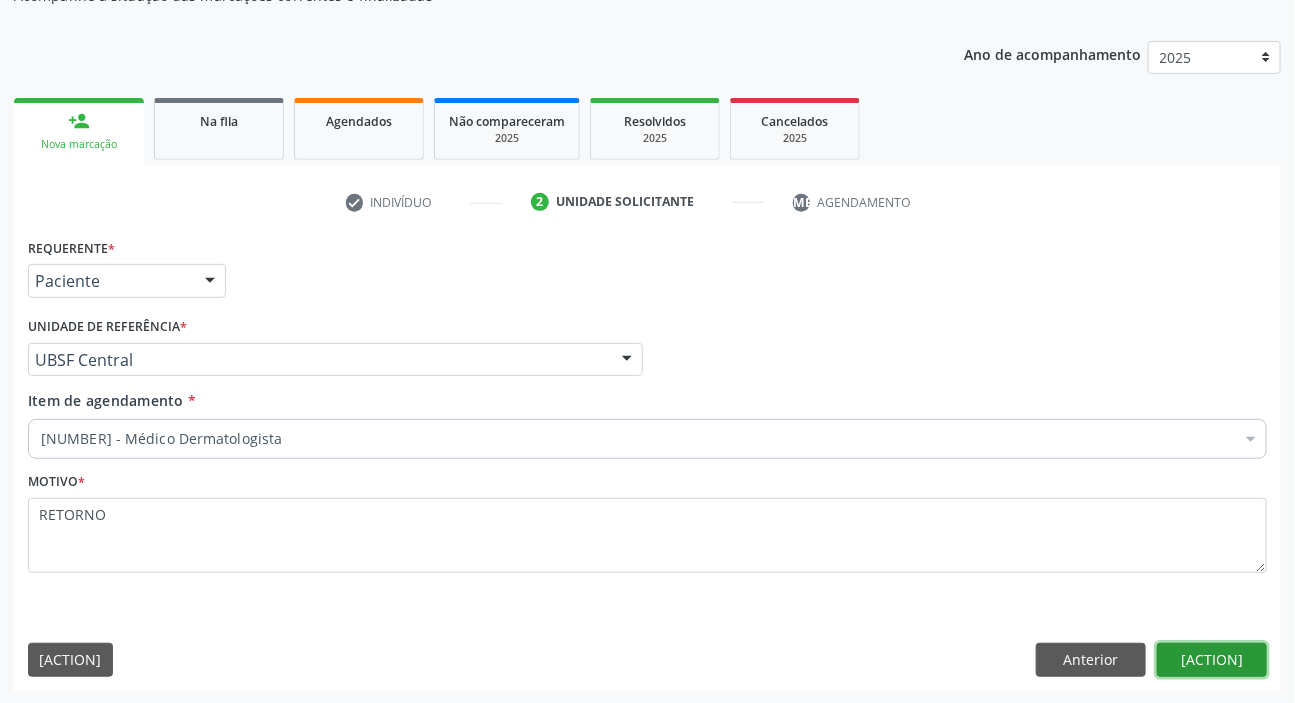 click on "Próximo" at bounding box center (1212, 660) 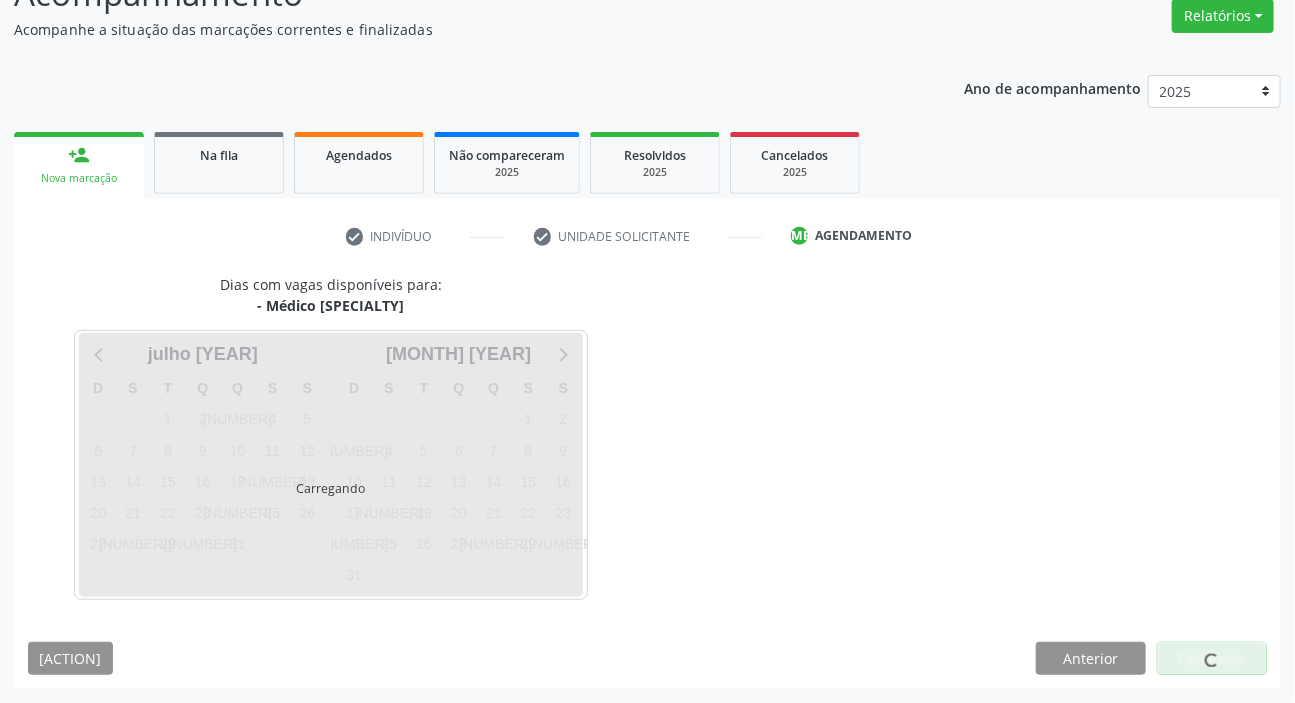 scroll, scrollTop: 166, scrollLeft: 0, axis: vertical 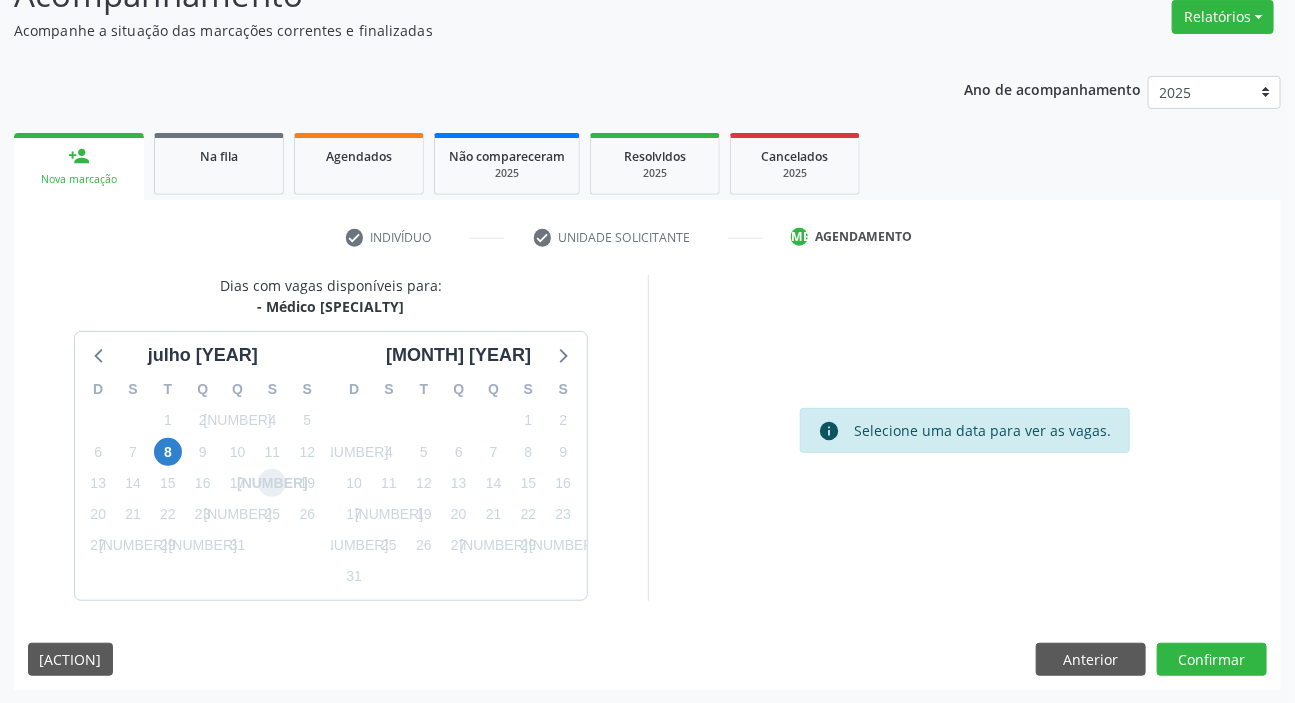 click on "18" at bounding box center [272, 483] 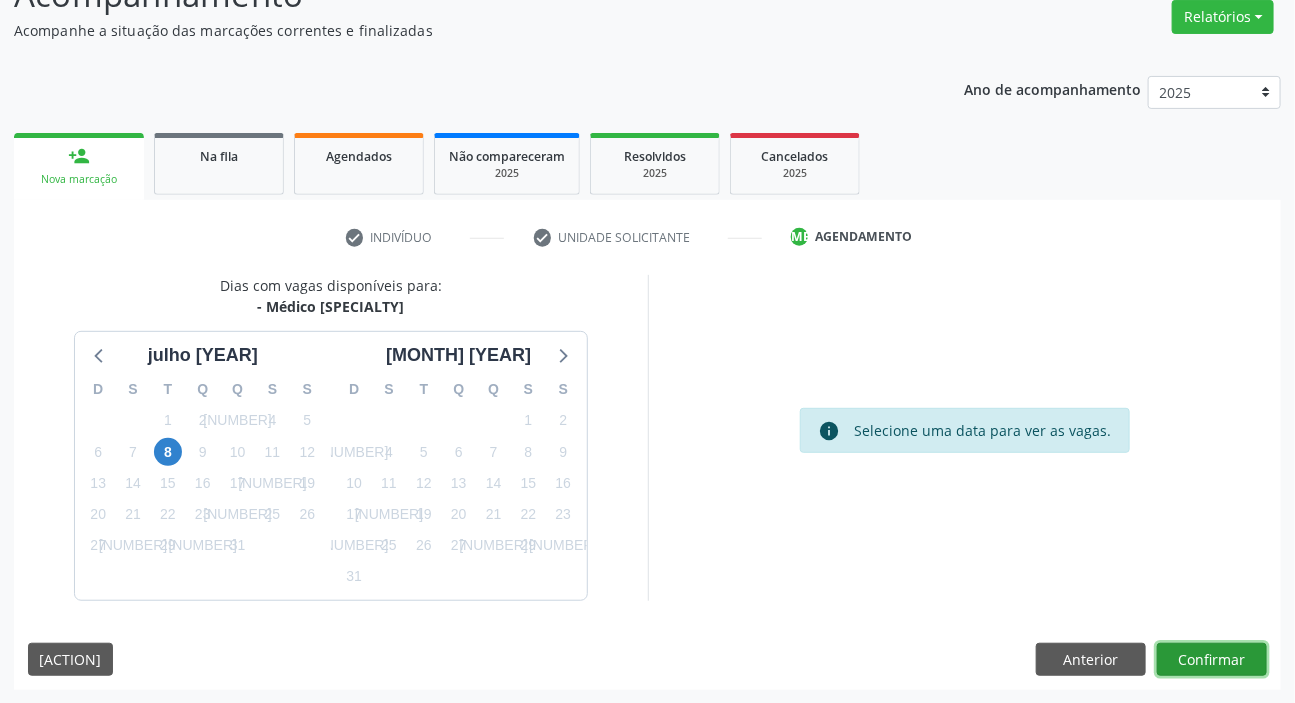 click on "Confirmar" at bounding box center [1212, 660] 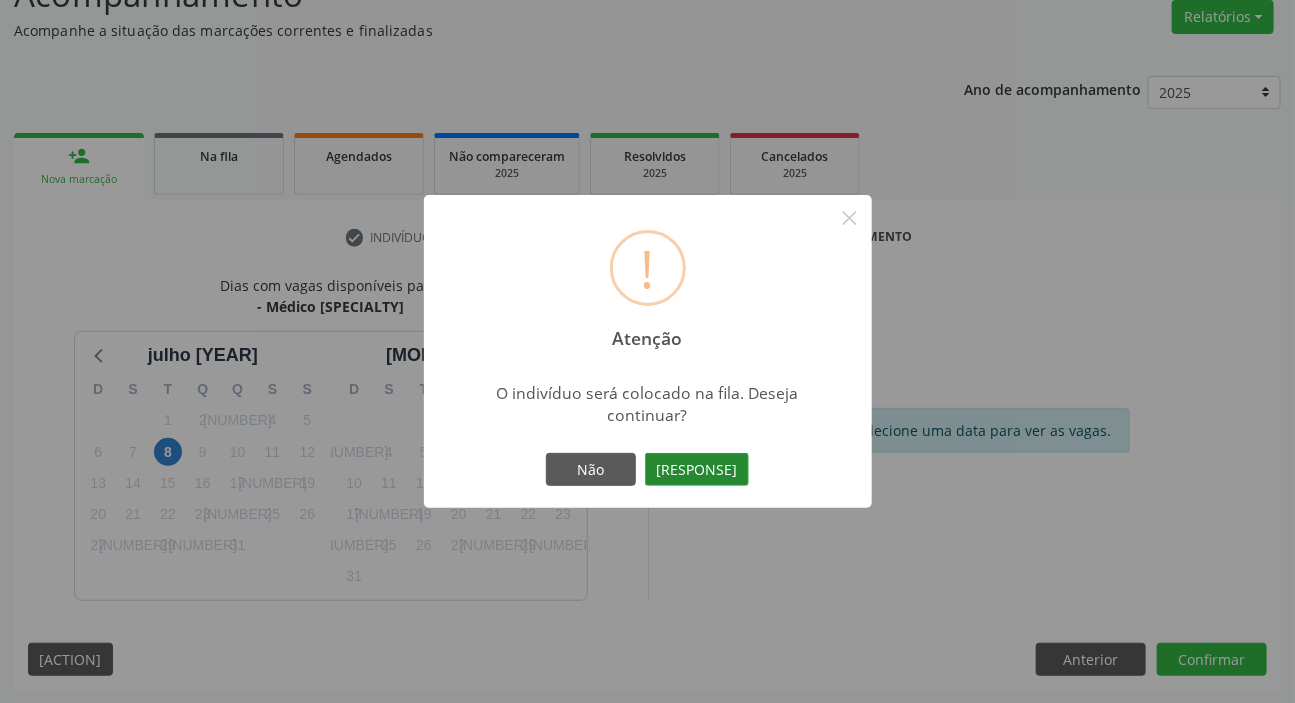 click on "Sim" at bounding box center [697, 470] 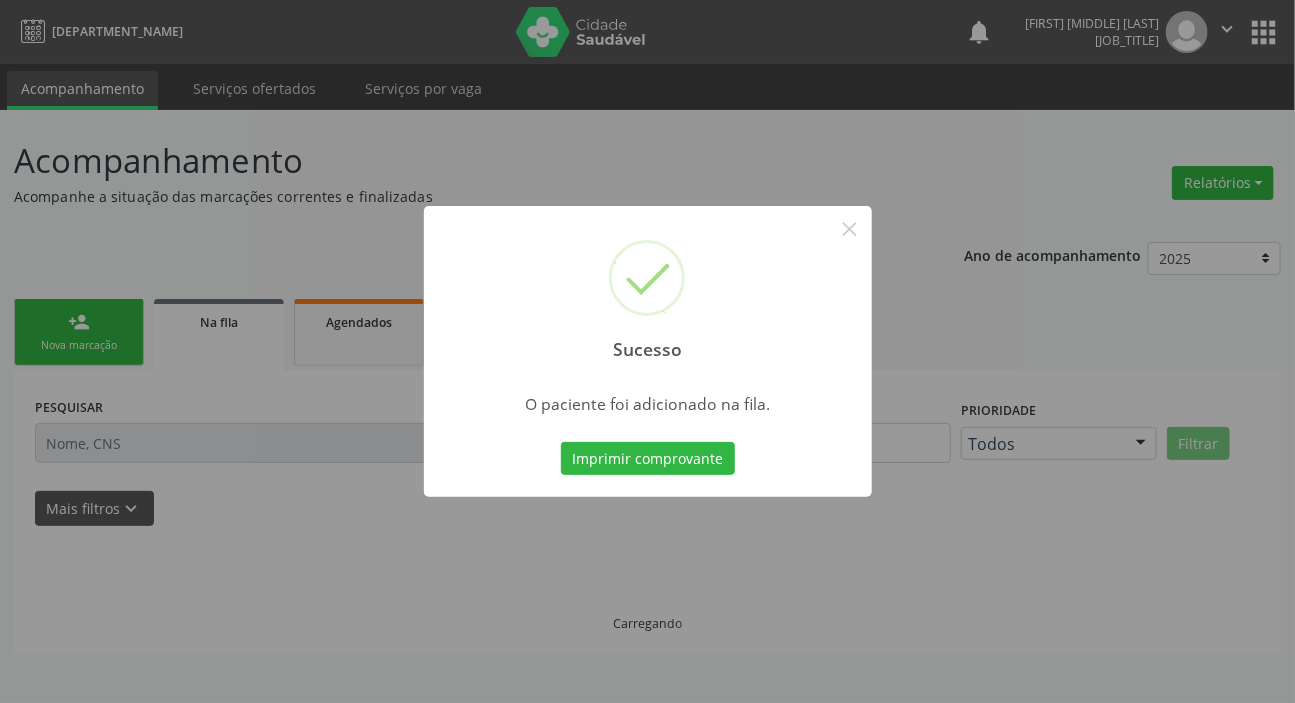 scroll, scrollTop: 0, scrollLeft: 0, axis: both 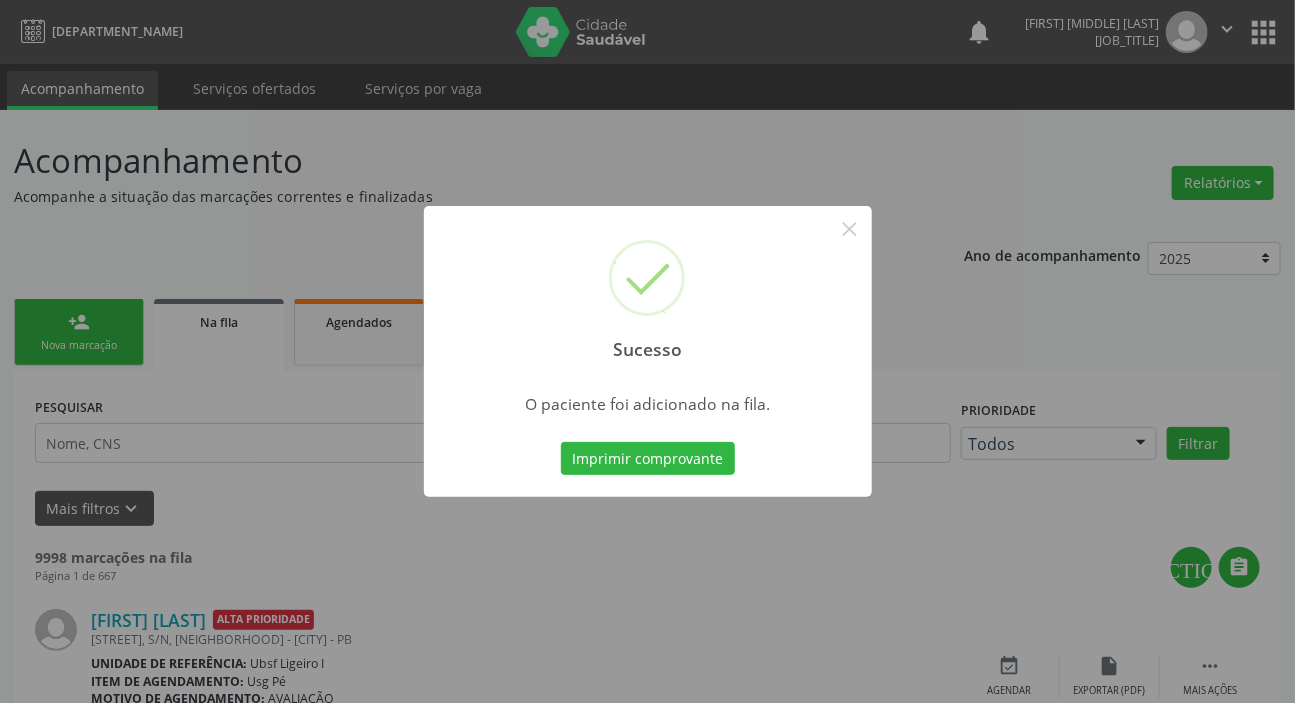 click on "Sucesso × O paciente foi adicionado na fila. Imprimir comprovante Cancel" at bounding box center (647, 351) 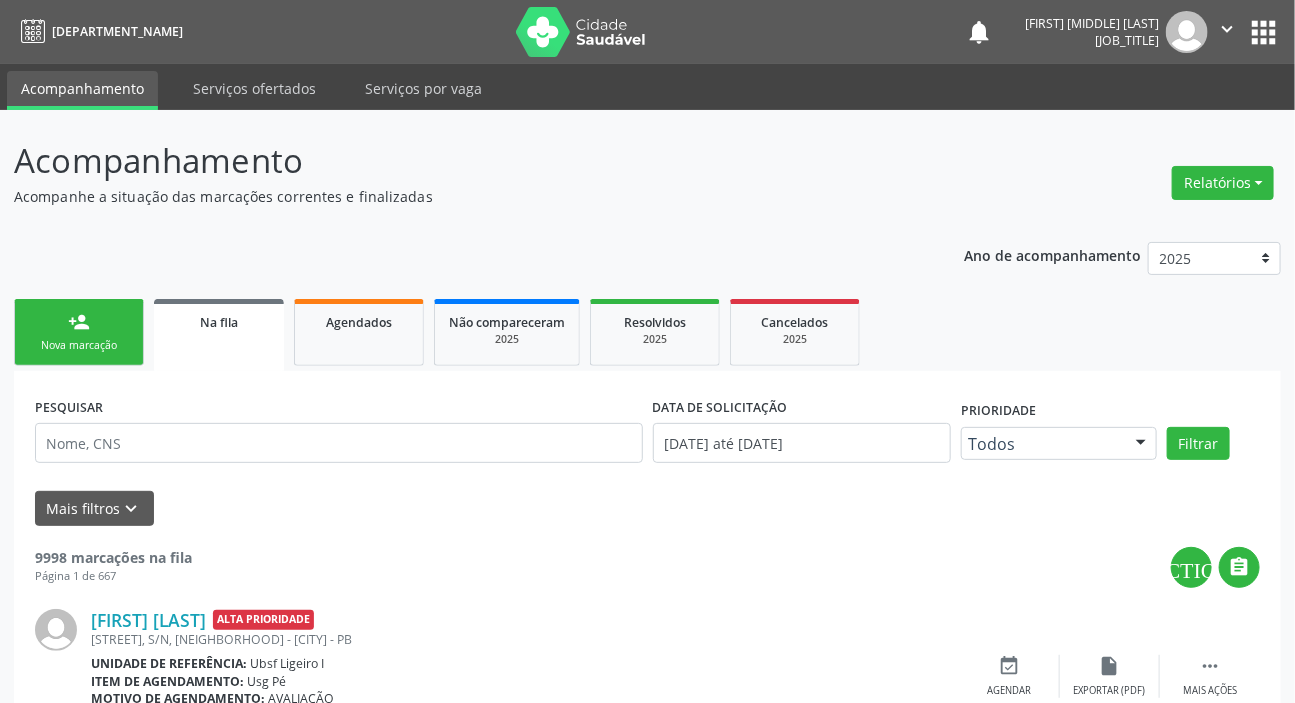 click on "person_add
Nova marcação" at bounding box center (79, 332) 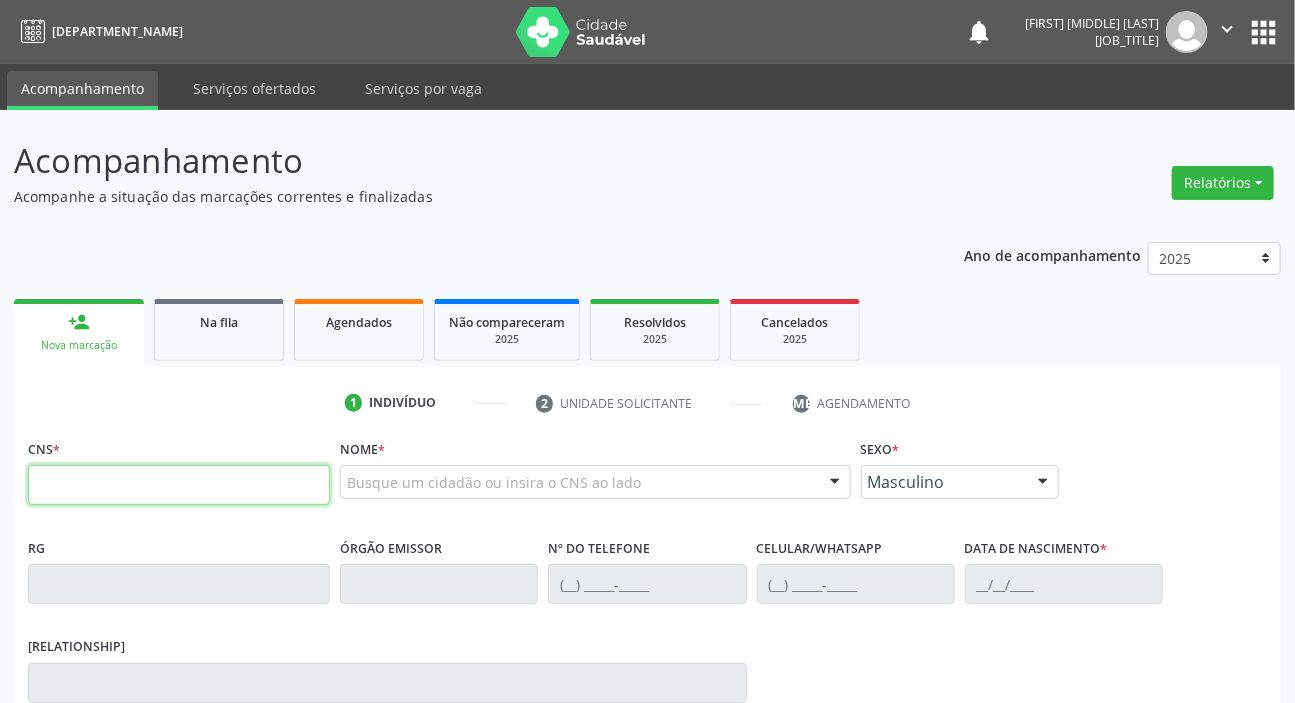 click at bounding box center [179, 485] 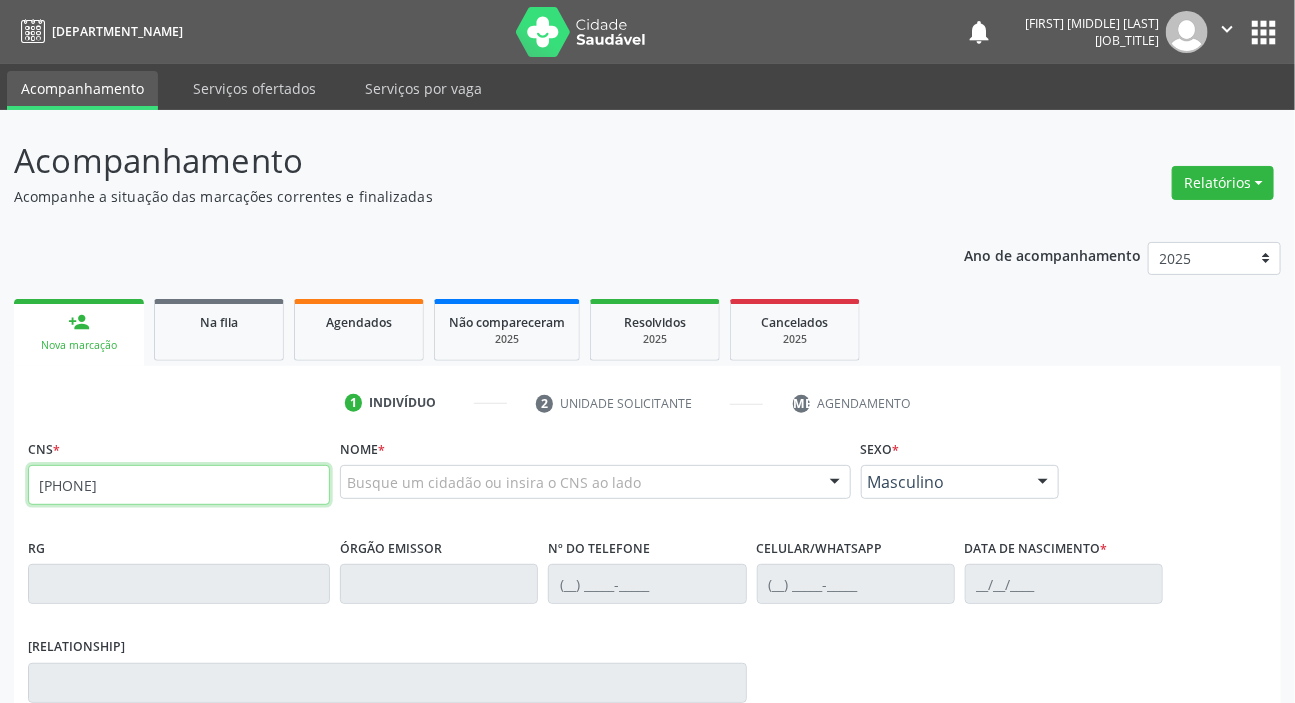 type on "705 0074 3061 8559" 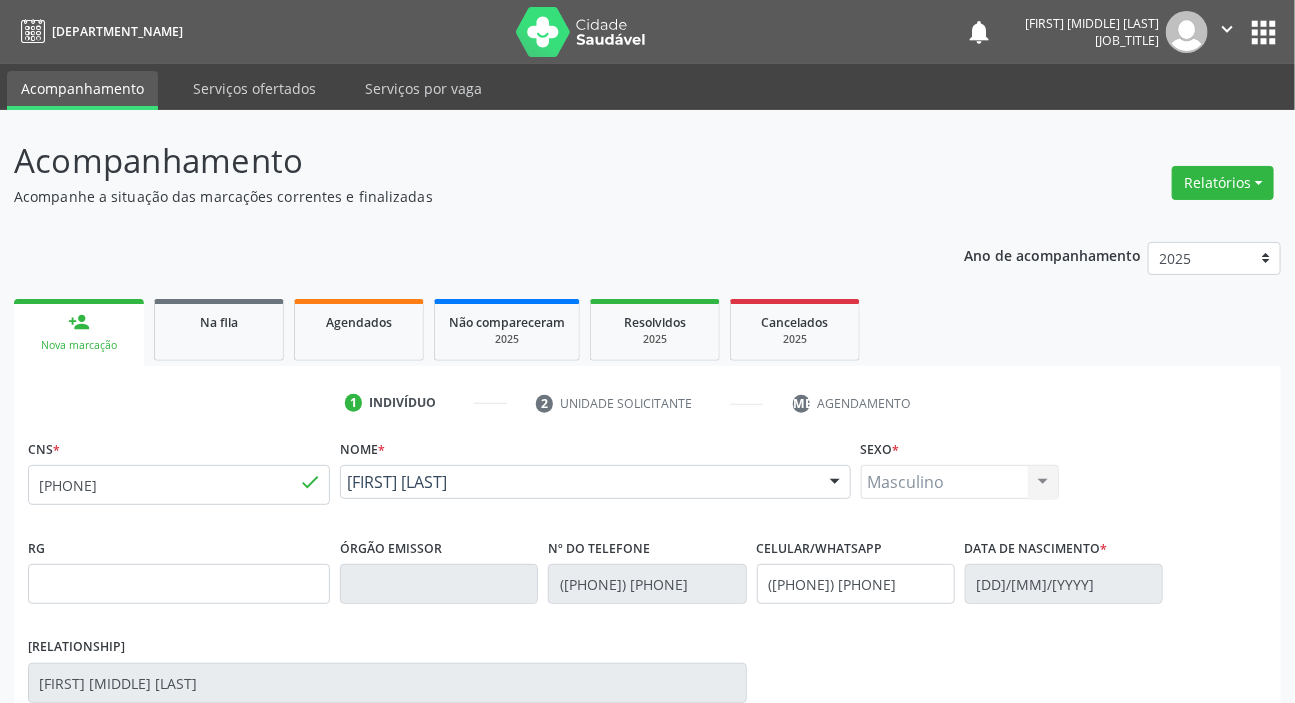scroll, scrollTop: 366, scrollLeft: 0, axis: vertical 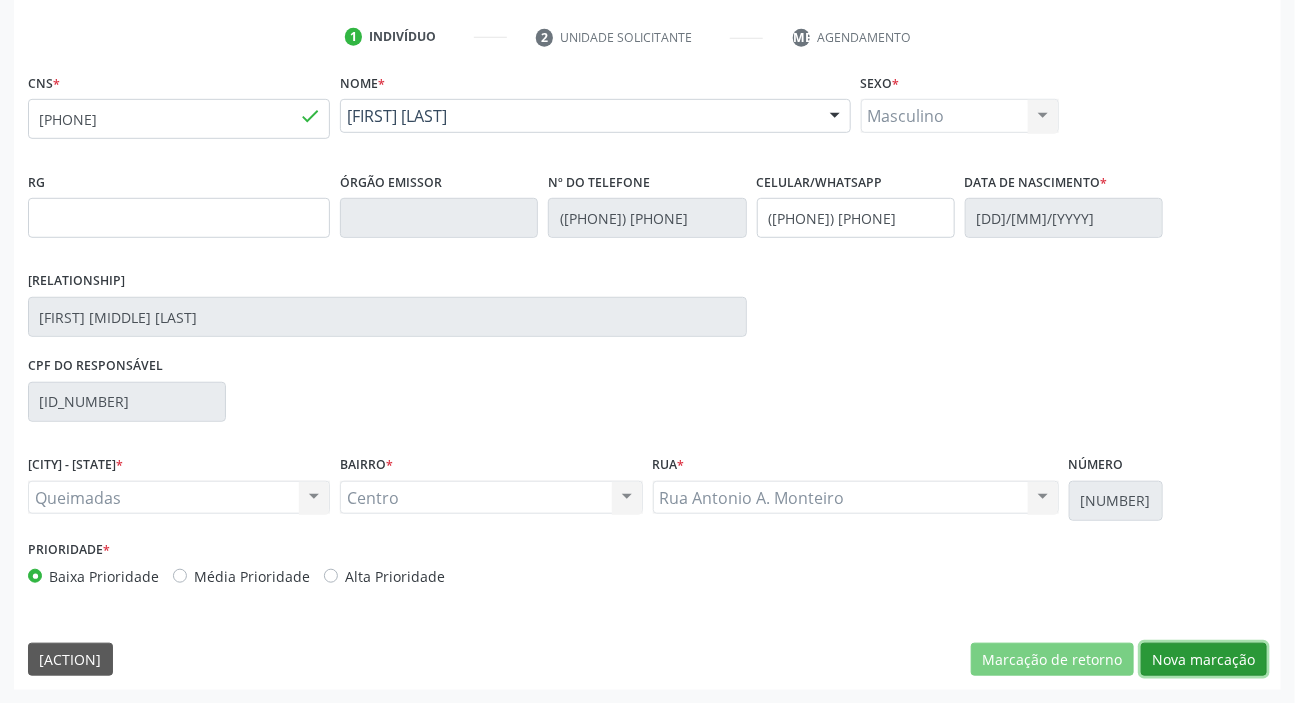click on "Nova marcação" at bounding box center [1052, 660] 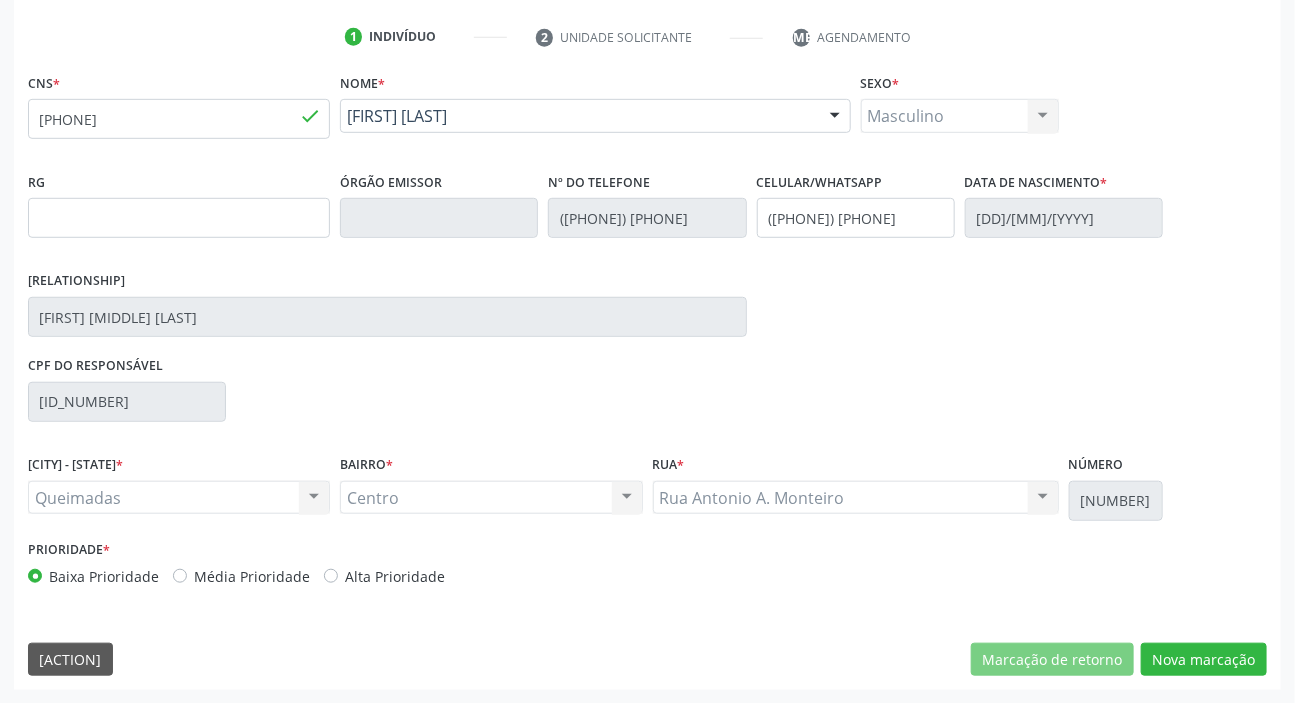 scroll, scrollTop: 201, scrollLeft: 0, axis: vertical 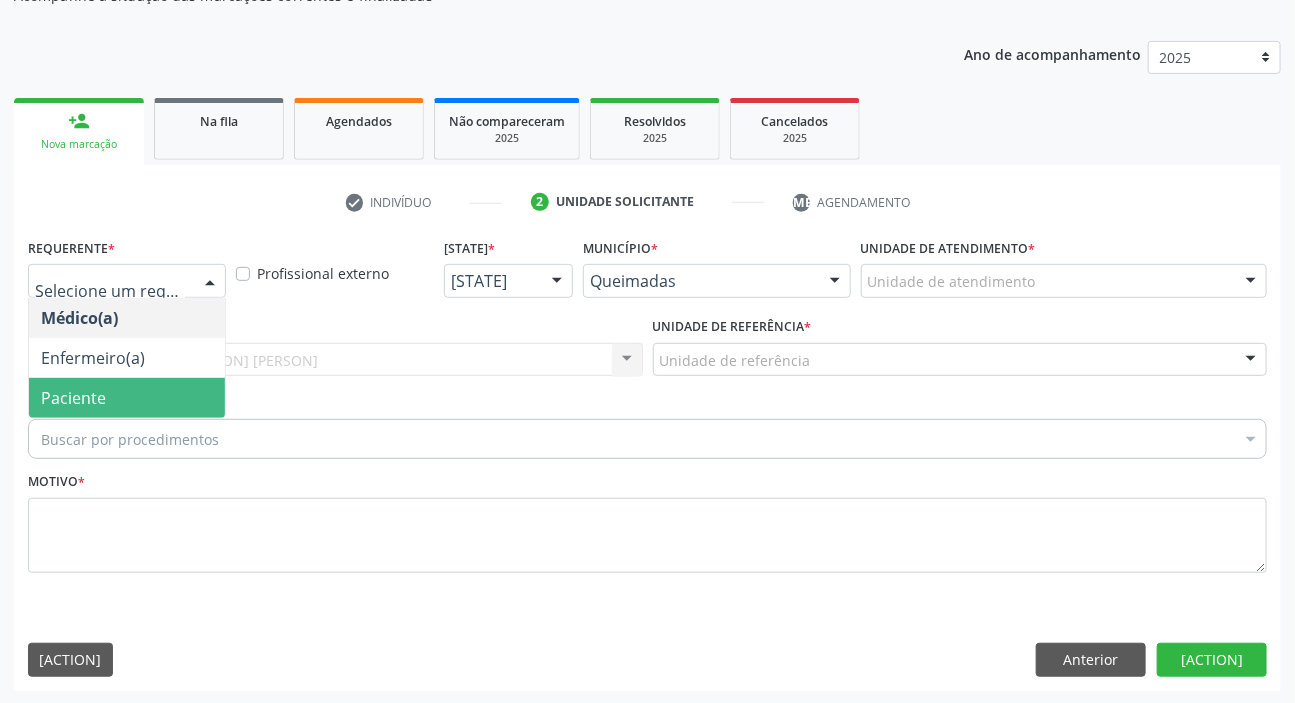 click on "Paciente" at bounding box center (73, 398) 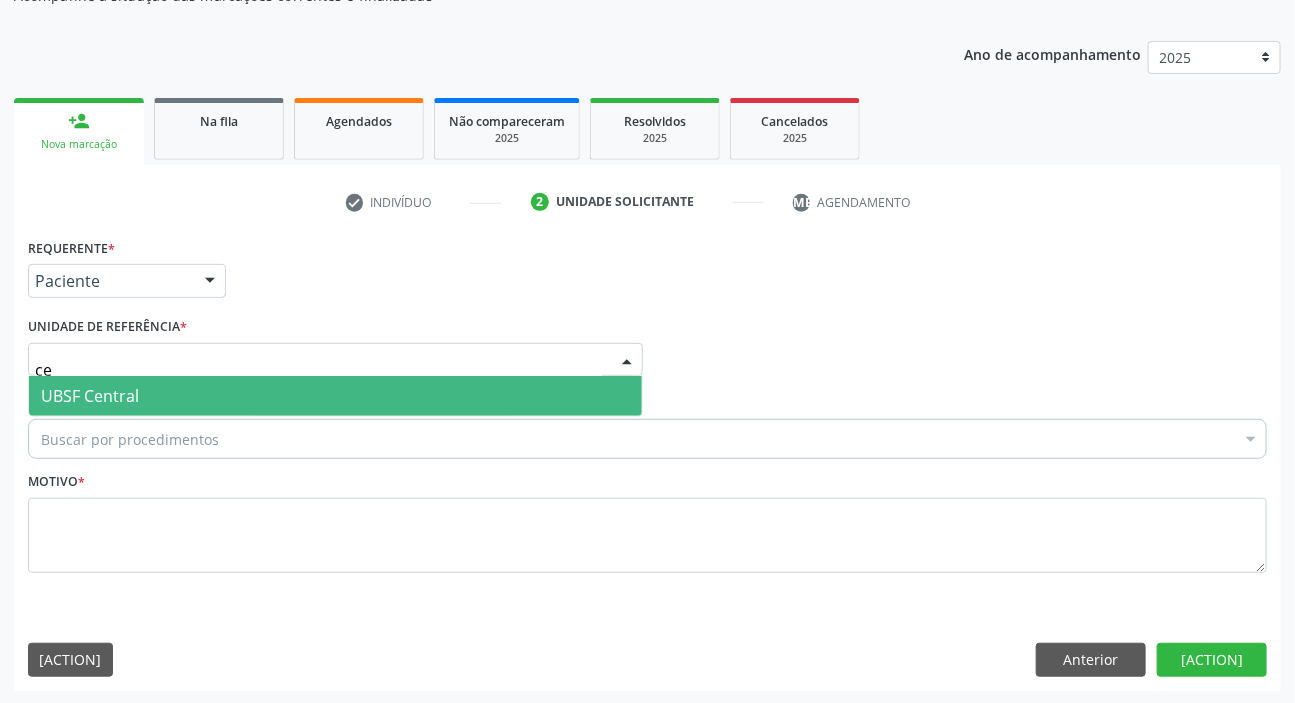 click on "UBSF Central" at bounding box center (90, 396) 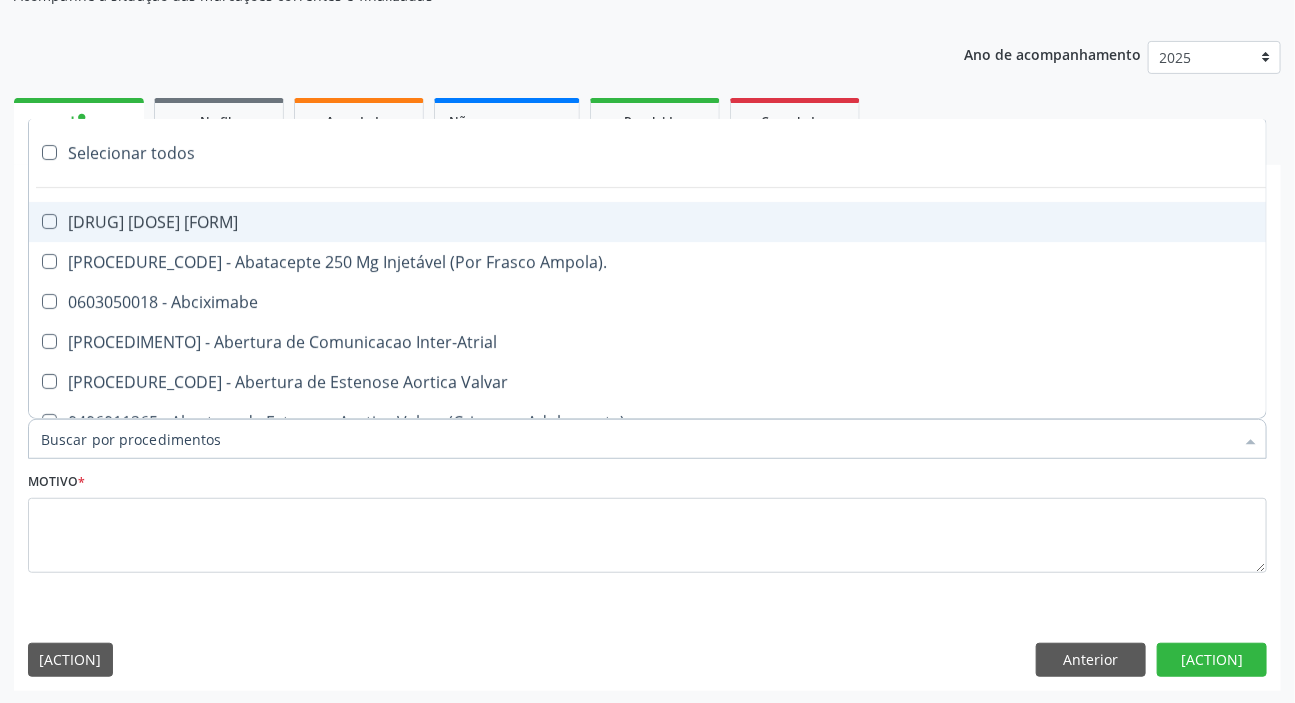 paste on "DERMATO" 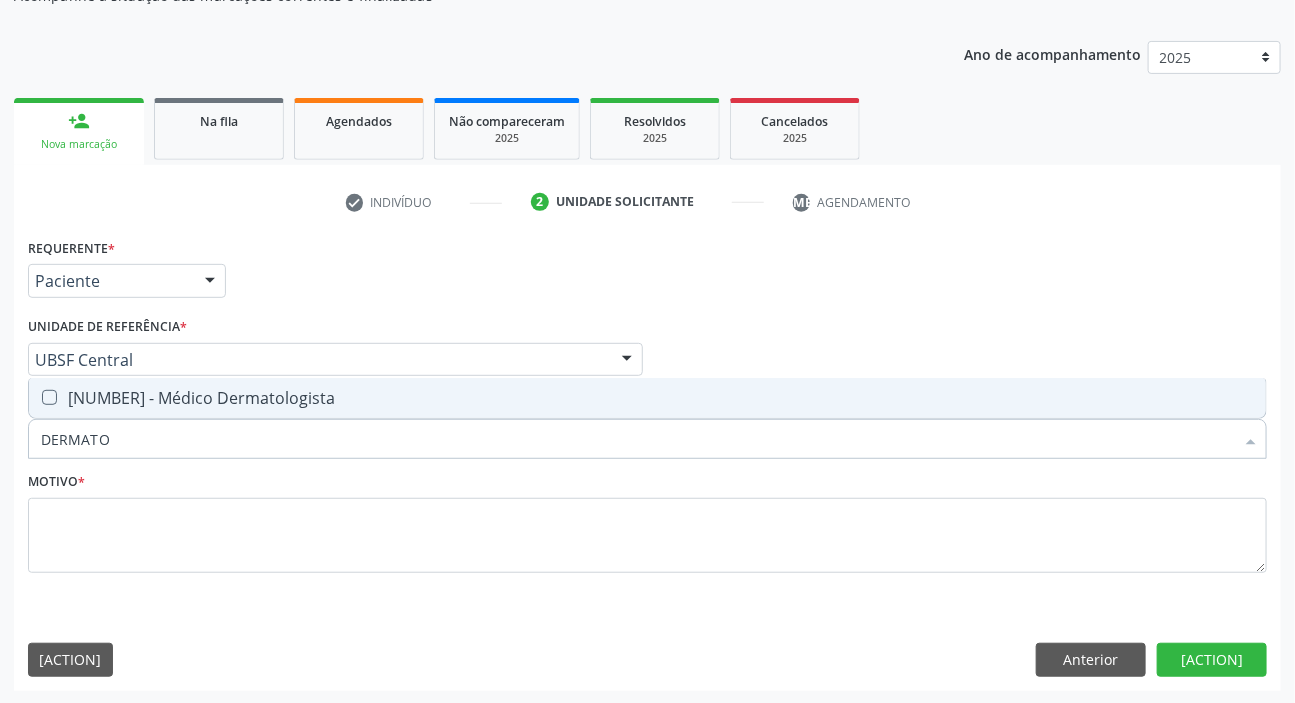 click on "[CODE] - [PROFESSION]" at bounding box center (647, 398) 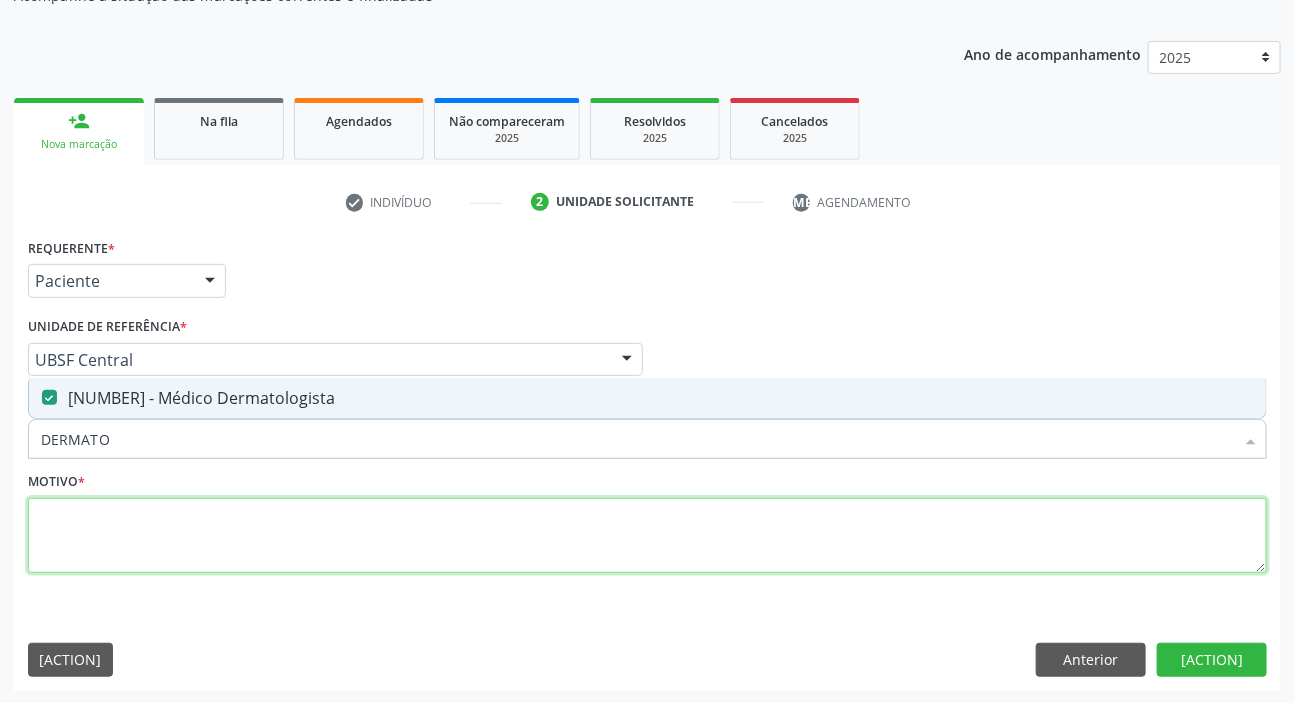 click at bounding box center [647, 536] 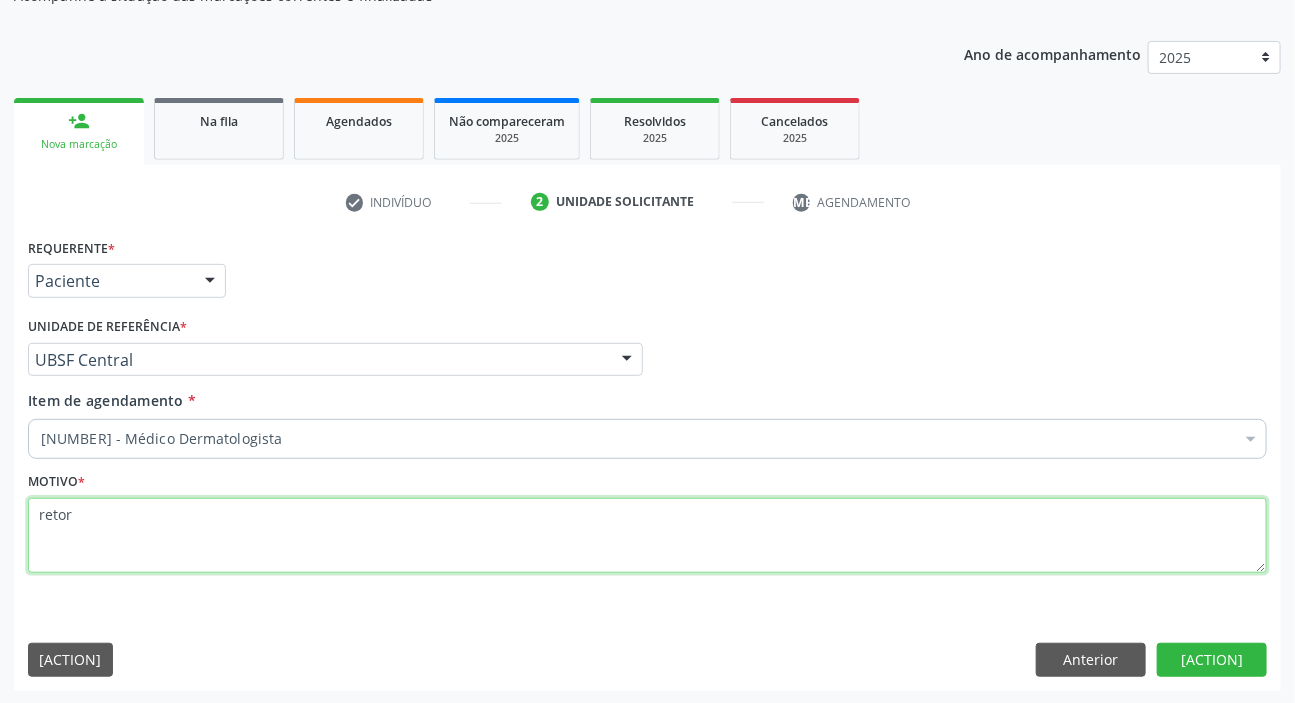 type on "reto" 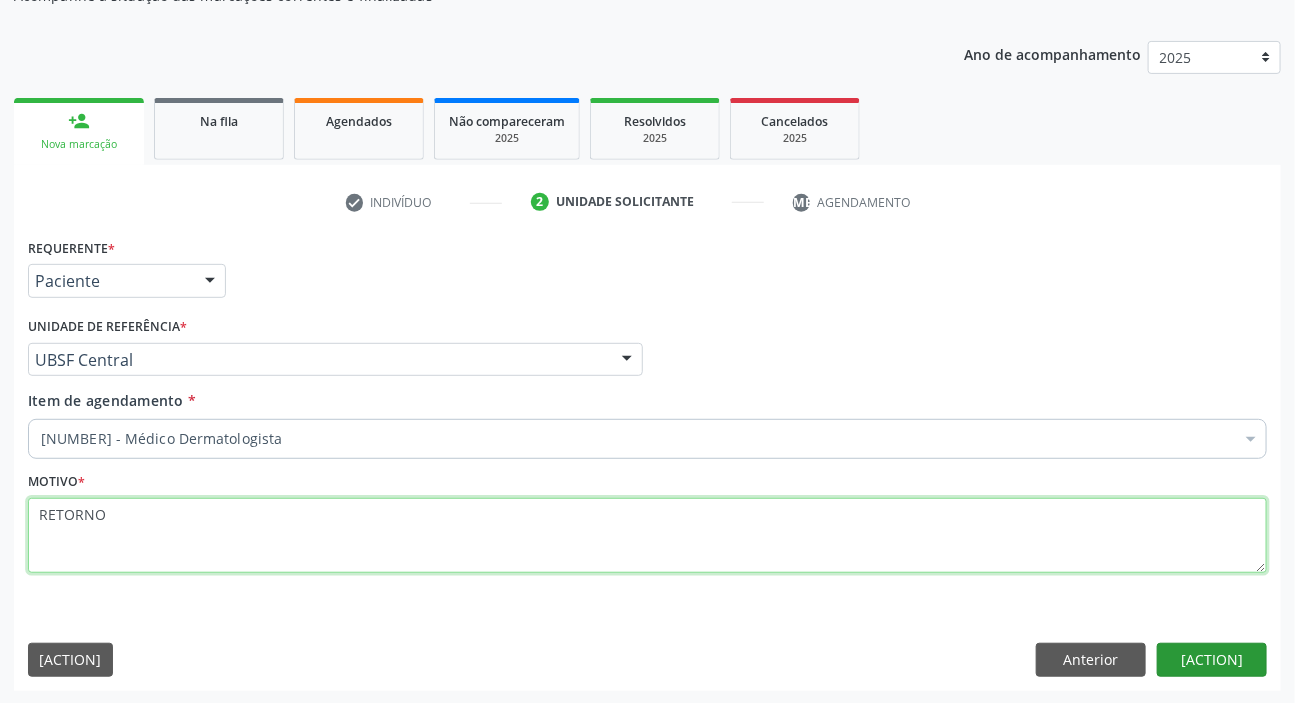 type on "RETORNO" 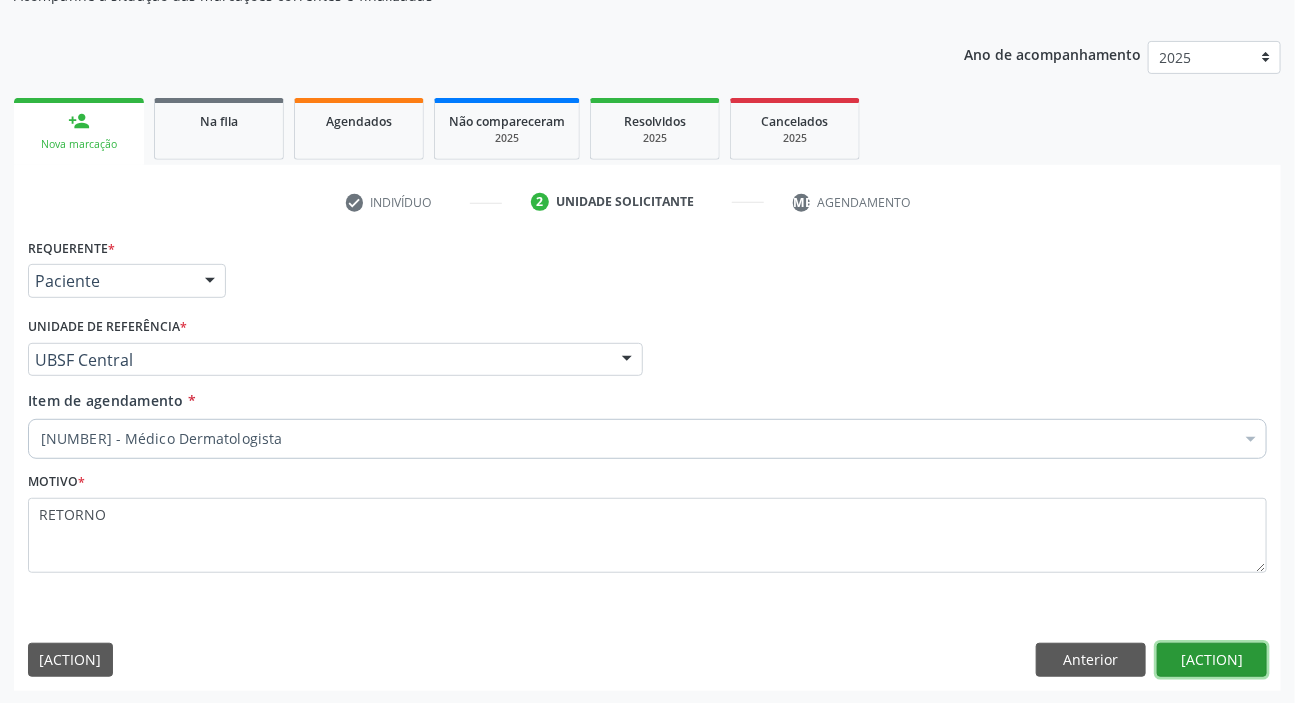 click on "Próximo" at bounding box center (1212, 660) 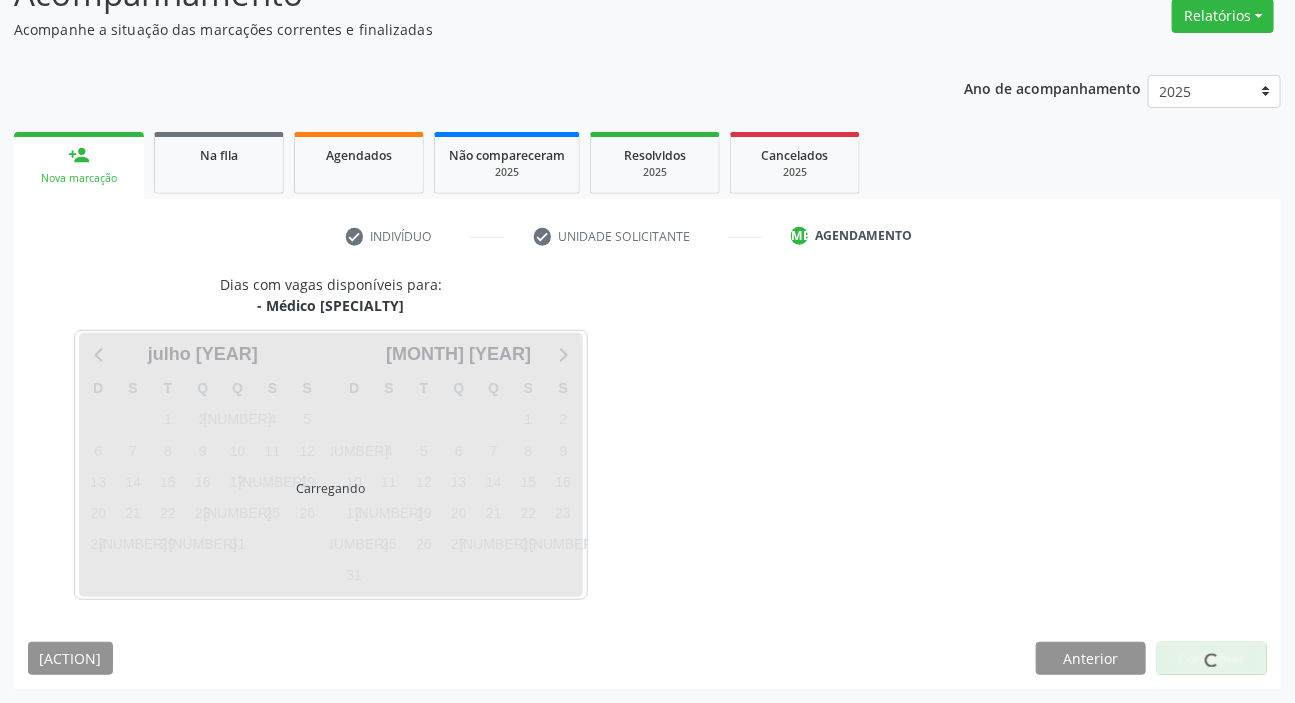 scroll, scrollTop: 166, scrollLeft: 0, axis: vertical 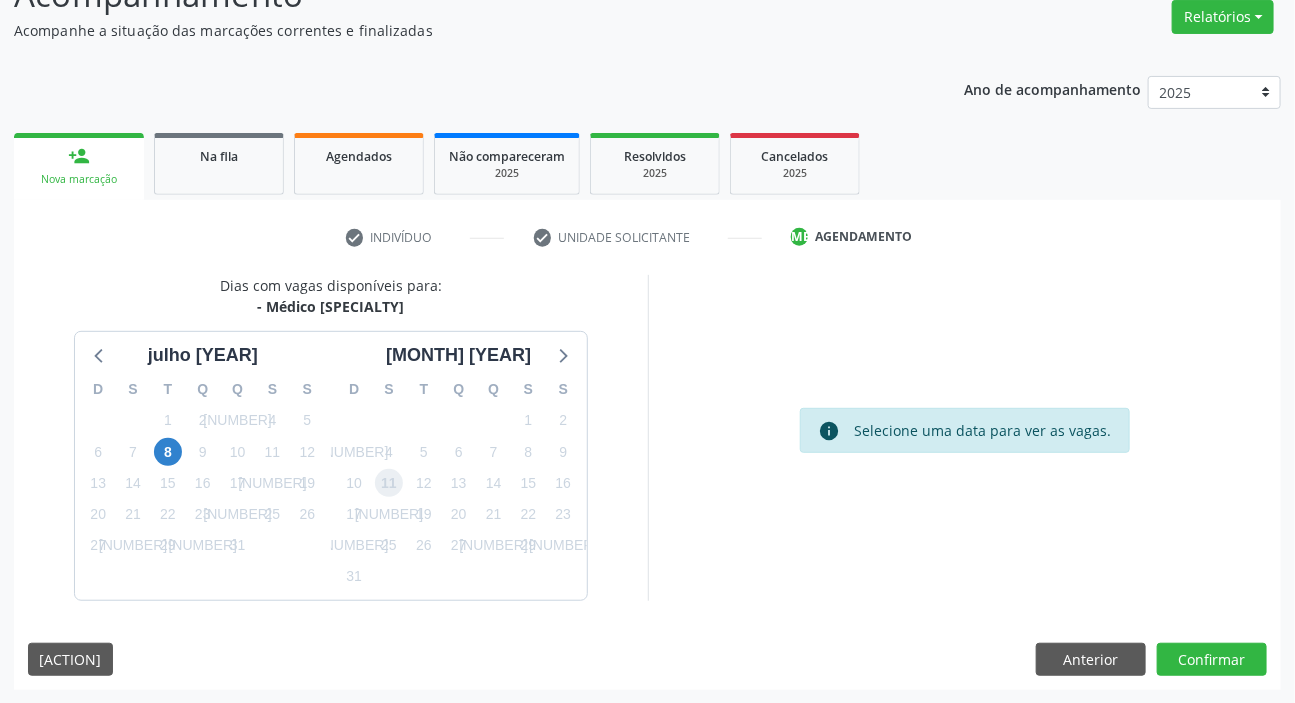click on "[NUMBER]" at bounding box center (389, 483) 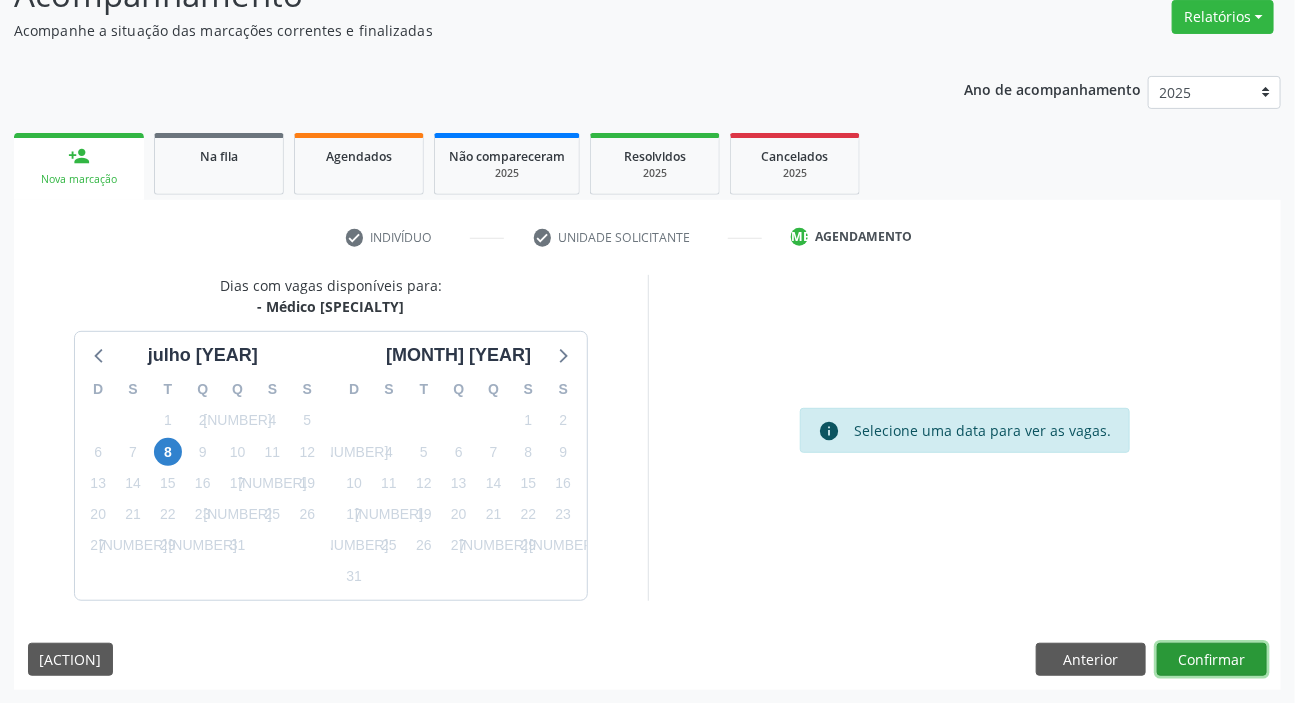 click on "Confirmar" at bounding box center (1212, 660) 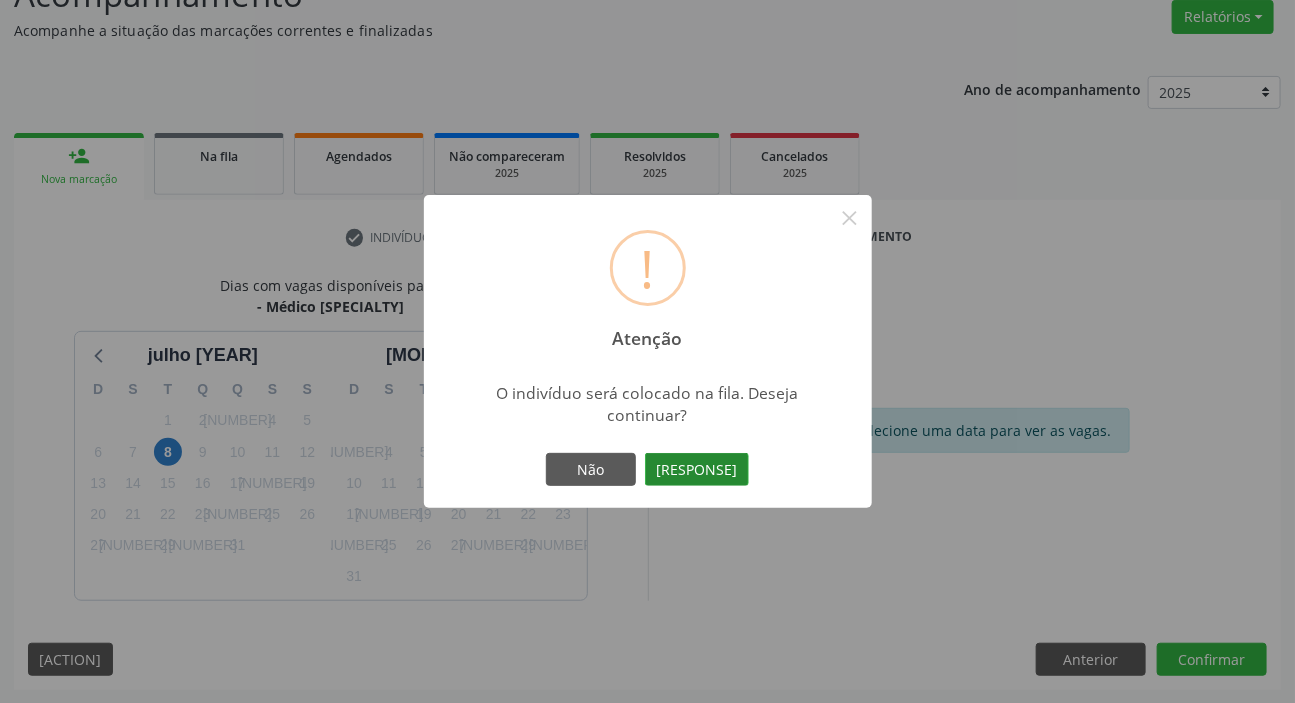 click on "Sim" at bounding box center (697, 470) 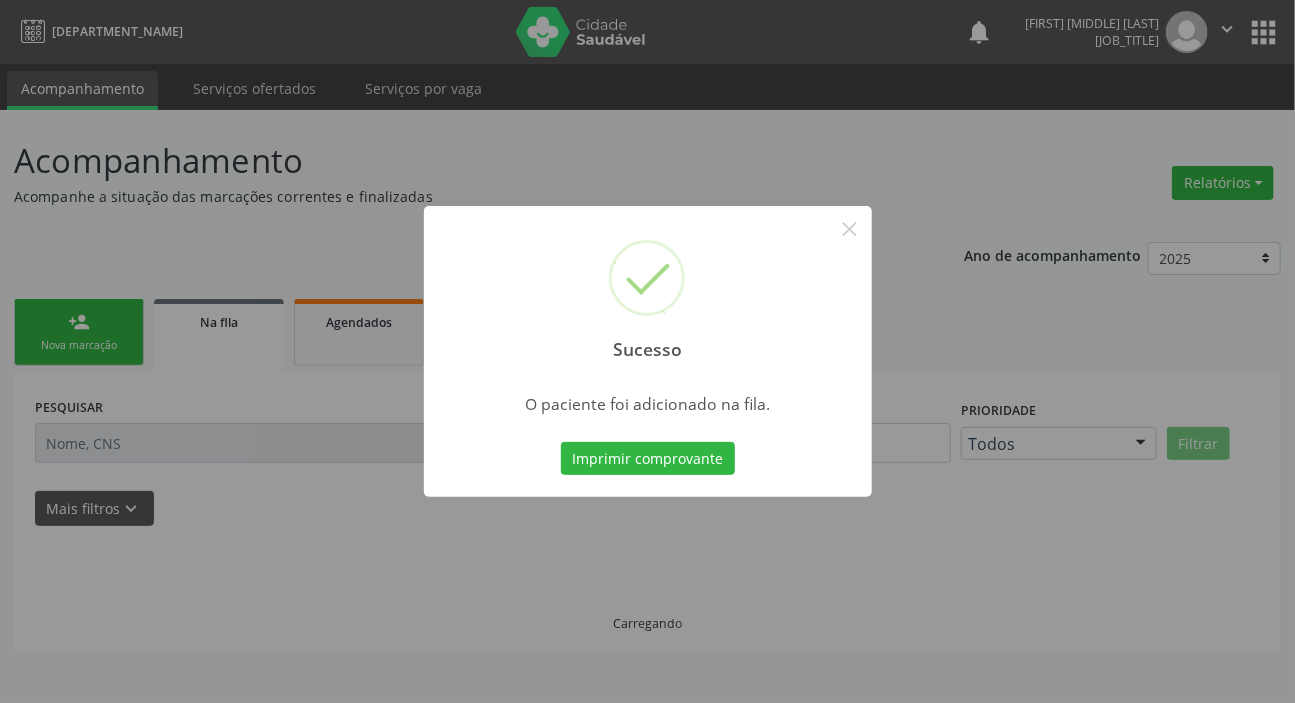 scroll, scrollTop: 0, scrollLeft: 0, axis: both 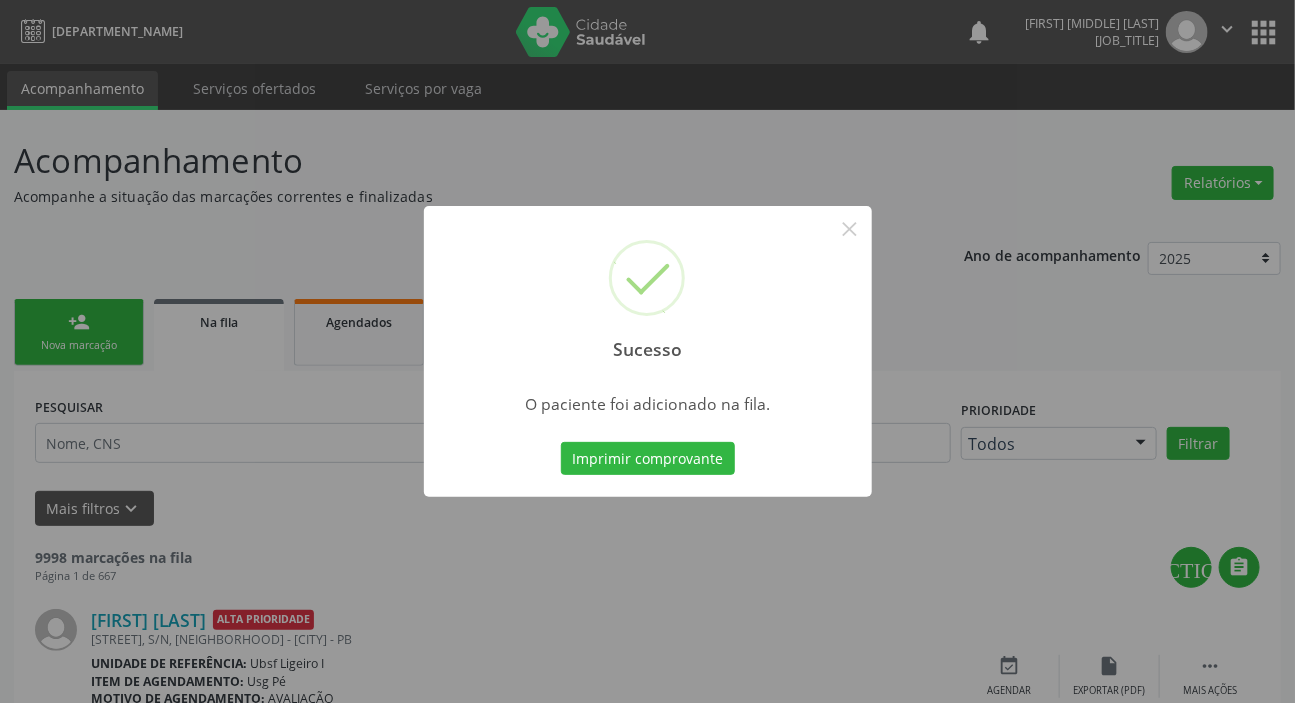 click on "Sucesso × O paciente foi adicionado na fila. Imprimir comprovante Cancel" at bounding box center (647, 351) 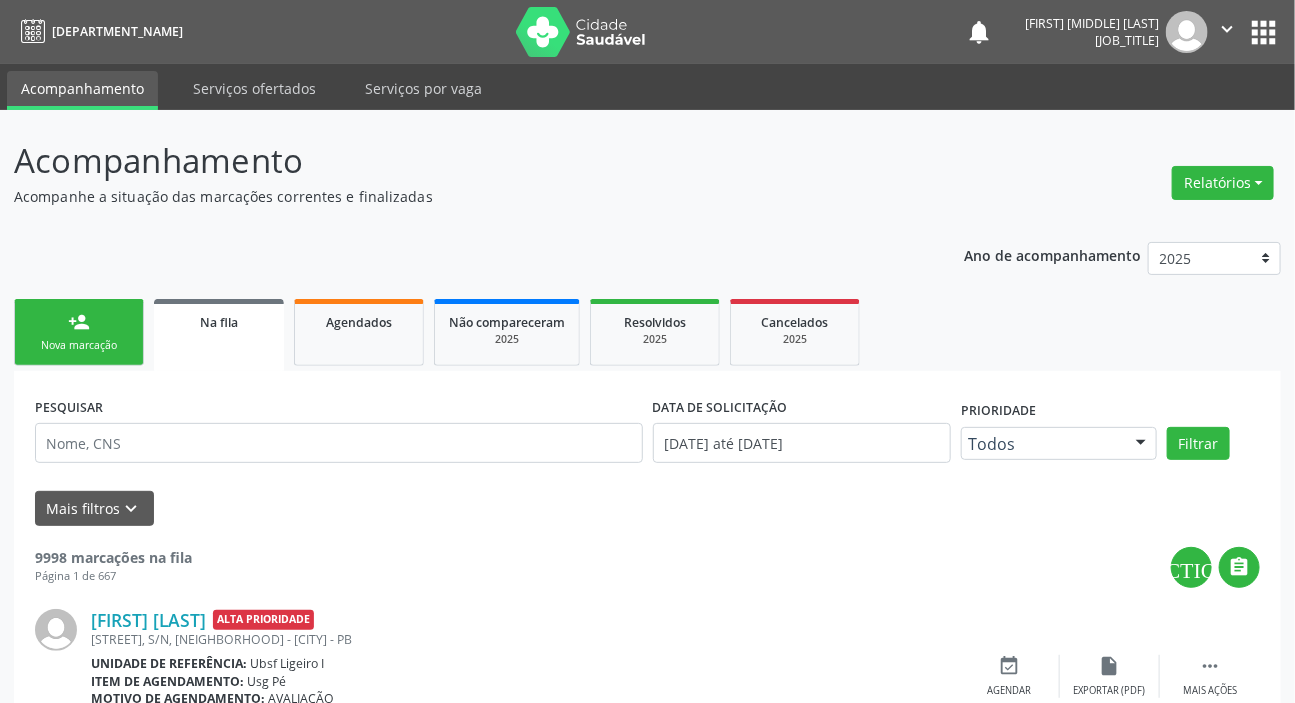 click on "Nova marcação" at bounding box center (79, 345) 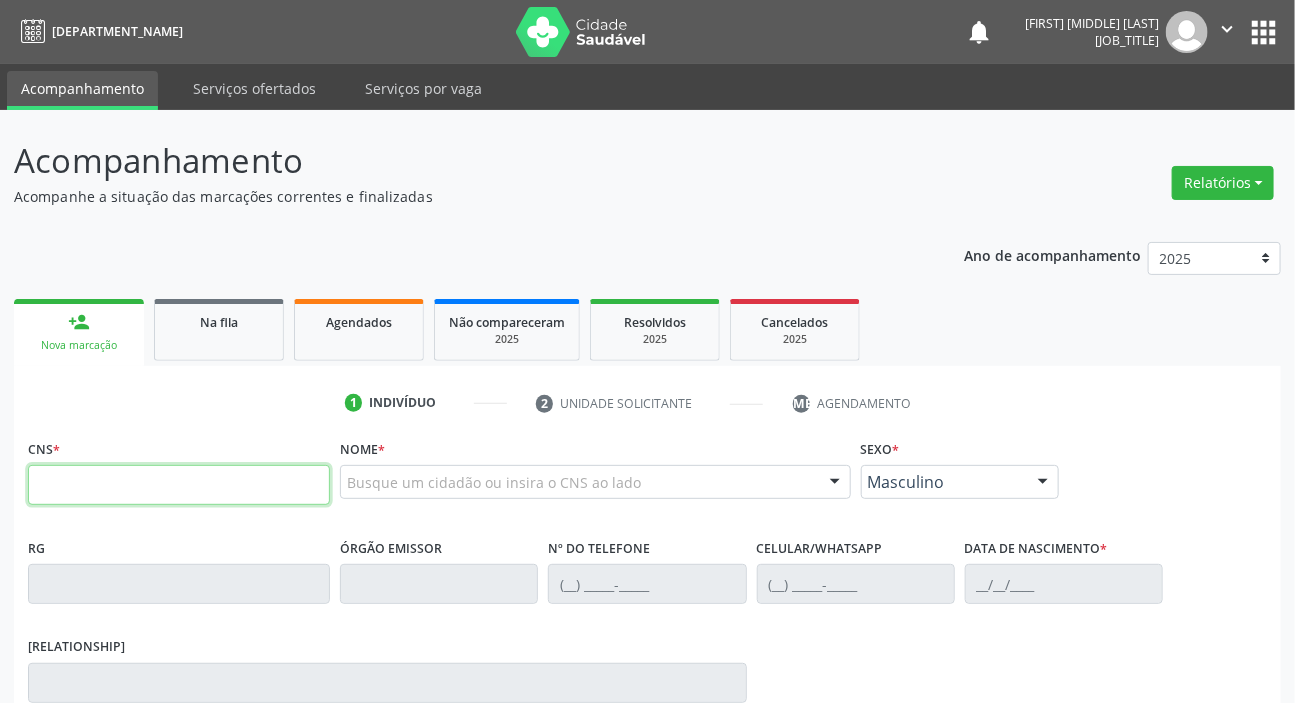 click at bounding box center (179, 485) 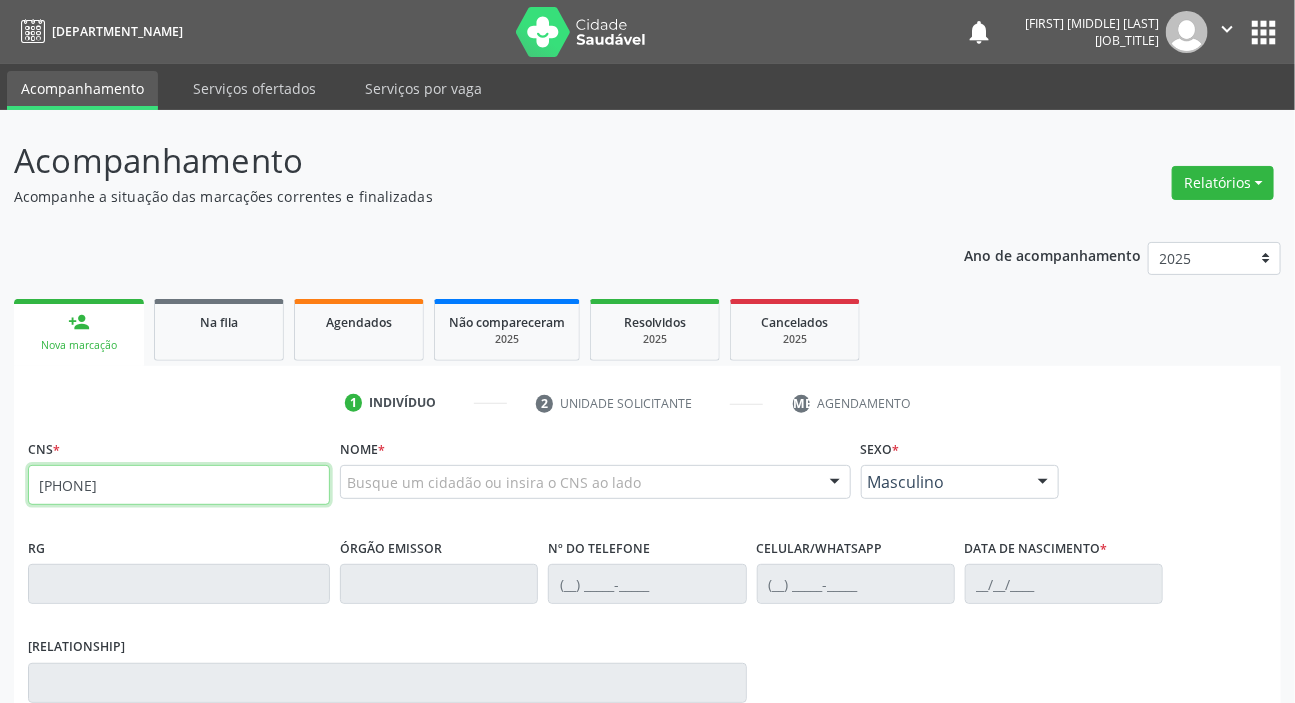 type on "702 2031 3219 3010" 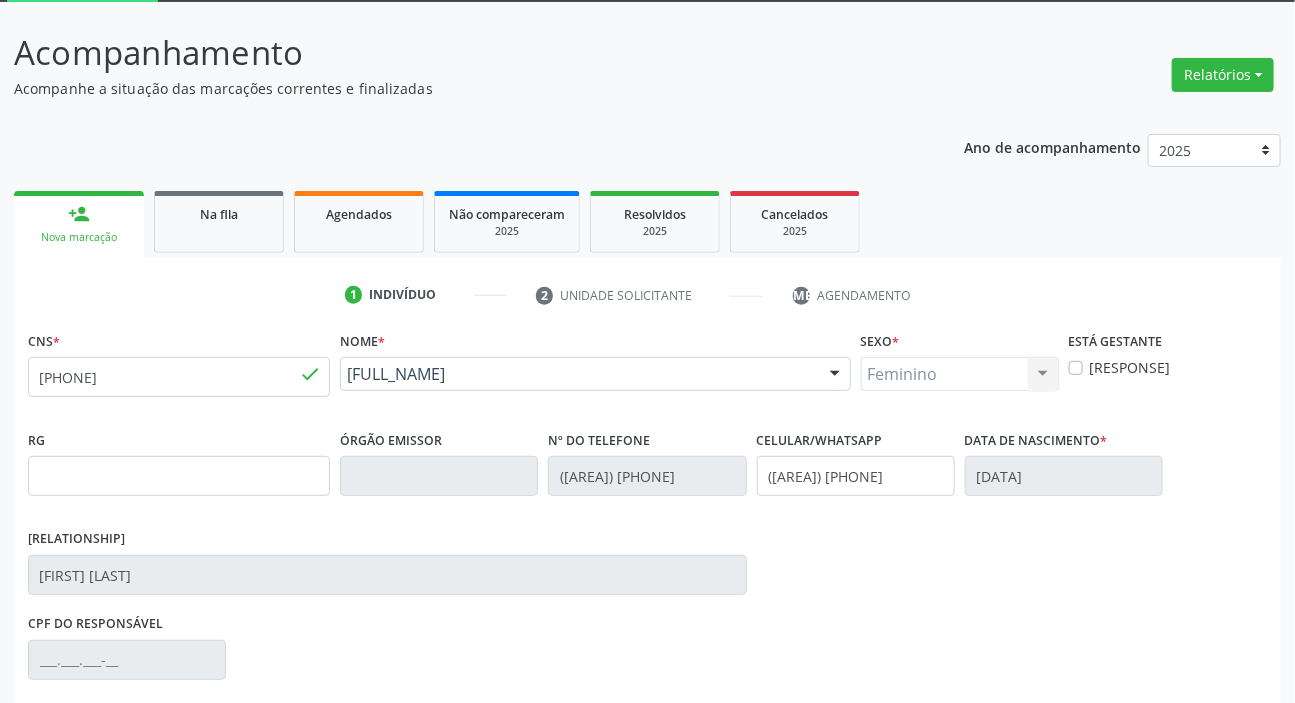 scroll, scrollTop: 366, scrollLeft: 0, axis: vertical 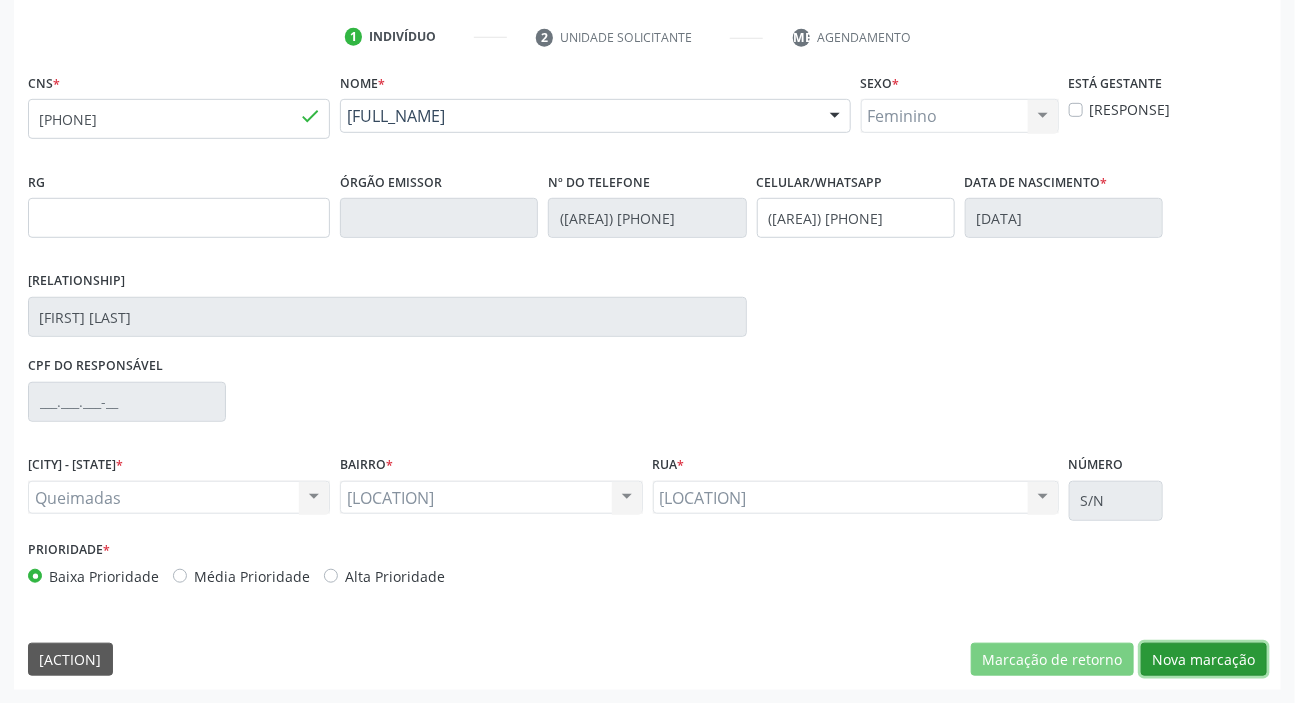 click on "Nova marcação" at bounding box center (1052, 660) 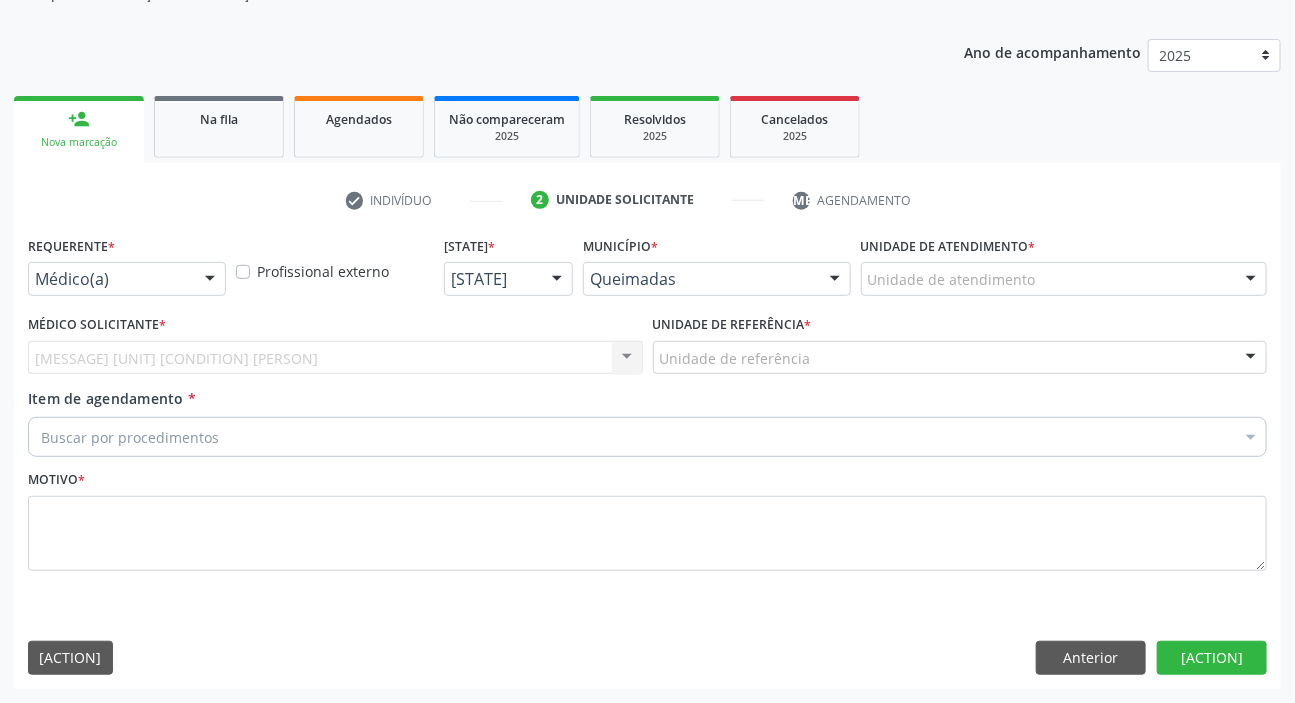 scroll, scrollTop: 201, scrollLeft: 0, axis: vertical 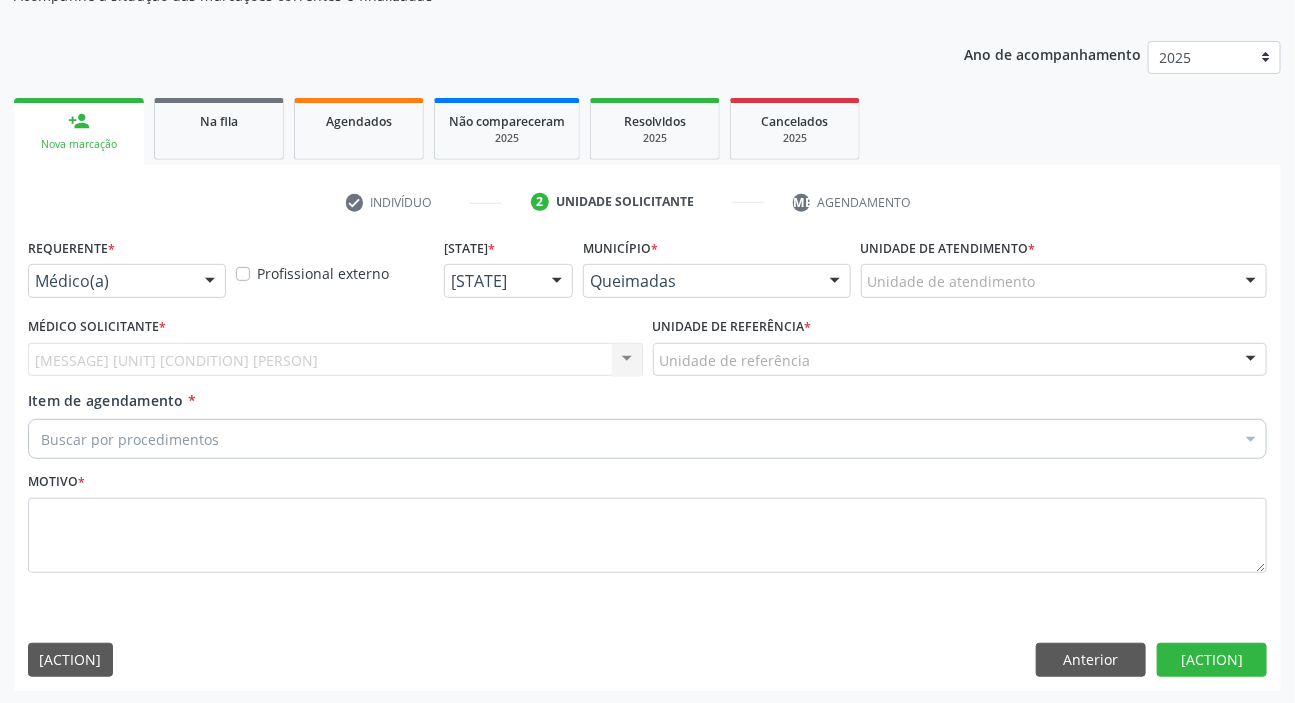 click on "[PROFESSION] [PROFESSION] [PROFESSION] [PATIENT]" at bounding box center [127, 272] 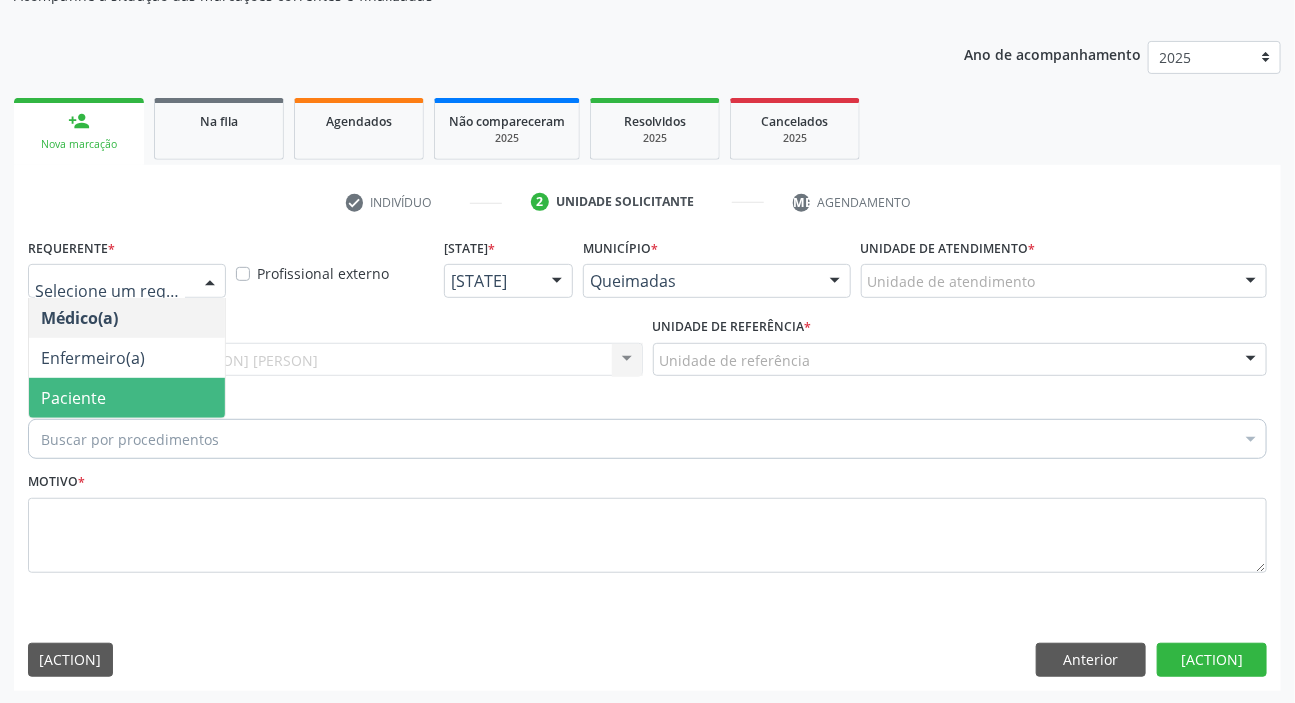 drag, startPoint x: 55, startPoint y: 402, endPoint x: 84, endPoint y: 380, distance: 36.40055 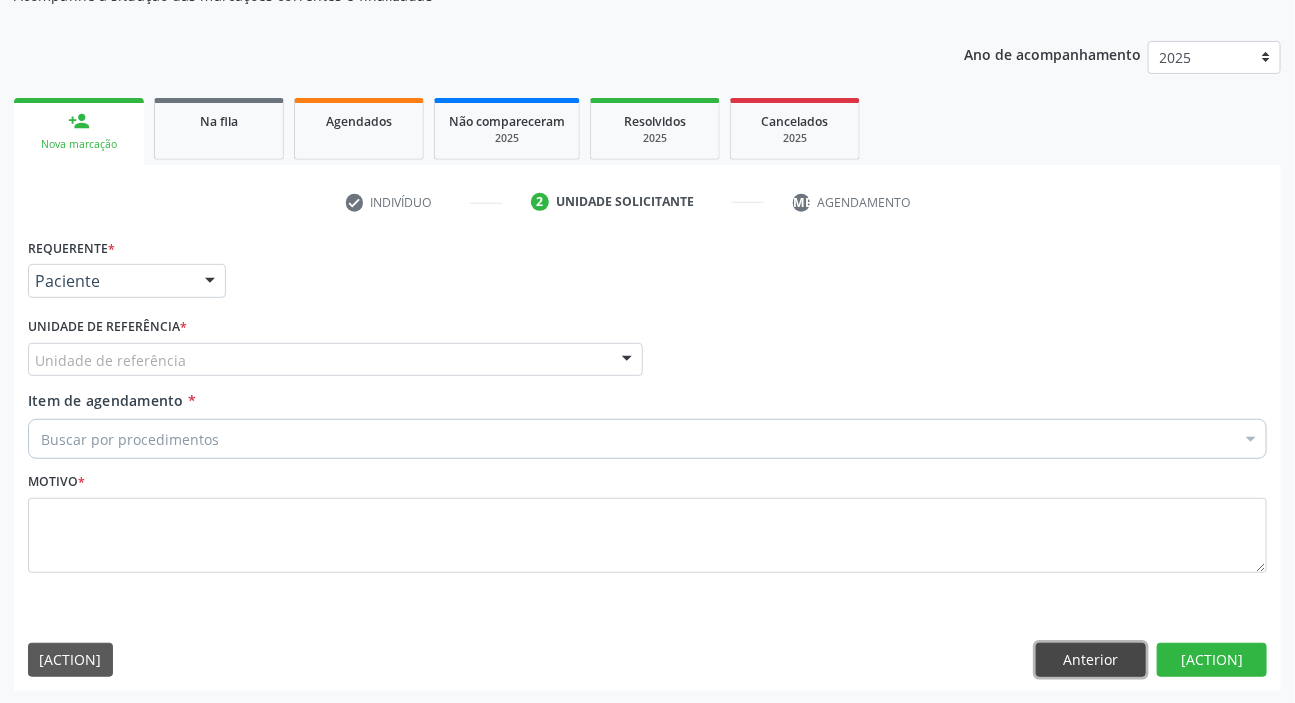 click on "Anterior" at bounding box center [1091, 660] 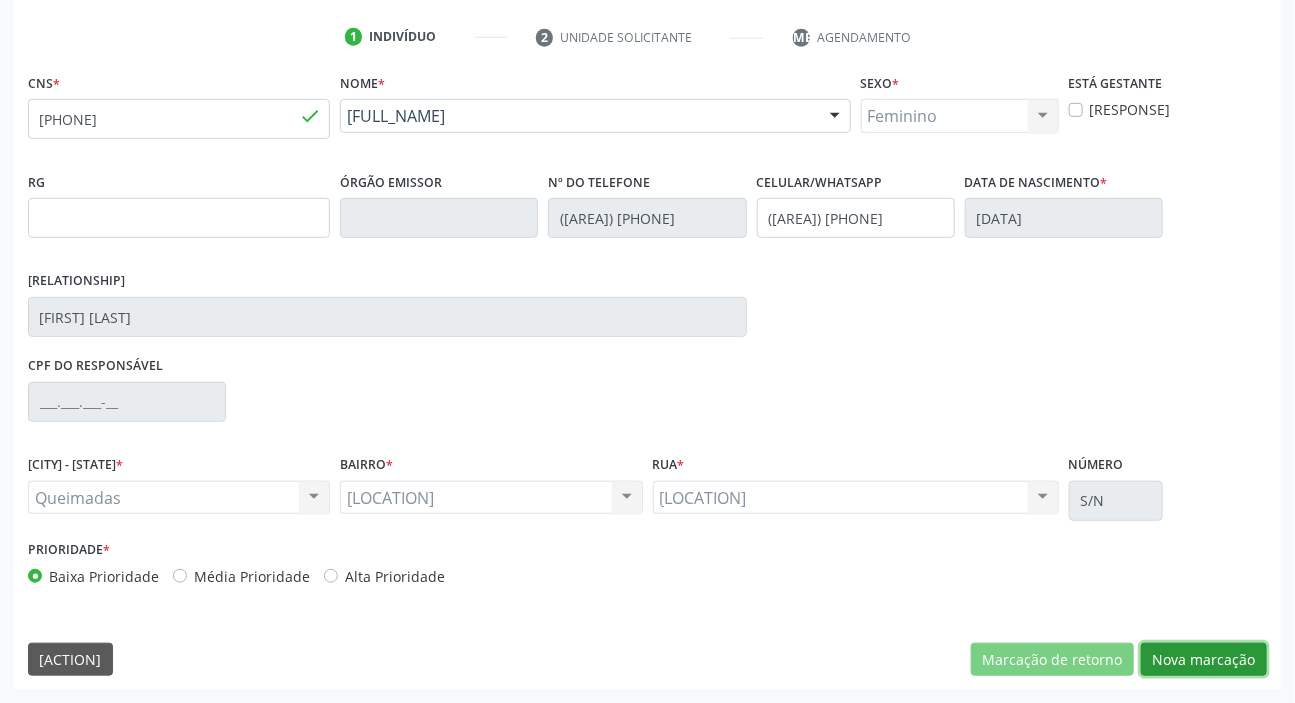 click on "Nova marcação" at bounding box center [1052, 660] 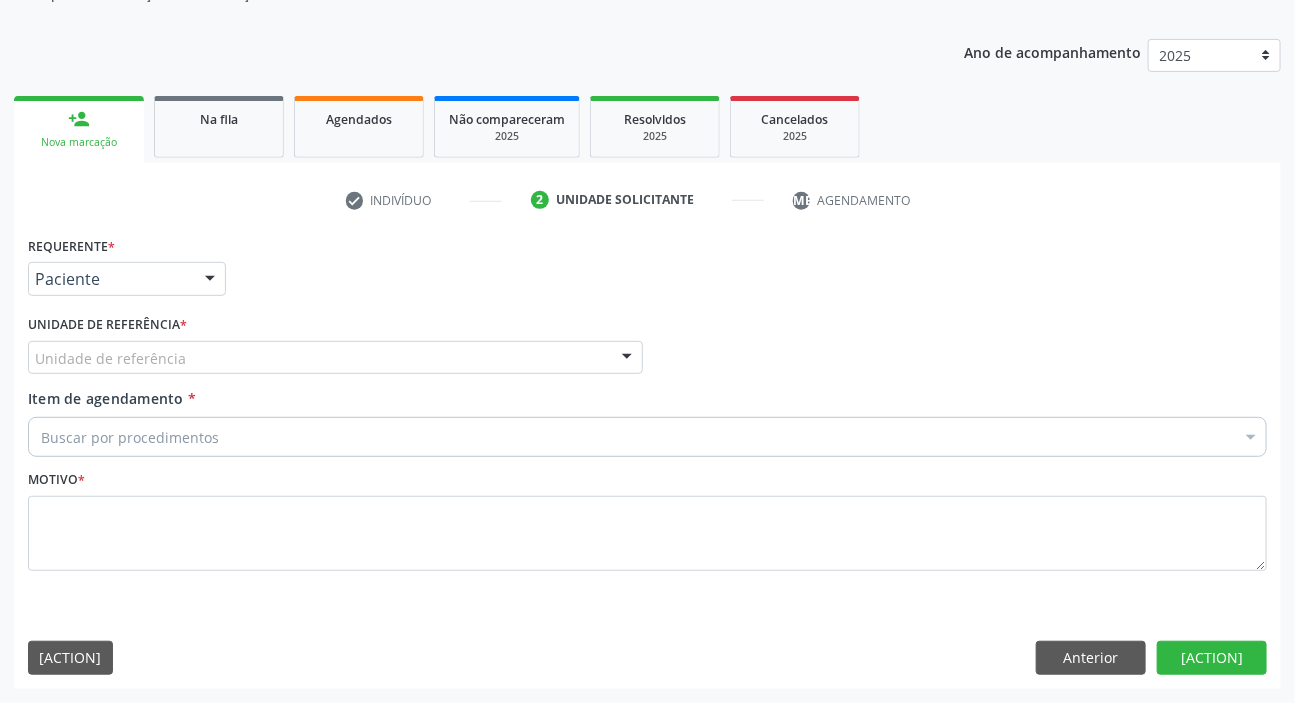 scroll, scrollTop: 201, scrollLeft: 0, axis: vertical 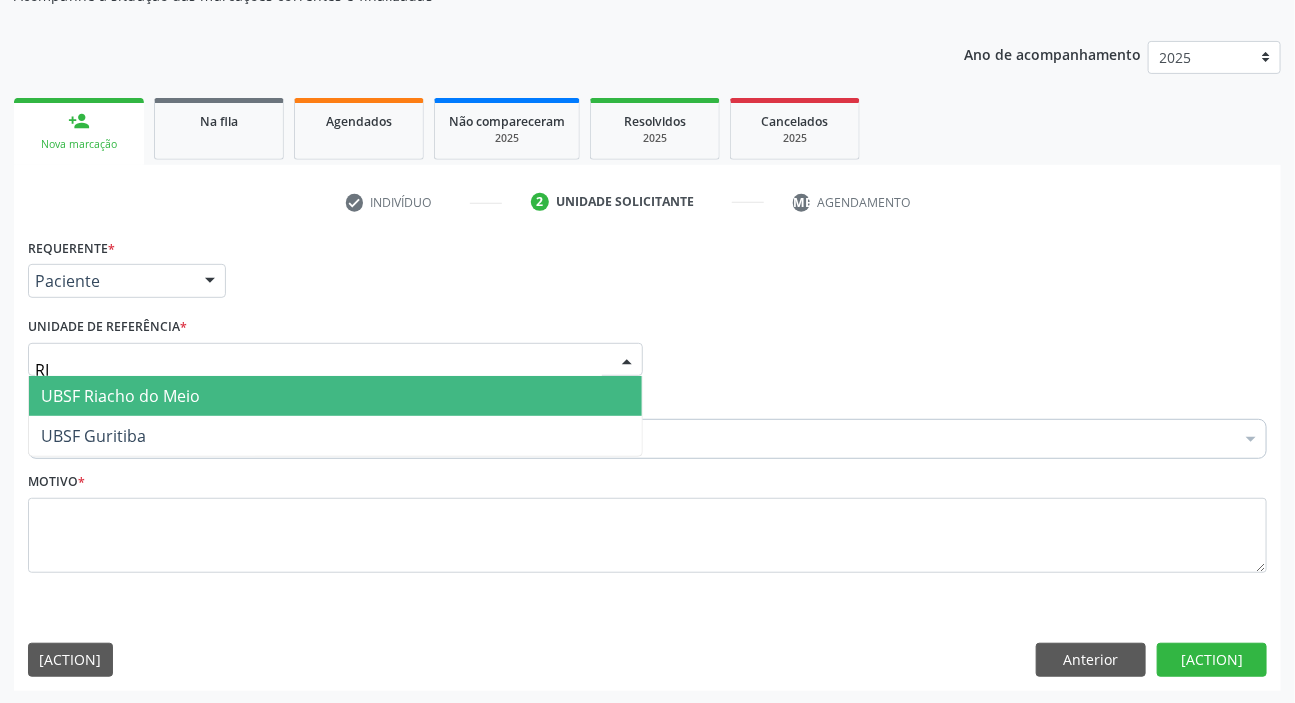 click on "[INSTITUTION_NAME]" at bounding box center [120, 396] 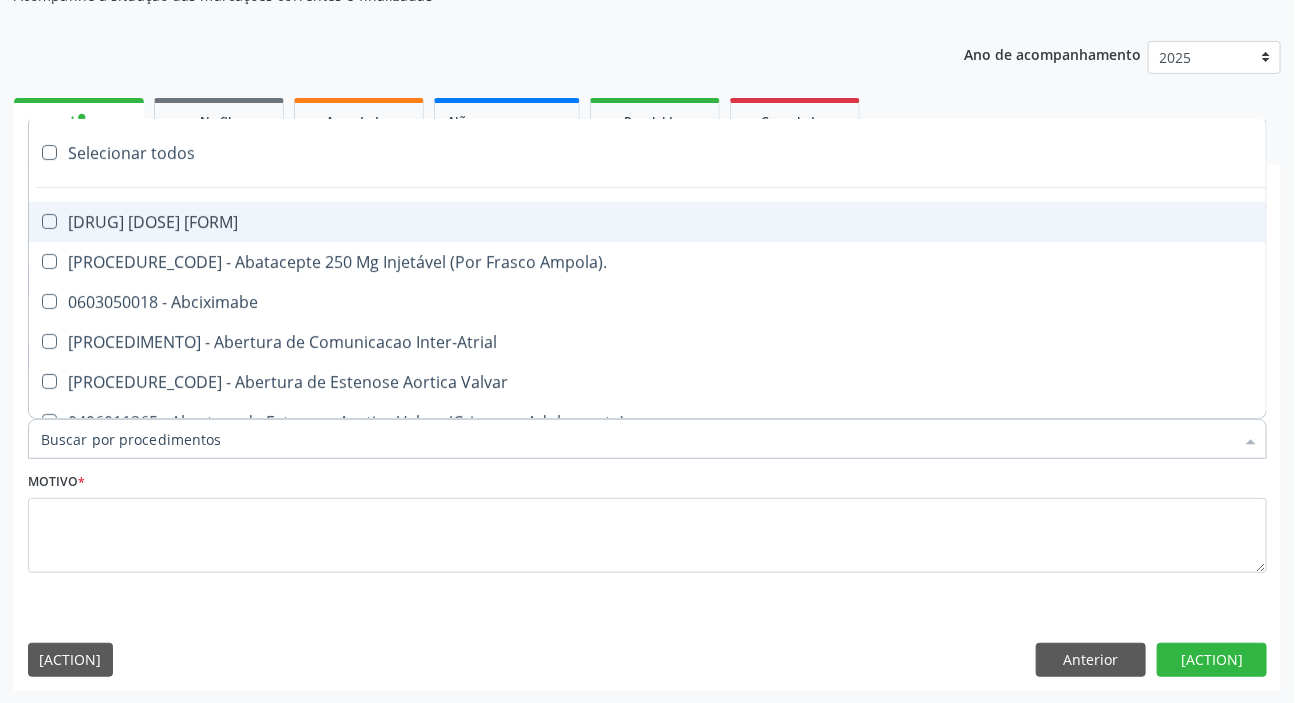 paste on "DERMATO" 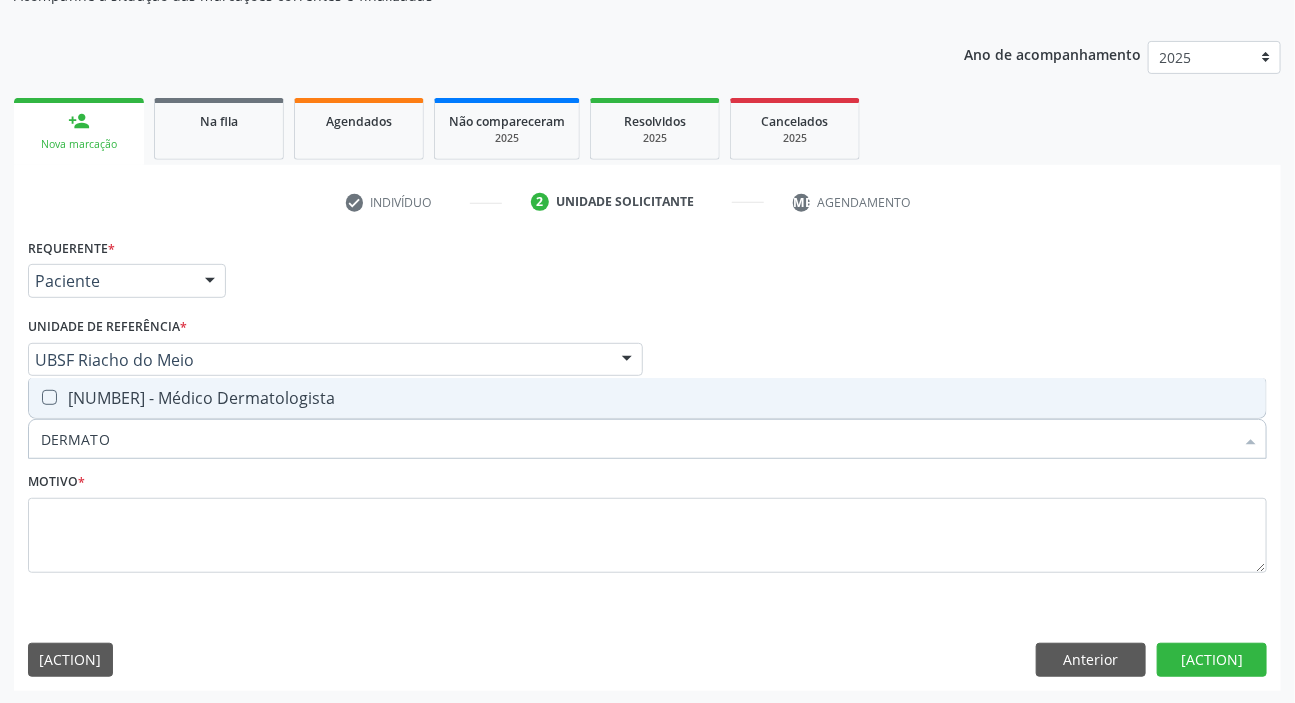 click on "[CODE] - [PROFESSION]" at bounding box center [647, 398] 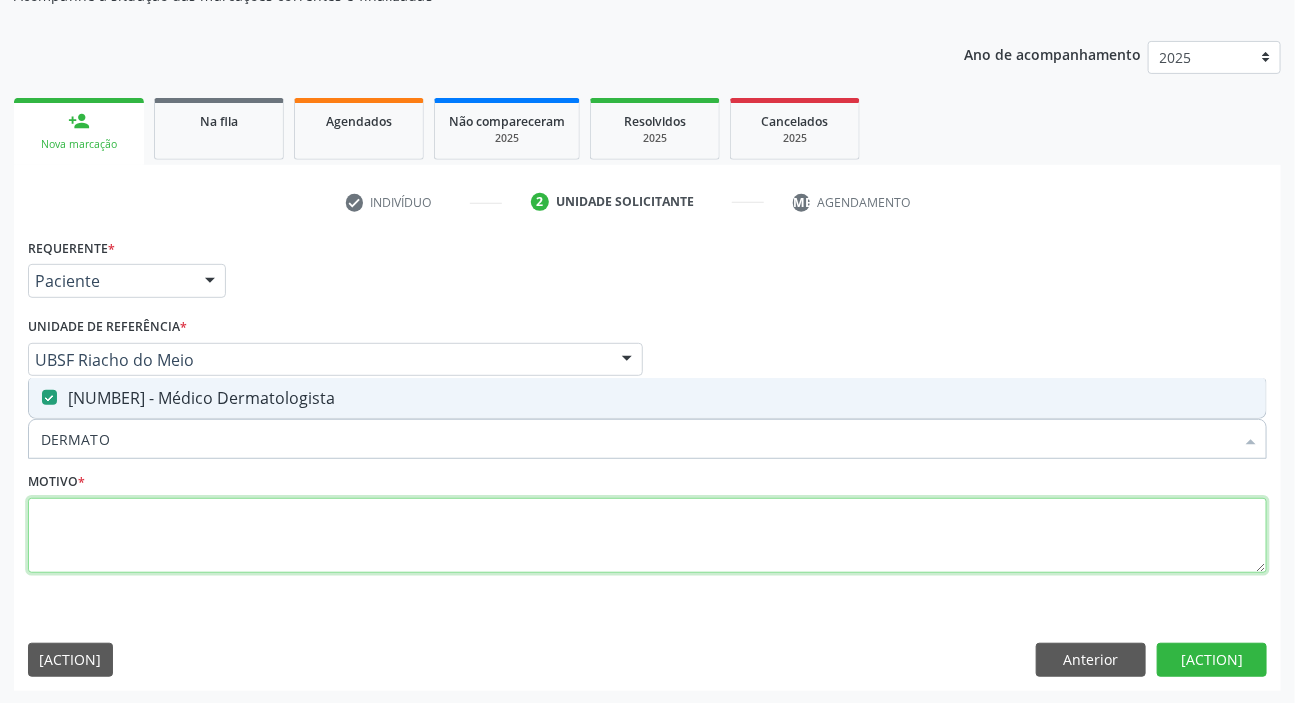 click at bounding box center (647, 536) 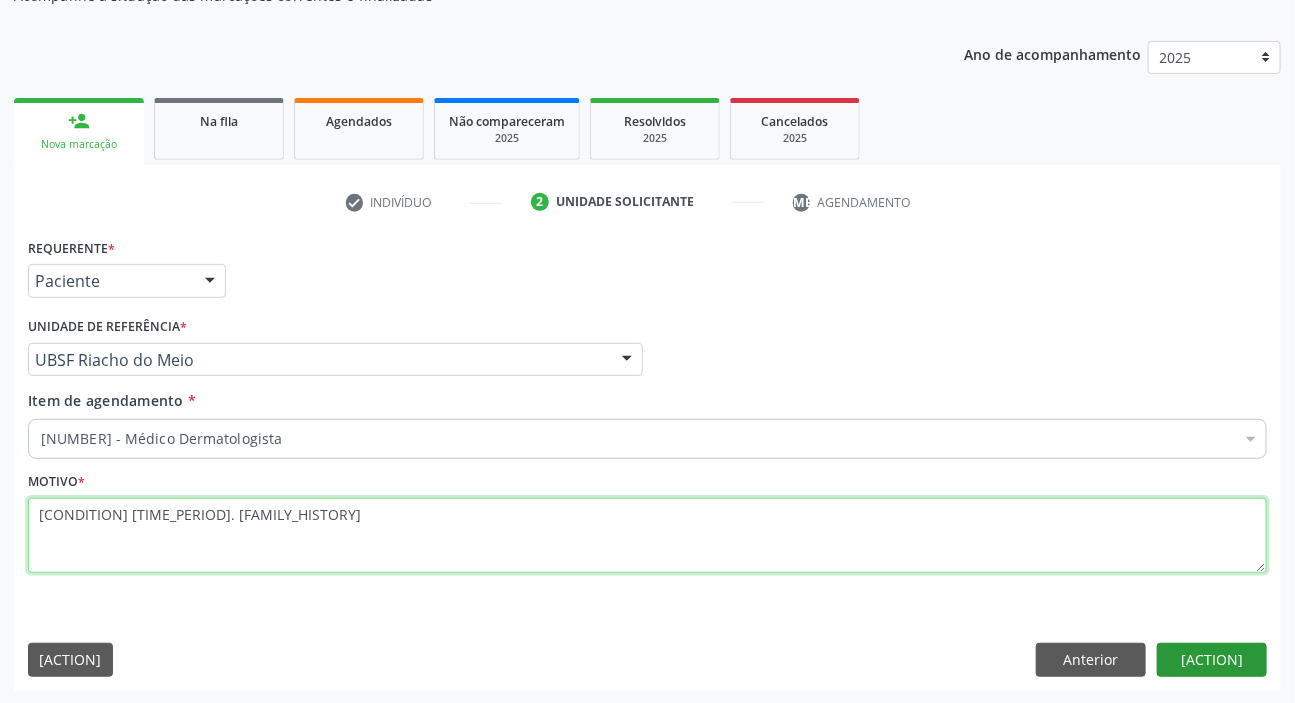 type on "LESÃO NA PELE DO NARIZ QUE NÃO CICATRIZA HÁ 08 MESES. HISTÓRICO DE CA NA FAMÍLIA" 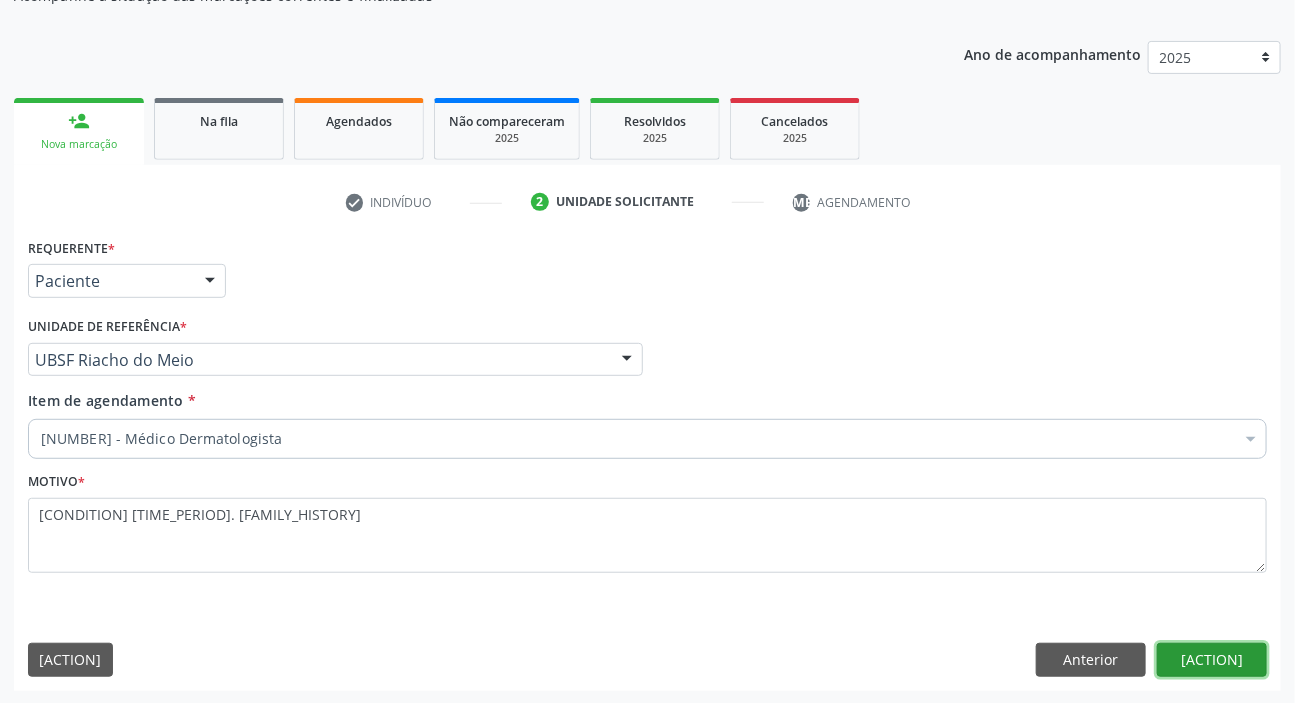 click on "Próximo" at bounding box center (1212, 660) 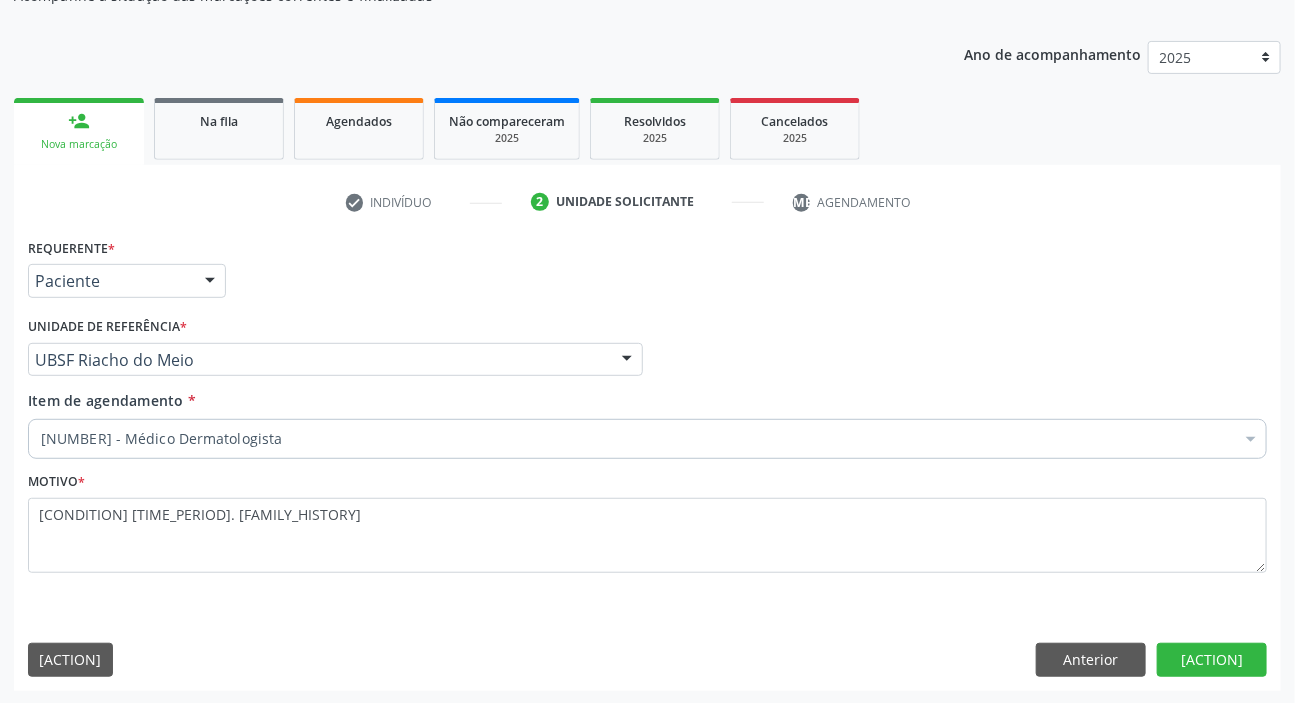 scroll, scrollTop: 166, scrollLeft: 0, axis: vertical 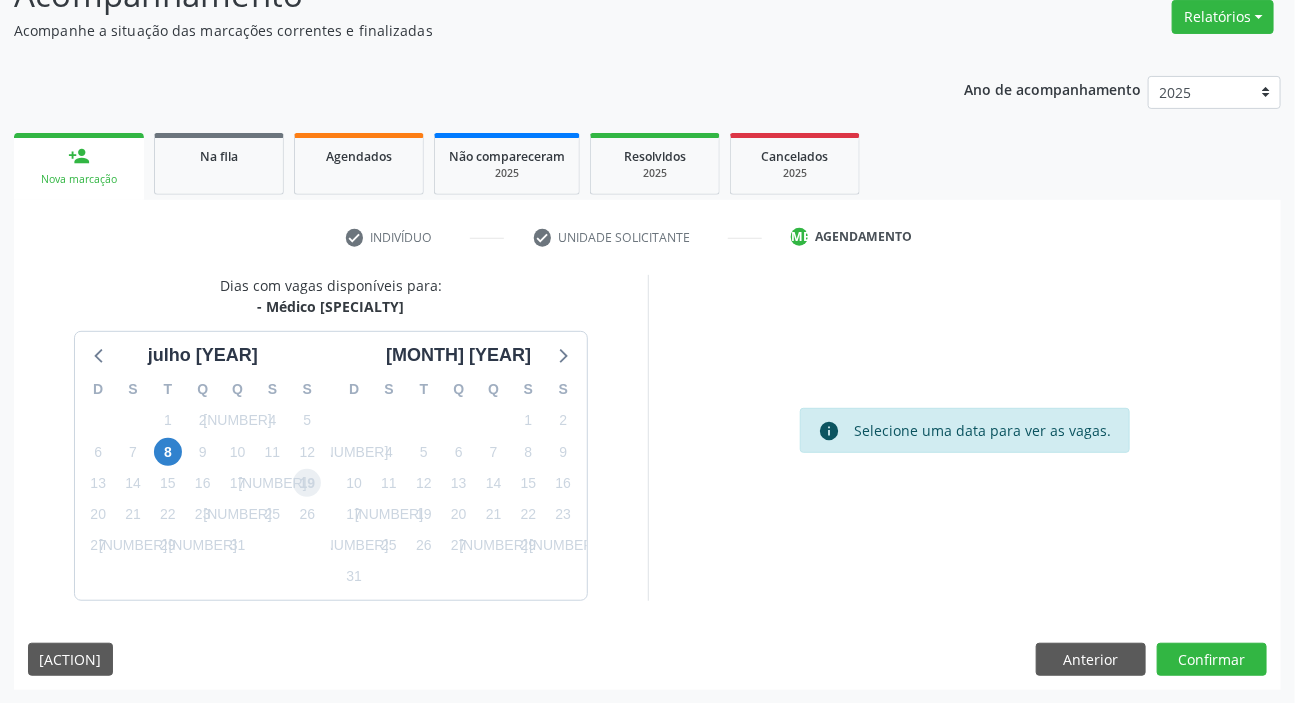 click on "19" at bounding box center (307, 483) 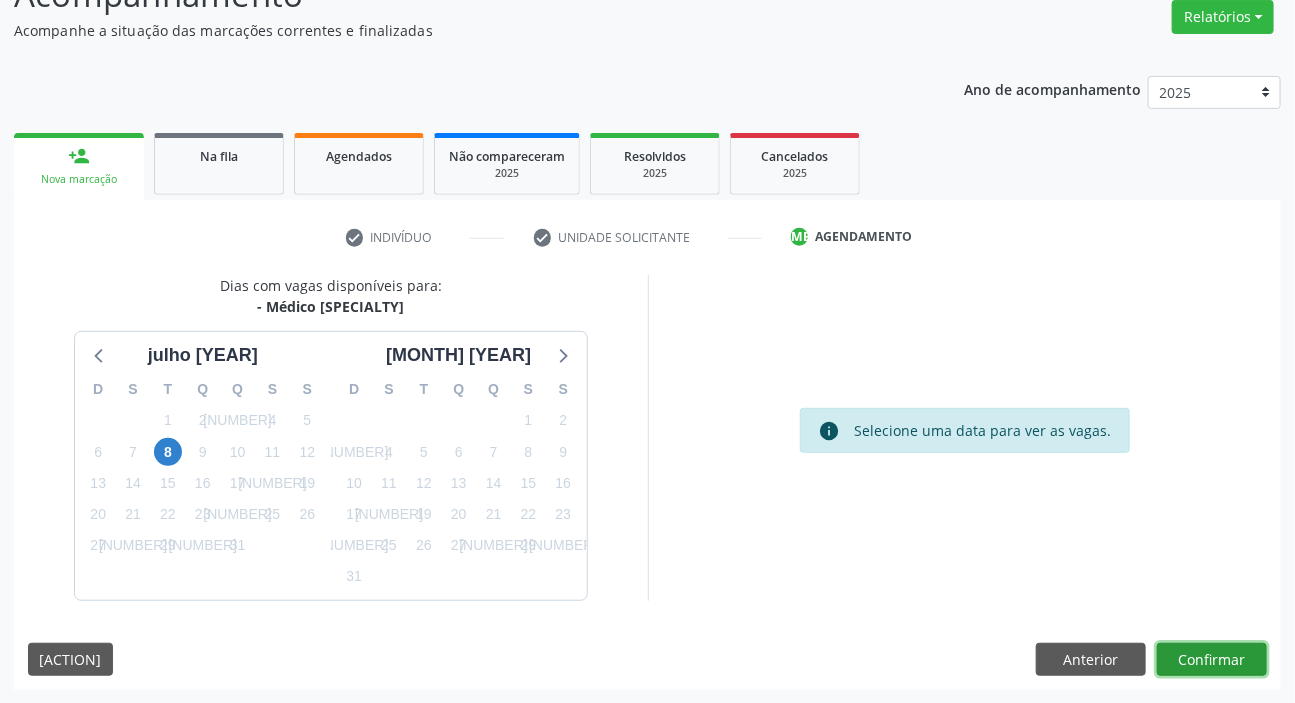 click on "Confirmar" at bounding box center [1212, 660] 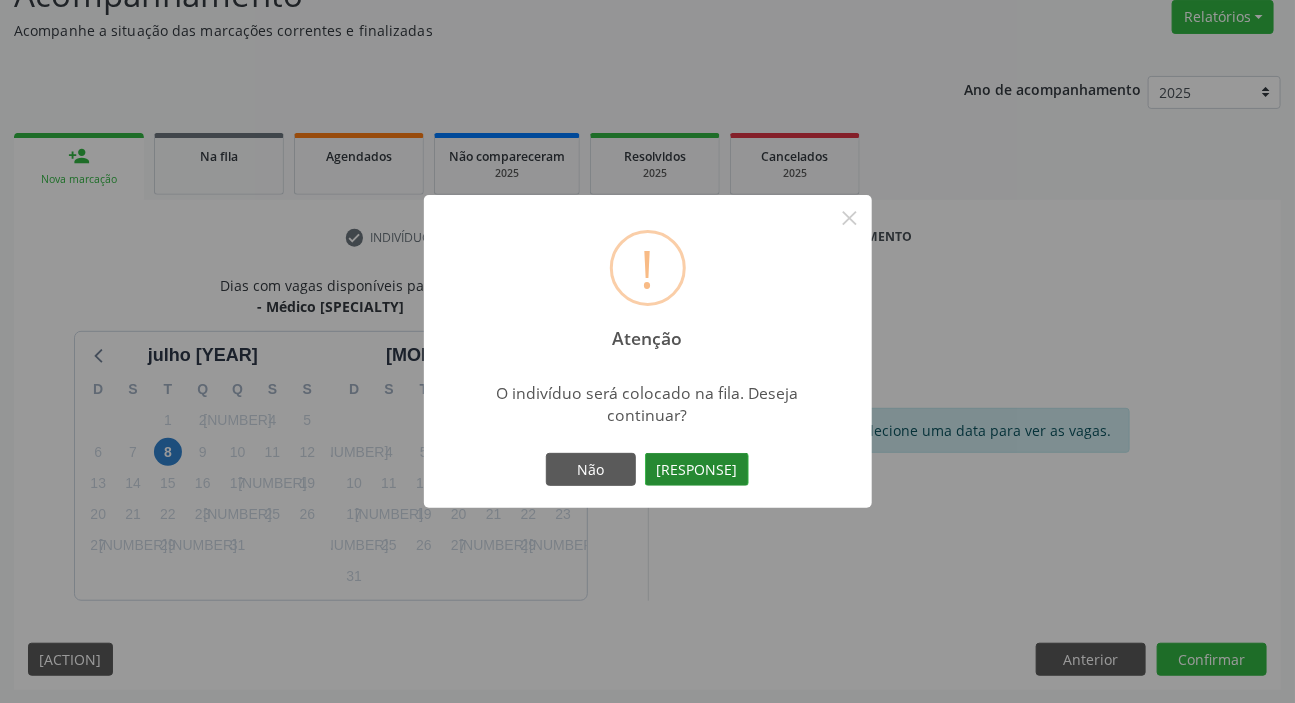 click on "Sim" at bounding box center [697, 470] 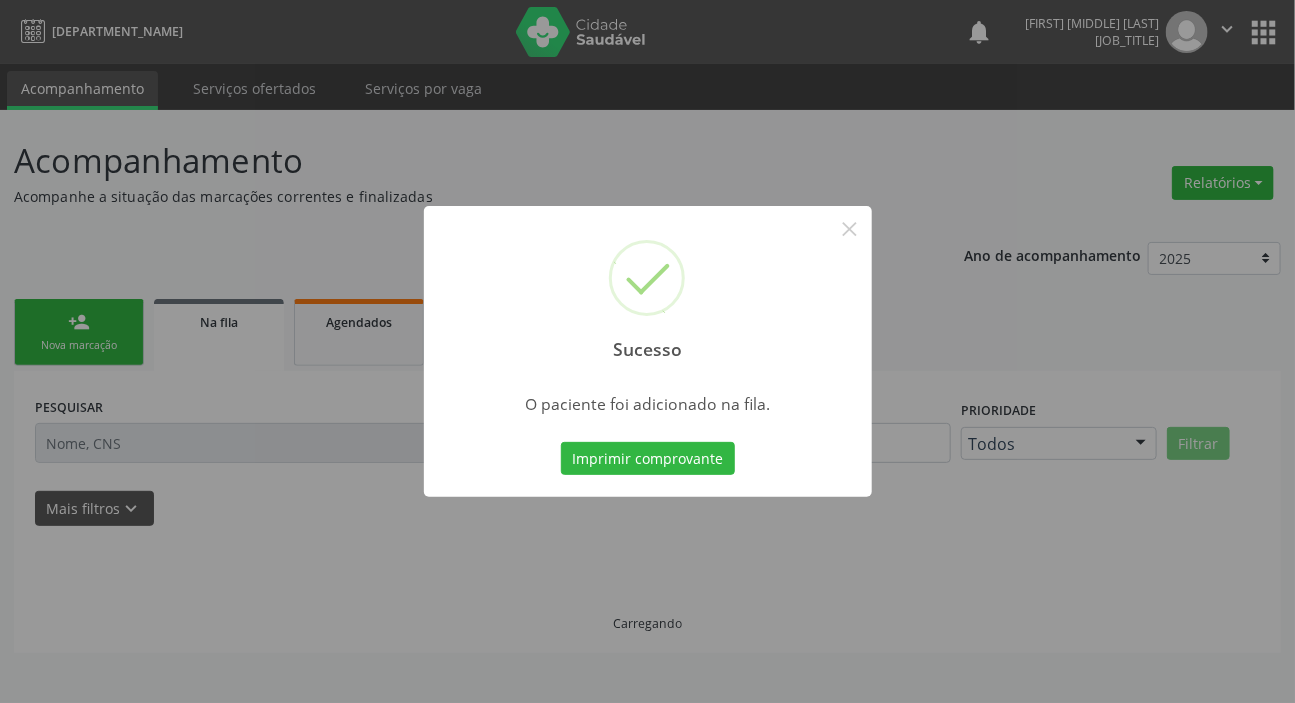 scroll, scrollTop: 0, scrollLeft: 0, axis: both 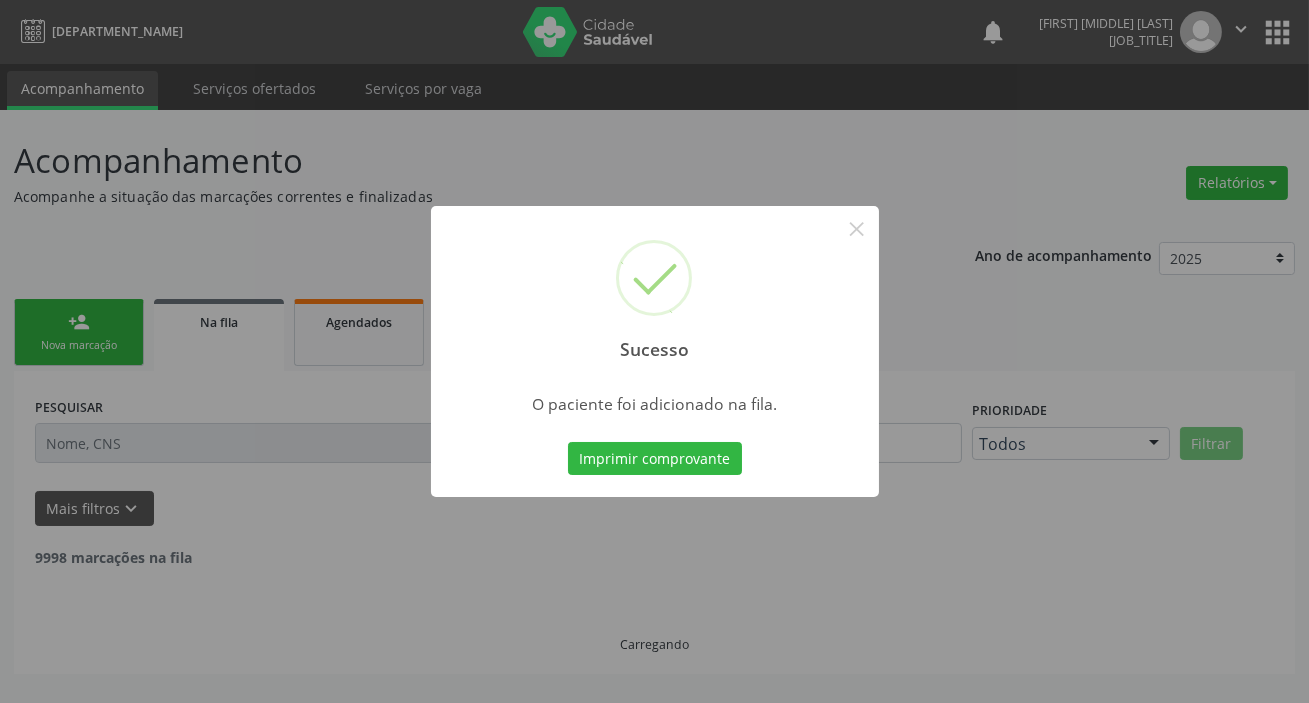 click on "Sucesso × O paciente foi adicionado na fila. Imprimir comprovante Cancel" at bounding box center [654, 351] 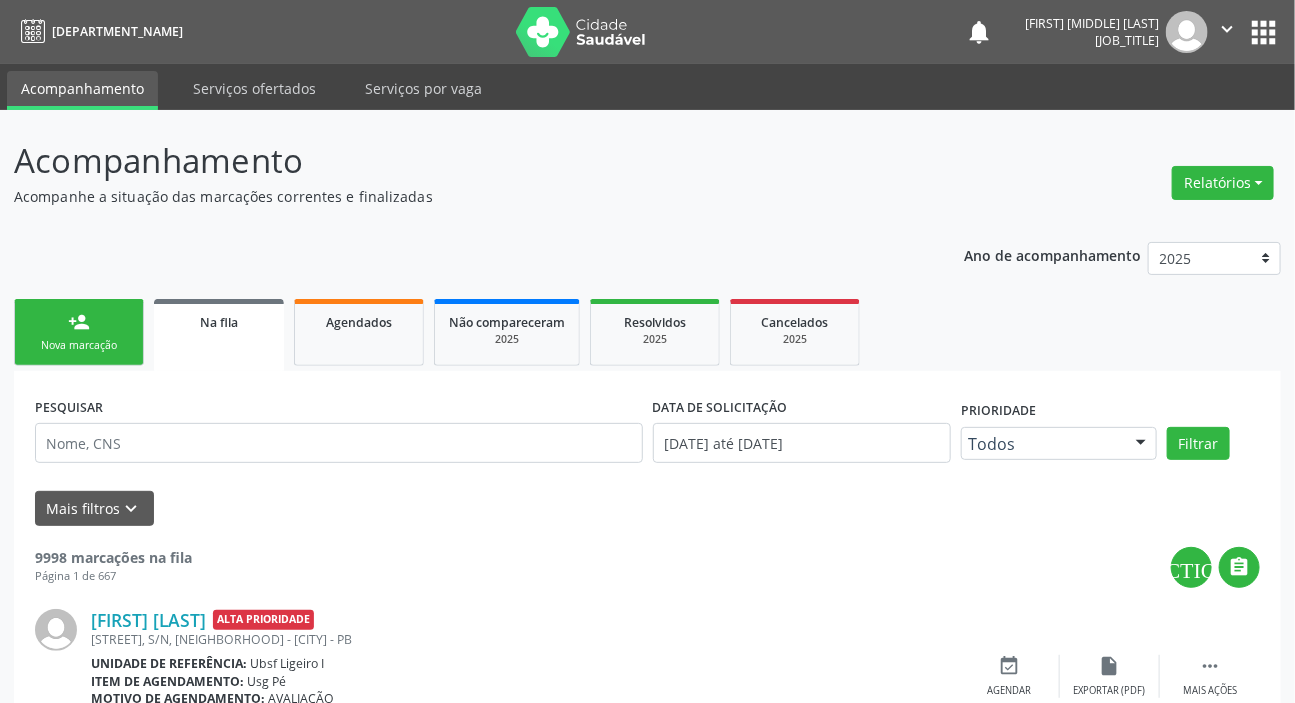 click on "person_add
Nova marcação" at bounding box center (79, 332) 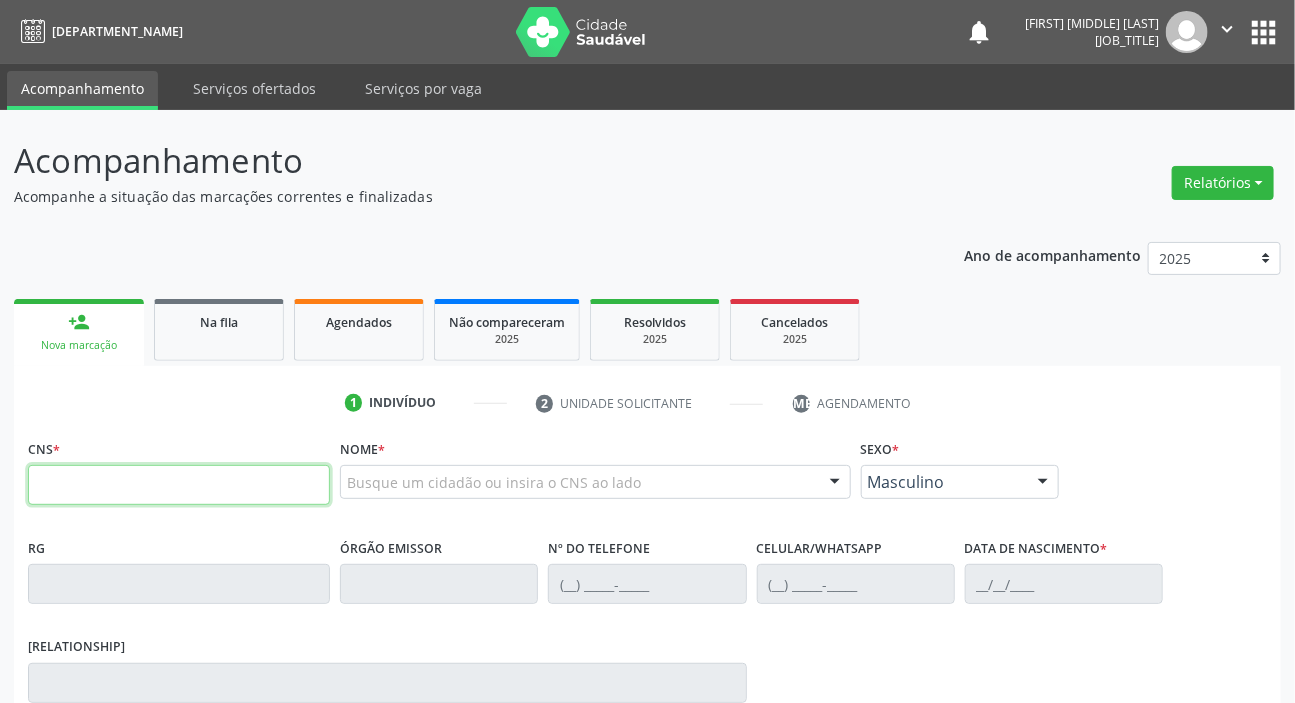 click at bounding box center [179, 485] 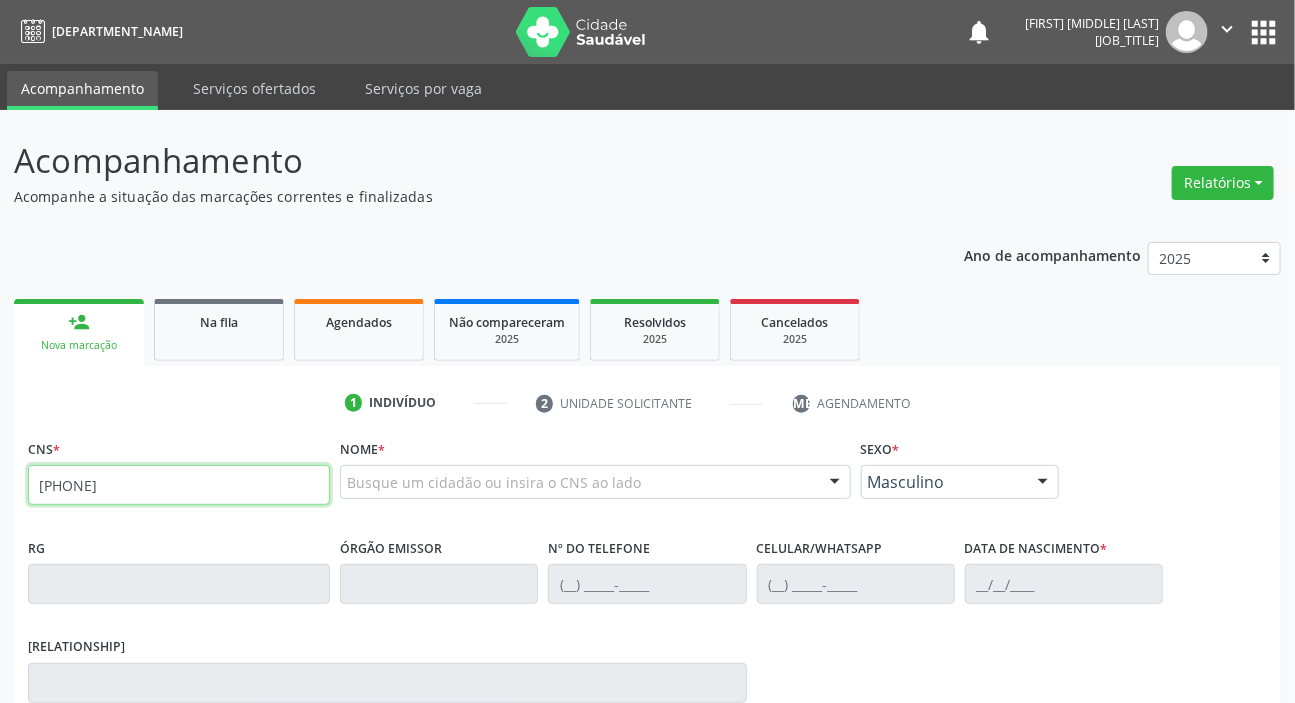 type on "701 4066 4152 0934" 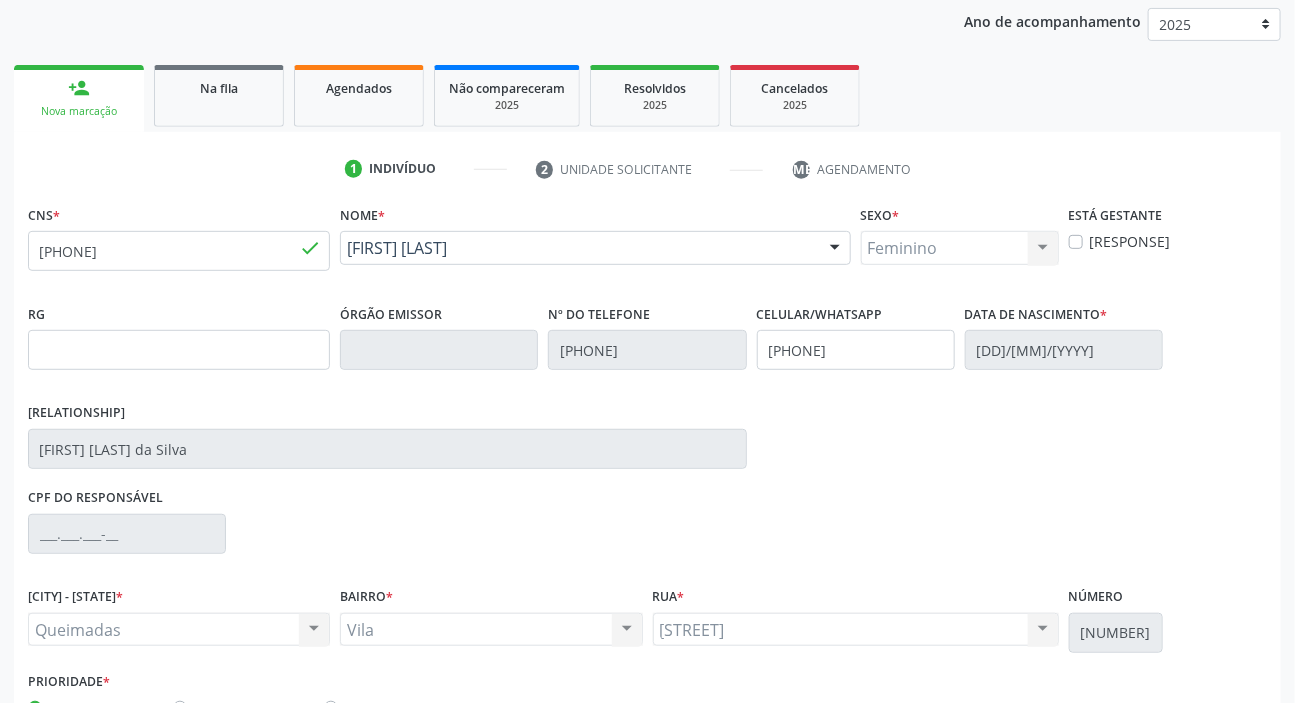 scroll, scrollTop: 366, scrollLeft: 0, axis: vertical 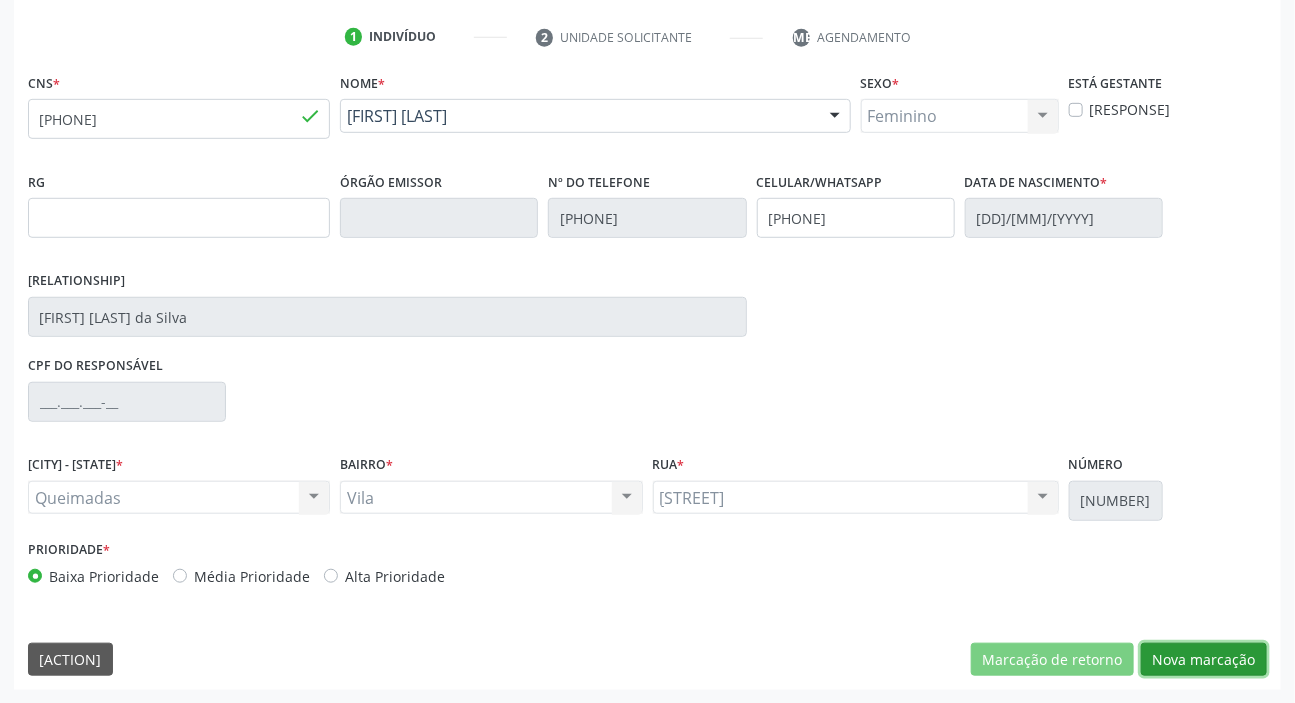 drag, startPoint x: 1169, startPoint y: 650, endPoint x: 1114, endPoint y: 640, distance: 55.9017 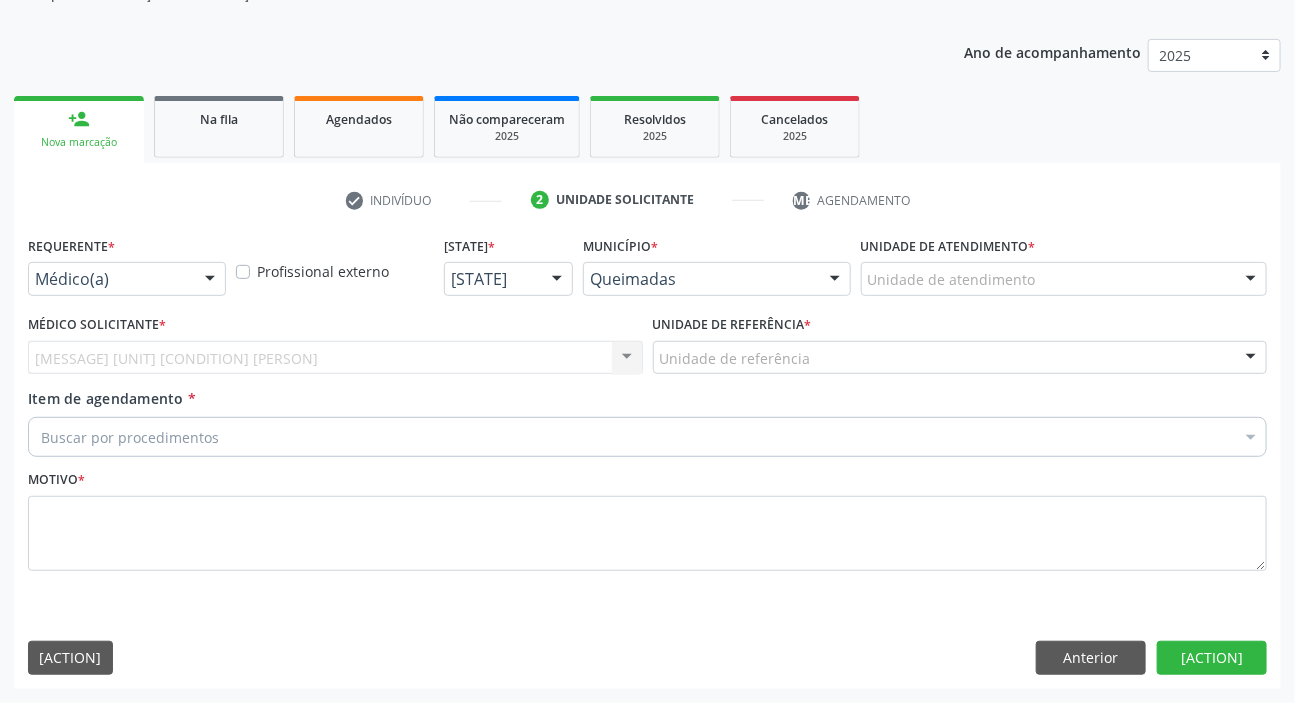 scroll, scrollTop: 201, scrollLeft: 0, axis: vertical 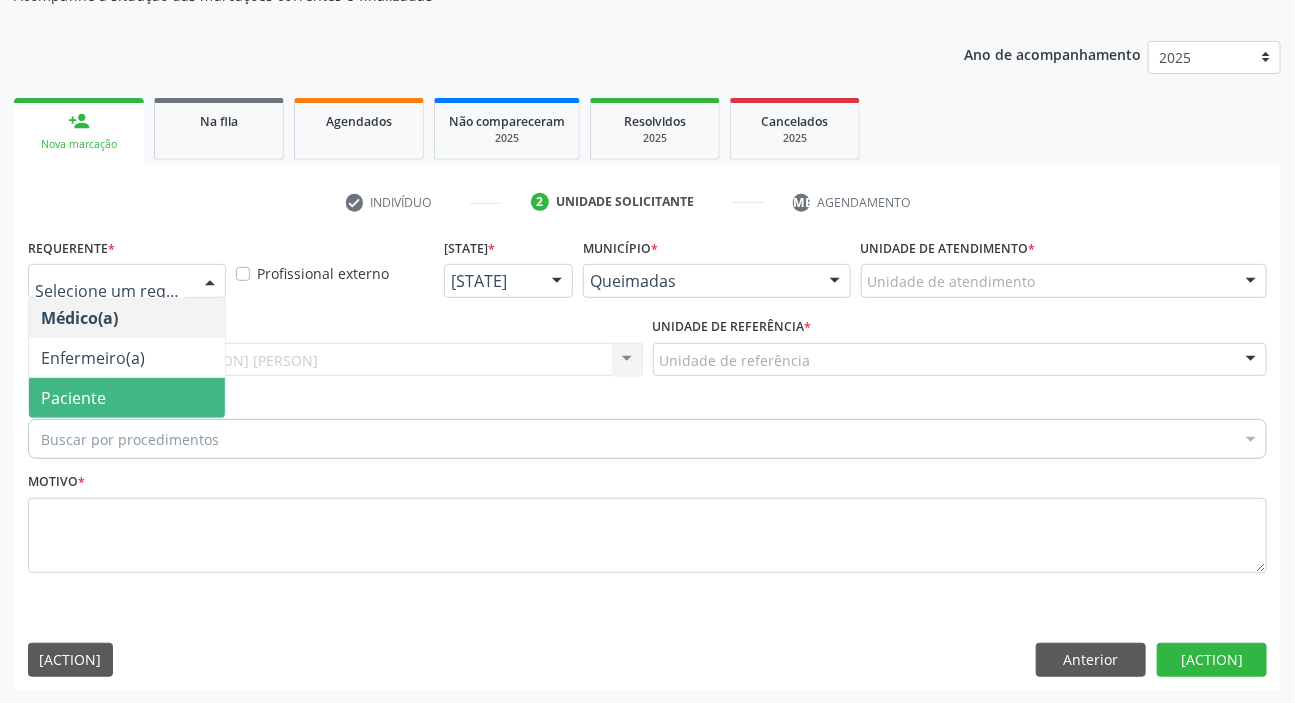 click on "Paciente" at bounding box center (73, 398) 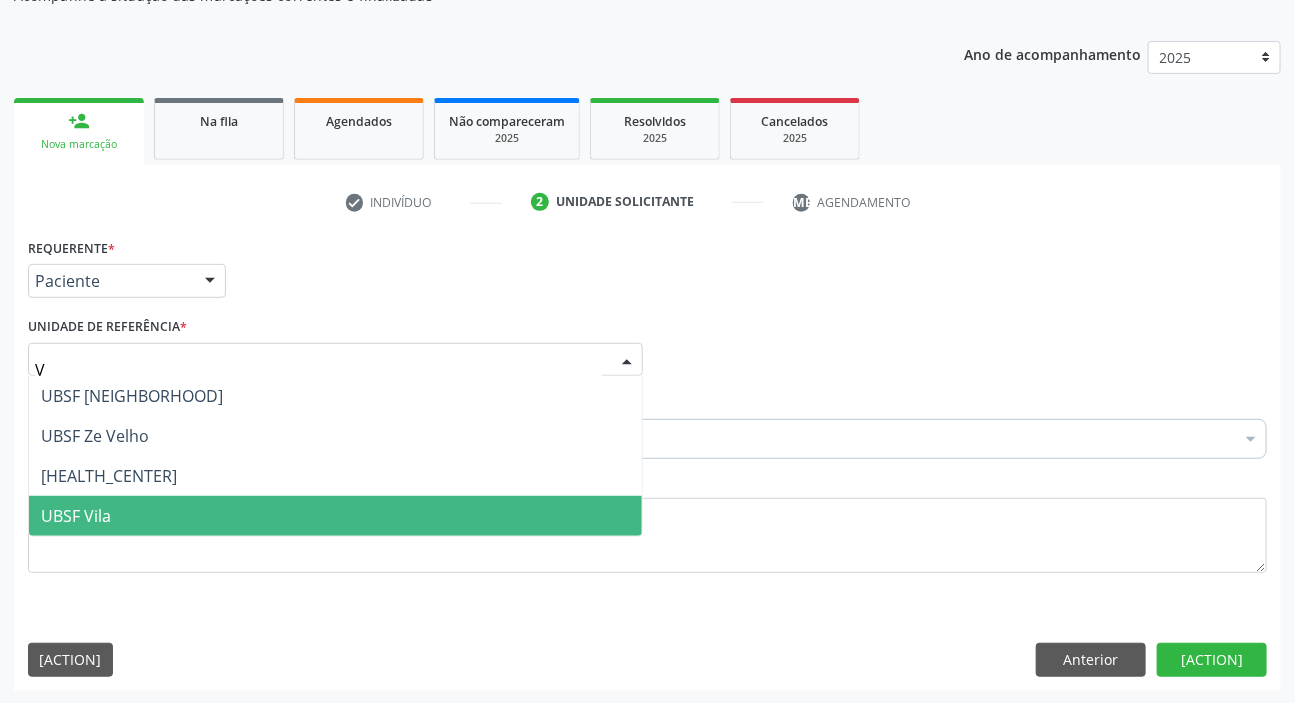 click on "UBSF Vila" at bounding box center [335, 516] 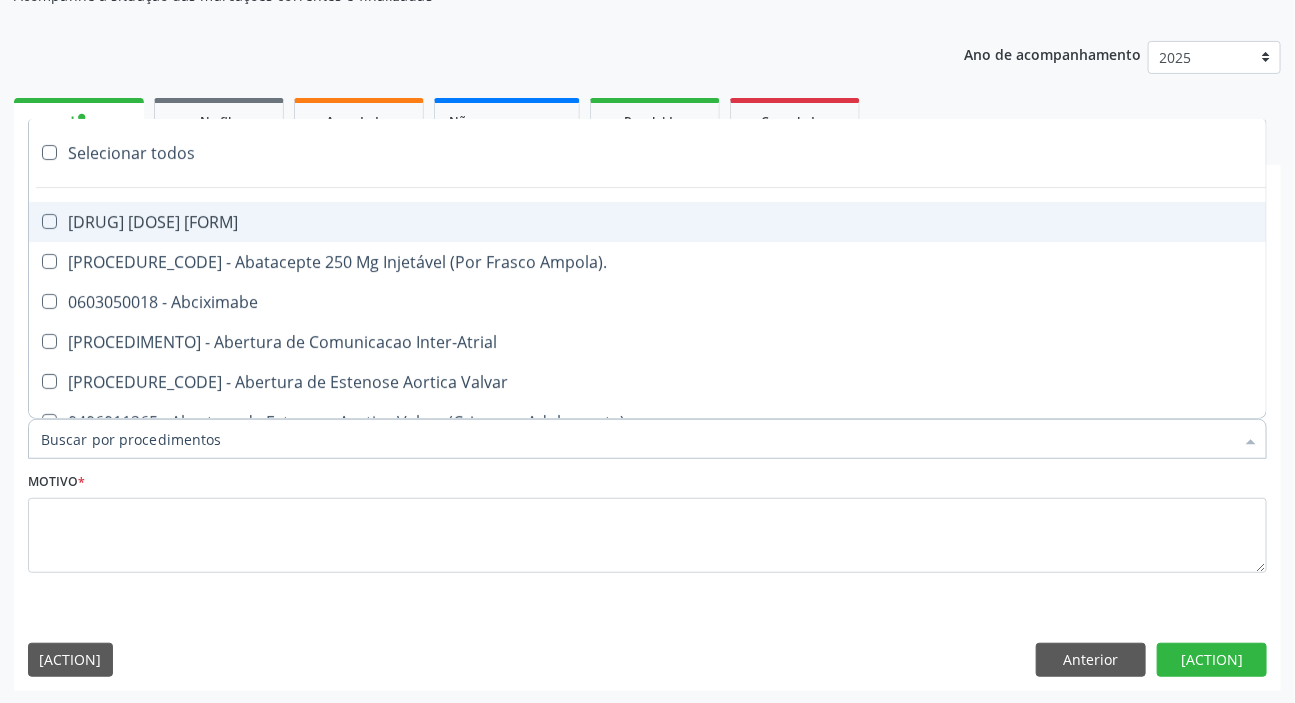 paste on "DERMATO" 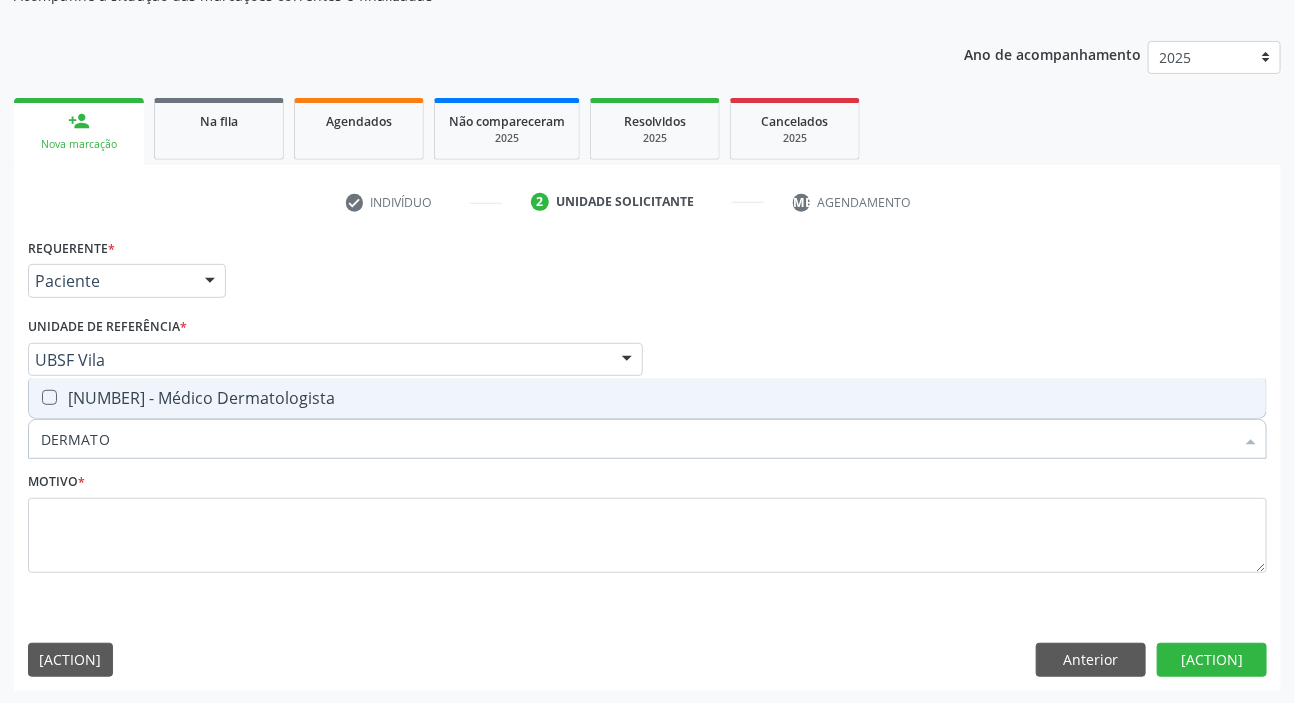 click on "[CODE] - [PROFESSION]" at bounding box center [647, 398] 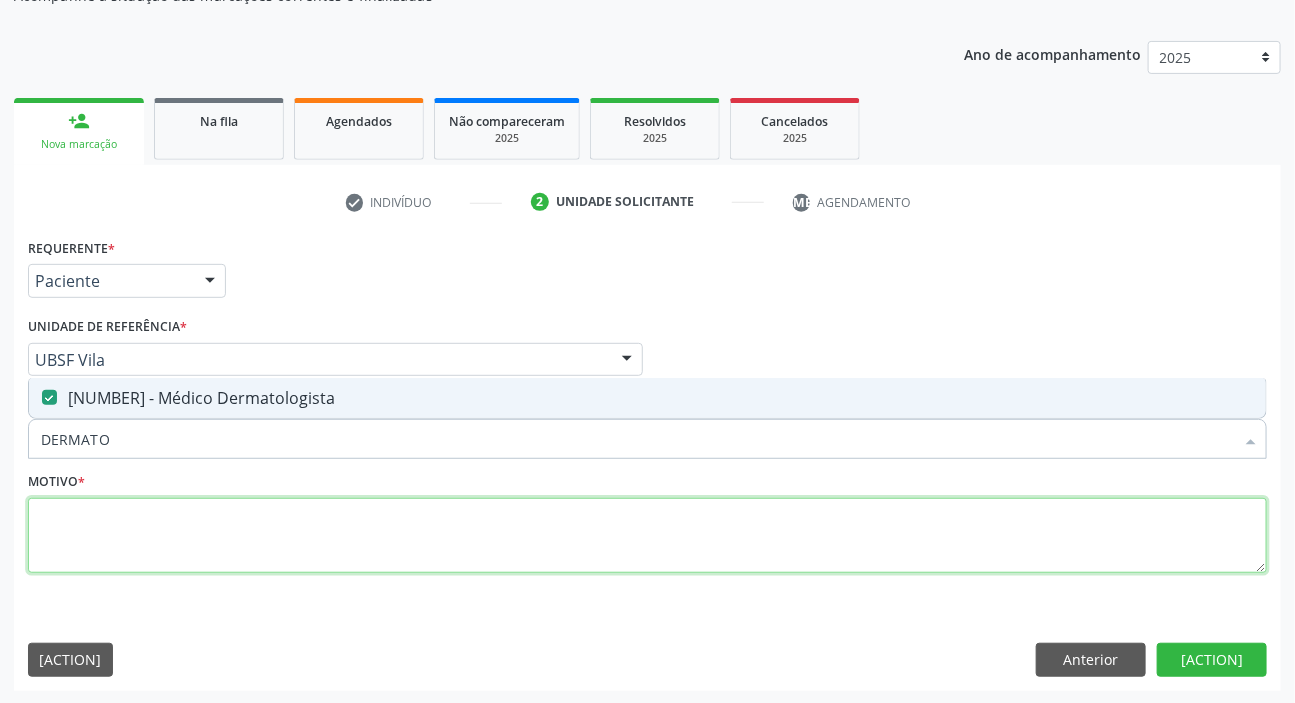 click at bounding box center [647, 536] 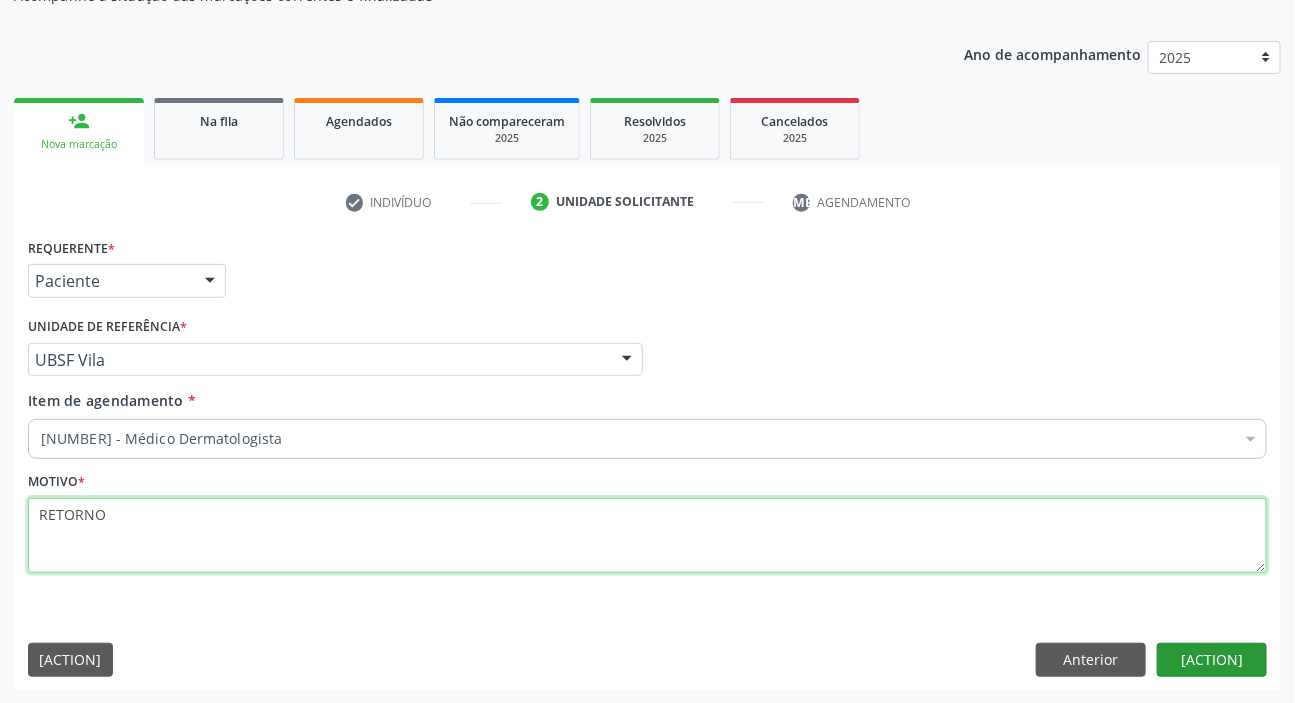 type on "RETORNO" 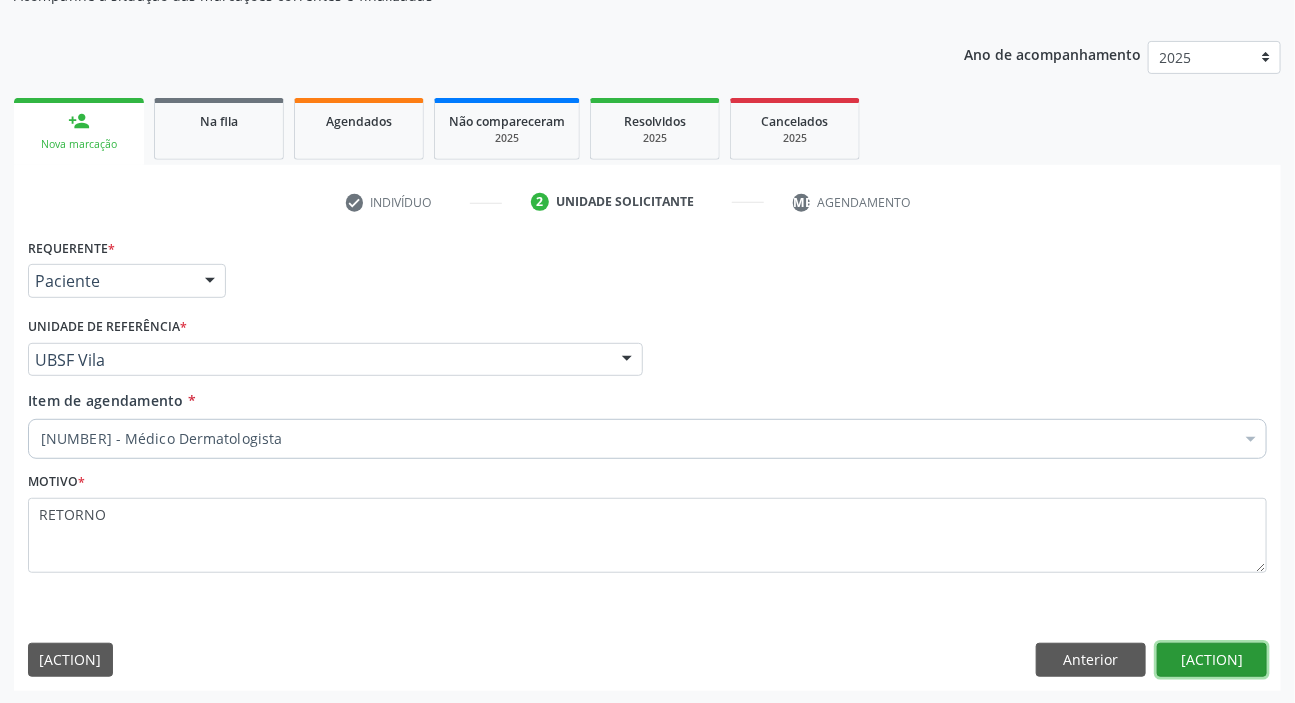 click on "Próximo" at bounding box center [1212, 660] 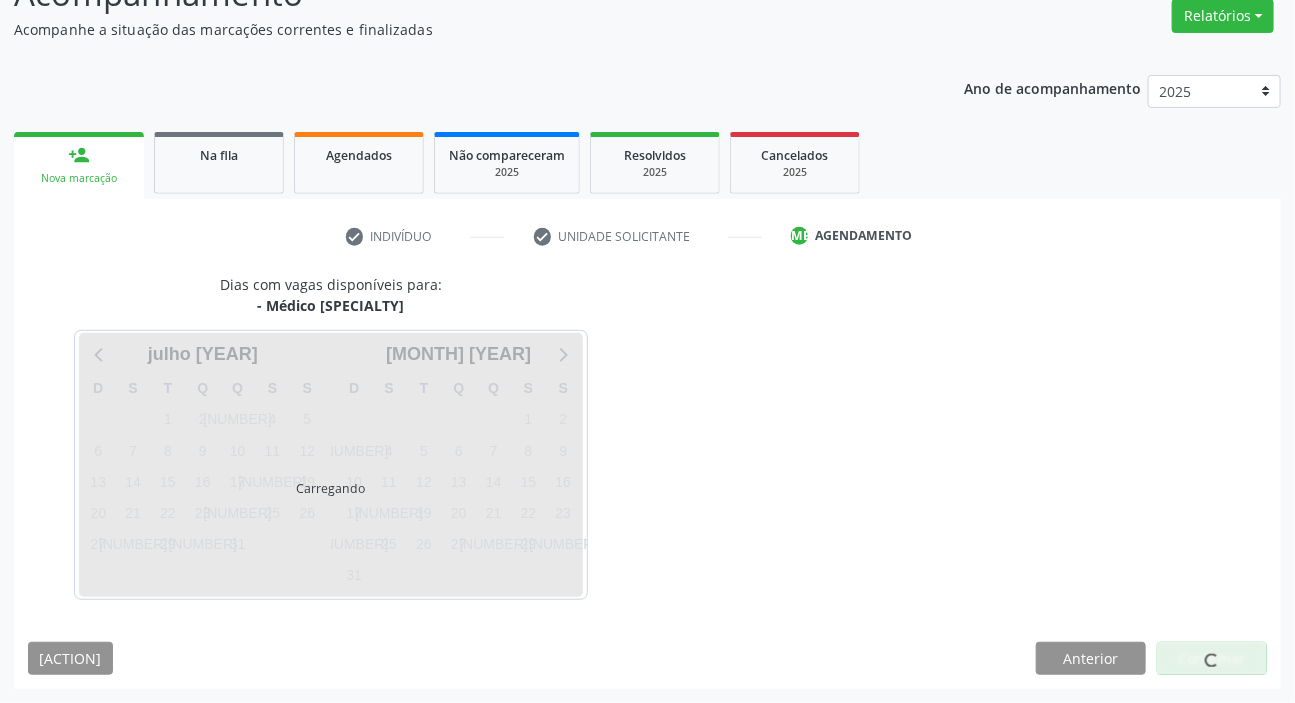 scroll, scrollTop: 166, scrollLeft: 0, axis: vertical 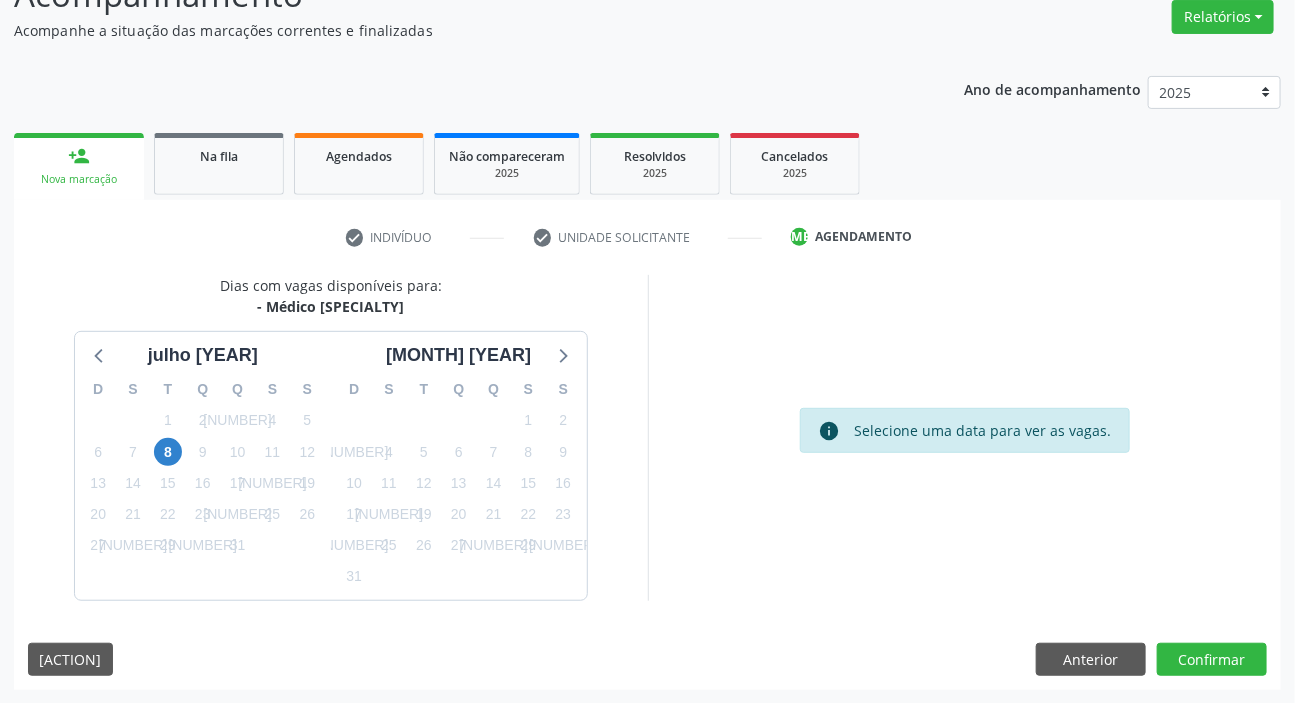 click on "15" at bounding box center (528, 483) 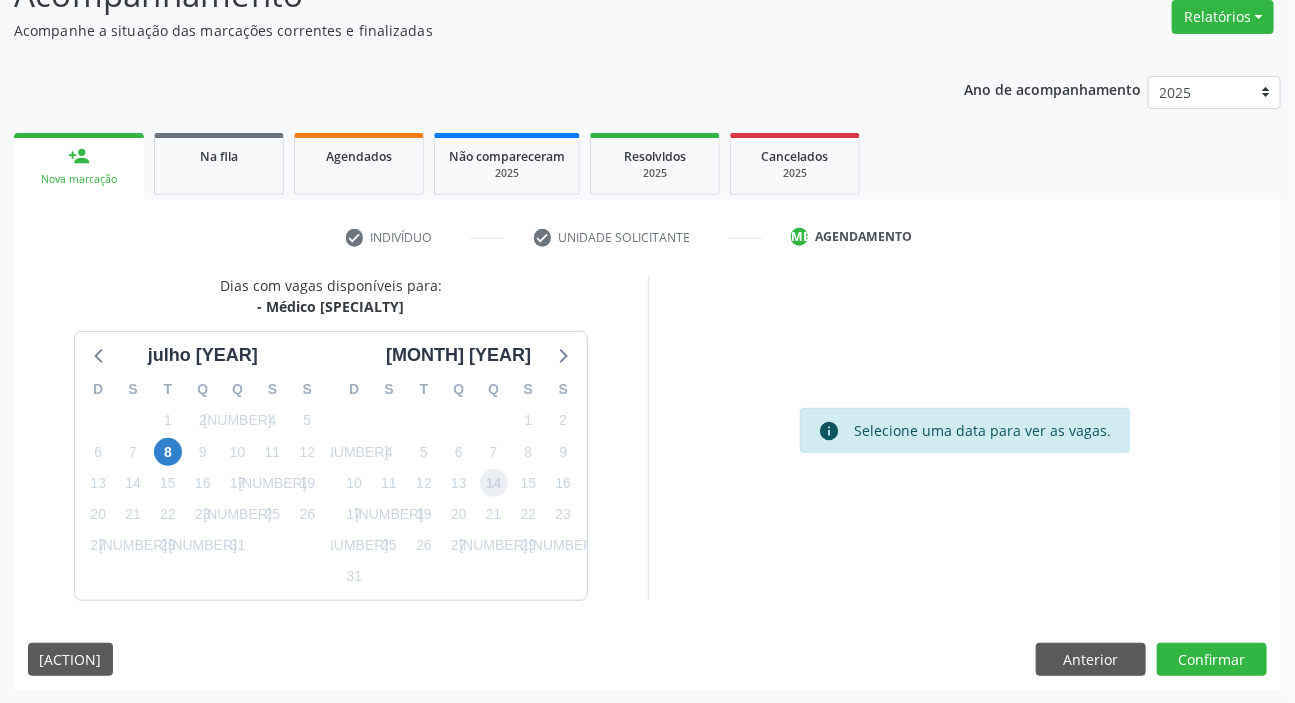 click on "[NUMBER]" at bounding box center [494, 483] 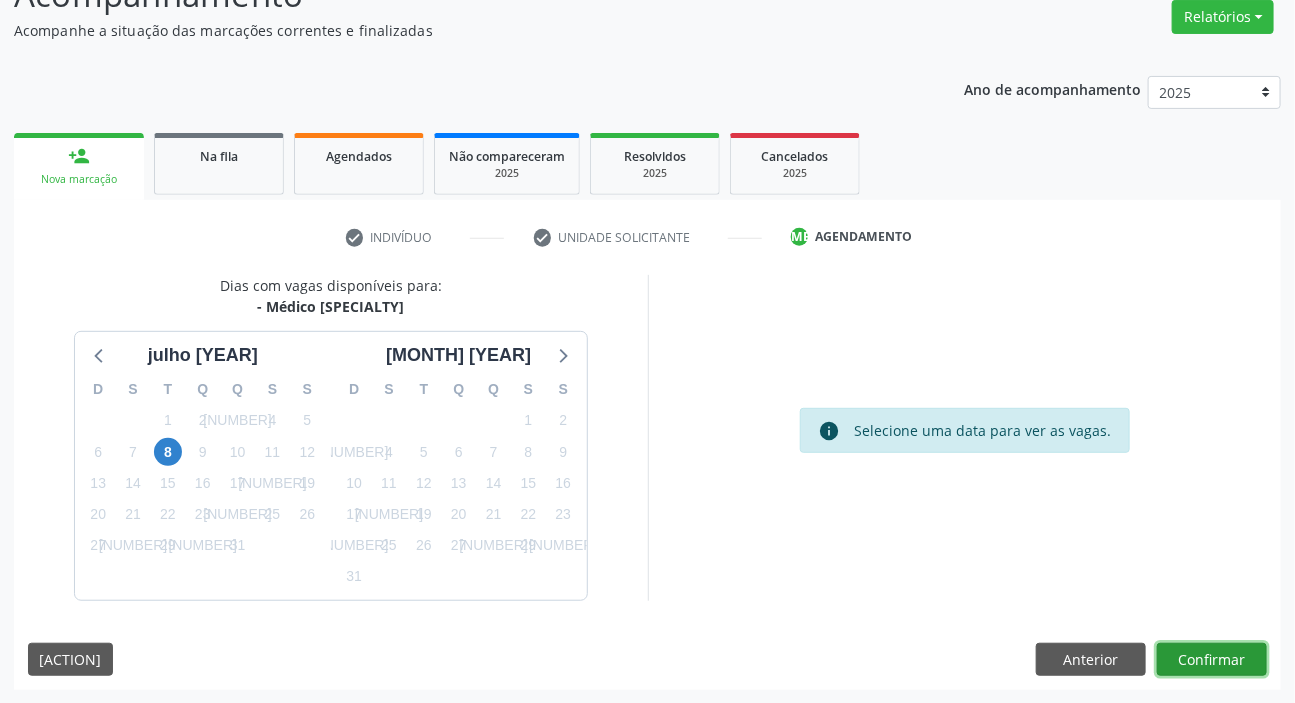 click on "Confirmar" at bounding box center (1212, 660) 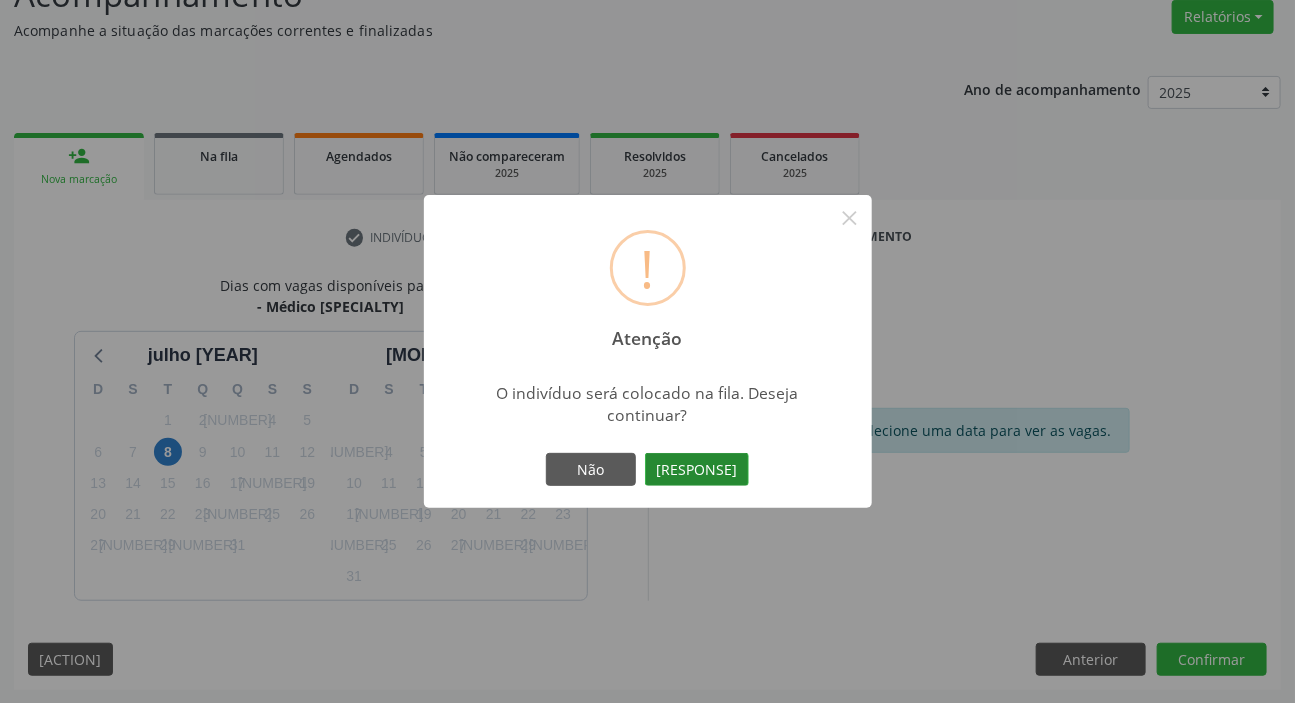 click on "Sim" at bounding box center (697, 470) 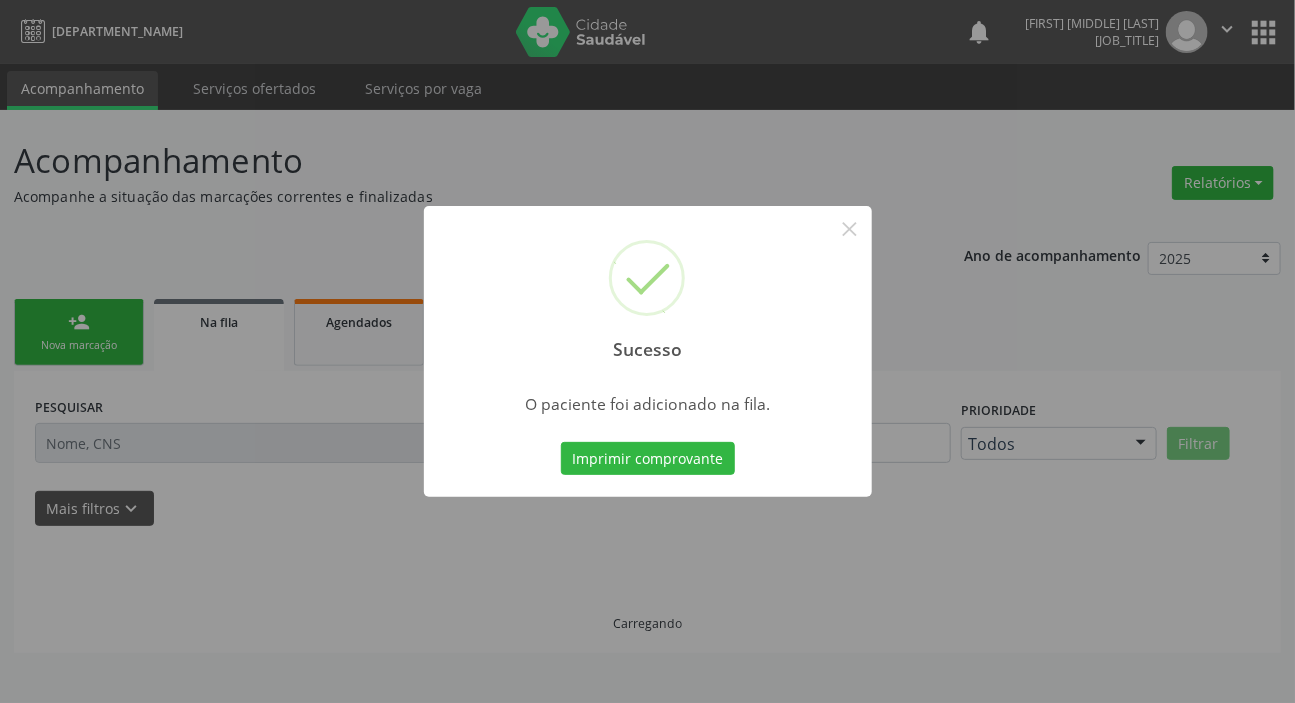 scroll, scrollTop: 0, scrollLeft: 0, axis: both 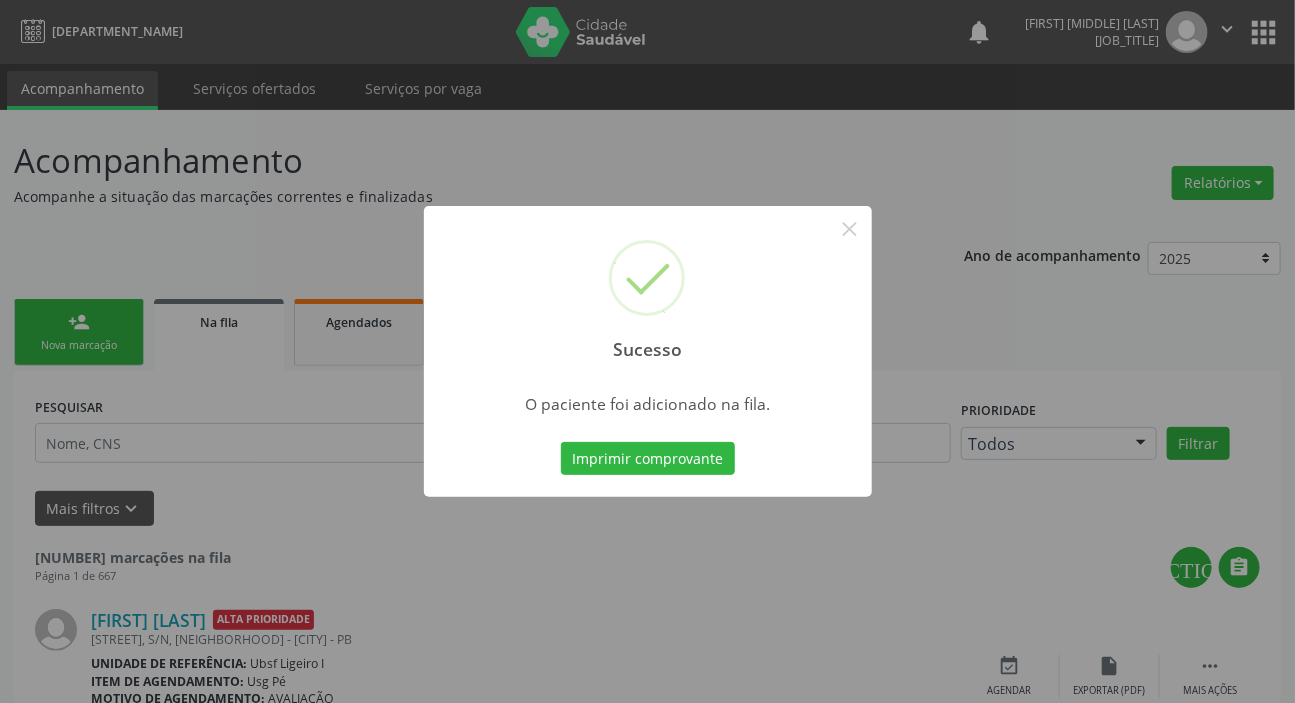 click on "Sucesso × O paciente foi adicionado na fila. Imprimir comprovante Cancel" at bounding box center (647, 351) 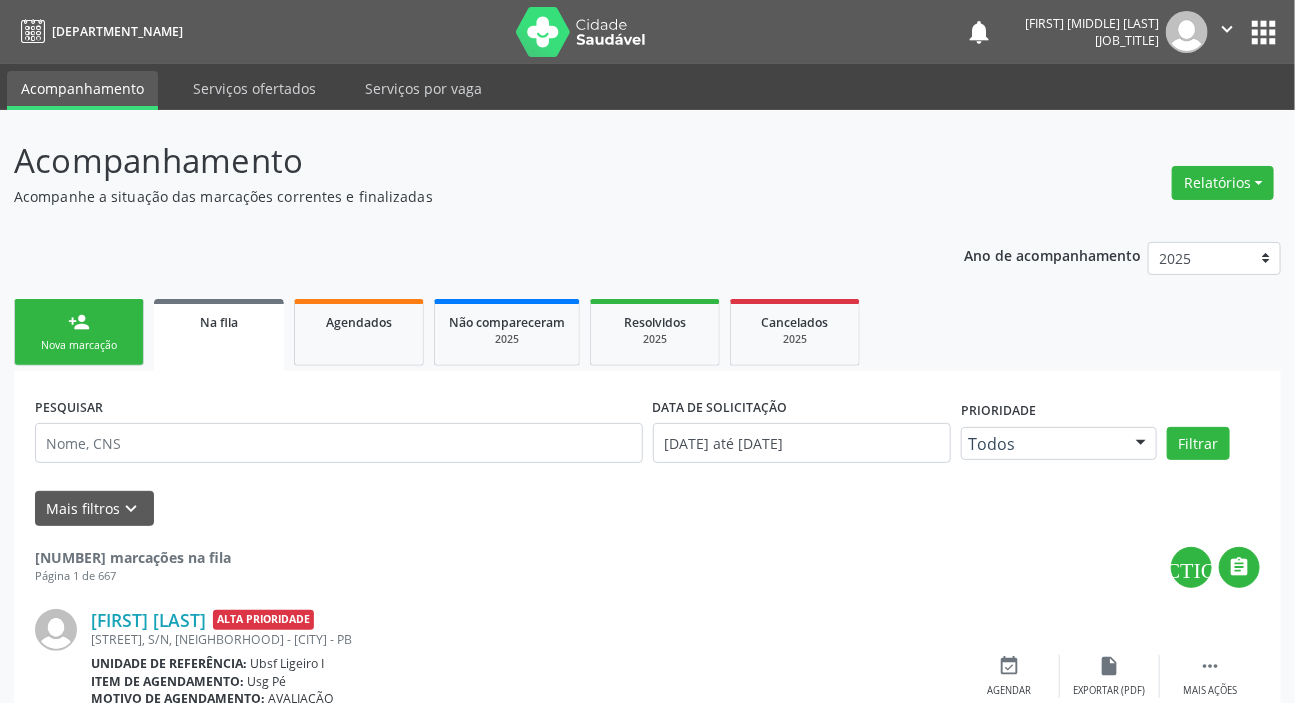 click on "person_add
Nova marcação" at bounding box center (79, 332) 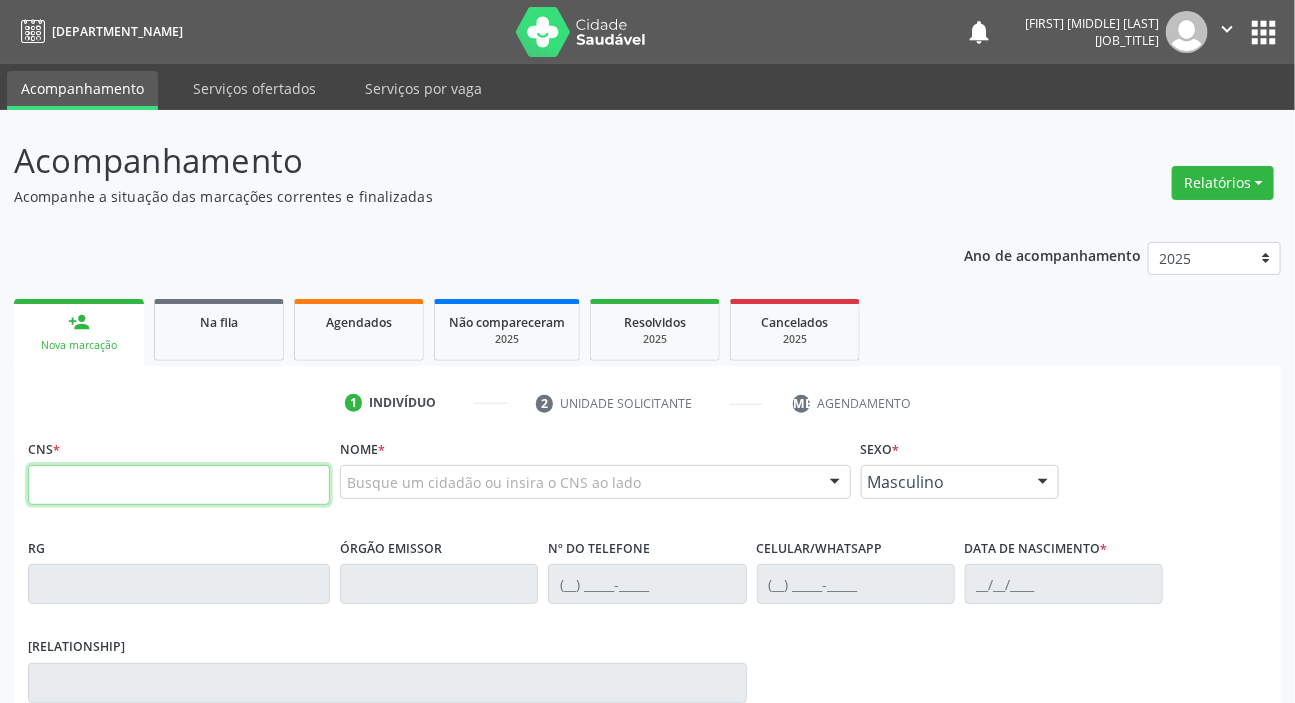 click at bounding box center (179, 485) 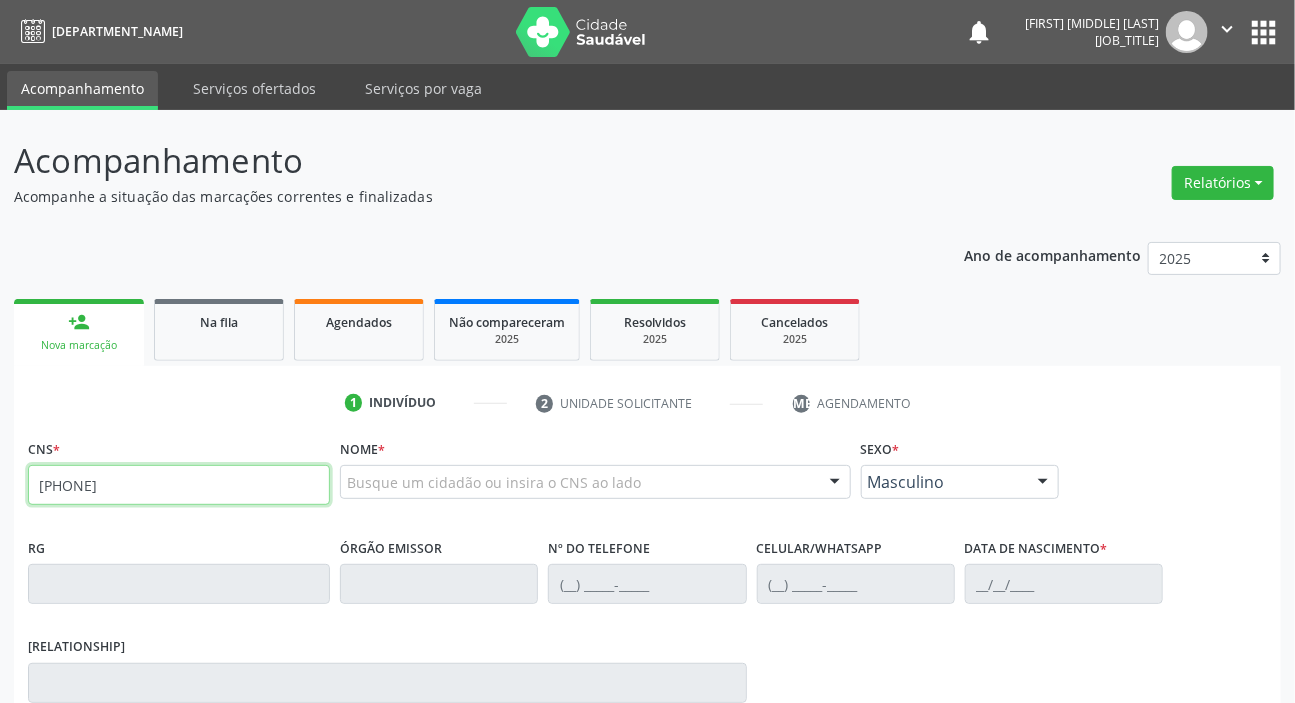 type on "704 8040 7865 2344" 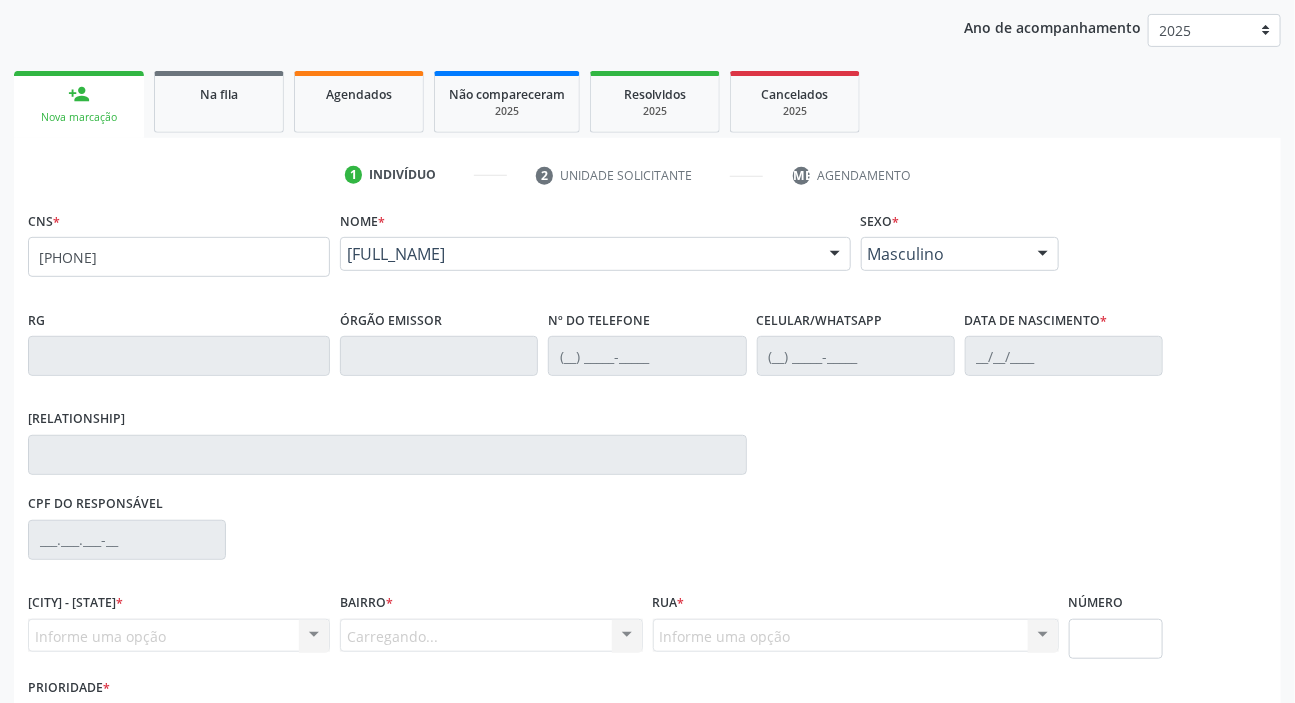 scroll, scrollTop: 366, scrollLeft: 0, axis: vertical 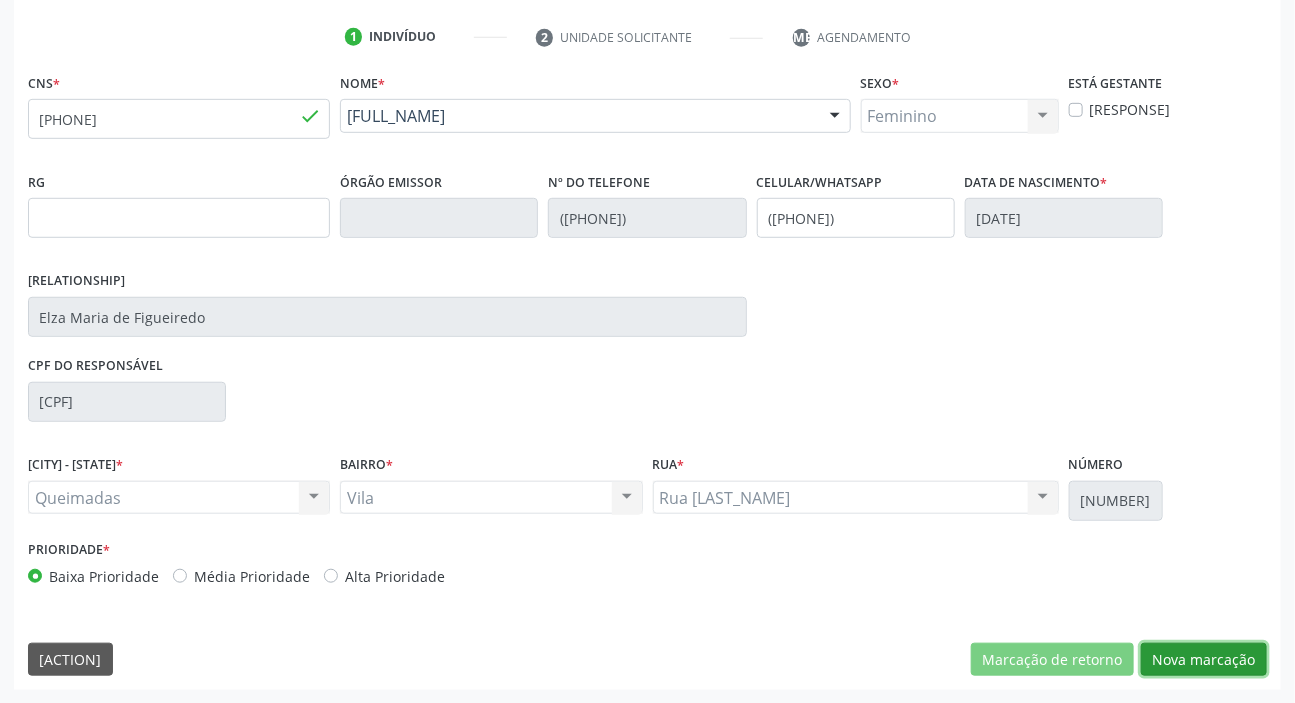 click on "Nova marcação" at bounding box center (1052, 660) 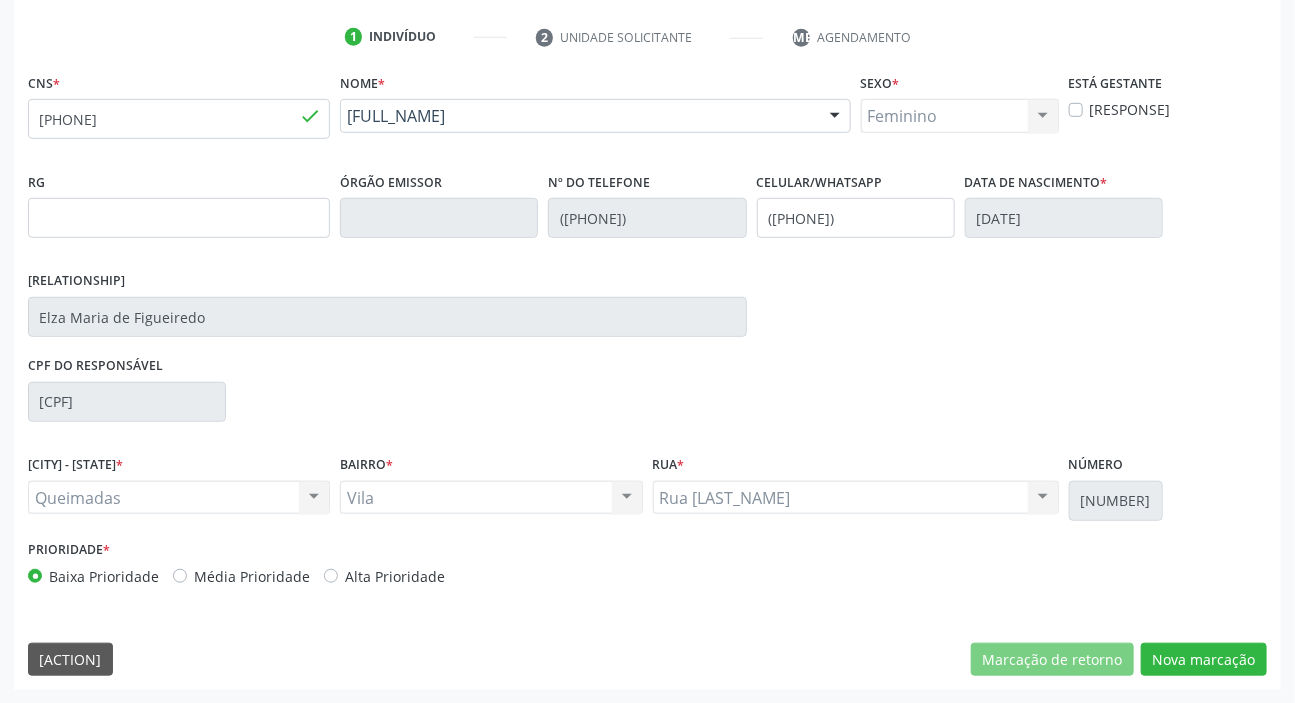 scroll, scrollTop: 201, scrollLeft: 0, axis: vertical 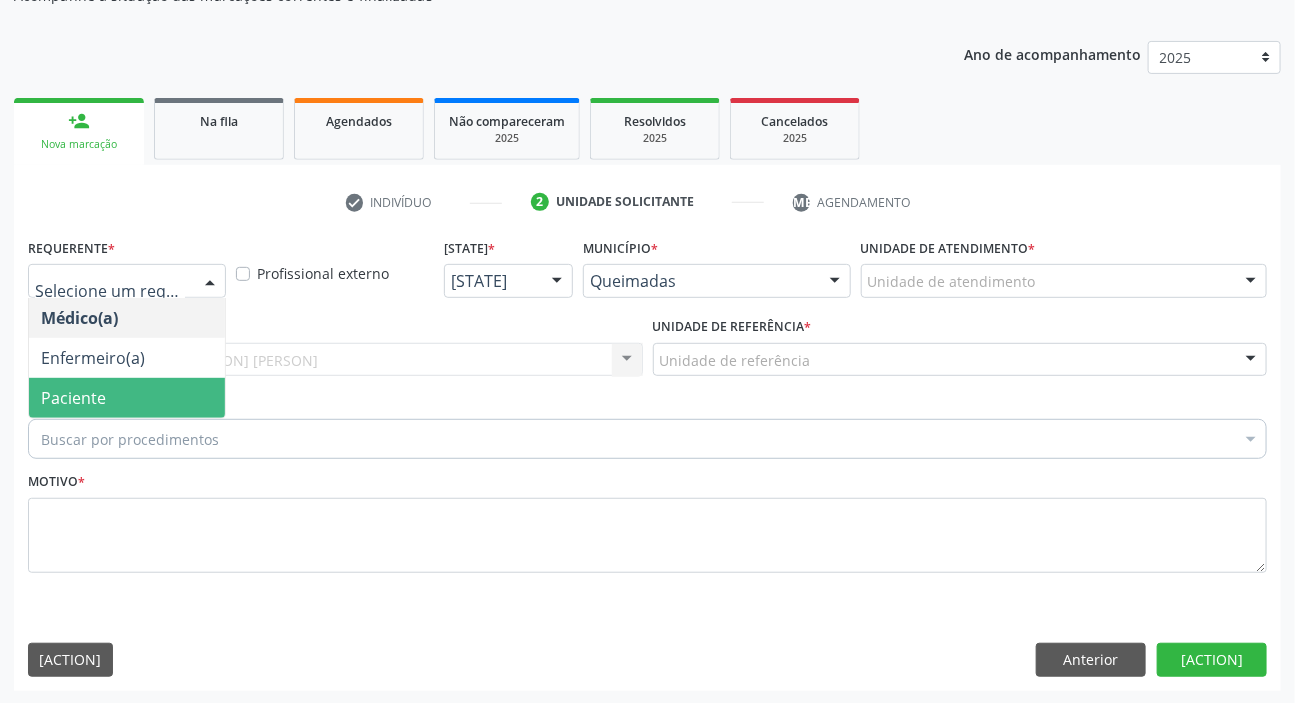 click on "Paciente" at bounding box center (127, 398) 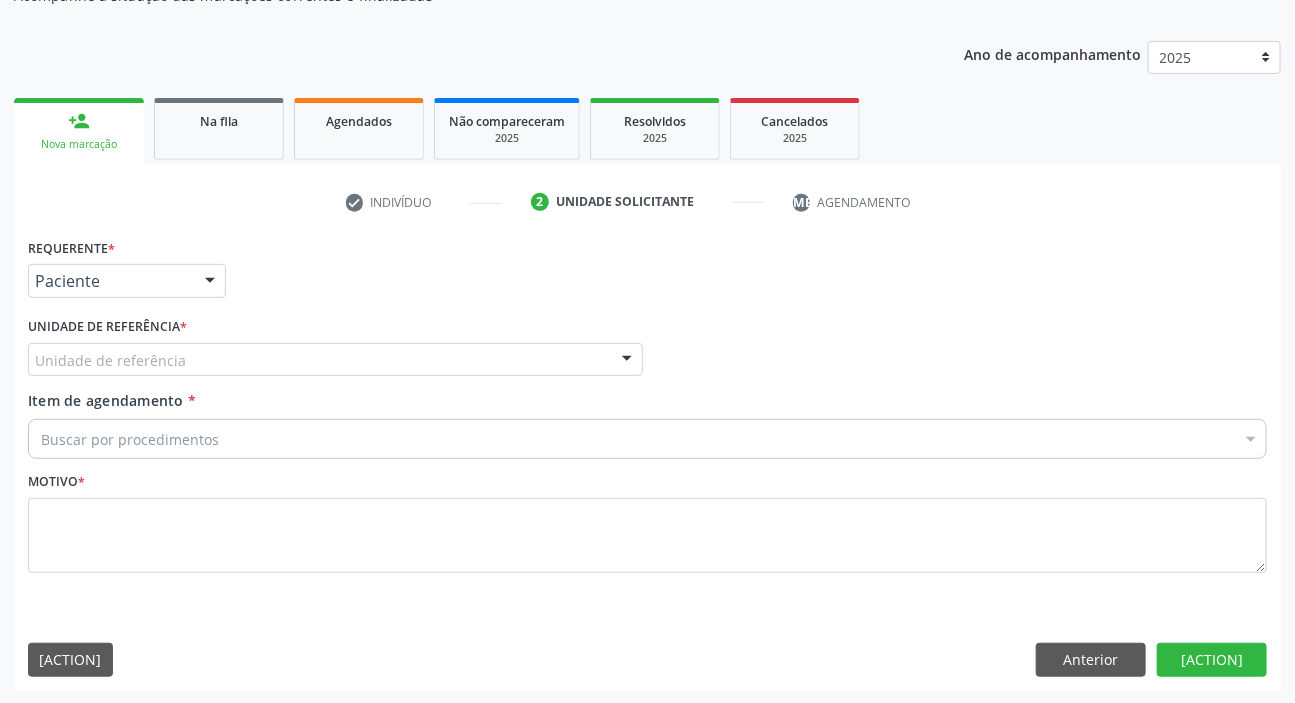 click on "[ORGANIZATION_NAME]" at bounding box center [335, 360] 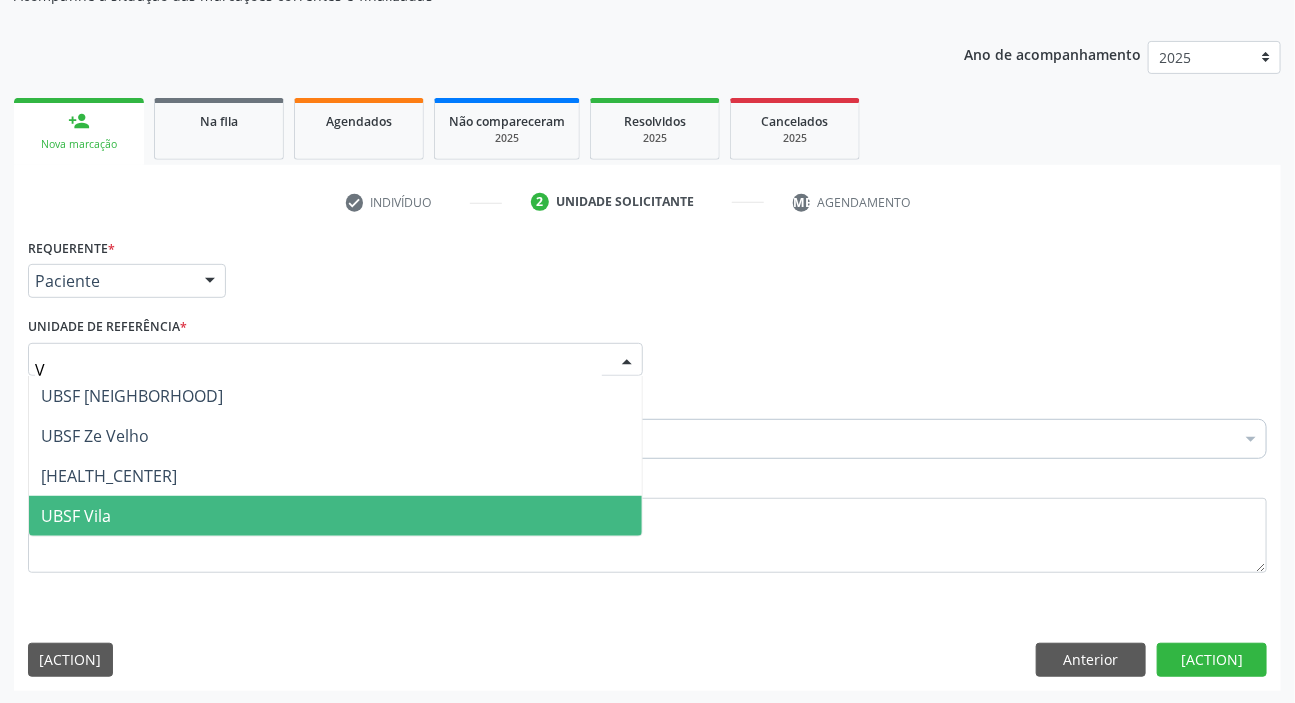 click on "UBSF Vila" at bounding box center (76, 516) 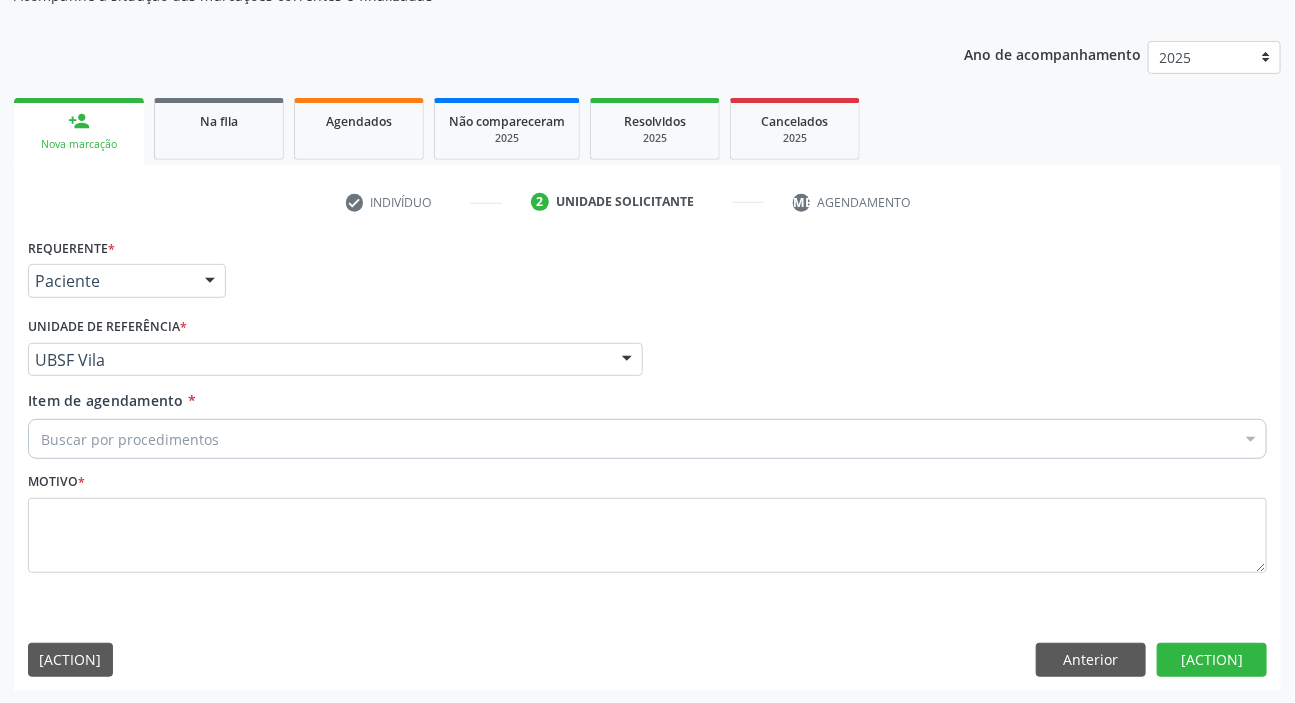 click on "Buscar por procedimentos" at bounding box center [647, 439] 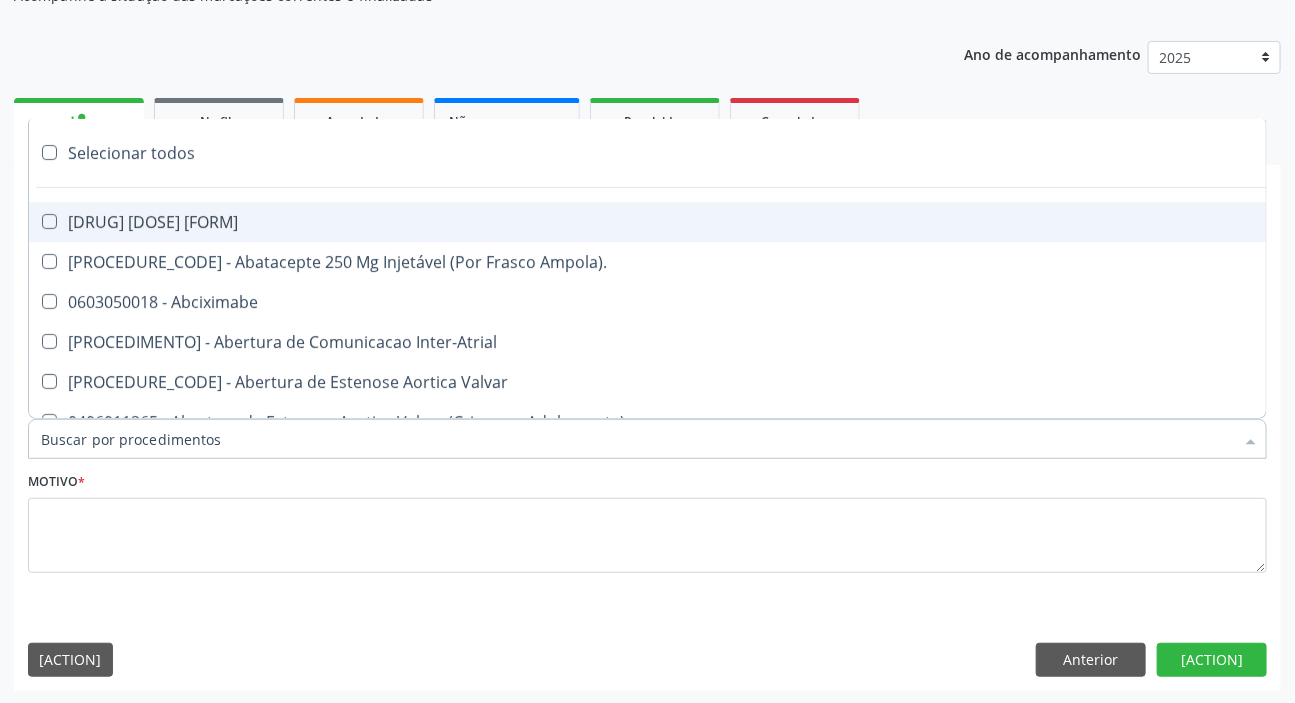 paste on "DERMATO" 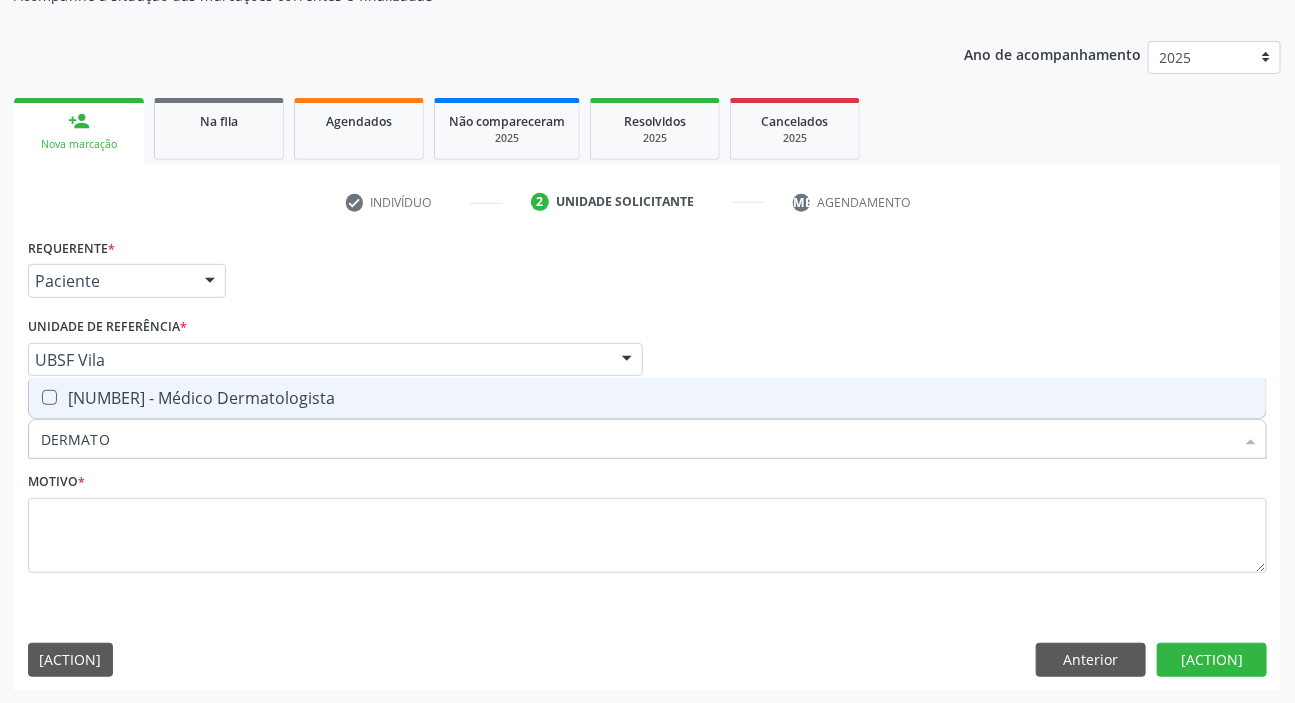click on "[CODE] - [PROFESSION]" at bounding box center (647, 398) 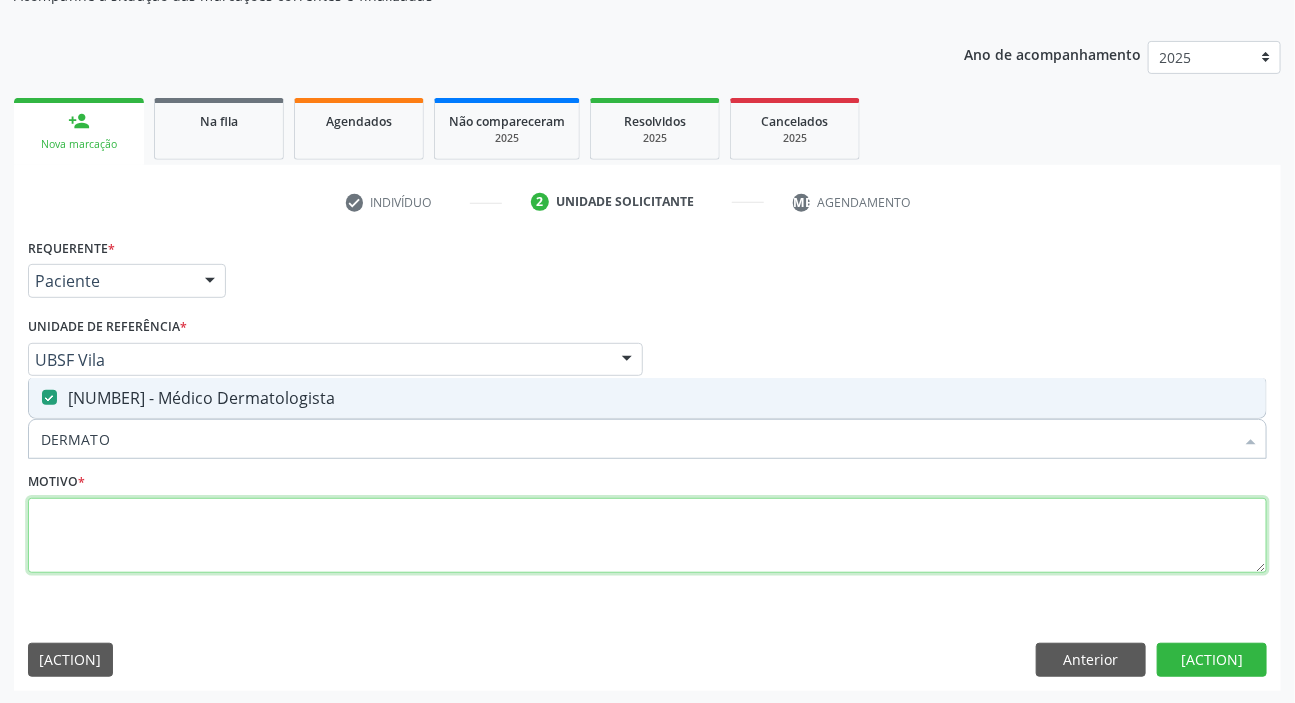click at bounding box center (647, 536) 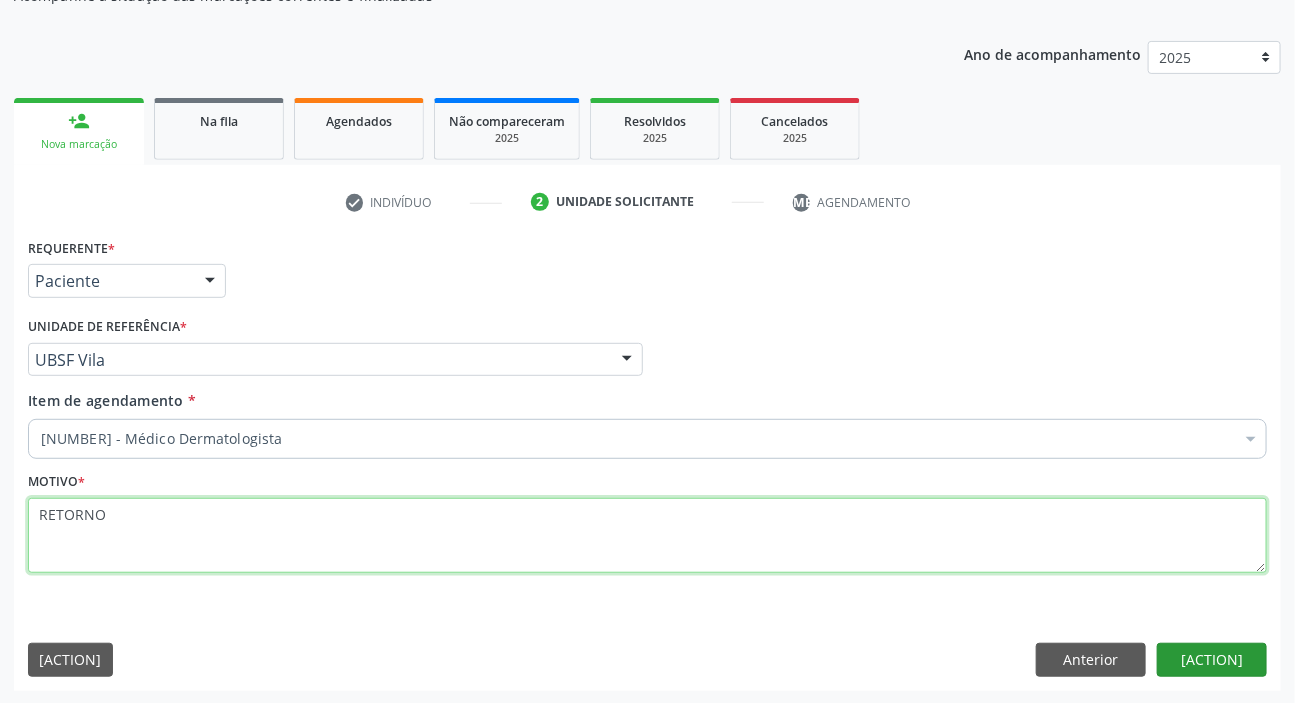 type on "RETORNO" 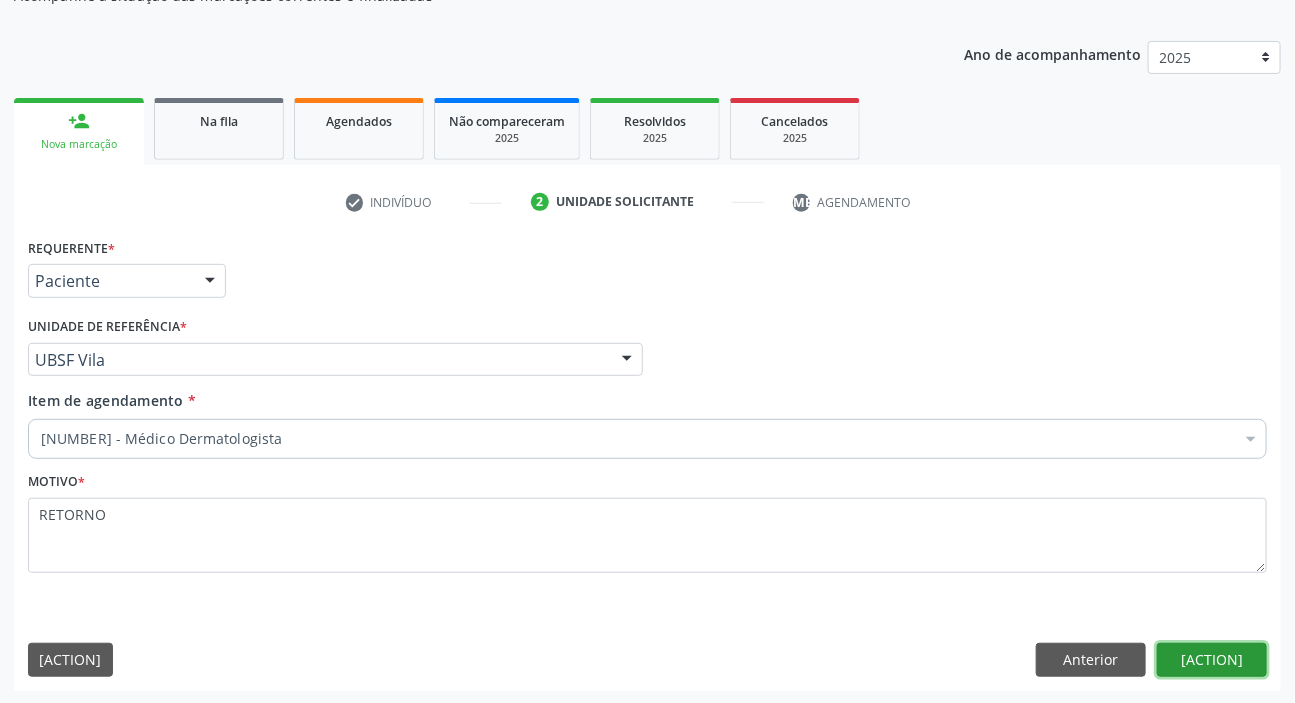 click on "Próximo" at bounding box center [1212, 660] 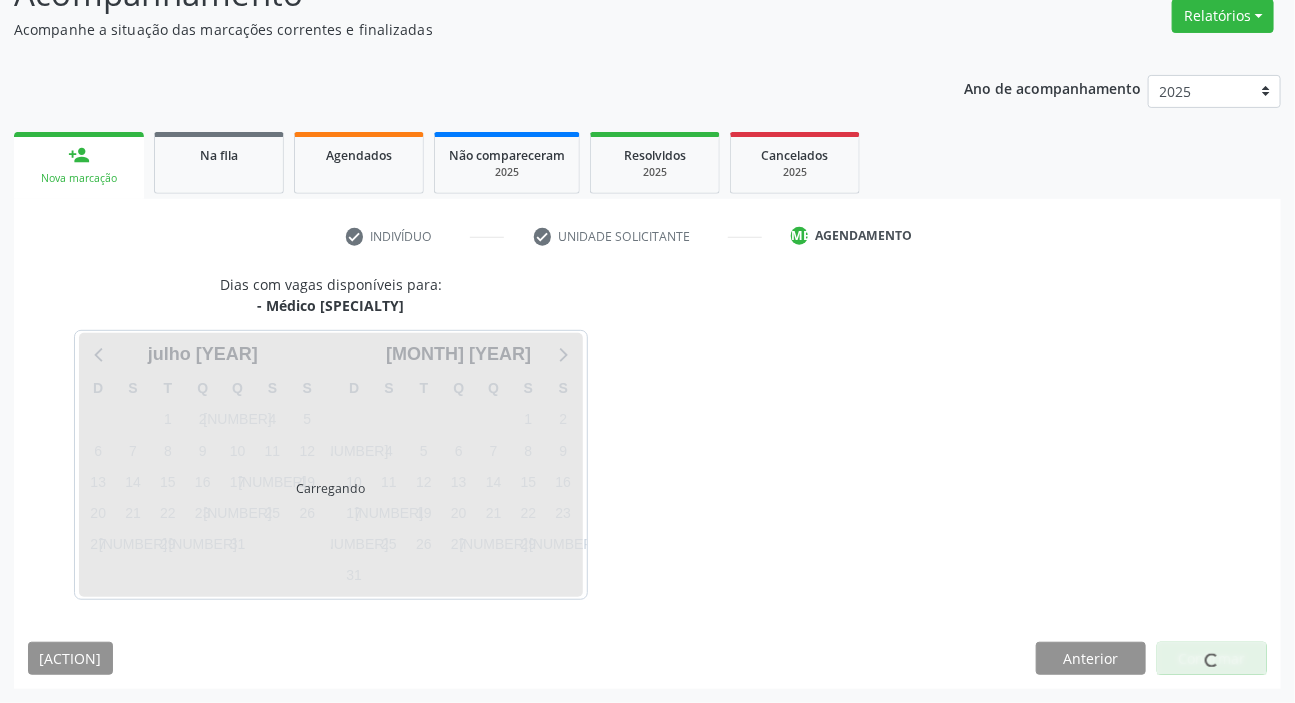 scroll, scrollTop: 166, scrollLeft: 0, axis: vertical 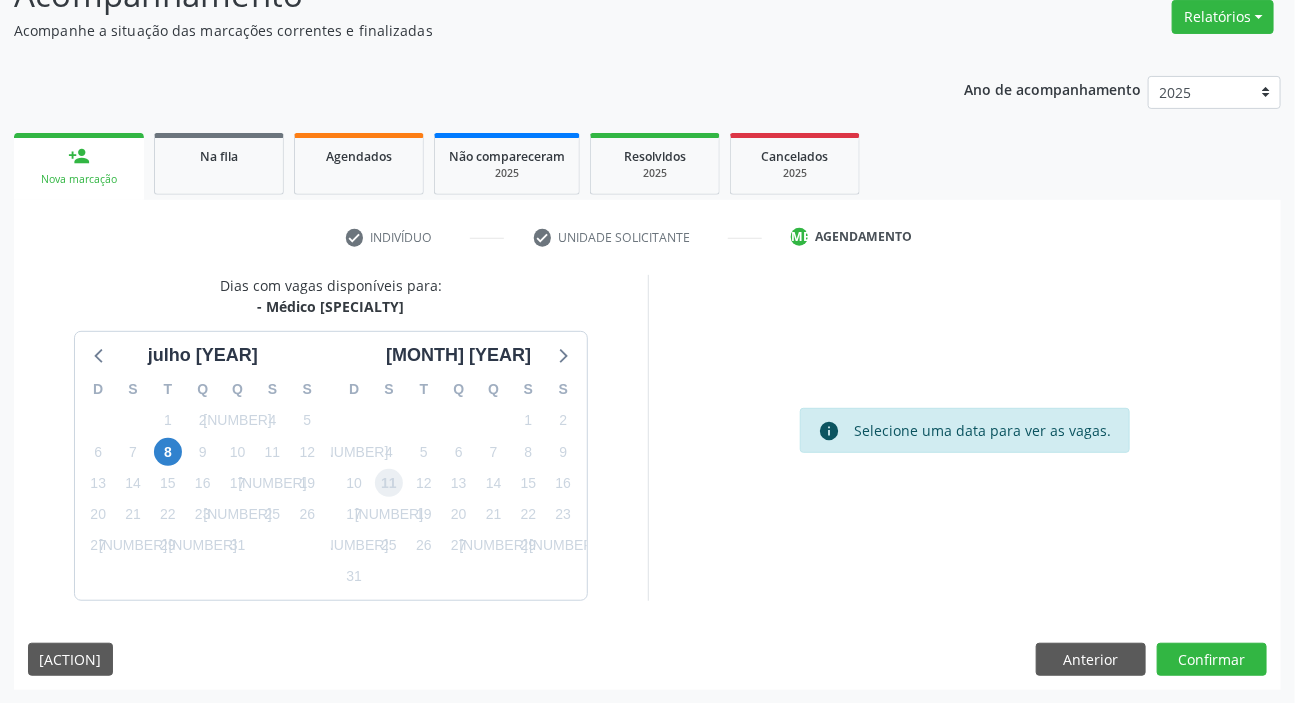 click on "[NUMBER]" at bounding box center [389, 483] 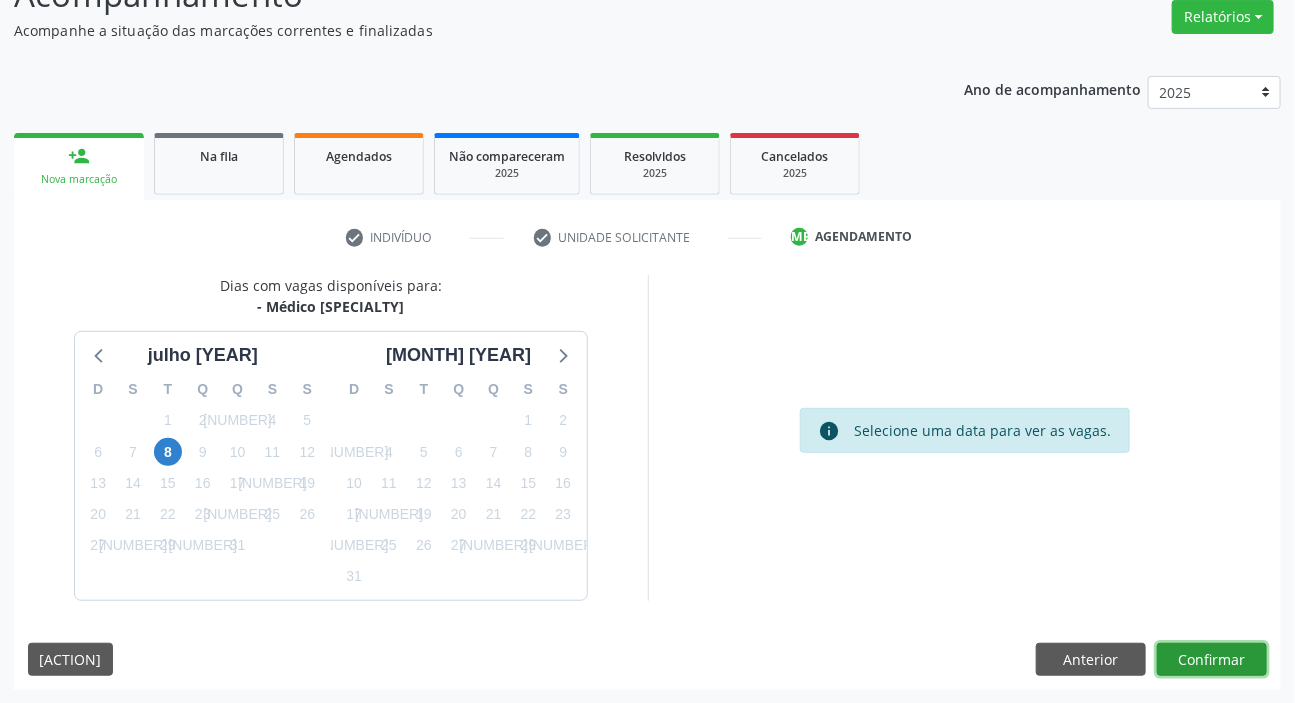 click on "Confirmar" at bounding box center (1212, 660) 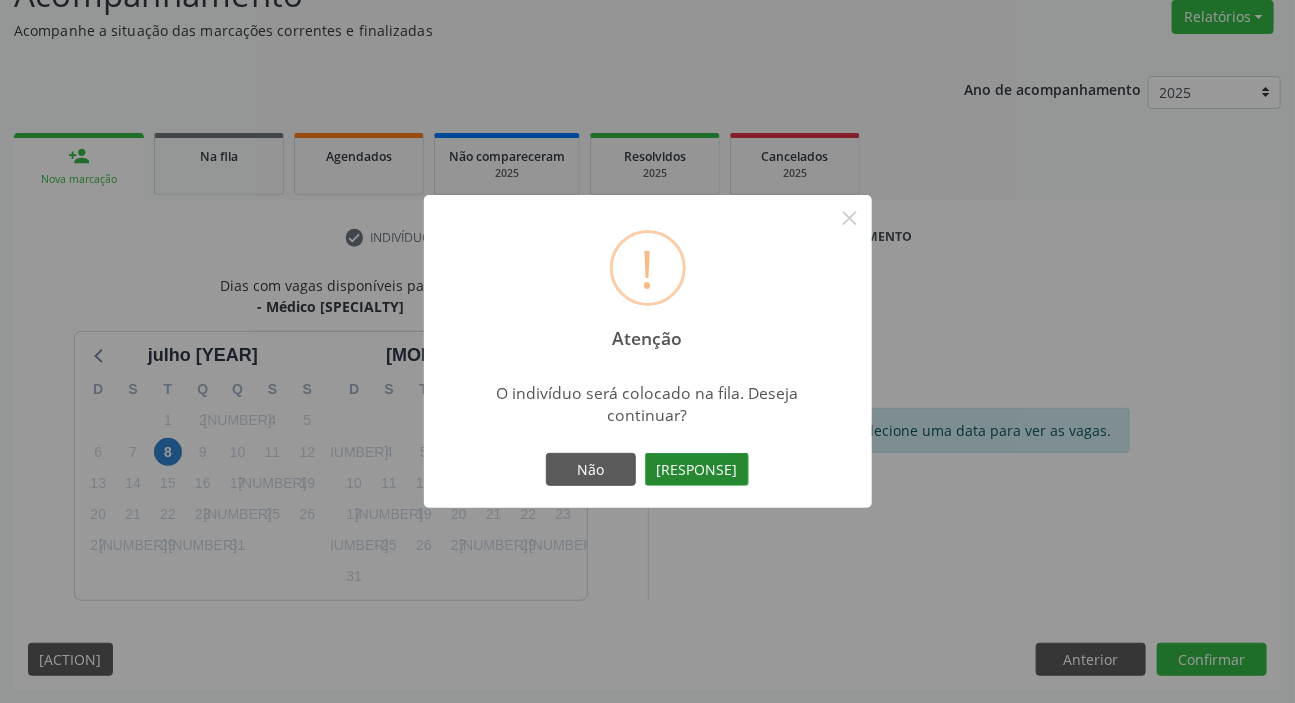 click on "Sim" at bounding box center [697, 470] 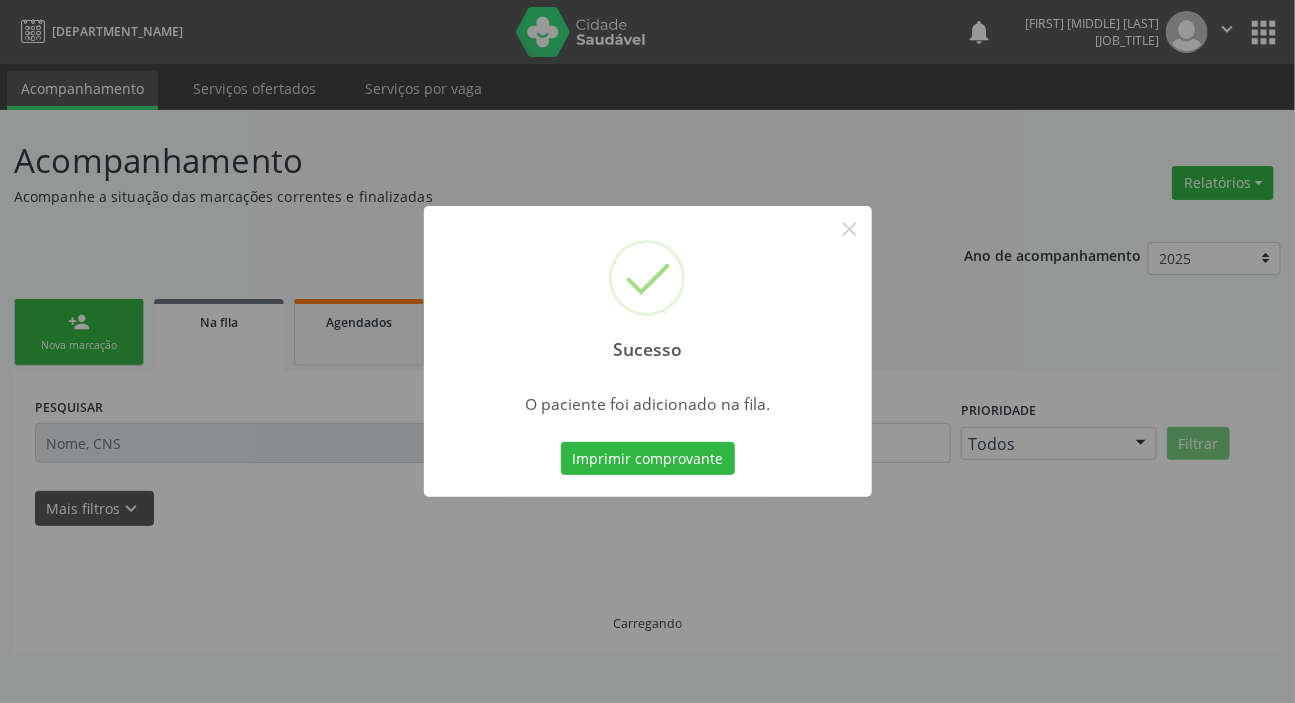 scroll, scrollTop: 0, scrollLeft: 0, axis: both 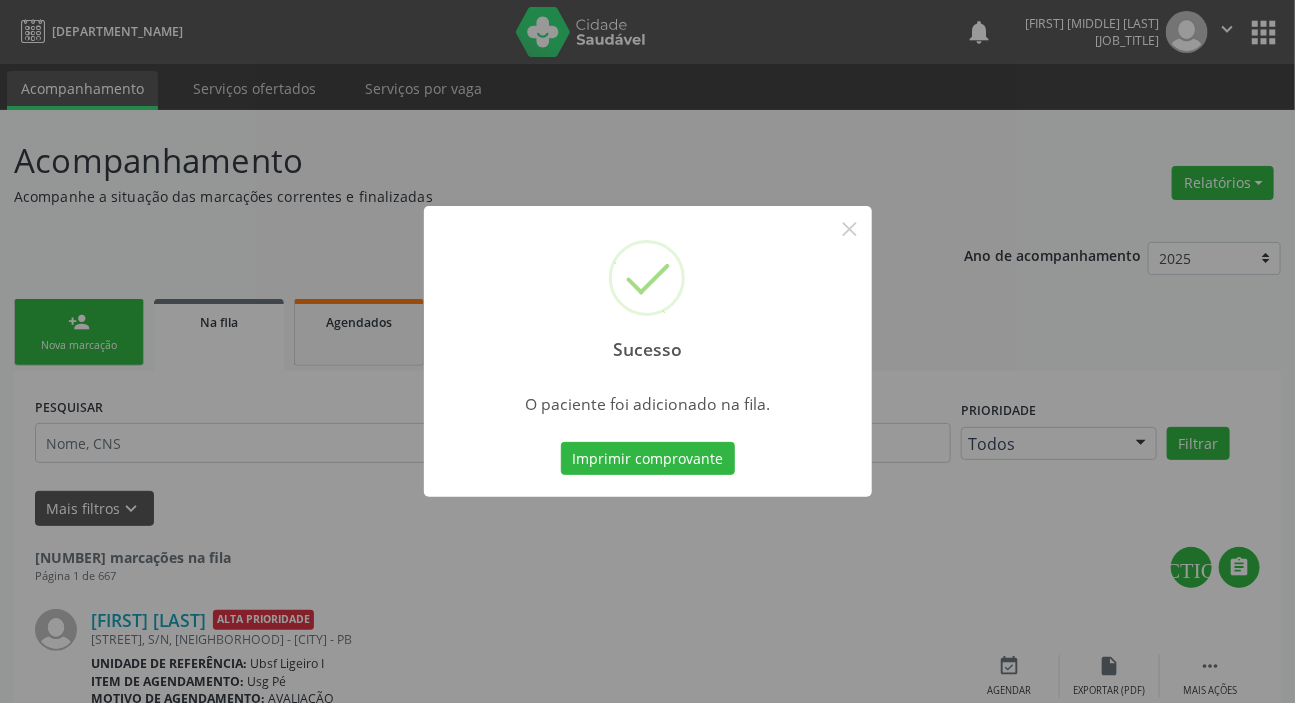 click on "Sucesso × O paciente foi adicionado na fila. Imprimir comprovante Cancel" at bounding box center (647, 351) 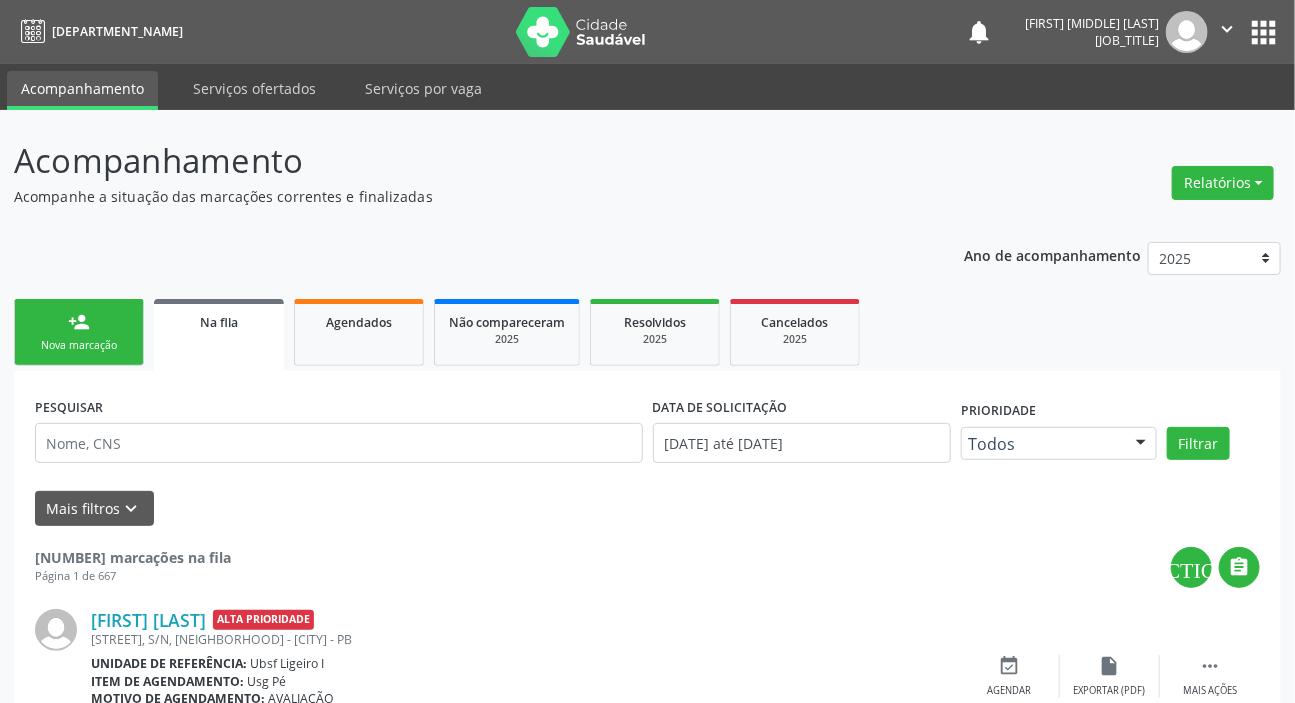 click on "person_add
Nova marcação" at bounding box center (79, 332) 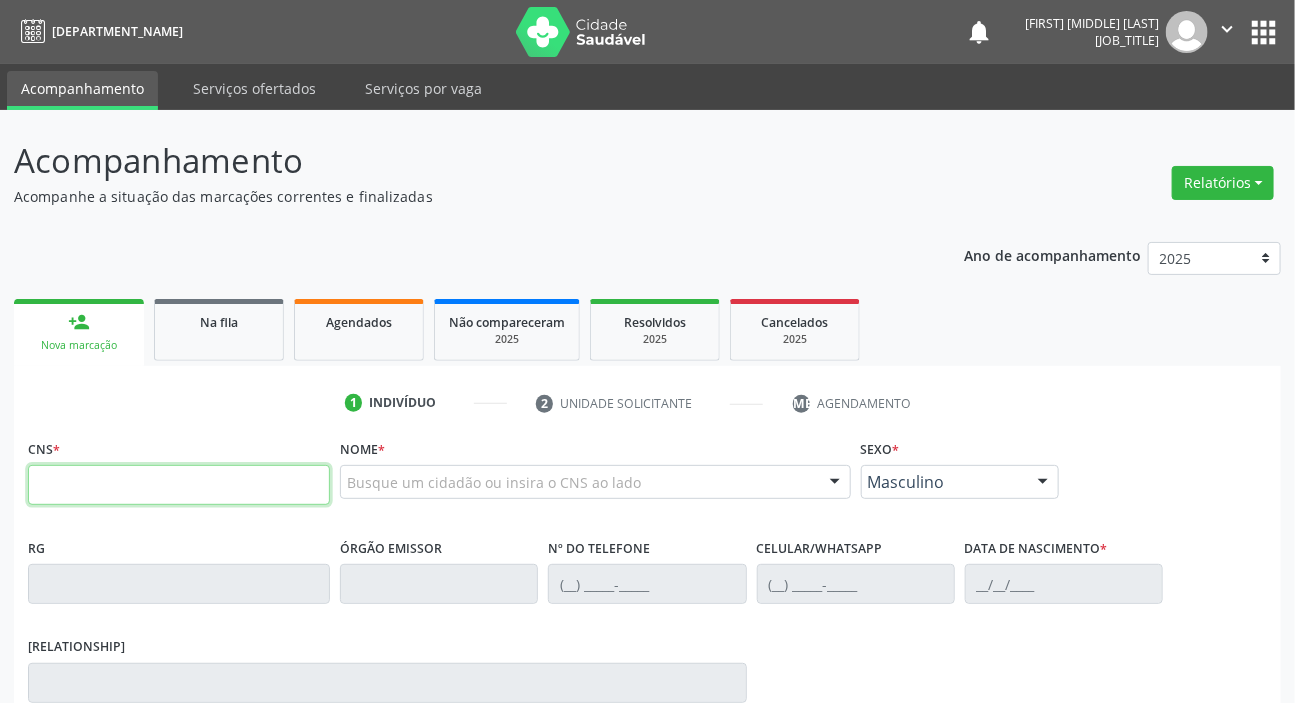 click at bounding box center (179, 485) 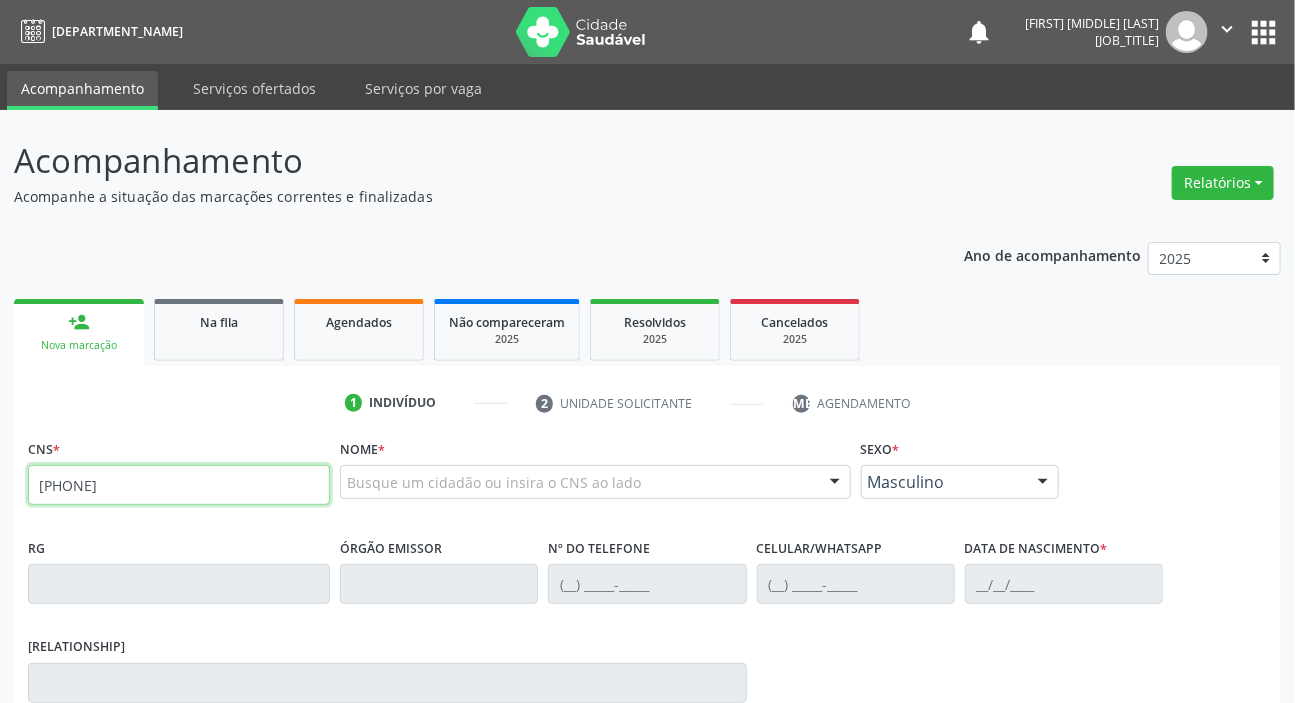 type on "706 4066 4562 0586" 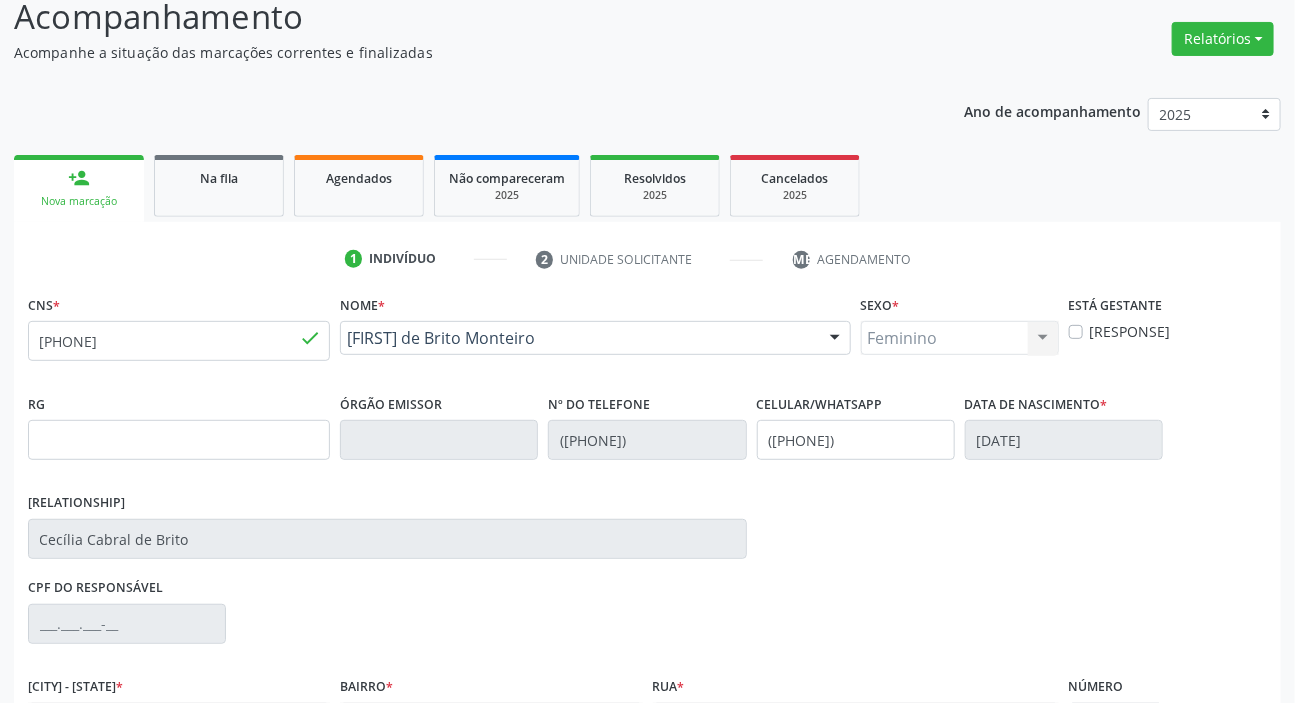 scroll, scrollTop: 366, scrollLeft: 0, axis: vertical 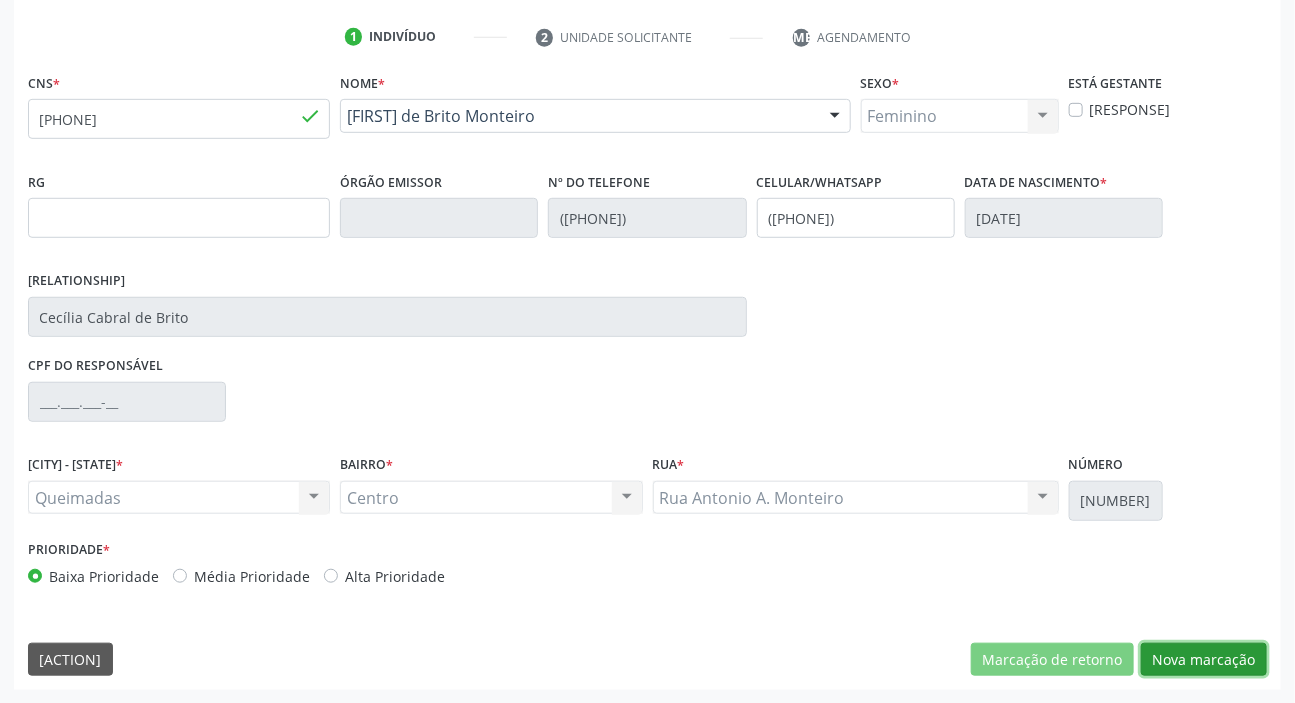 click on "Nova marcação" at bounding box center (1052, 660) 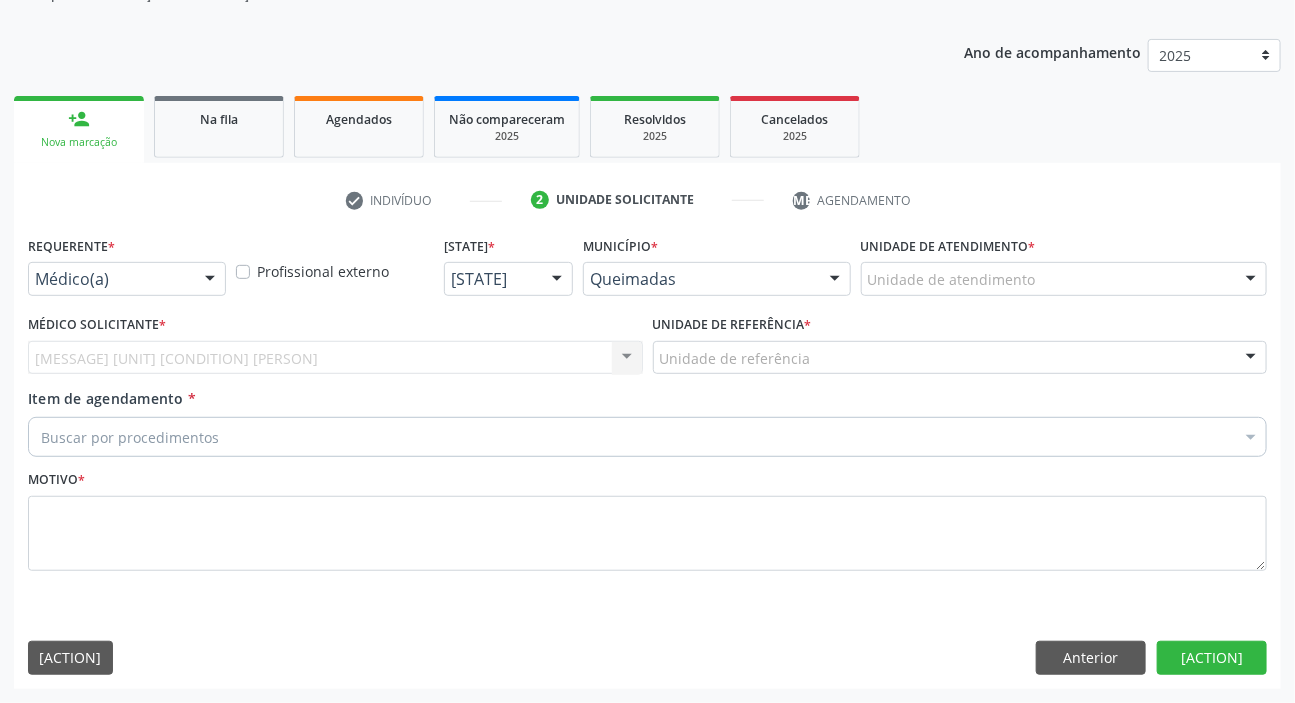 scroll, scrollTop: 201, scrollLeft: 0, axis: vertical 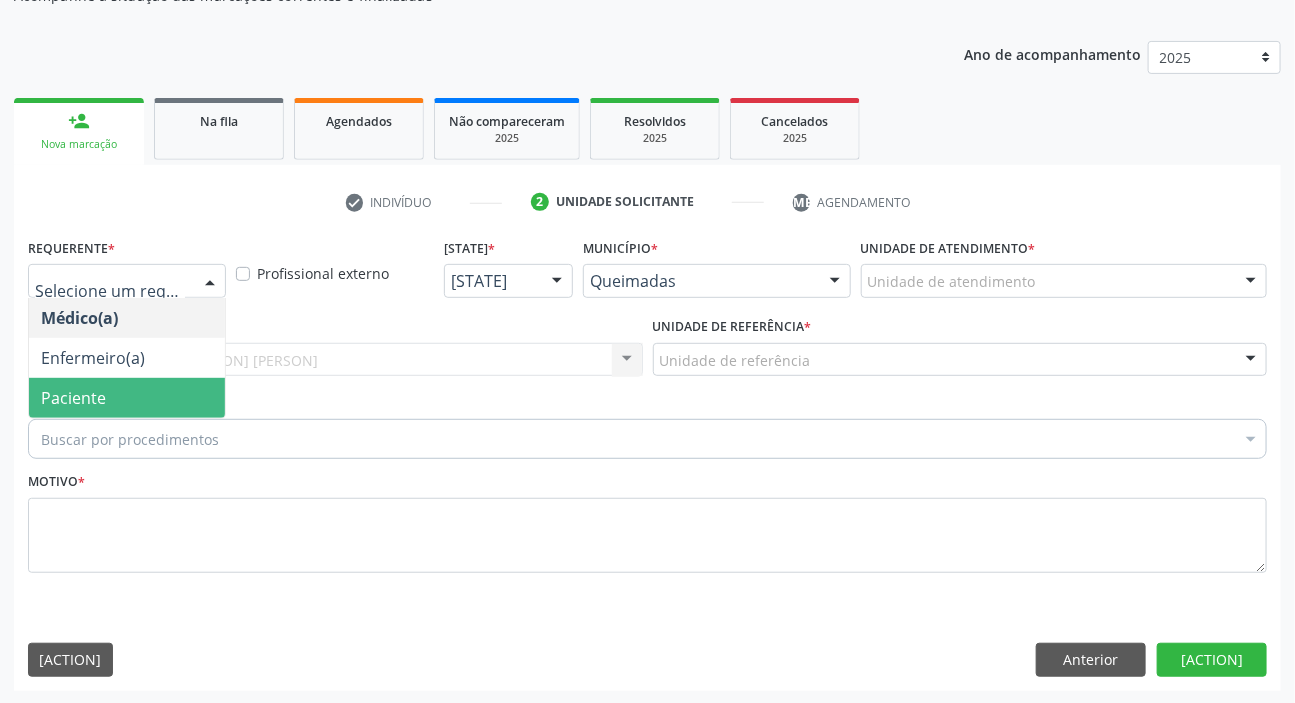 click on "Paciente" at bounding box center [127, 398] 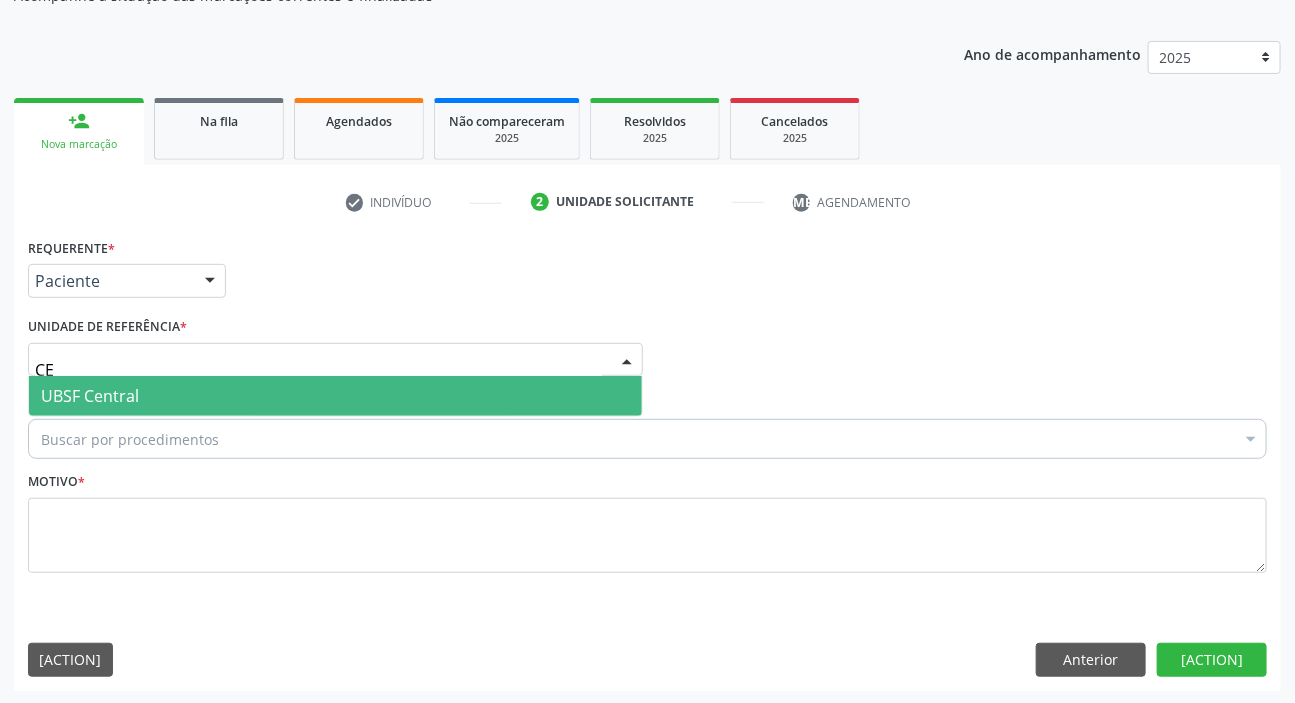 click on "UBSF Central" at bounding box center [335, 396] 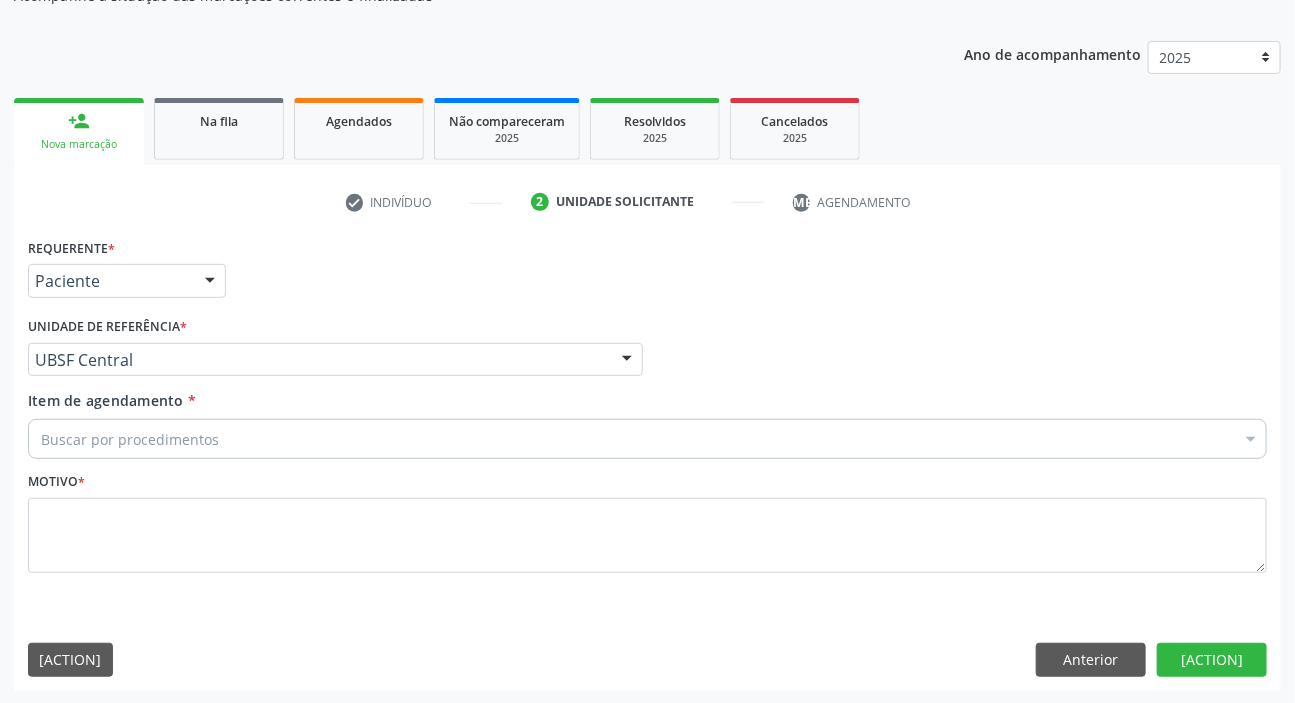 click on "Buscar por procedimentos" at bounding box center (647, 439) 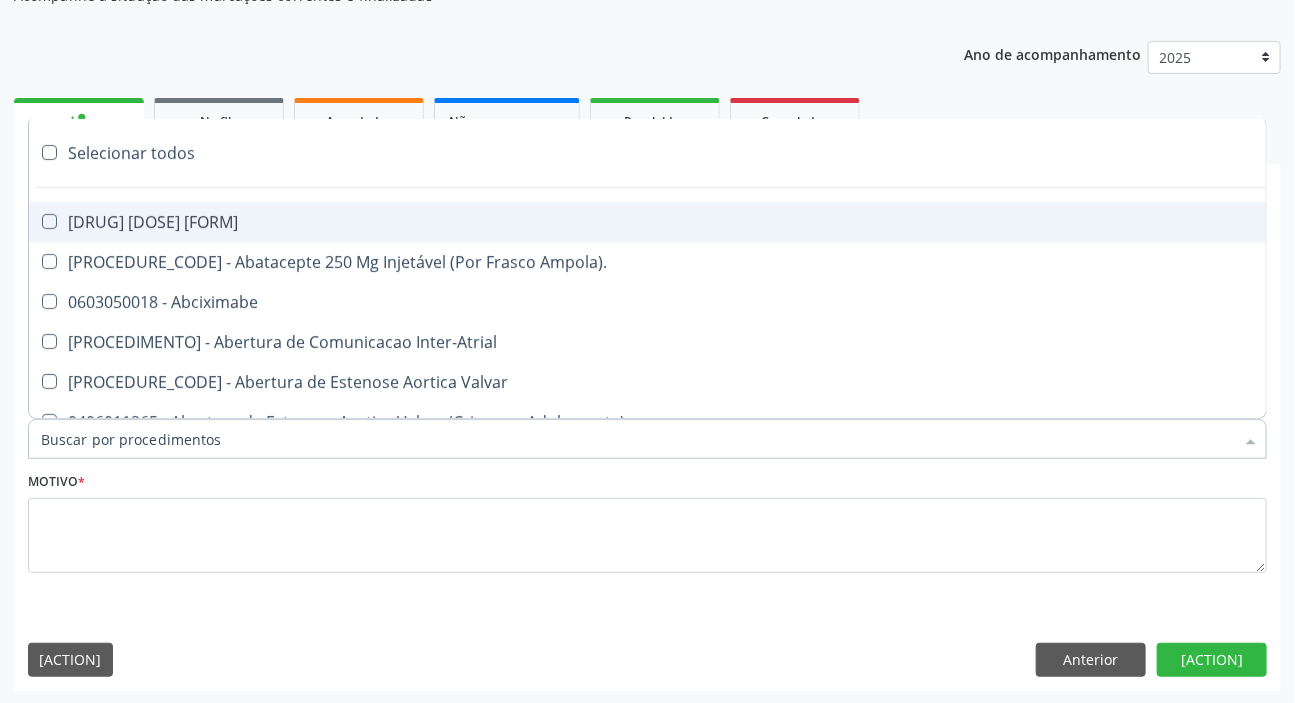 paste on "DERMATO" 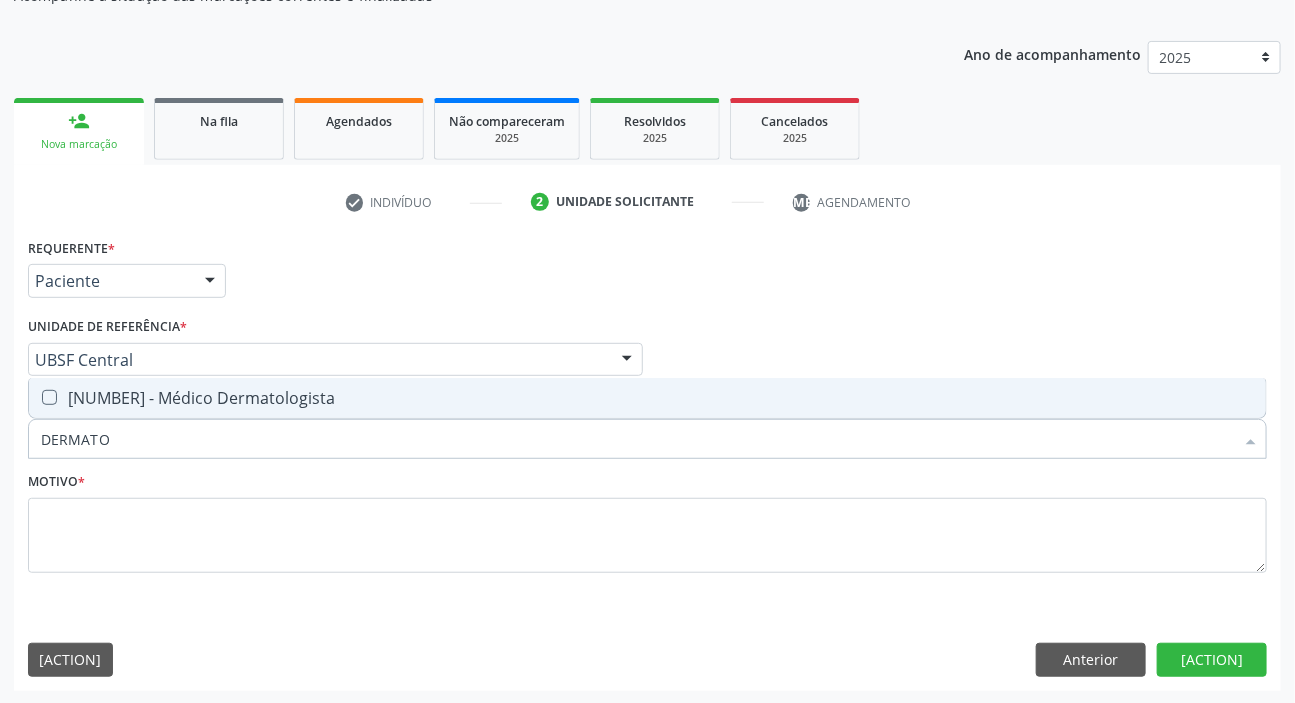 click on "[CODE] - [PROFESSION]" at bounding box center [647, 398] 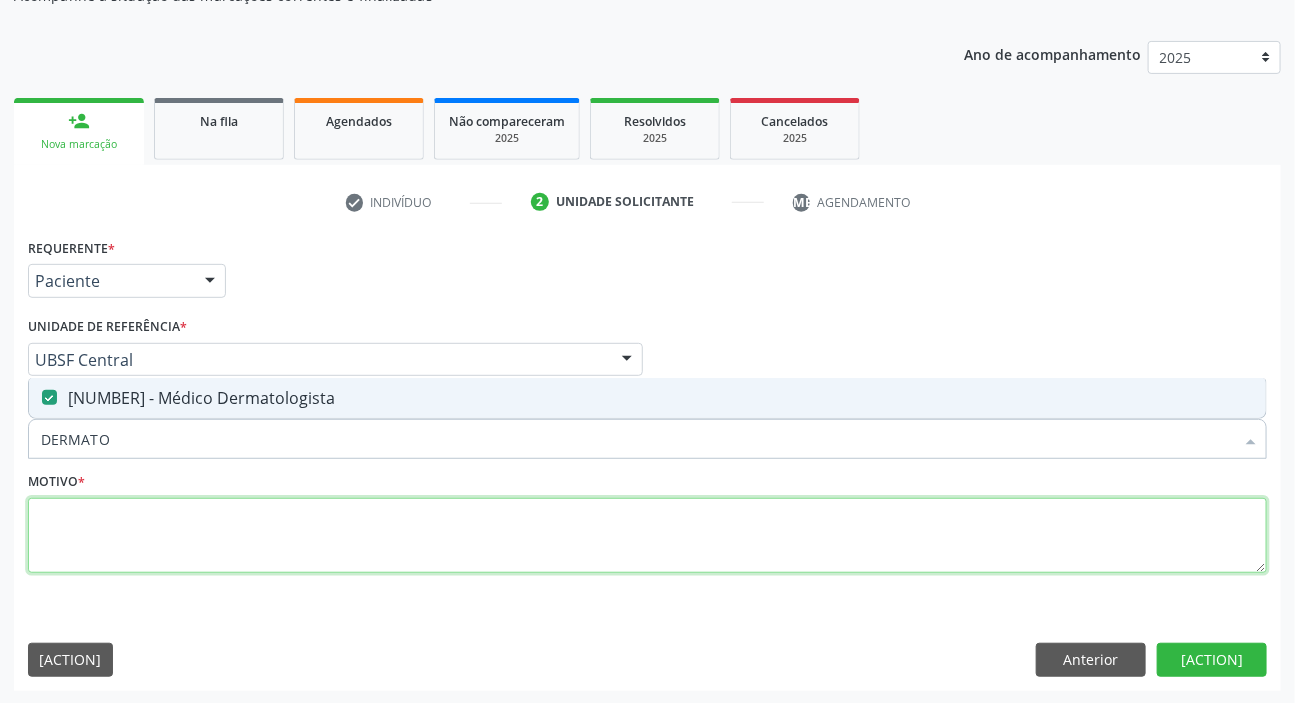 click at bounding box center (647, 536) 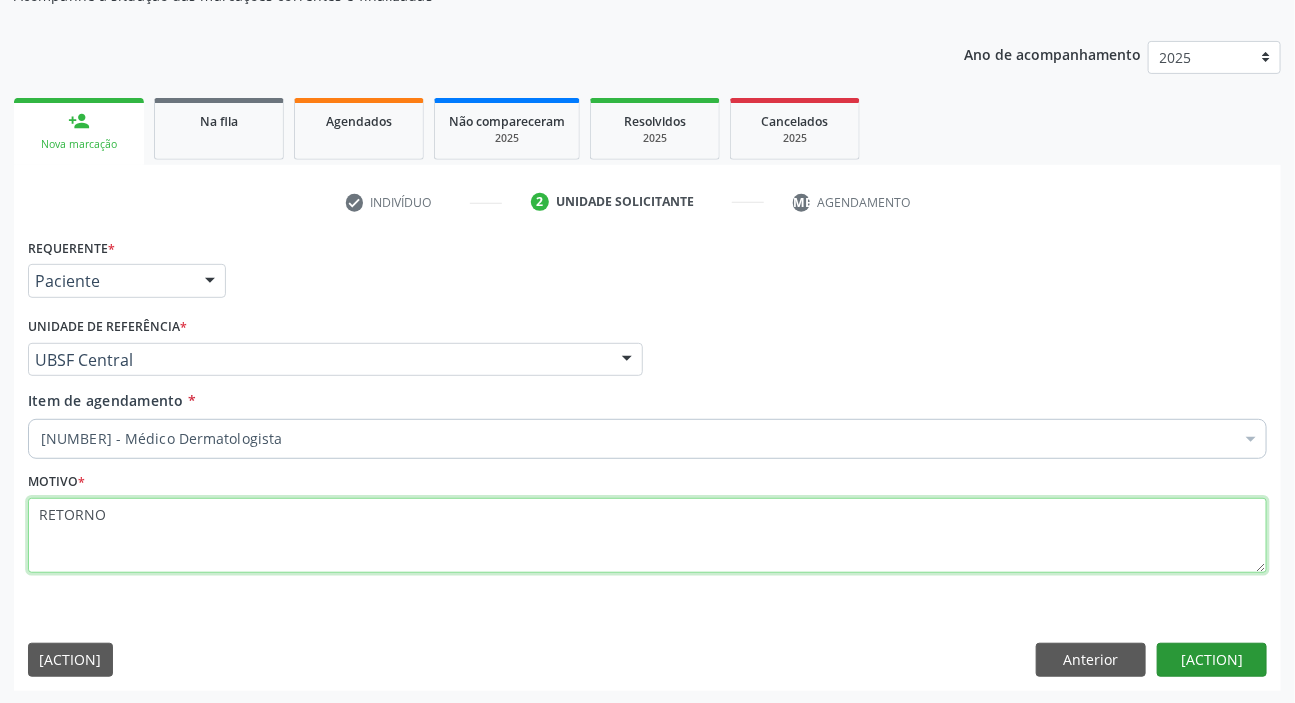 type on "RETORNO" 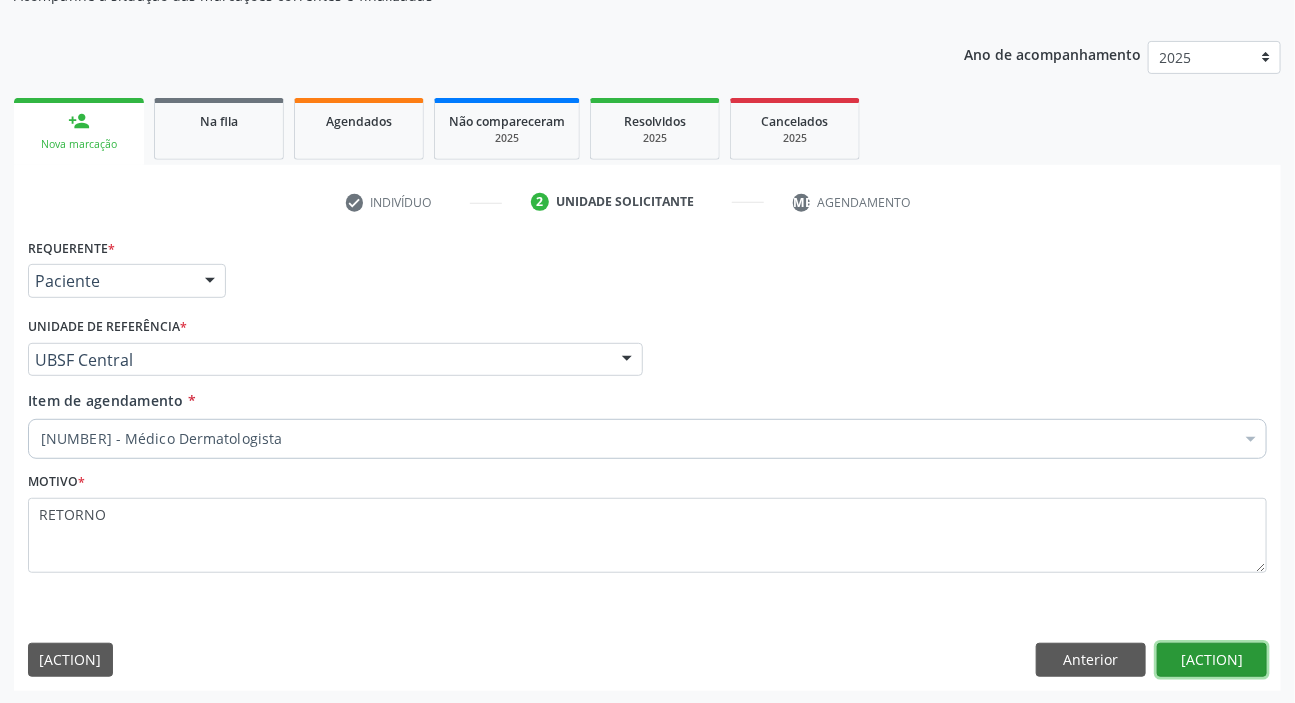 click on "Próximo" at bounding box center [1212, 660] 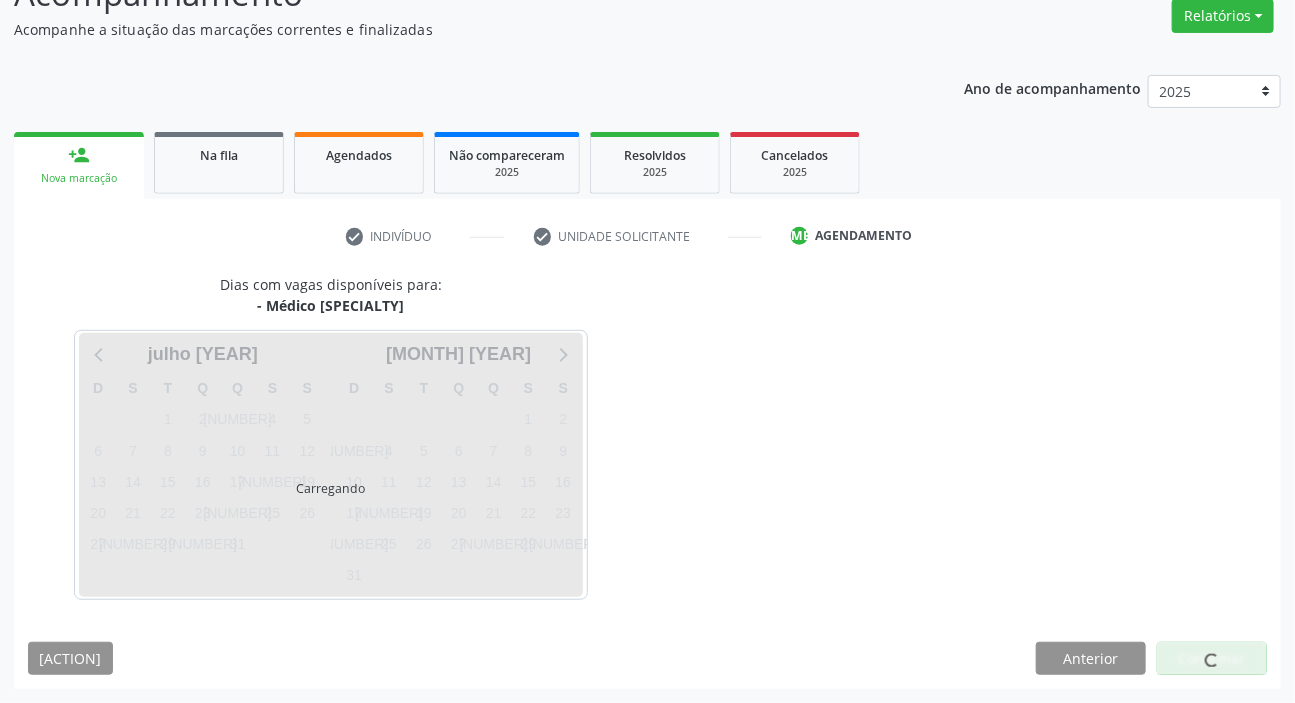 scroll, scrollTop: 166, scrollLeft: 0, axis: vertical 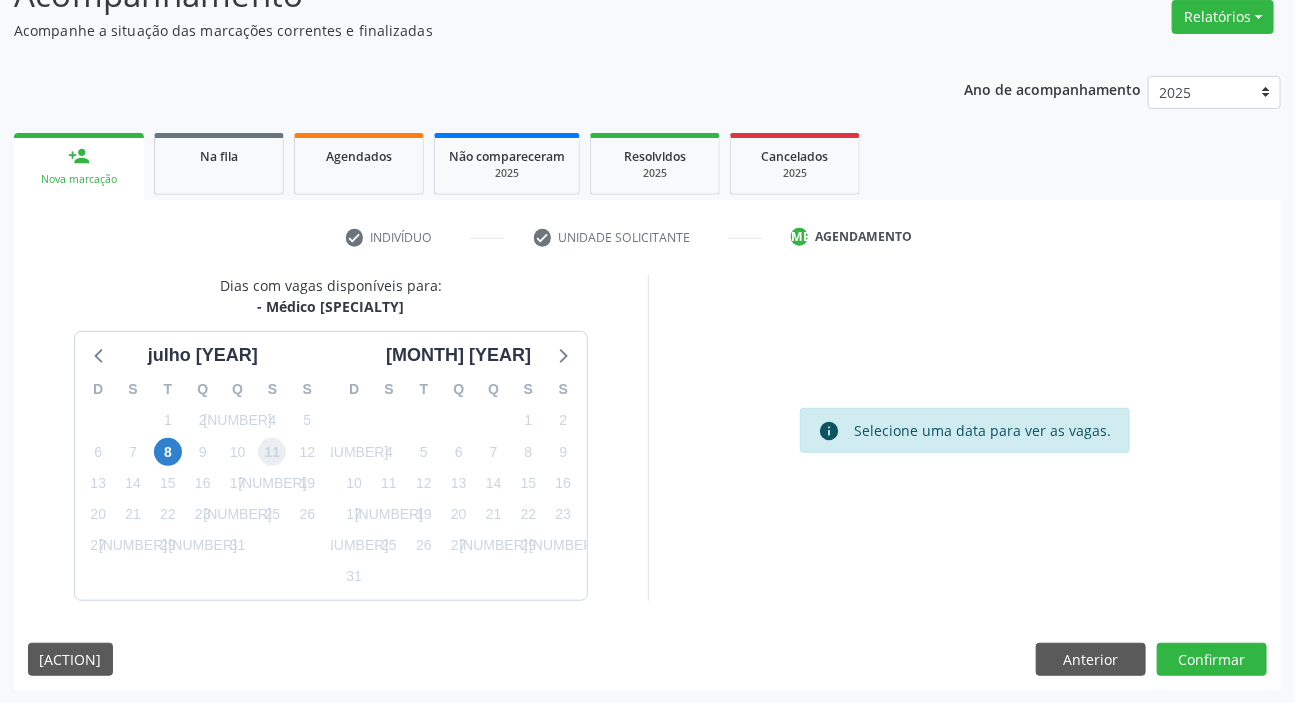 click on "[NUMBER]" at bounding box center (272, 452) 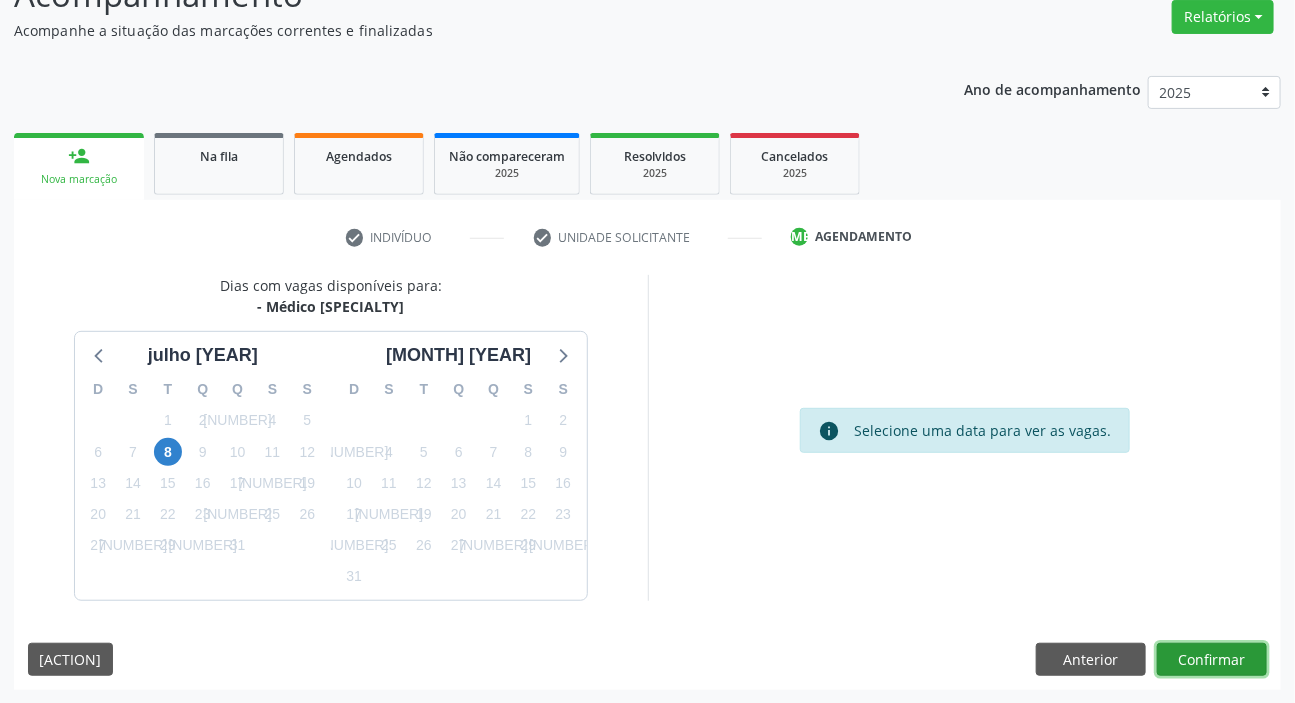 click on "Confirmar" at bounding box center [1212, 660] 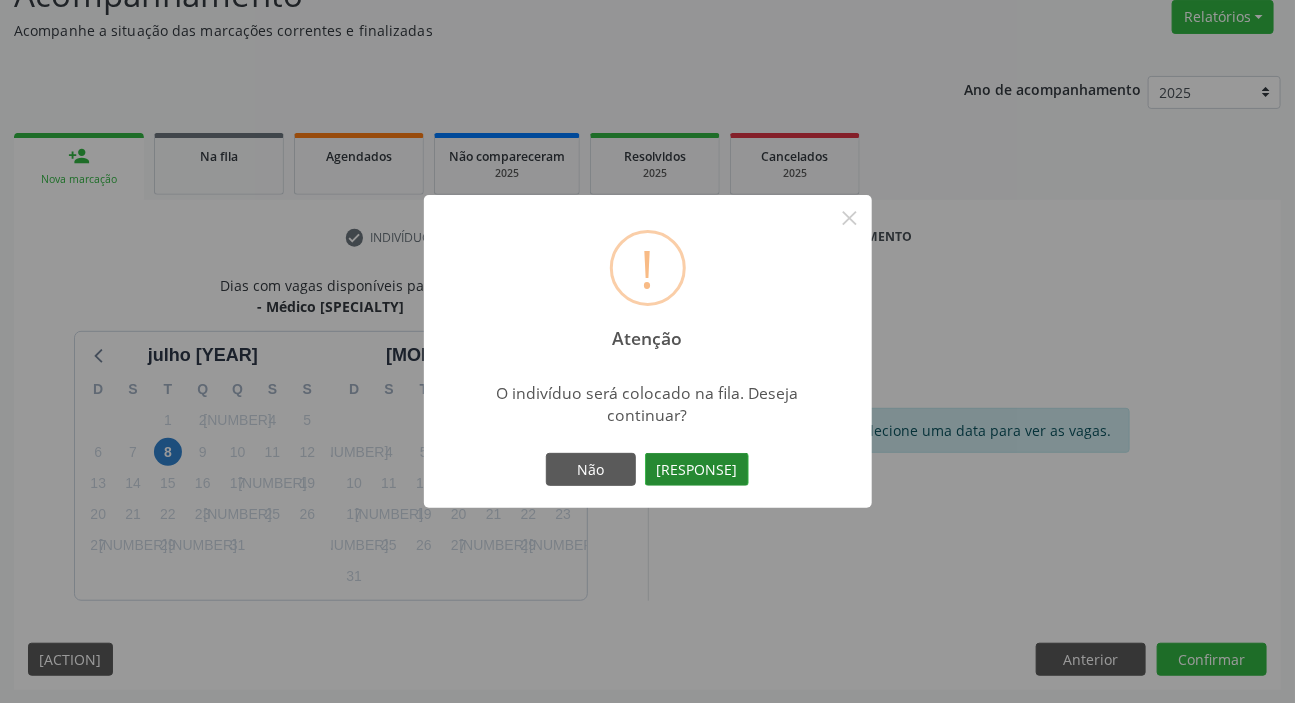 click on "Sim" at bounding box center [697, 470] 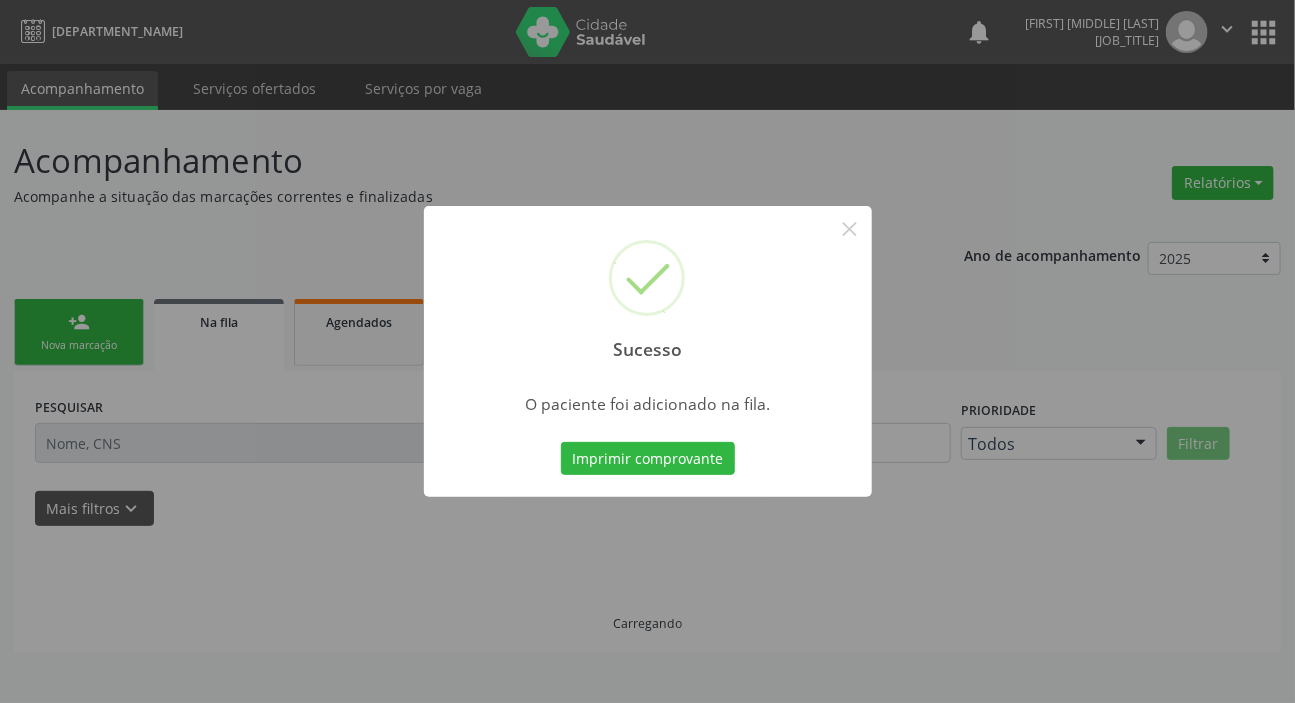 scroll, scrollTop: 0, scrollLeft: 0, axis: both 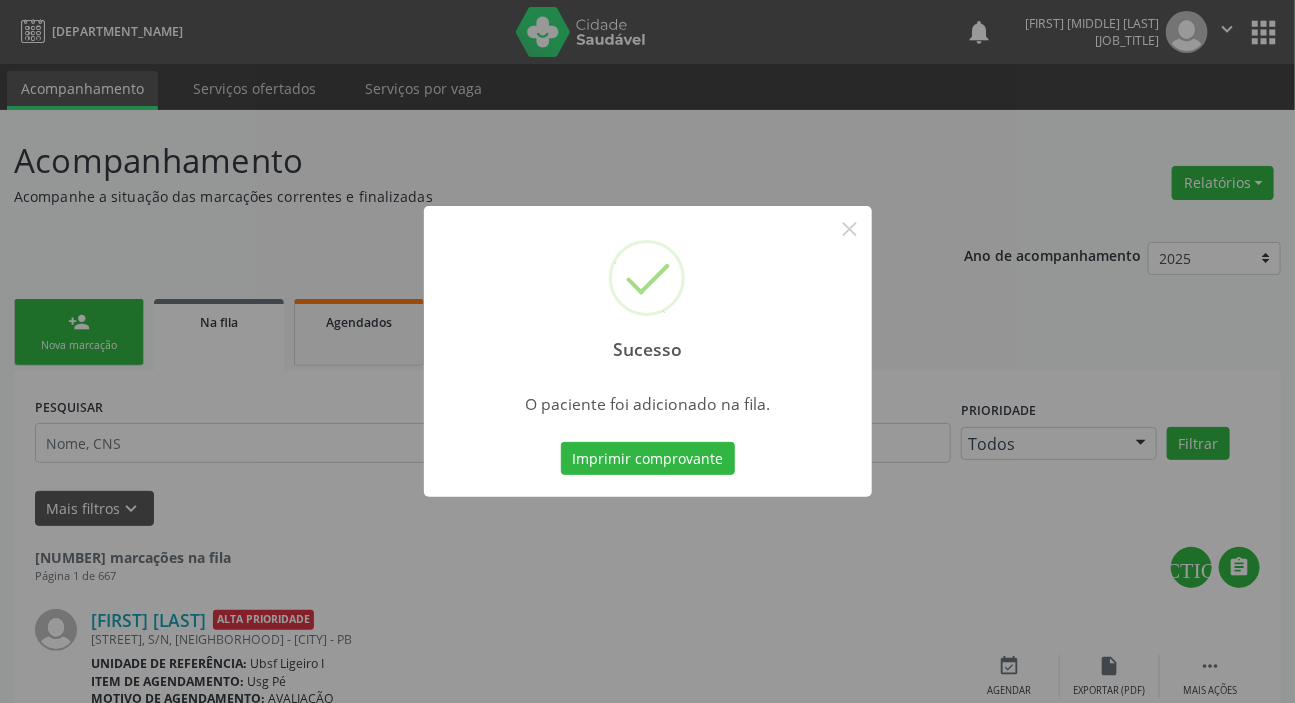 click on "Sucesso × O paciente foi adicionado na fila. Imprimir comprovante Cancel" at bounding box center (647, 351) 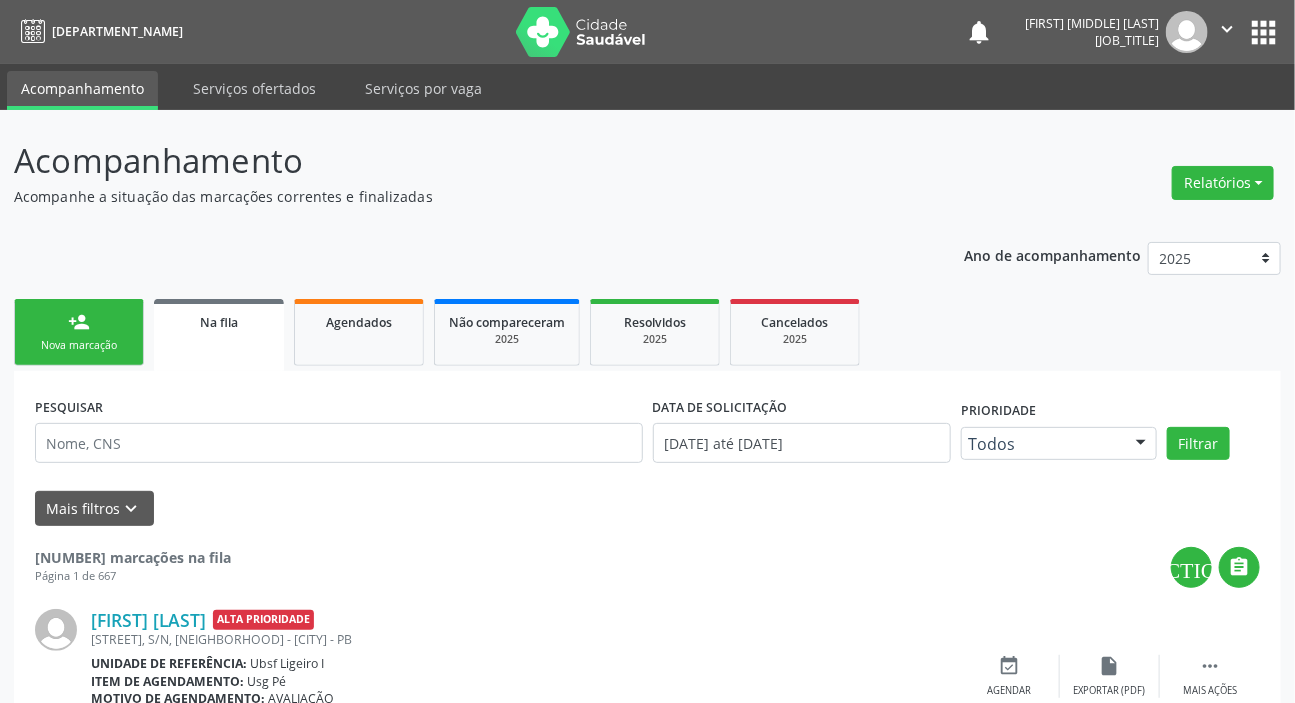 click on "person_add
Nova marcação" at bounding box center (79, 332) 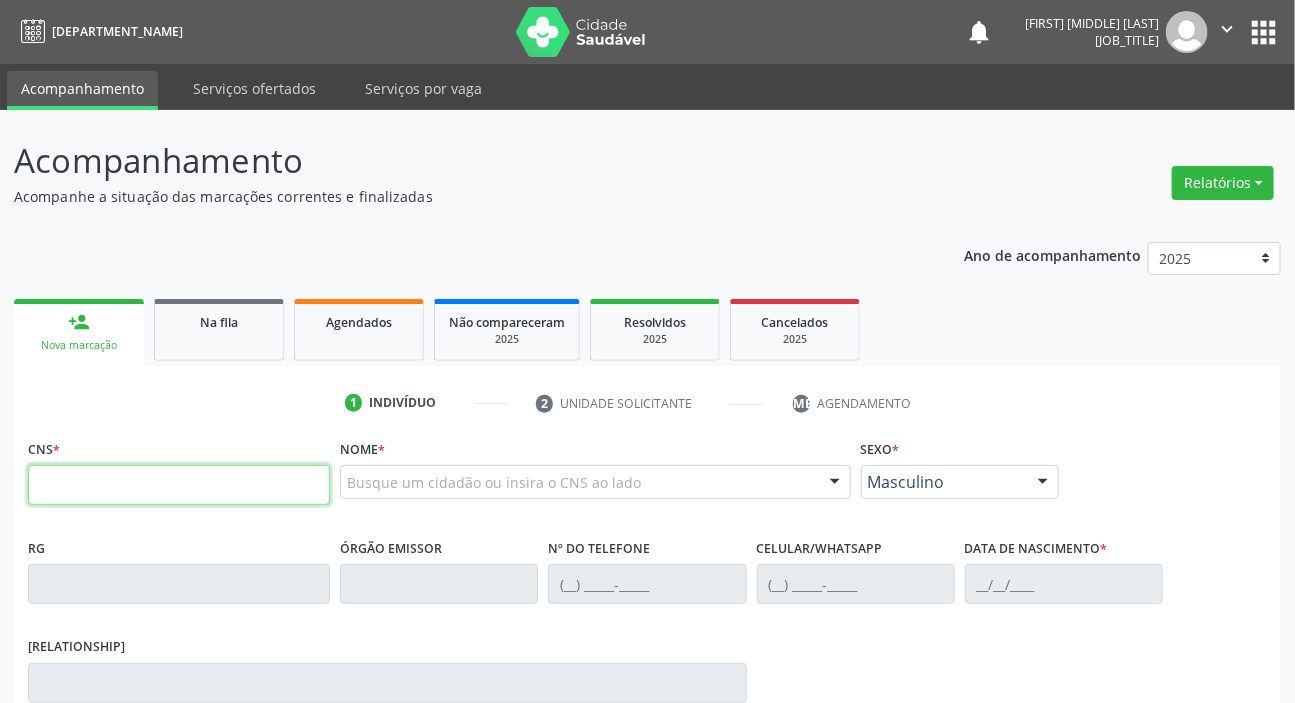 click at bounding box center (179, 485) 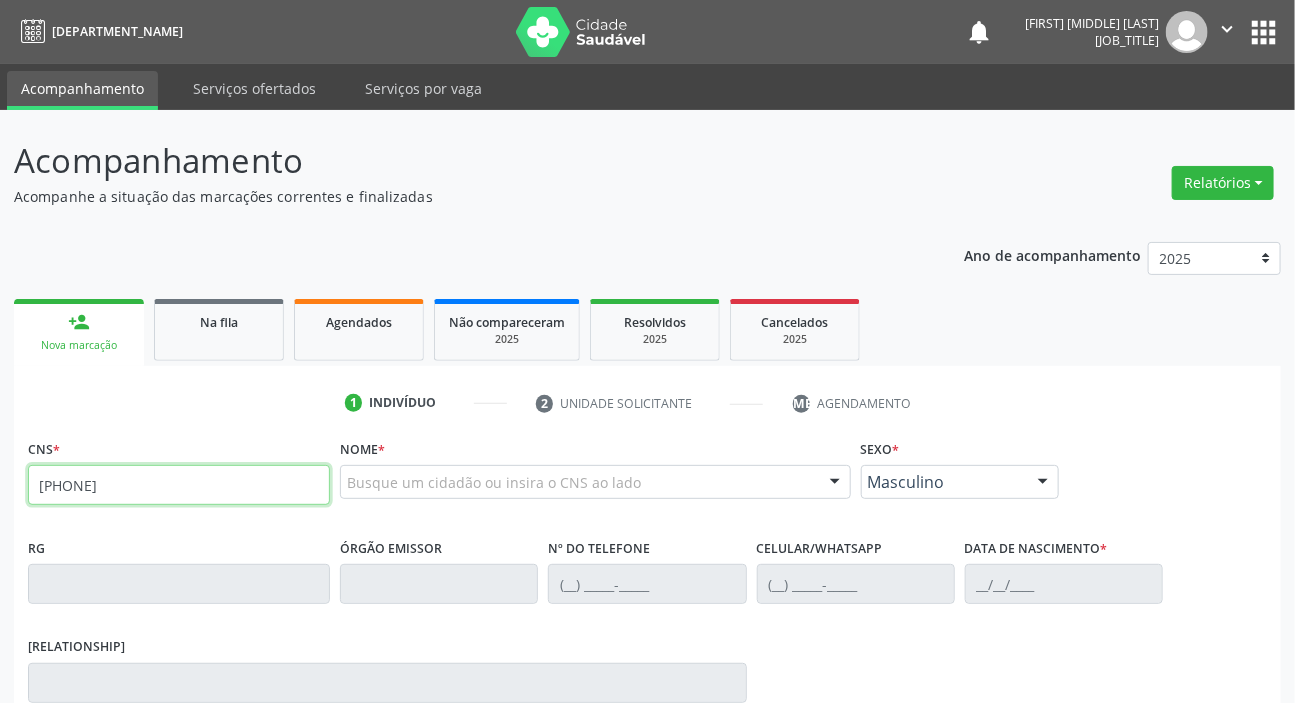 type on "700 0048 0344 5103" 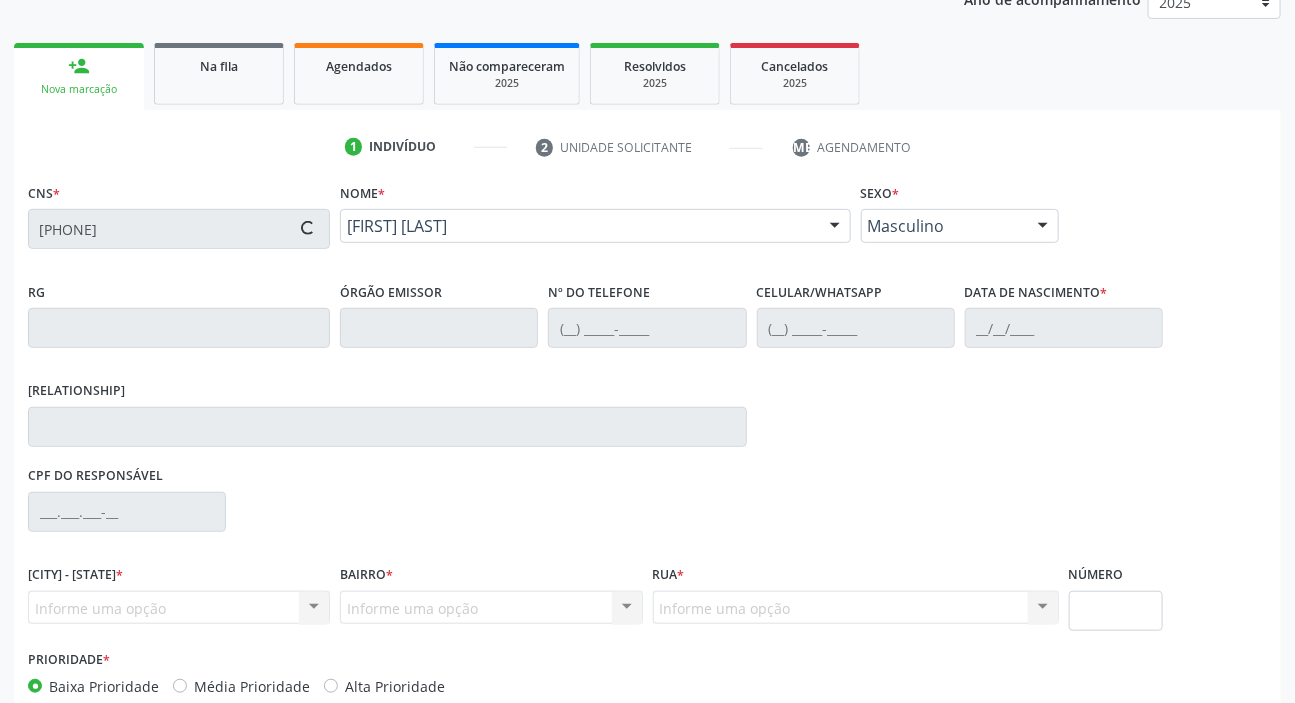 scroll, scrollTop: 366, scrollLeft: 0, axis: vertical 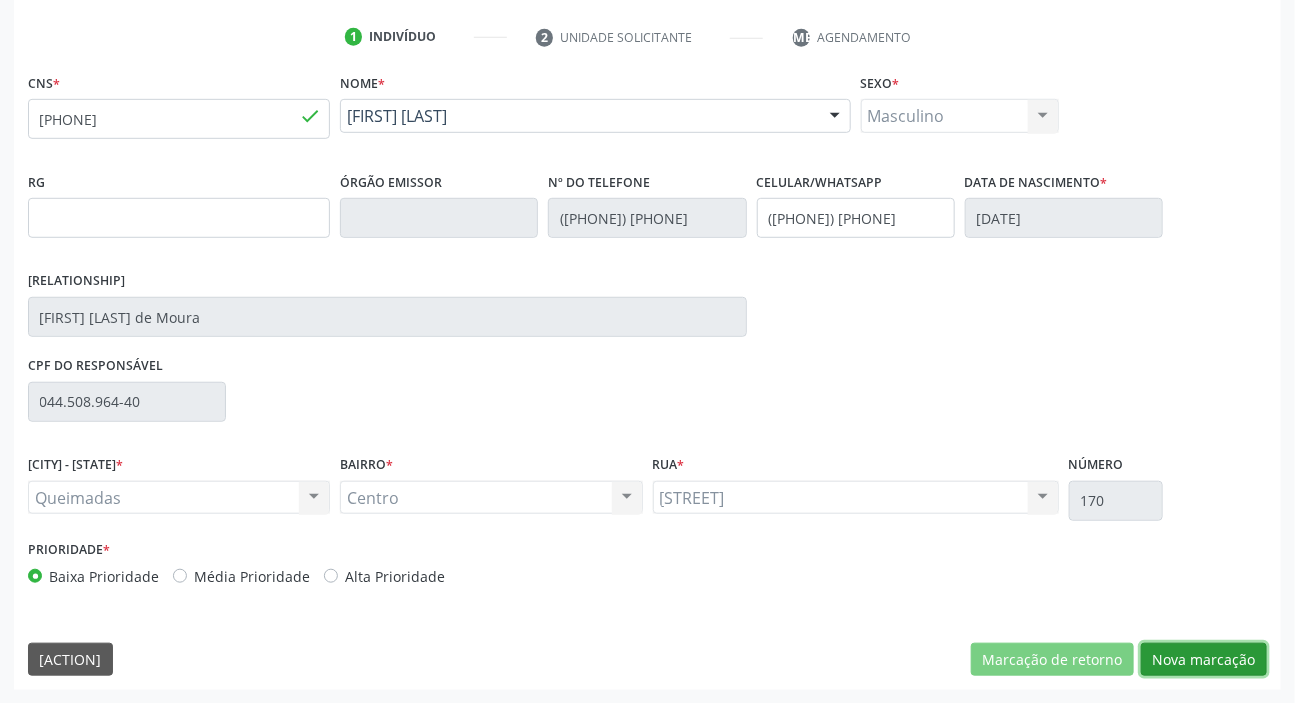 click on "Nova marcação" at bounding box center (1052, 660) 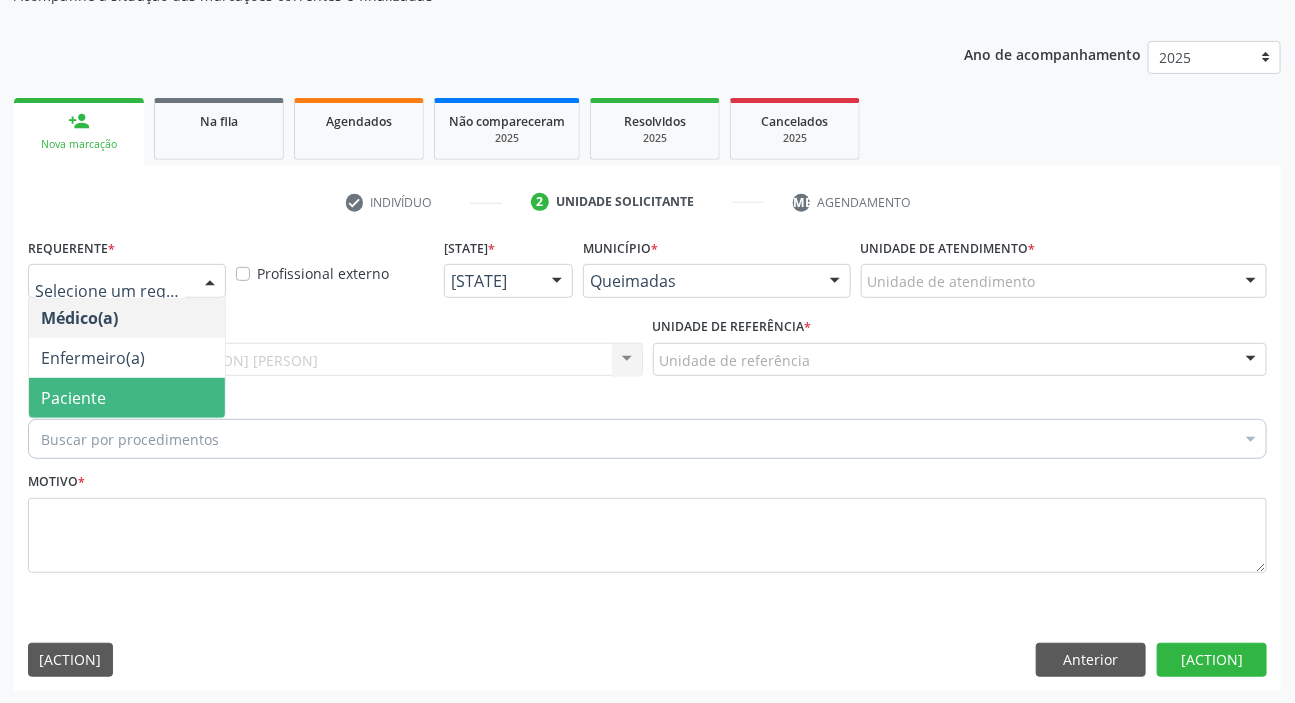 click on "Paciente" at bounding box center (73, 398) 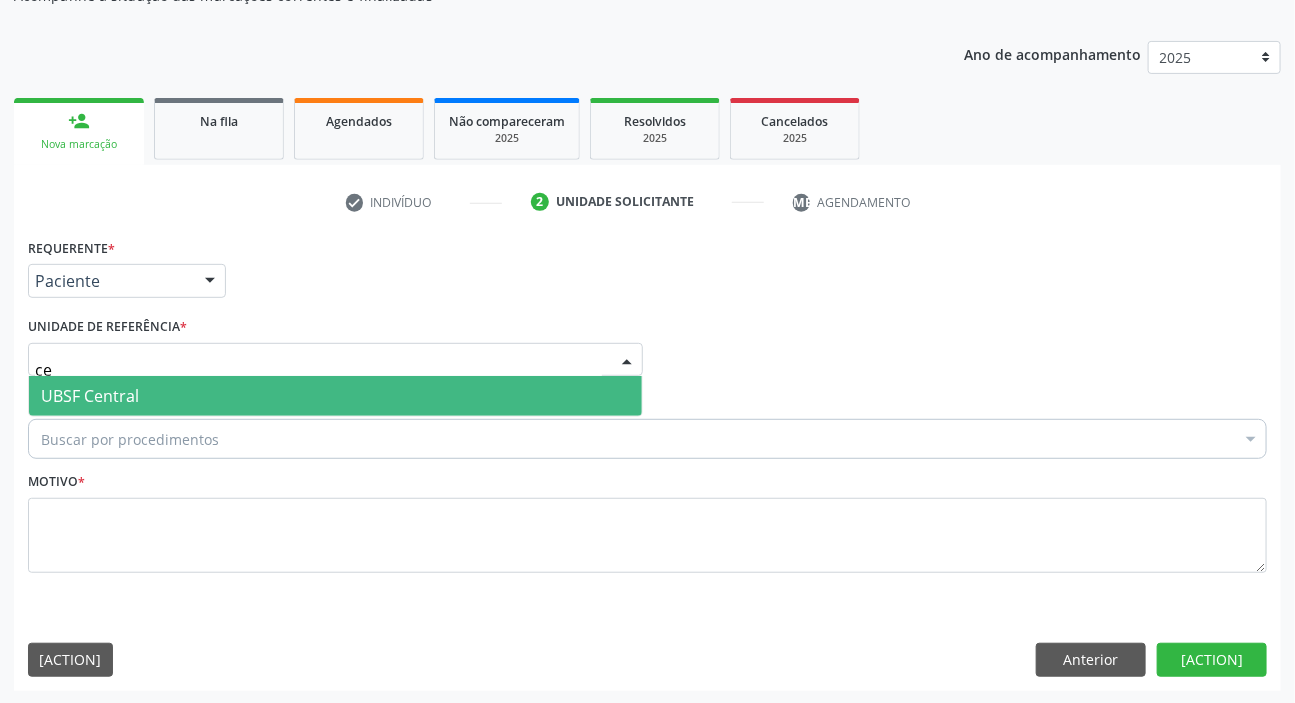 click on "UBSF Central" at bounding box center (335, 396) 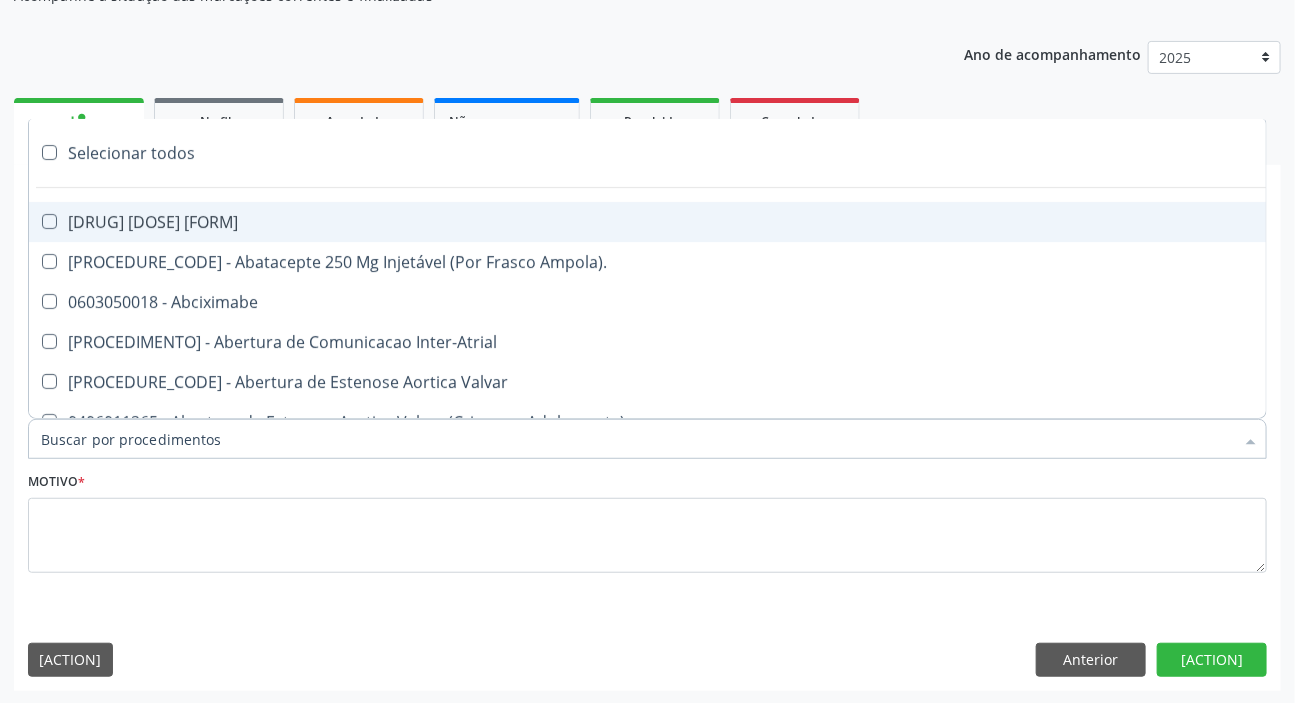 paste on "DERMATO" 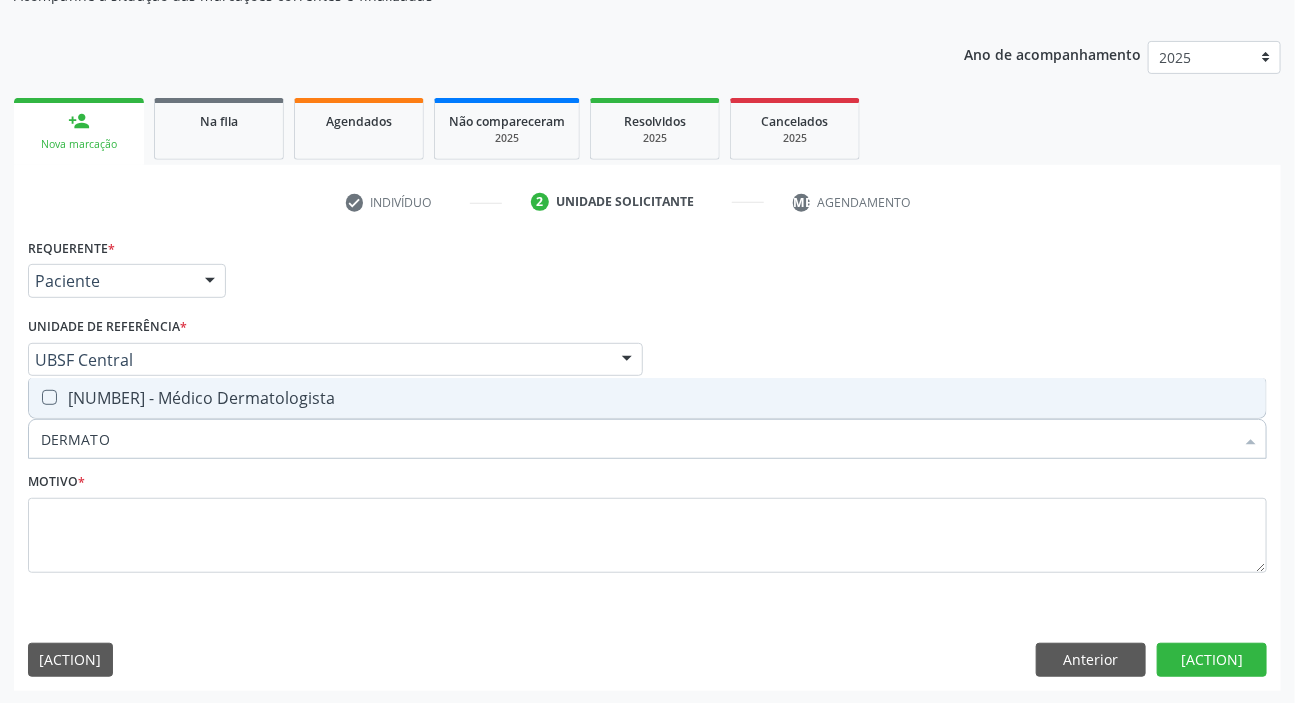 click on "[CODE] - [PROFESSION]" at bounding box center [647, 398] 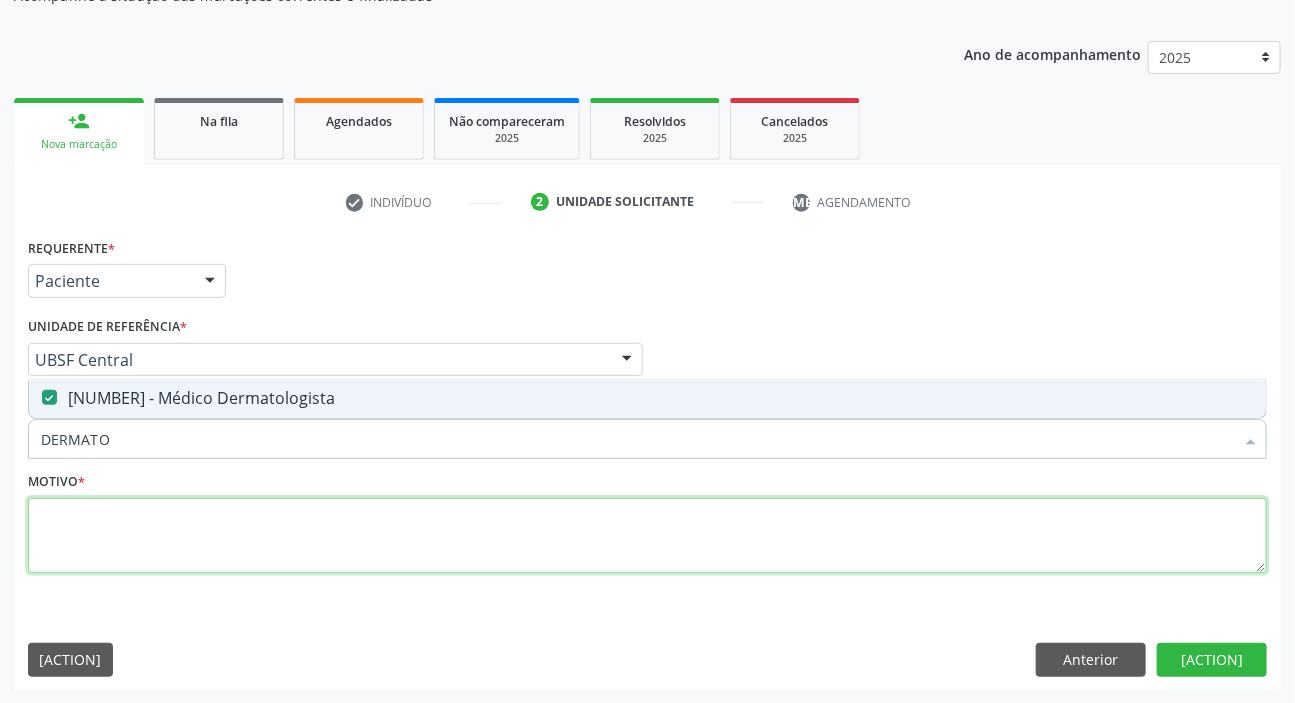 click at bounding box center [647, 536] 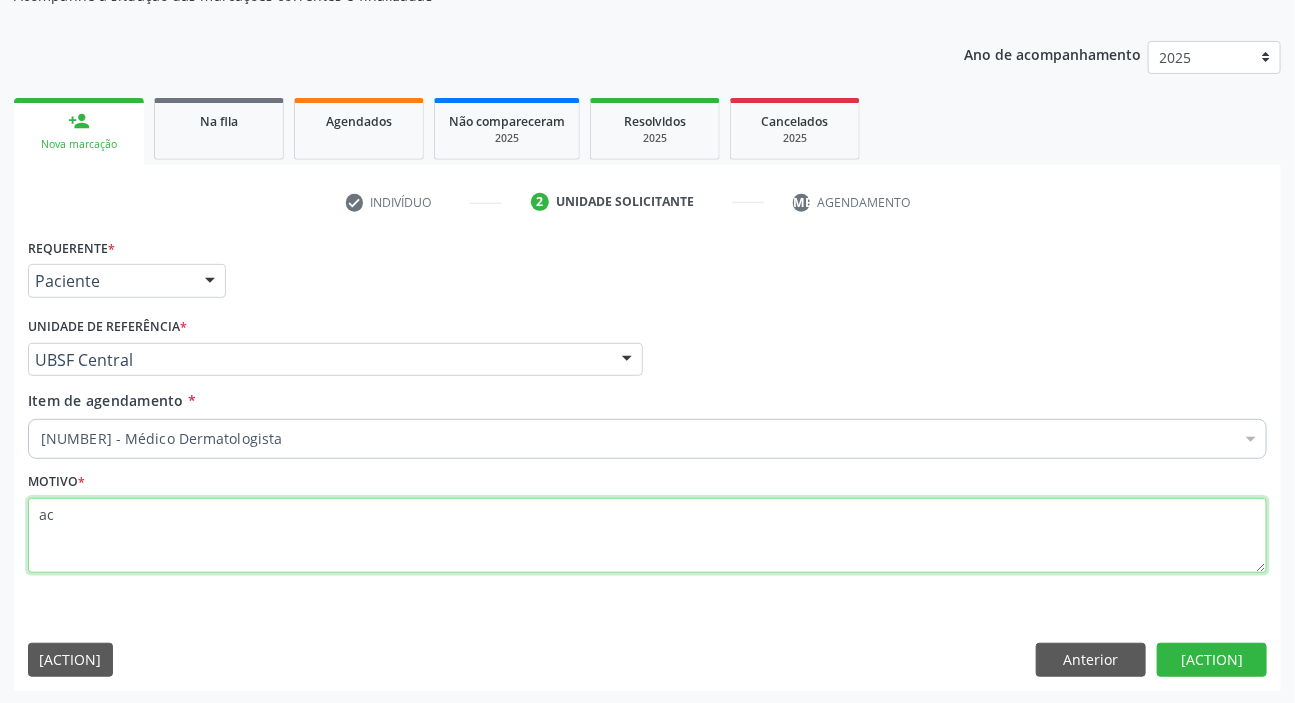 type on "a" 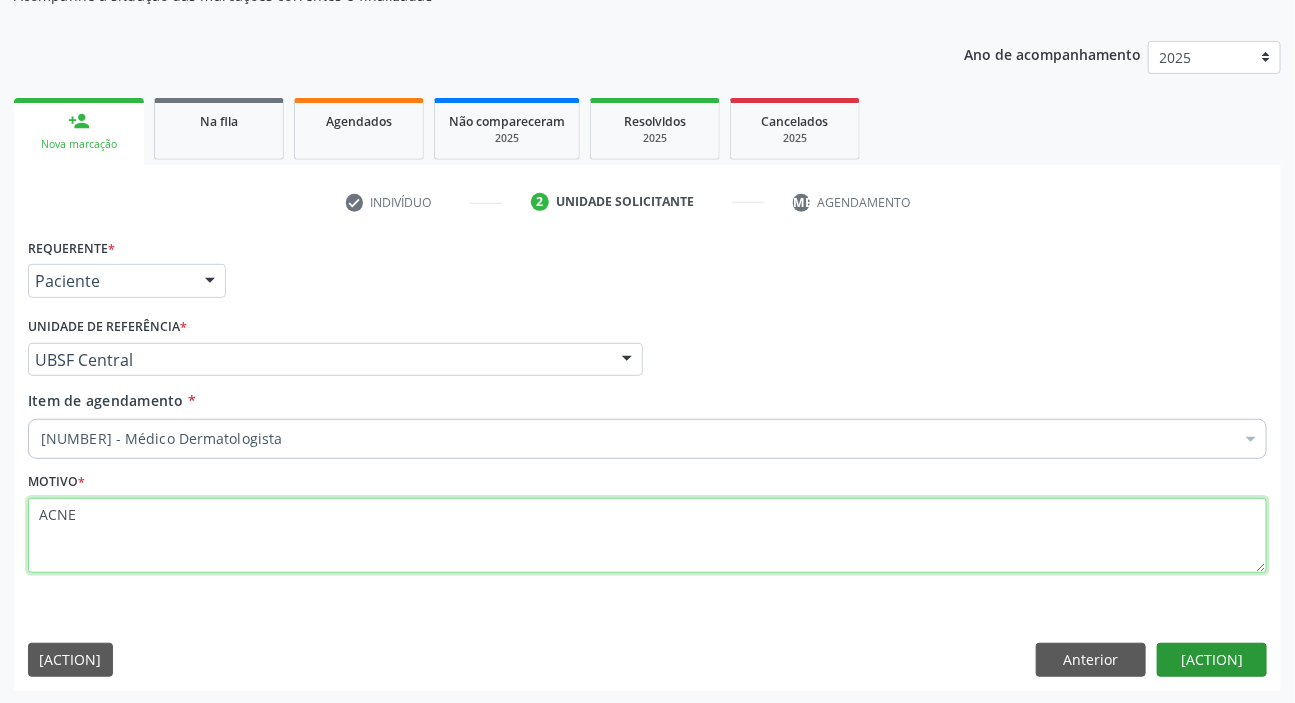 type on "ACNE" 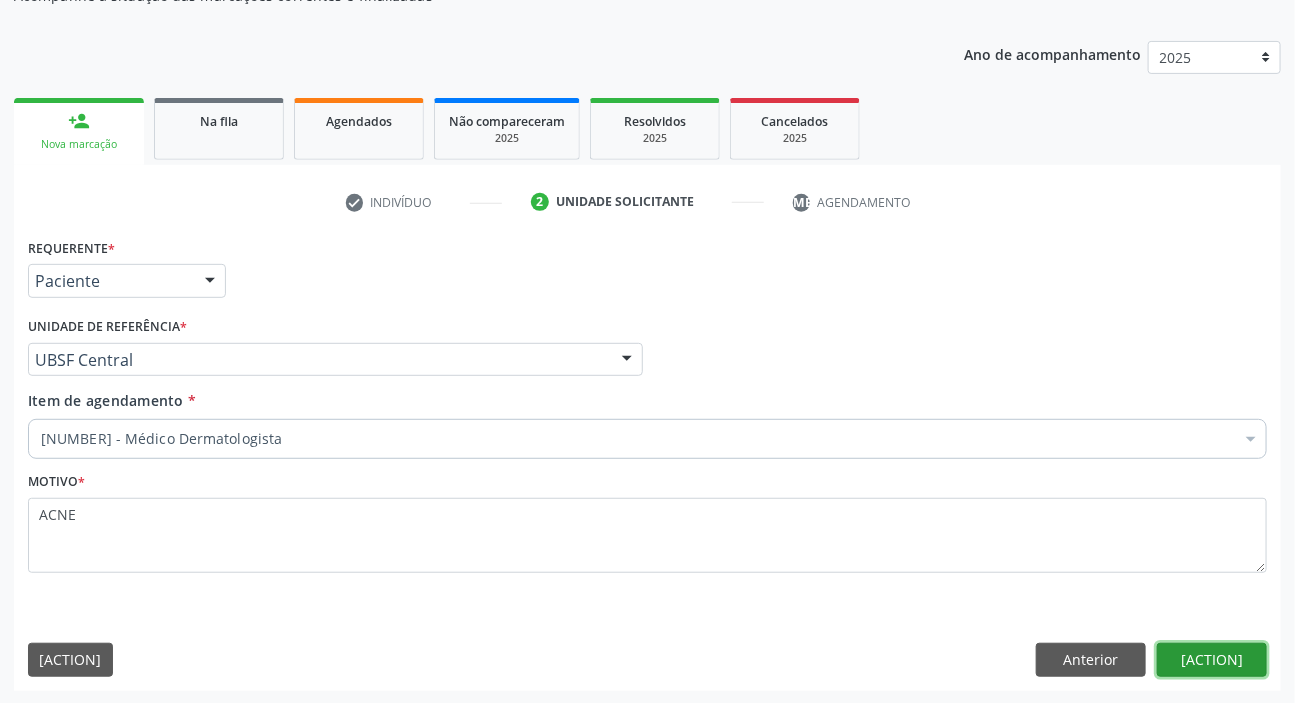 click on "Próximo" at bounding box center (1212, 660) 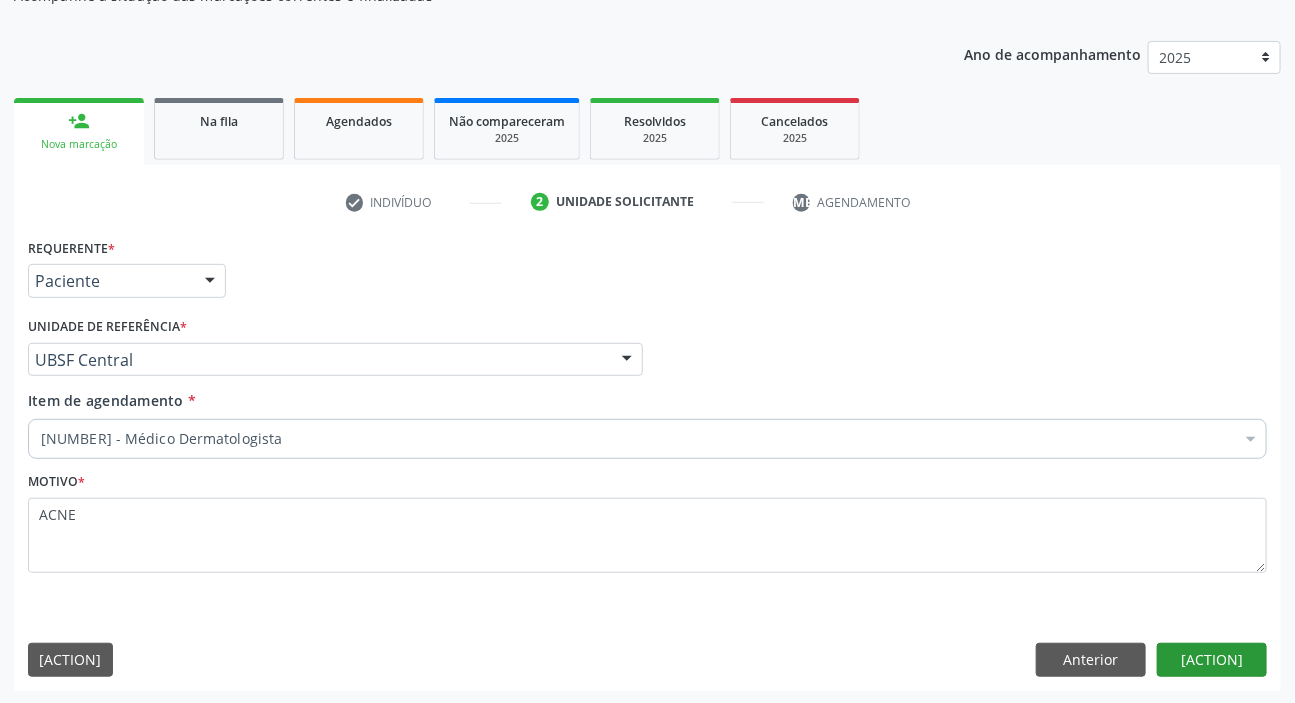 scroll, scrollTop: 166, scrollLeft: 0, axis: vertical 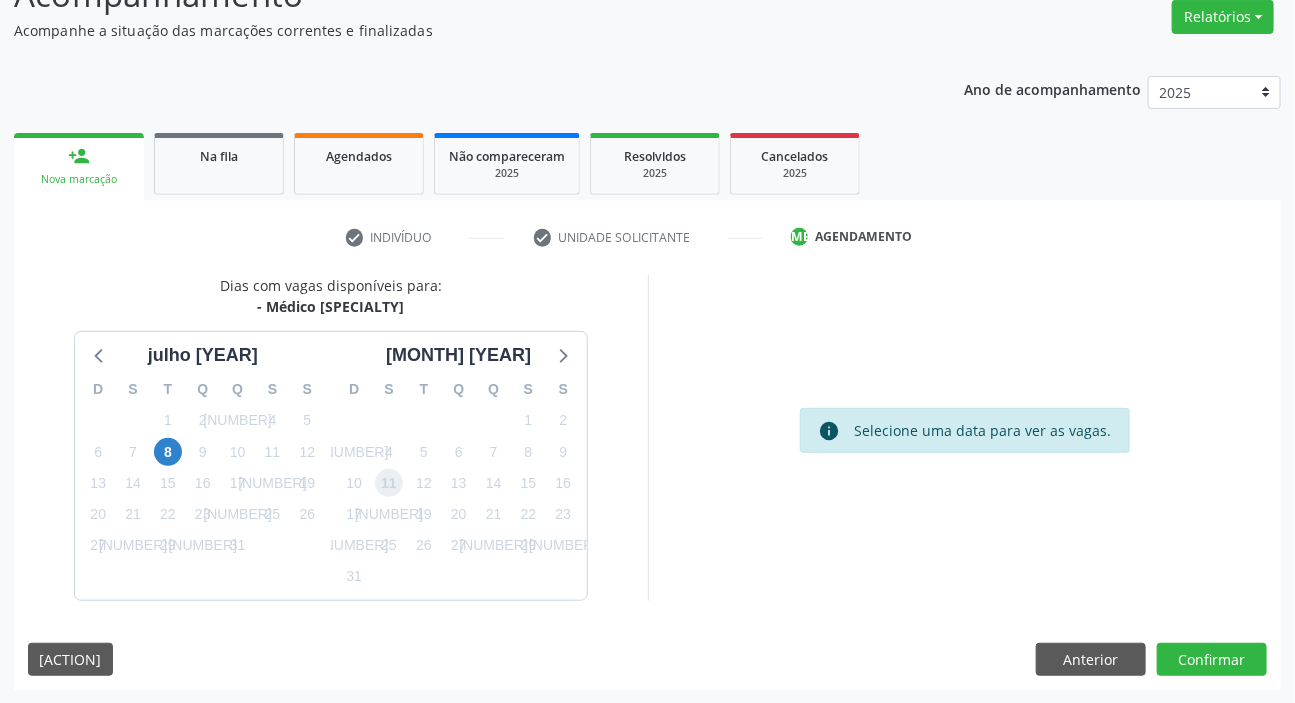 click on "[NUMBER]" at bounding box center (389, 483) 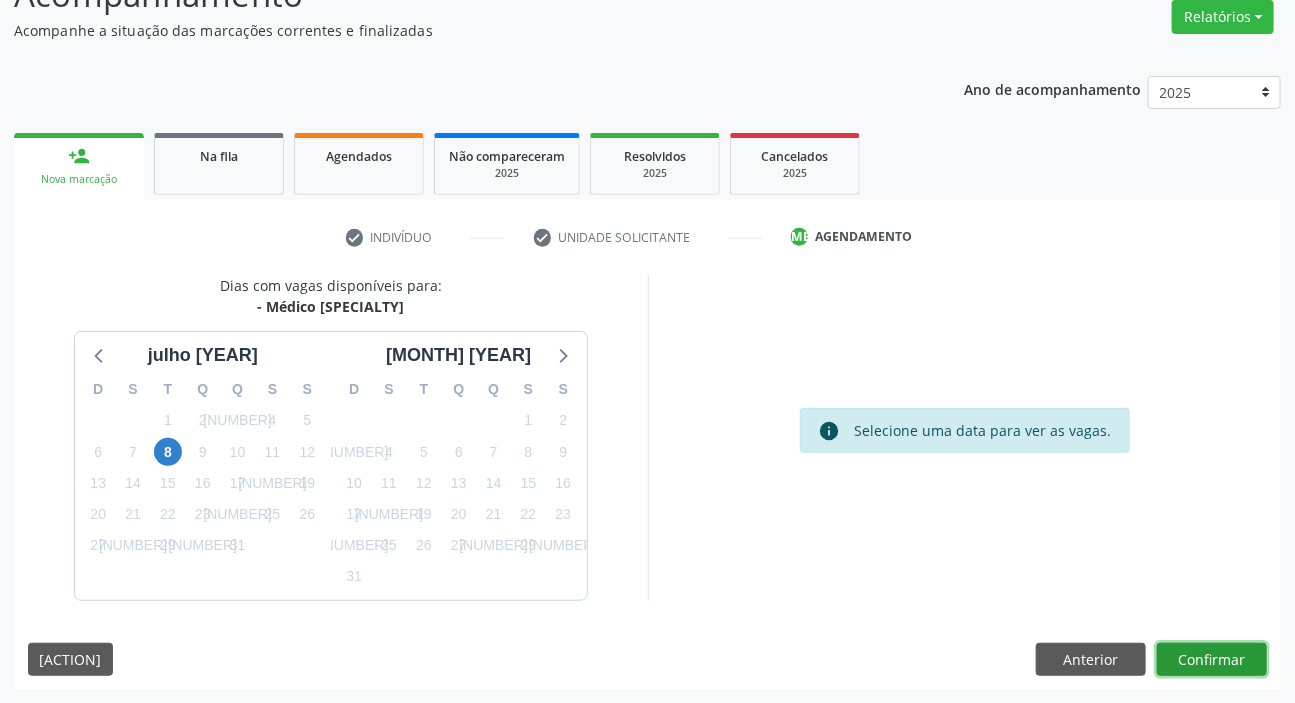click on "Confirmar" at bounding box center (1212, 660) 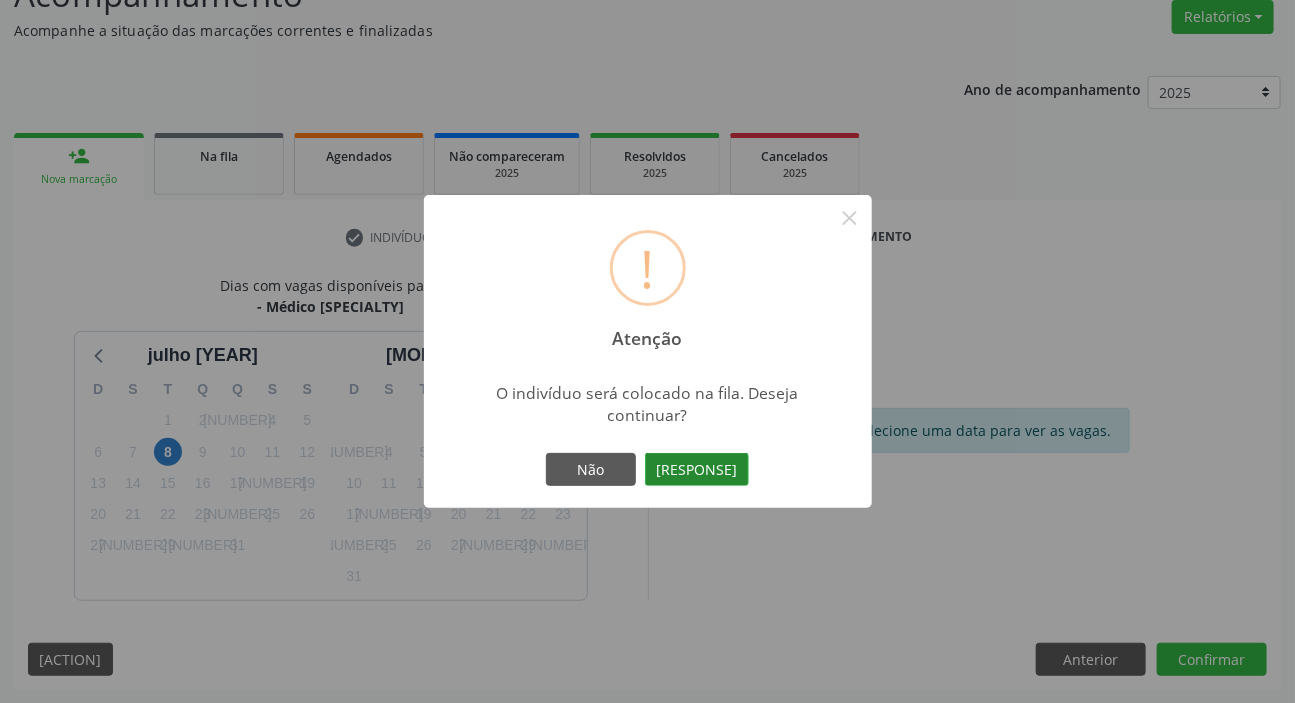 click on "Sim" at bounding box center [697, 470] 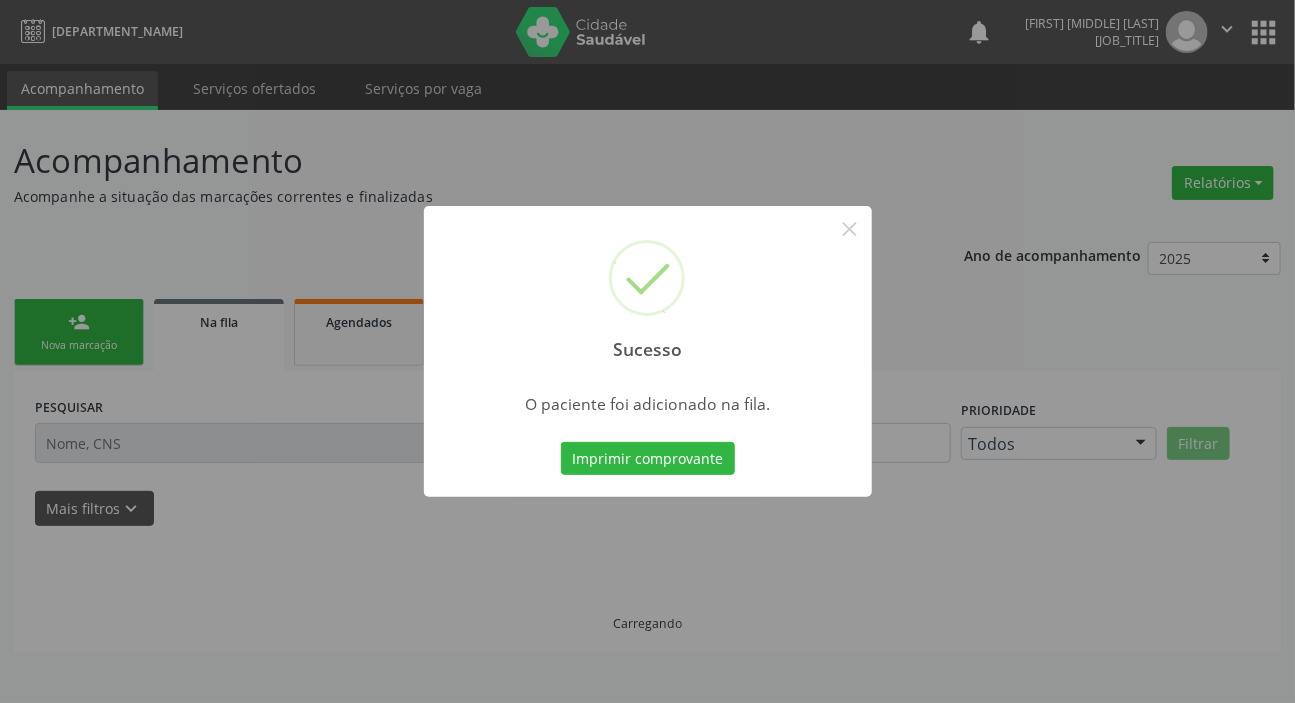 scroll, scrollTop: 0, scrollLeft: 0, axis: both 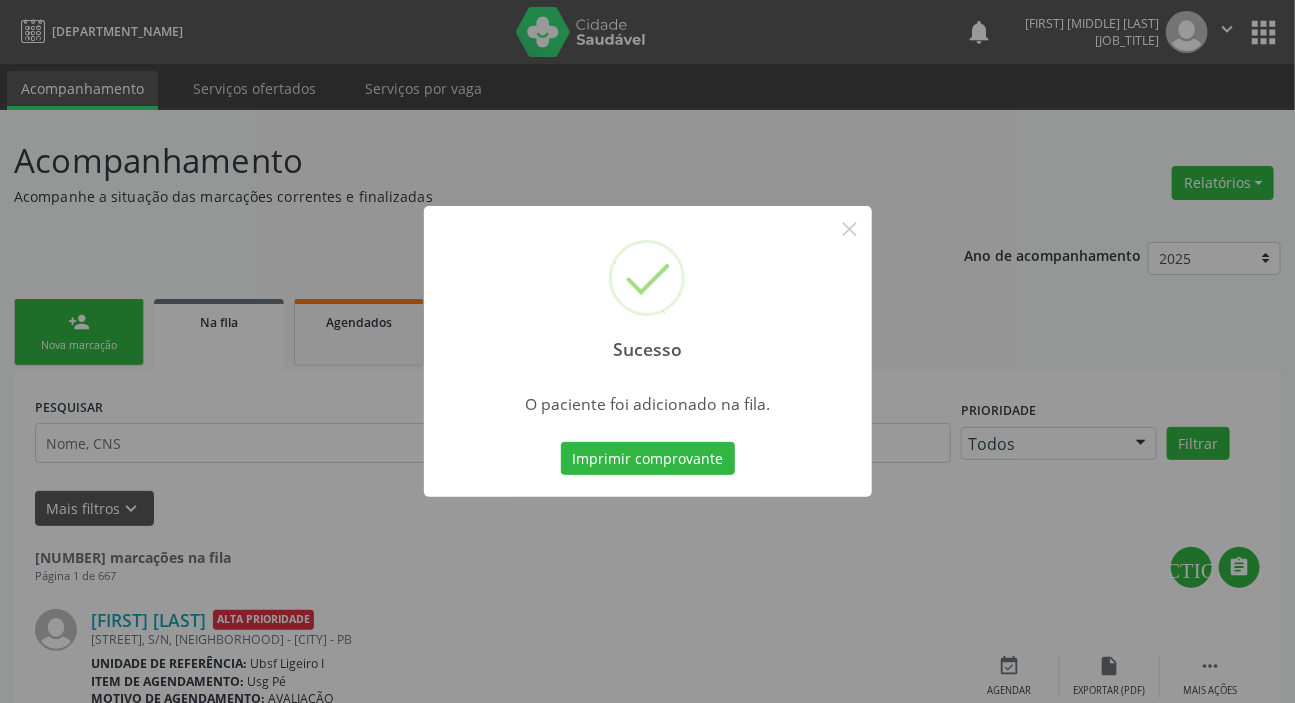click on "Sucesso × O paciente foi adicionado na fila. Imprimir comprovante Cancel" at bounding box center (647, 351) 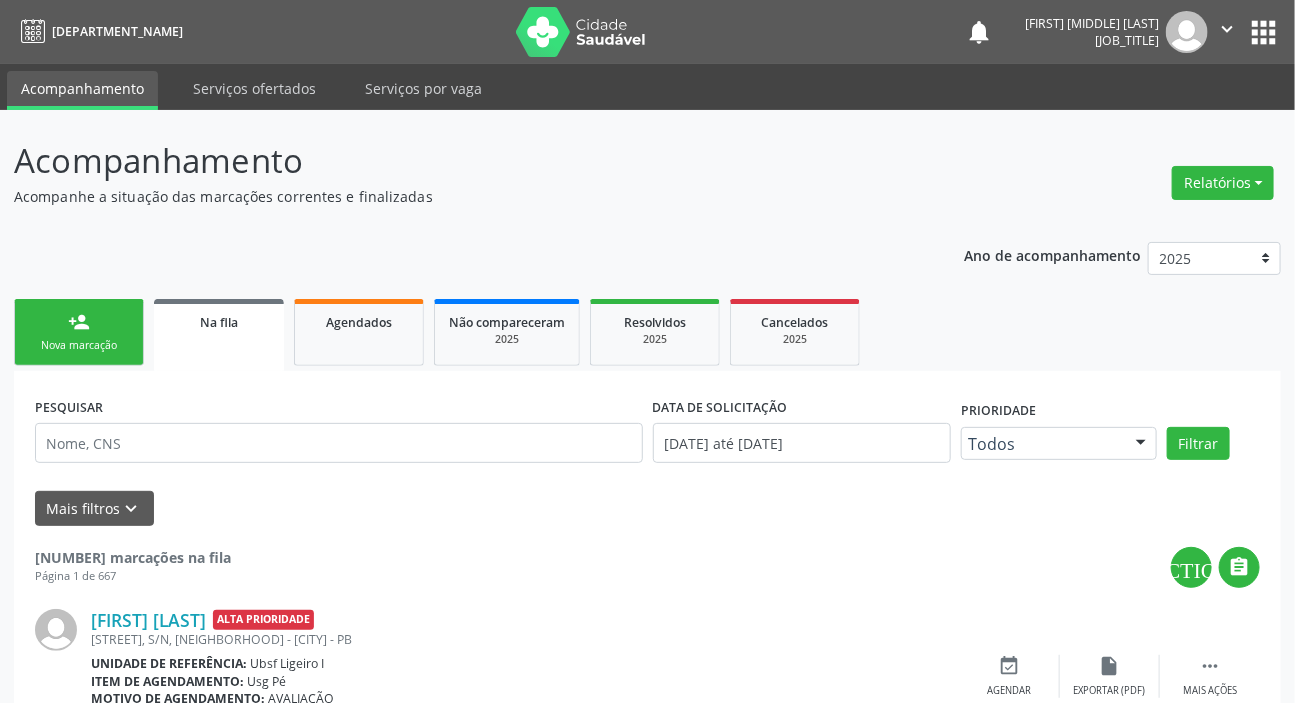 click on "person_add
Nova marcação" at bounding box center [79, 332] 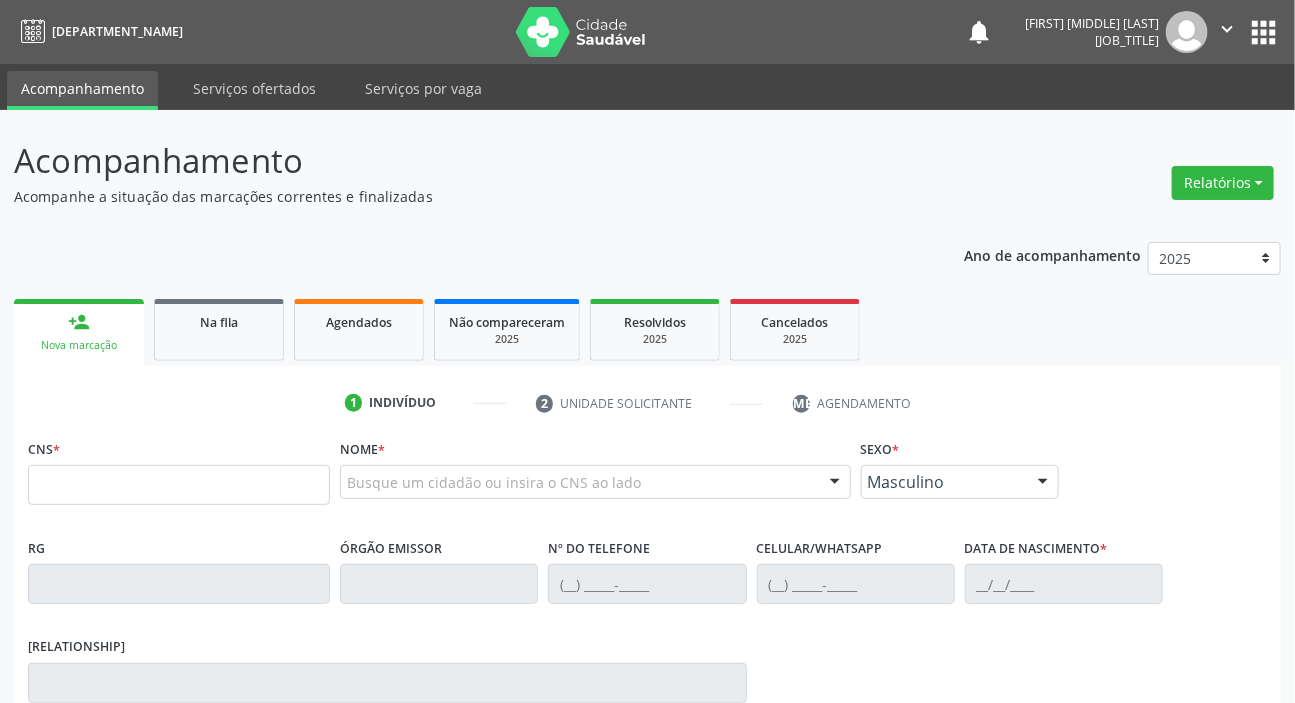 click on "CNS
*" at bounding box center [179, 476] 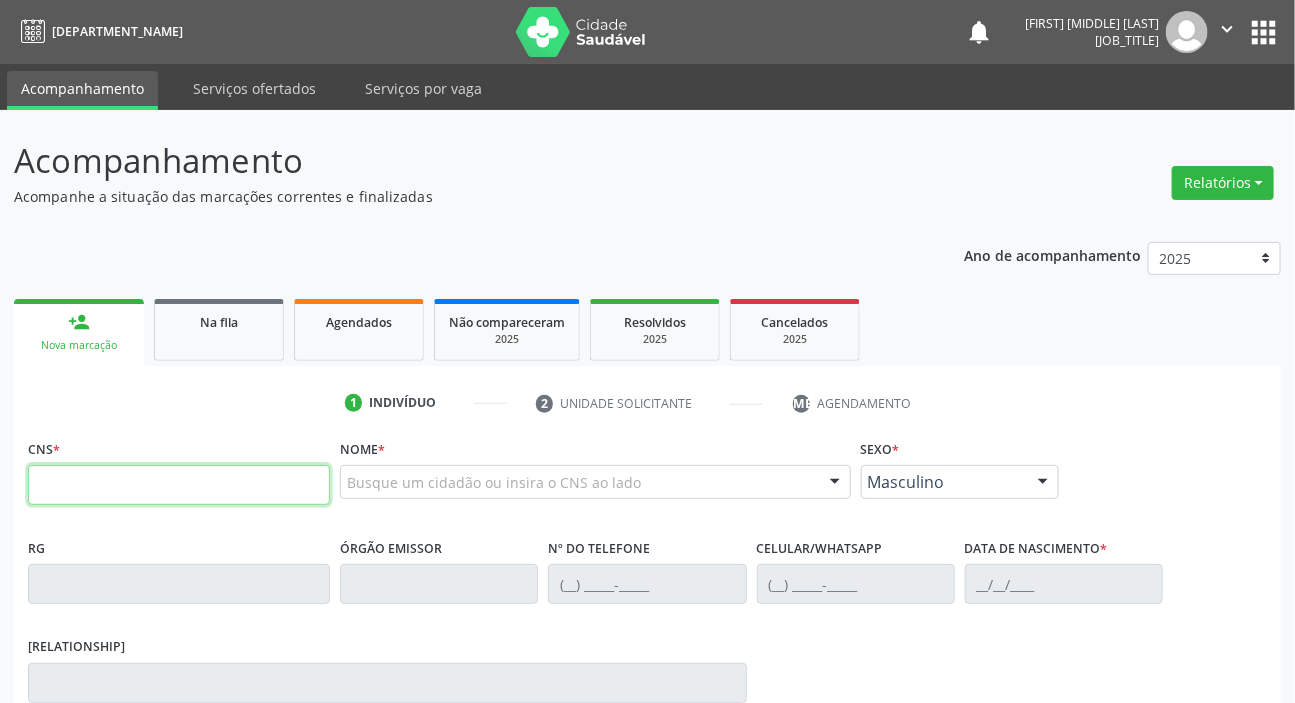 click at bounding box center [179, 485] 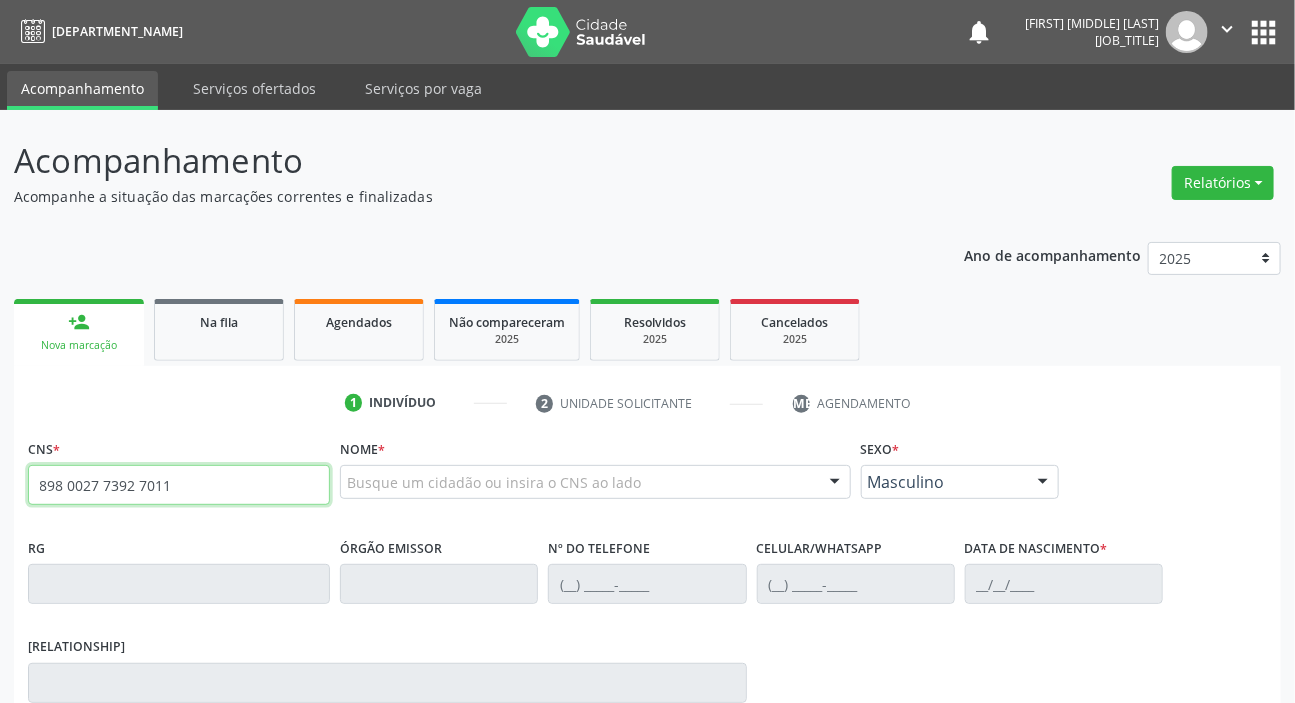 type on "898 0027 7392 7011" 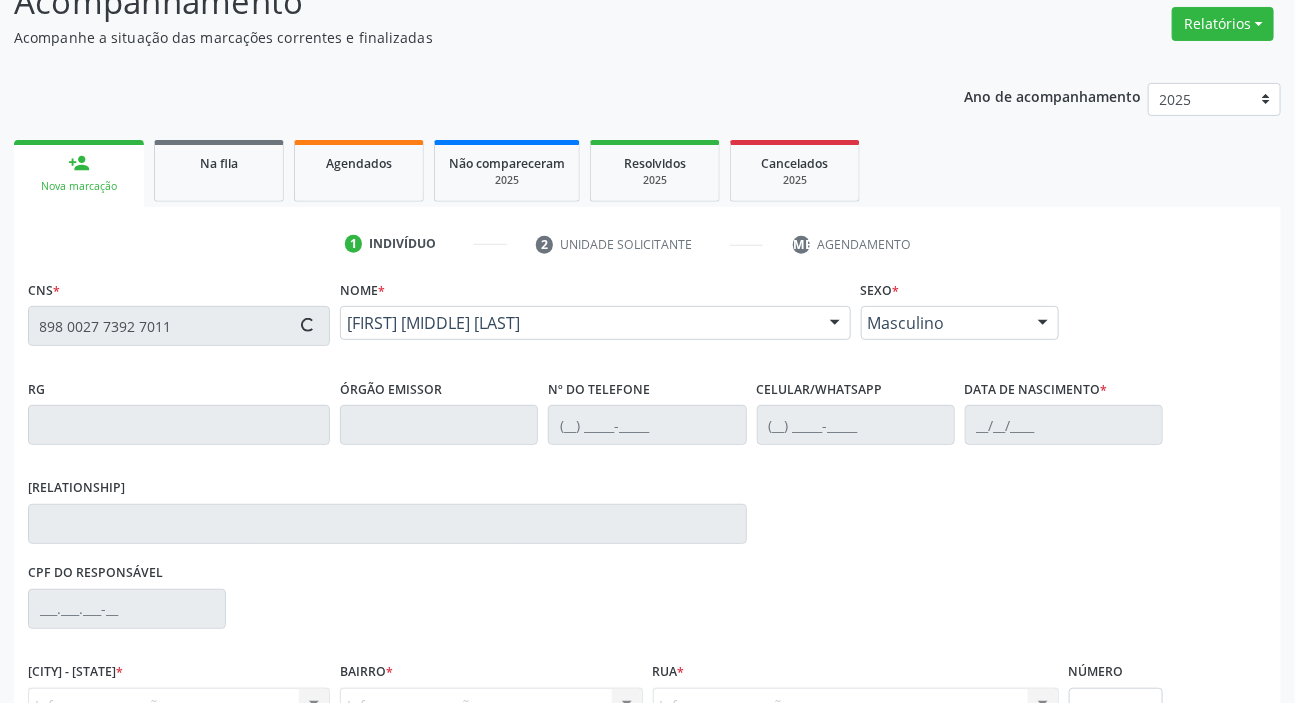scroll, scrollTop: 366, scrollLeft: 0, axis: vertical 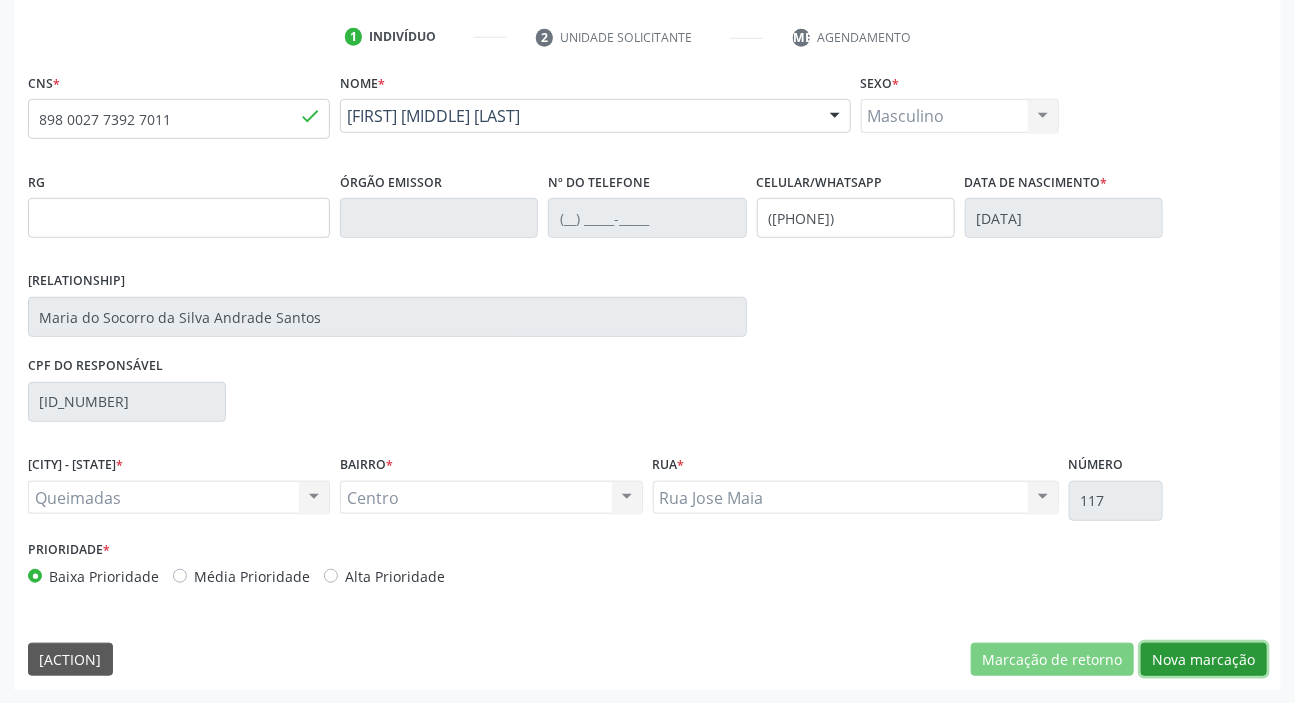 click on "Nova marcação" at bounding box center [1052, 660] 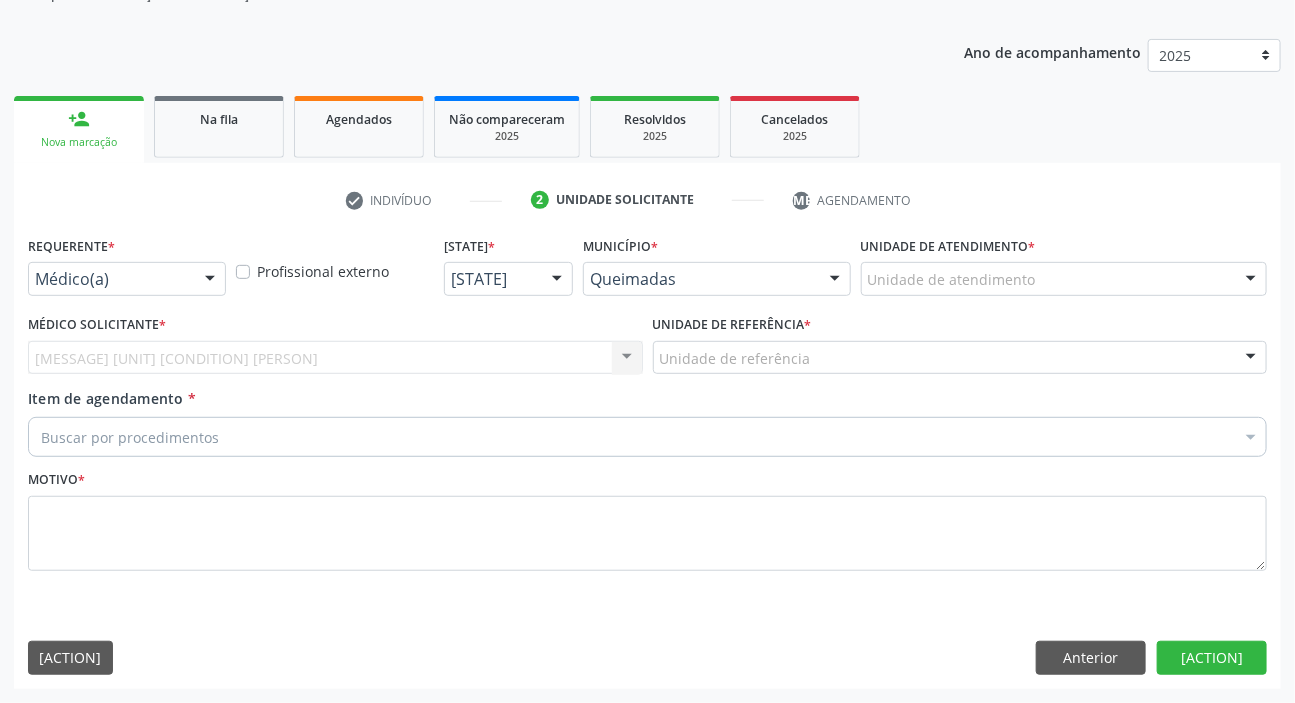 scroll, scrollTop: 201, scrollLeft: 0, axis: vertical 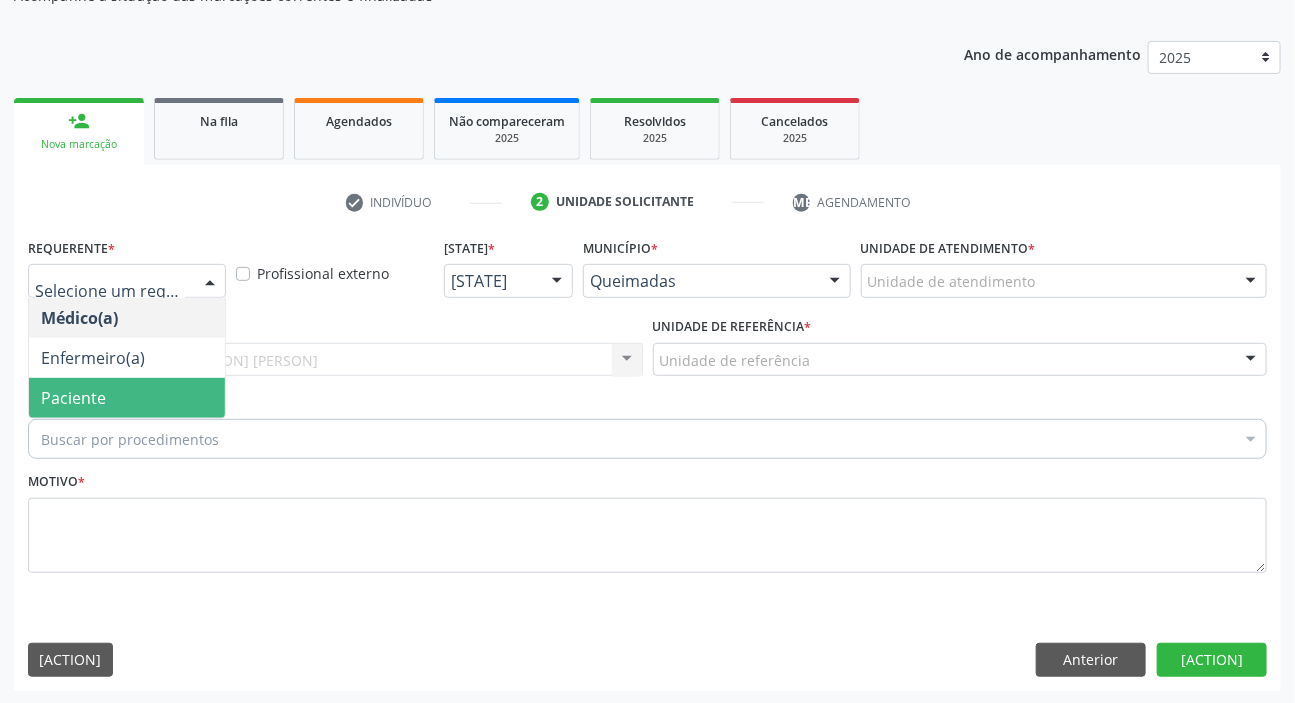 click on "Paciente" at bounding box center (127, 398) 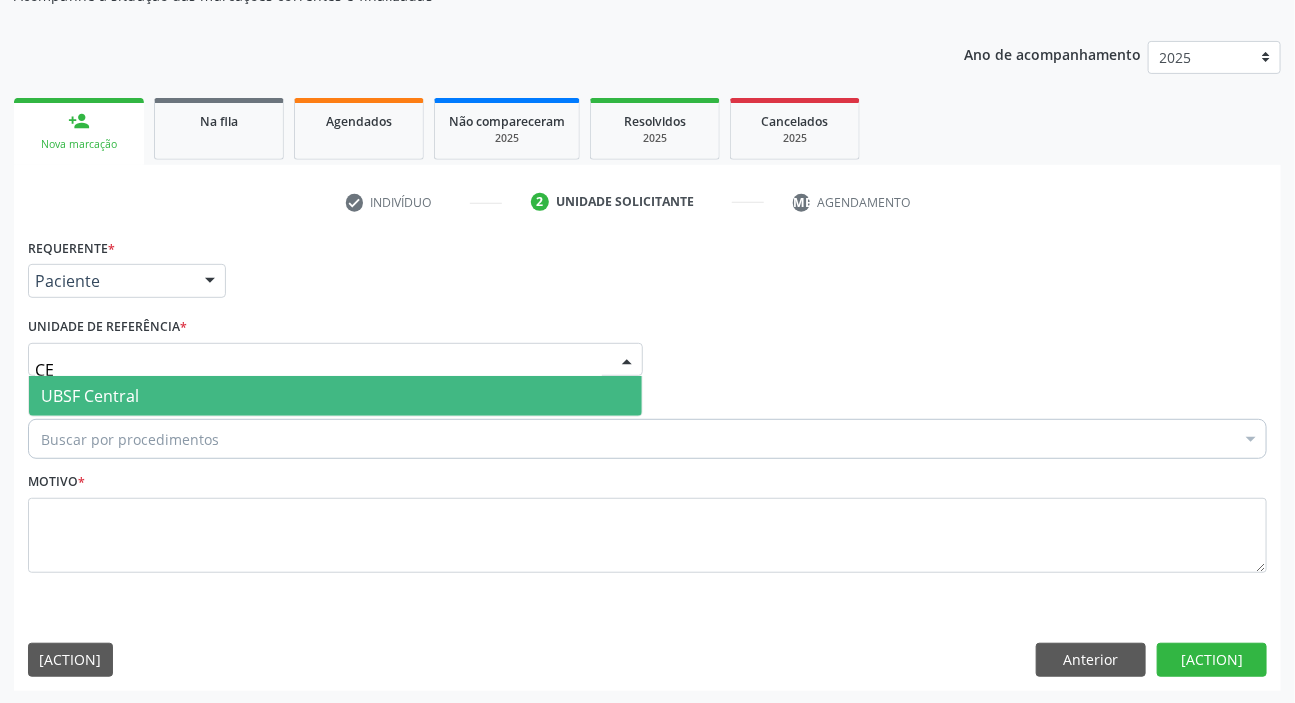 click on "UBSF Central" at bounding box center [90, 396] 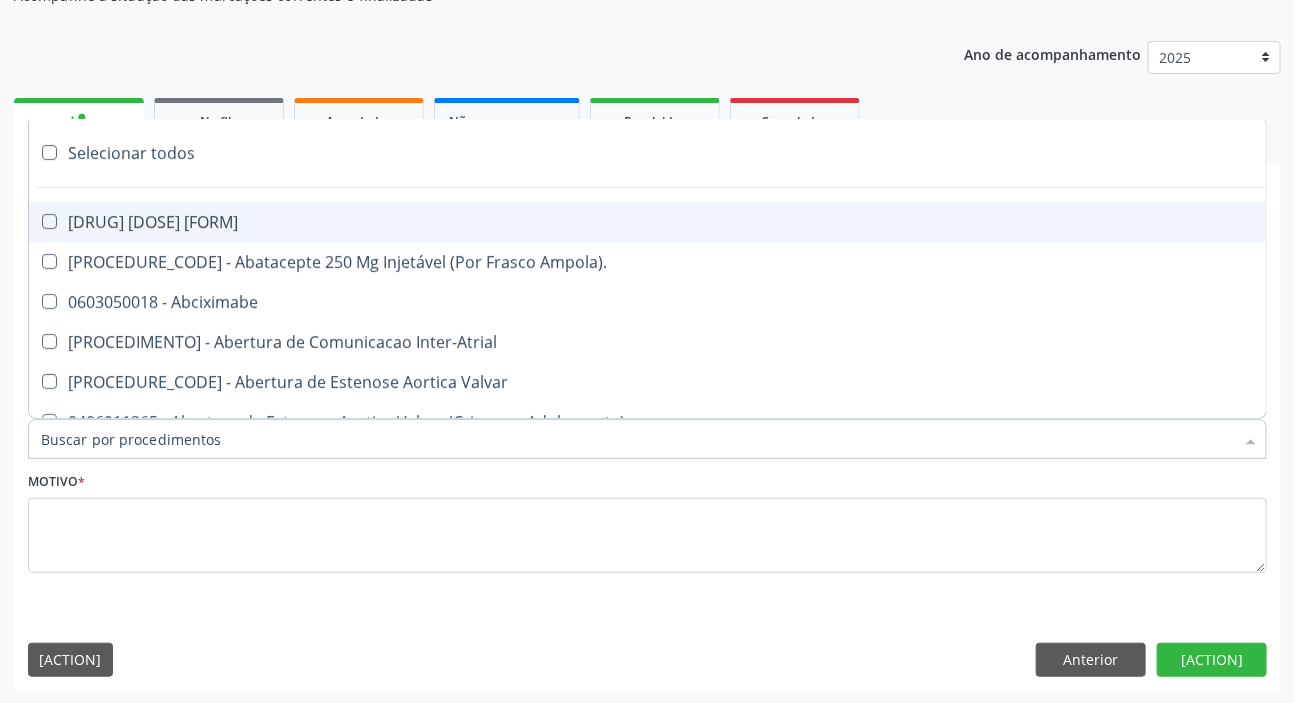 paste on "DERMATO" 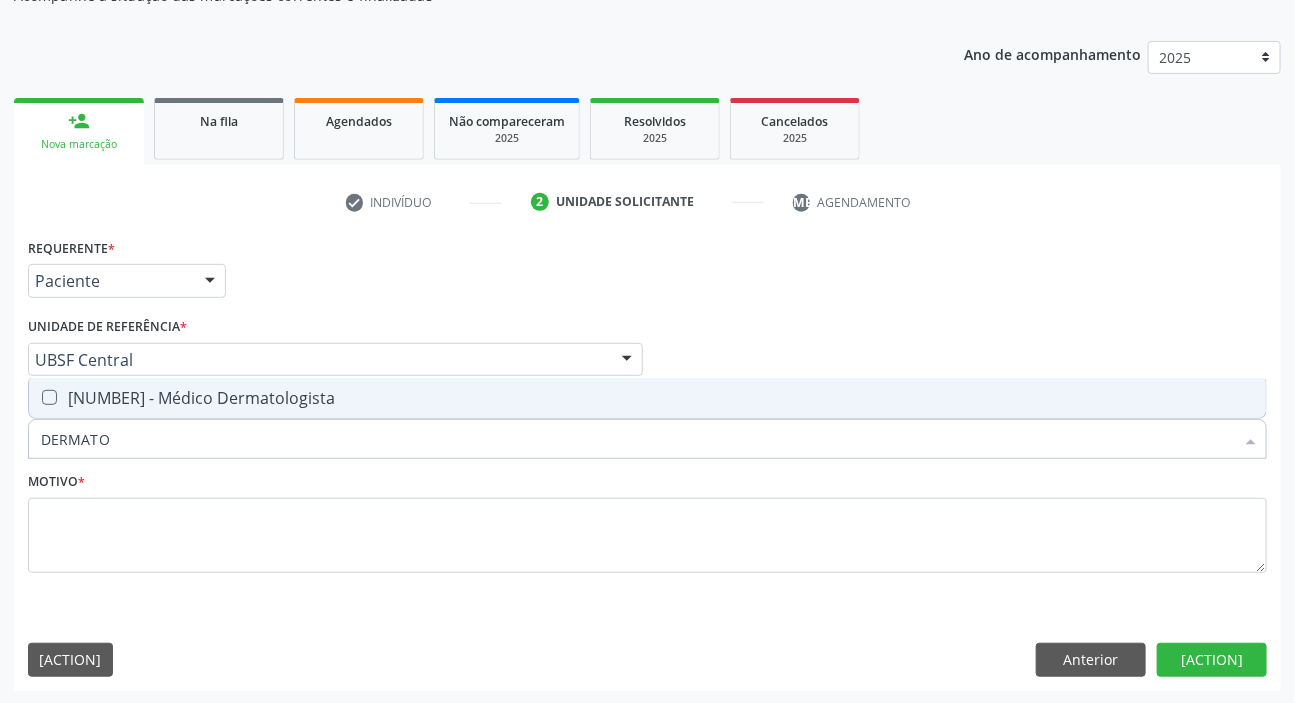 click on "[CODE] - [PROFESSION]" at bounding box center (647, 398) 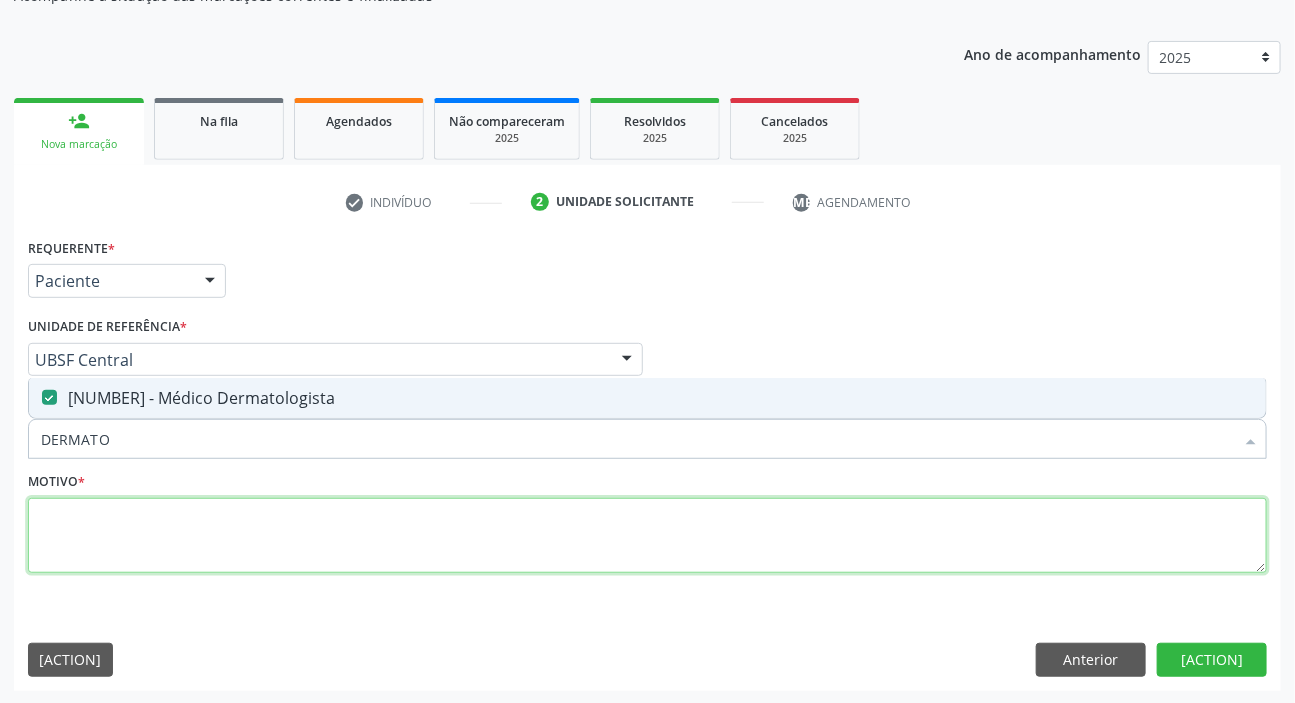 click at bounding box center (647, 536) 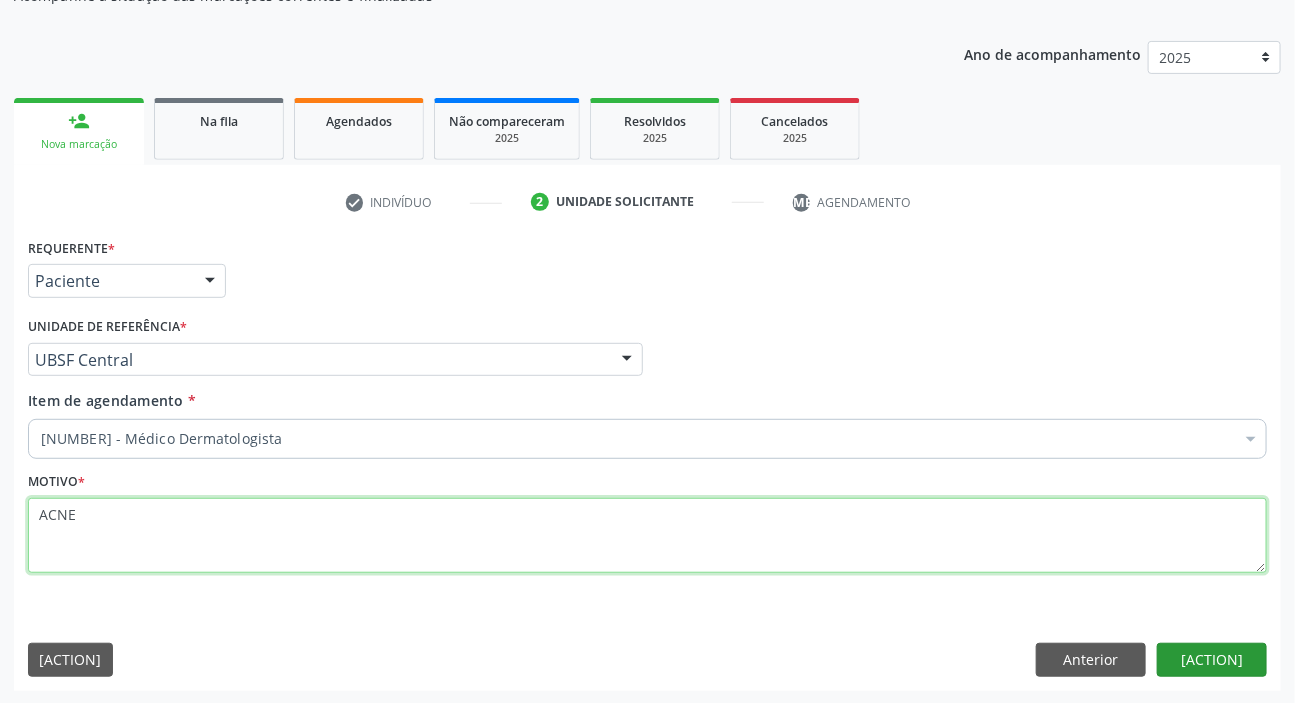 type on "ACNE" 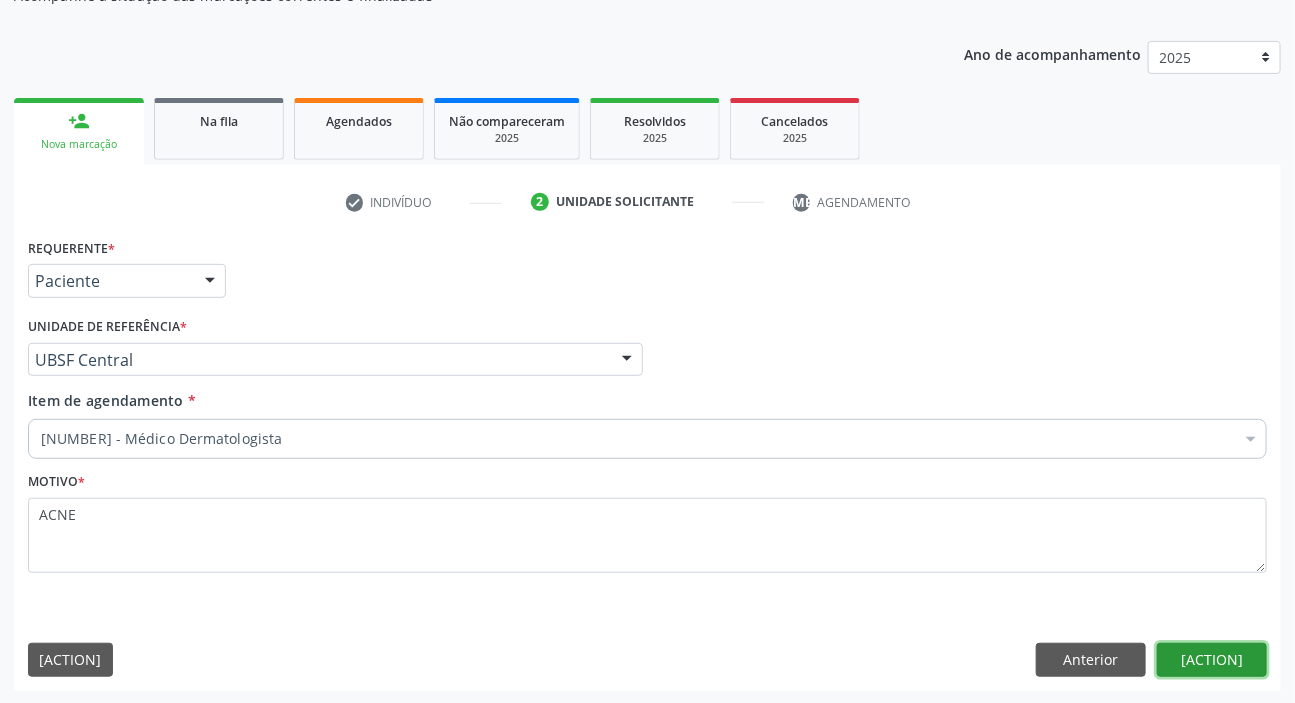 click on "Próximo" at bounding box center (1212, 660) 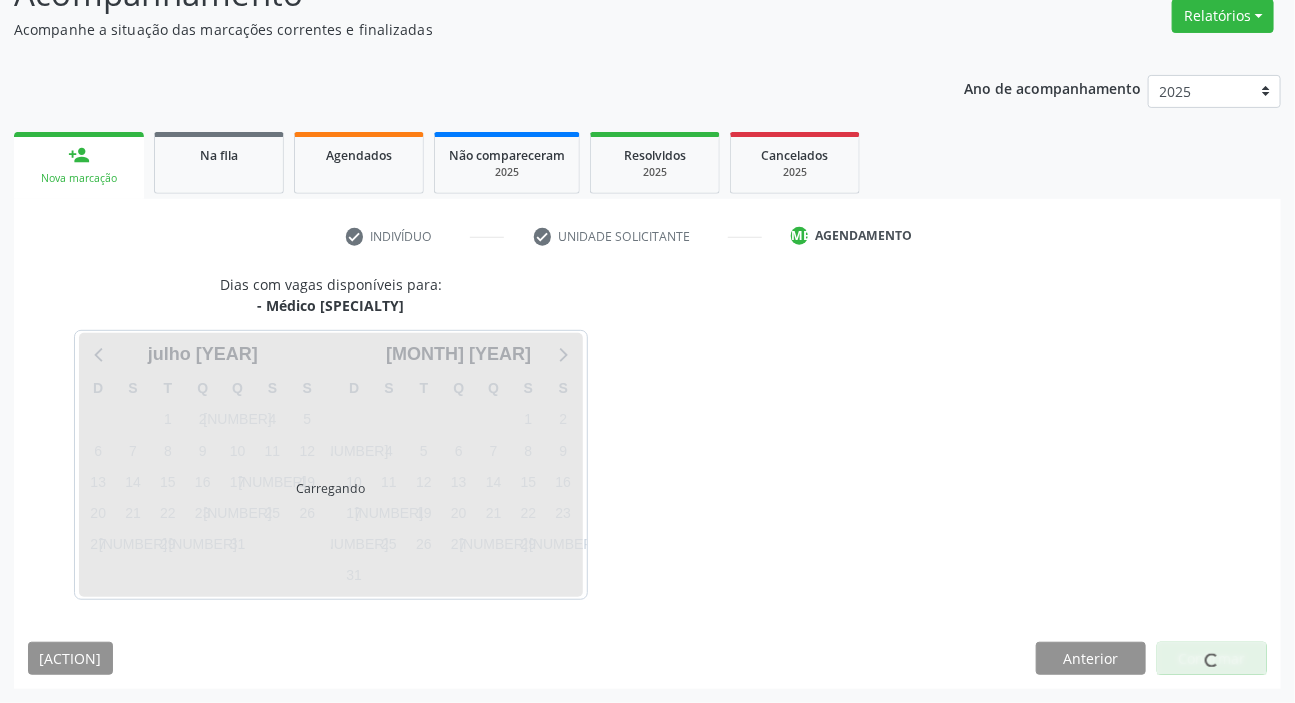 scroll, scrollTop: 166, scrollLeft: 0, axis: vertical 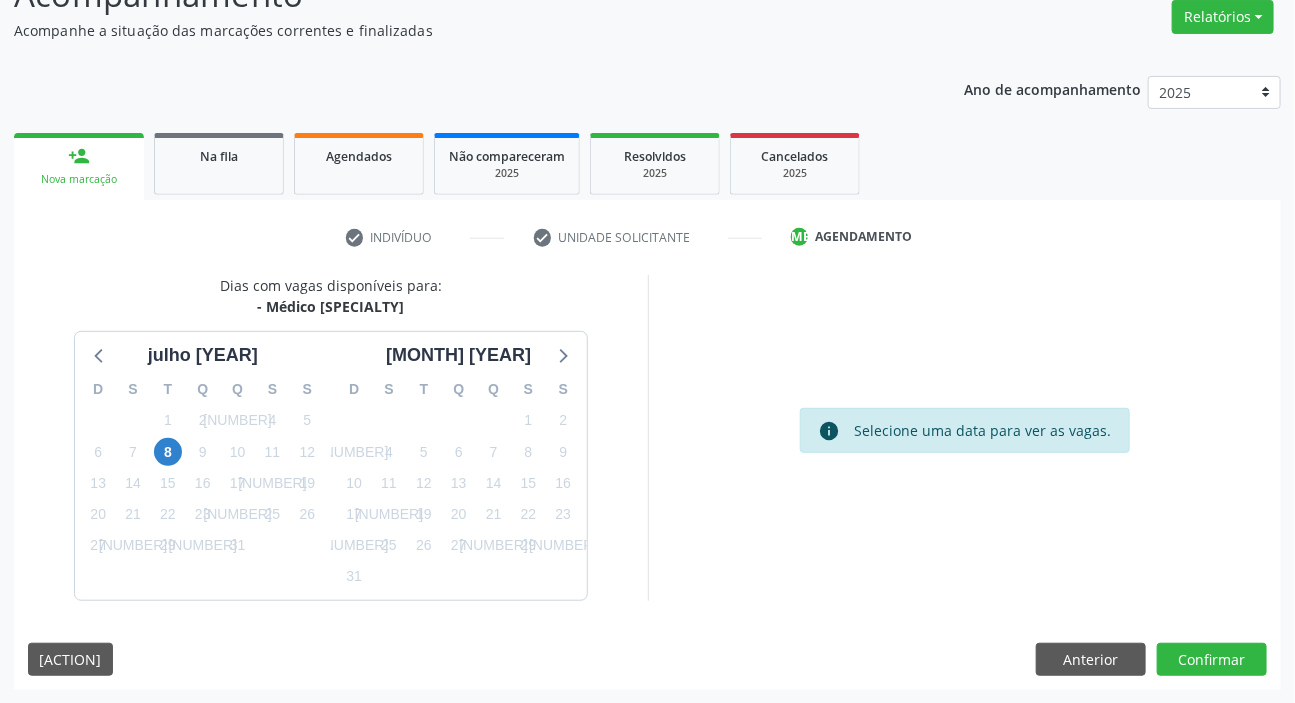 click on "18" at bounding box center [272, 483] 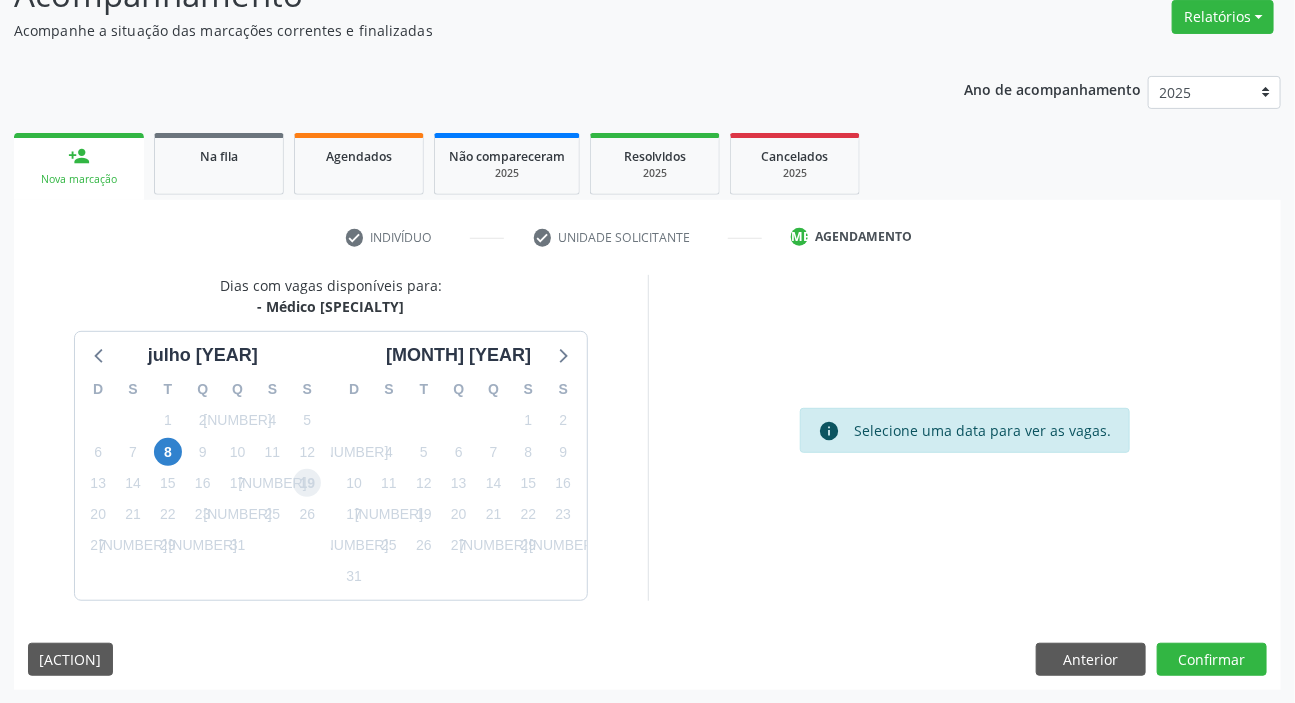 click on "19" at bounding box center (307, 483) 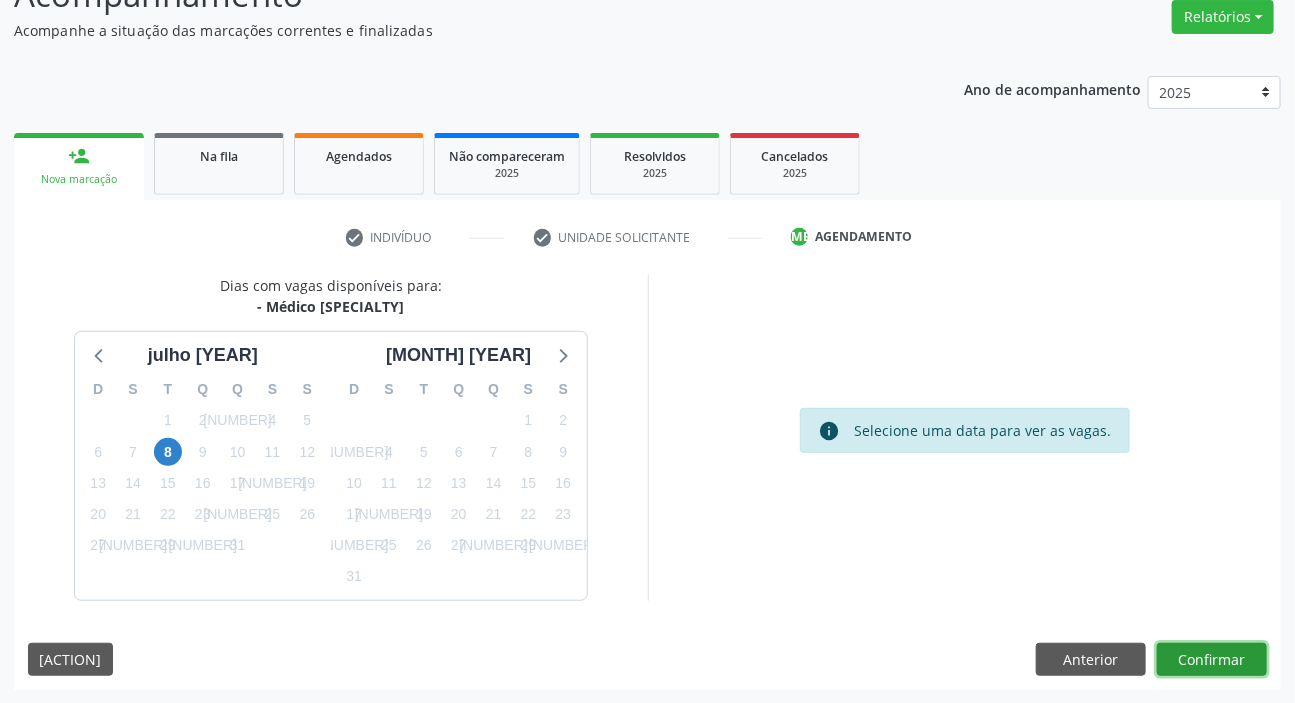 click on "Confirmar" at bounding box center (1212, 660) 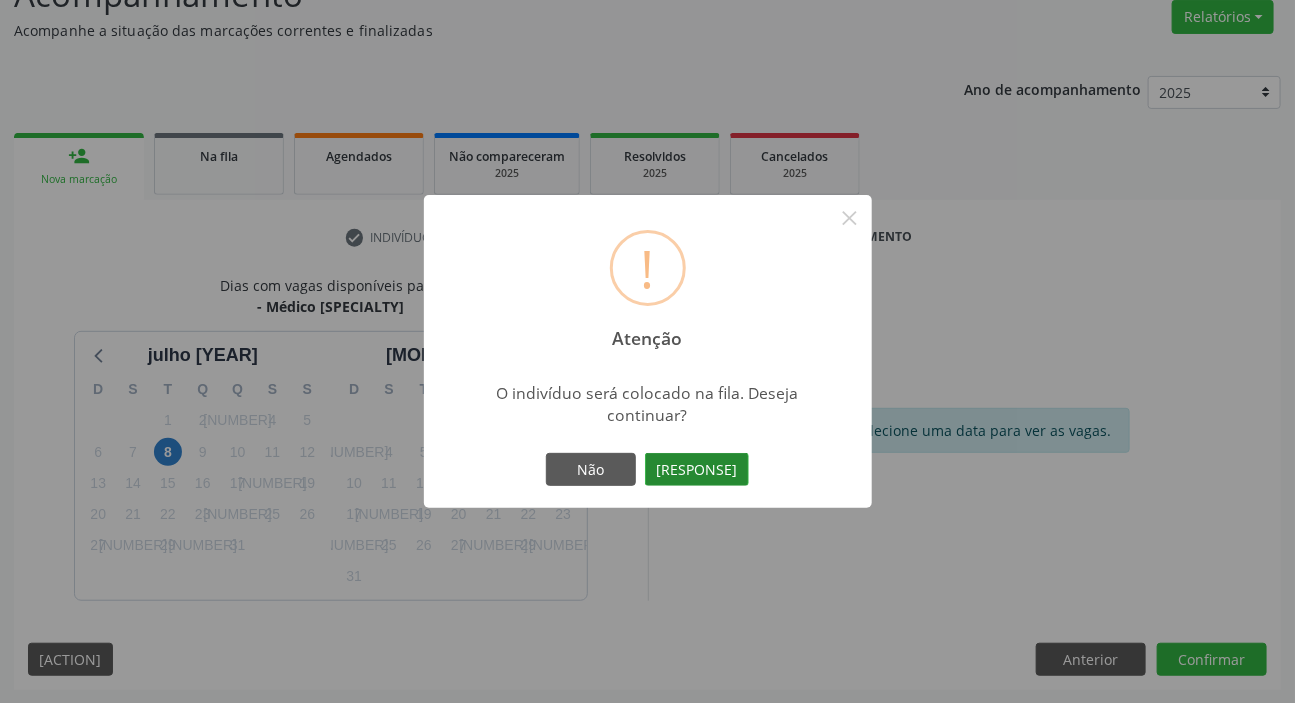 click on "Sim" at bounding box center [697, 470] 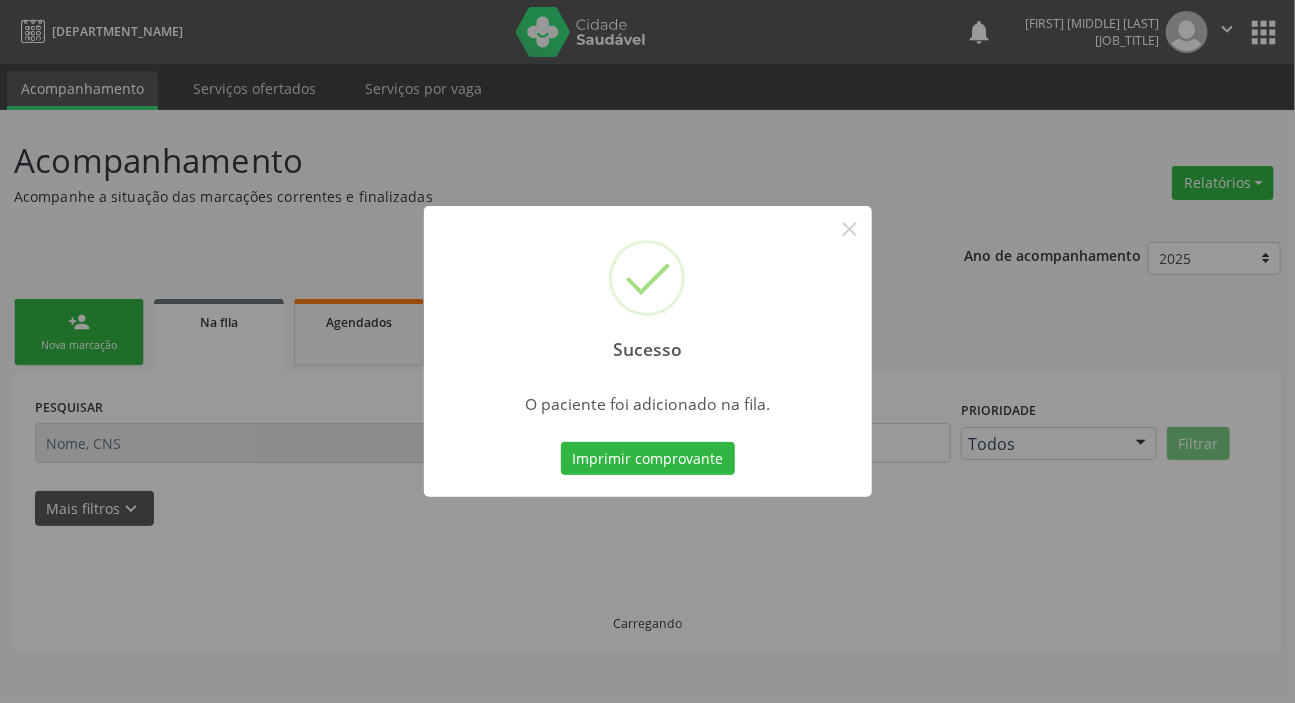scroll, scrollTop: 0, scrollLeft: 0, axis: both 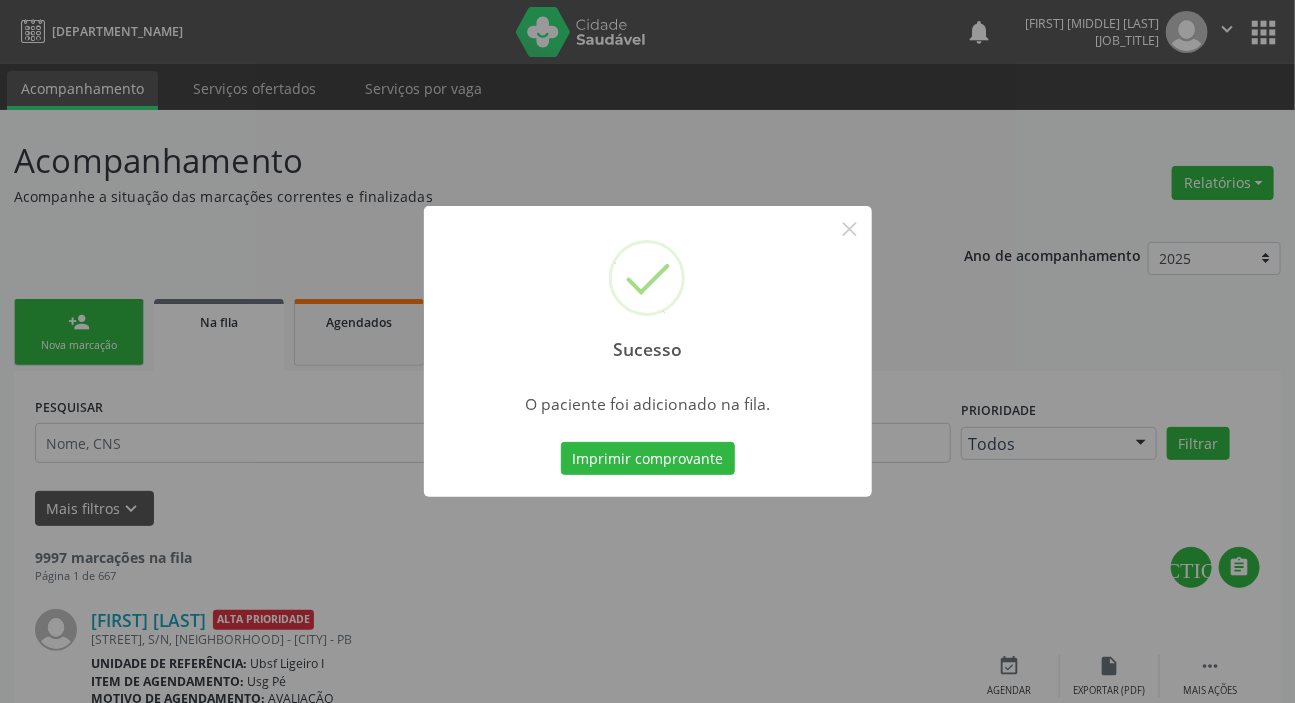 click on "Sucesso × O paciente foi adicionado na fila. Imprimir comprovante Cancel" at bounding box center [647, 351] 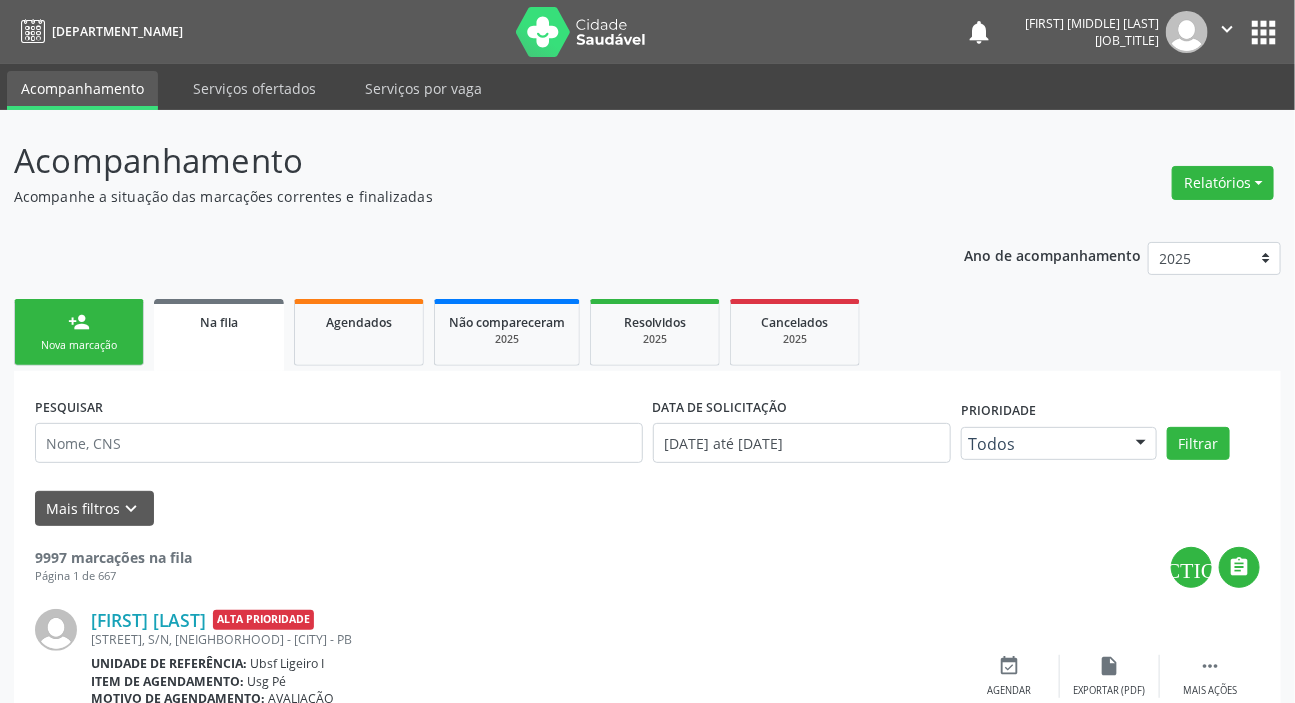 click on "Nova marcação" at bounding box center [79, 345] 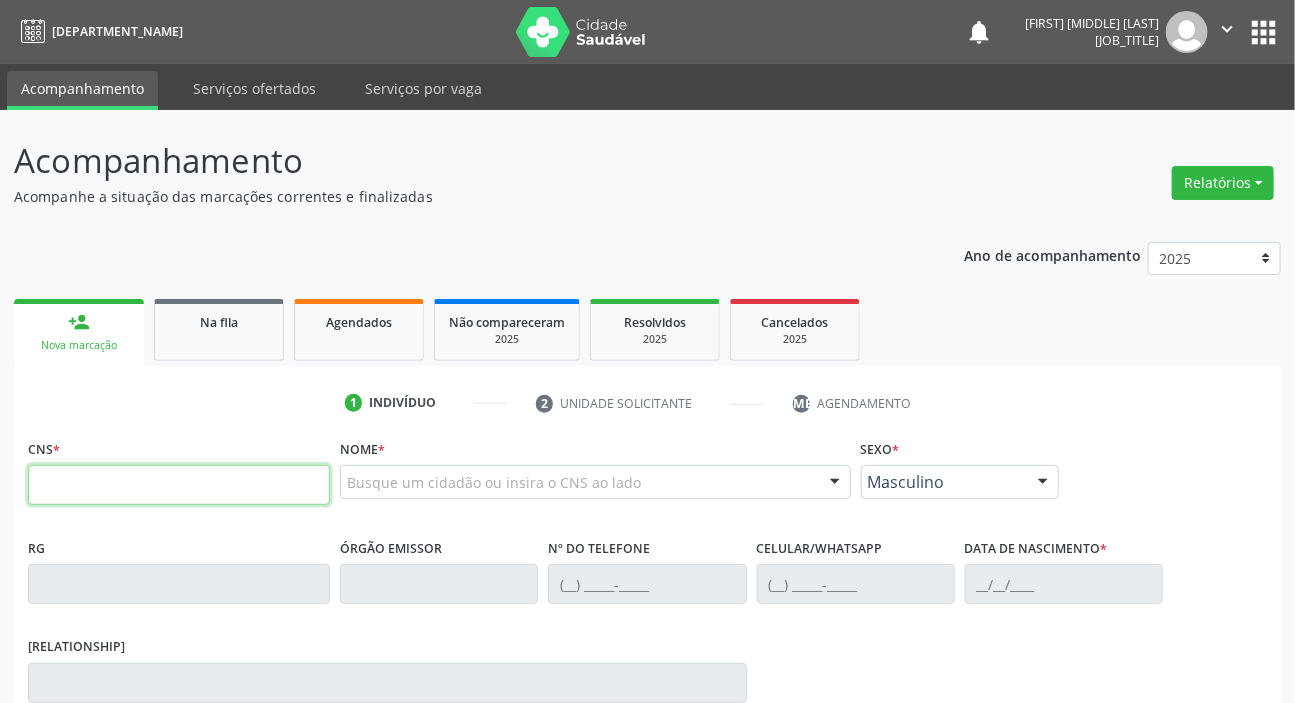 click at bounding box center (179, 485) 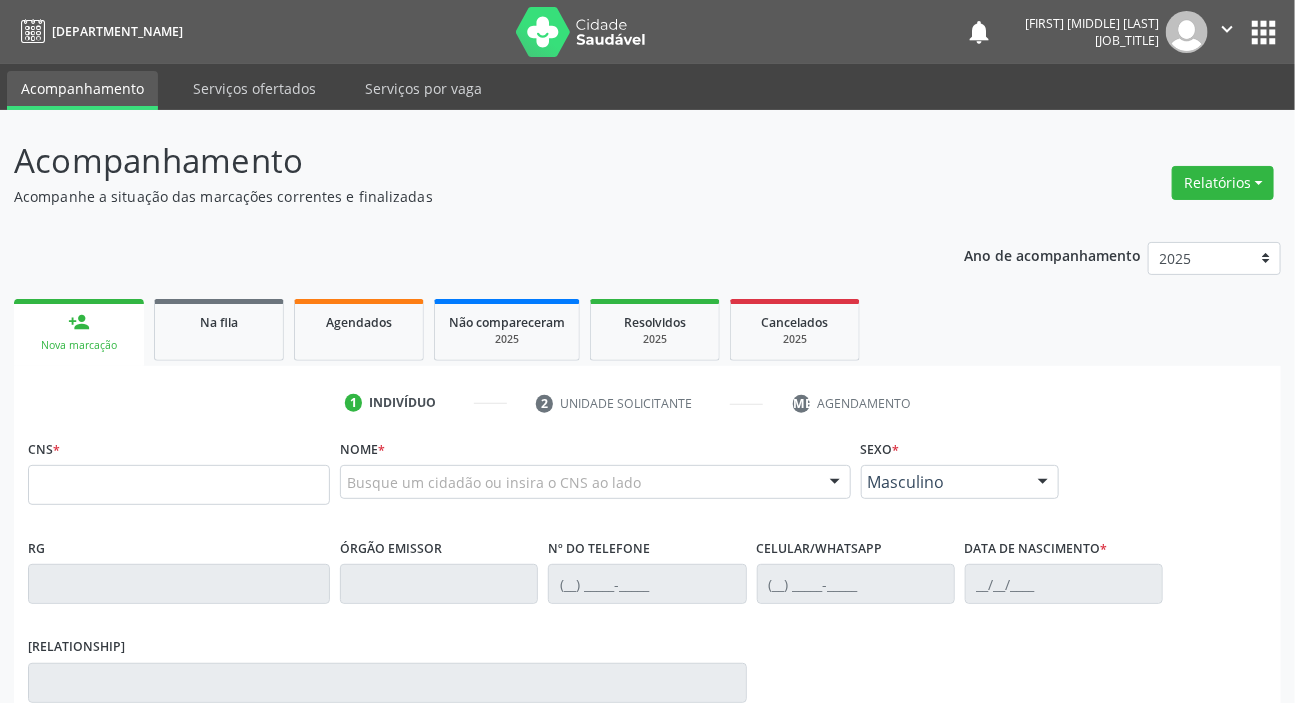 click on "1
Indivíduo
2
Unidade solicitante
3
Agendamento
CNS
*
Nome
*
Busque um cidadão ou insira o CNS ao lado
Nenhum resultado encontrado para: "   "
Digite o nome ou CNS para buscar um indivíduo
Sexo
*
Masculino         Masculino   Feminino
Nenhum resultado encontrado para: "   "
Não há nenhuma opção para ser exibida.
RG
Órgão emissor
Nº do Telefone
Celular/WhatsApp
Data de nascimento
*
Nome da mãe
CPF do responsável
Cidade - UF
*
Informe uma opção
Queimadas - PB
Nenhum resultado encontrado para: "   "
Bairro" at bounding box center (647, 711) 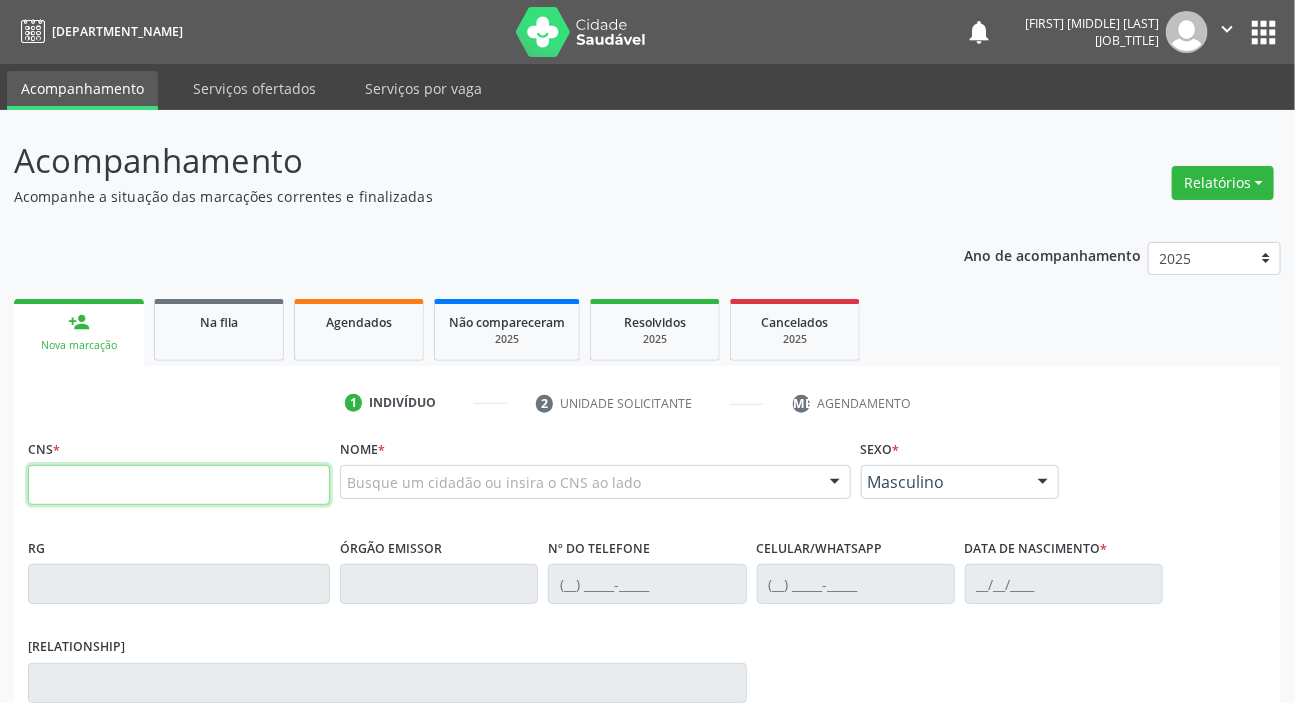 click at bounding box center [179, 485] 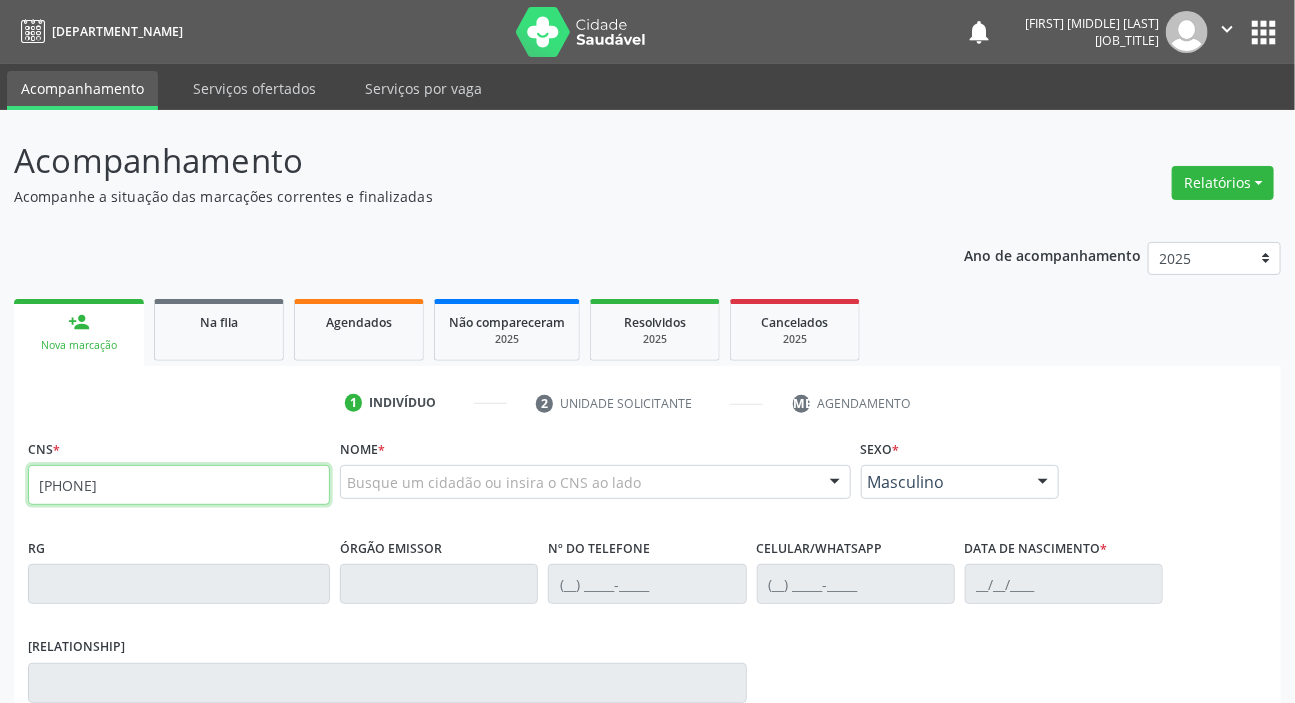 type on "708 6030 6157 0882" 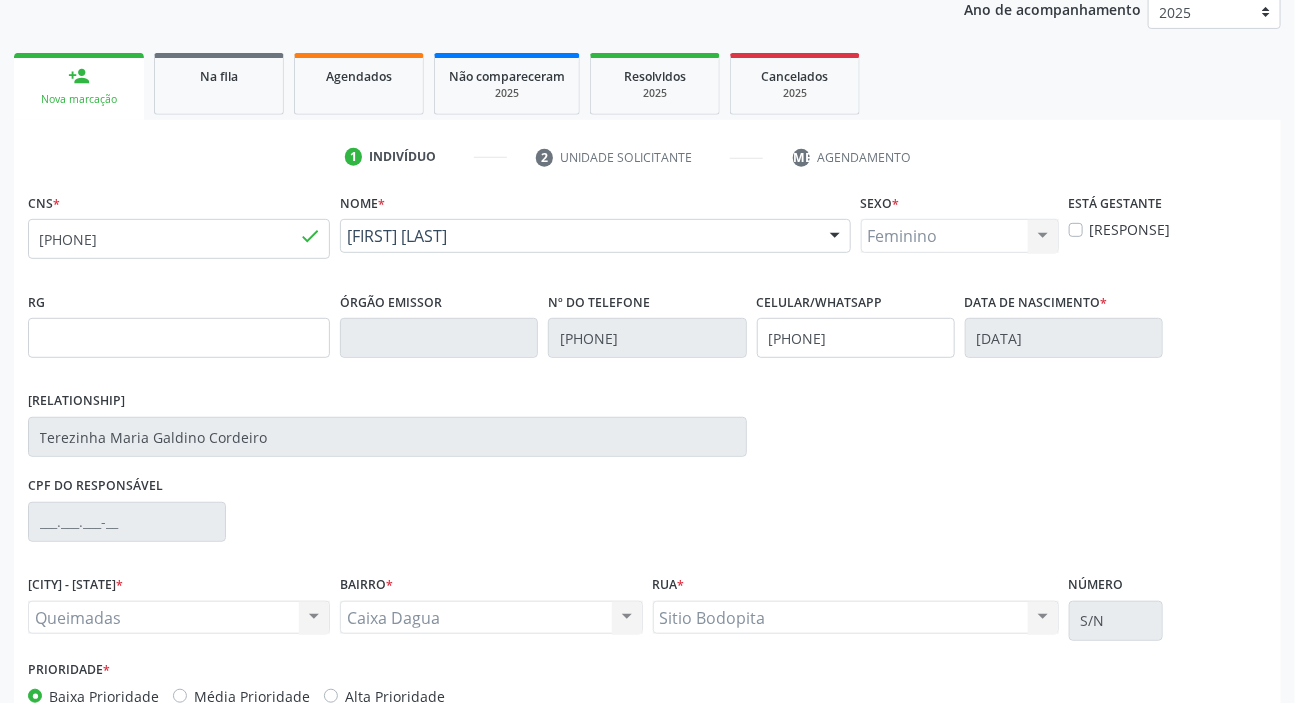 scroll, scrollTop: 366, scrollLeft: 0, axis: vertical 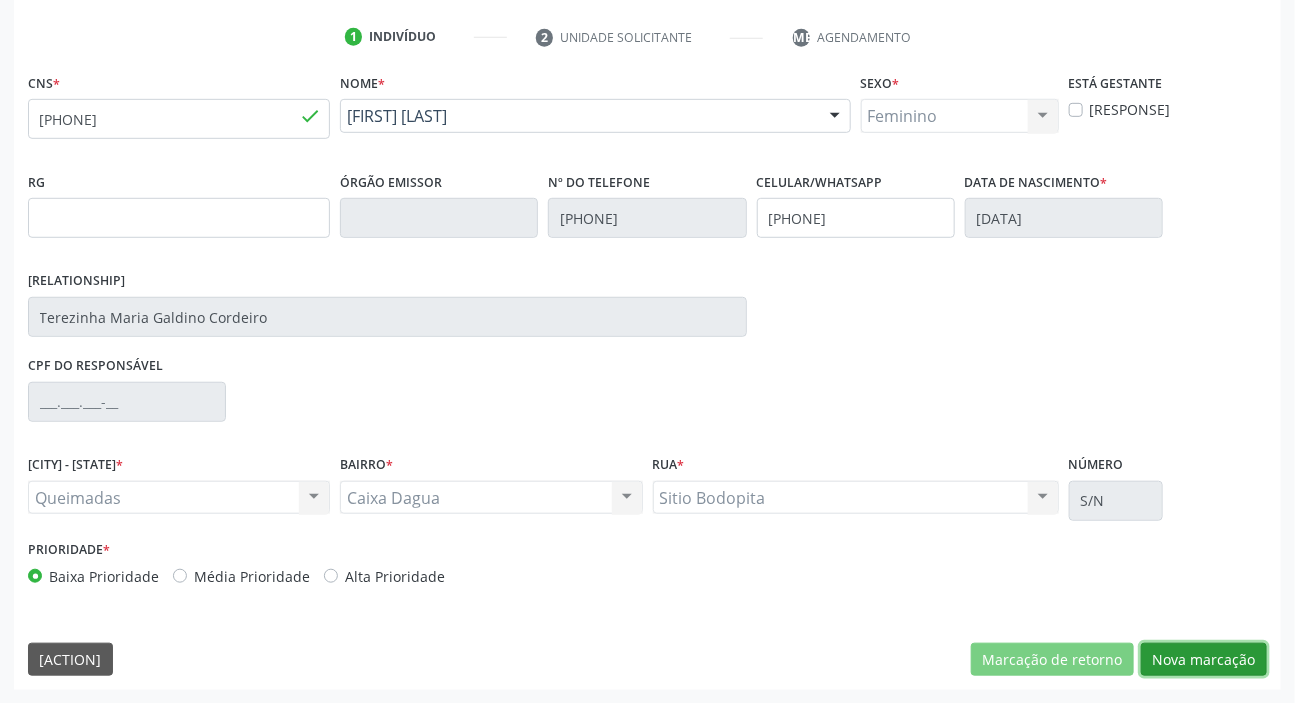 click on "Nova marcação" at bounding box center (1052, 660) 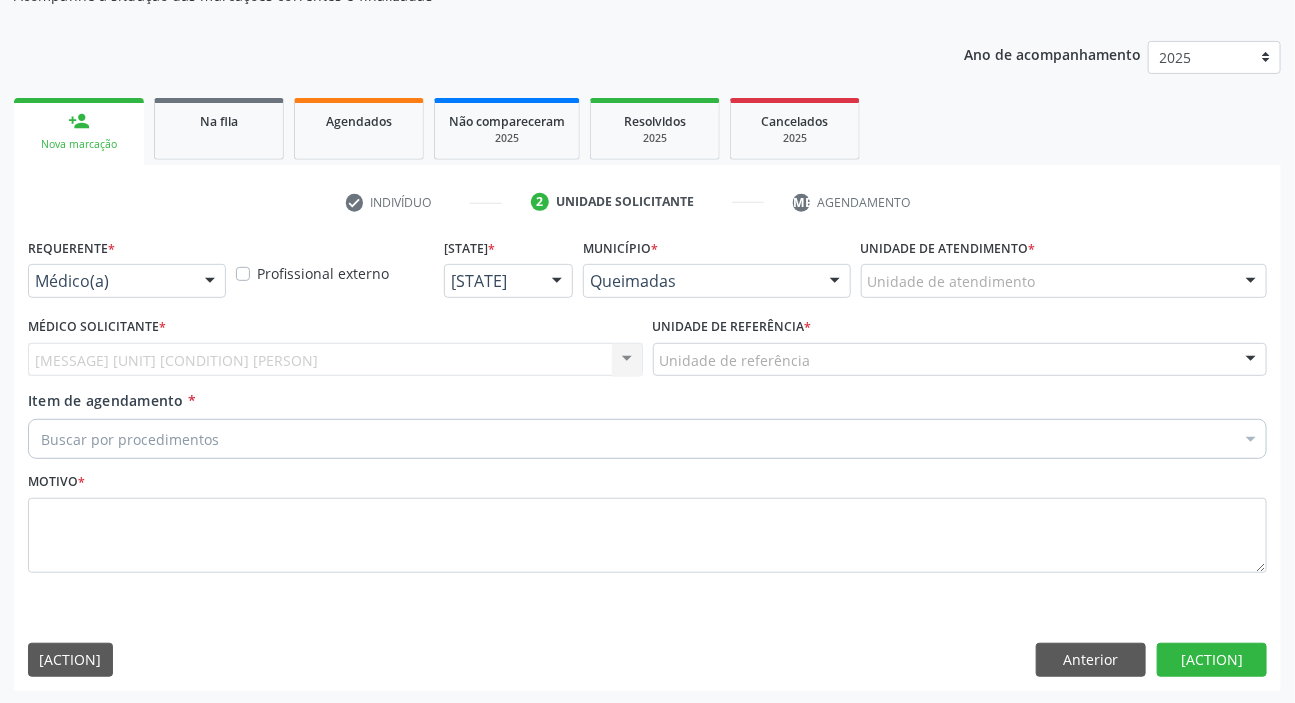 click on "Médico(a)" at bounding box center [127, 281] 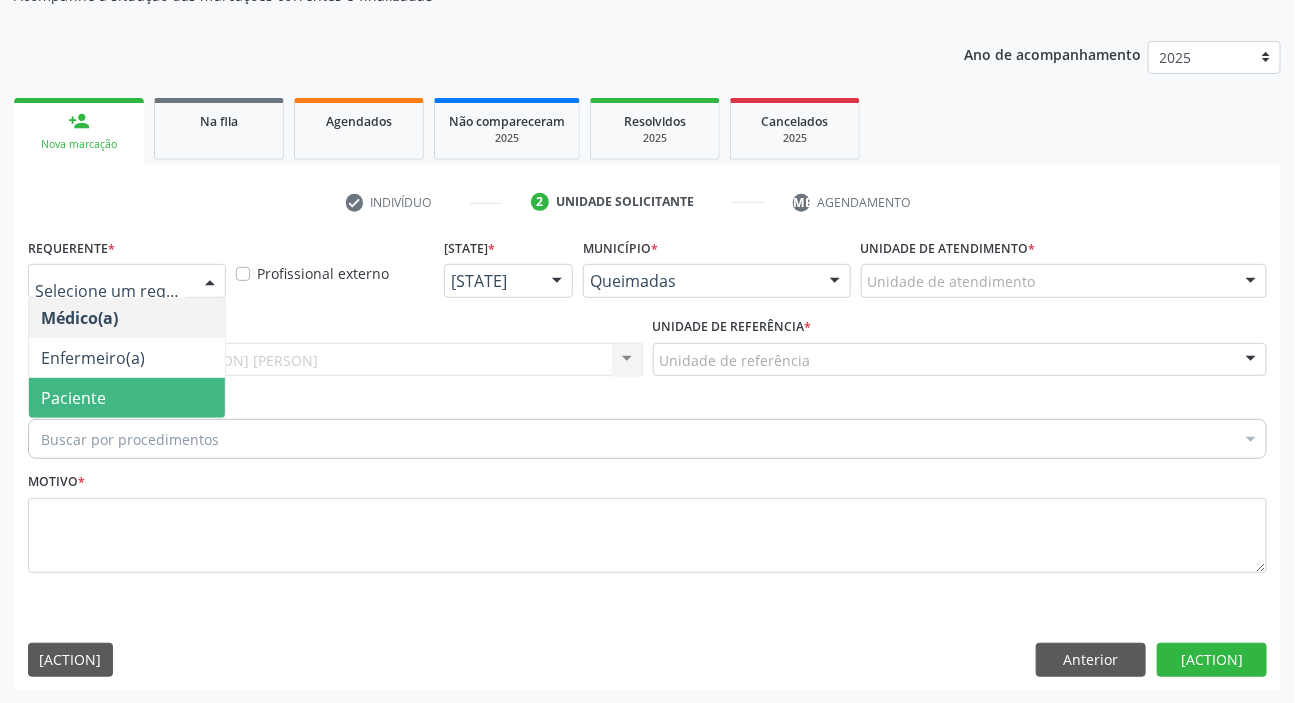 click on "Paciente" at bounding box center [127, 398] 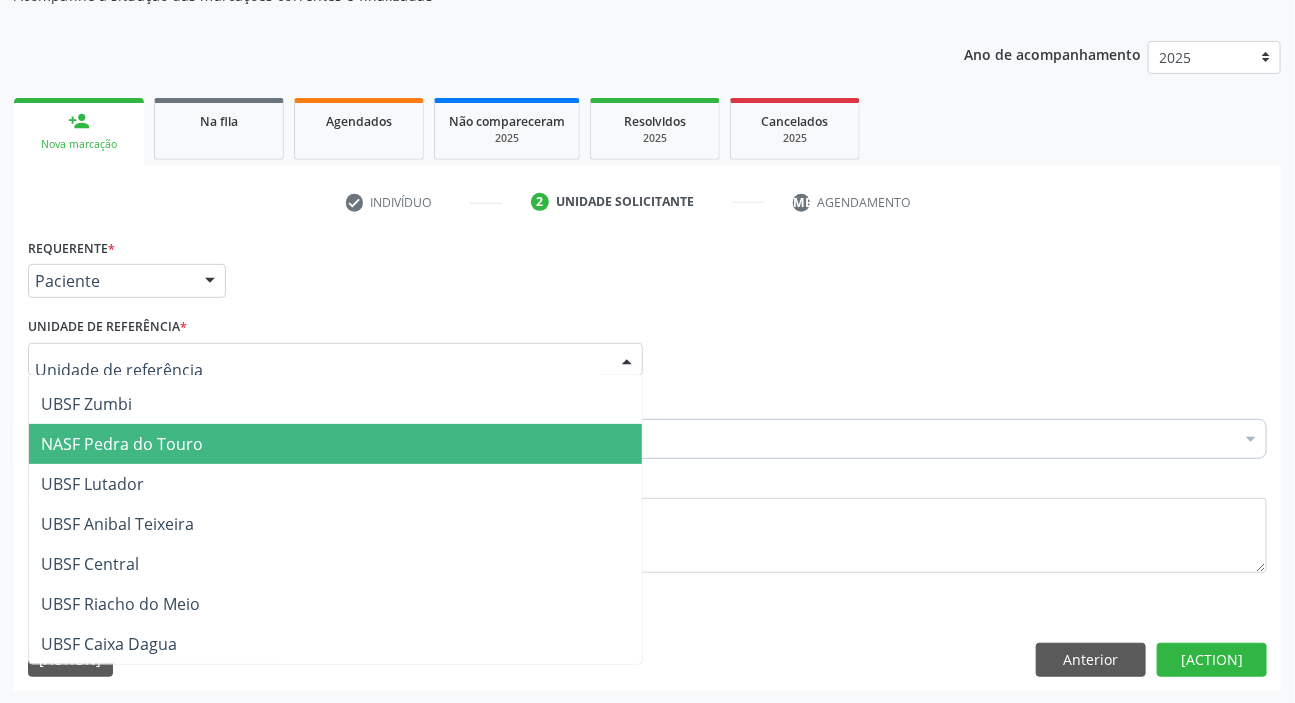 scroll, scrollTop: 363, scrollLeft: 0, axis: vertical 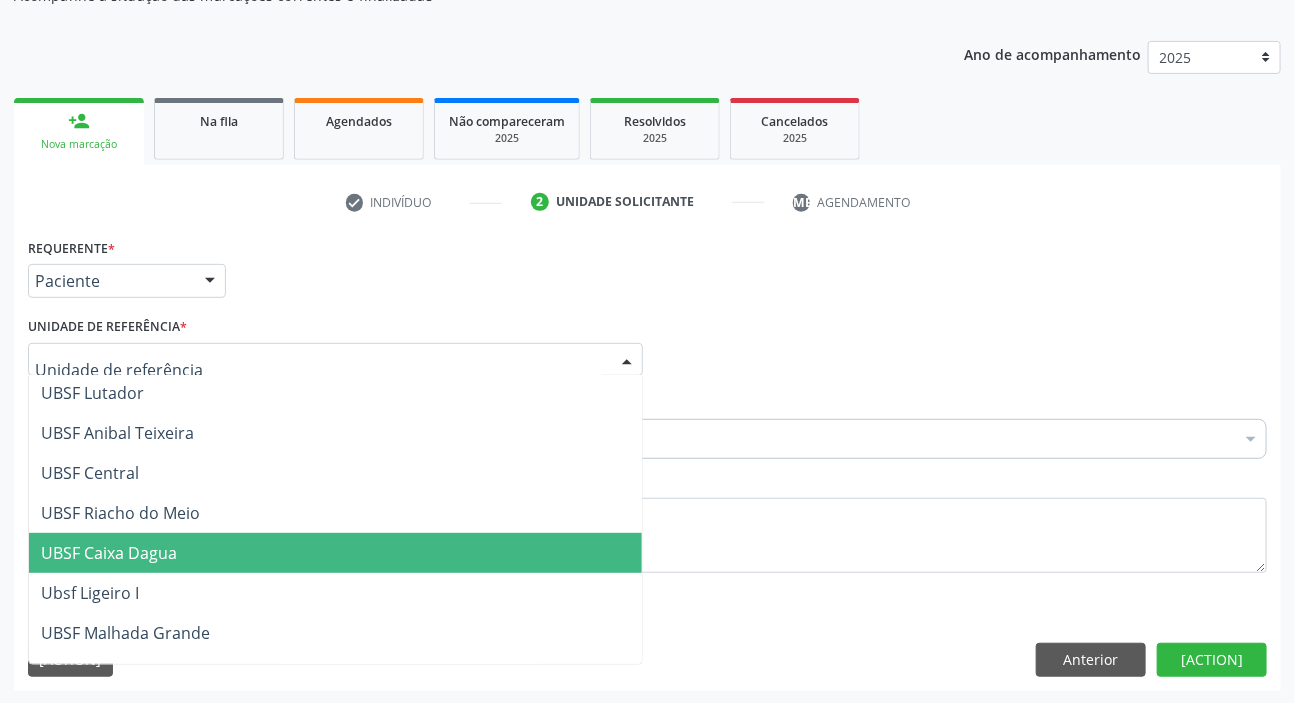 click on "[INSTITUTION] [LOCATION]" at bounding box center (335, 553) 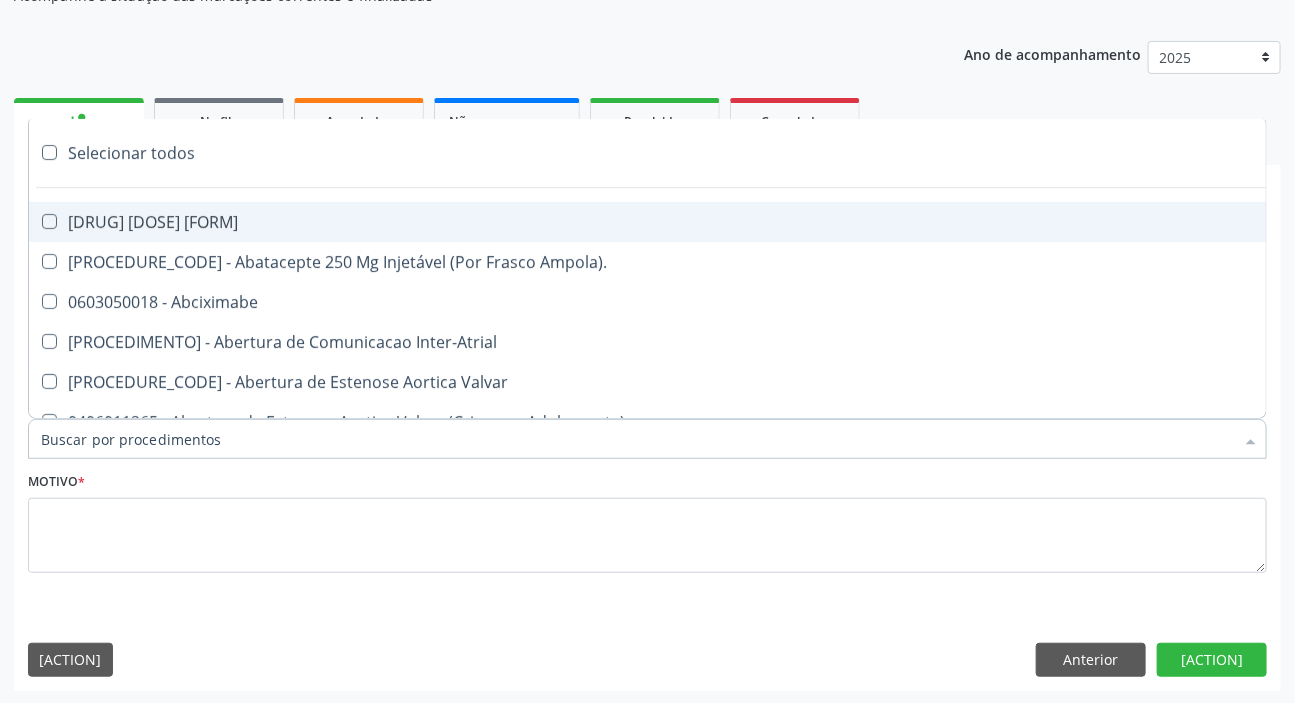 paste on "DERMATO" 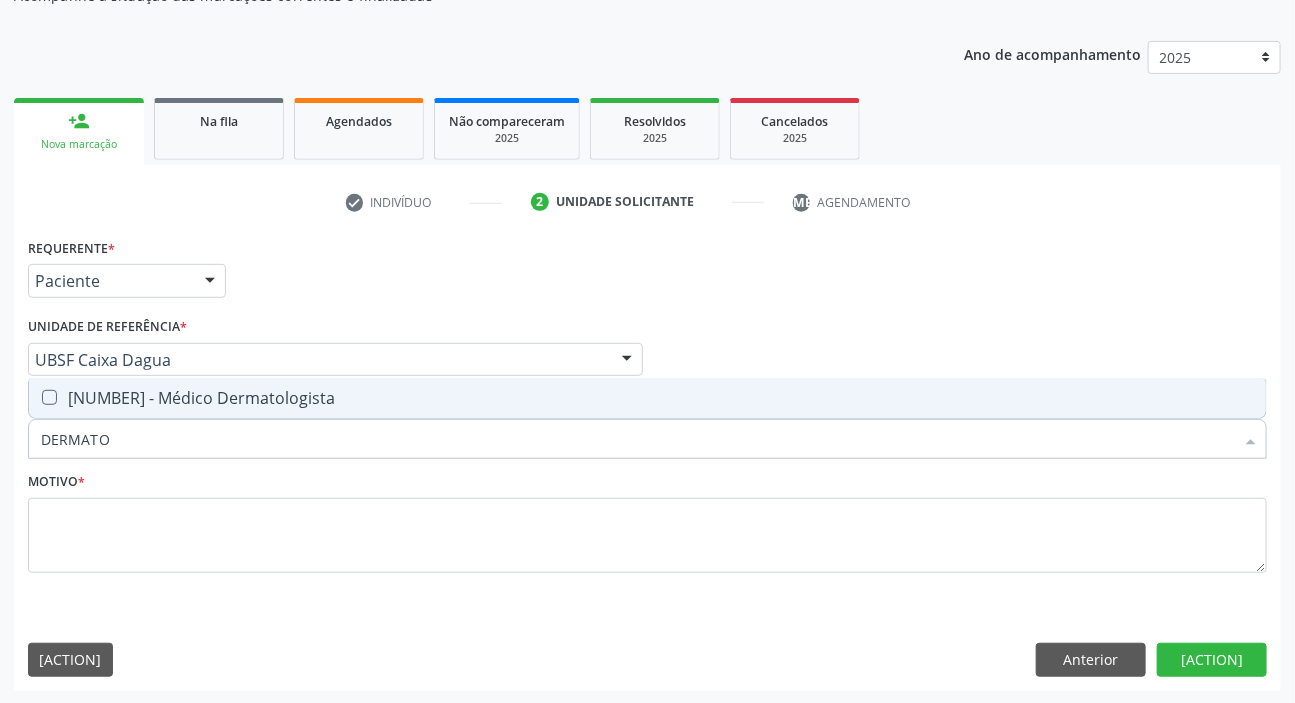 click on "[CODE] - [PROFESSION]" at bounding box center (647, 398) 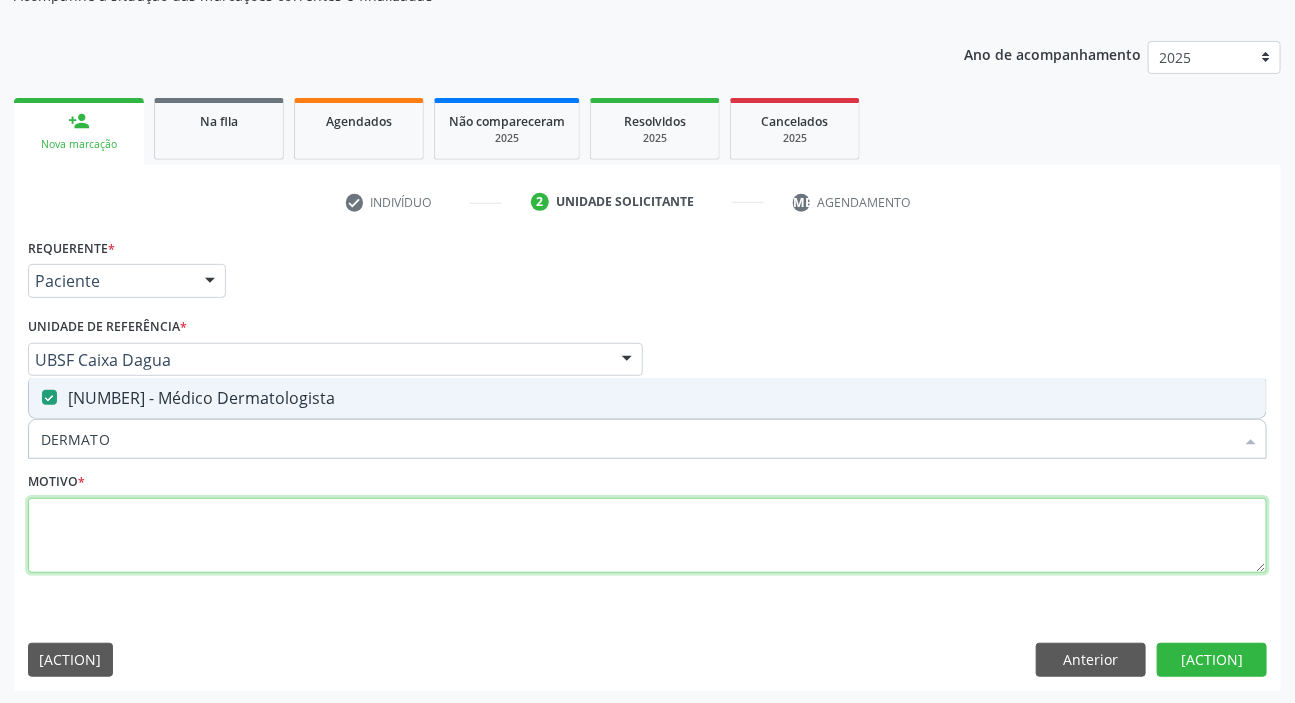 drag, startPoint x: 130, startPoint y: 512, endPoint x: 118, endPoint y: 501, distance: 16.27882 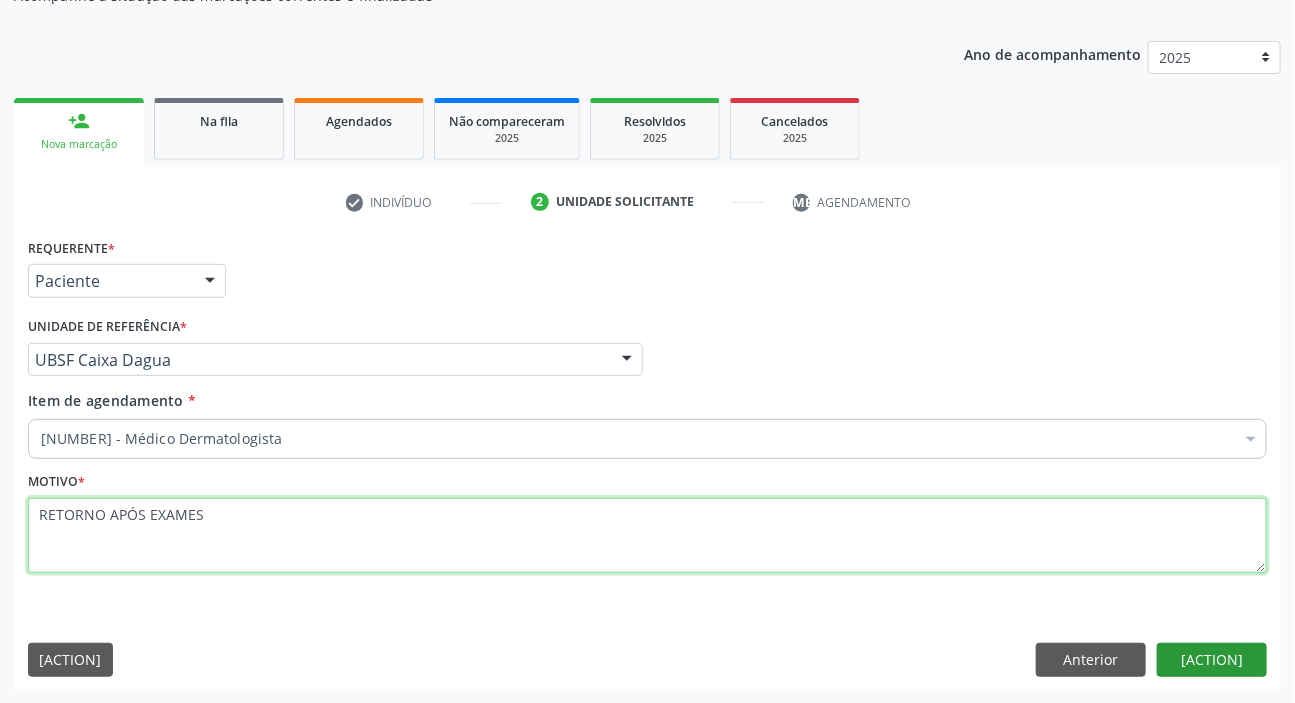 type on "RETORNO APÓS EXAMES" 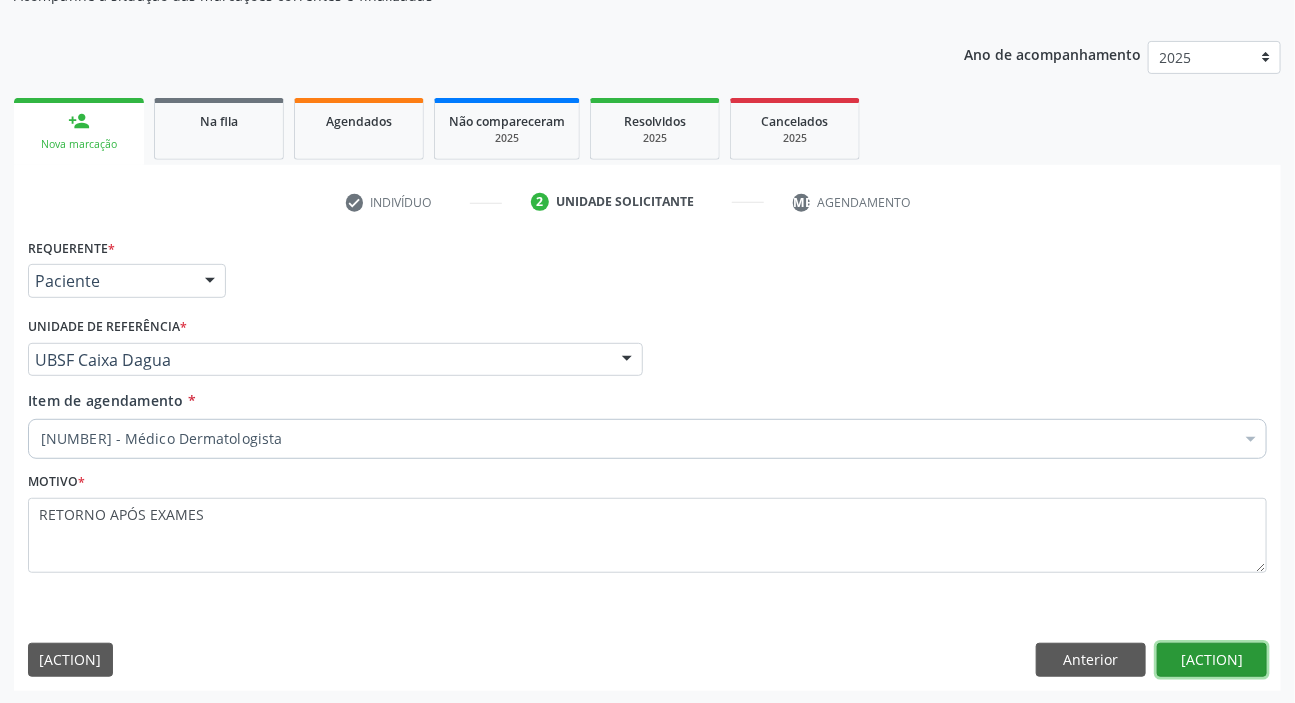 click on "Próximo" at bounding box center [1212, 660] 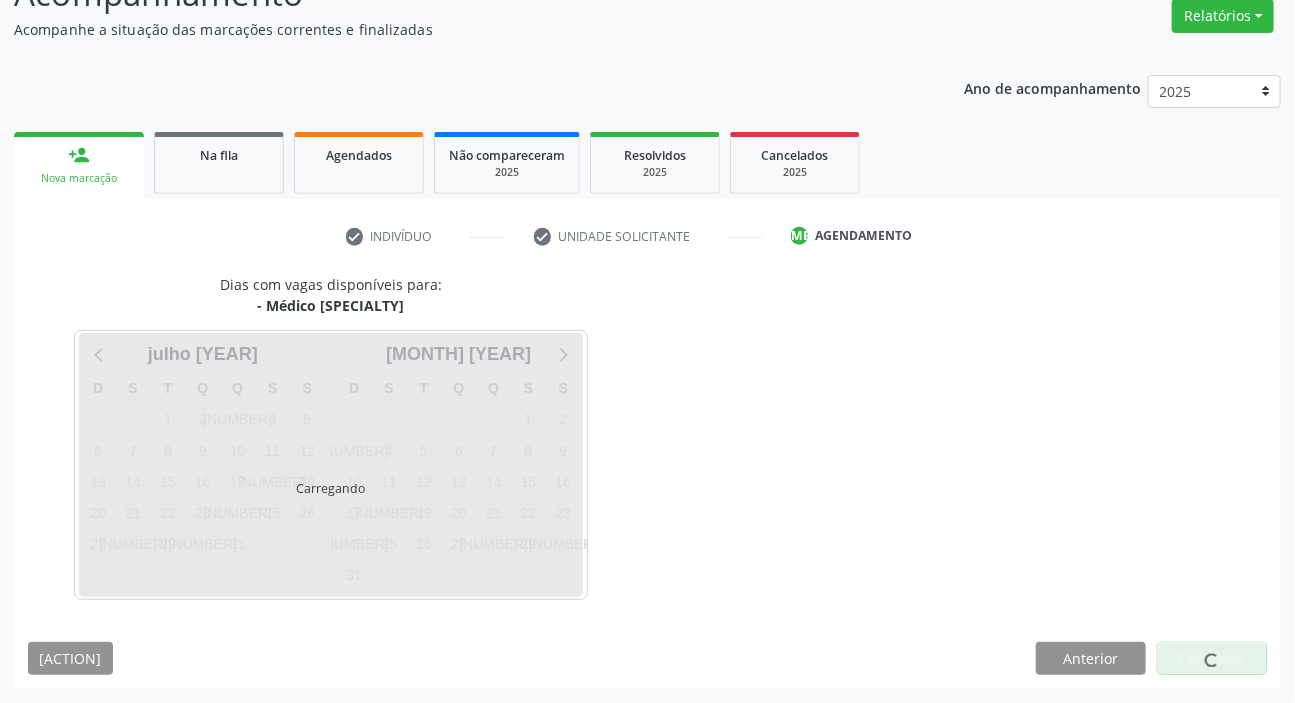 scroll, scrollTop: 166, scrollLeft: 0, axis: vertical 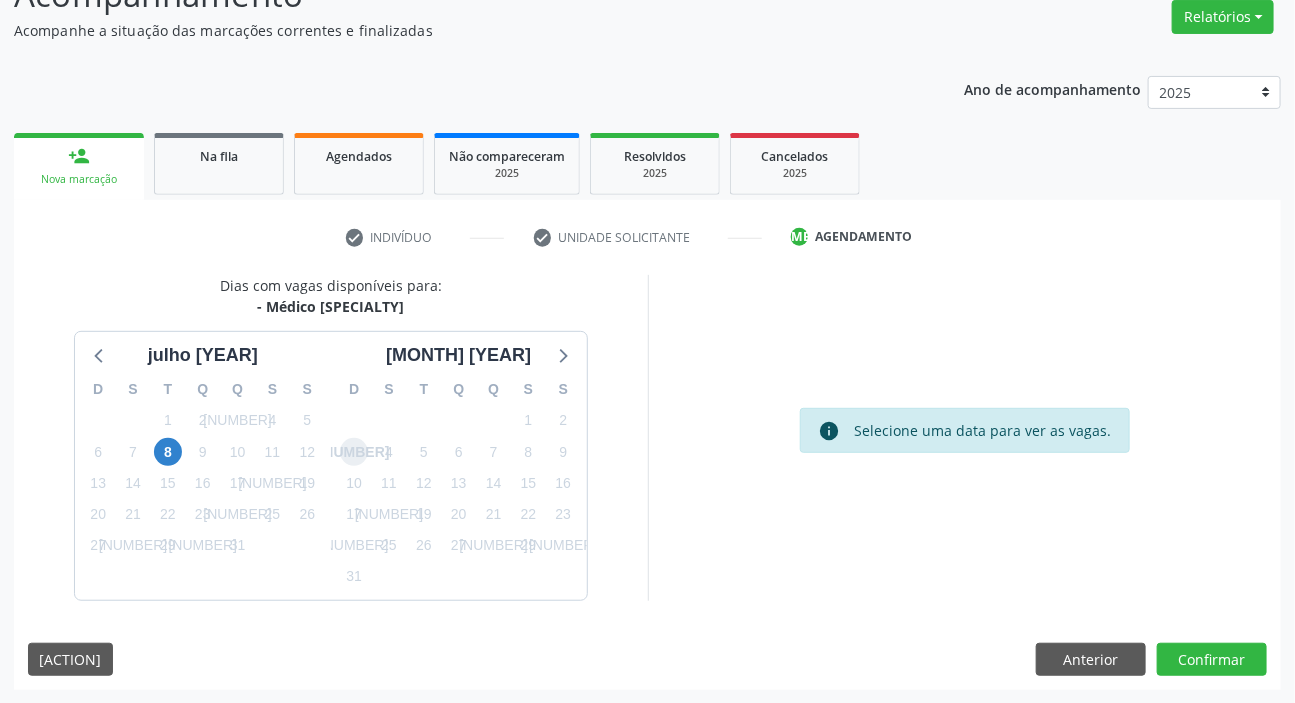 click on "3" at bounding box center (354, 452) 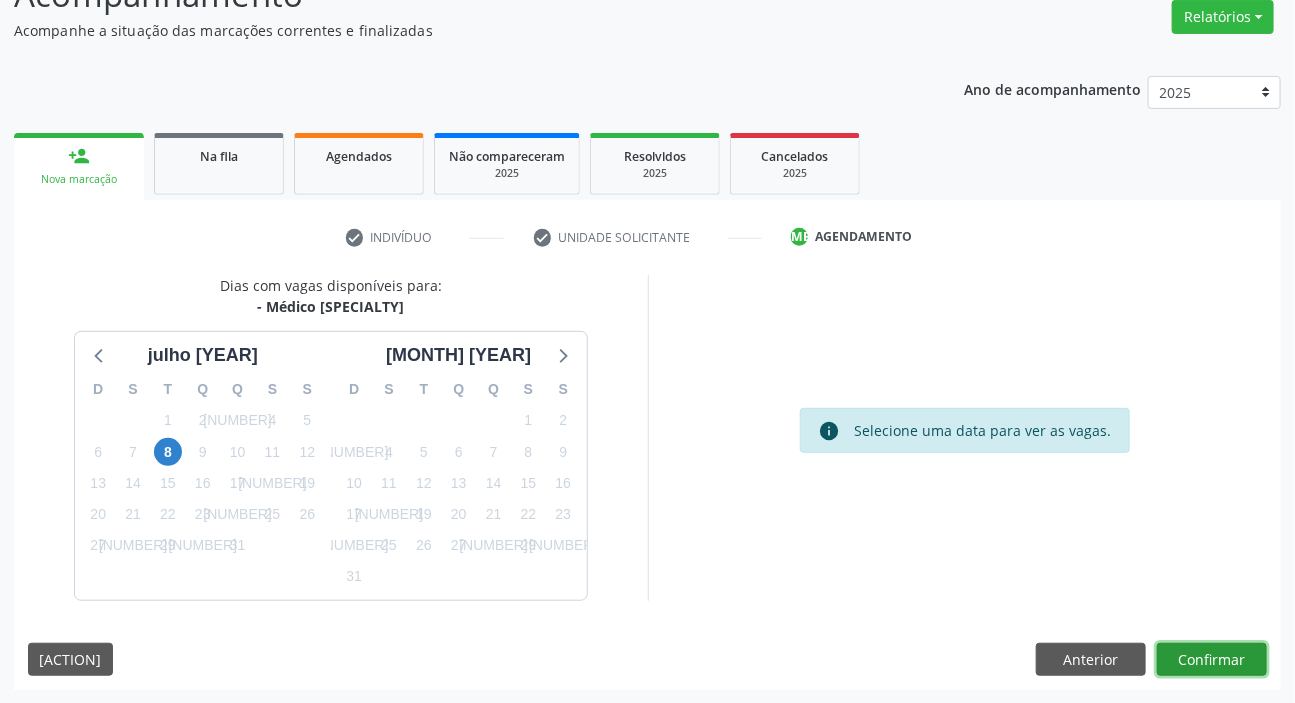 click on "Confirmar" at bounding box center [1212, 660] 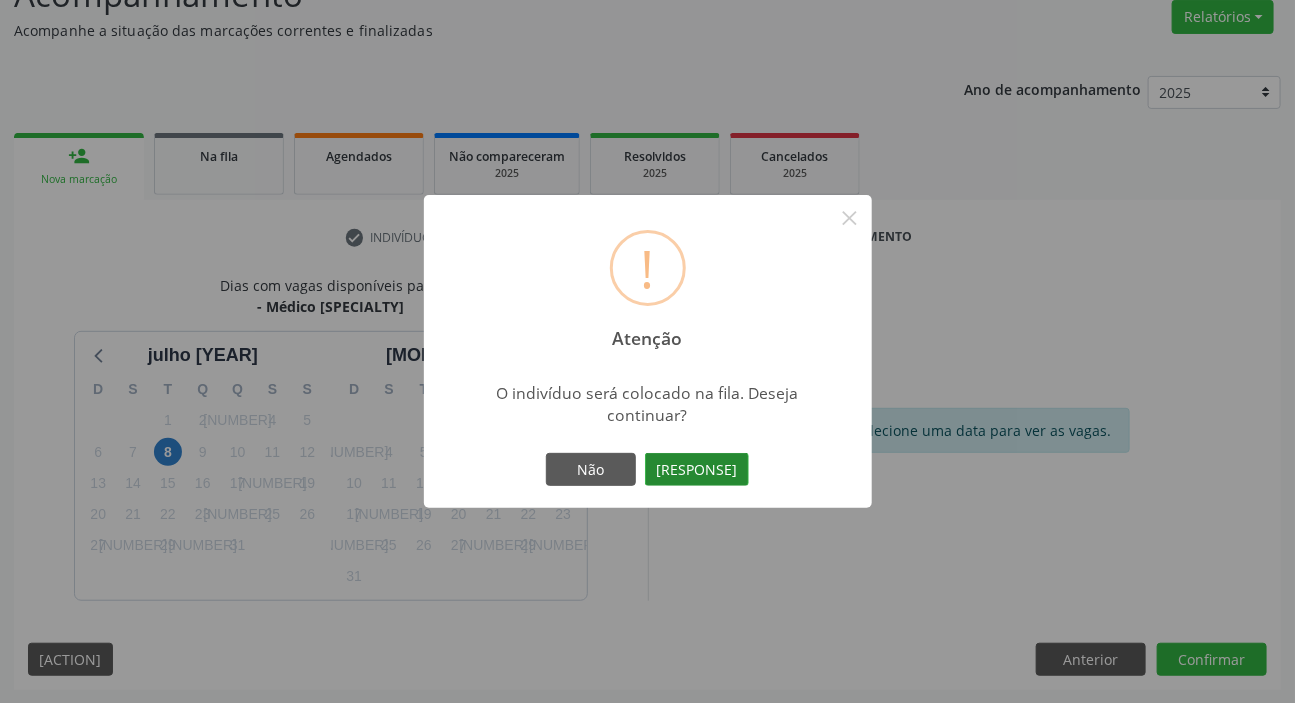 click on "Sim" at bounding box center [697, 470] 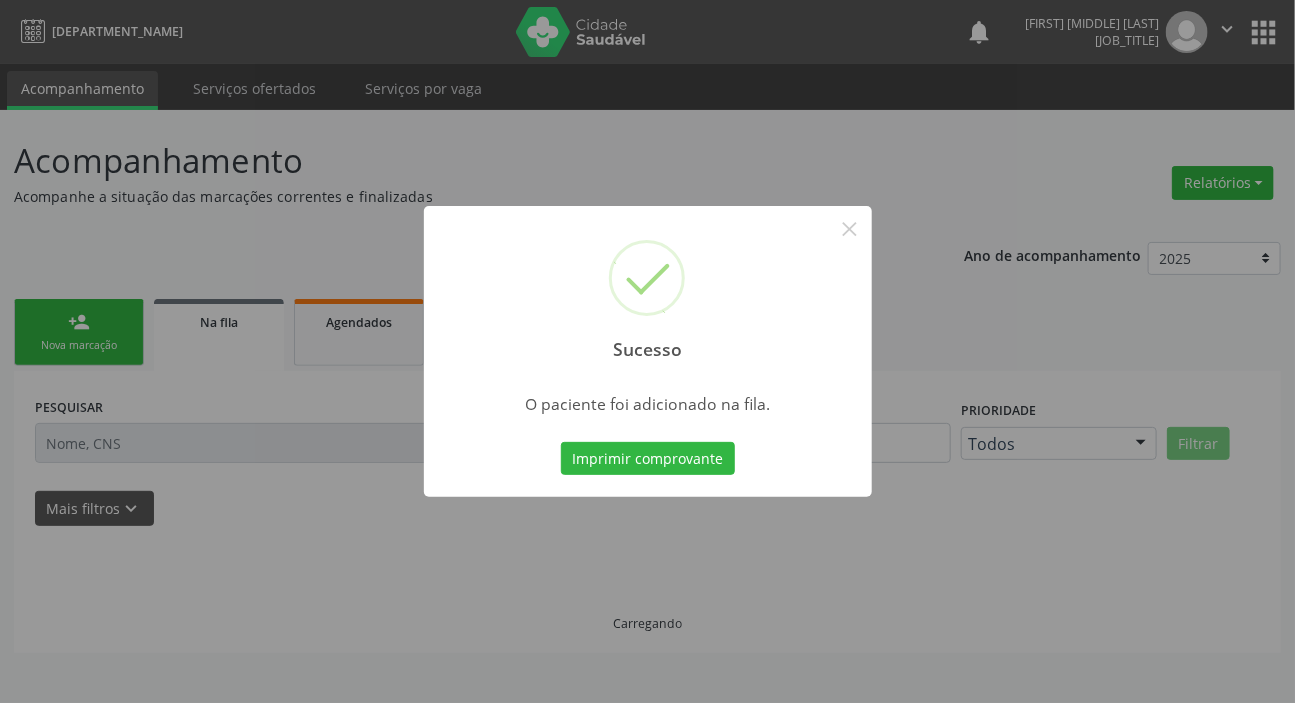 scroll, scrollTop: 0, scrollLeft: 0, axis: both 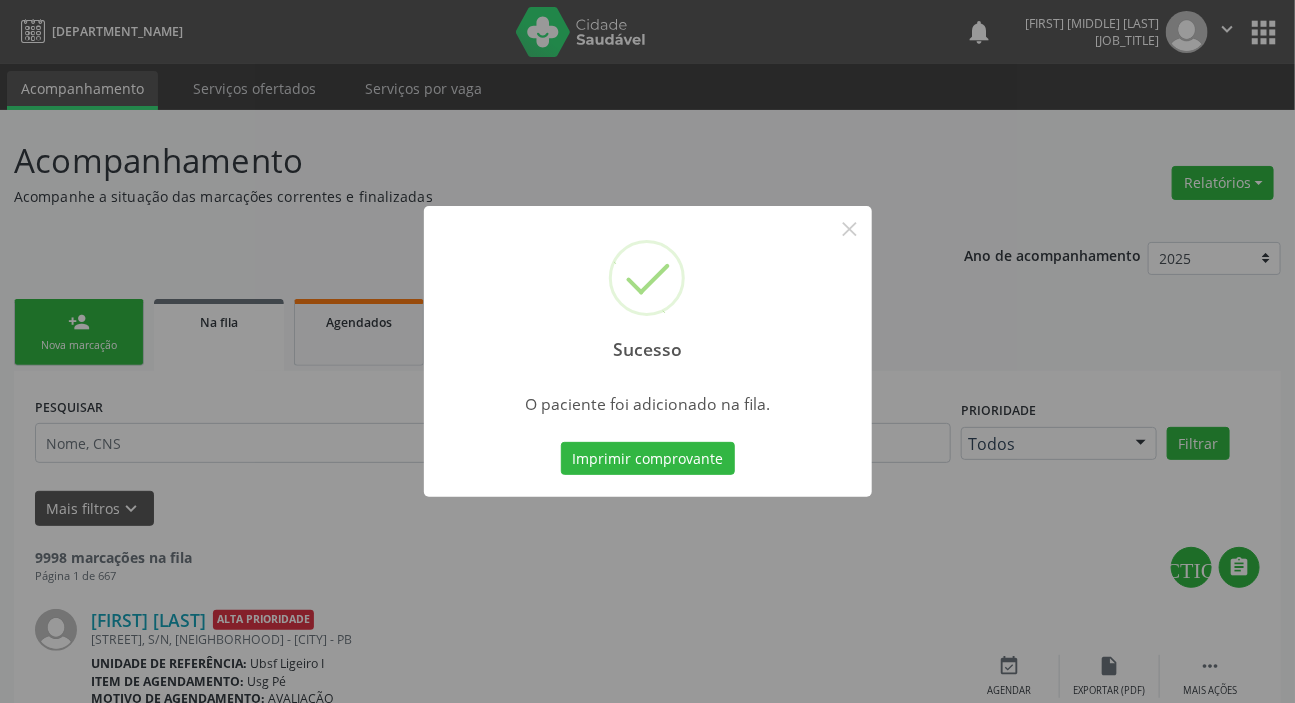 click on "Sucesso × O paciente foi adicionado na fila. Imprimir comprovante Cancel" at bounding box center [647, 351] 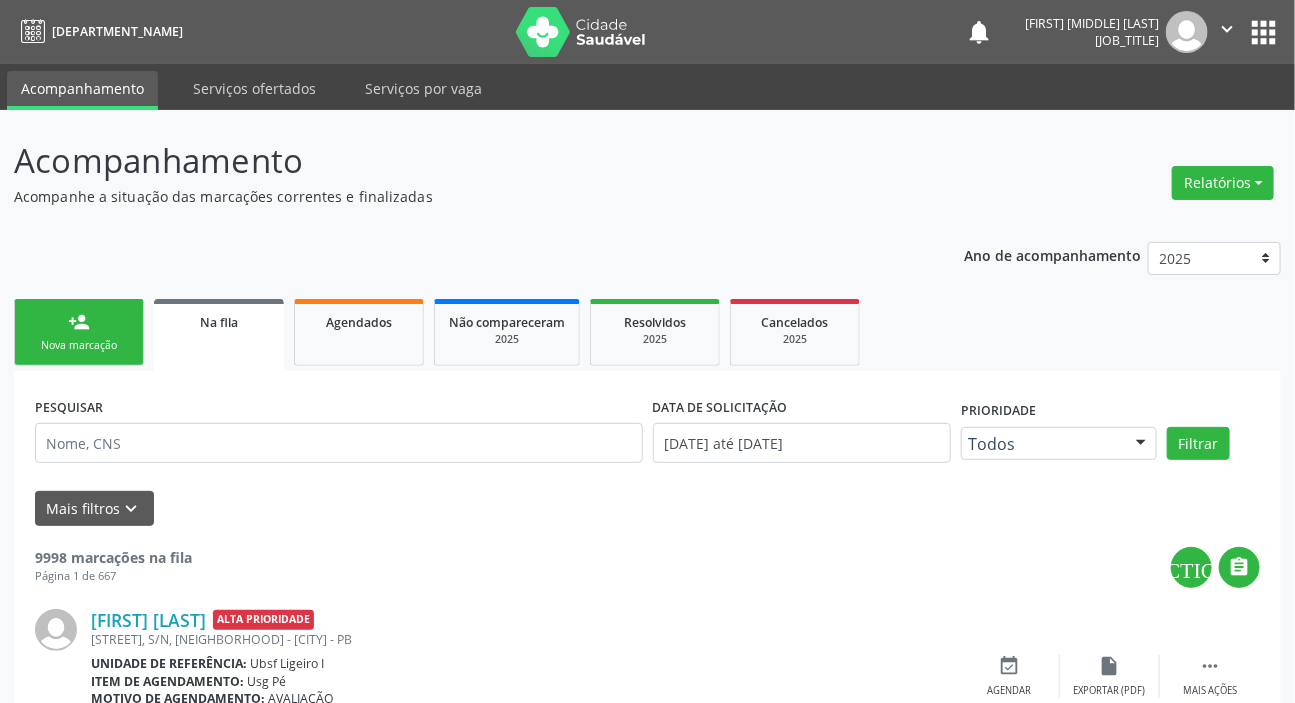 click on "person_add" at bounding box center [79, 322] 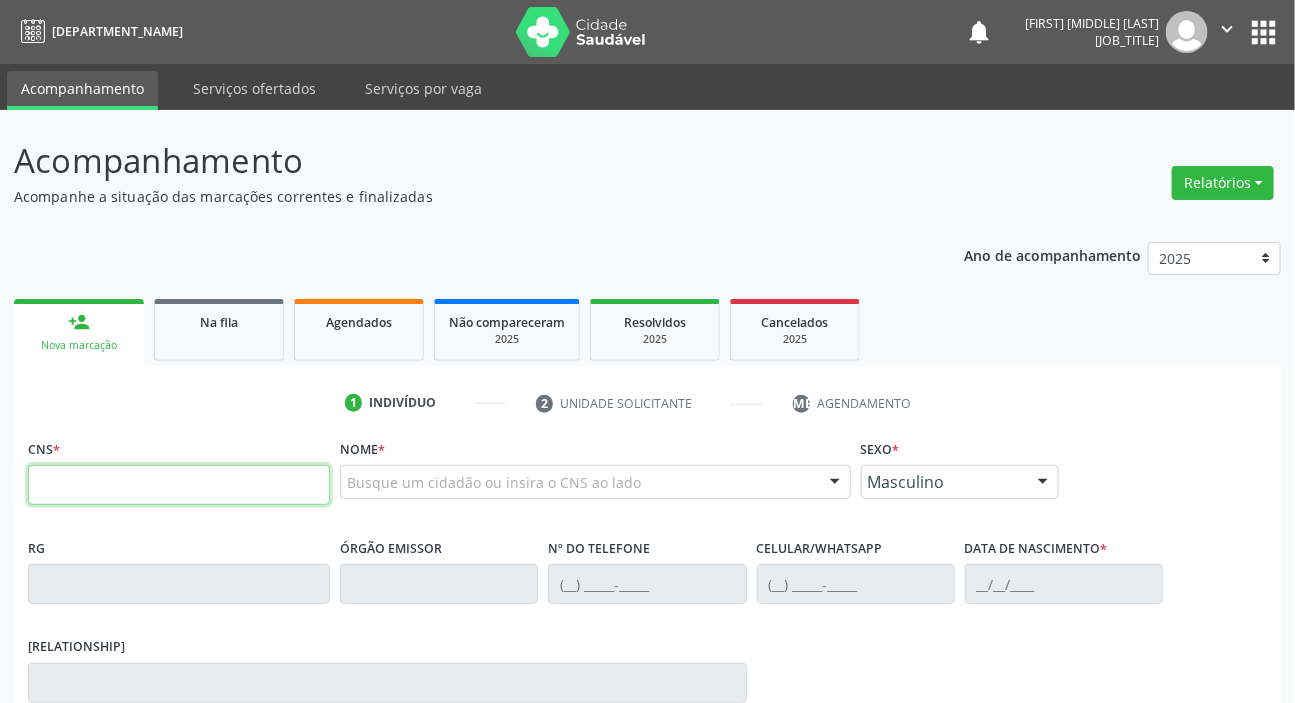click at bounding box center [179, 485] 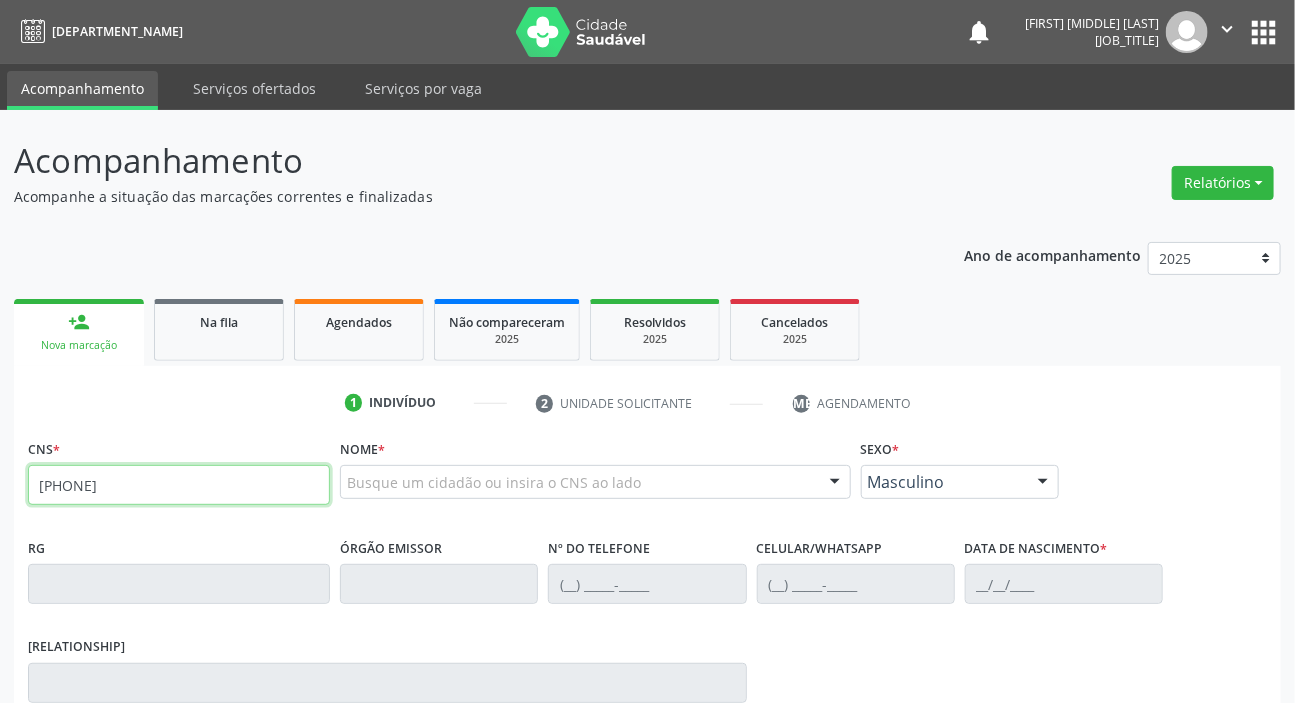 type on "702 6042 6748 4347" 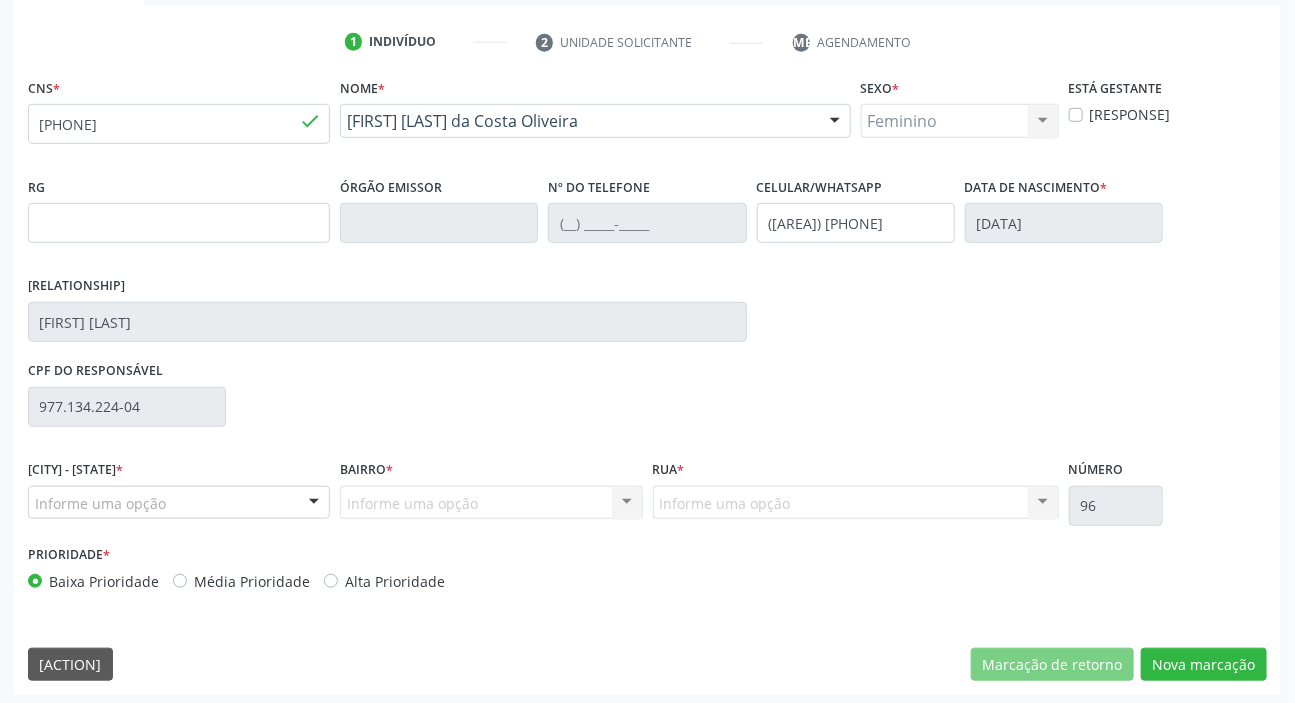 scroll, scrollTop: 366, scrollLeft: 0, axis: vertical 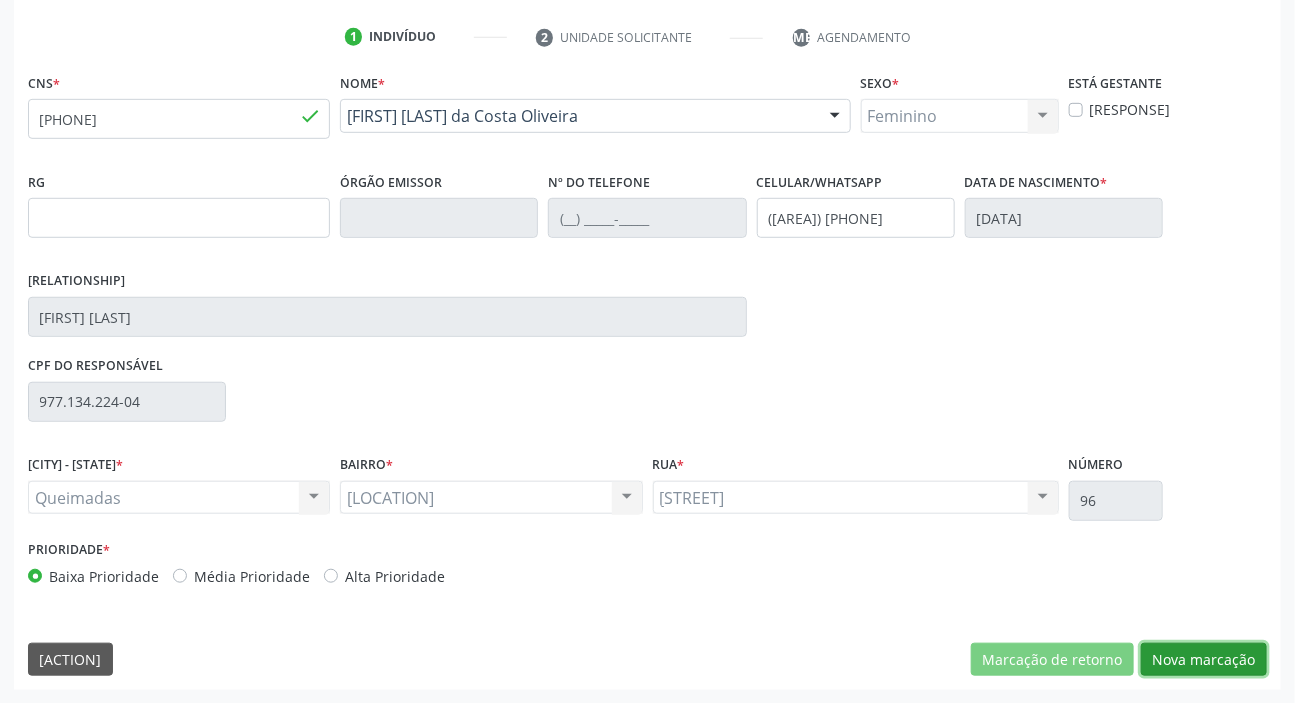 click on "Nova marcação" at bounding box center (1052, 660) 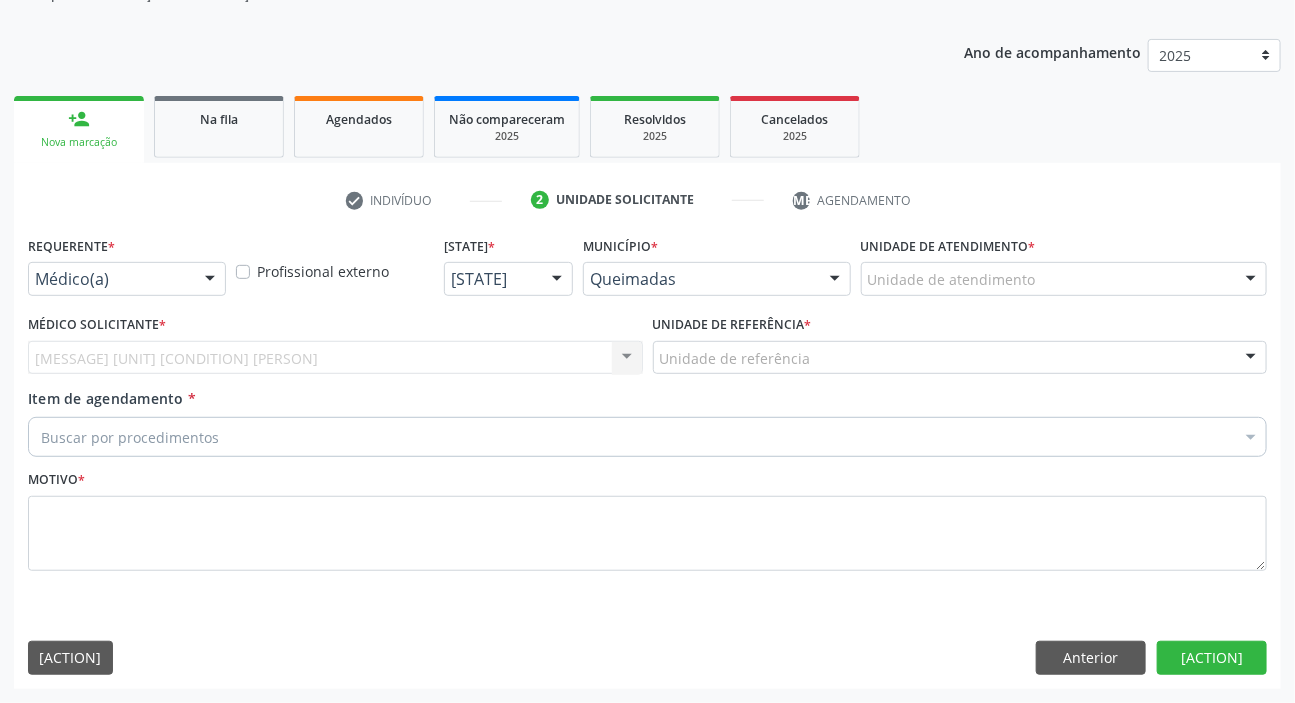 scroll, scrollTop: 201, scrollLeft: 0, axis: vertical 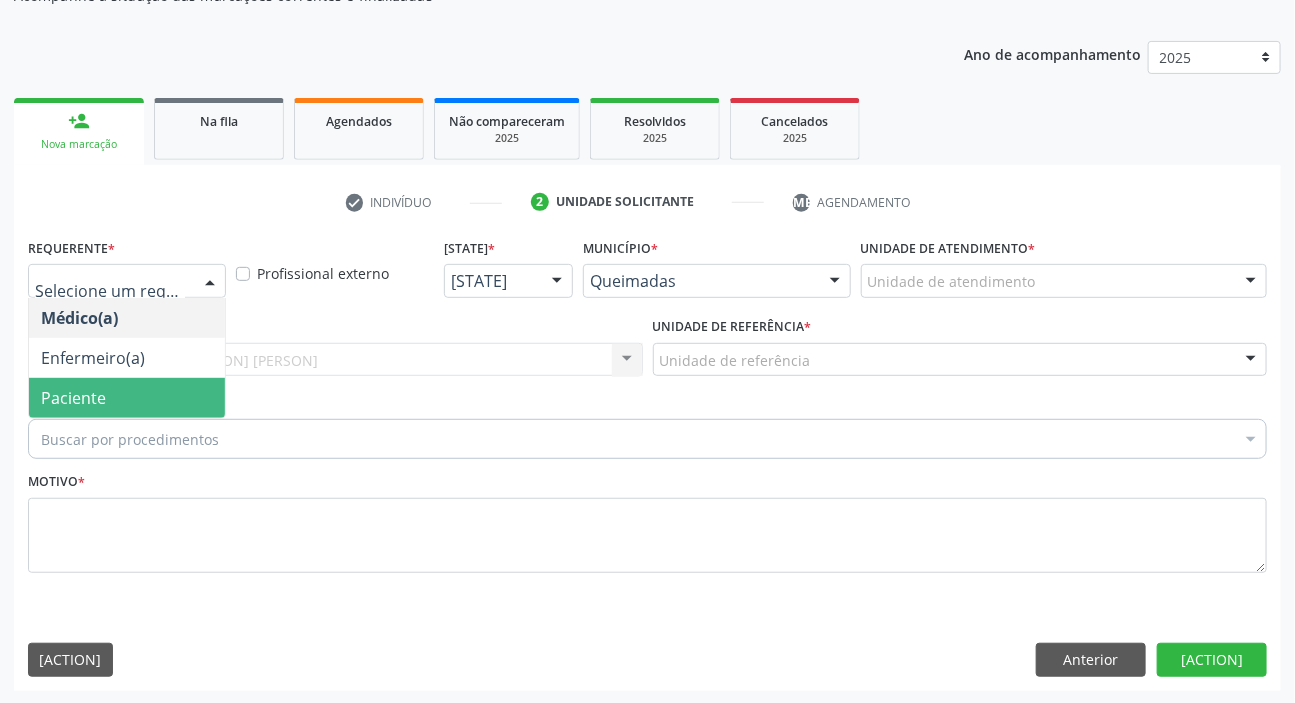 click on "Paciente" at bounding box center [73, 398] 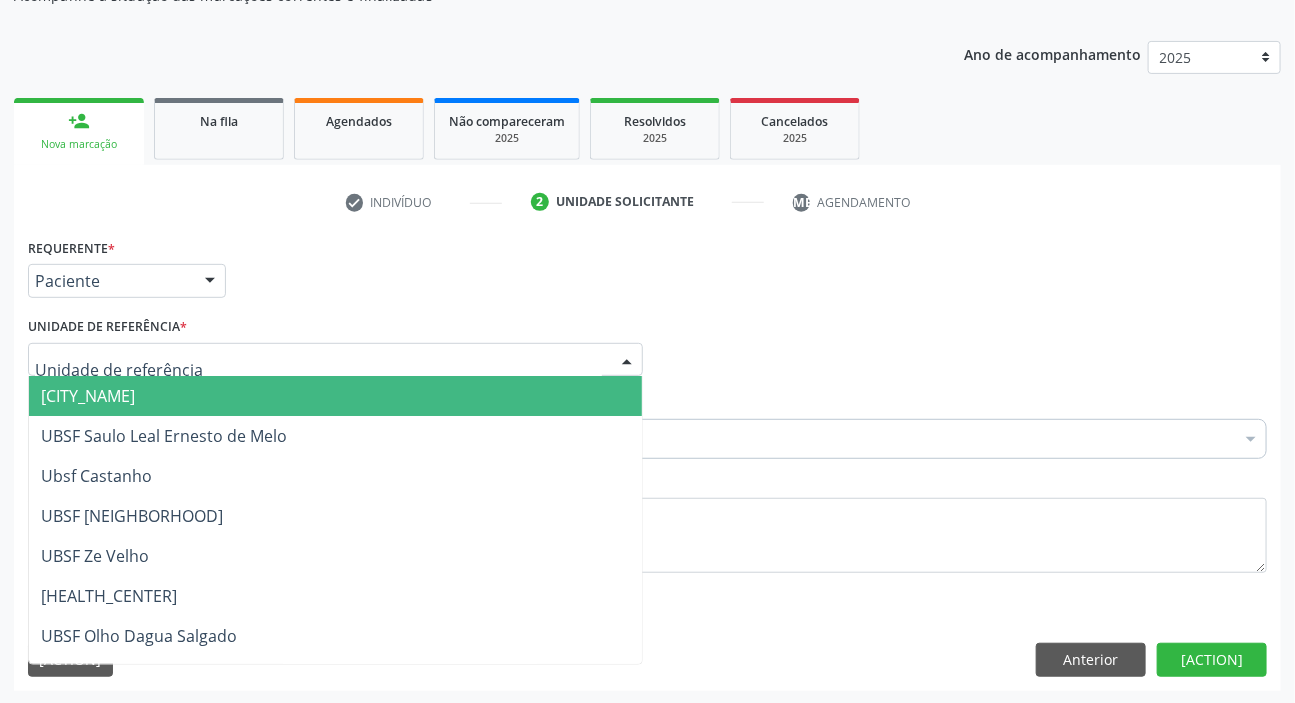 click on "UBSF Ligeiro II" at bounding box center (88, 396) 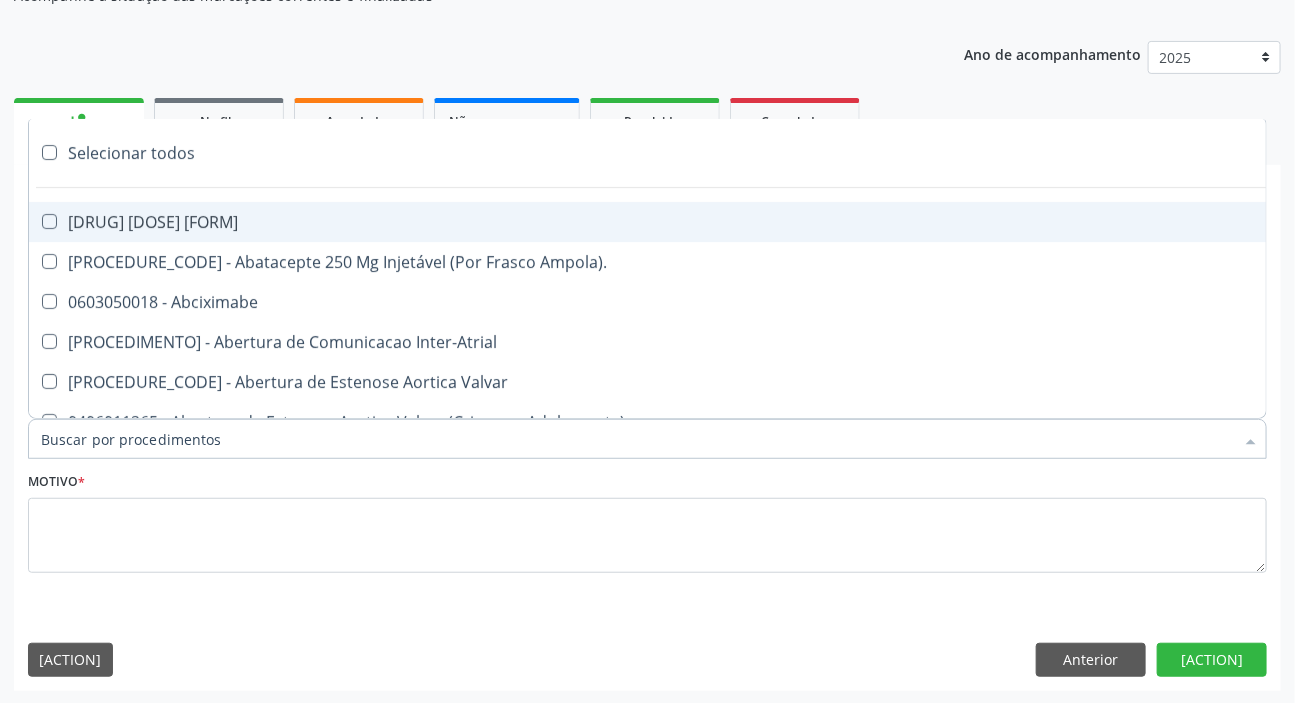 paste on "DERMATO" 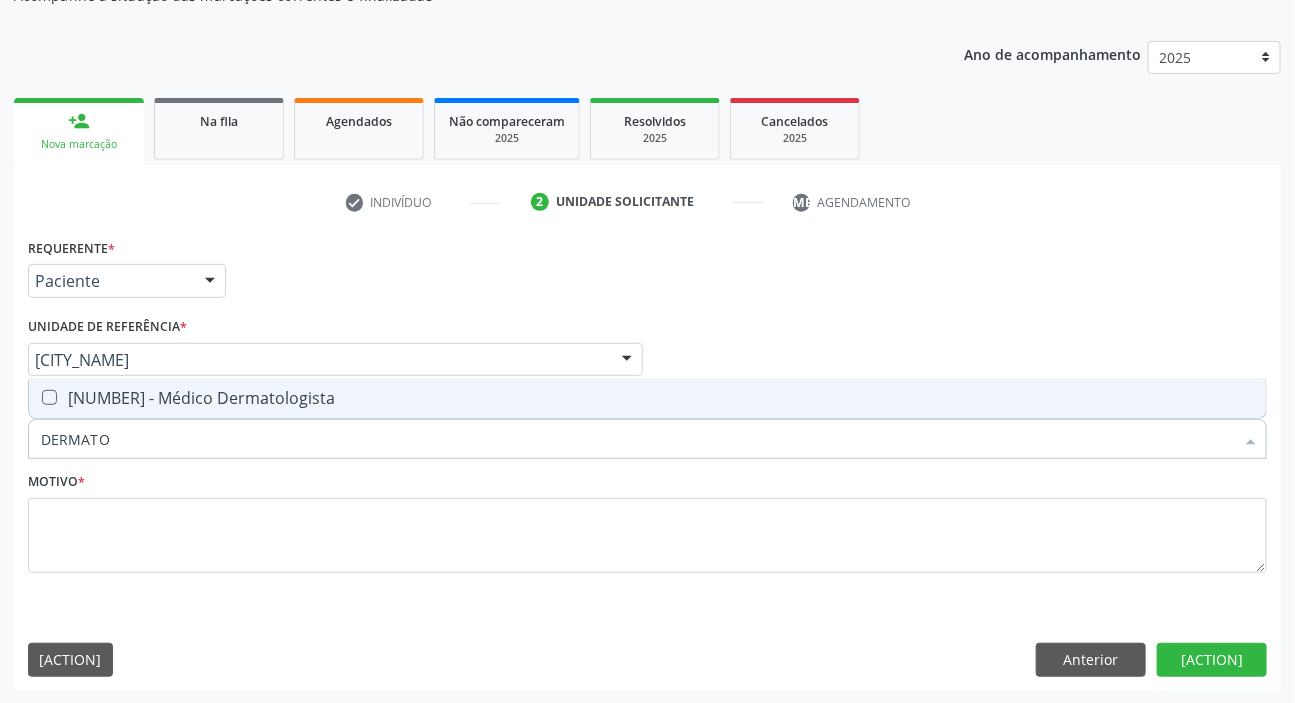 click on "[CODE] - [PROFESSION]" at bounding box center [647, 398] 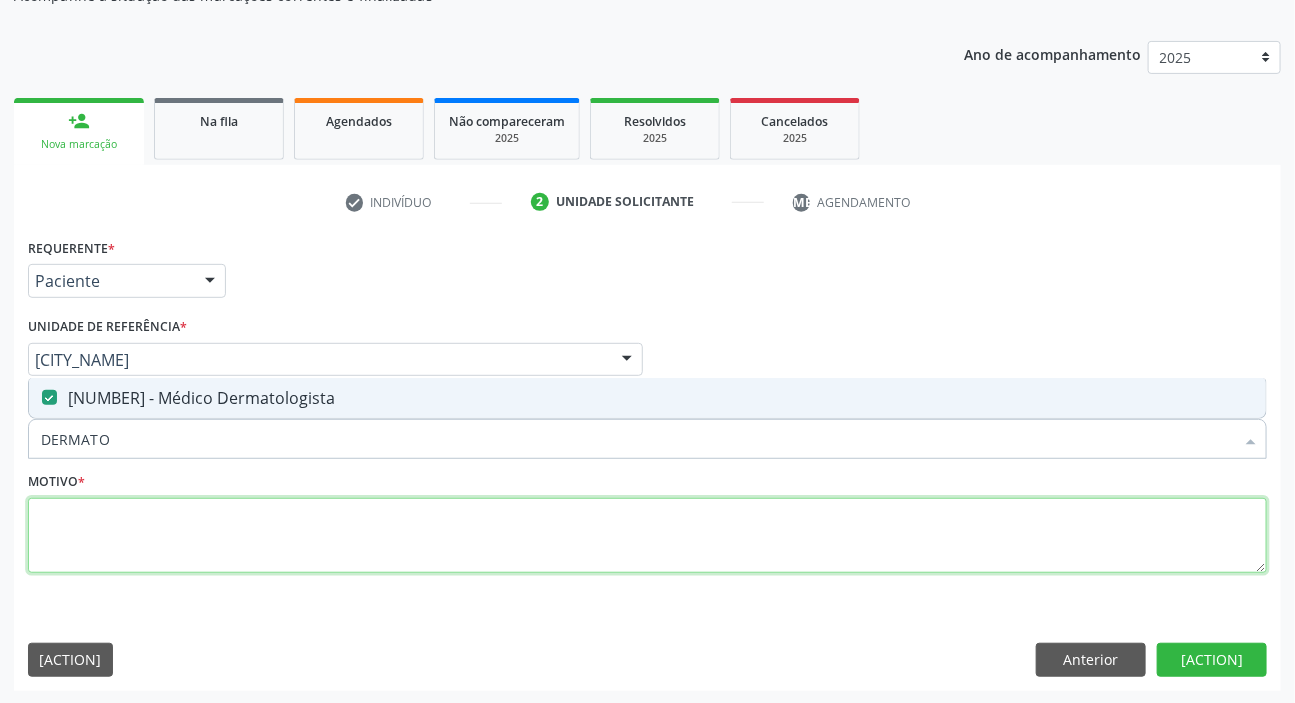 click at bounding box center (647, 536) 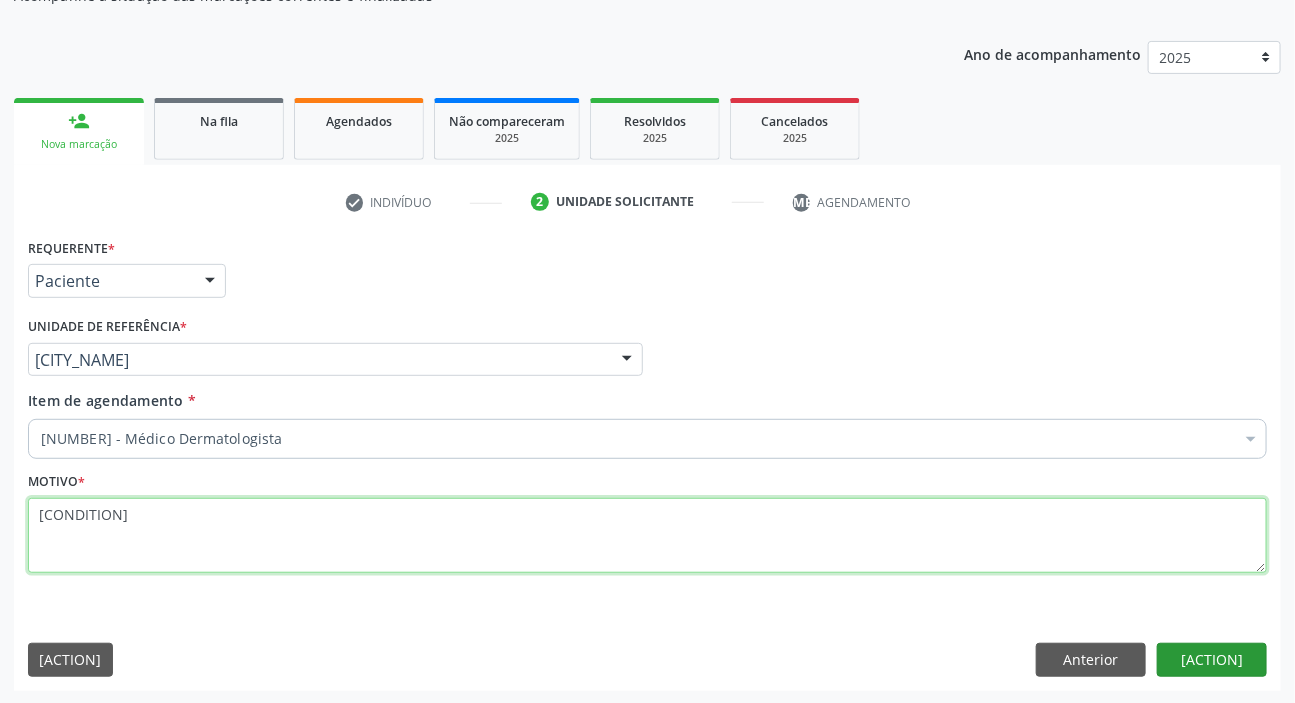 type on "LESÕES HIPERCRÔMICAS NA FACE" 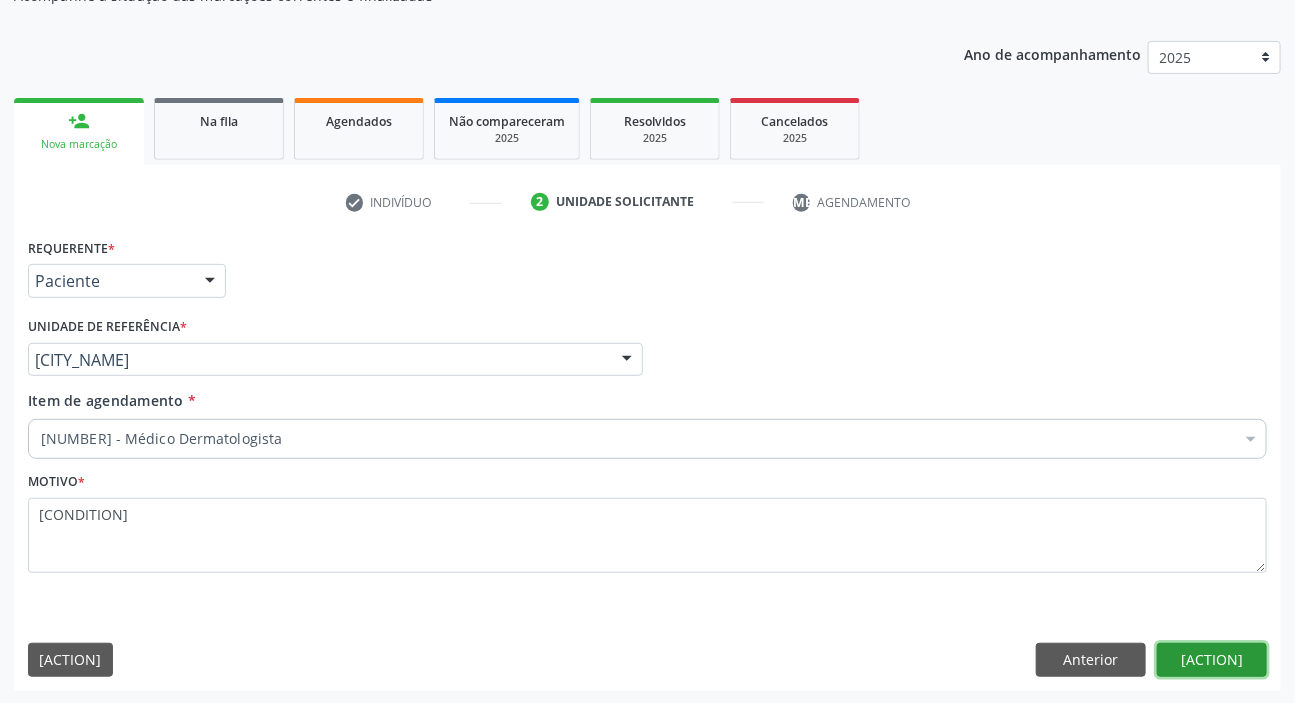 click on "Próximo" at bounding box center (1212, 660) 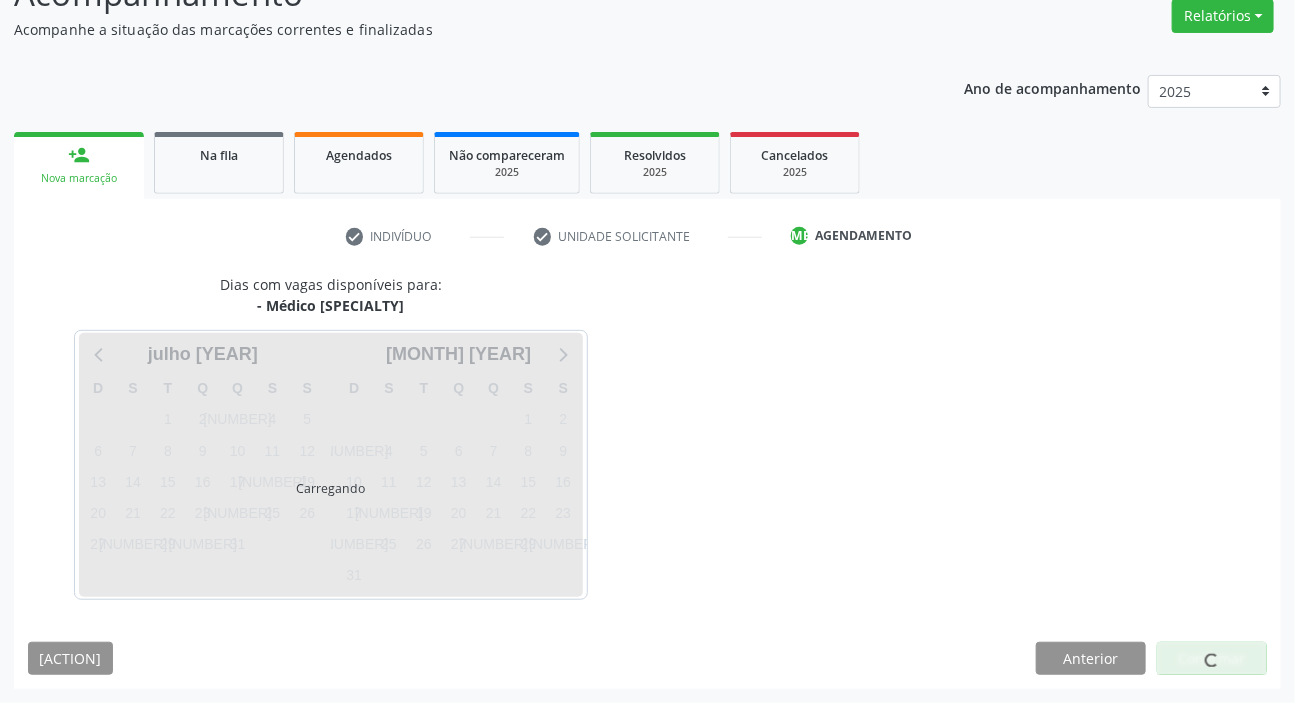 scroll, scrollTop: 166, scrollLeft: 0, axis: vertical 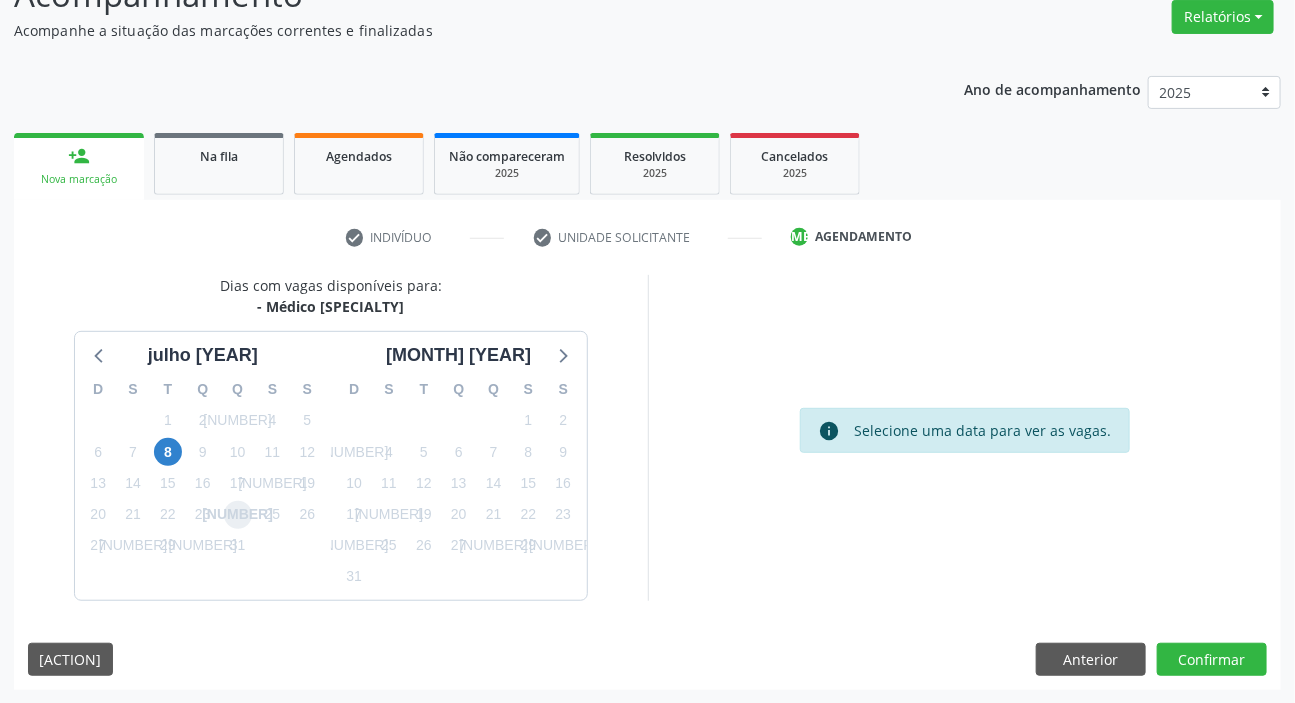 click on "[NUMBER]" at bounding box center [238, 515] 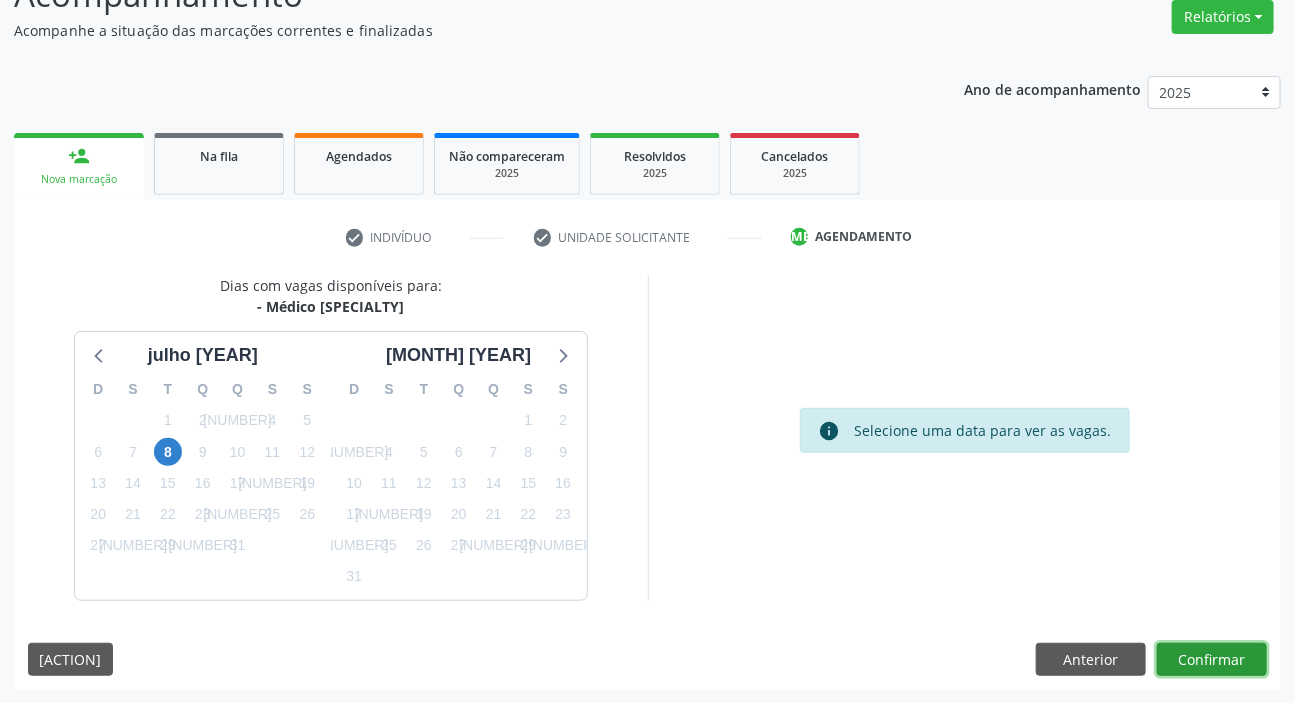 click on "Confirmar" at bounding box center (1212, 660) 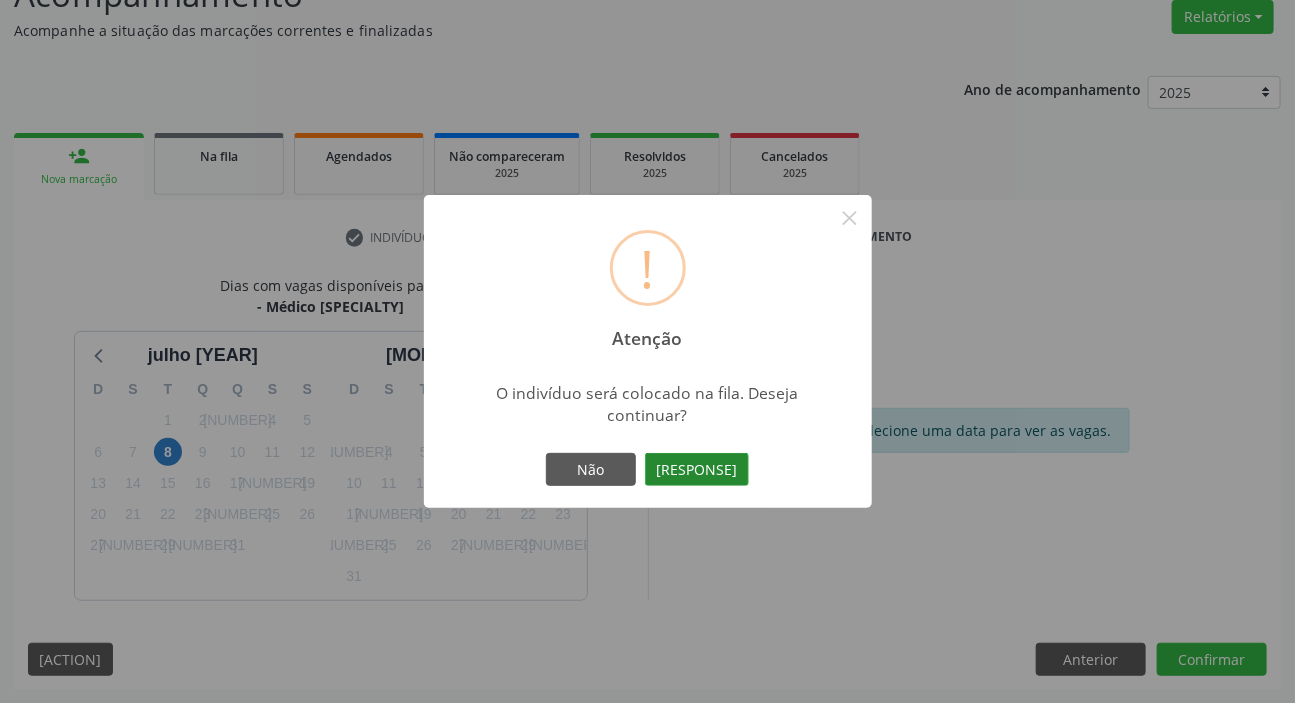 click on "Sim" at bounding box center [697, 470] 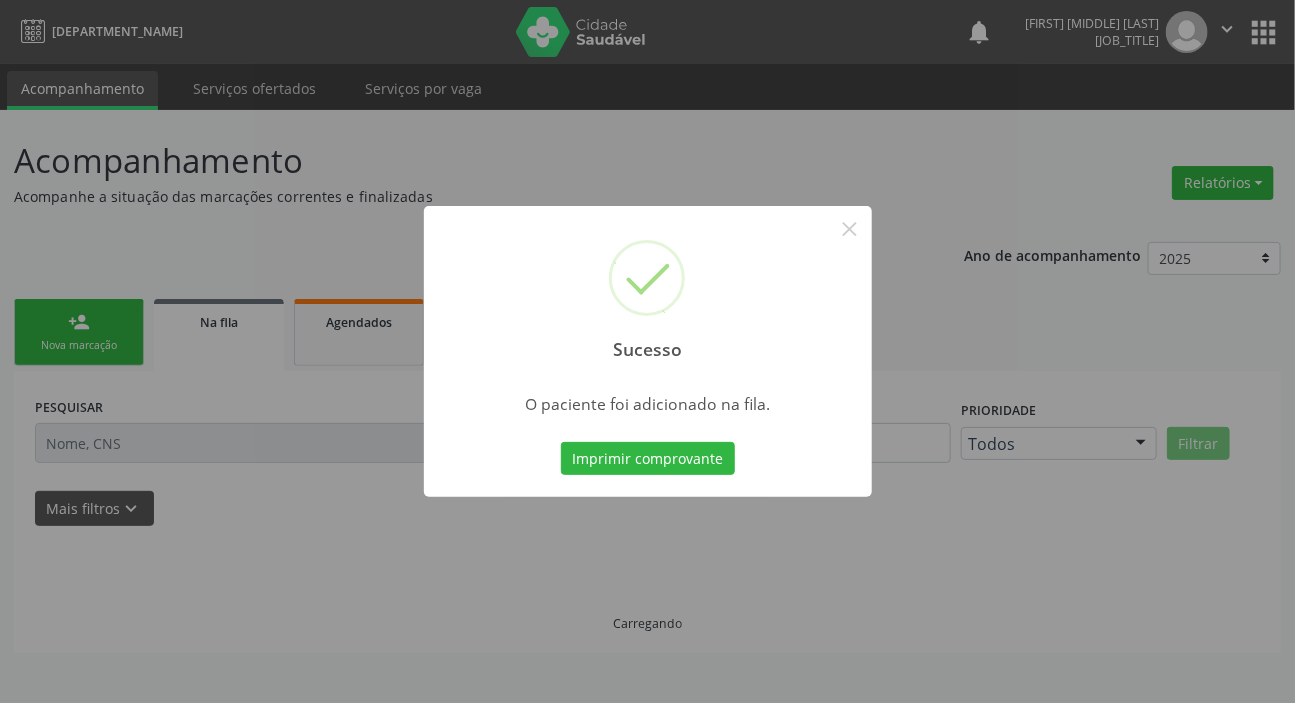 scroll, scrollTop: 0, scrollLeft: 0, axis: both 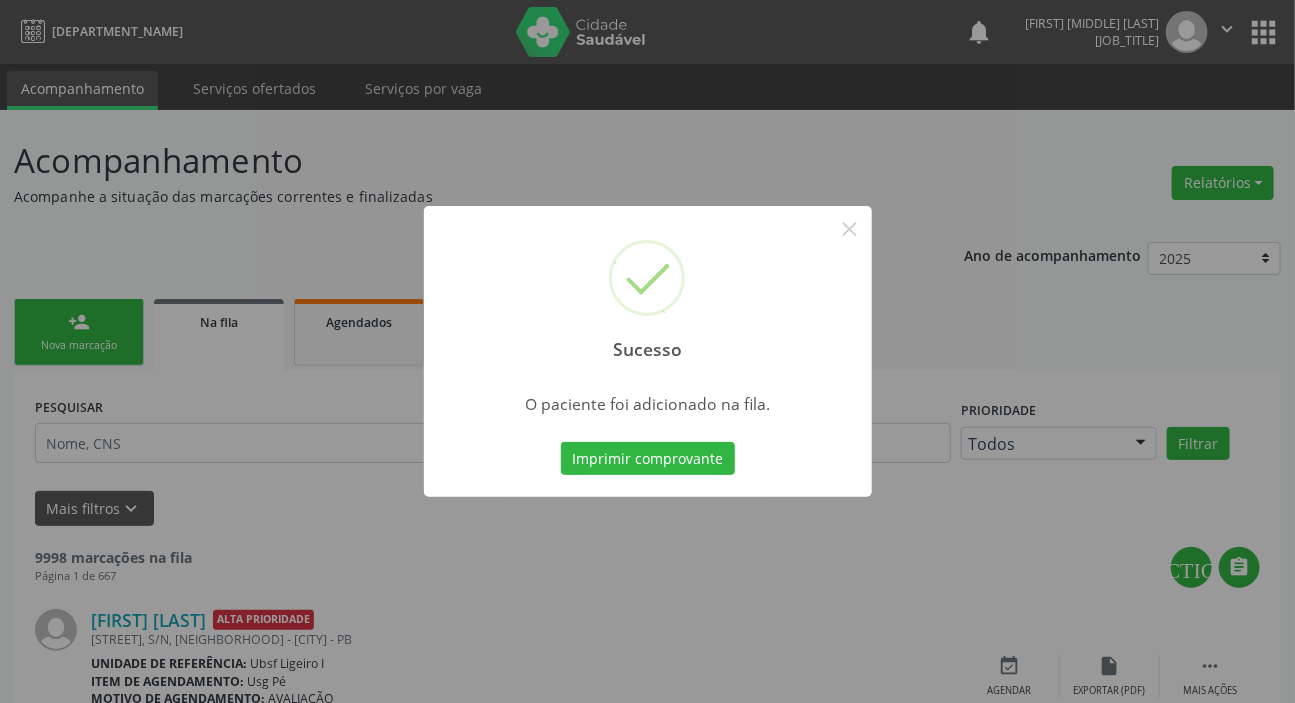 click on "Sucesso × O paciente foi adicionado na fila. Imprimir comprovante Cancel" at bounding box center (647, 351) 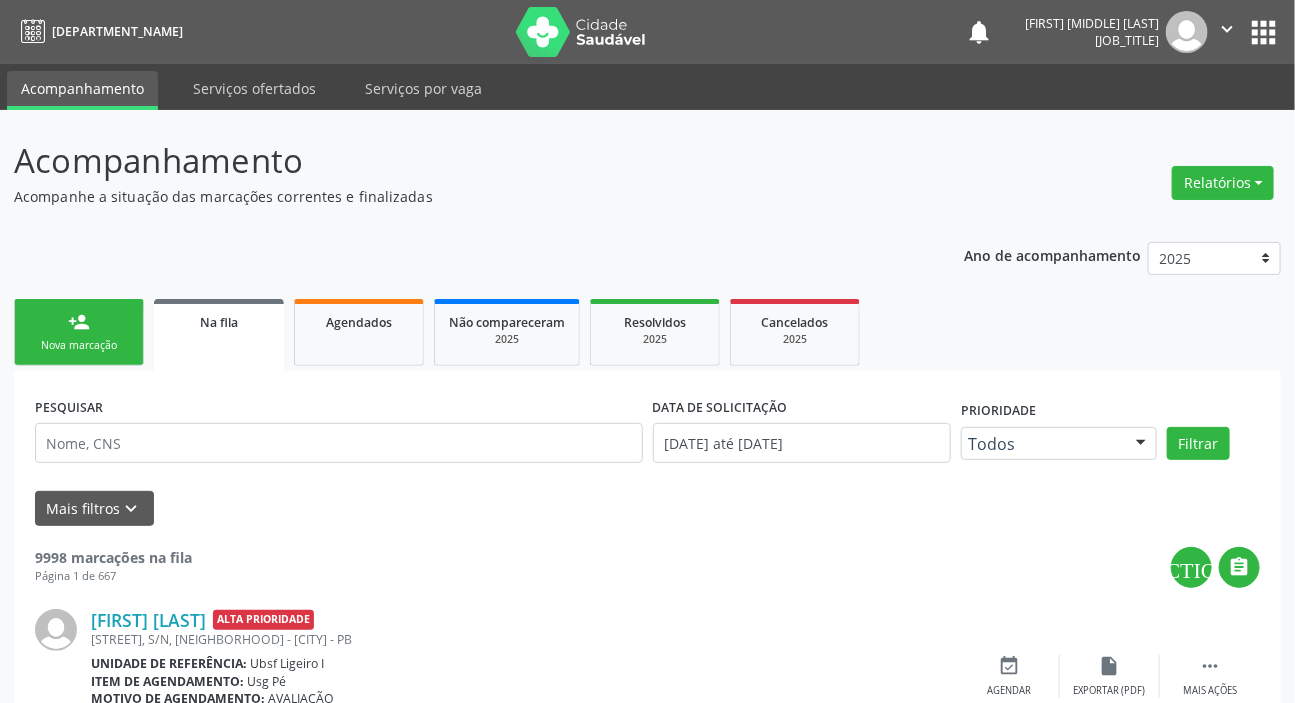 click on "person_add
Nova marcação" at bounding box center (79, 332) 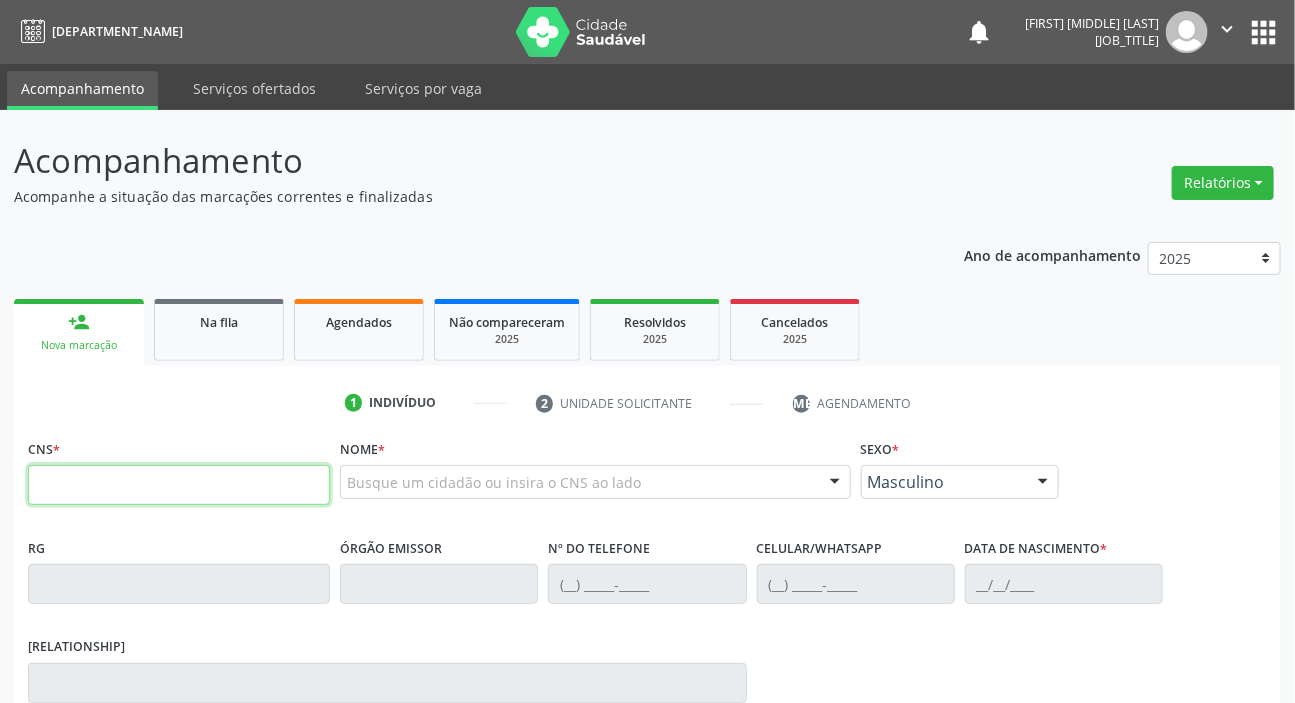 click at bounding box center [179, 485] 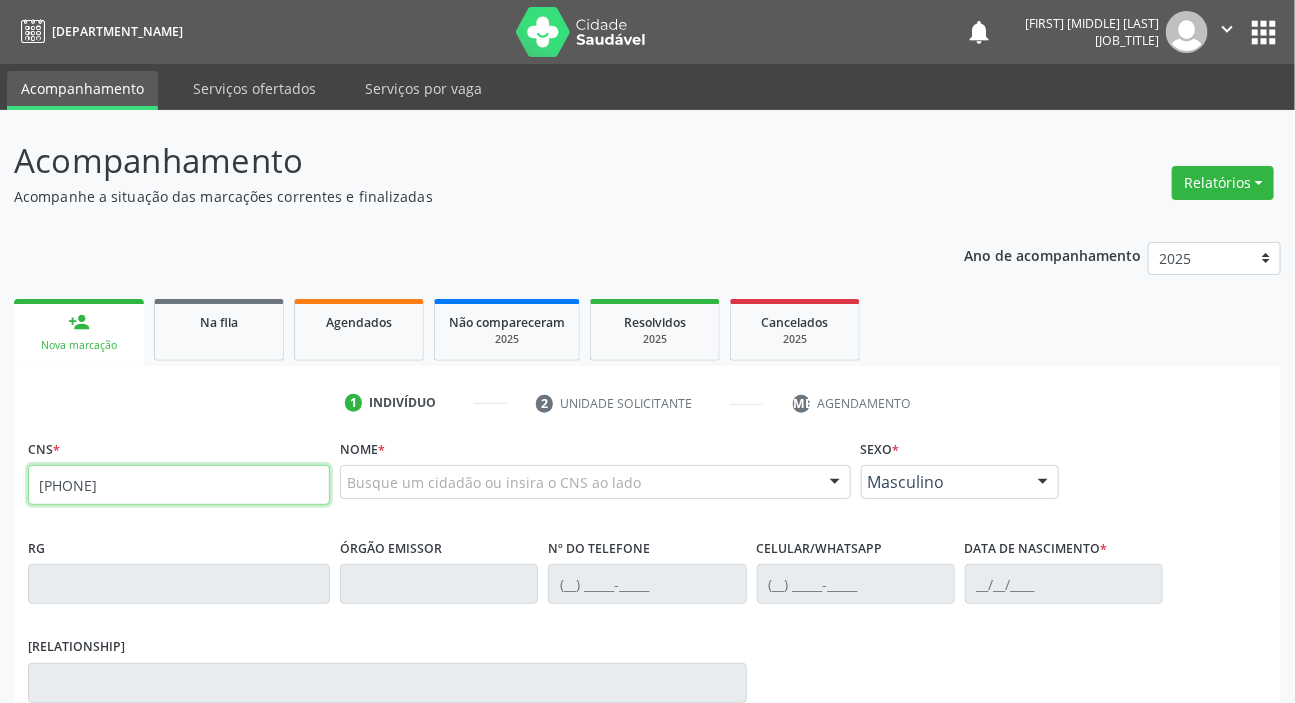 type on "702 1097 3424 9290" 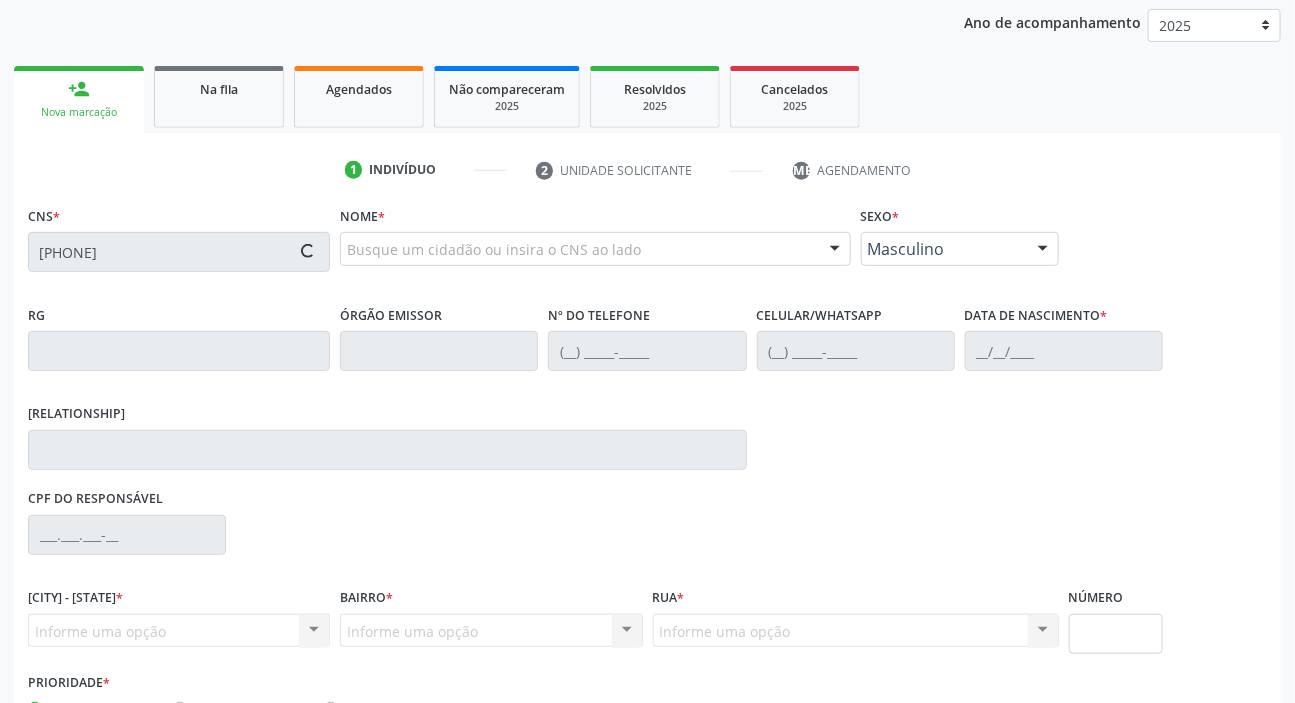 scroll, scrollTop: 366, scrollLeft: 0, axis: vertical 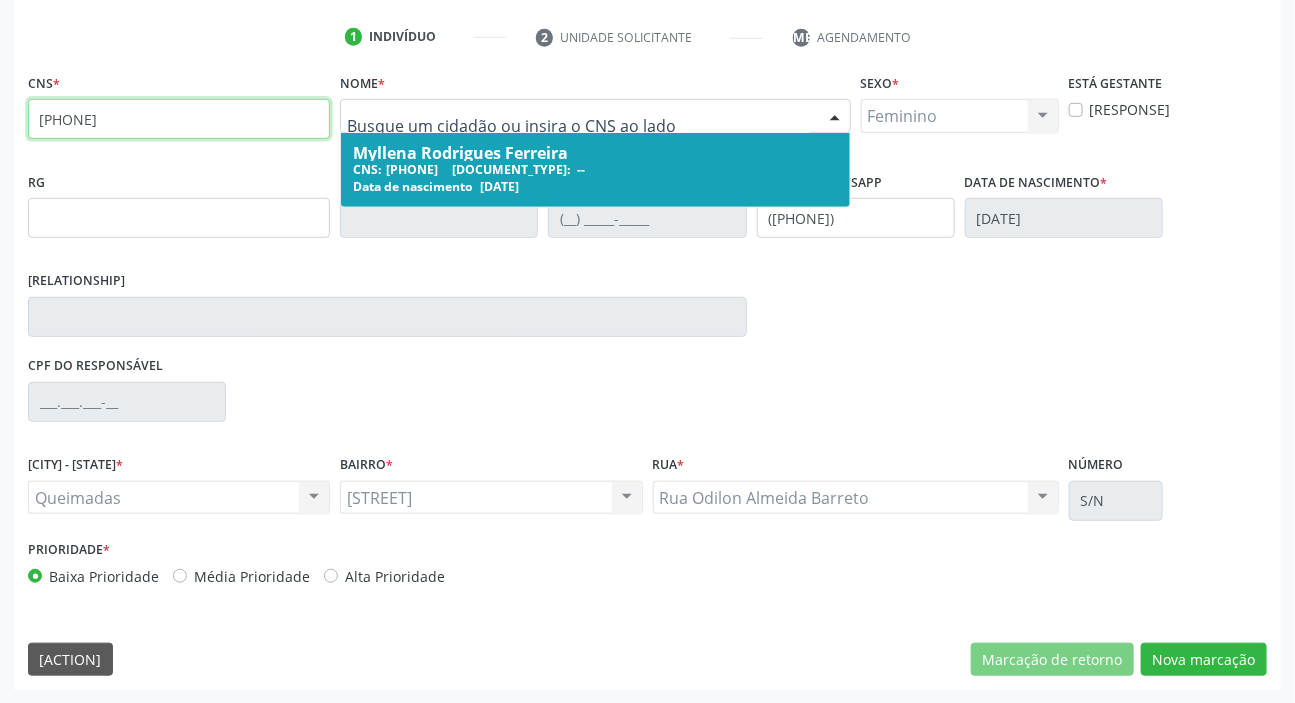 click on "702 1097 3424 9290" at bounding box center [179, 119] 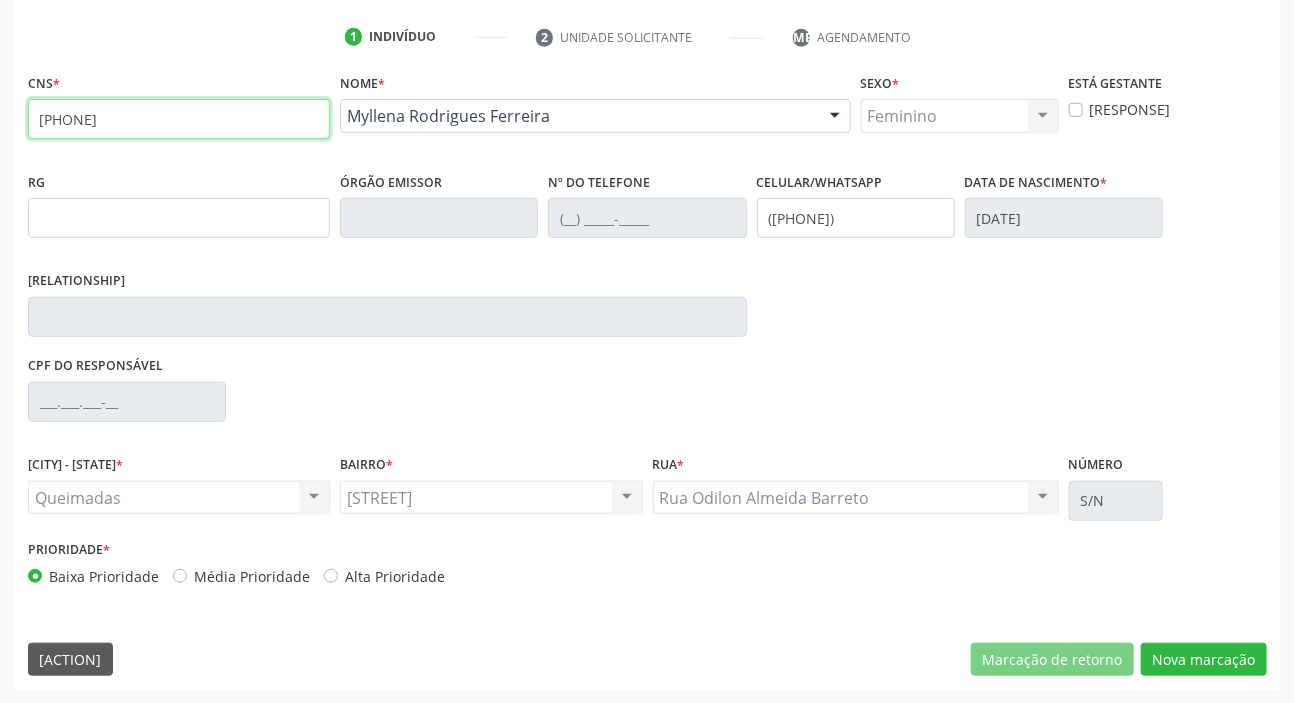 click on "702 1097 3424 9290" at bounding box center [179, 119] 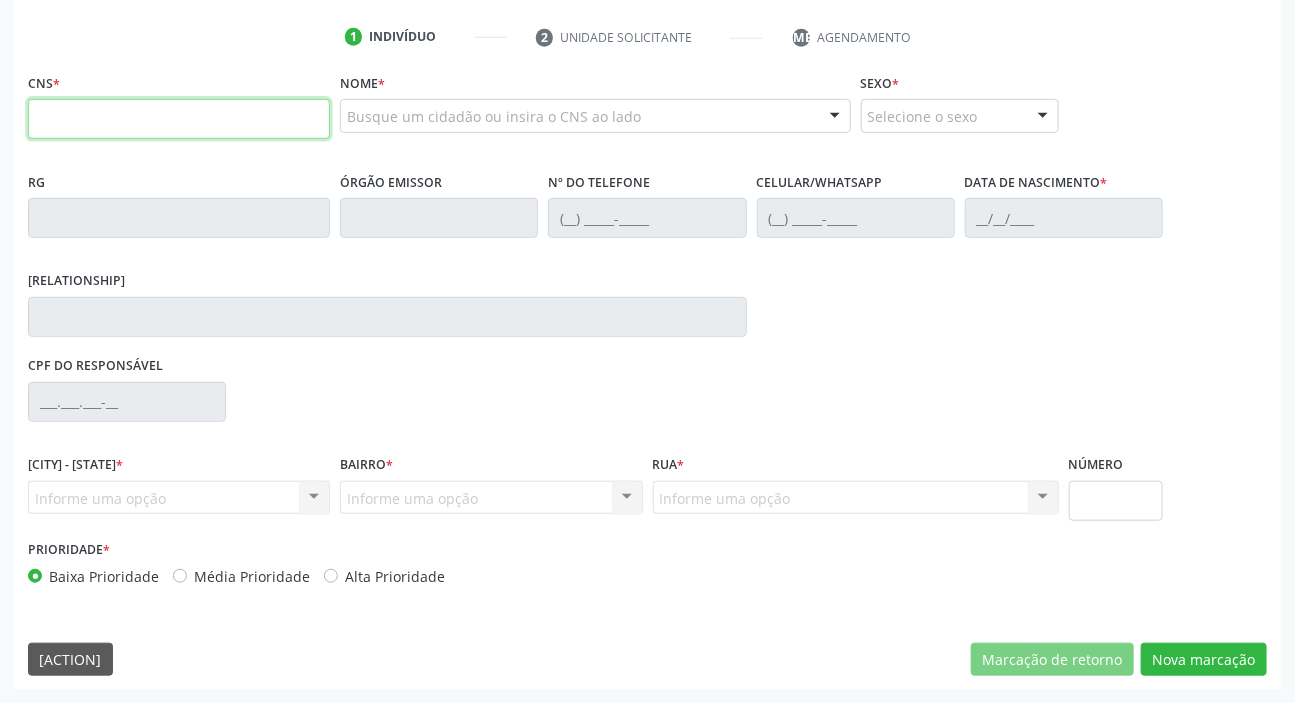 type 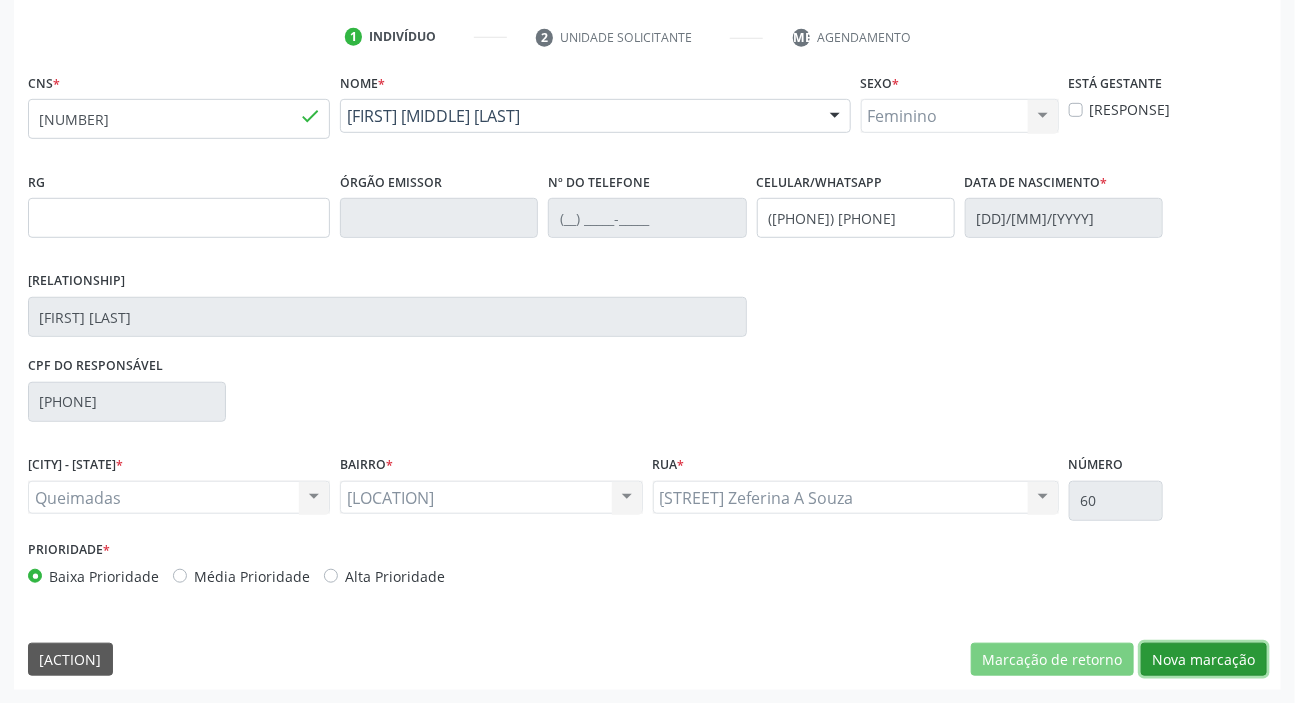 click on "Nova marcação" at bounding box center (1052, 660) 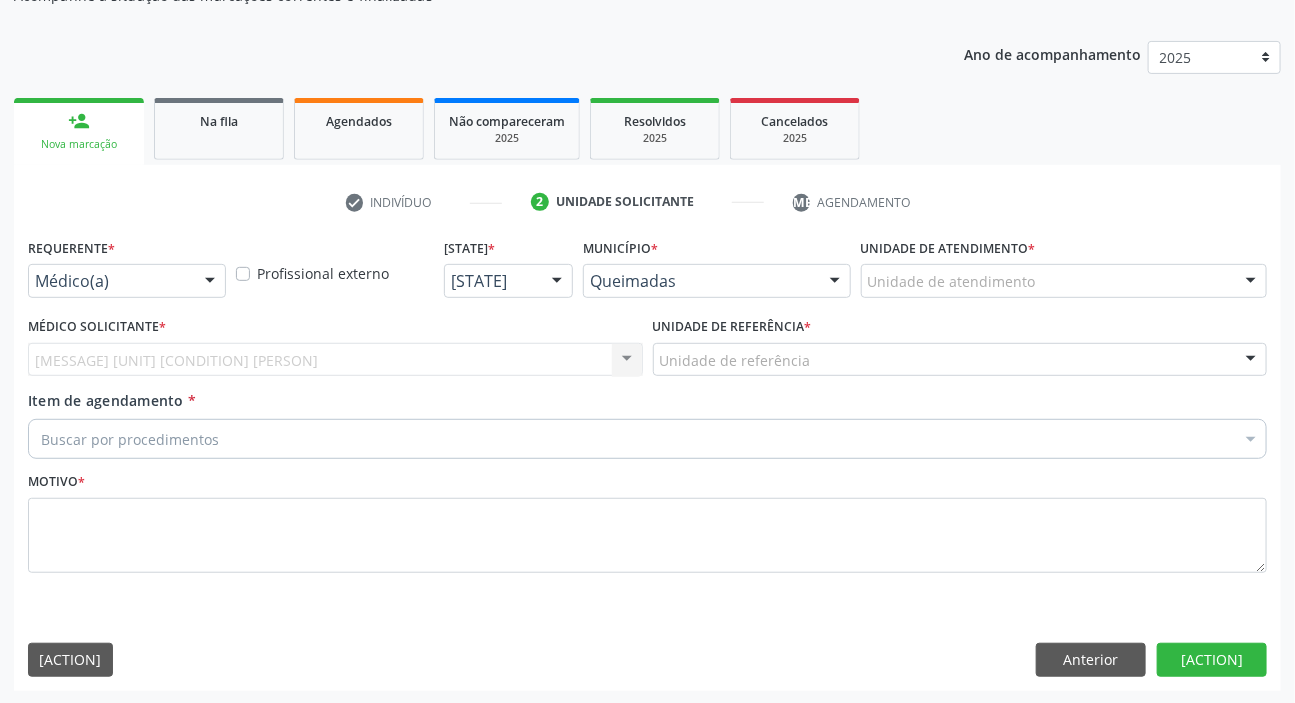 click on "Médico(a)" at bounding box center [127, 281] 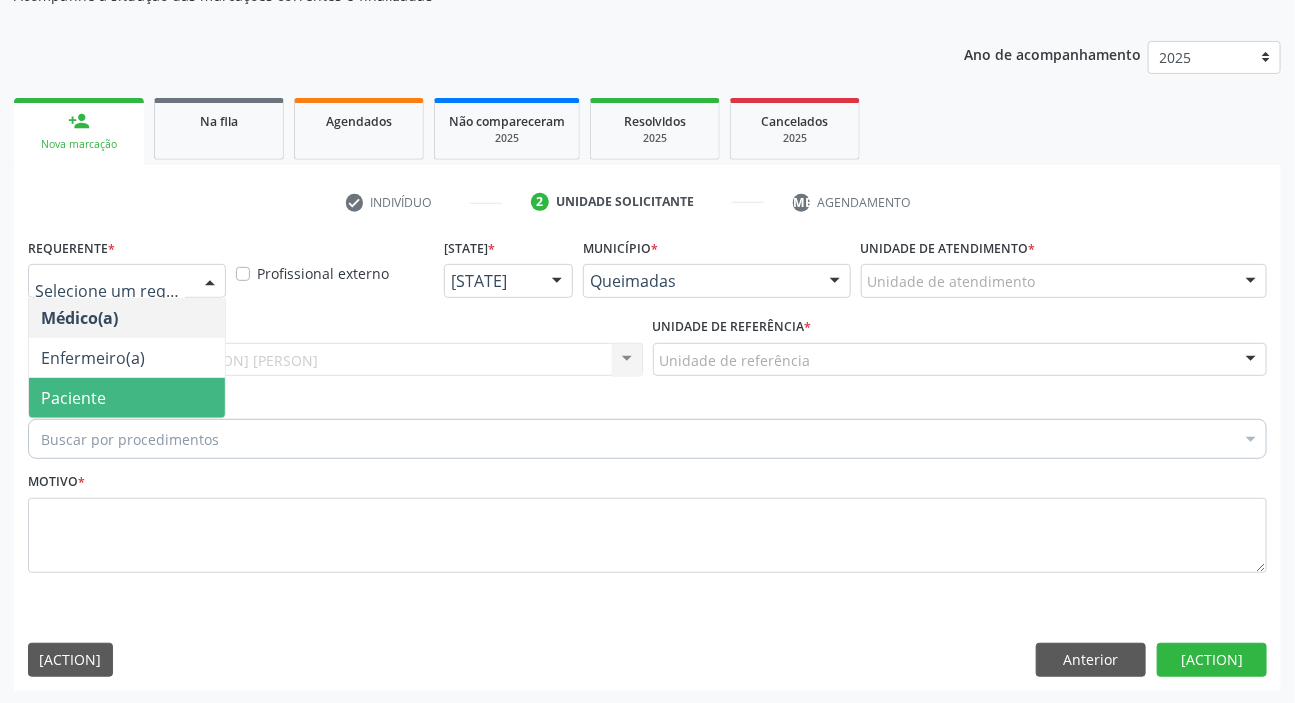 click on "Paciente" at bounding box center [73, 398] 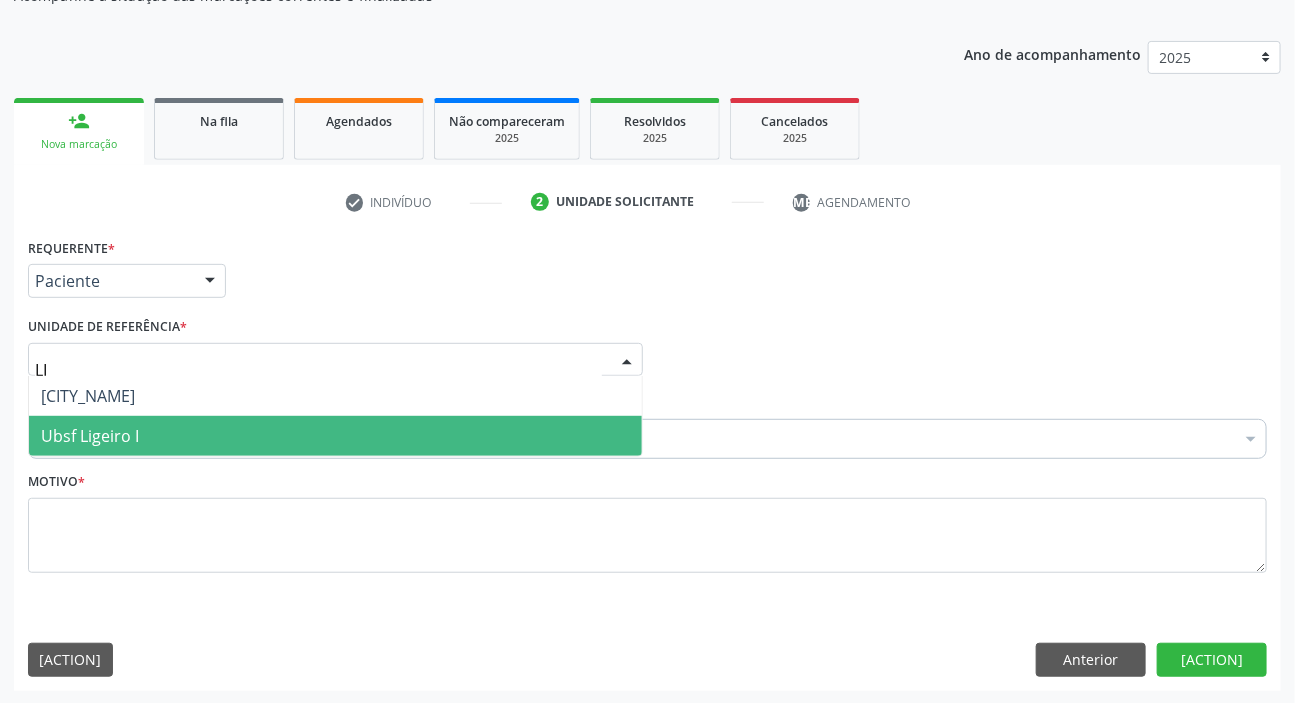 click on "UBSF Ligeiro I" at bounding box center (90, 436) 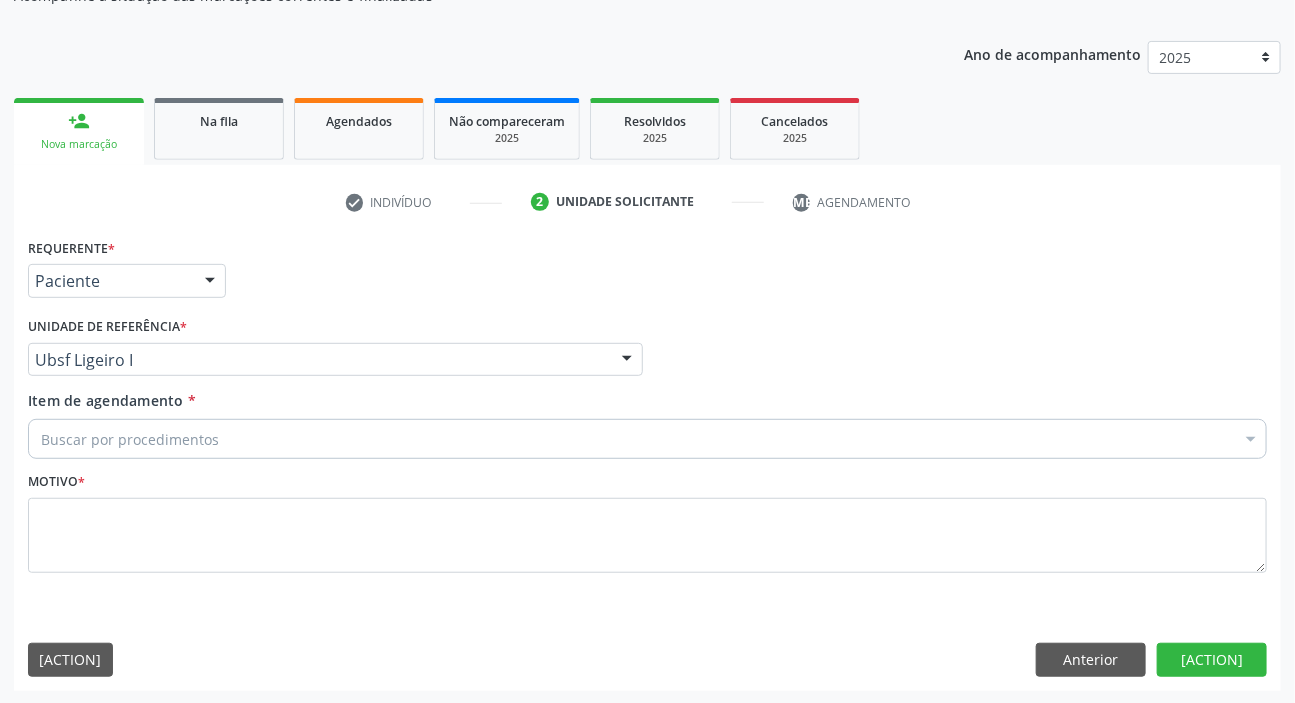 click on "Buscar por procedimentos" at bounding box center (647, 439) 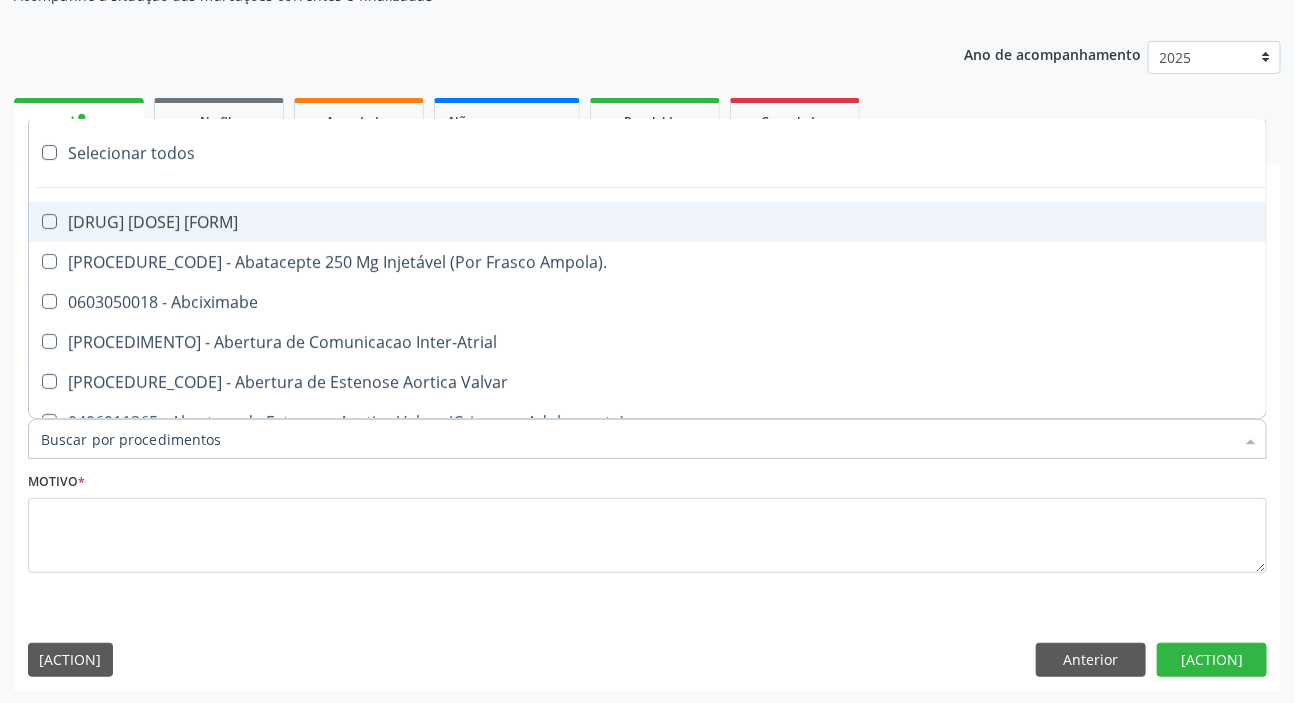paste on "DERMATO" 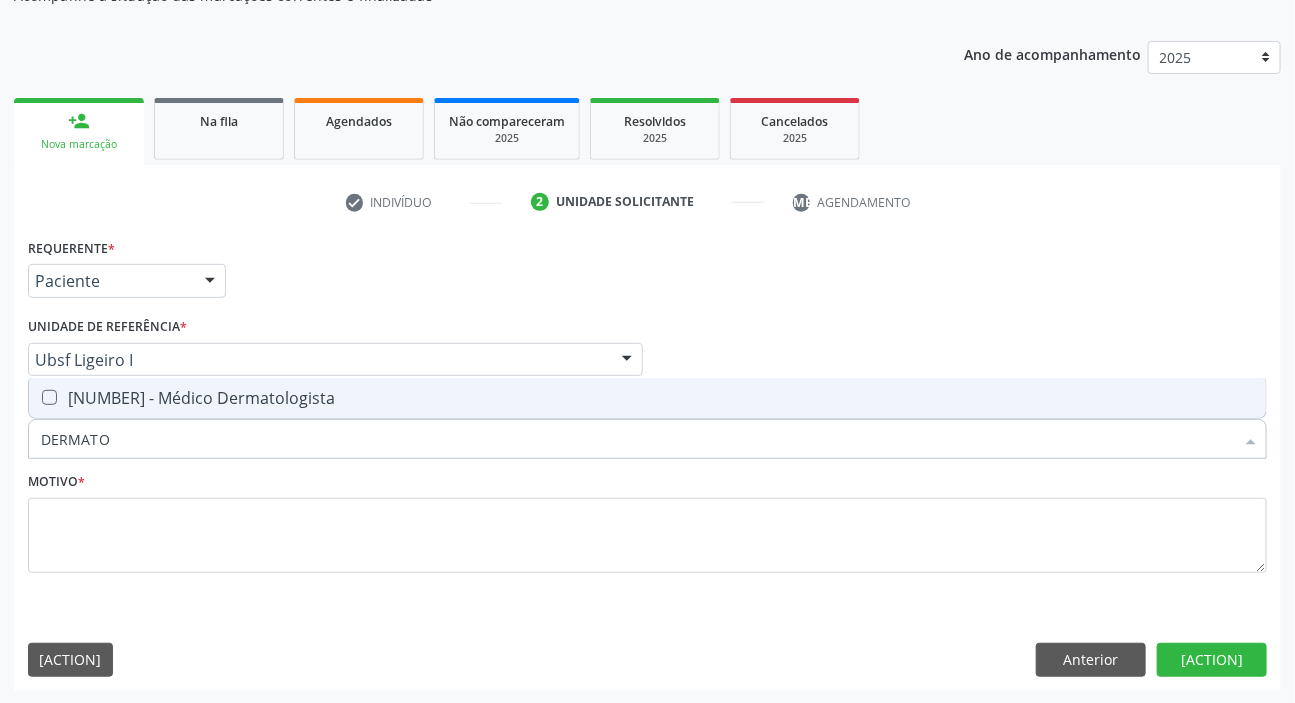 click on "[CODE] - [PROFESSION]" at bounding box center [647, 398] 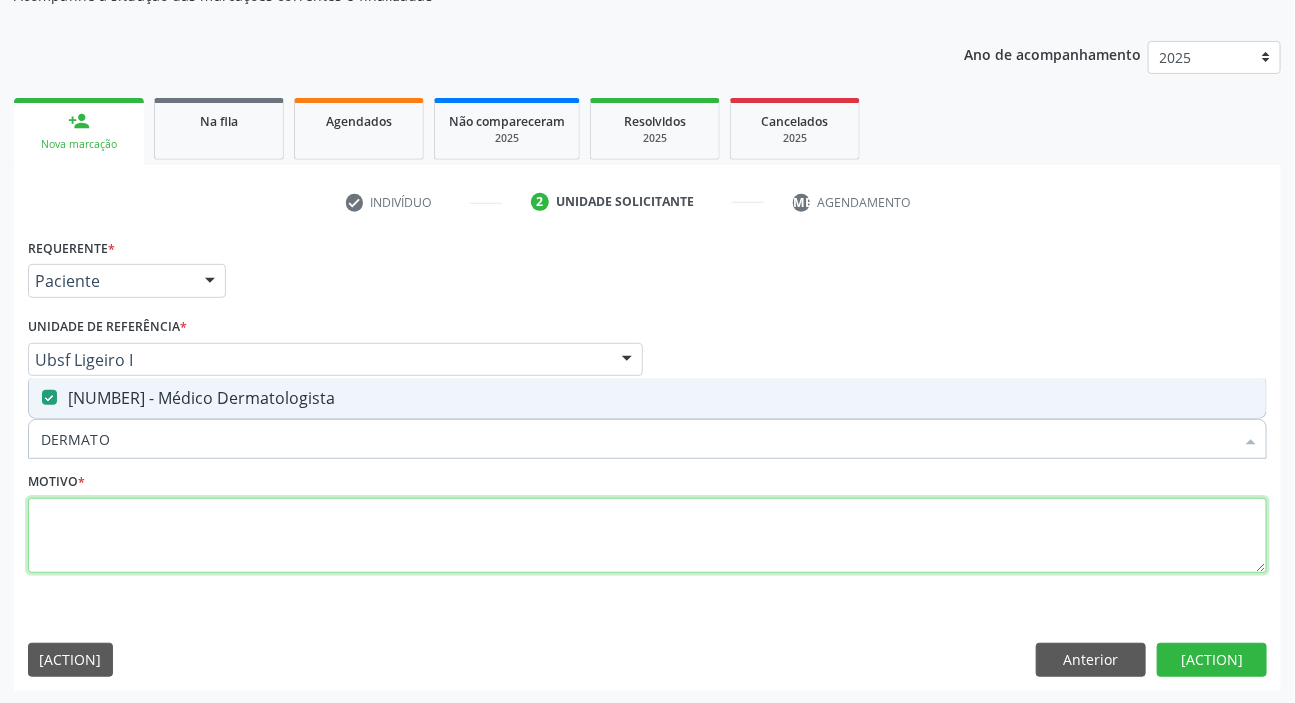click at bounding box center [647, 536] 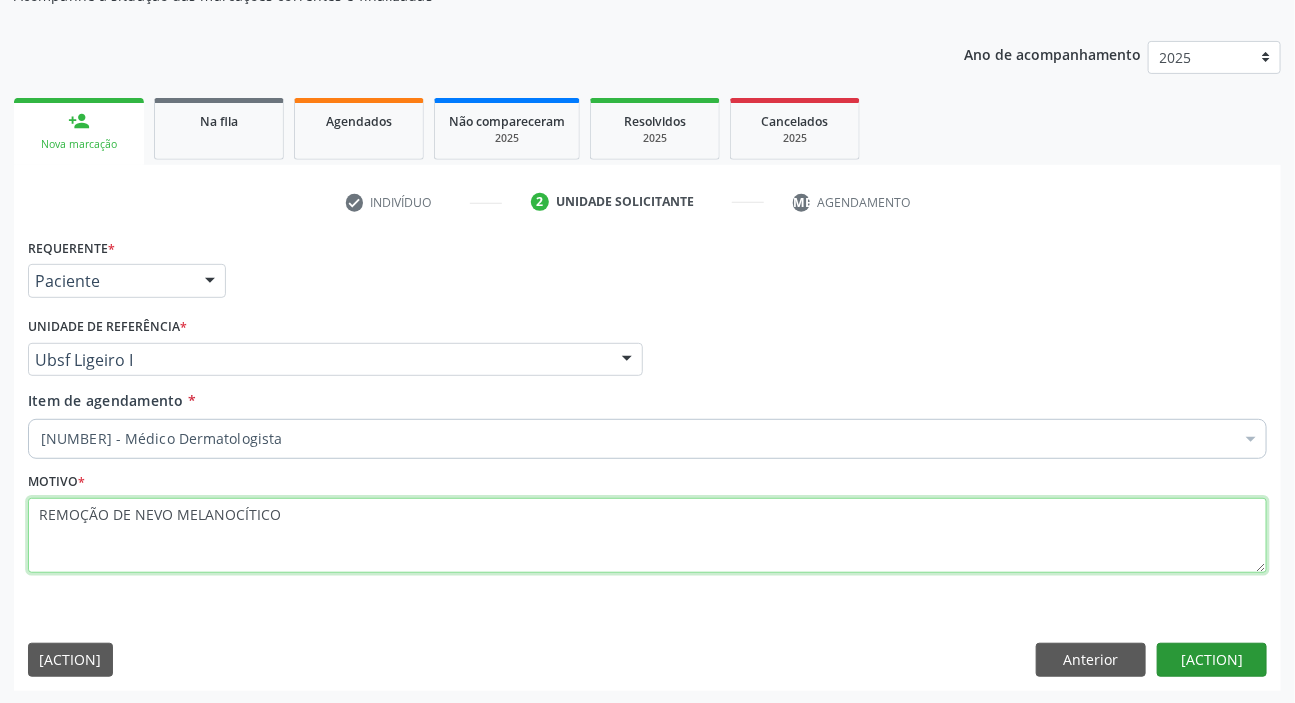 type on "REMOÇÃO DE NEVO MELANOCÍTICO" 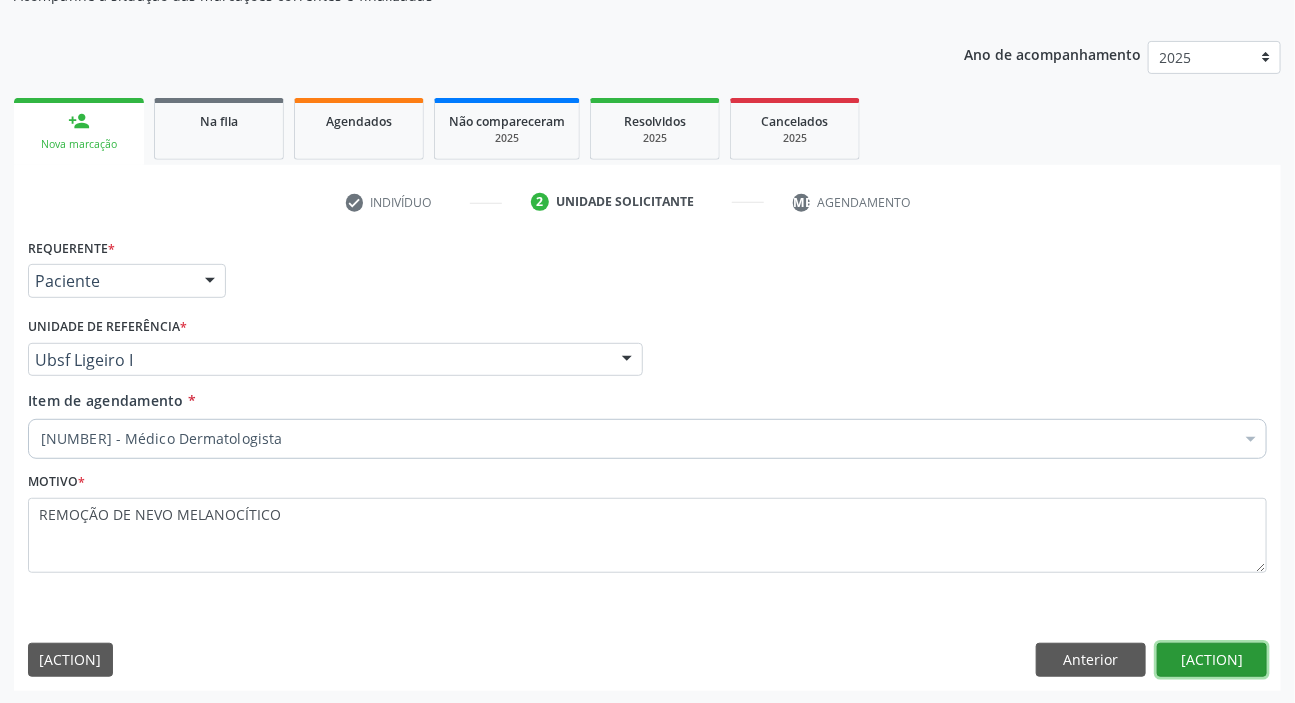 click on "Próximo" at bounding box center [1212, 660] 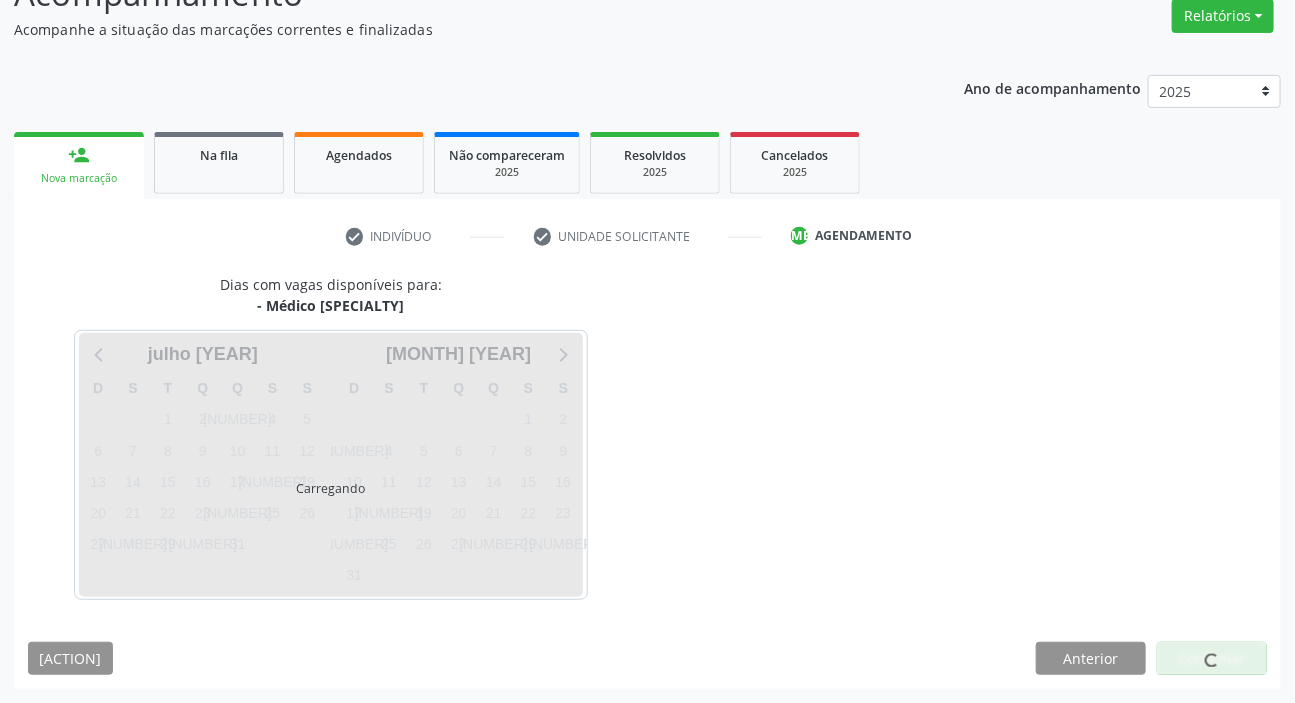 scroll, scrollTop: 166, scrollLeft: 0, axis: vertical 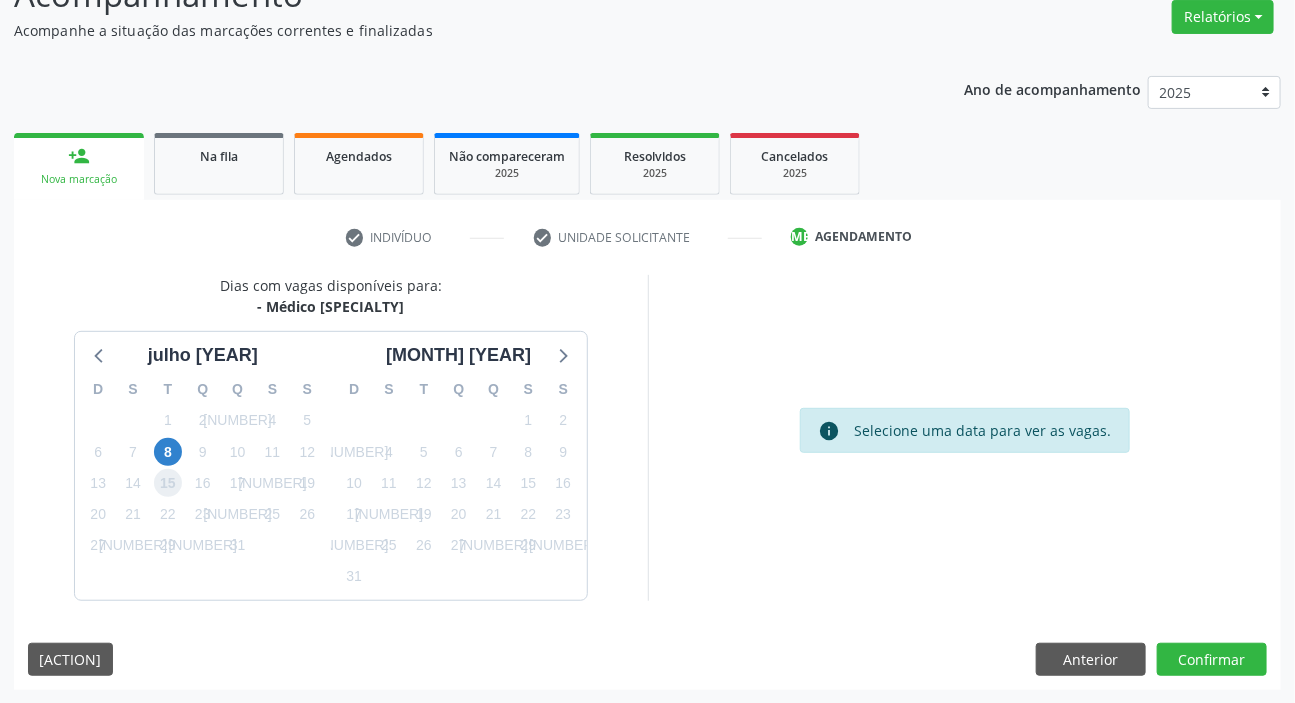 click on "15" at bounding box center (168, 483) 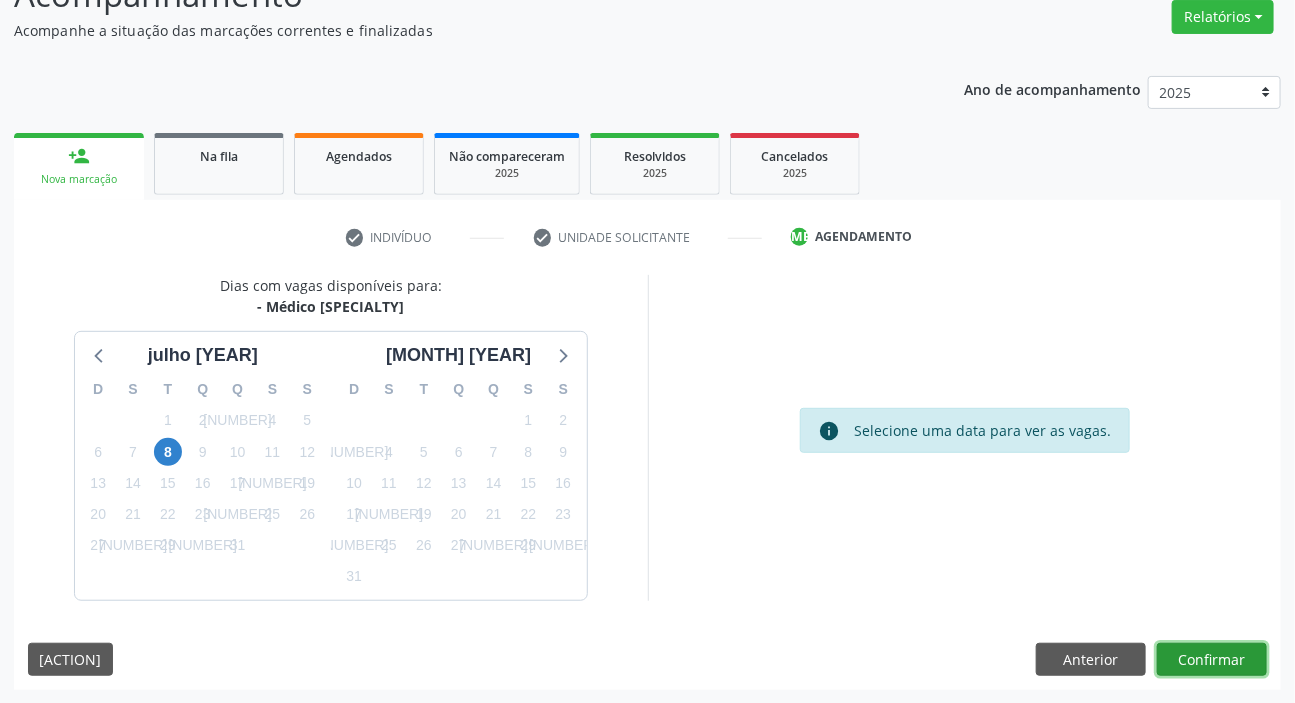 click on "Confirmar" at bounding box center (1212, 660) 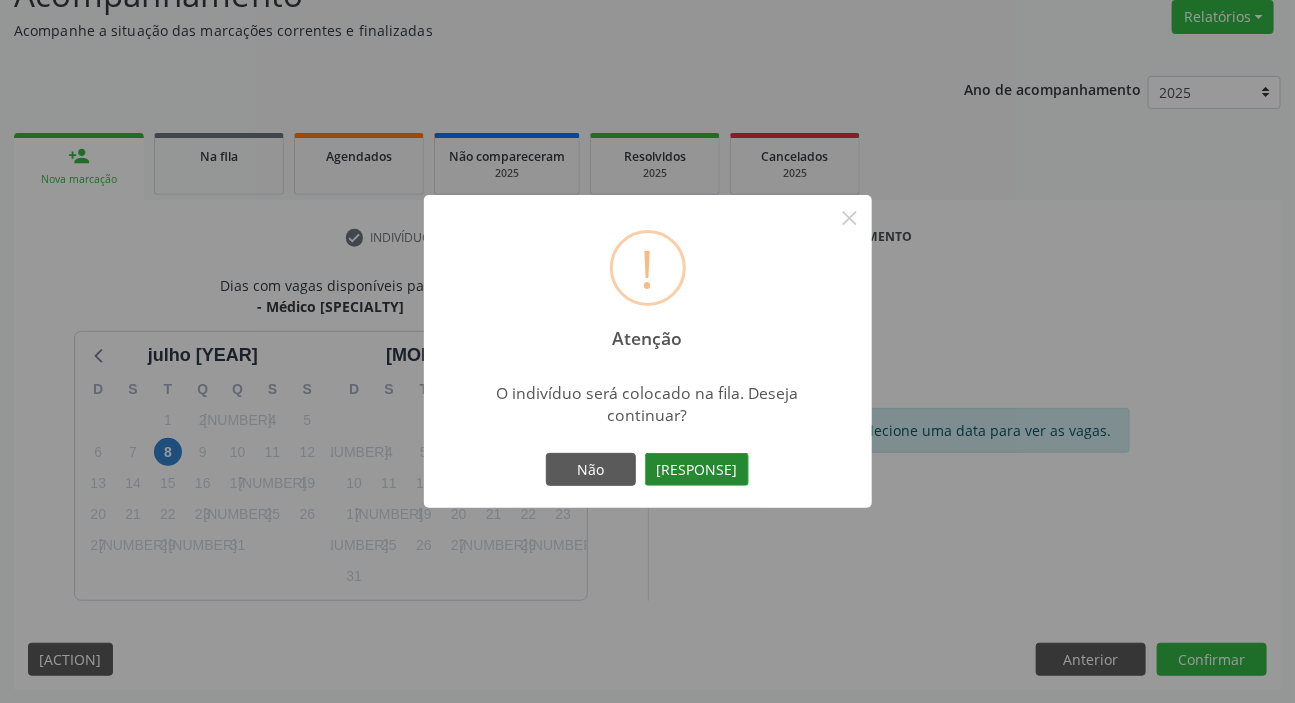 click on "Sim" at bounding box center (697, 470) 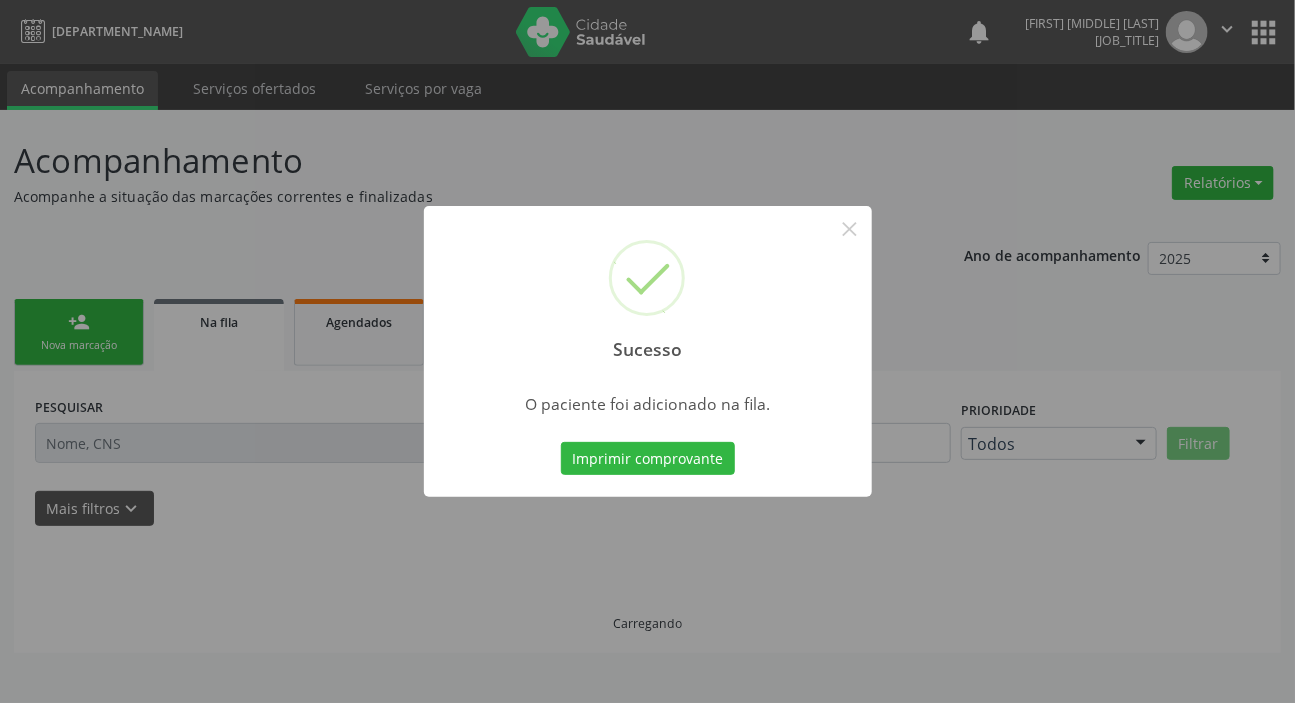 scroll, scrollTop: 0, scrollLeft: 0, axis: both 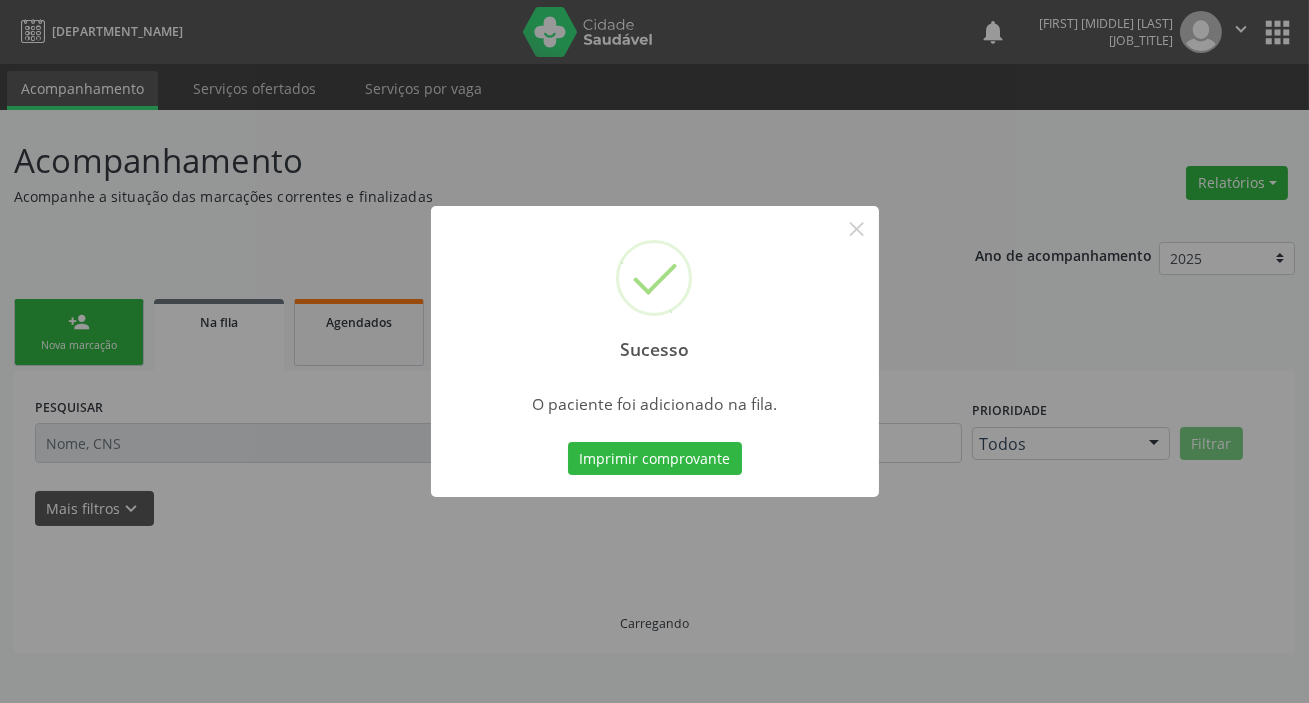 click on "Sucesso × O paciente foi adicionado na fila. Imprimir comprovante Cancel" at bounding box center [654, 351] 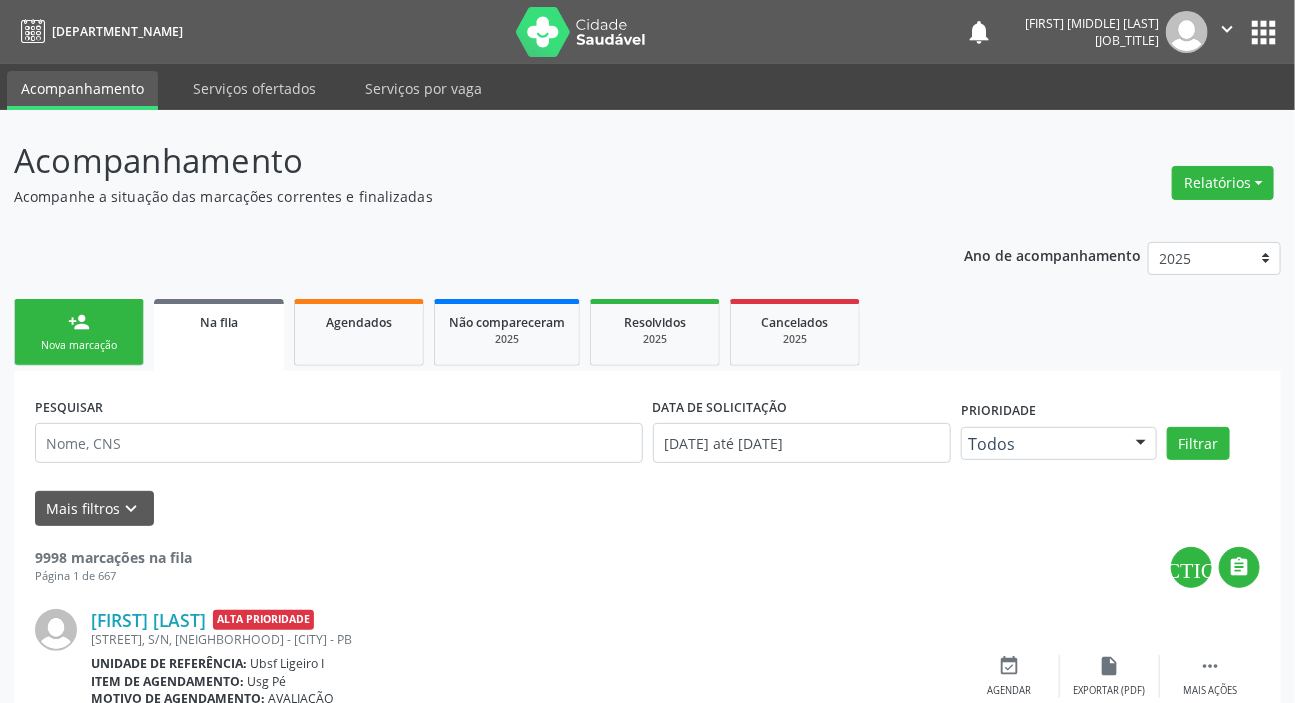 click on "person_add
Nova marcação" at bounding box center [79, 332] 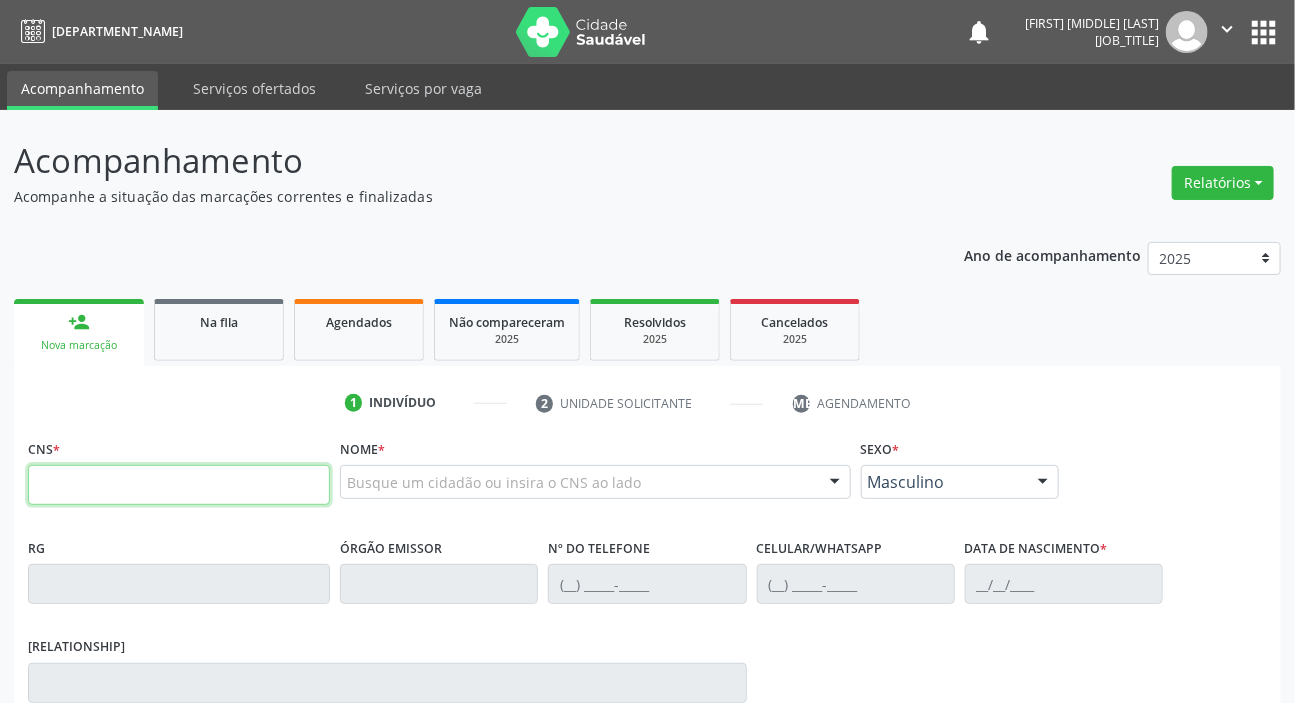 click at bounding box center (179, 485) 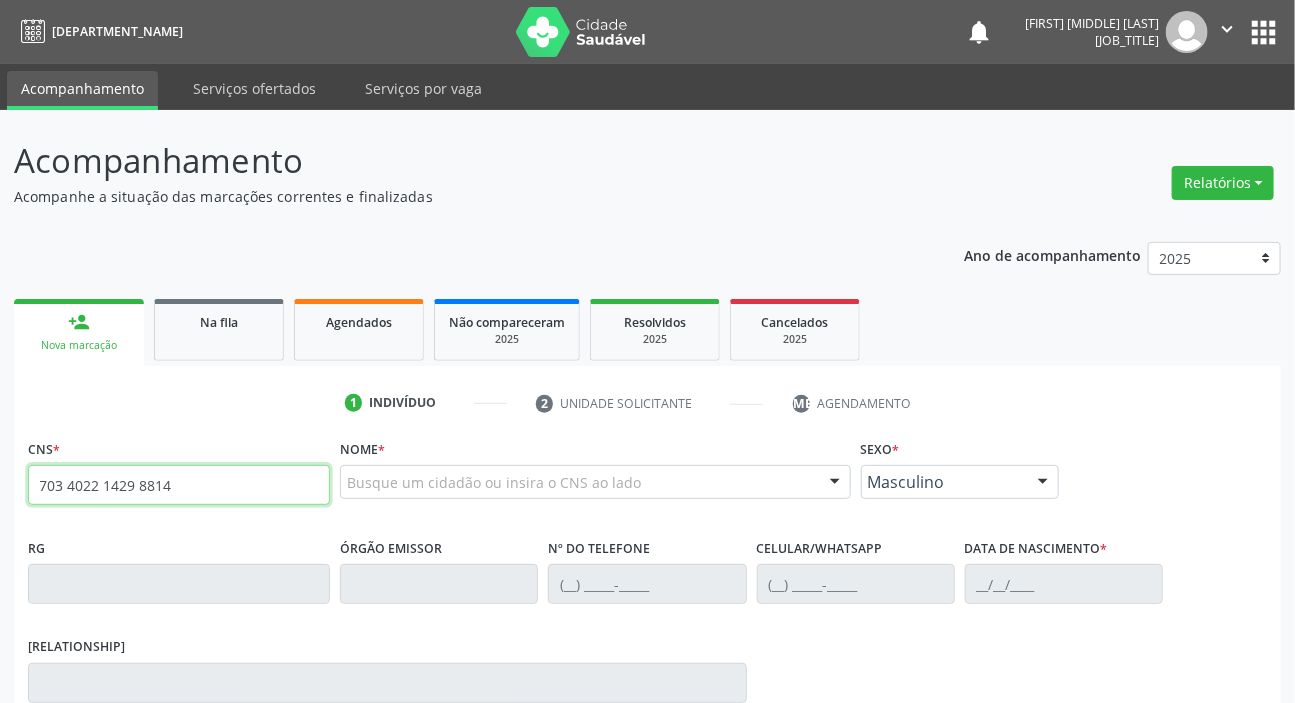 type on "703 4022 1429 8814" 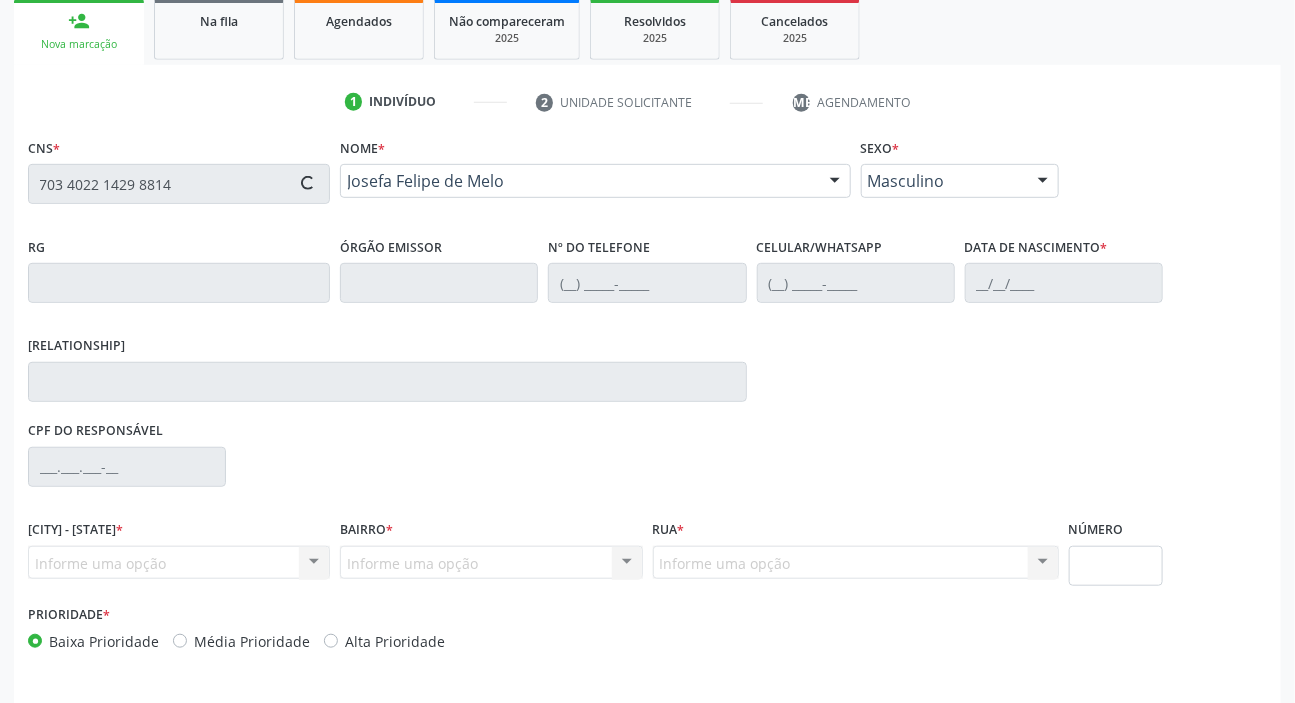 scroll, scrollTop: 366, scrollLeft: 0, axis: vertical 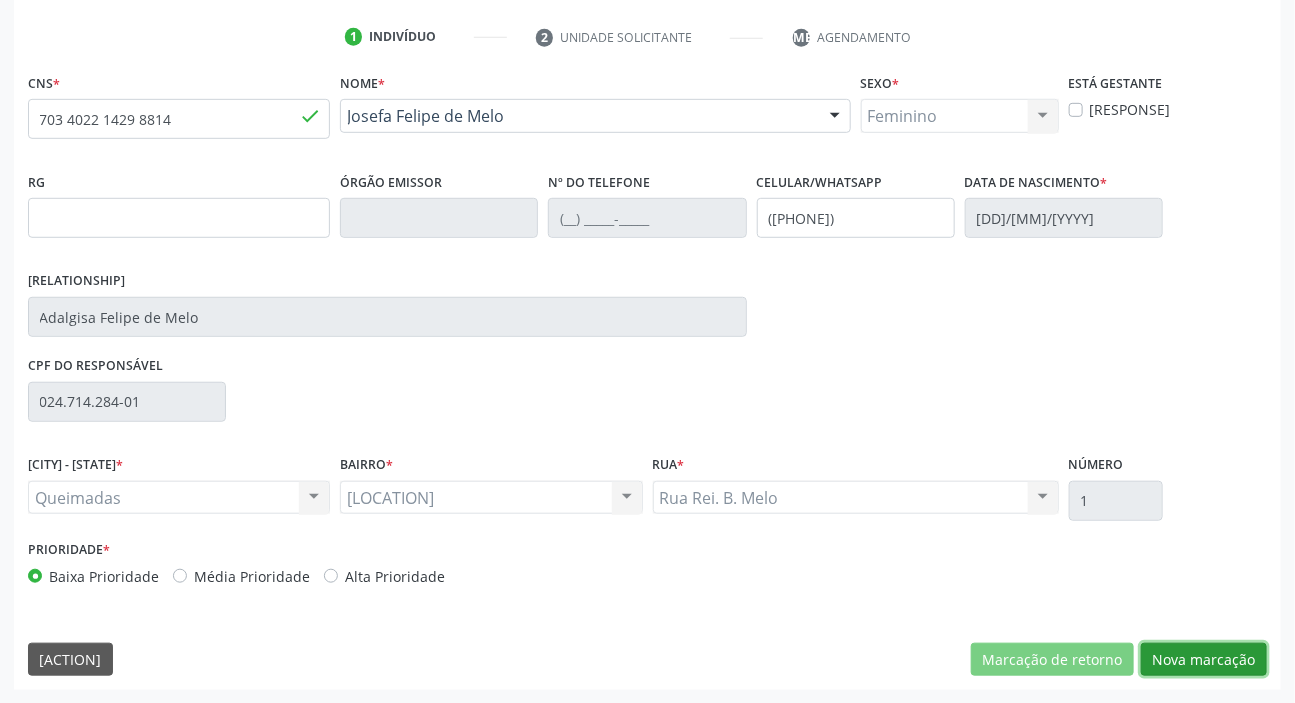 click on "Nova marcação" at bounding box center (1052, 660) 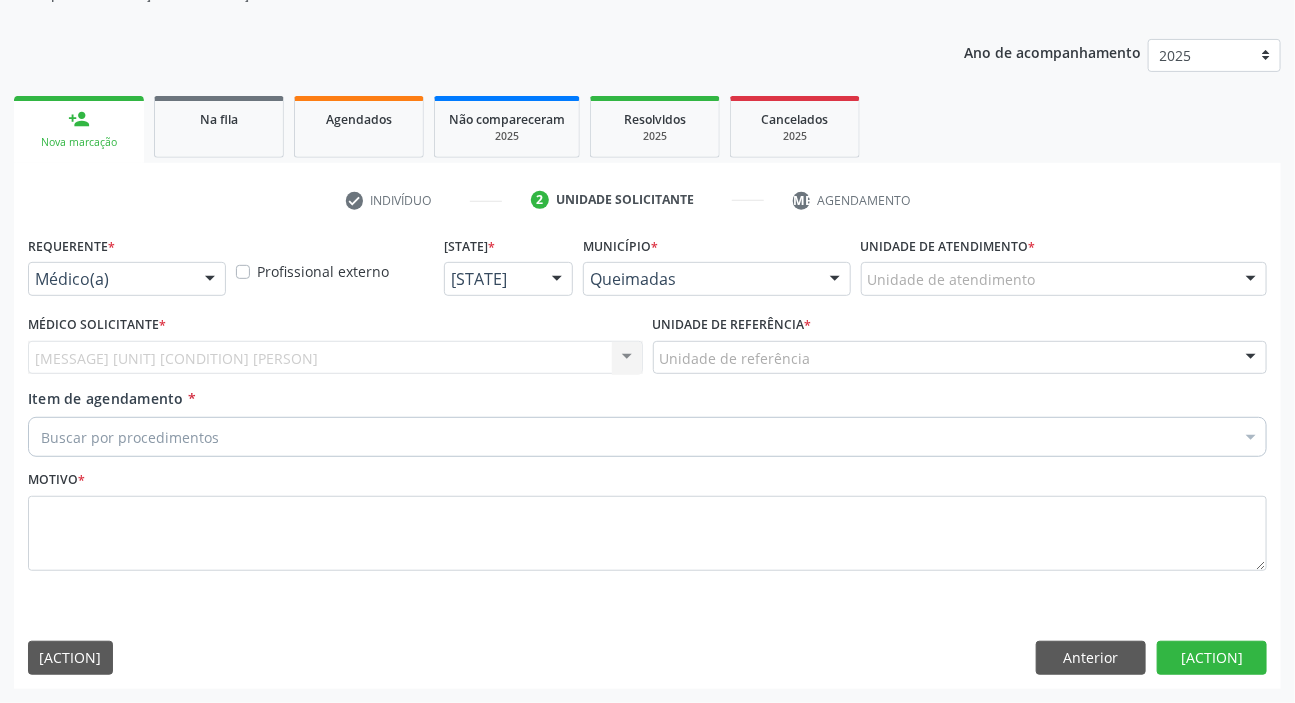 scroll, scrollTop: 201, scrollLeft: 0, axis: vertical 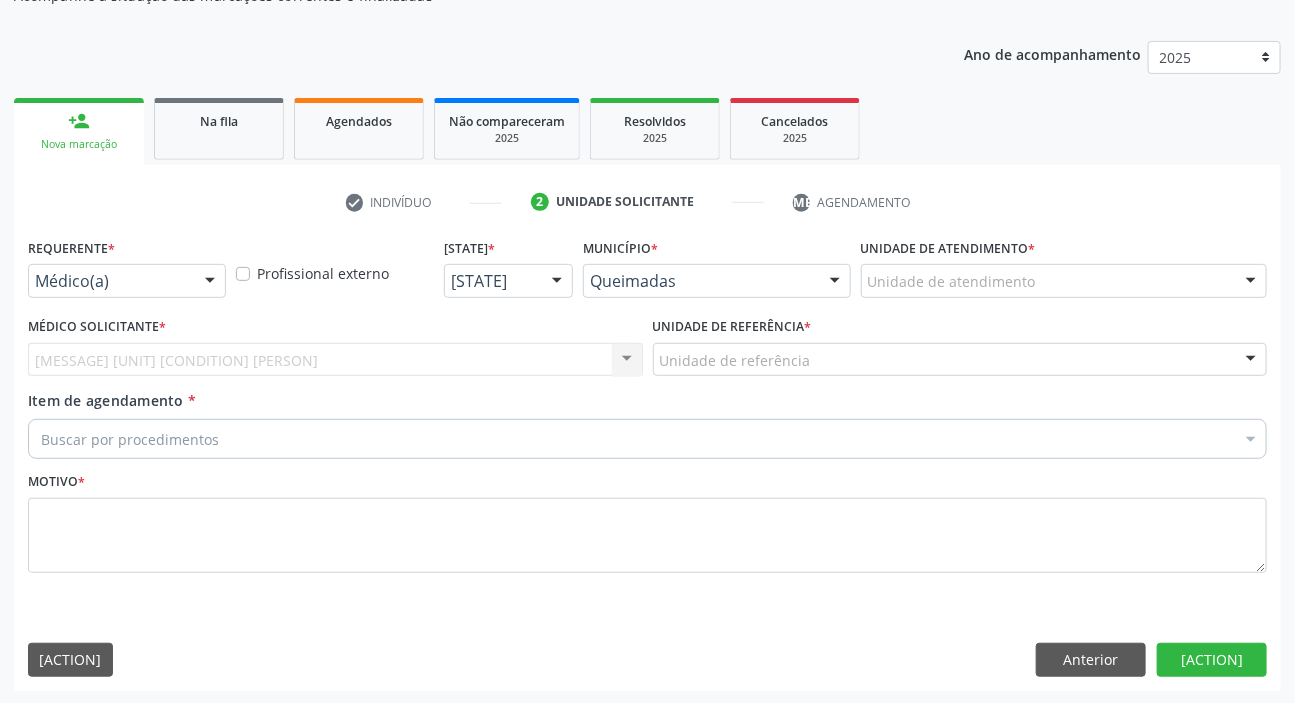click on "[PROFESSION] [PROFESSION] [PROFESSION] [PATIENT]" at bounding box center [127, 272] 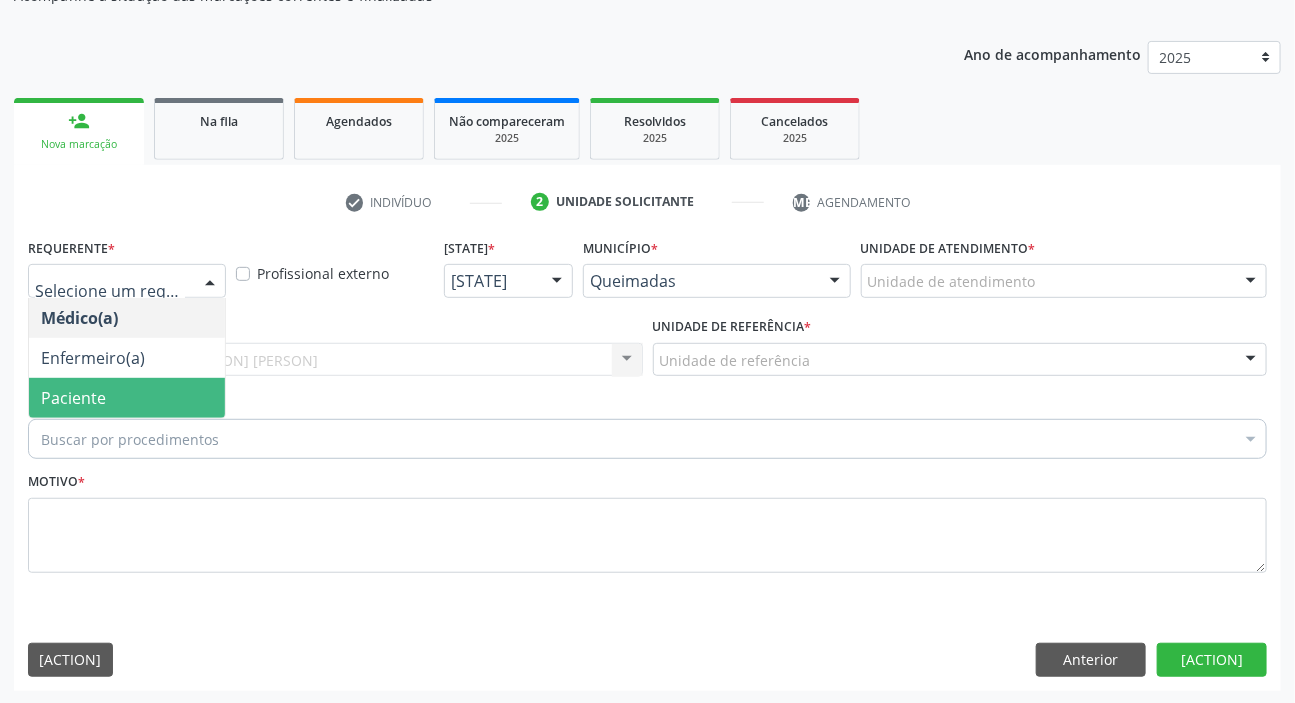 click on "Paciente" at bounding box center (73, 398) 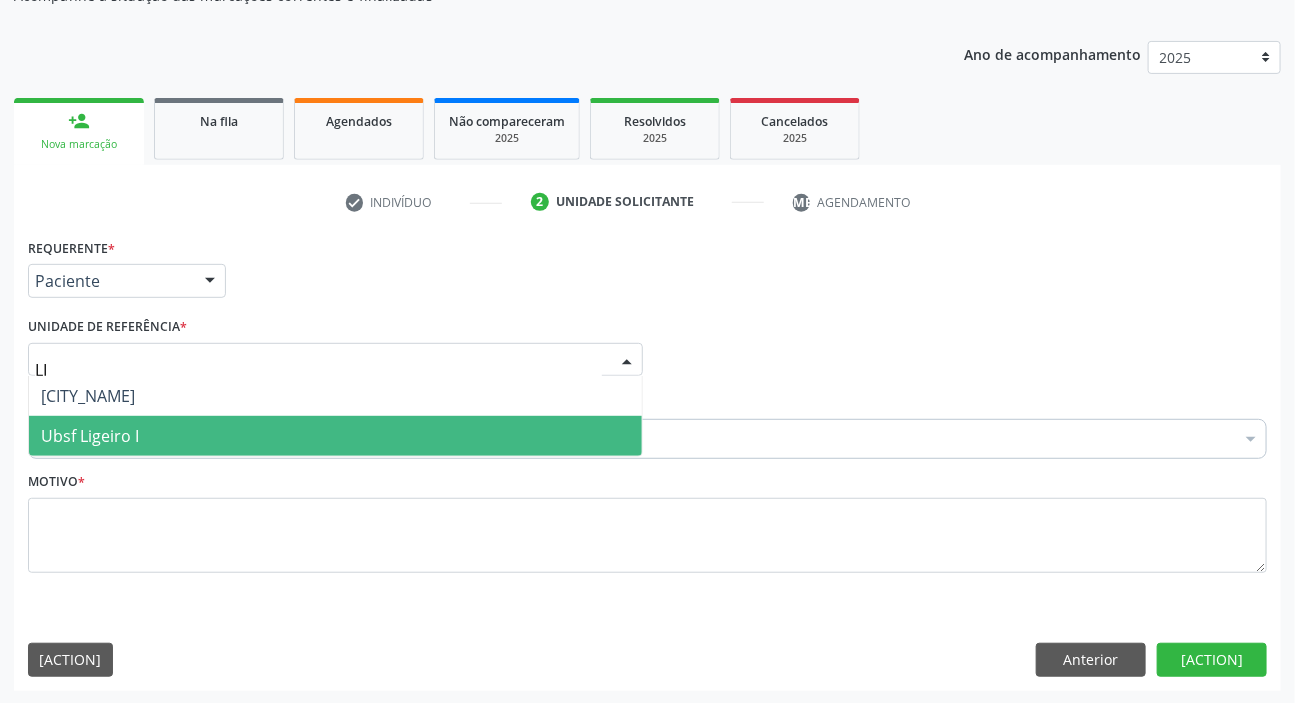 click on "UBSF Ligeiro I" at bounding box center (90, 436) 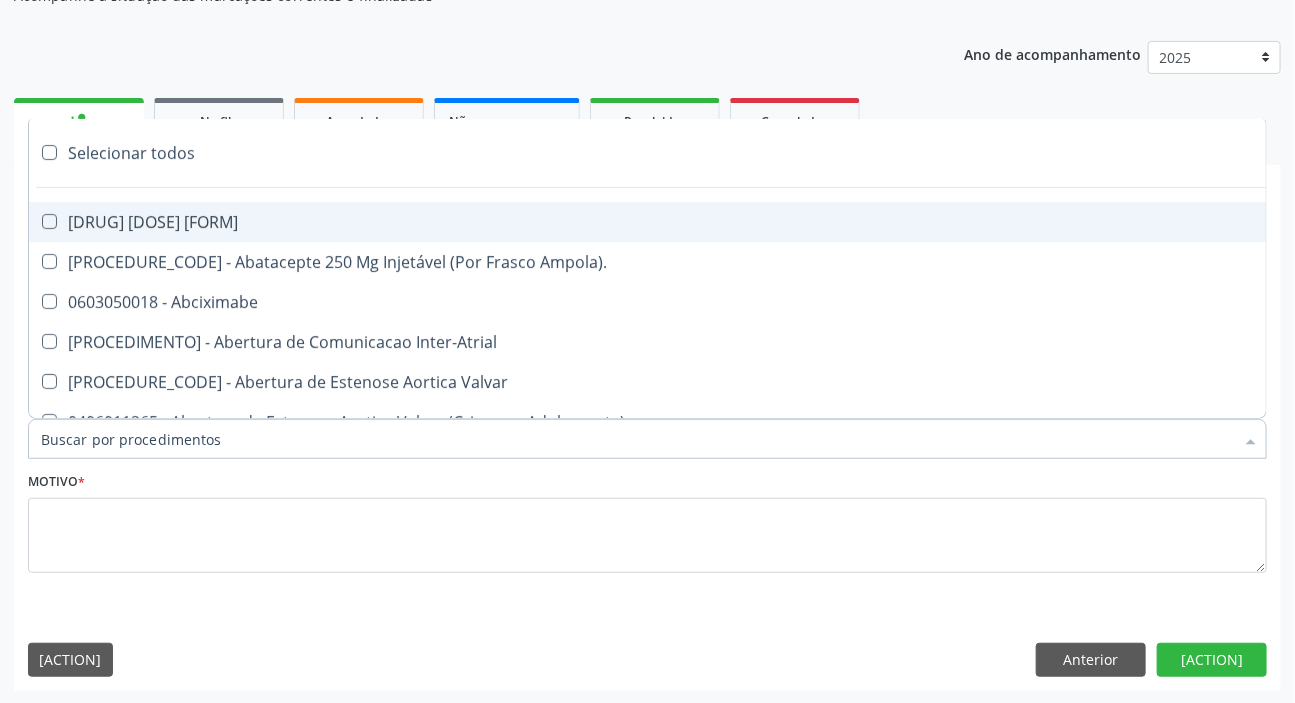 paste on "DERMATO" 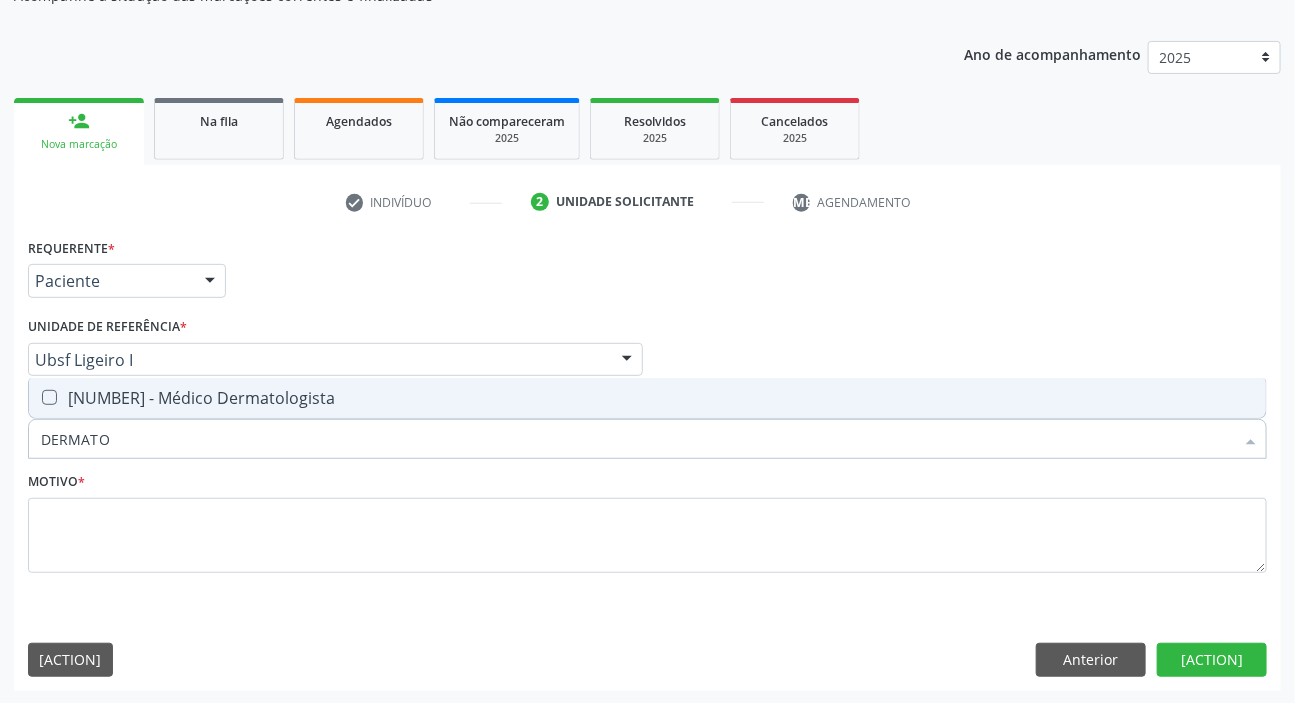 click on "[CODE] - [PROFESSION]" at bounding box center (647, 398) 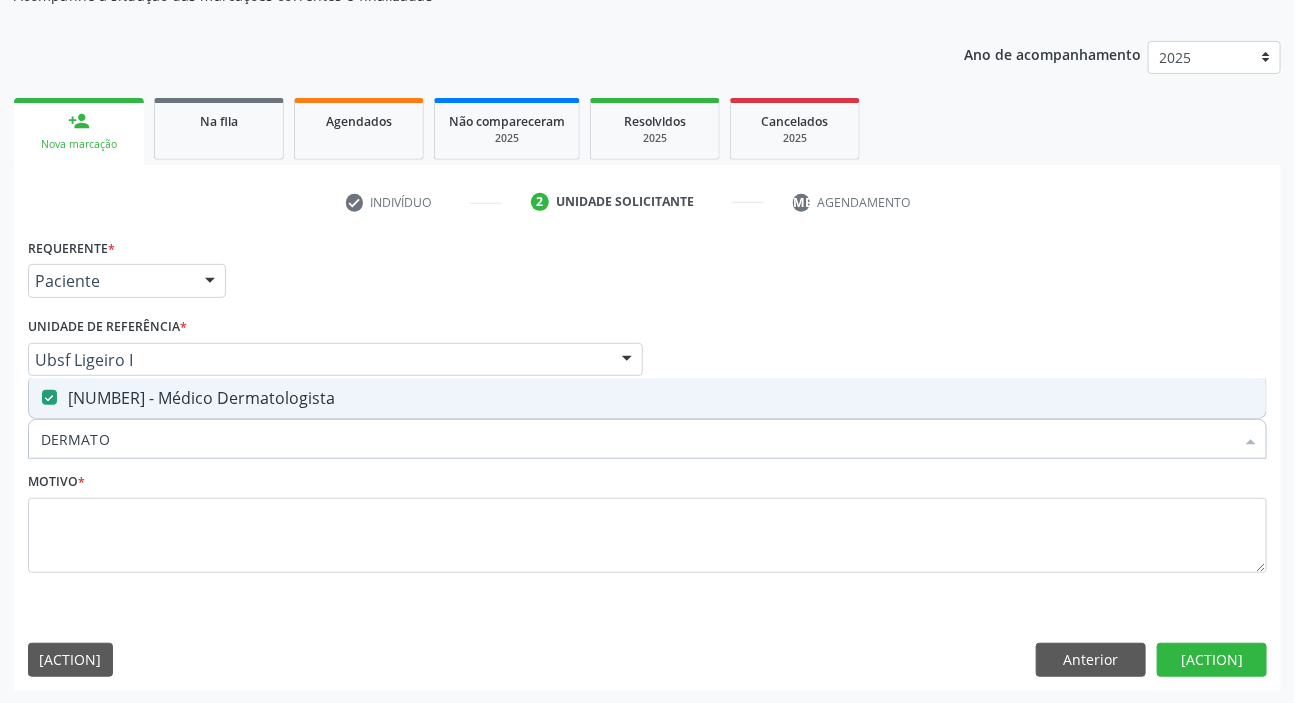 click on "Motivo
*" at bounding box center [647, 520] 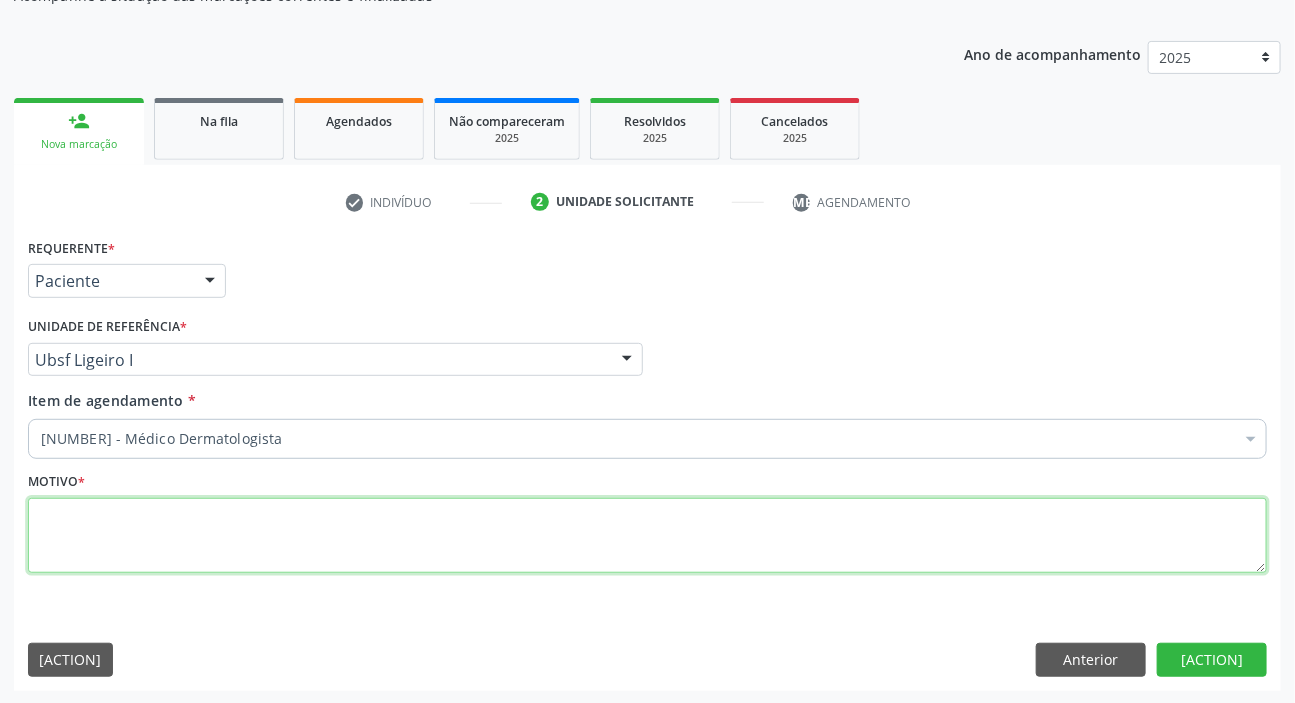 click at bounding box center [647, 536] 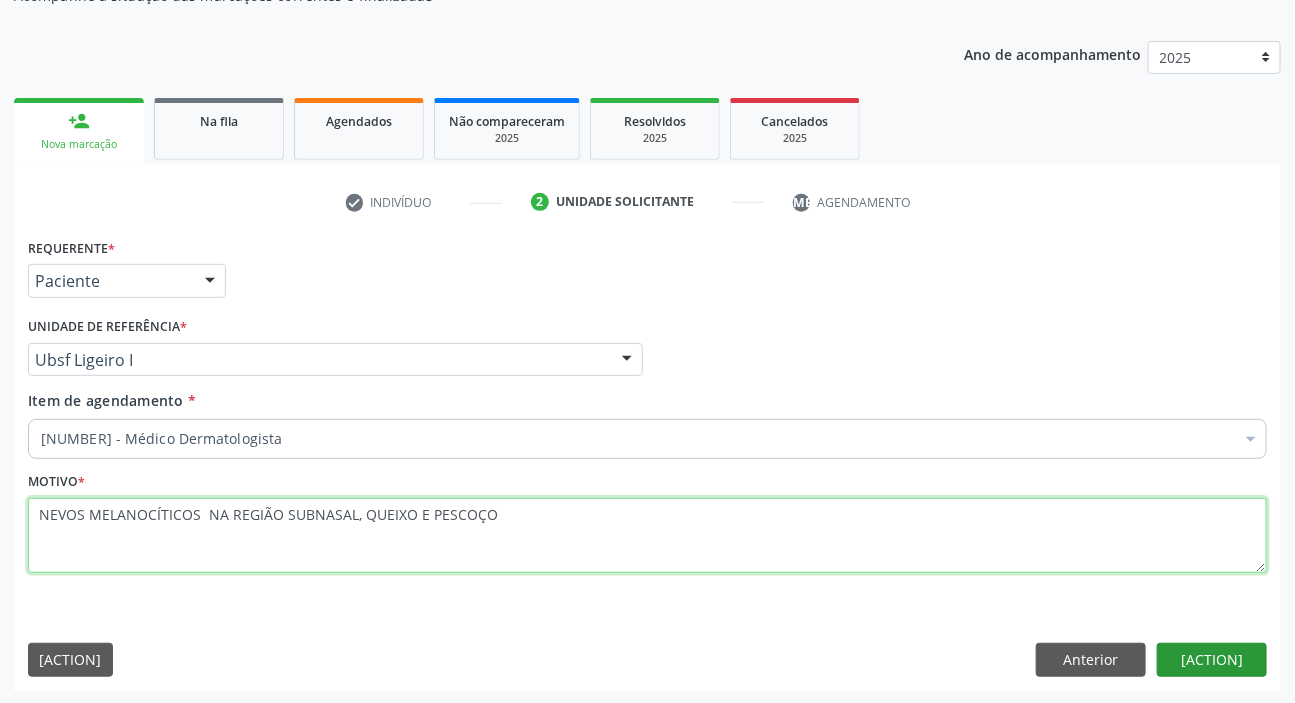type on "NEVOS MELANOCÍTICOS  NA REGIÃO SUBNASAL, QUEIXO E PESCOÇO" 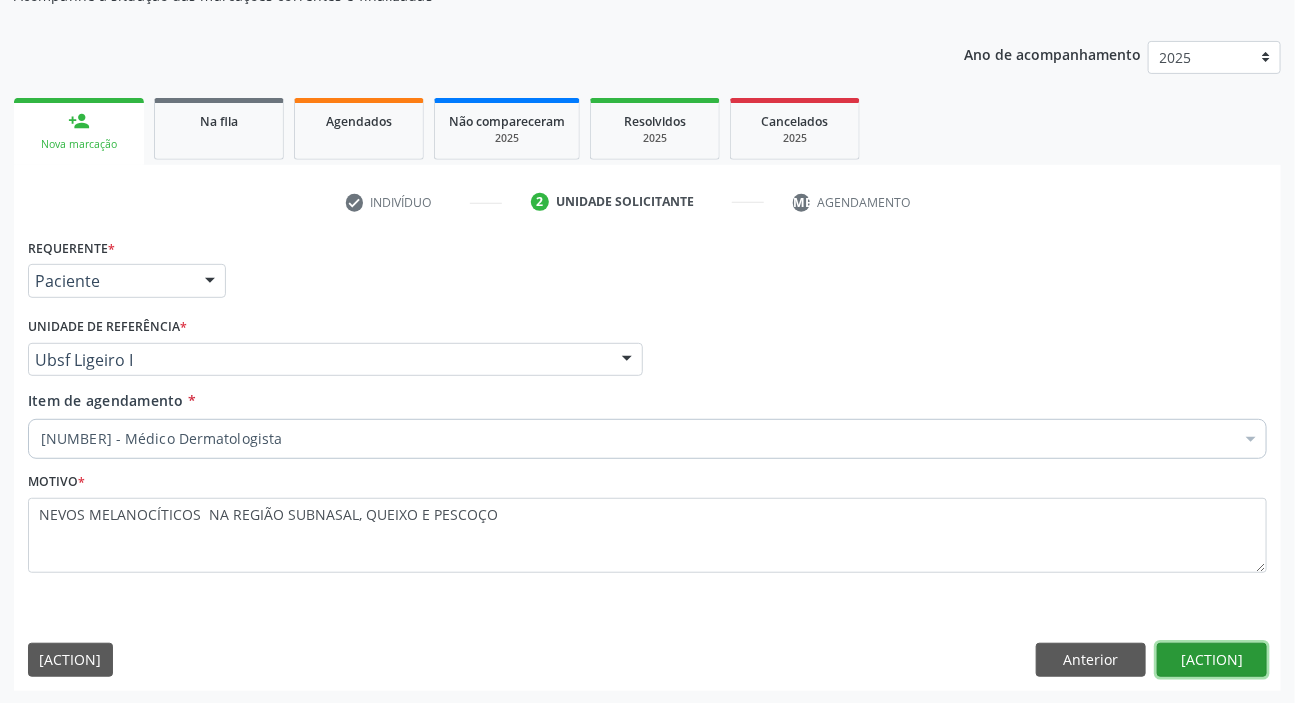 click on "Próximo" at bounding box center [1212, 660] 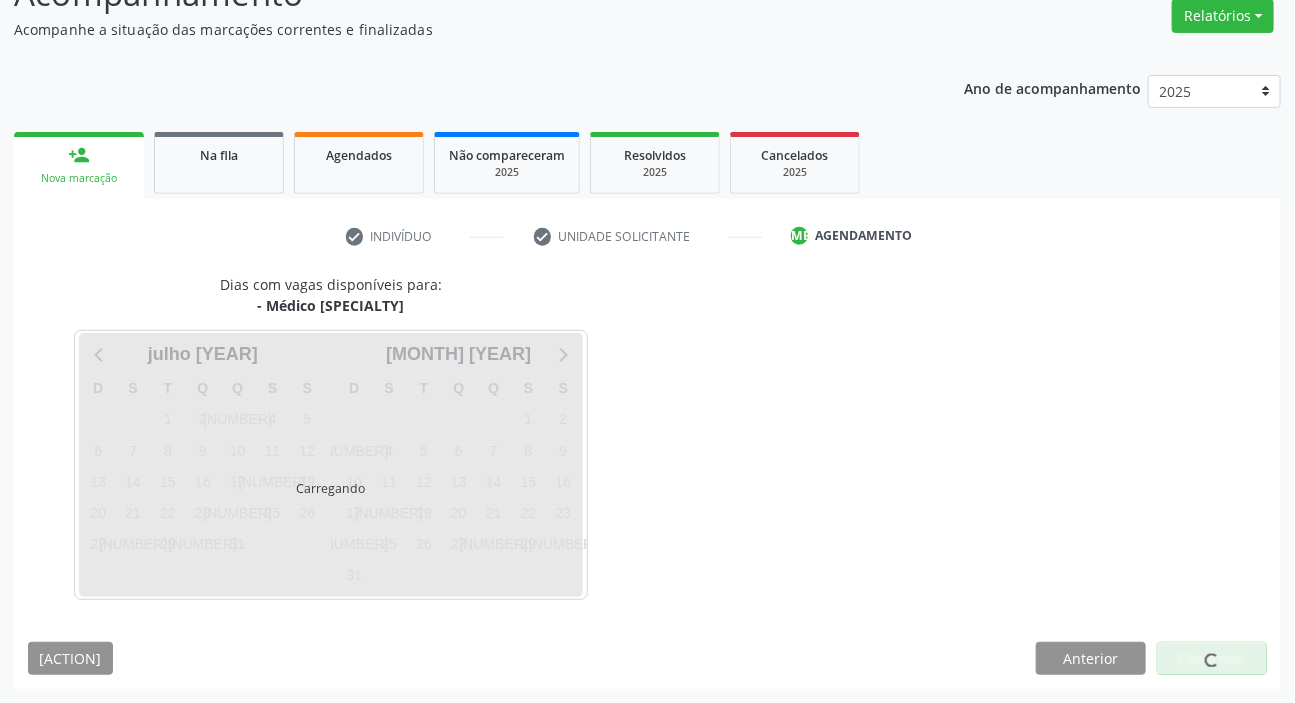 scroll, scrollTop: 166, scrollLeft: 0, axis: vertical 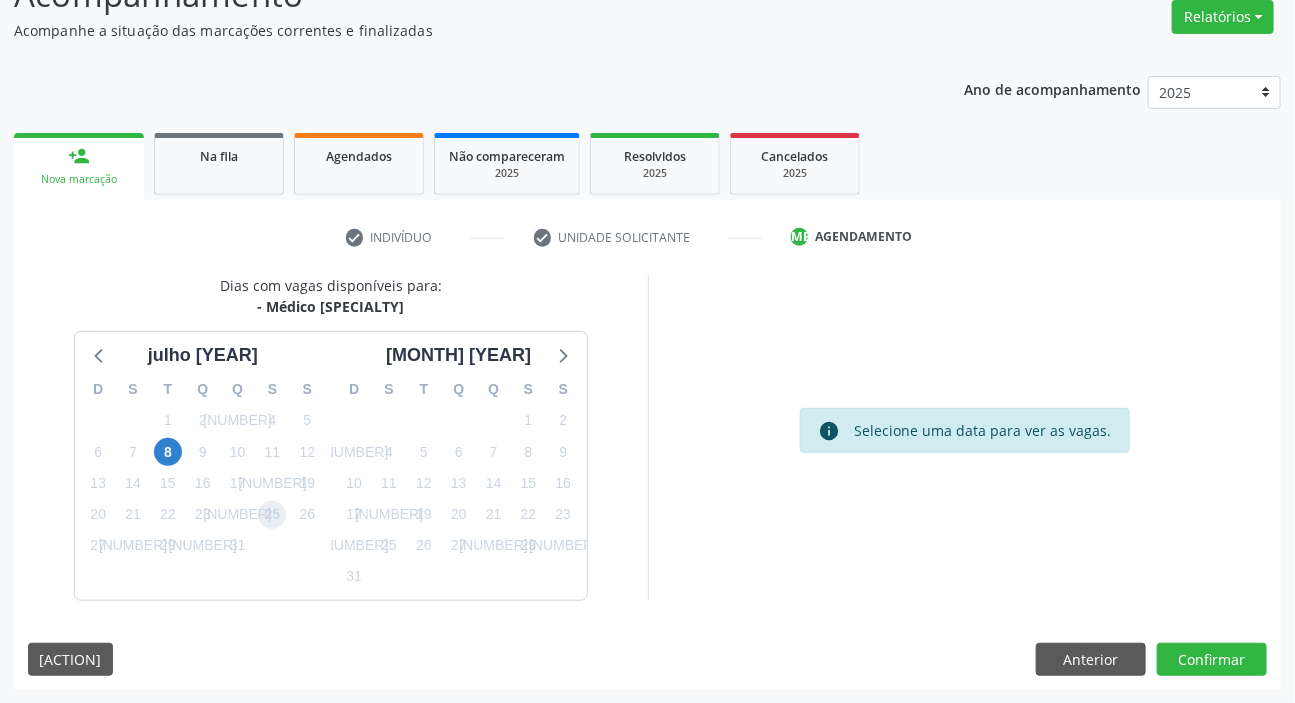 click on "25" at bounding box center (272, 515) 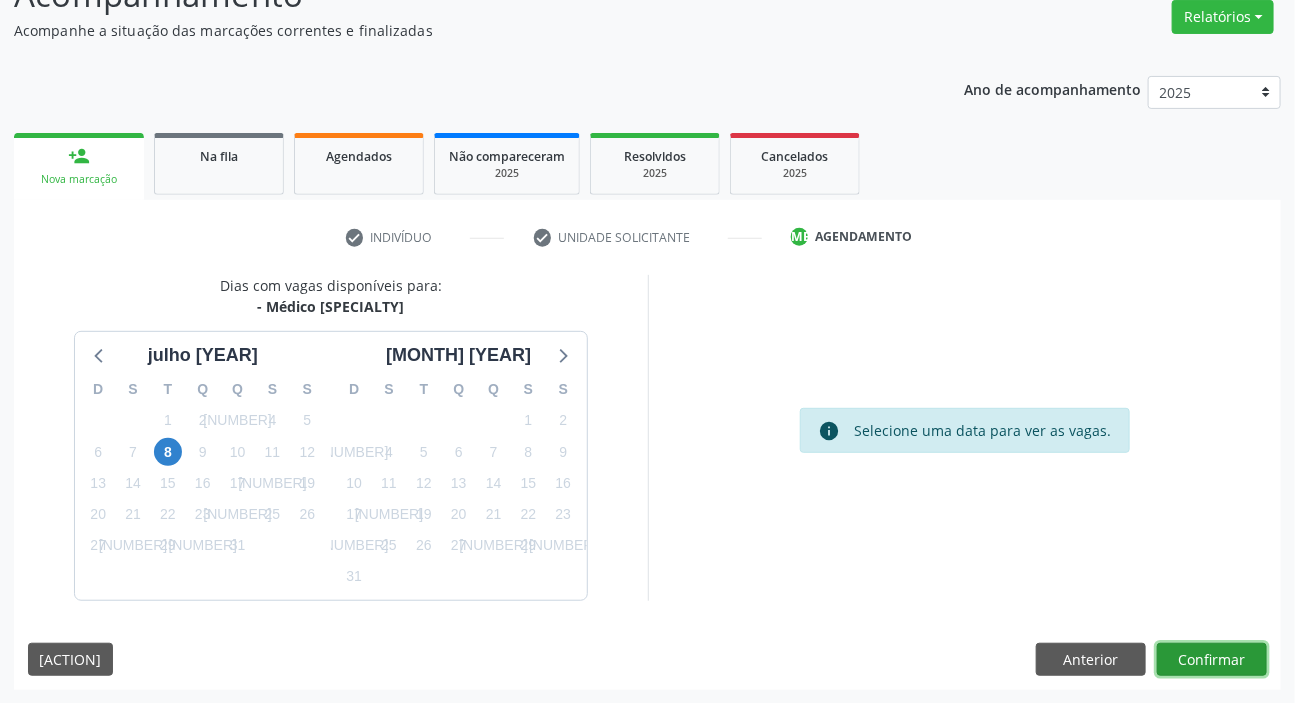 click on "Confirmar" at bounding box center [1212, 660] 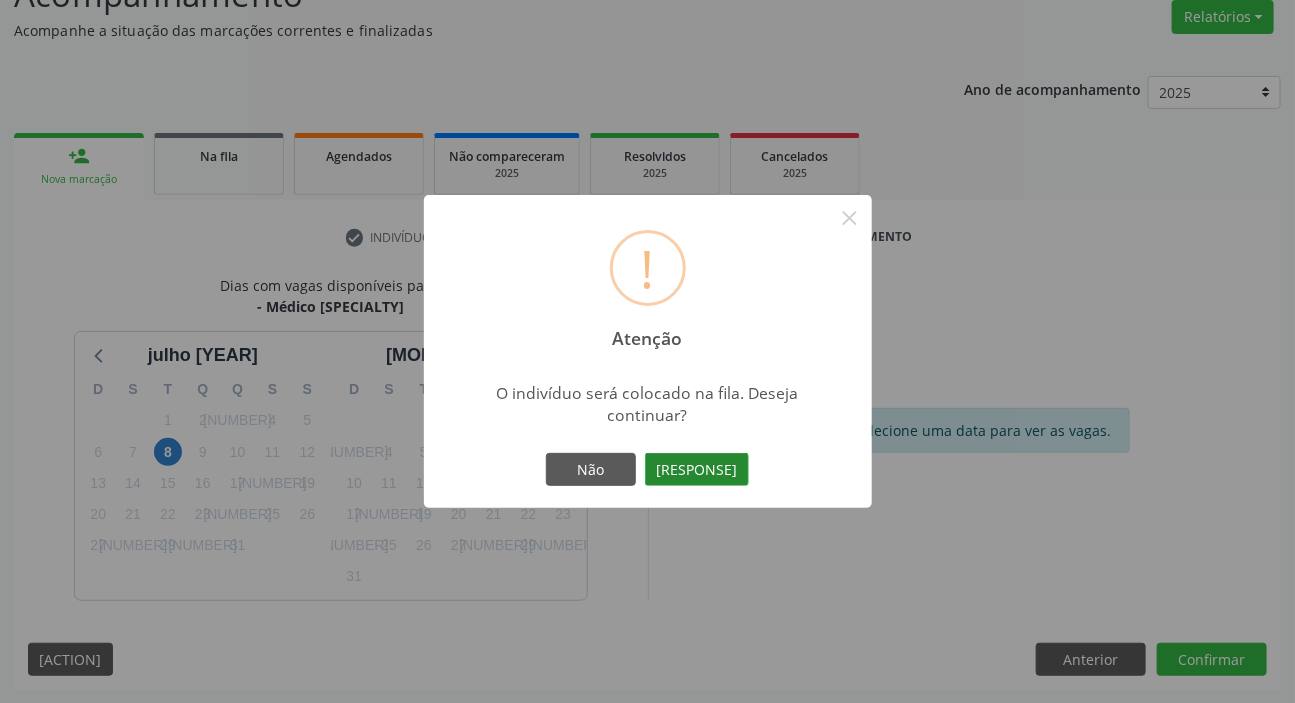 click on "Sim" at bounding box center [697, 470] 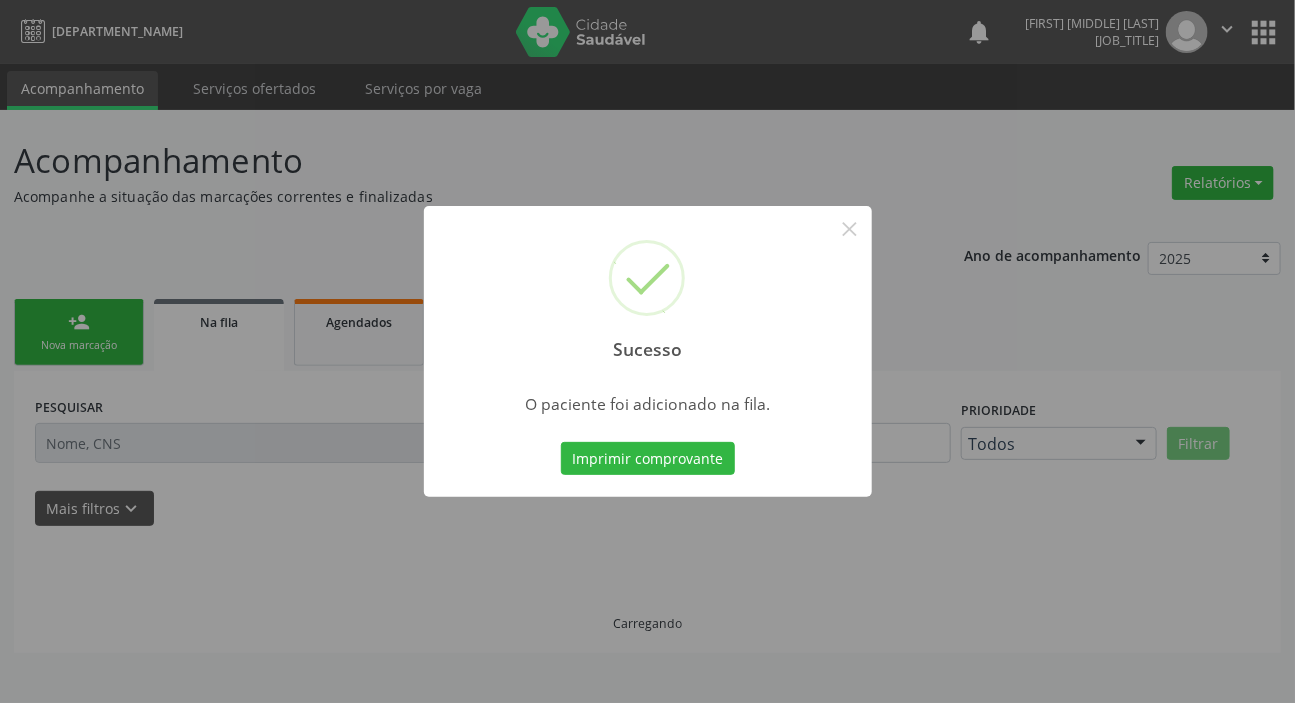 scroll, scrollTop: 0, scrollLeft: 0, axis: both 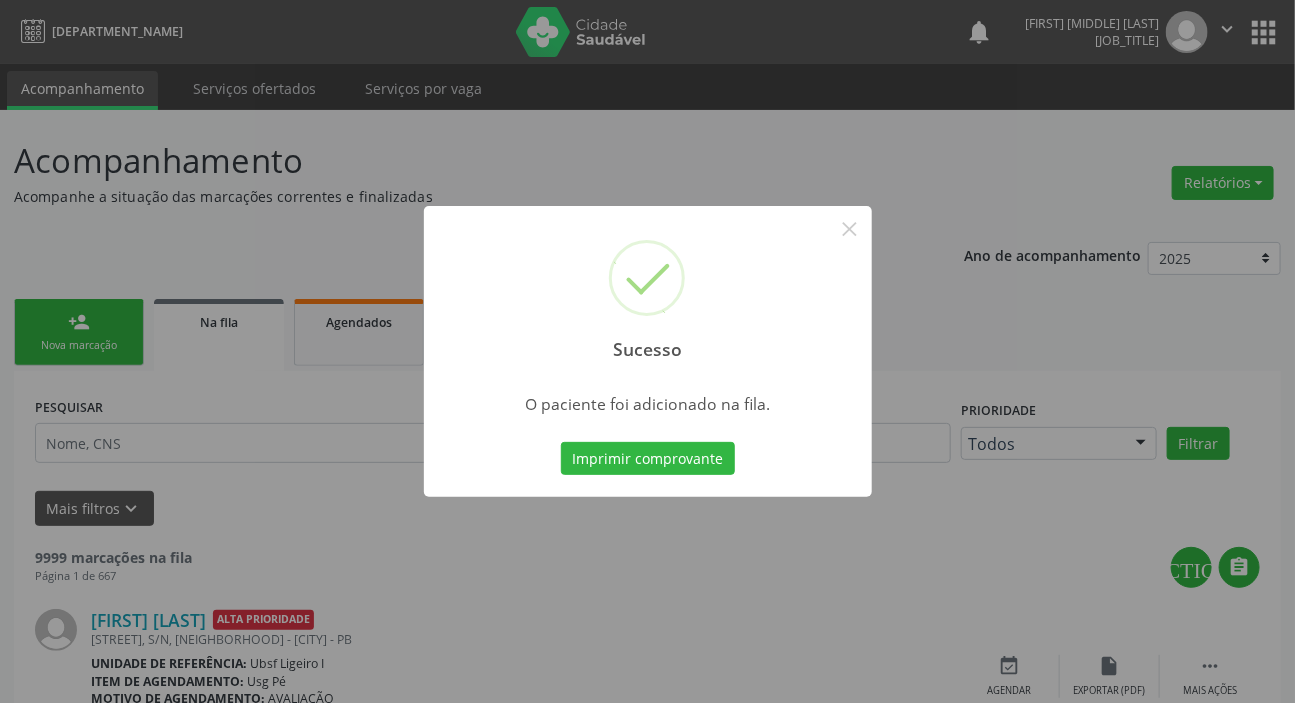click on "Sucesso × O paciente foi adicionado na fila. Imprimir comprovante Cancel" at bounding box center [647, 351] 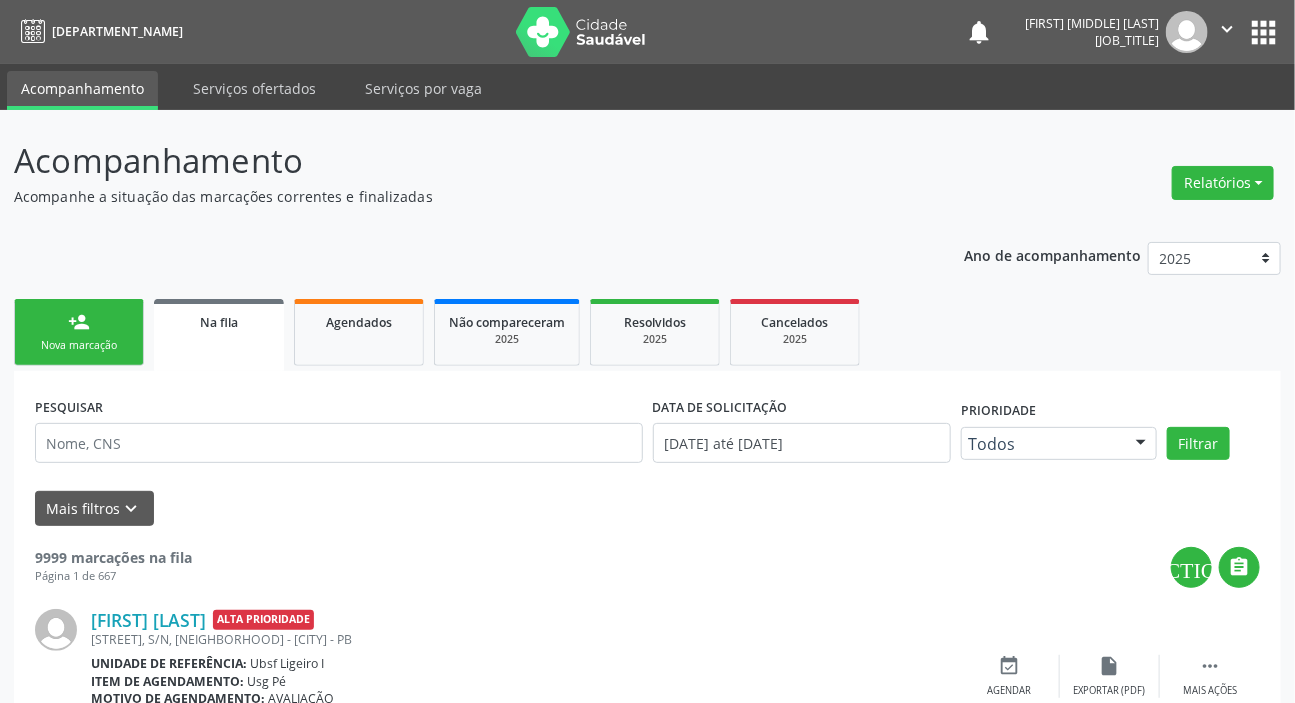 click on "person_add" at bounding box center [79, 322] 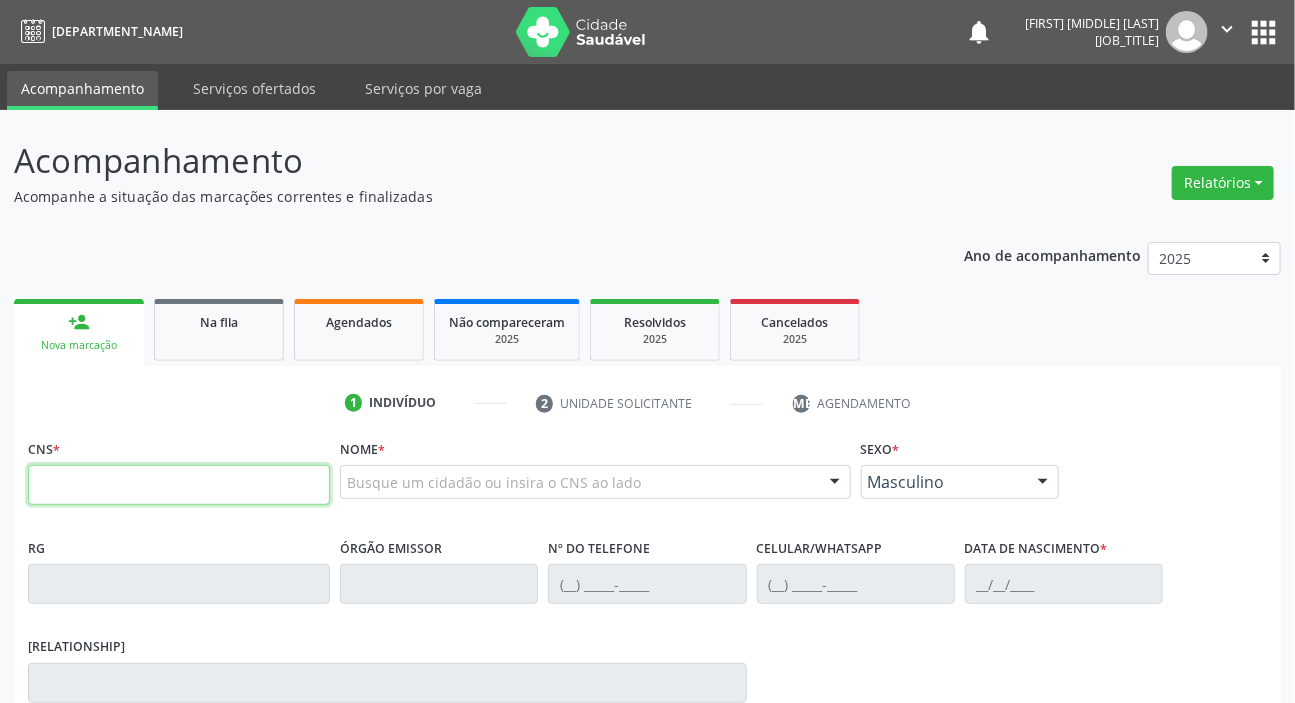 click at bounding box center (179, 485) 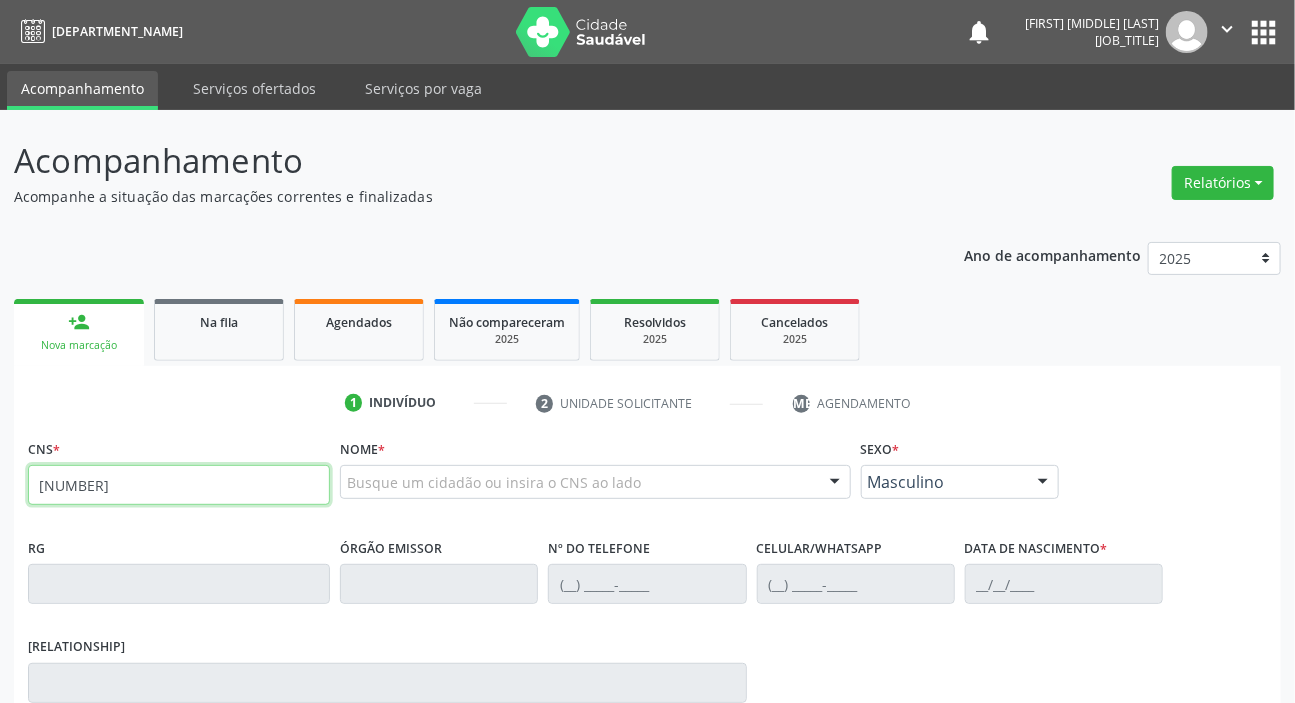 type on "704 2082 8855 2280" 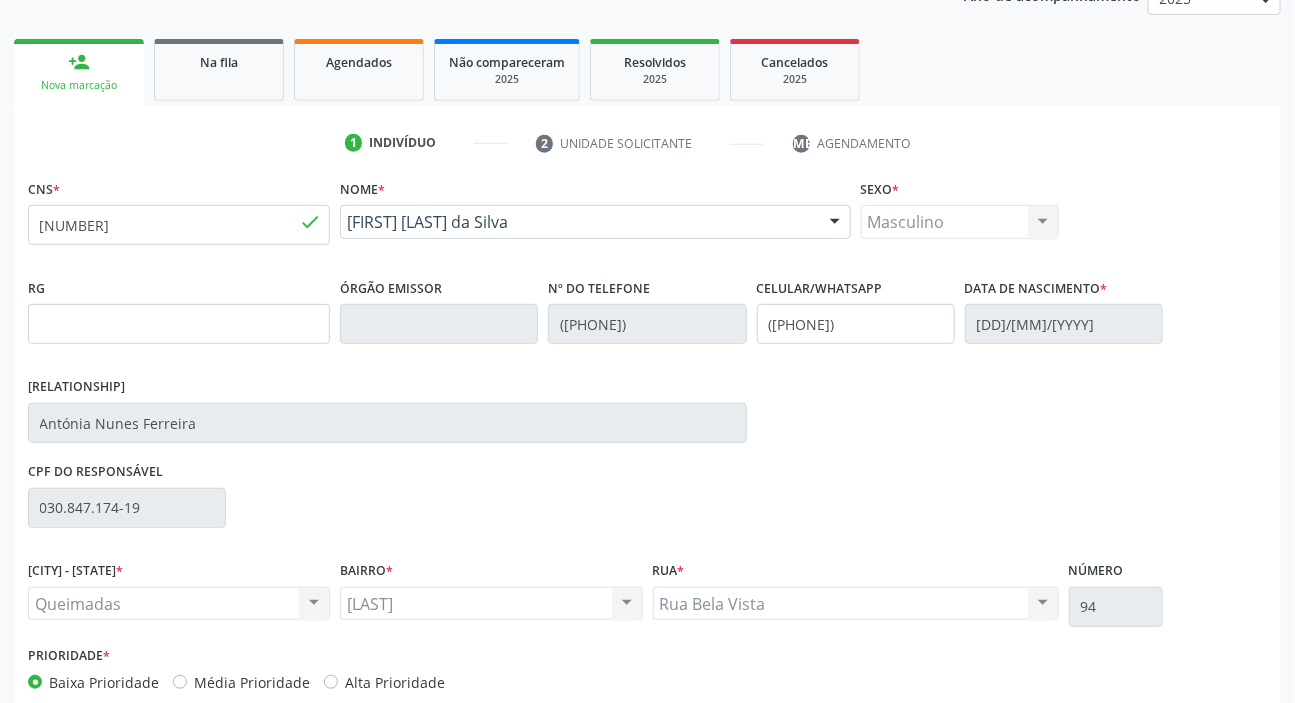 scroll, scrollTop: 366, scrollLeft: 0, axis: vertical 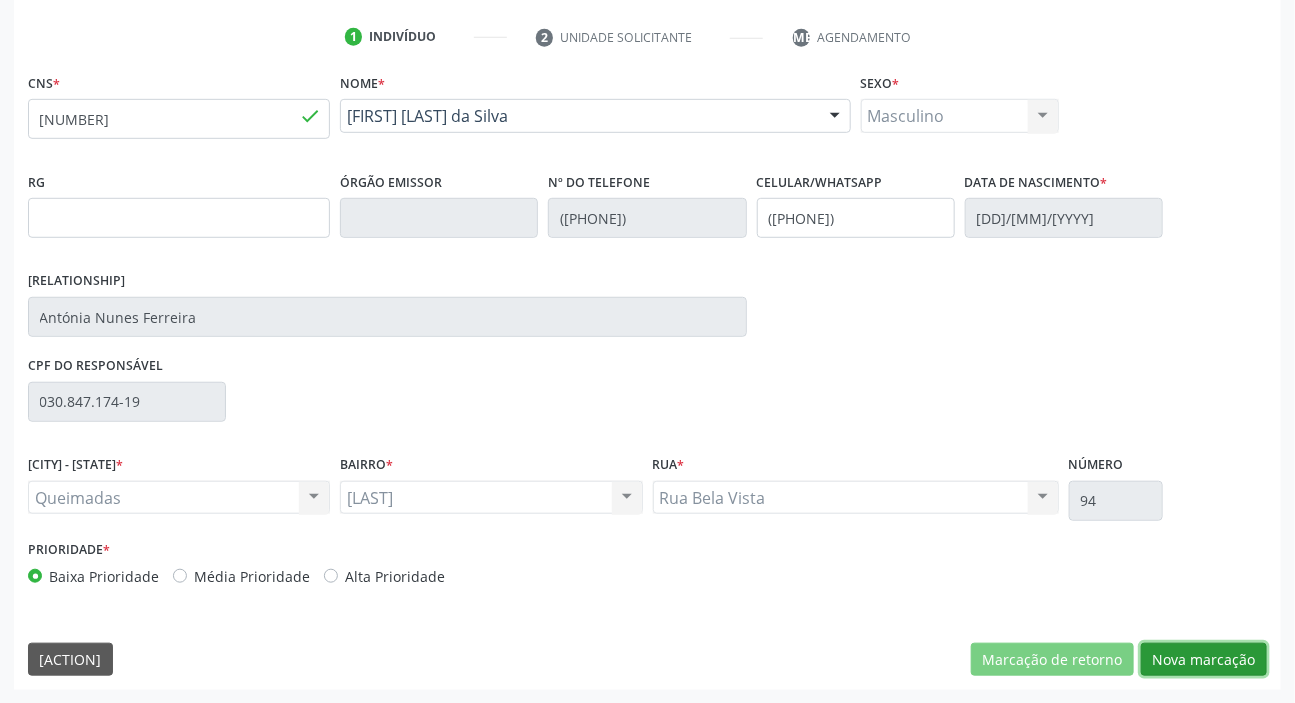 click on "Nova marcação" at bounding box center (1052, 660) 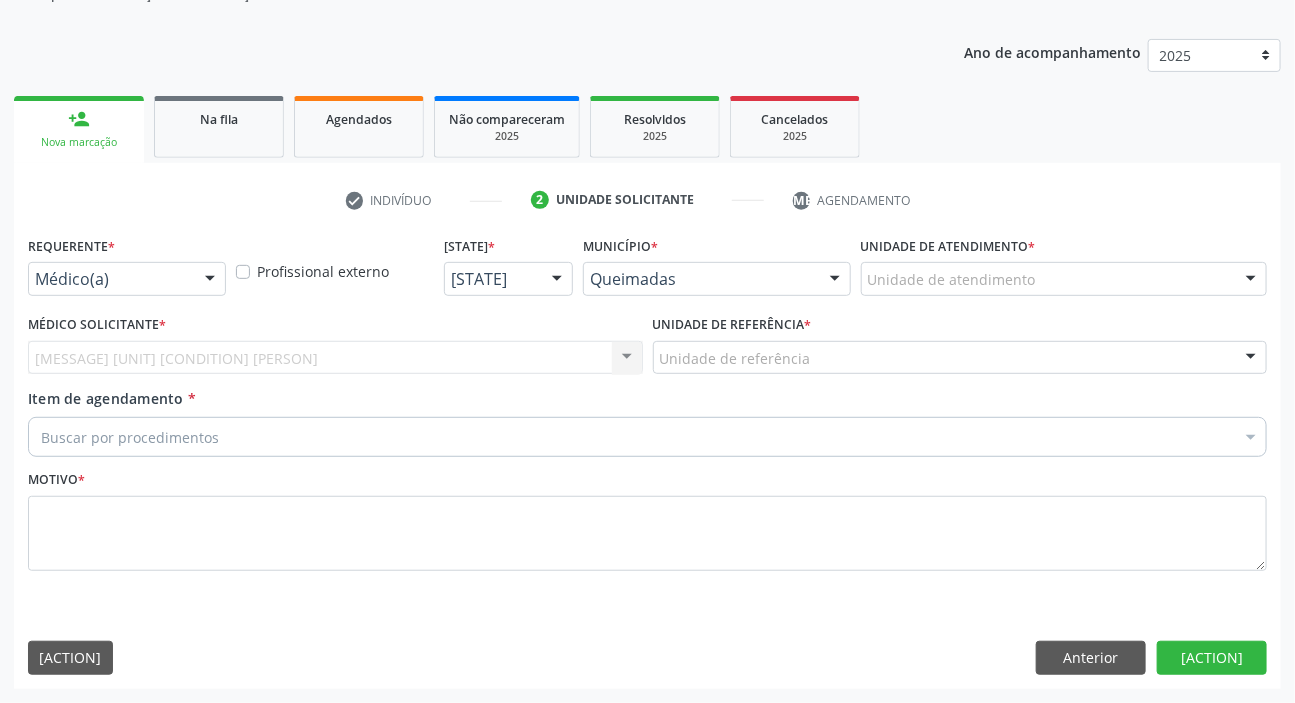 scroll, scrollTop: 201, scrollLeft: 0, axis: vertical 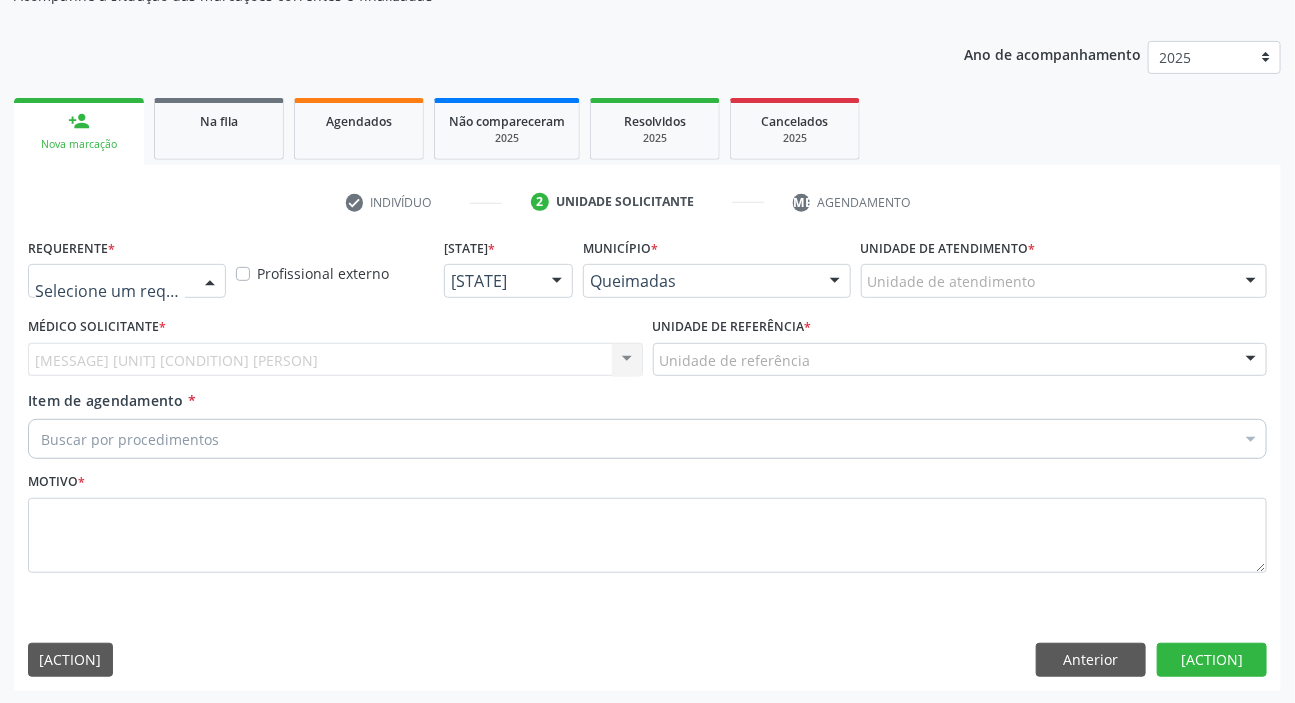 click on "Médico(a)   Enfermeiro(a)   Paciente
Nenhum resultado encontrado para: "   "
Não há nenhuma opção para ser exibida." at bounding box center [127, 281] 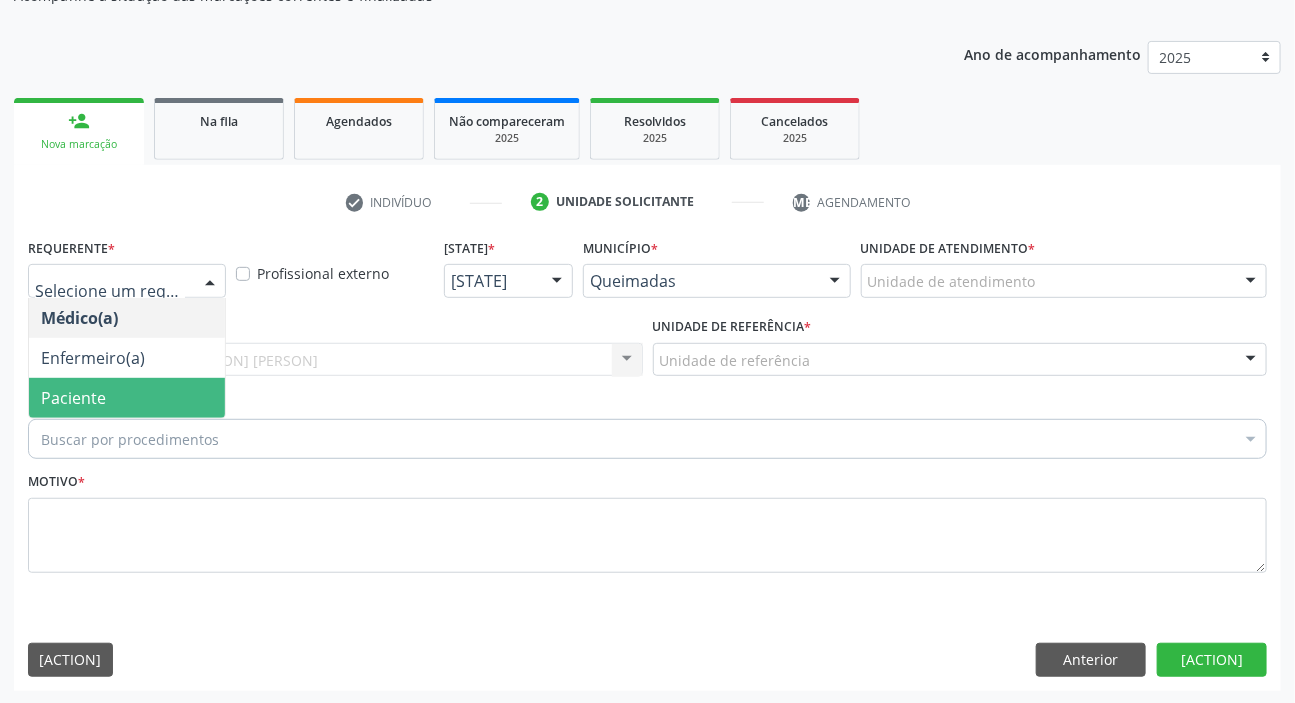 click on "Paciente" at bounding box center (73, 398) 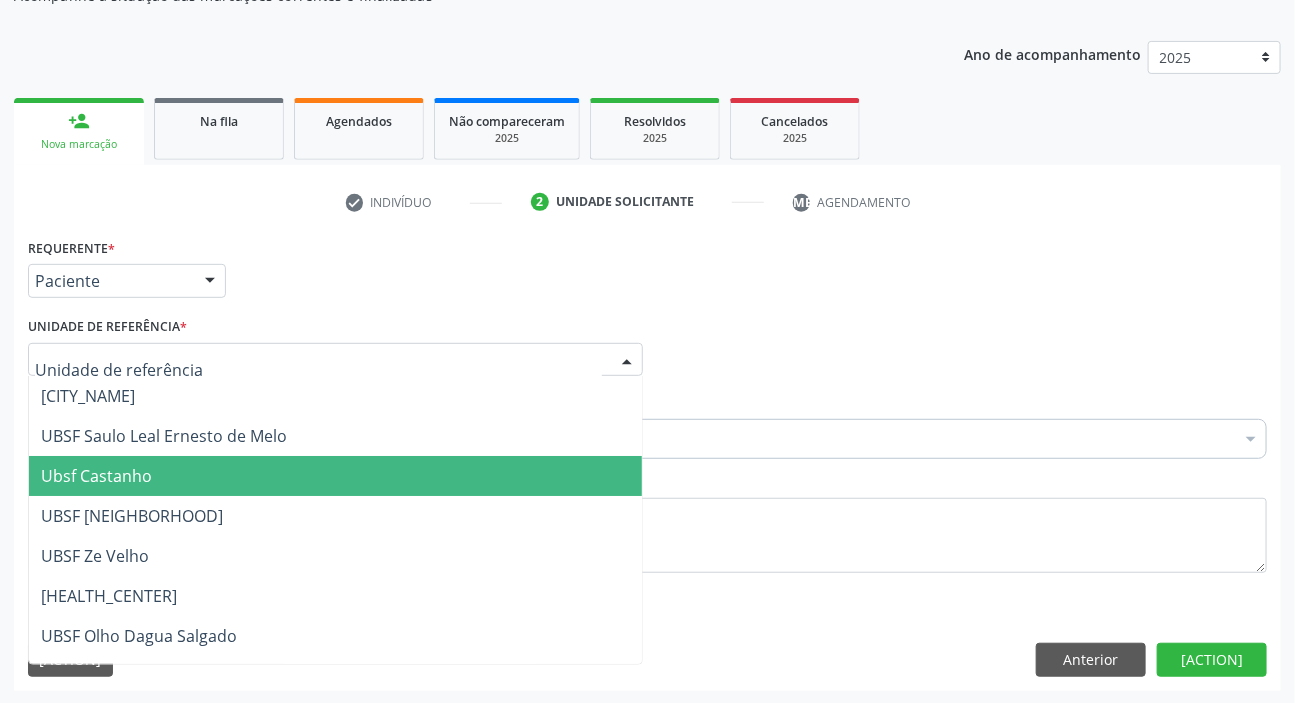 click on "[NAME]" at bounding box center [96, 476] 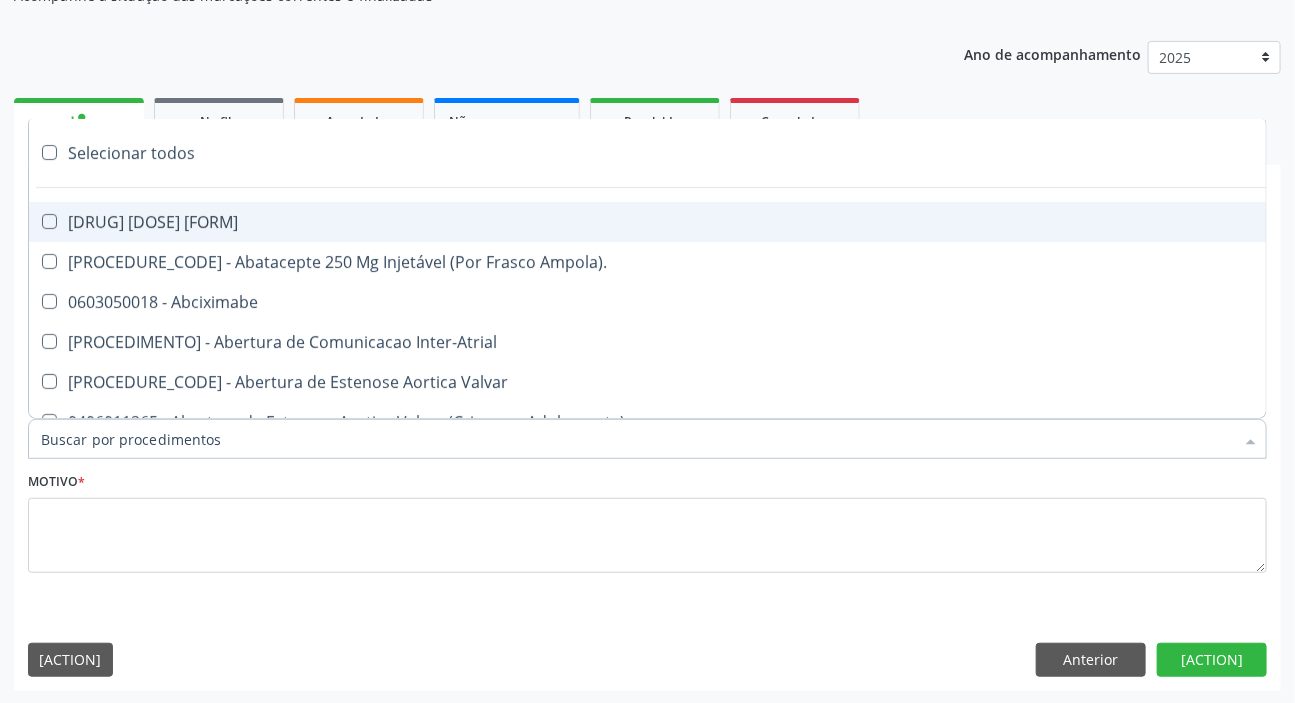paste on "DERMATO" 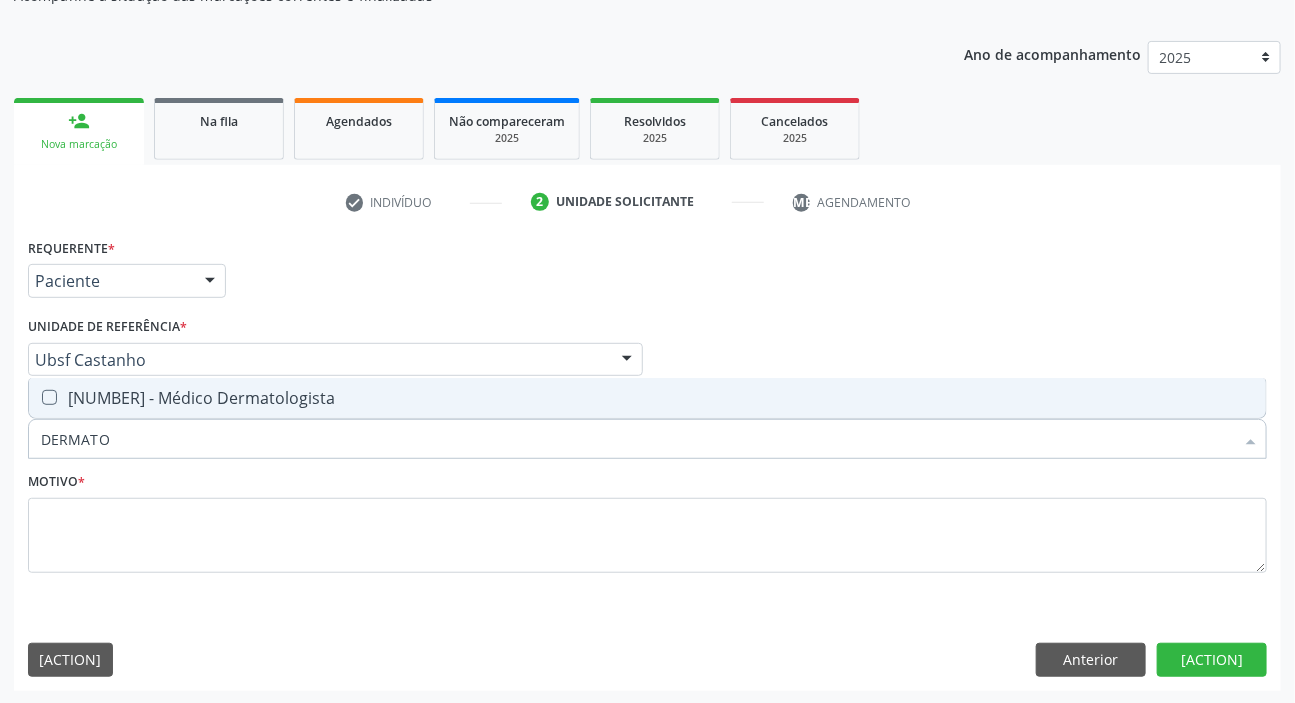 click on "[CODE] - [PROFESSION]" at bounding box center [647, 398] 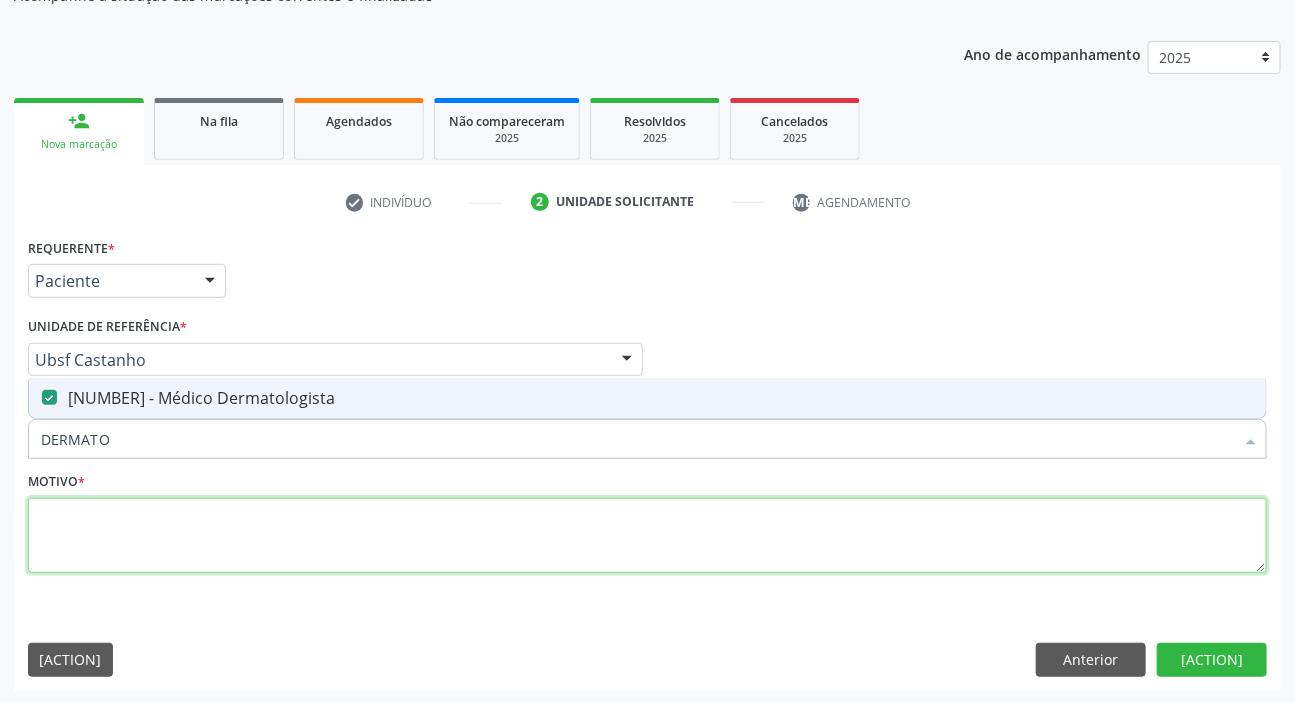 click at bounding box center (647, 536) 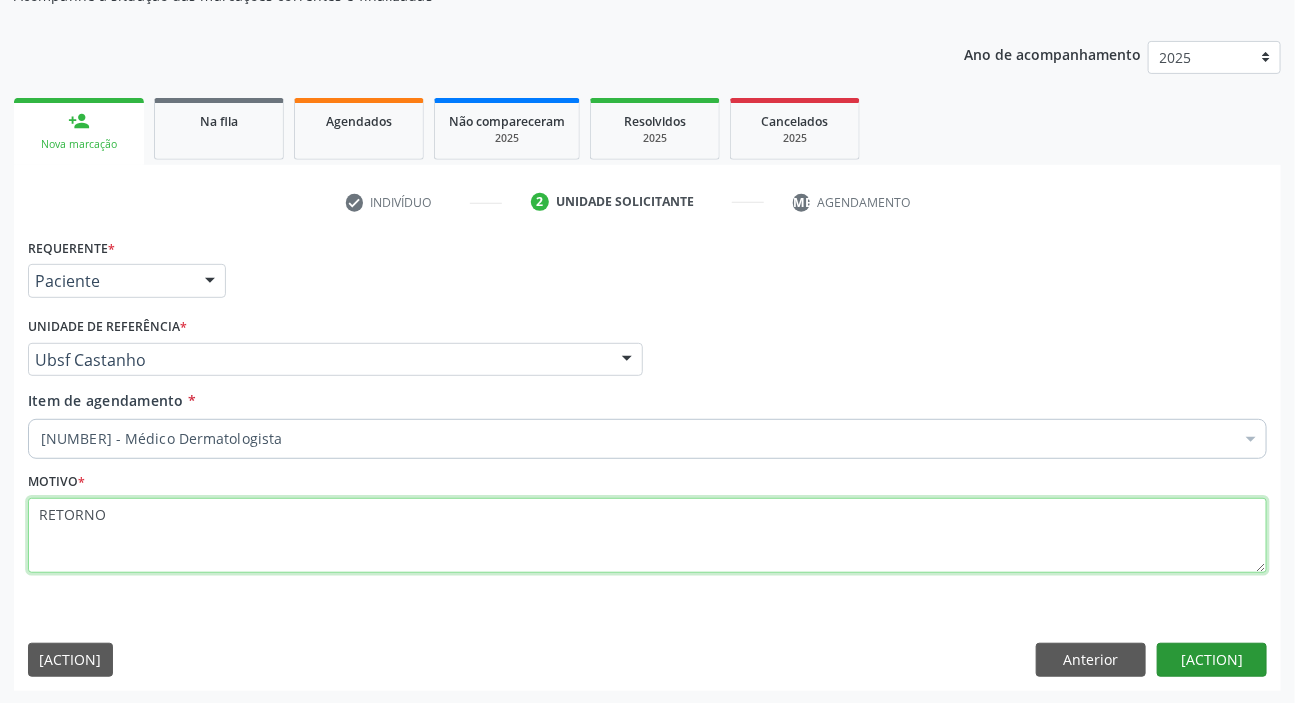 type on "RETORNO" 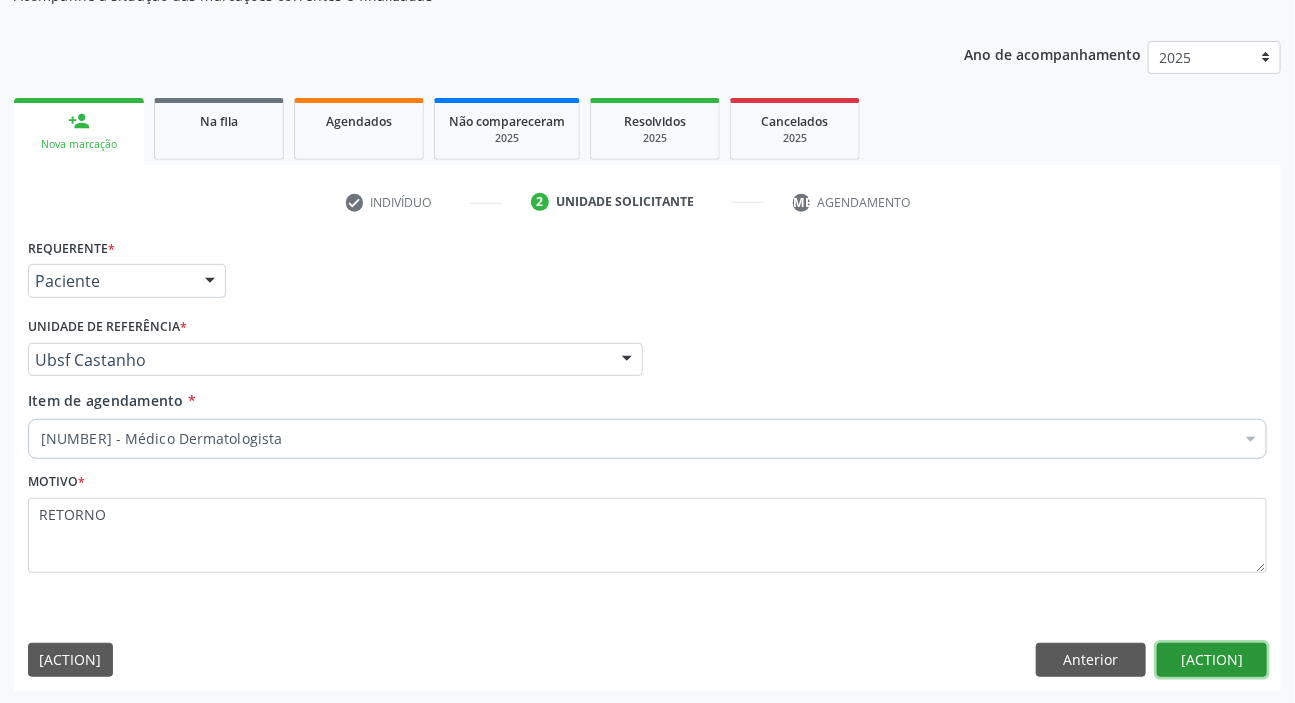 click on "Próximo" at bounding box center (1212, 660) 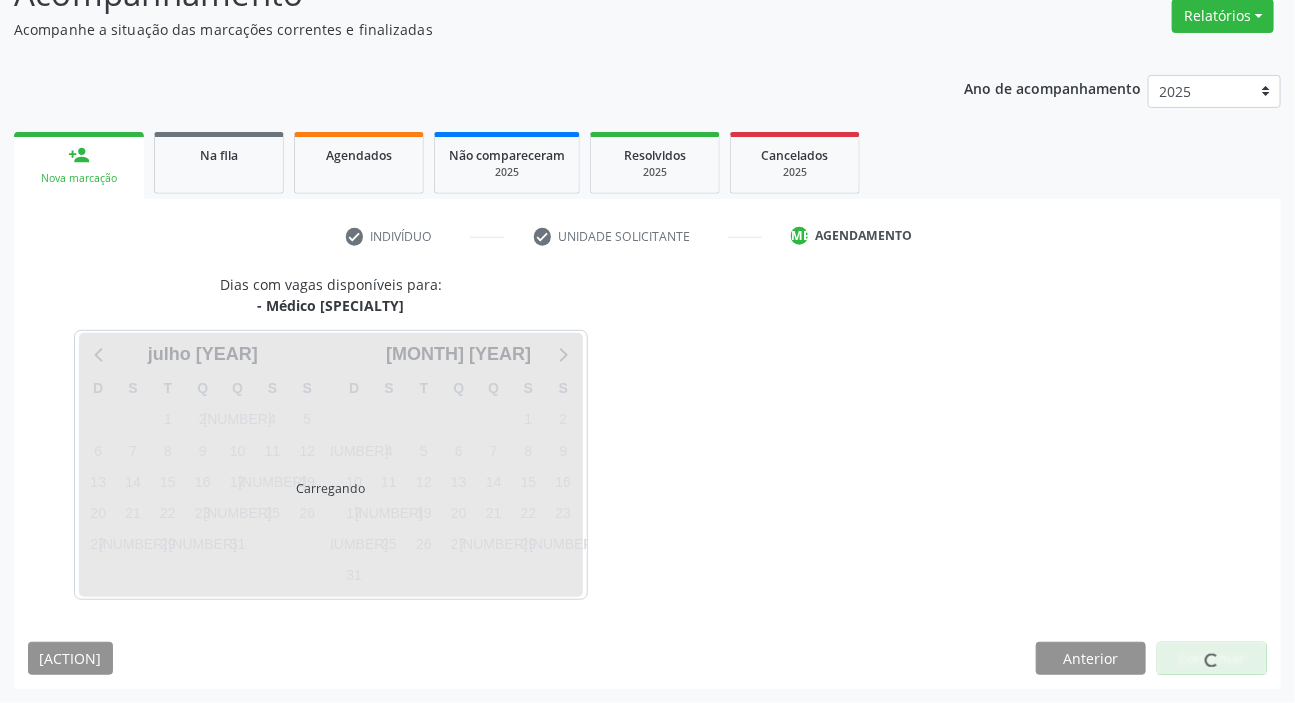 scroll, scrollTop: 166, scrollLeft: 0, axis: vertical 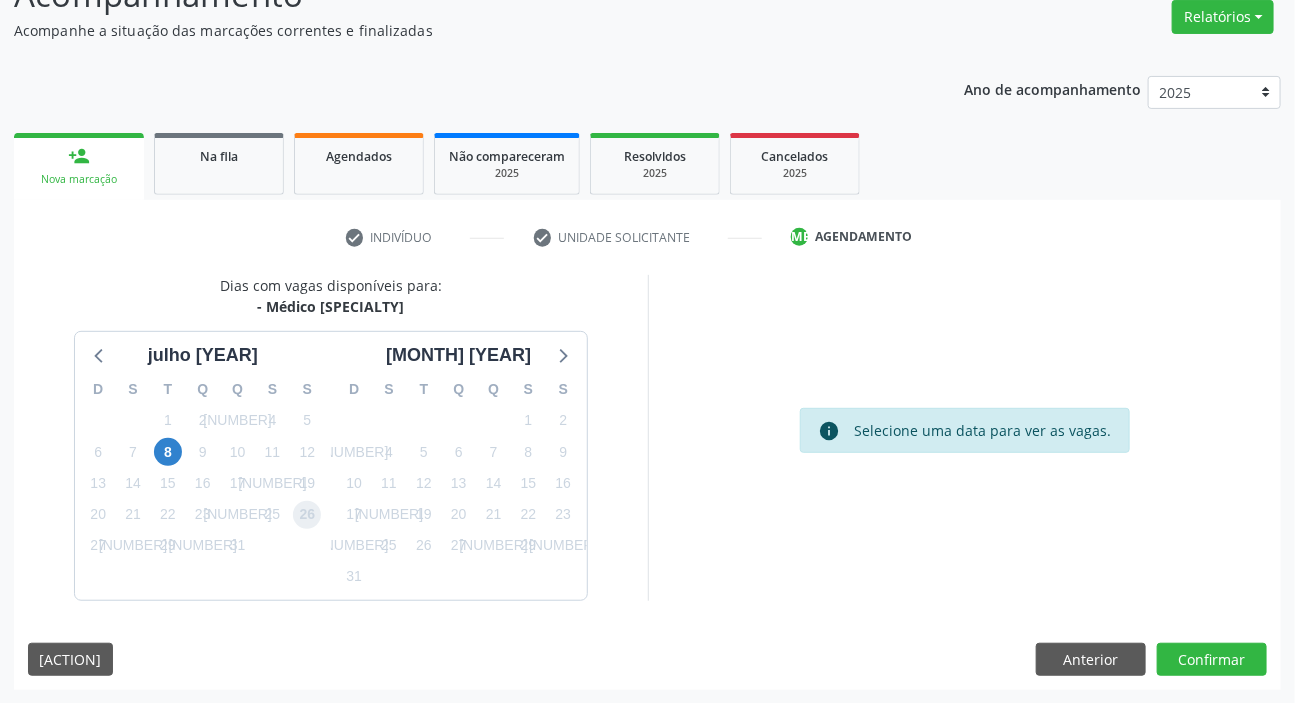 click on "[NUMBER]" at bounding box center (307, 515) 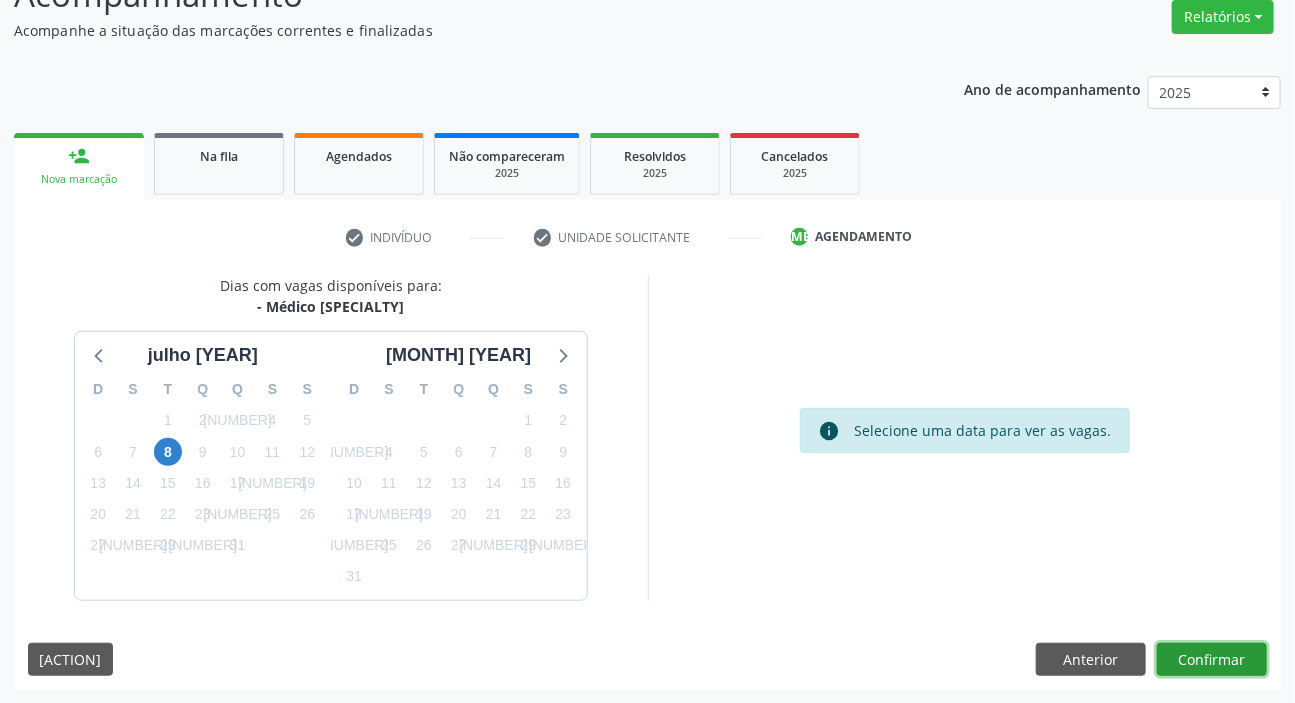 click on "Confirmar" at bounding box center [1212, 660] 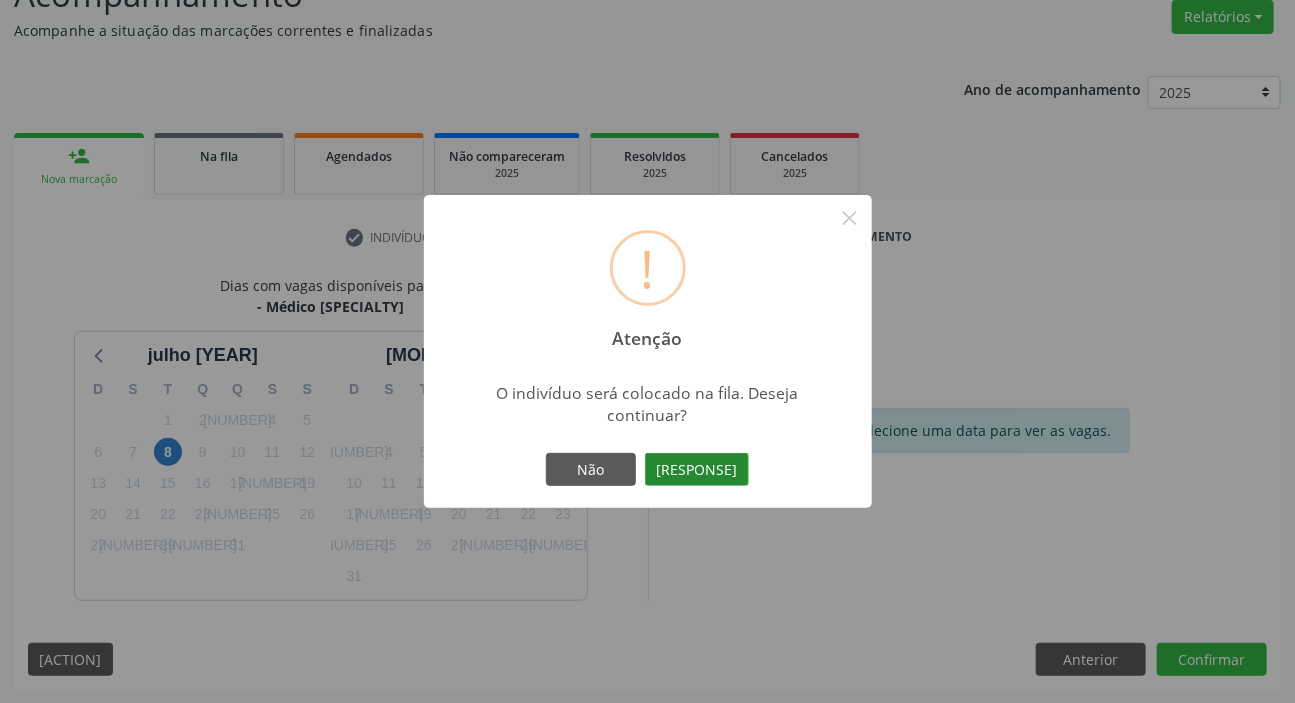 click on "Sim" at bounding box center (697, 470) 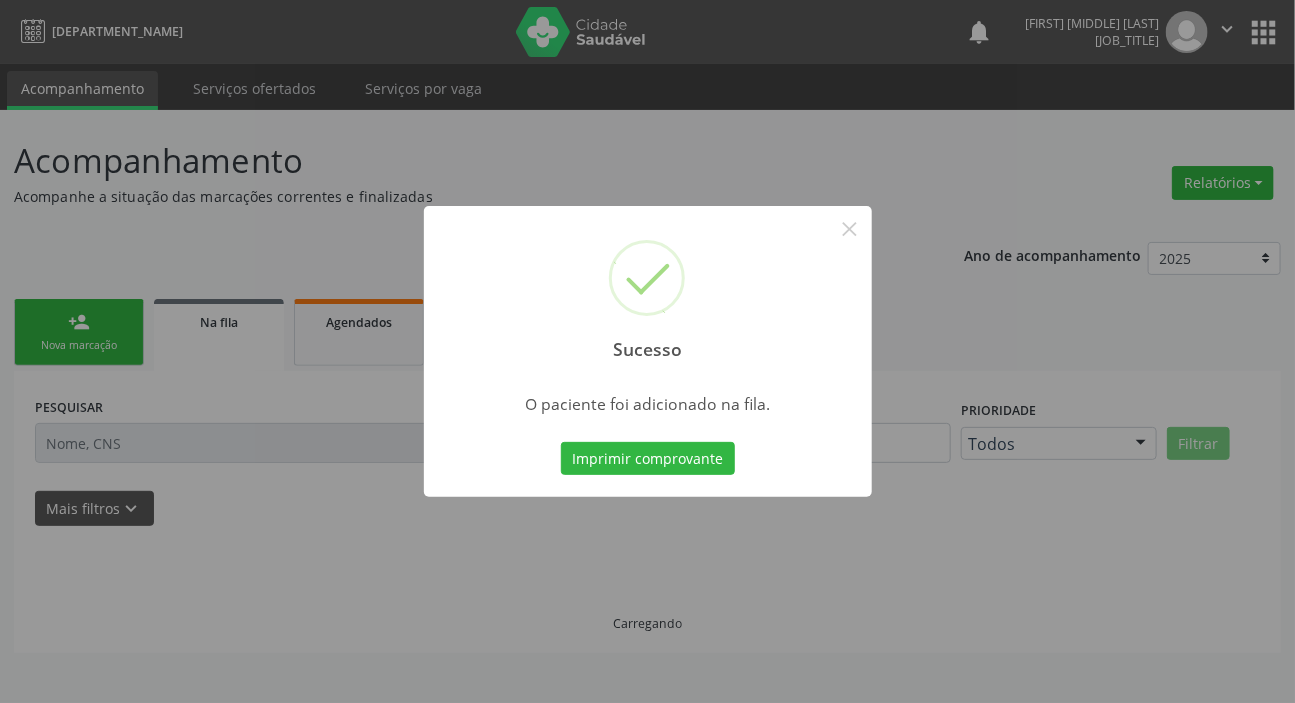 scroll, scrollTop: 0, scrollLeft: 0, axis: both 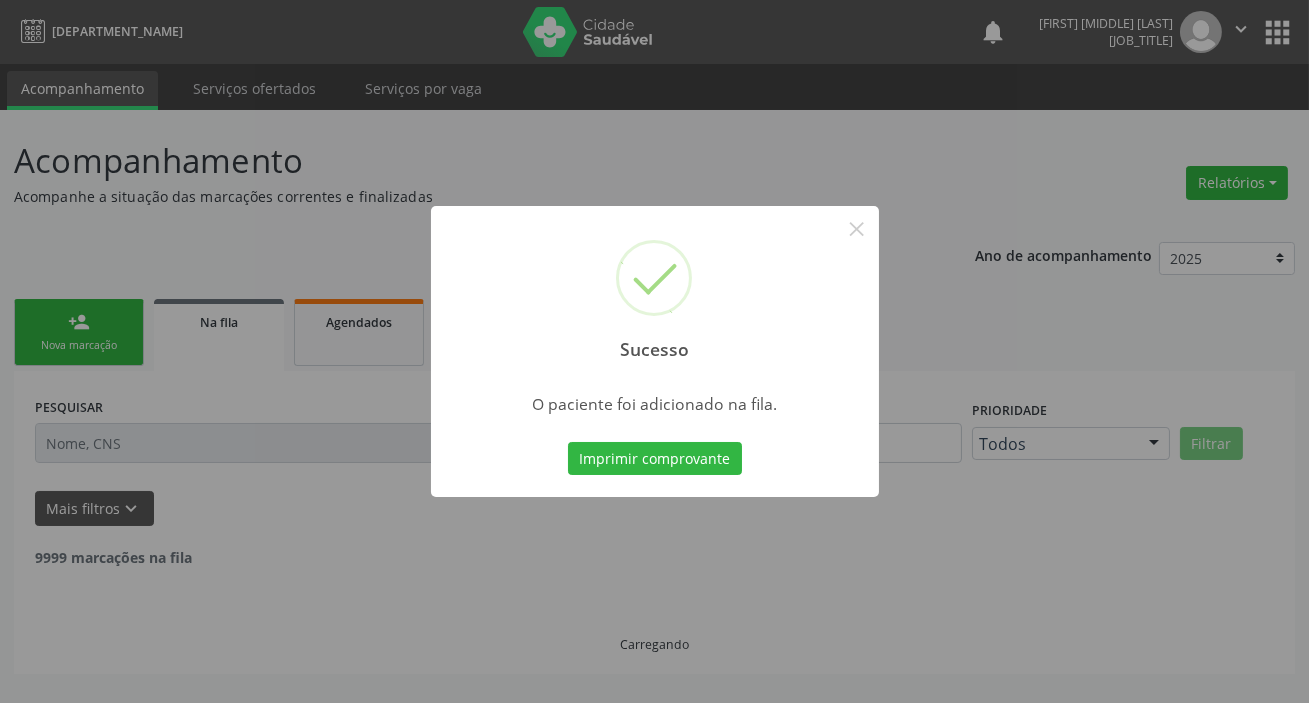 click on "Sucesso × O paciente foi adicionado na fila. Imprimir comprovante Cancel" at bounding box center (654, 351) 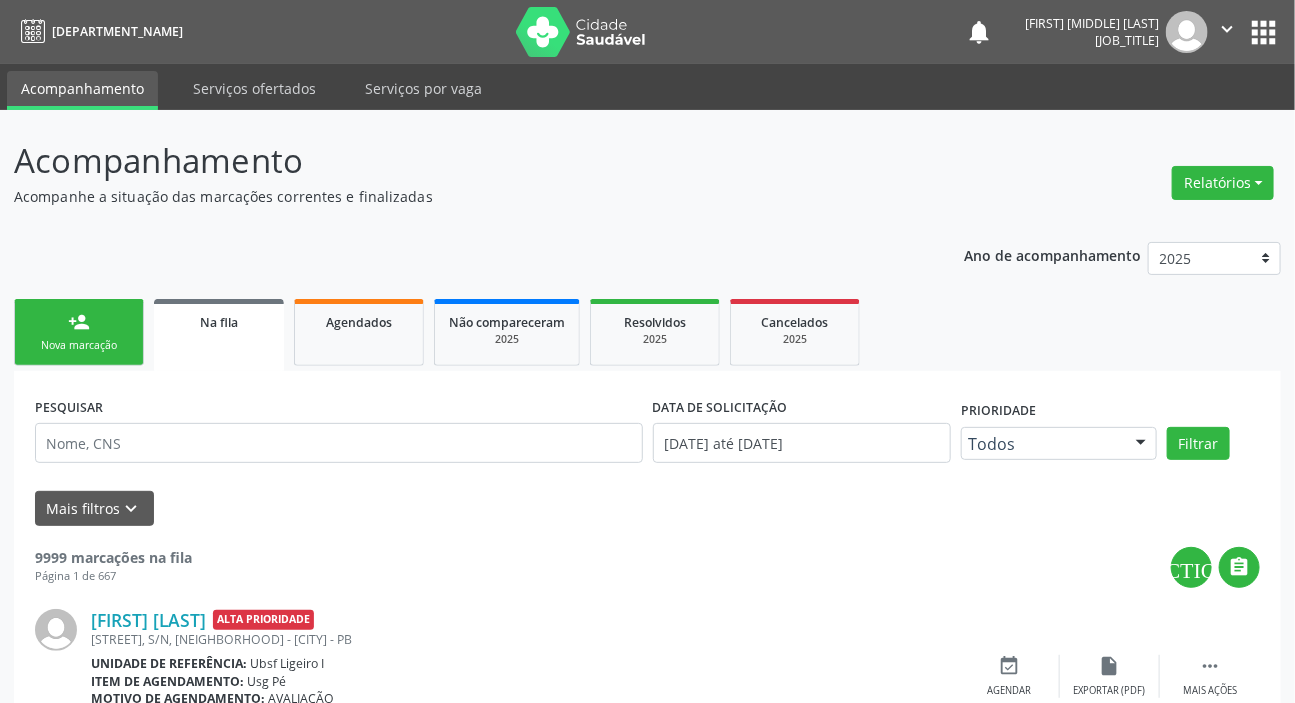 click on "person_add
Nova marcação" at bounding box center (79, 332) 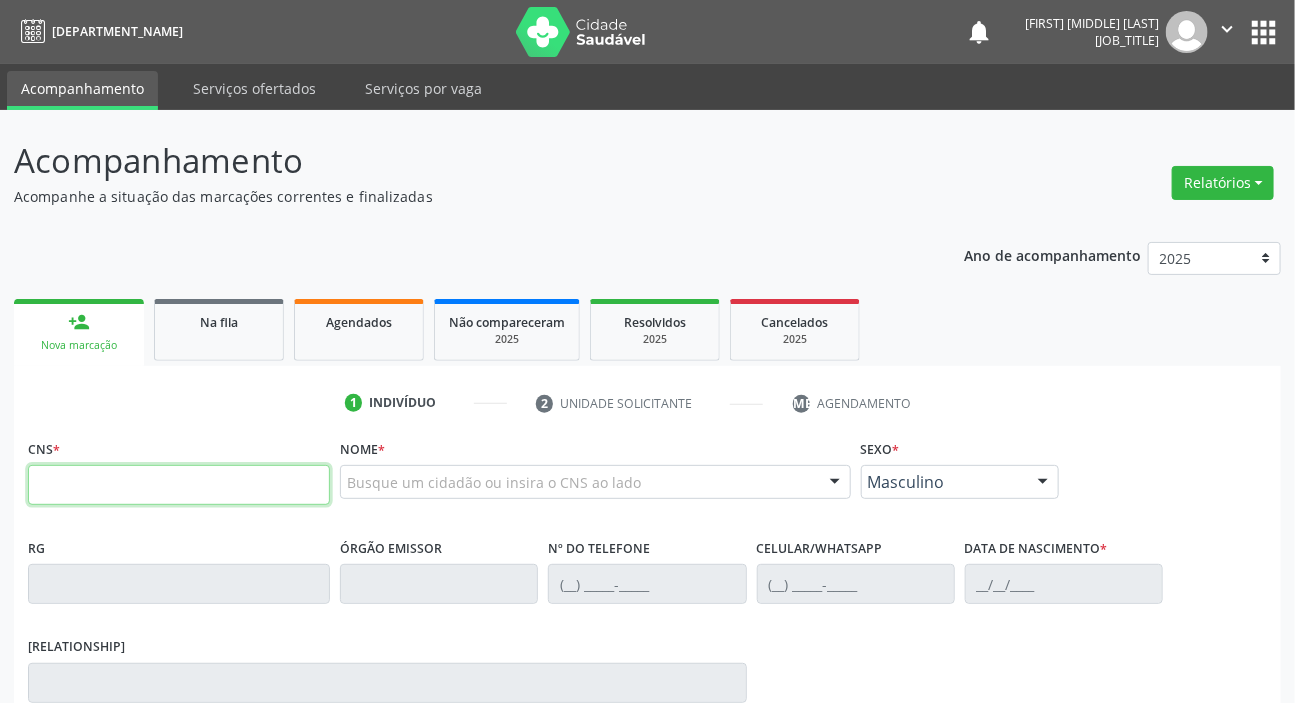 click at bounding box center [179, 485] 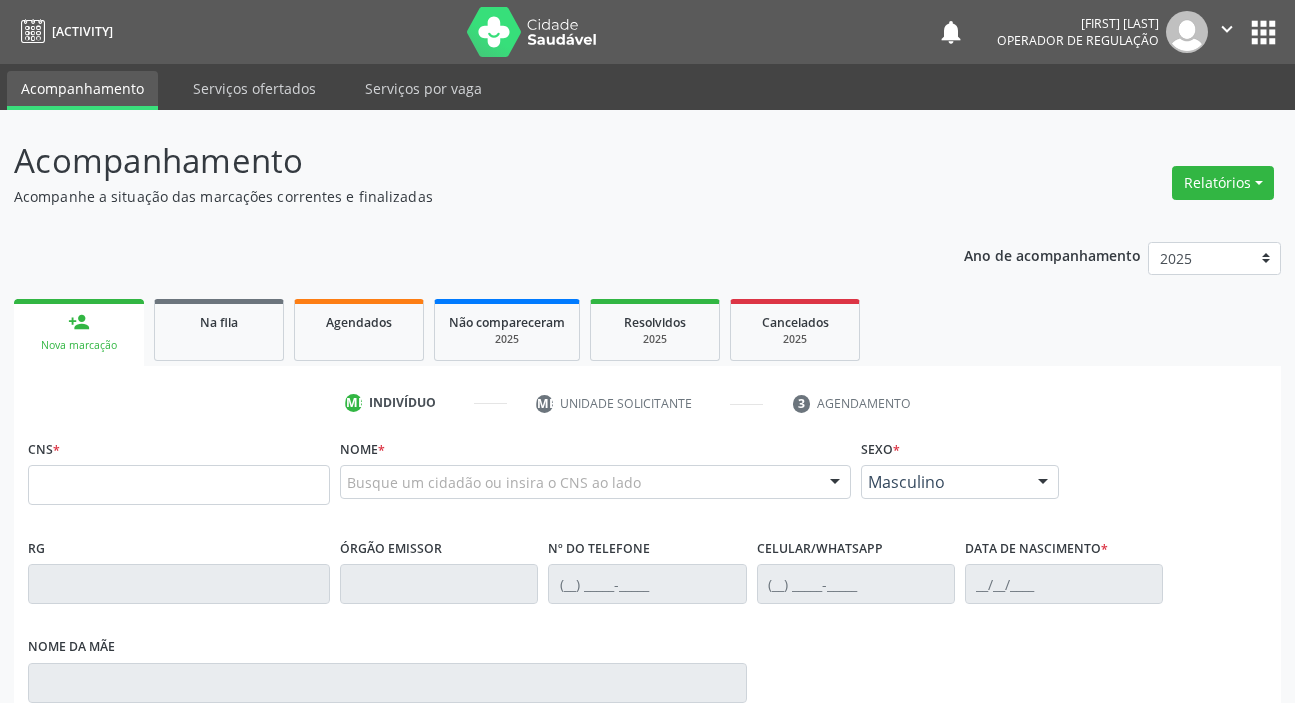 scroll, scrollTop: 0, scrollLeft: 0, axis: both 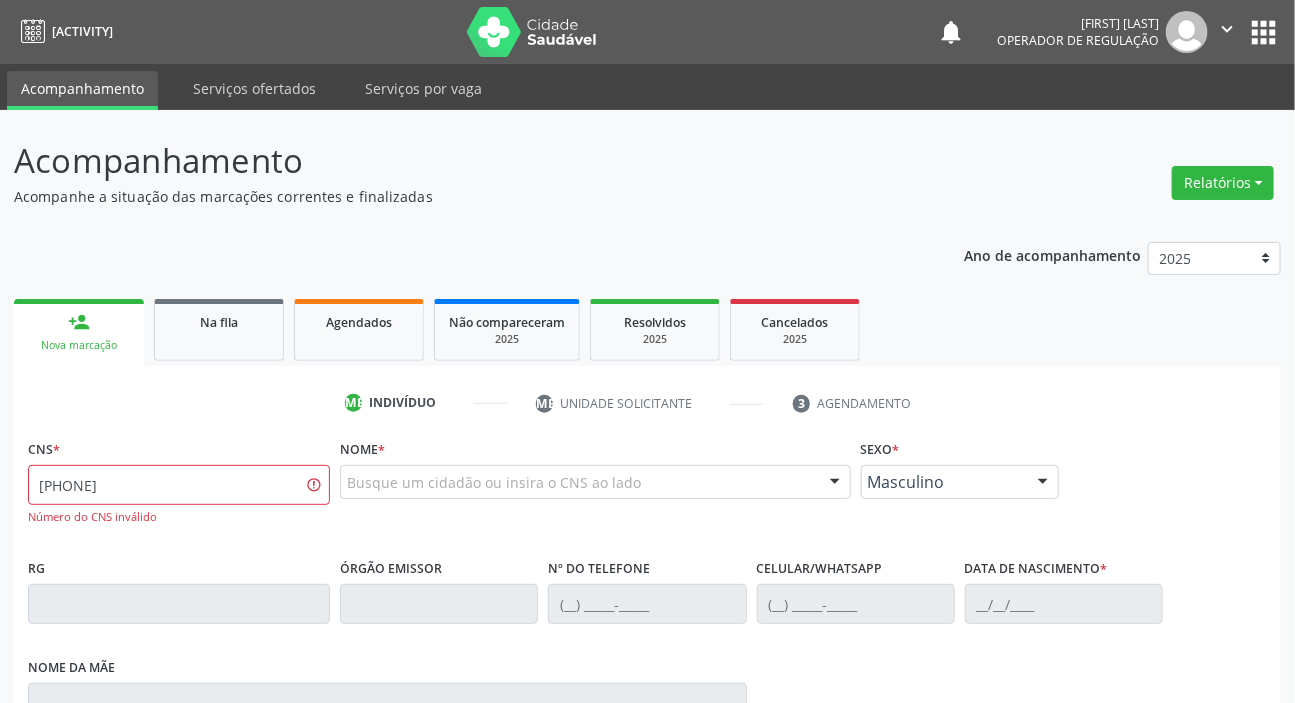 type on "[PHONE]" 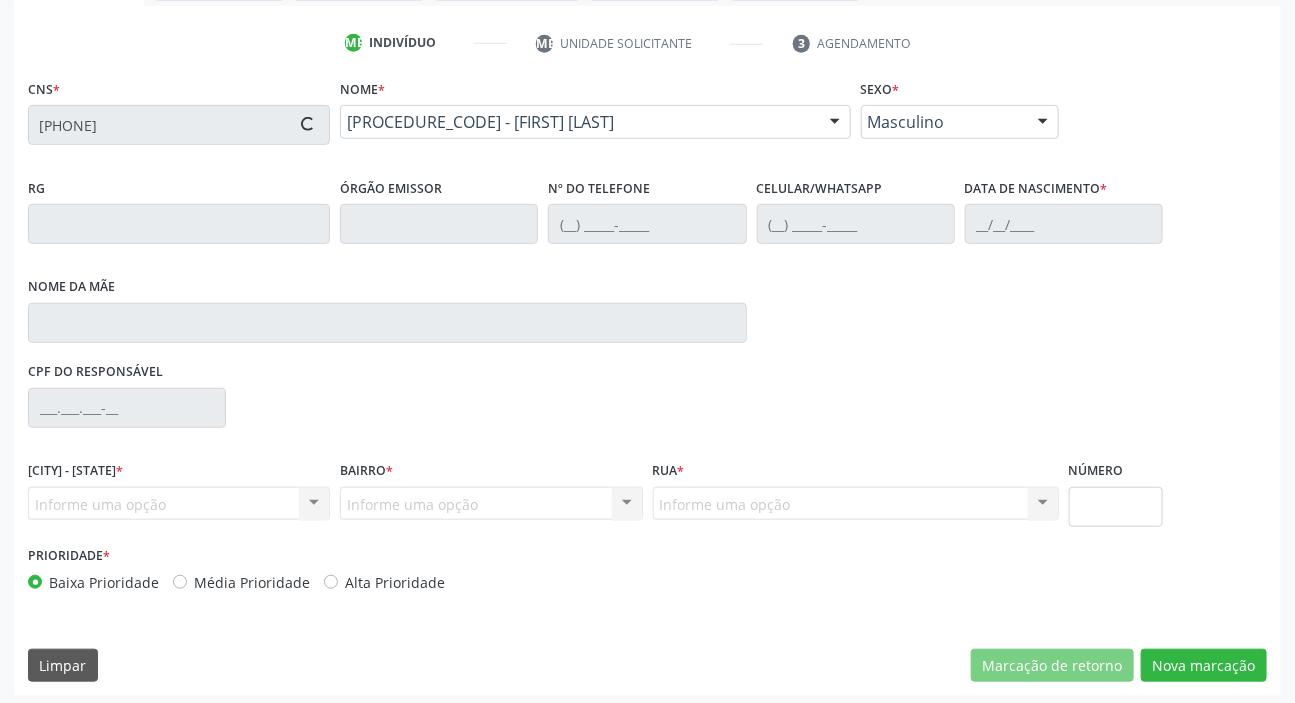 scroll, scrollTop: 366, scrollLeft: 0, axis: vertical 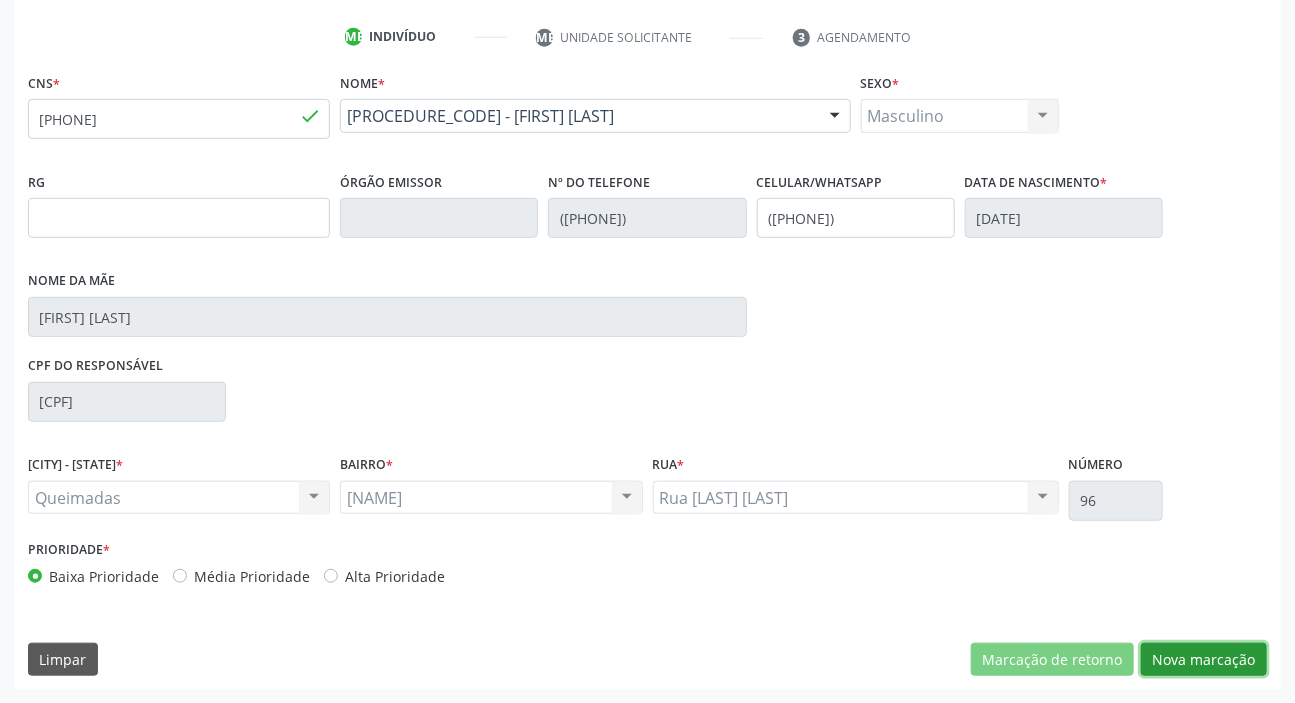 click on "Nova marcação" at bounding box center [1052, 660] 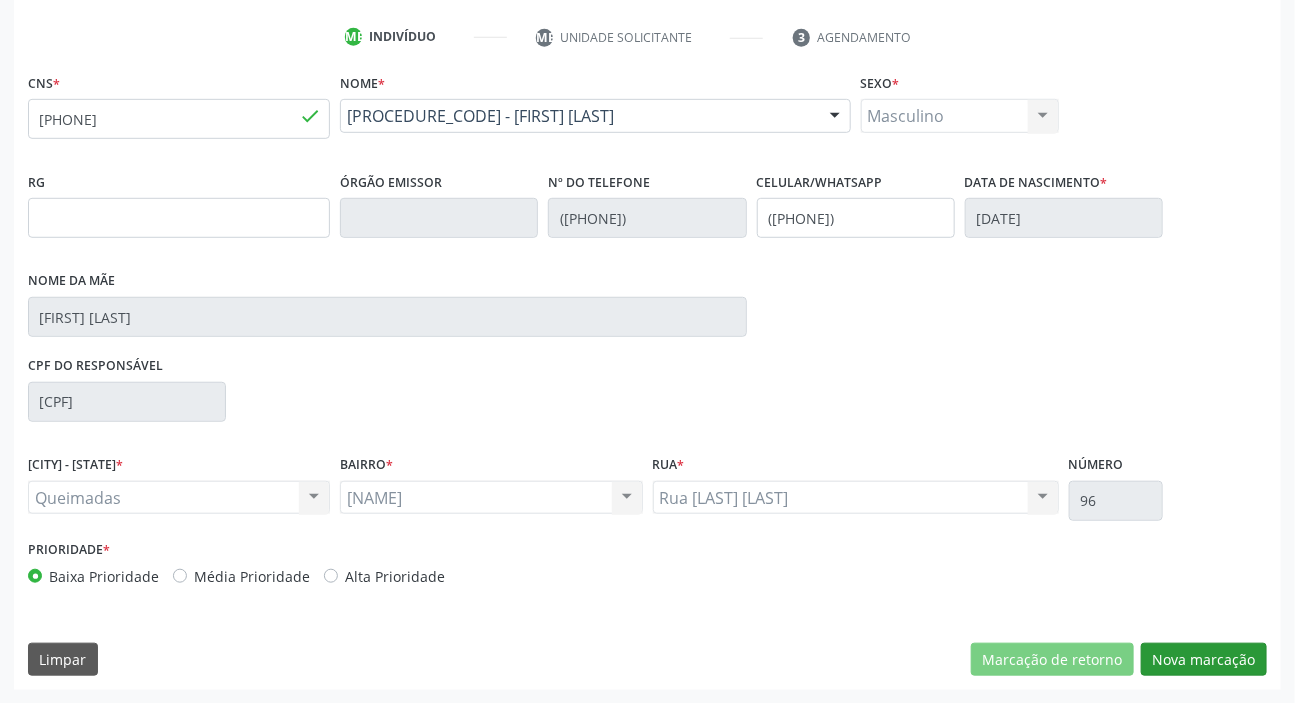 scroll, scrollTop: 201, scrollLeft: 0, axis: vertical 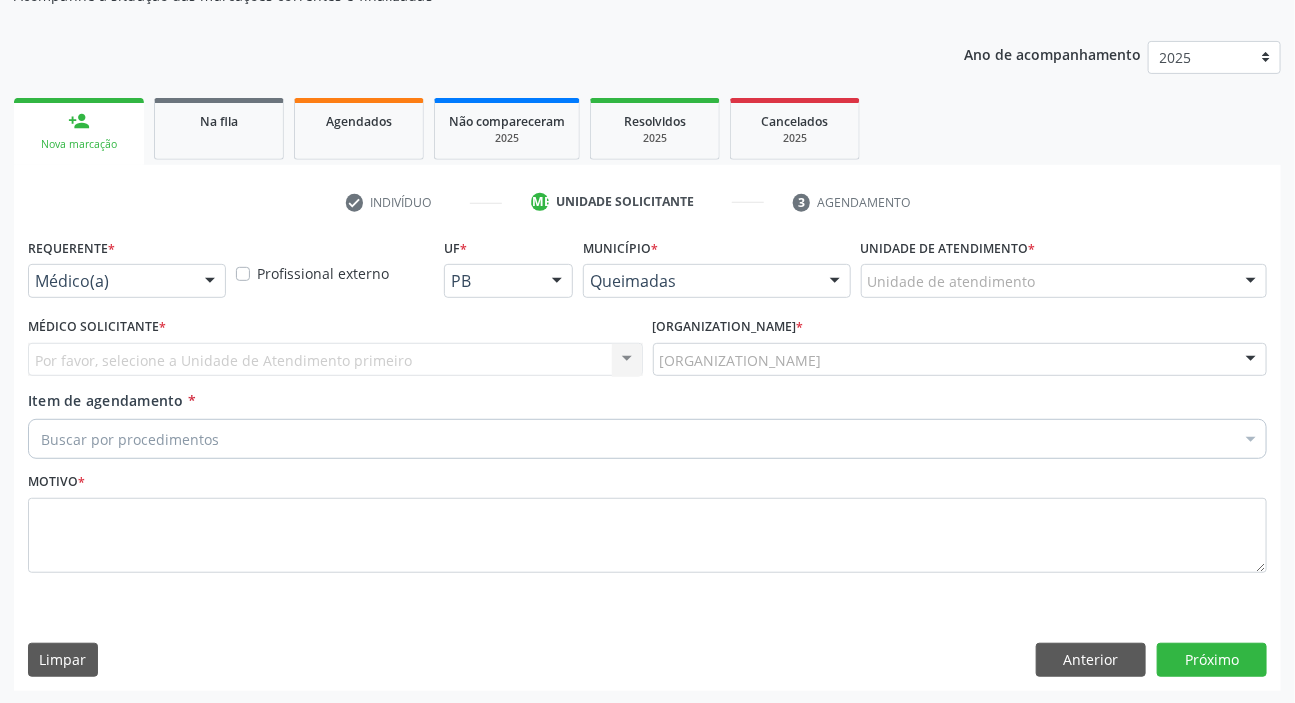 click on "Requerente
*" at bounding box center (71, 248) 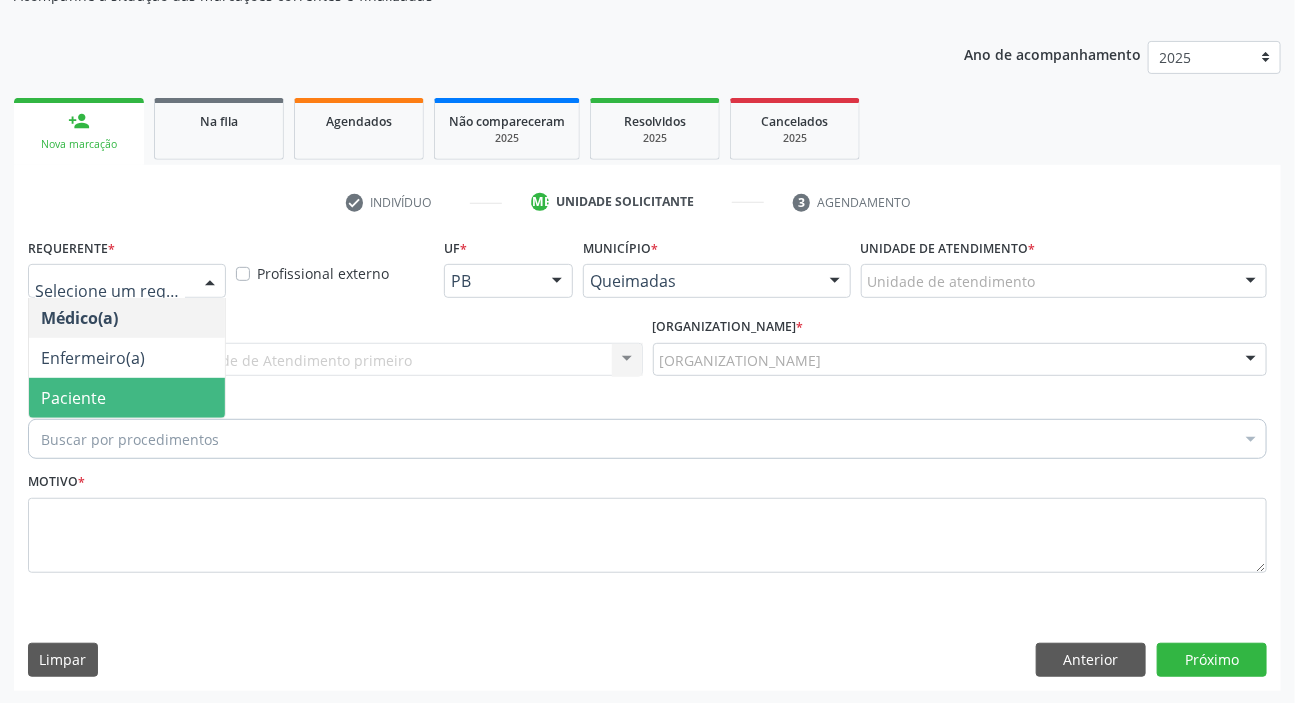 click on "Paciente" at bounding box center [127, 398] 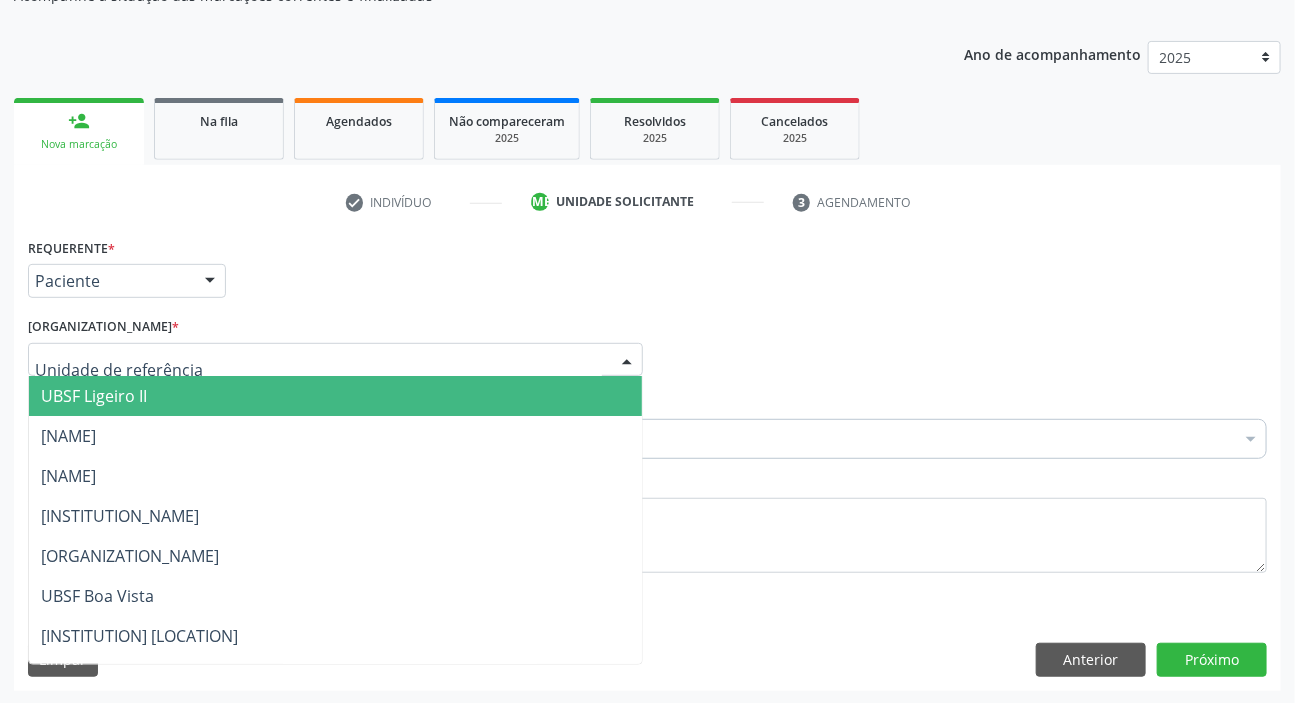 click at bounding box center (335, 360) 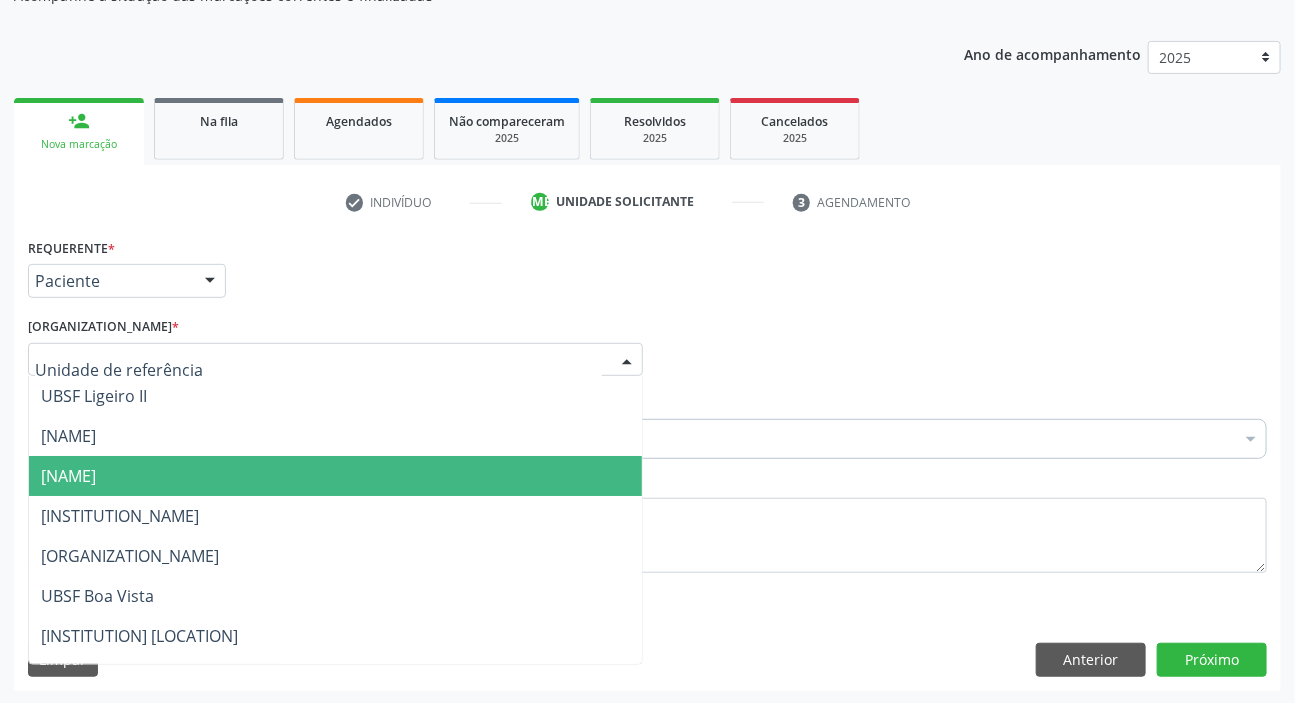 click on "[NAME]" at bounding box center [68, 476] 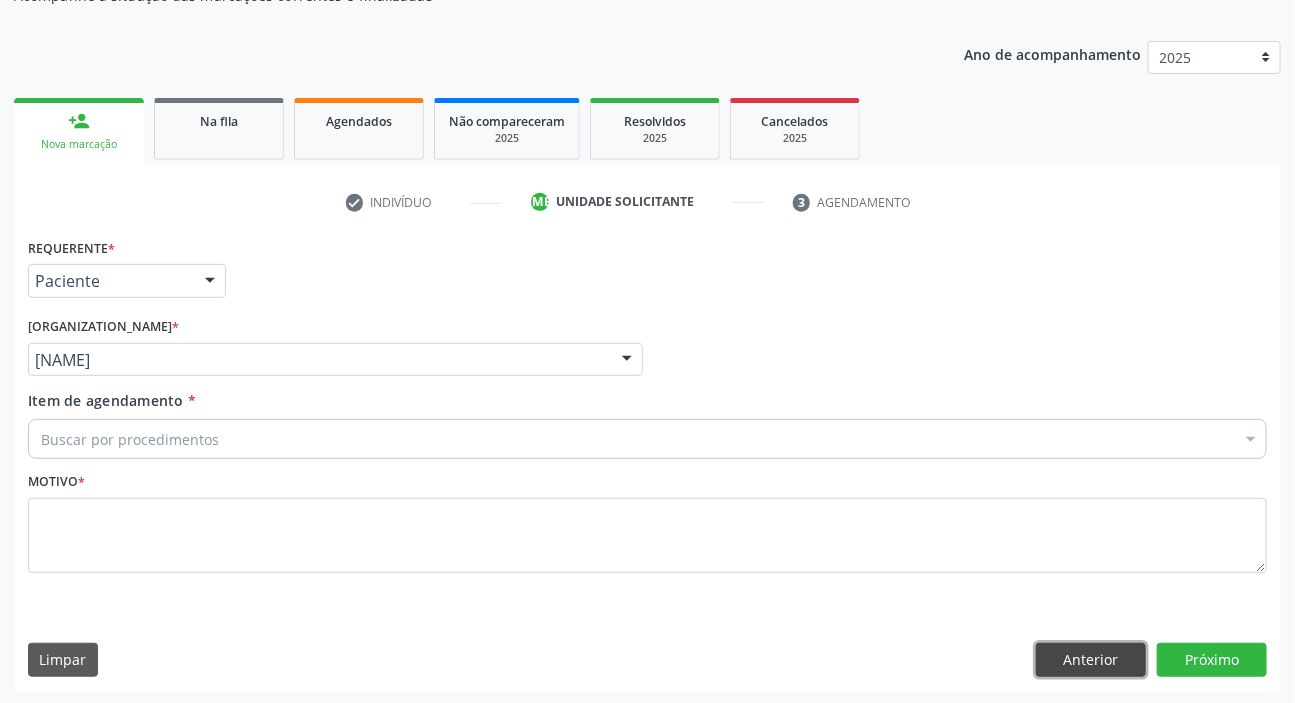 click on "Anterior" at bounding box center (1091, 660) 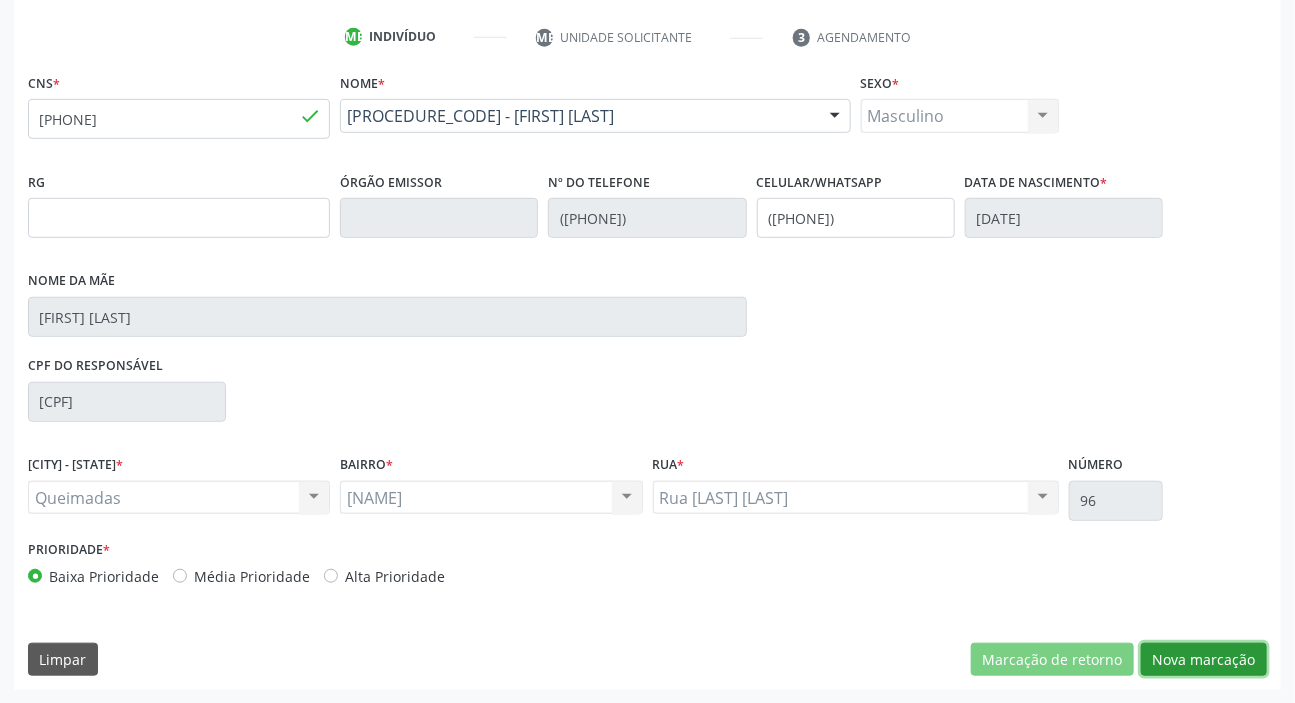 click on "Nova marcação" at bounding box center (1052, 660) 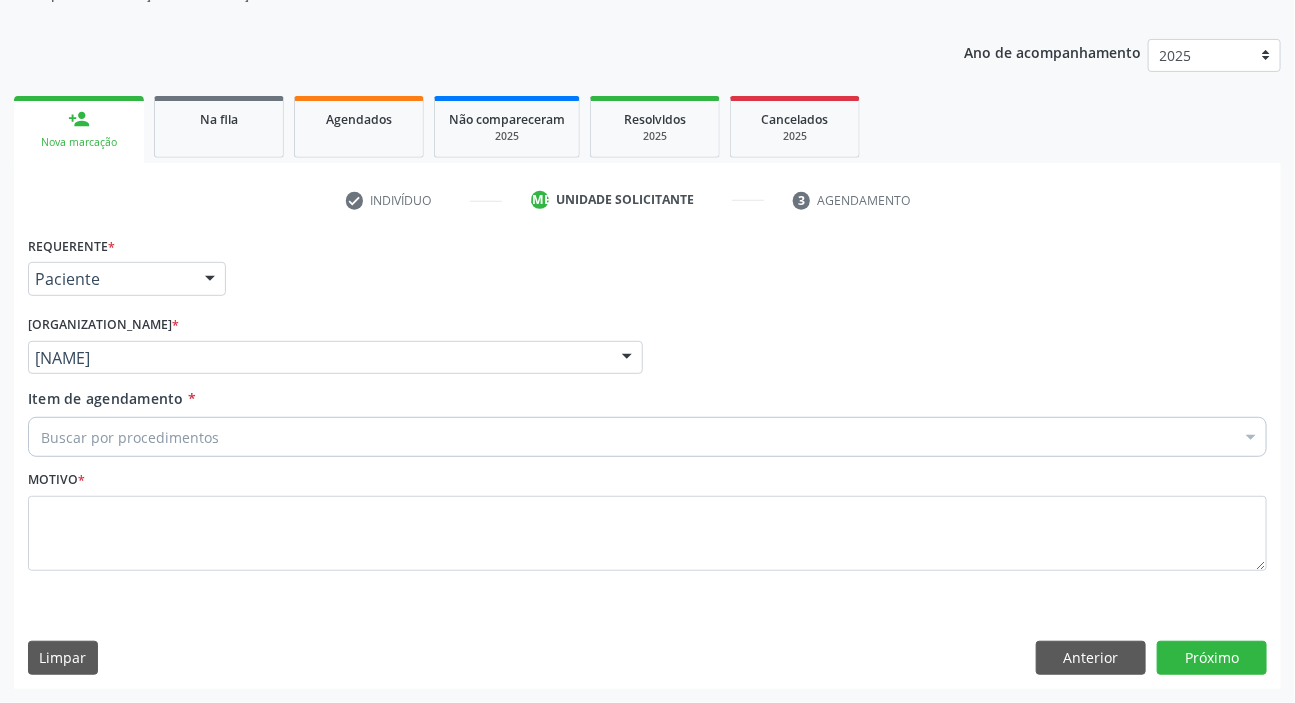 scroll, scrollTop: 201, scrollLeft: 0, axis: vertical 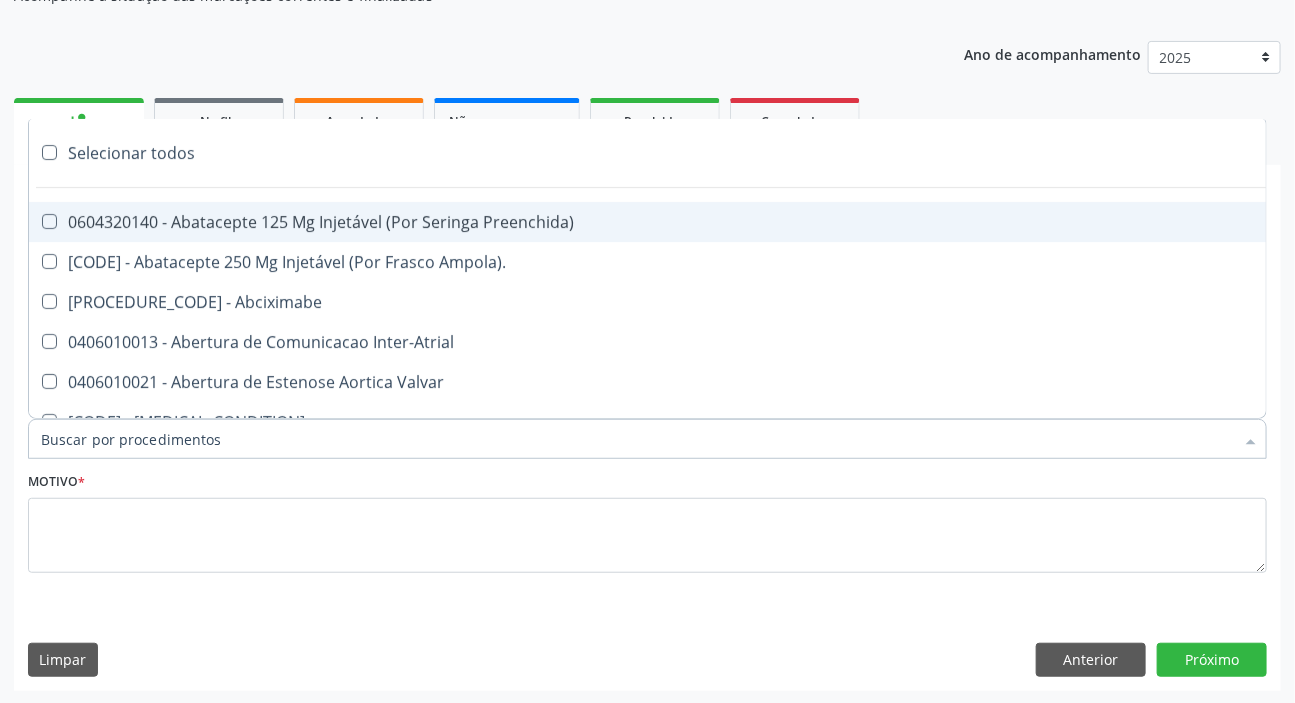 paste on "DERMATO" 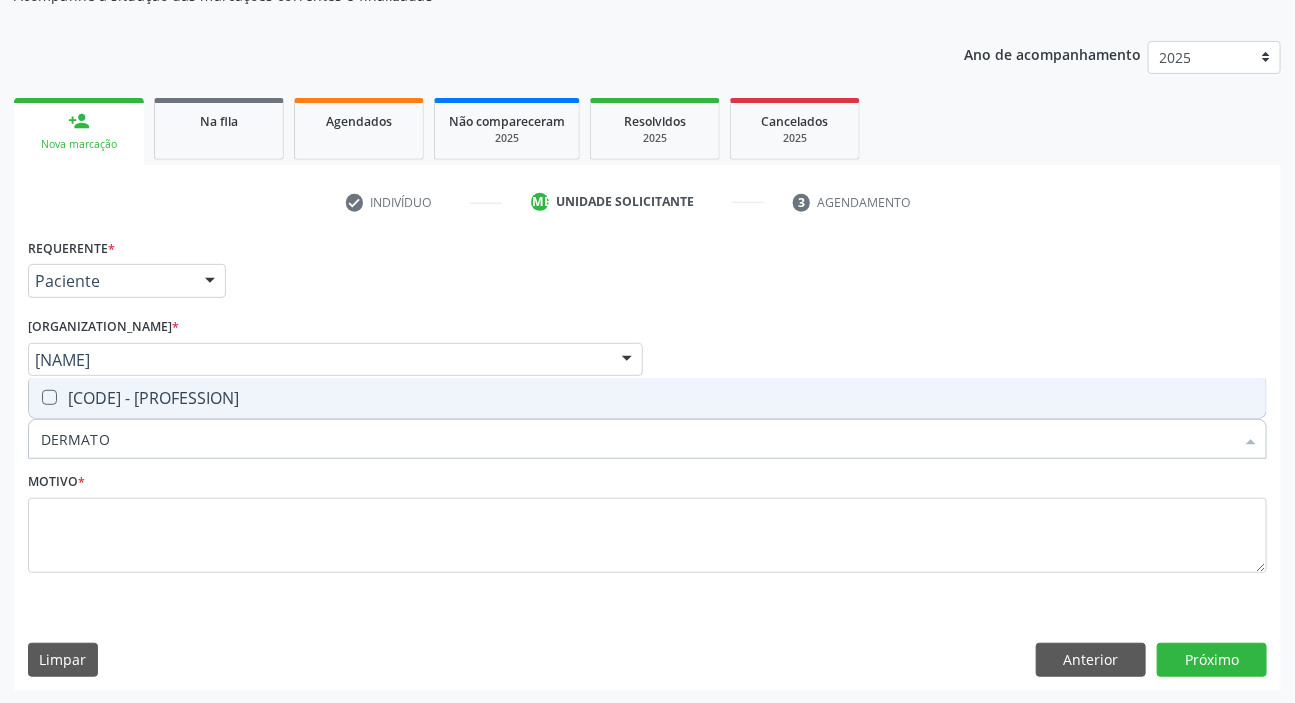 click on "[CODE] - [PROFESSION]" at bounding box center (647, 398) 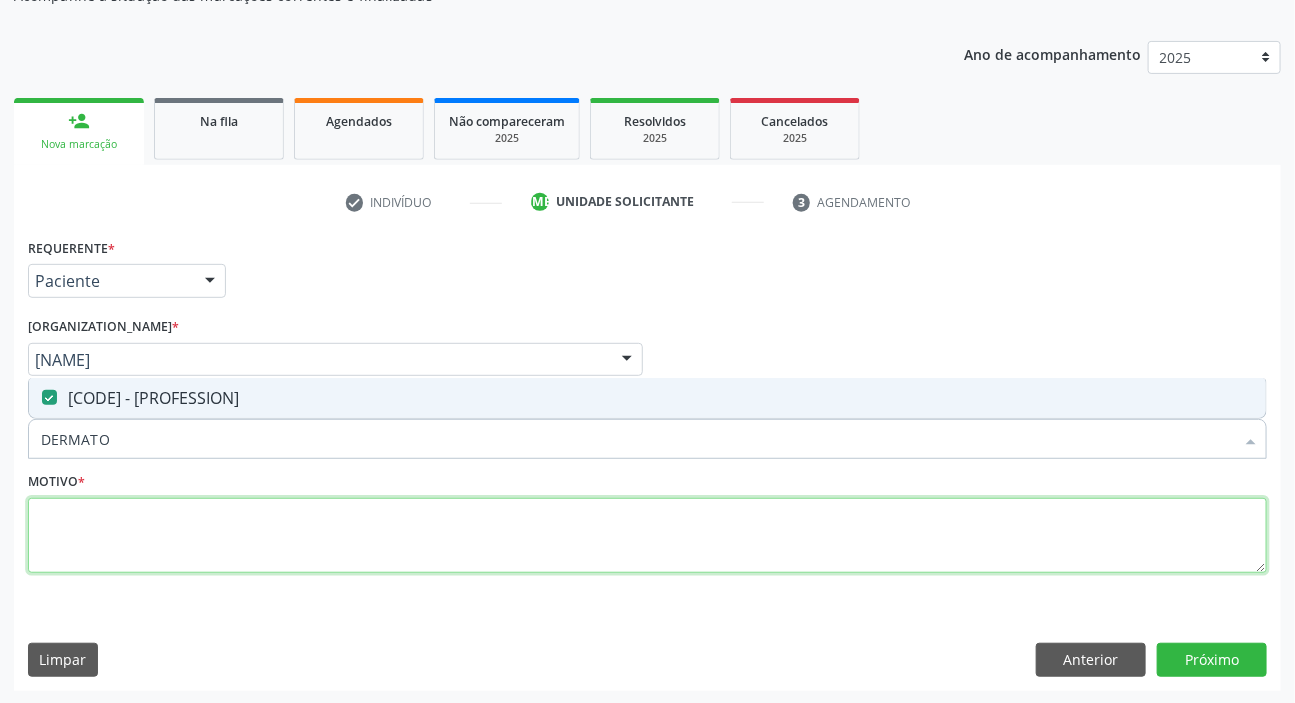 click at bounding box center (647, 536) 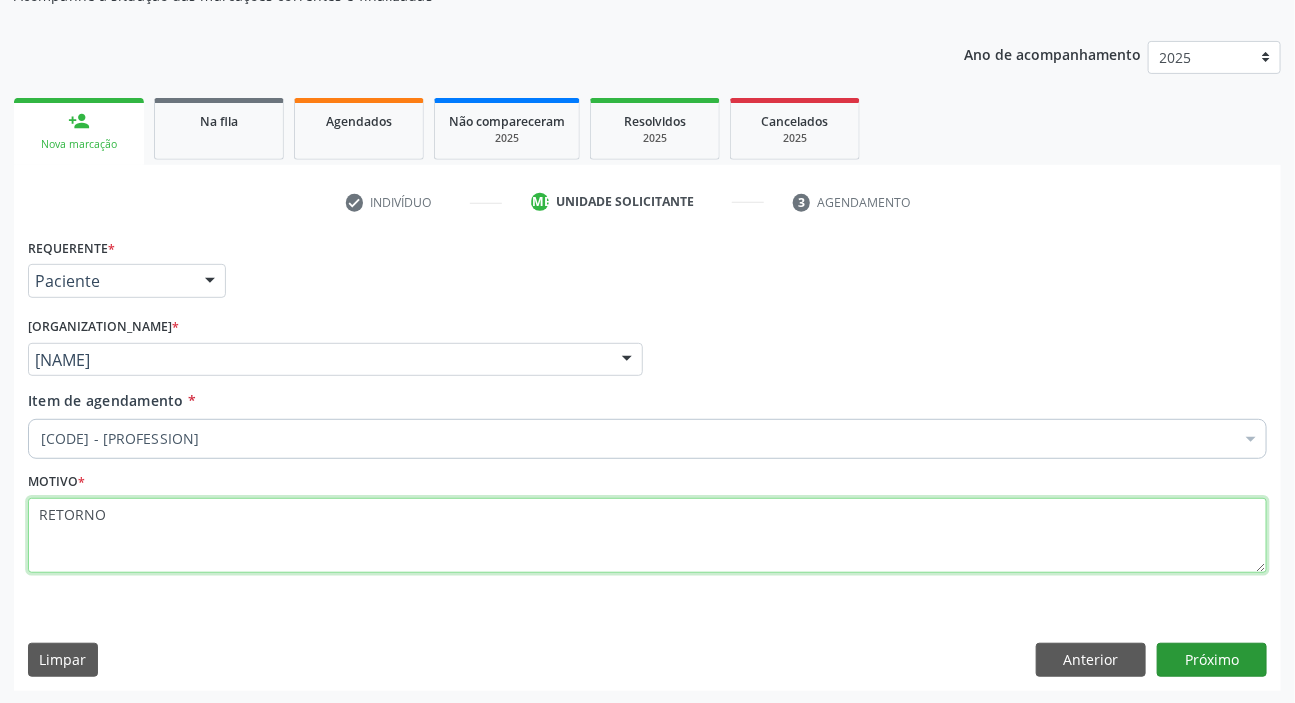 type on "RETORNO" 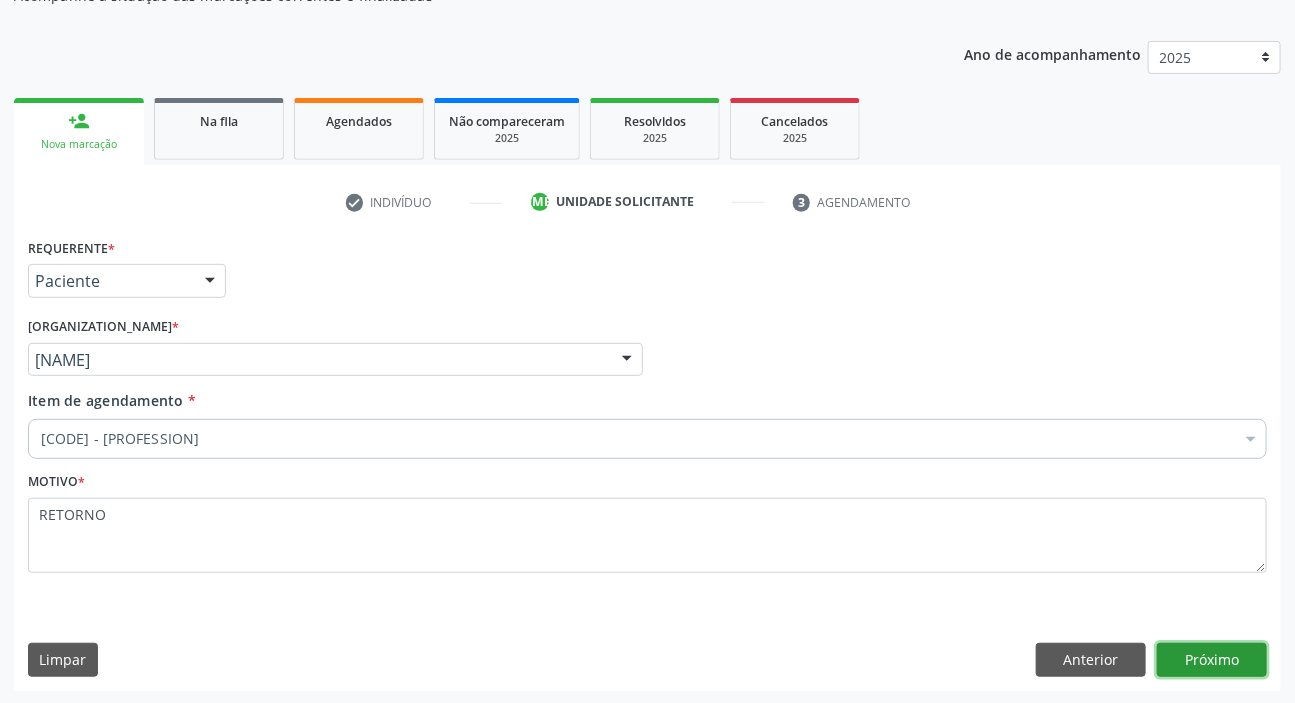 click on "Próximo" at bounding box center [1212, 660] 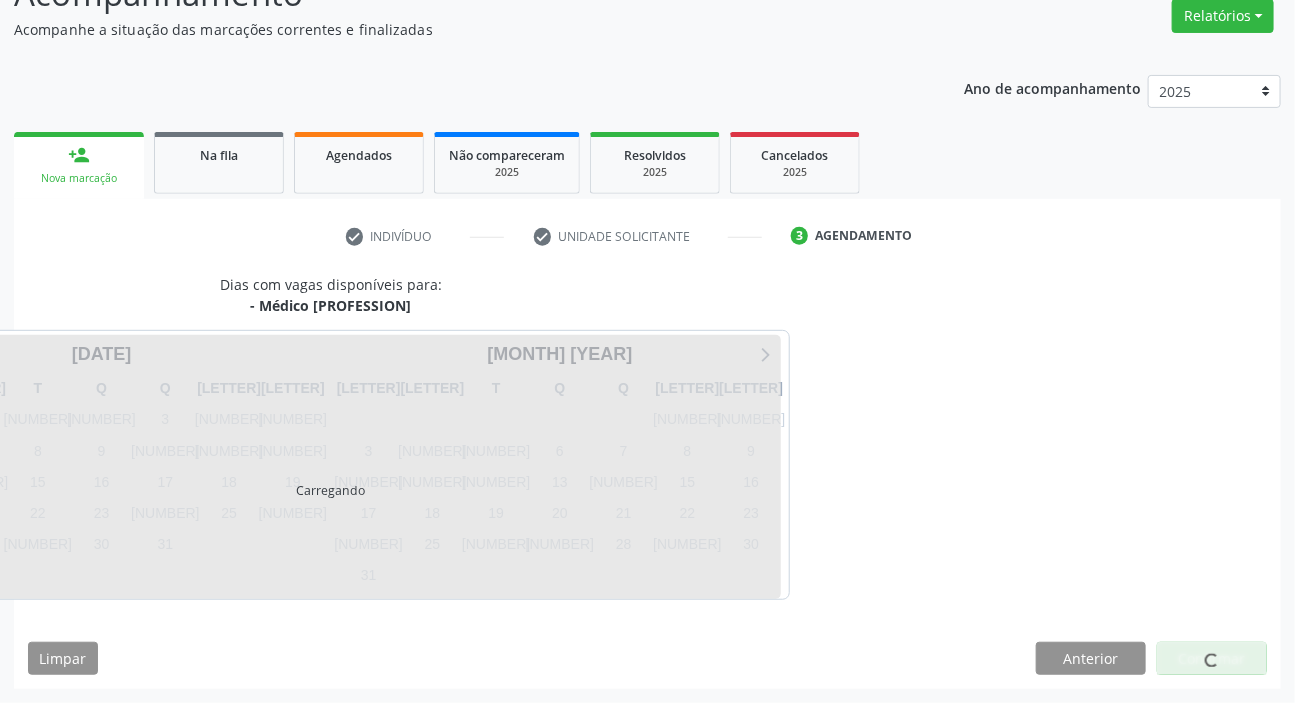 scroll, scrollTop: 166, scrollLeft: 0, axis: vertical 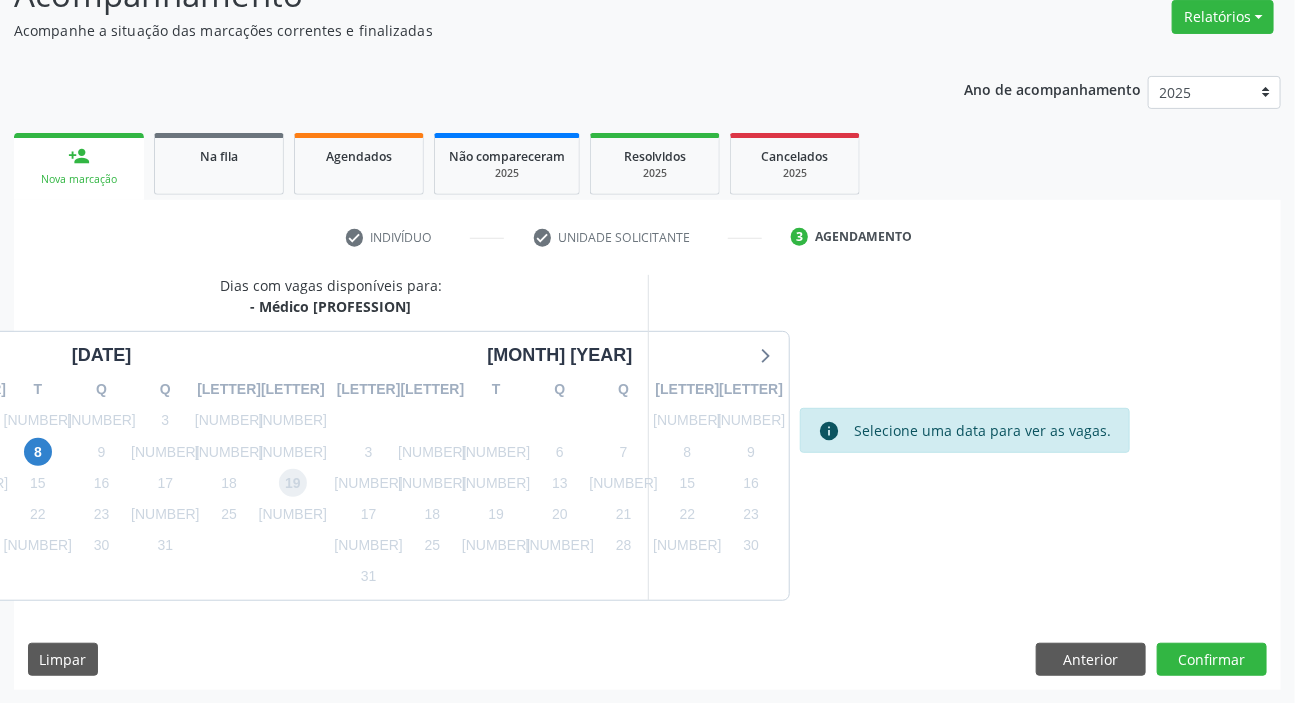 click on "19" at bounding box center [293, 483] 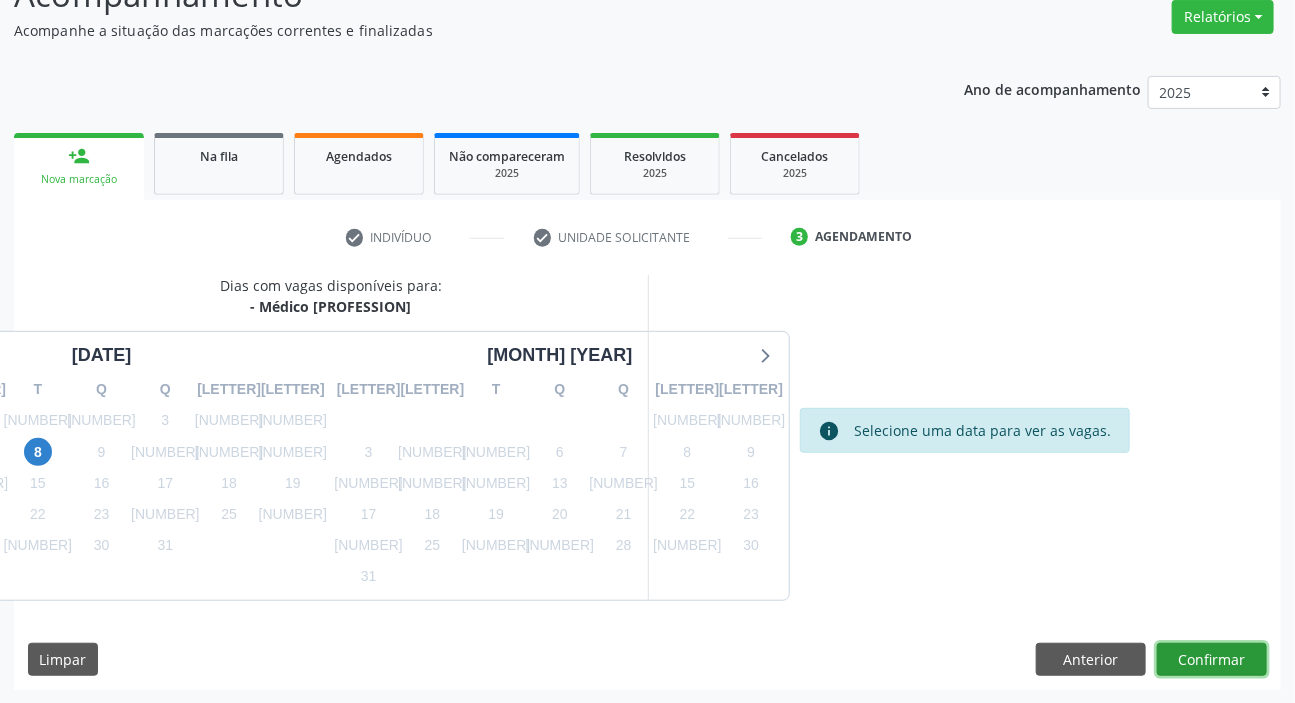 click on "Confirmar" at bounding box center [1212, 660] 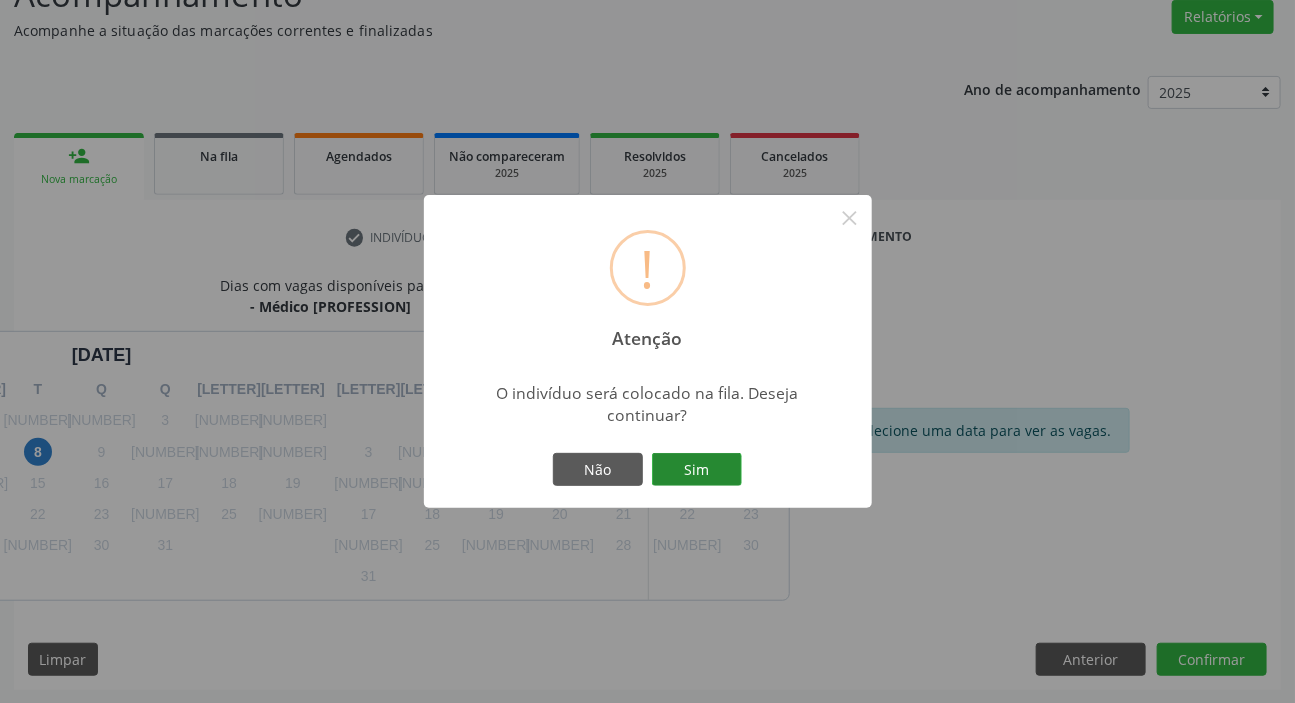 click on "Sim" at bounding box center [697, 470] 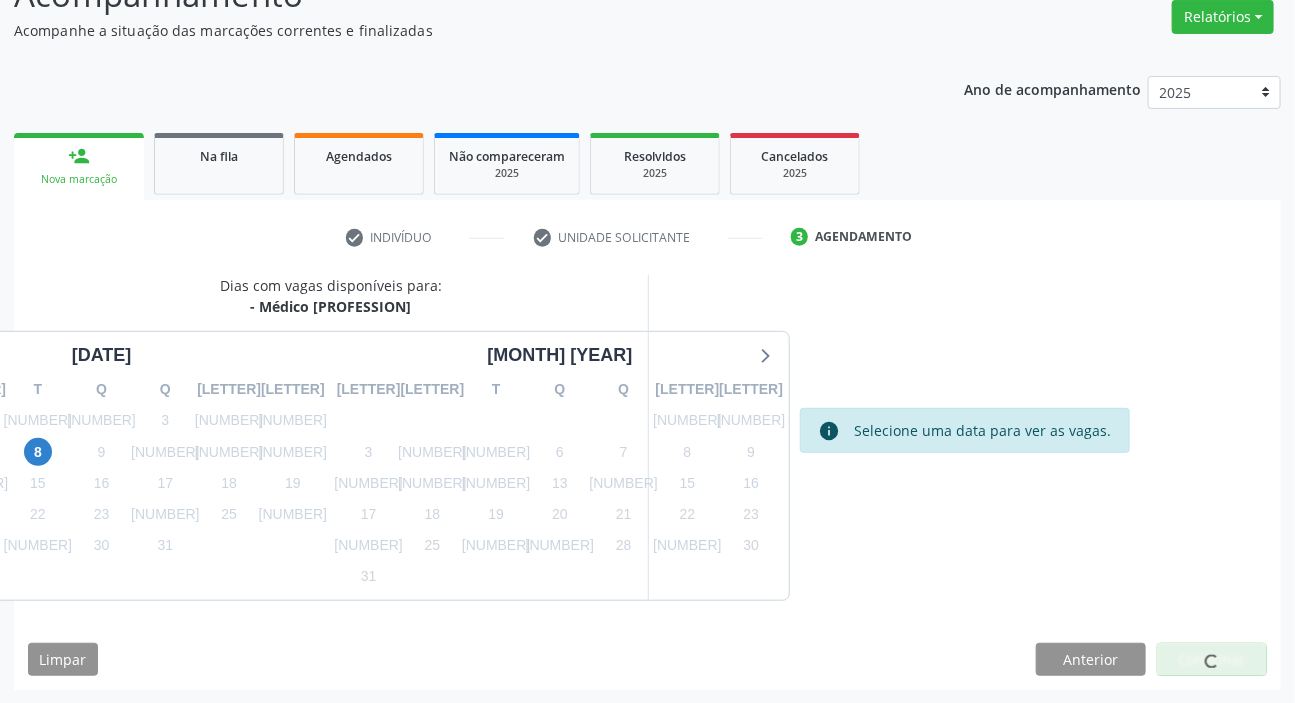 scroll, scrollTop: 0, scrollLeft: 0, axis: both 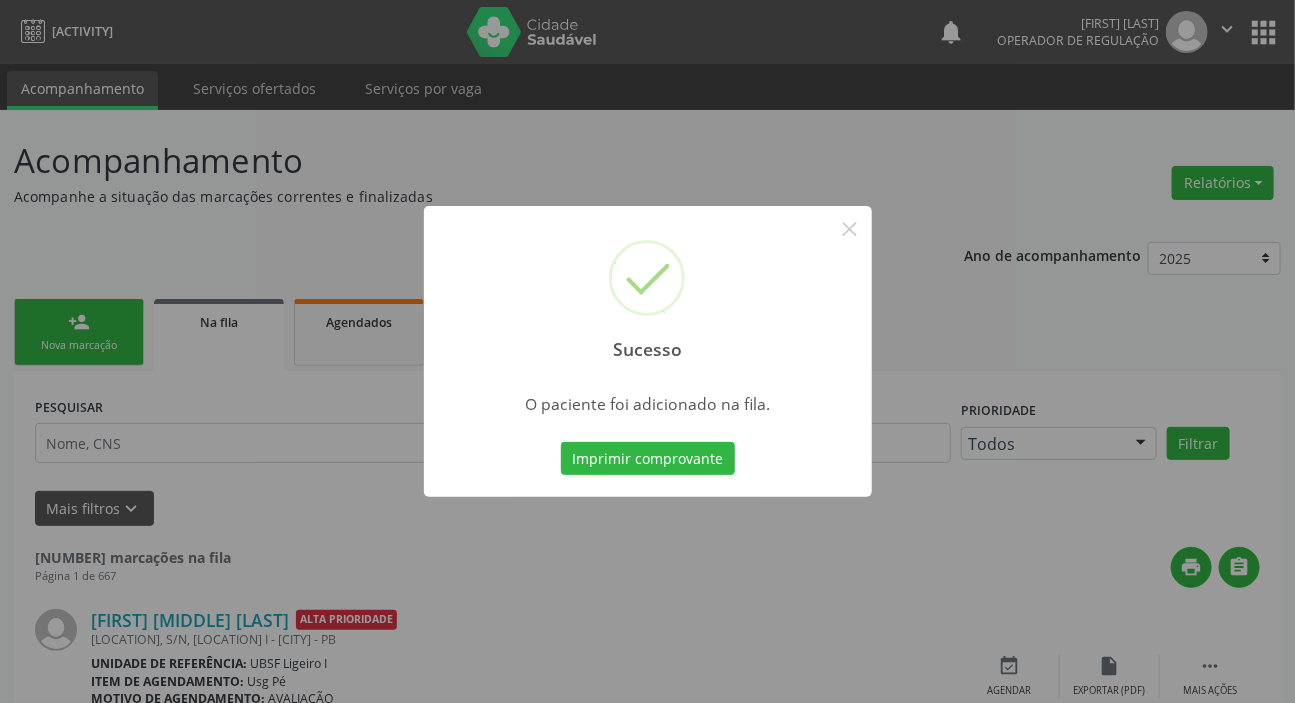 drag, startPoint x: 142, startPoint y: 424, endPoint x: 127, endPoint y: 440, distance: 21.931713 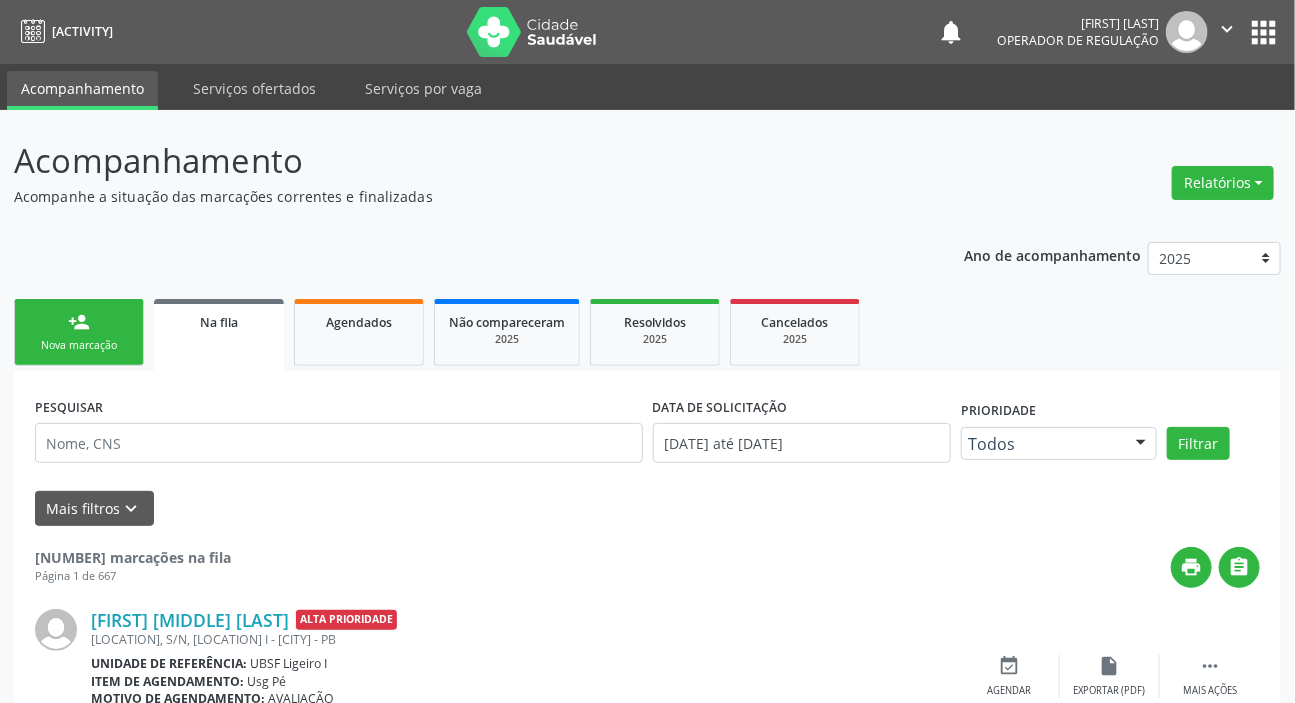 click on "person_add
Nova marcação" at bounding box center (79, 332) 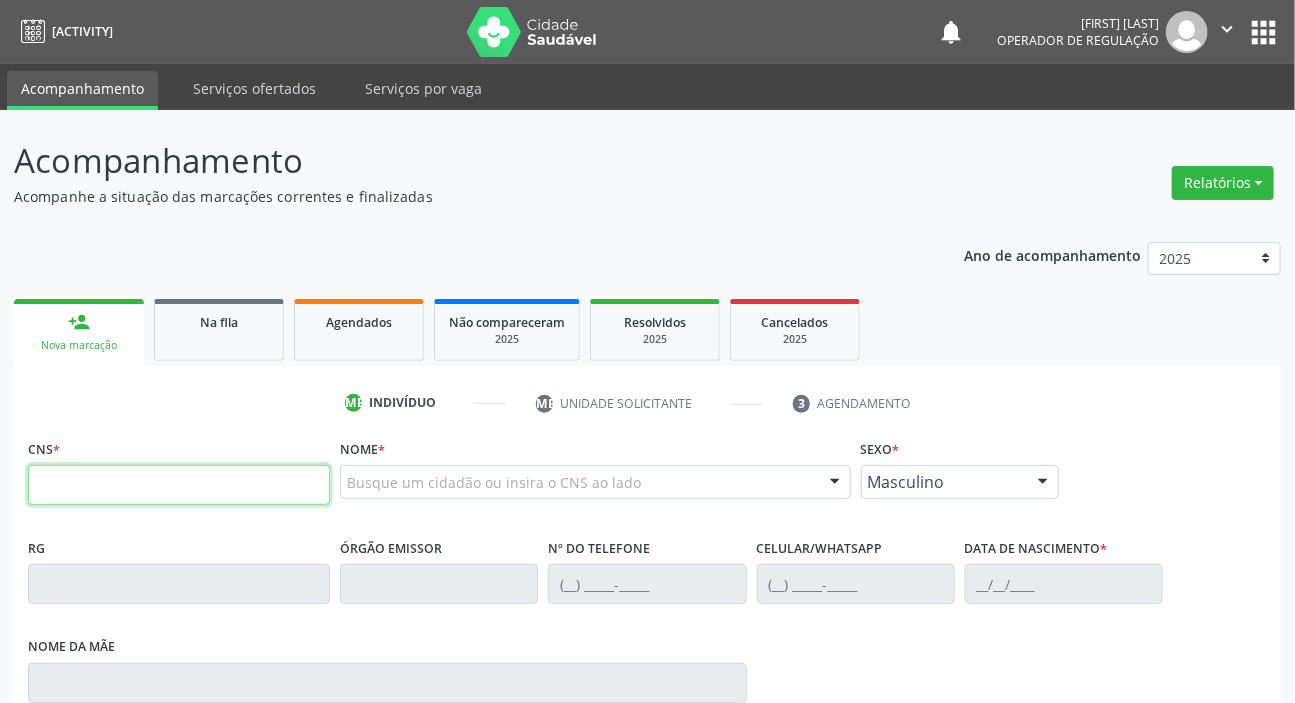 click at bounding box center (179, 485) 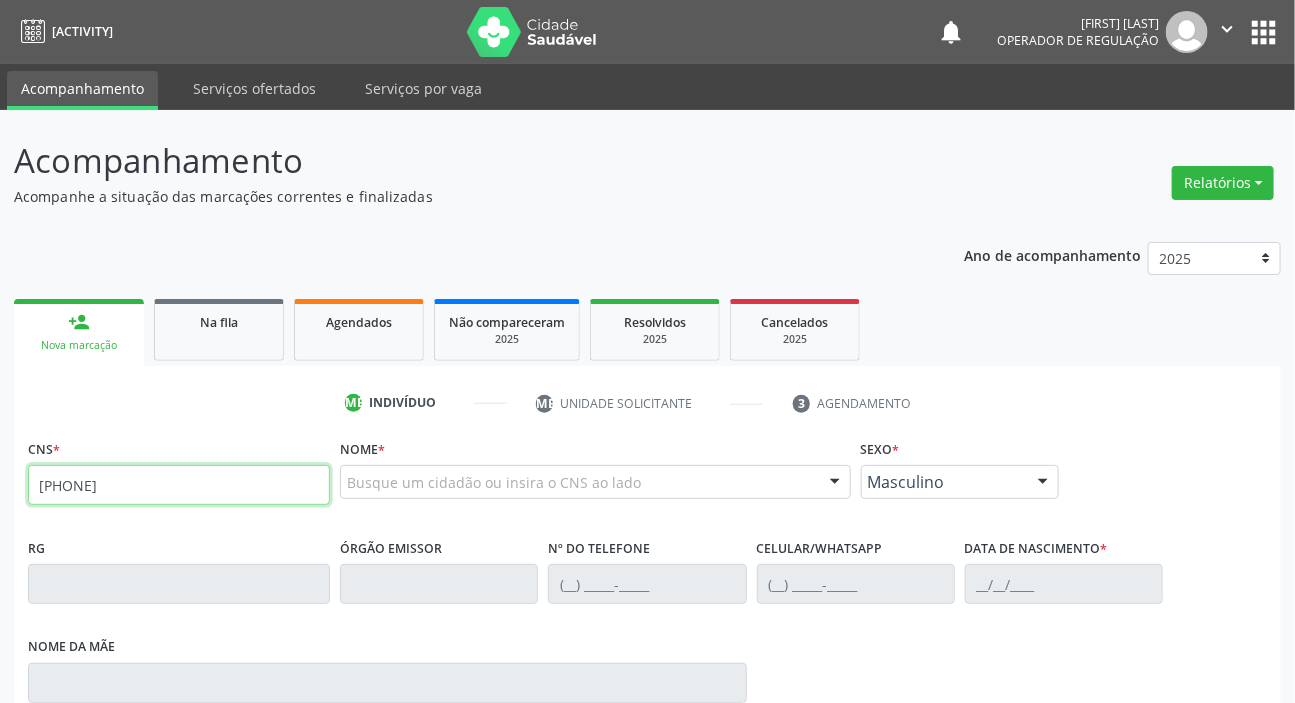 type on "[PHONE]" 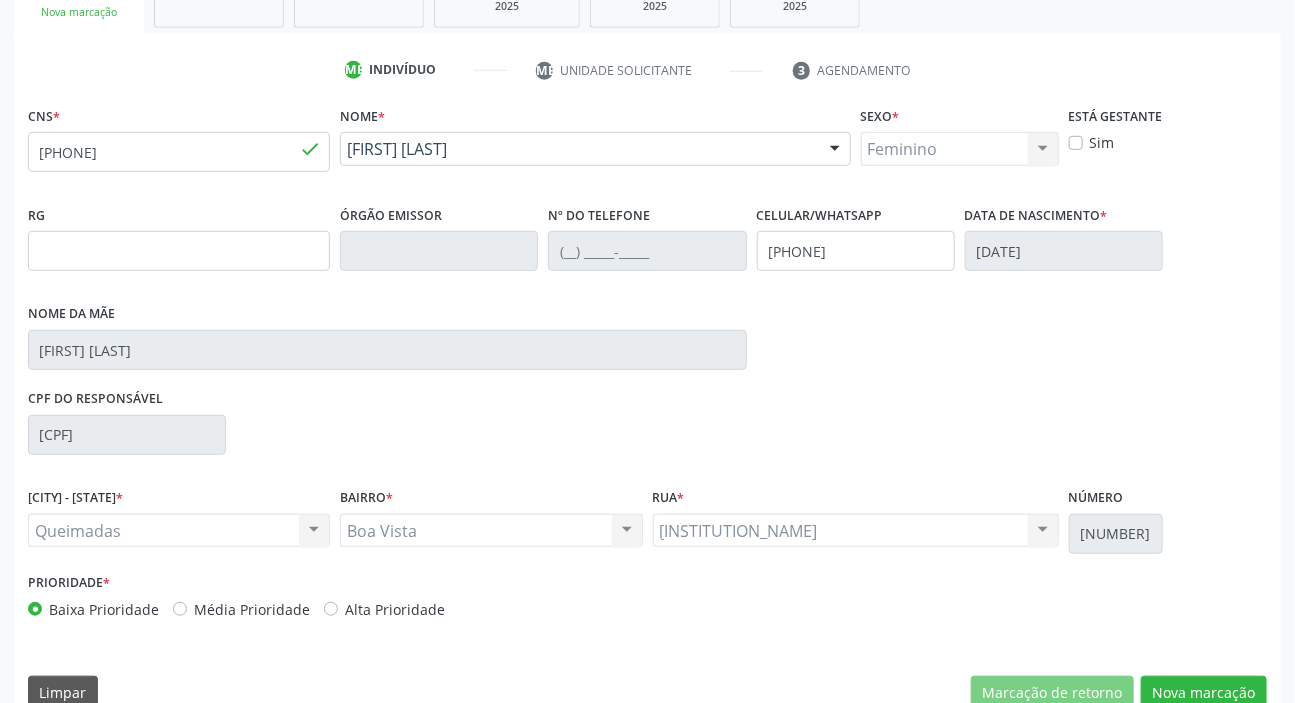 scroll, scrollTop: 366, scrollLeft: 0, axis: vertical 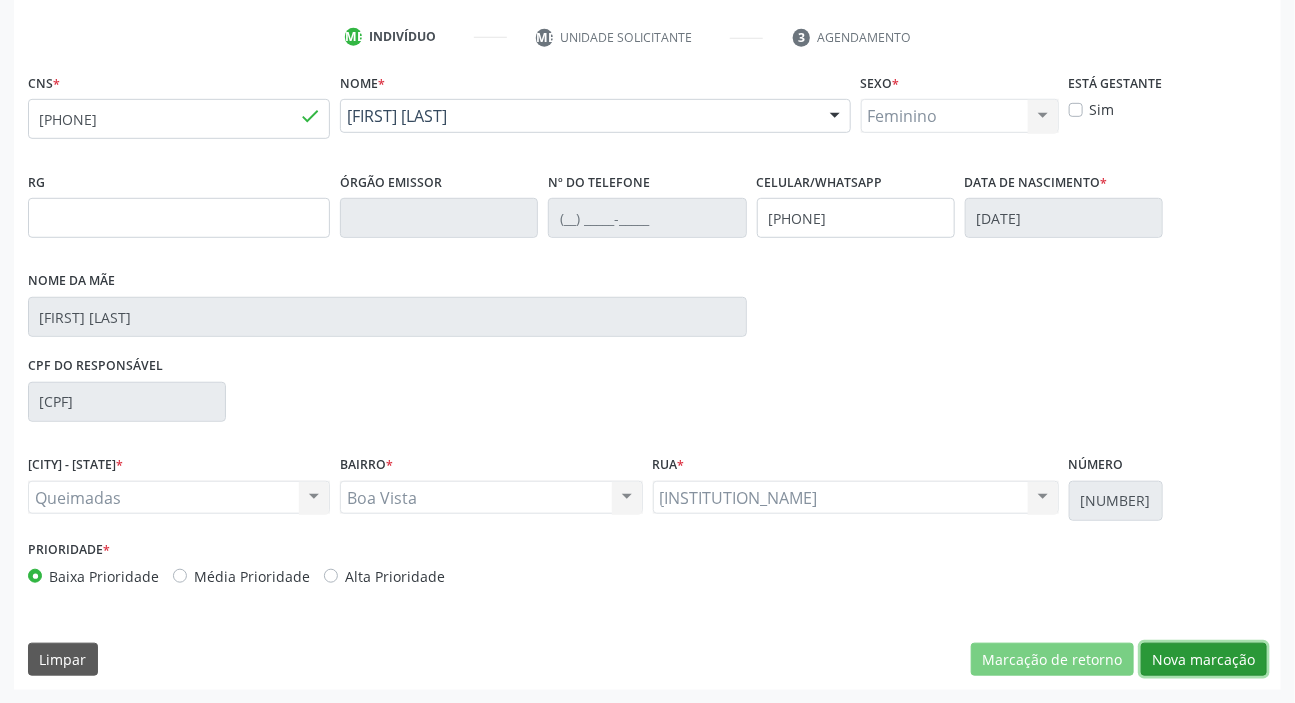 click on "Nova marcação" at bounding box center [1052, 660] 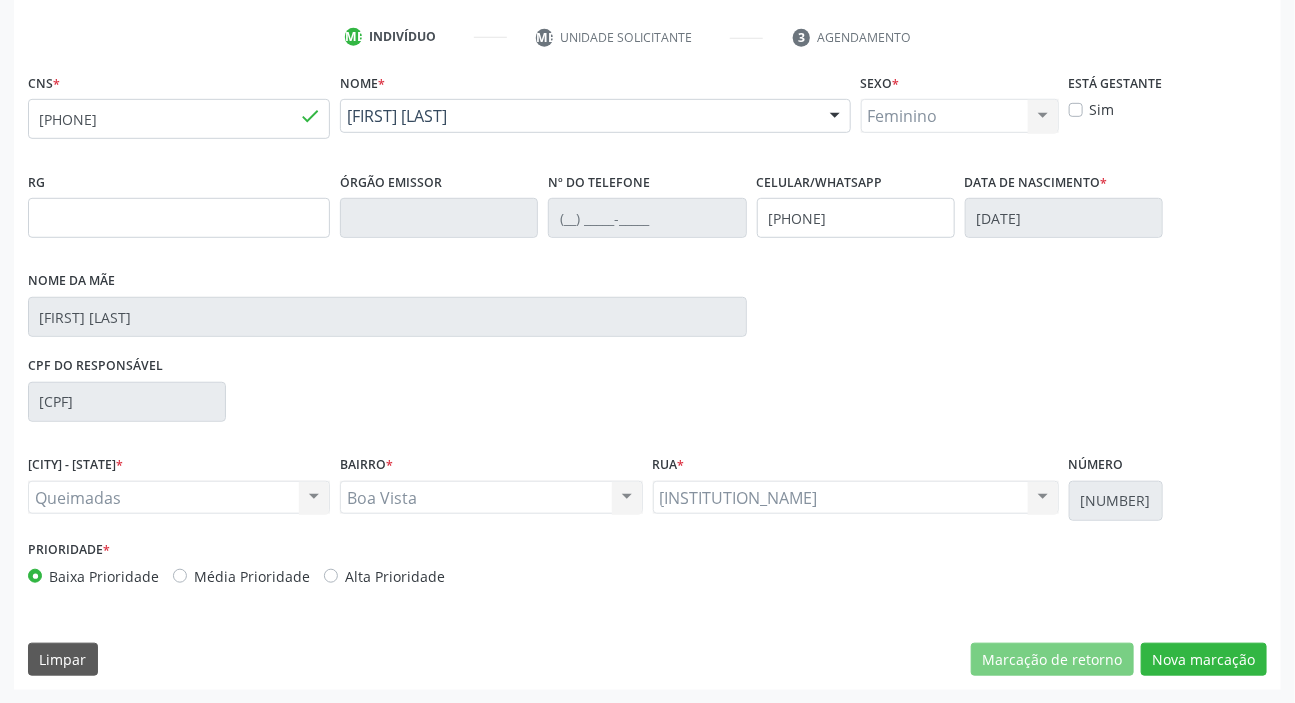 scroll, scrollTop: 201, scrollLeft: 0, axis: vertical 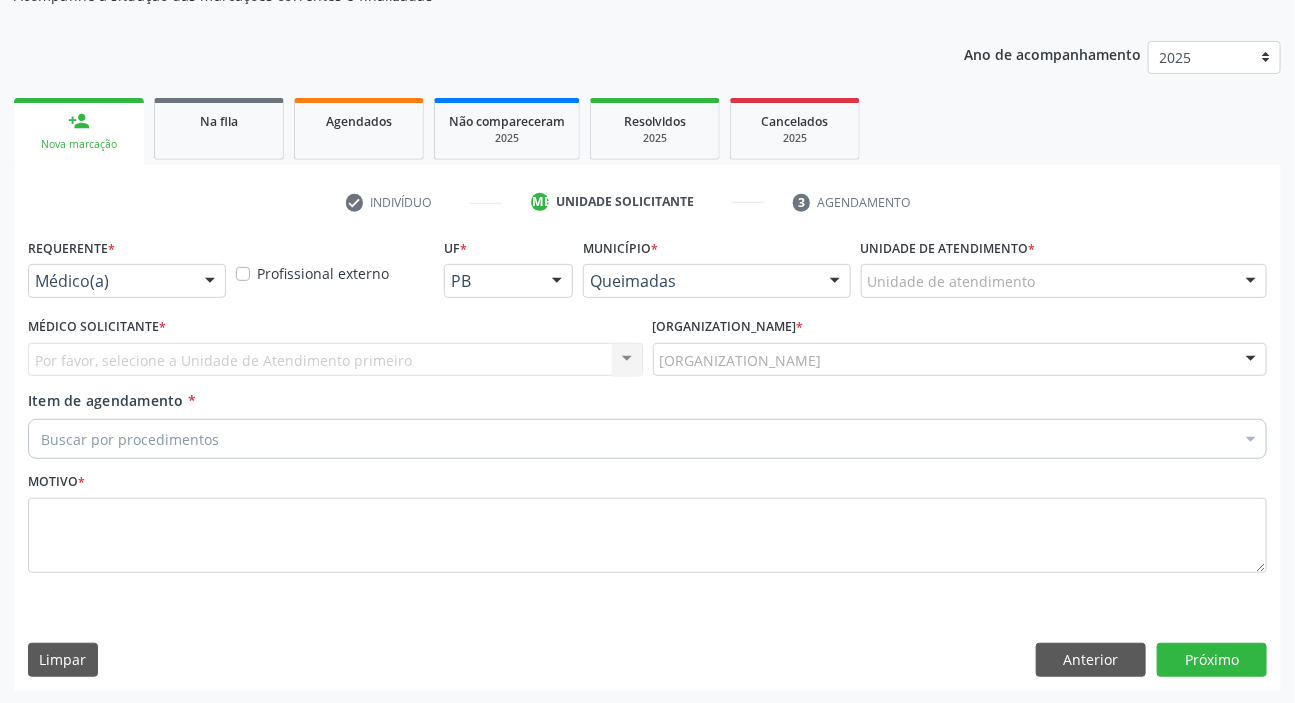 click on "Médico(a)" at bounding box center [127, 281] 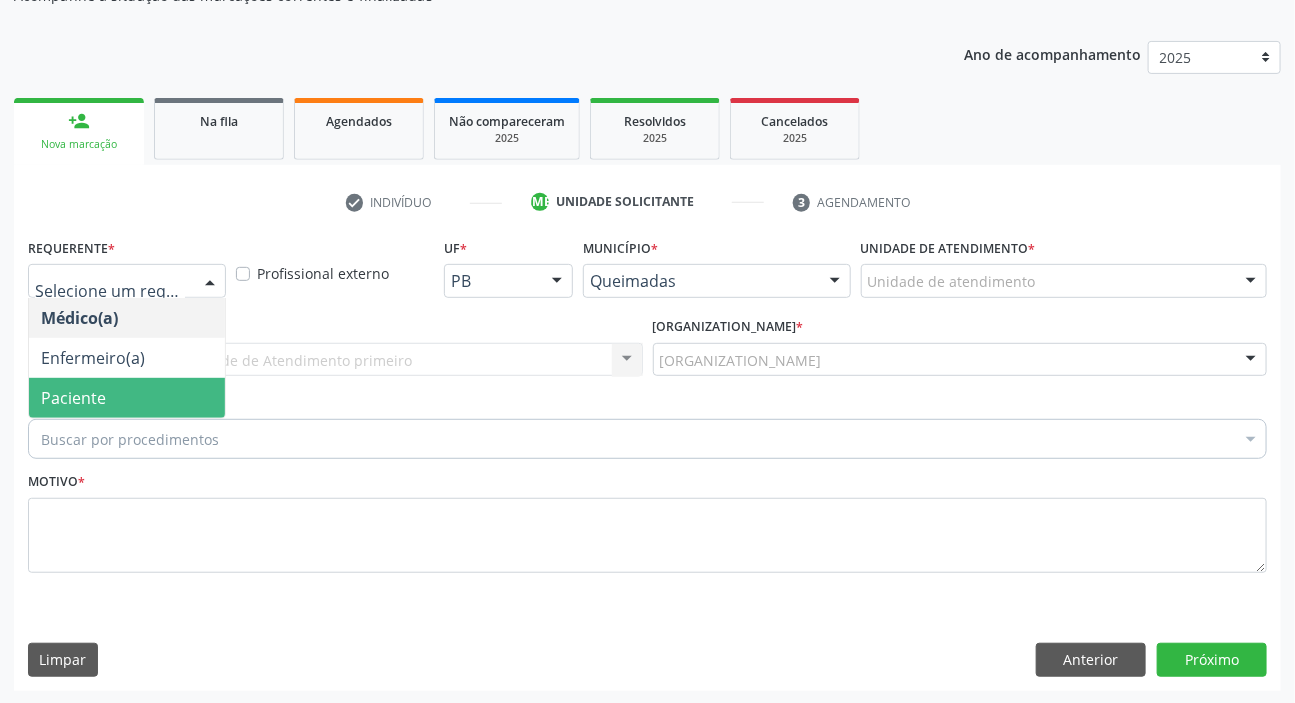 click on "Buscar por procedimentos" at bounding box center (647, 439) 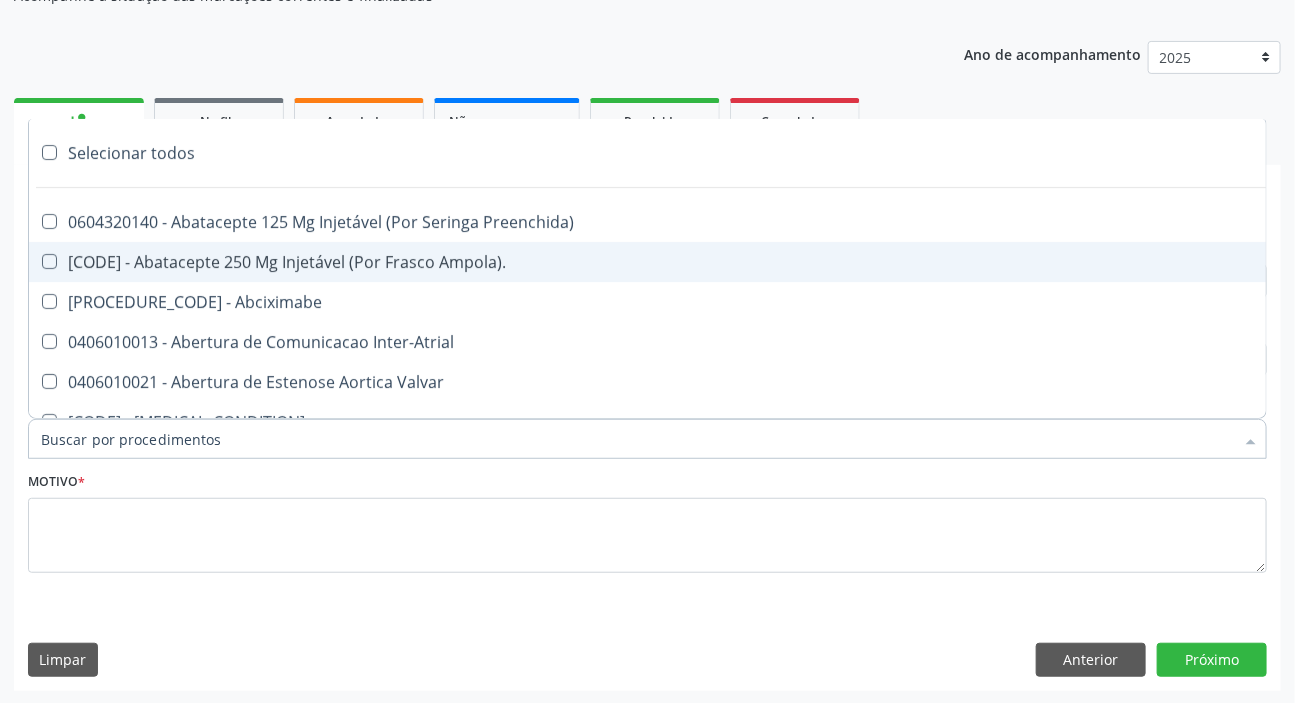 click on "Acompanhamento
Acompanhe a situação das marcações correntes e finalizadas
Relatórios
Acompanhamento
Consolidado
Procedimentos realizados
Ano de acompanhamento
2025 2024 2023 2022 2021
person_add
Nova marcação
Na fila   Agendados   Não compareceram
2025
Resolvidos
2025
Cancelados
2025
check
Indivíduo
2
Unidade solicitante
3
Agendamento
CNS
*
[PHONE]       done
Nome
*
[FIRST] [LAST]
[FIRST] [LAST]
CNS:
[PHONE]
CPF:    --   Nascimento:
[DATE]
Nenhum resultado encontrado para: "   "
Digite o nome ou CNS para buscar um indivíduo
Sexo
*
Feminino" at bounding box center (647, 307) 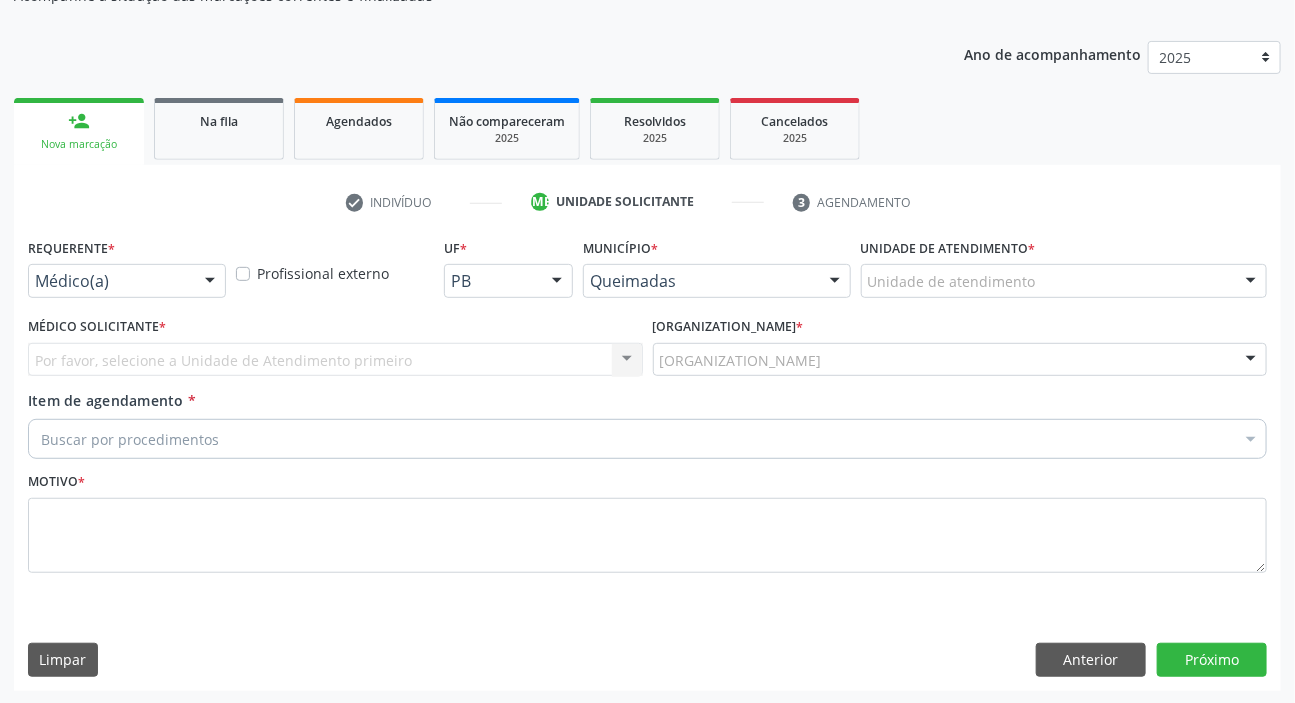 click on "[PROCEDURE_CODE] - Abciximabe" at bounding box center [819, 222] 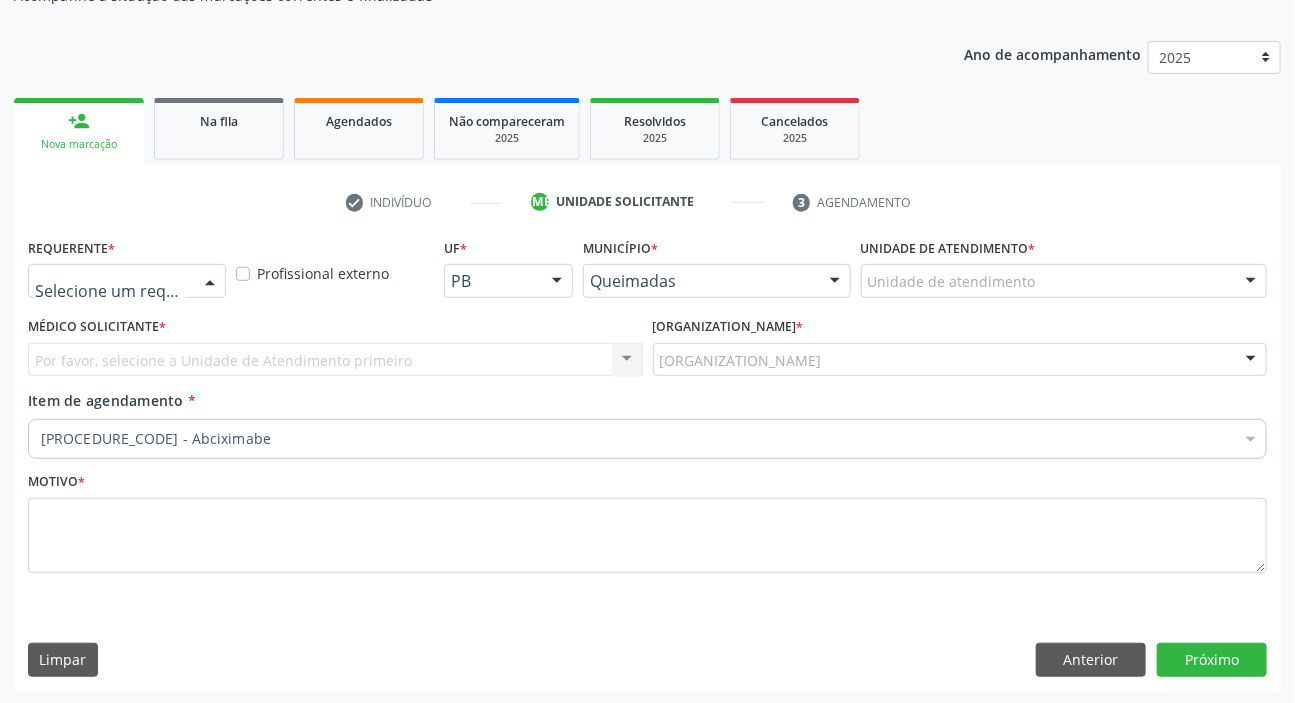click on "Médico(a)   Enfermeiro(a)   Paciente
Nenhum resultado encontrado para: "   "
Não há nenhuma opção para ser exibida." at bounding box center (127, 281) 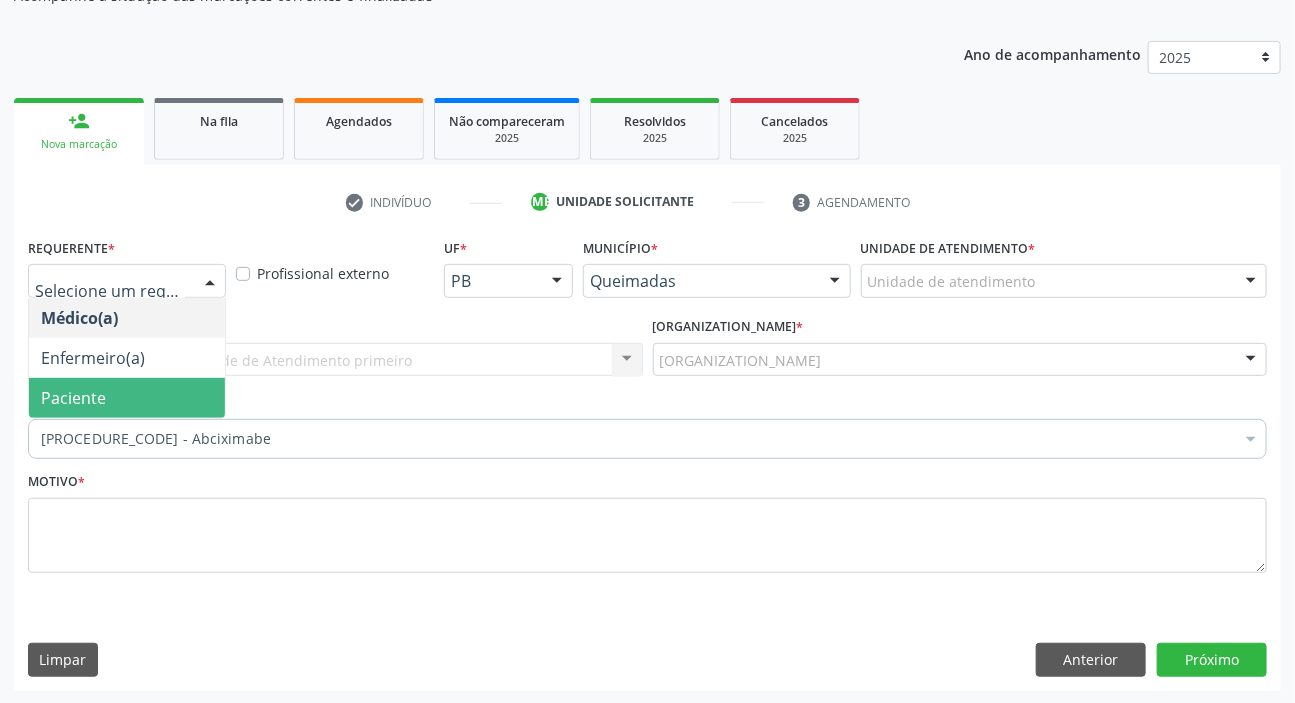 click on "Paciente" at bounding box center [127, 398] 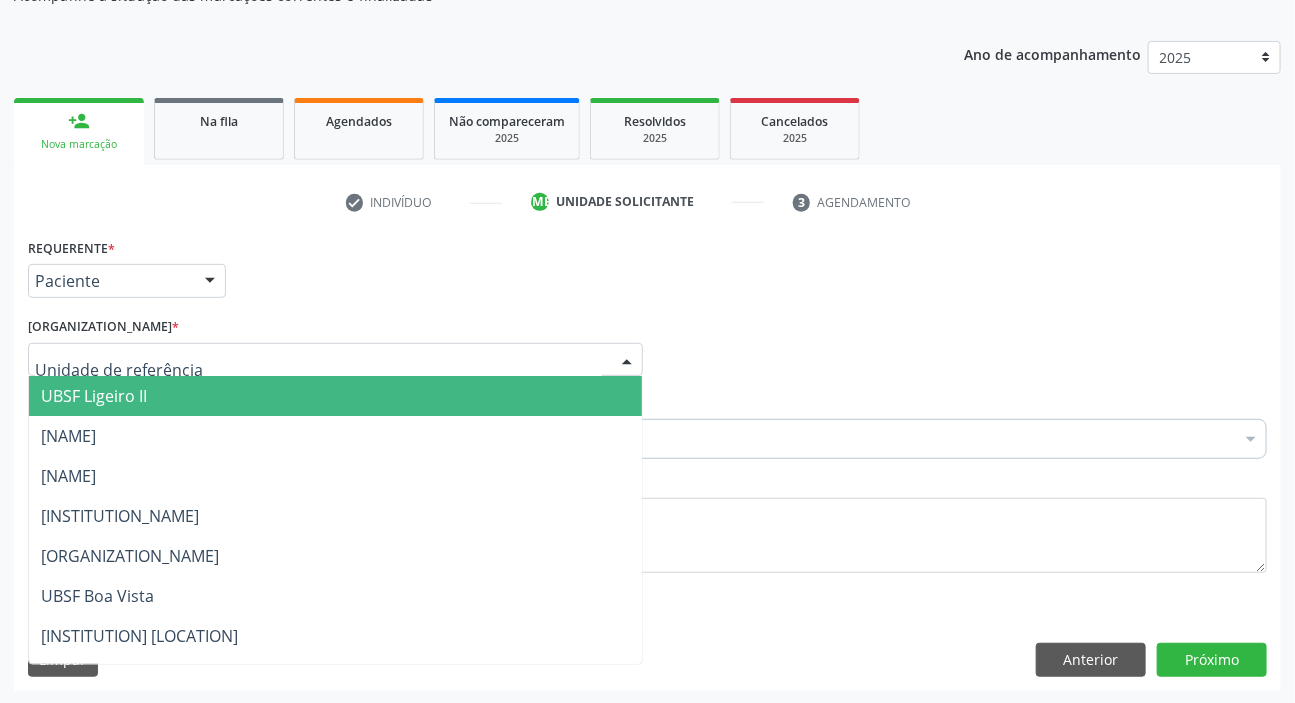 click at bounding box center [335, 360] 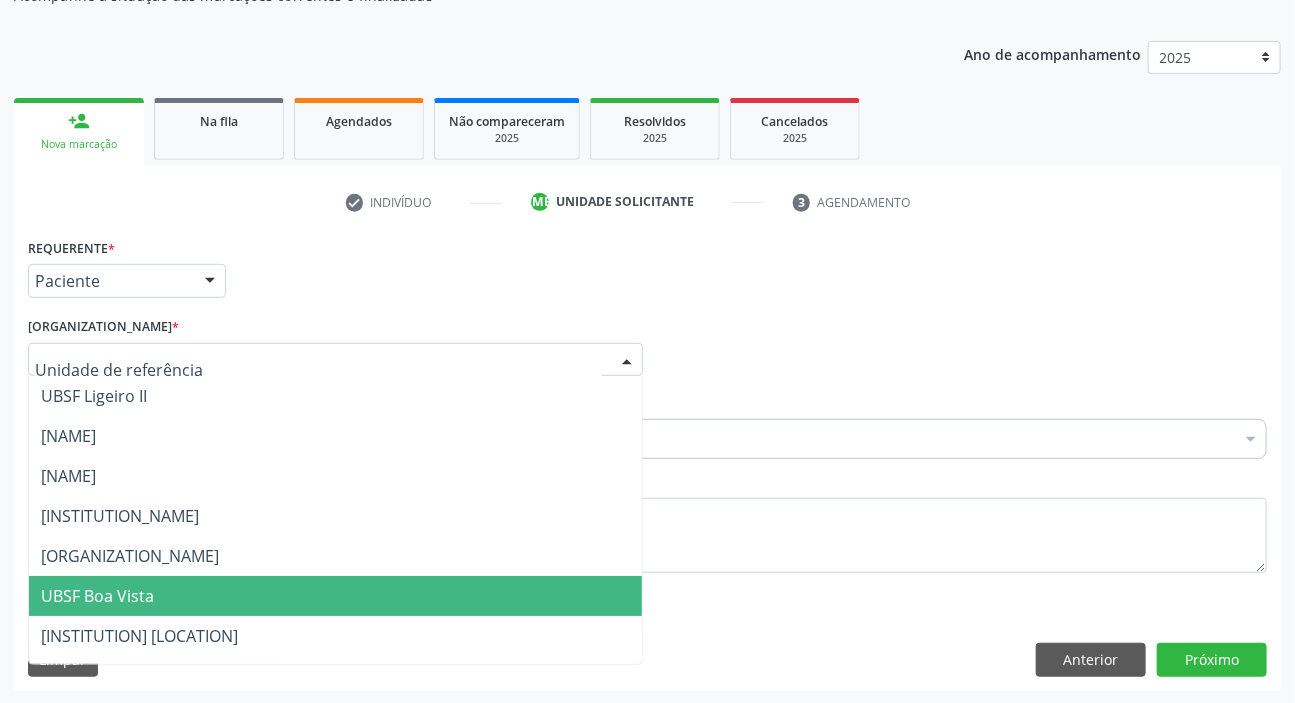 click on "UBSF Boa Vista" at bounding box center (97, 596) 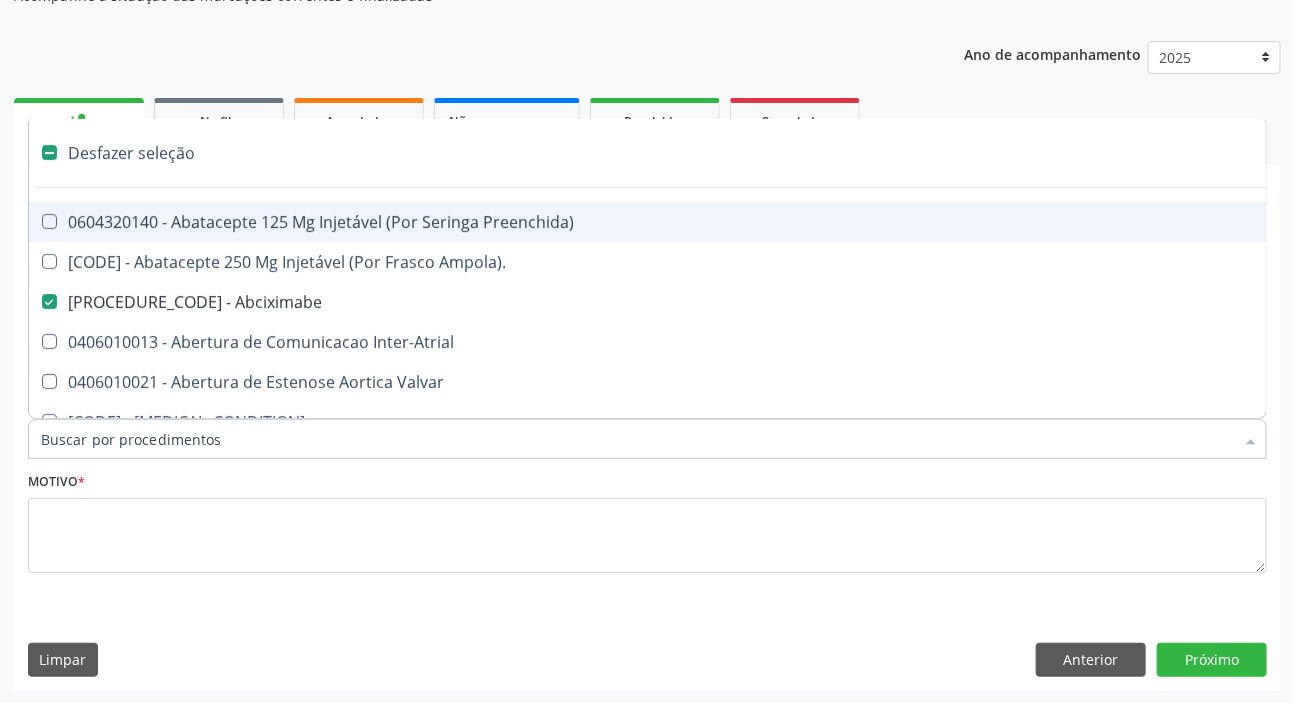 click at bounding box center (49, 152) 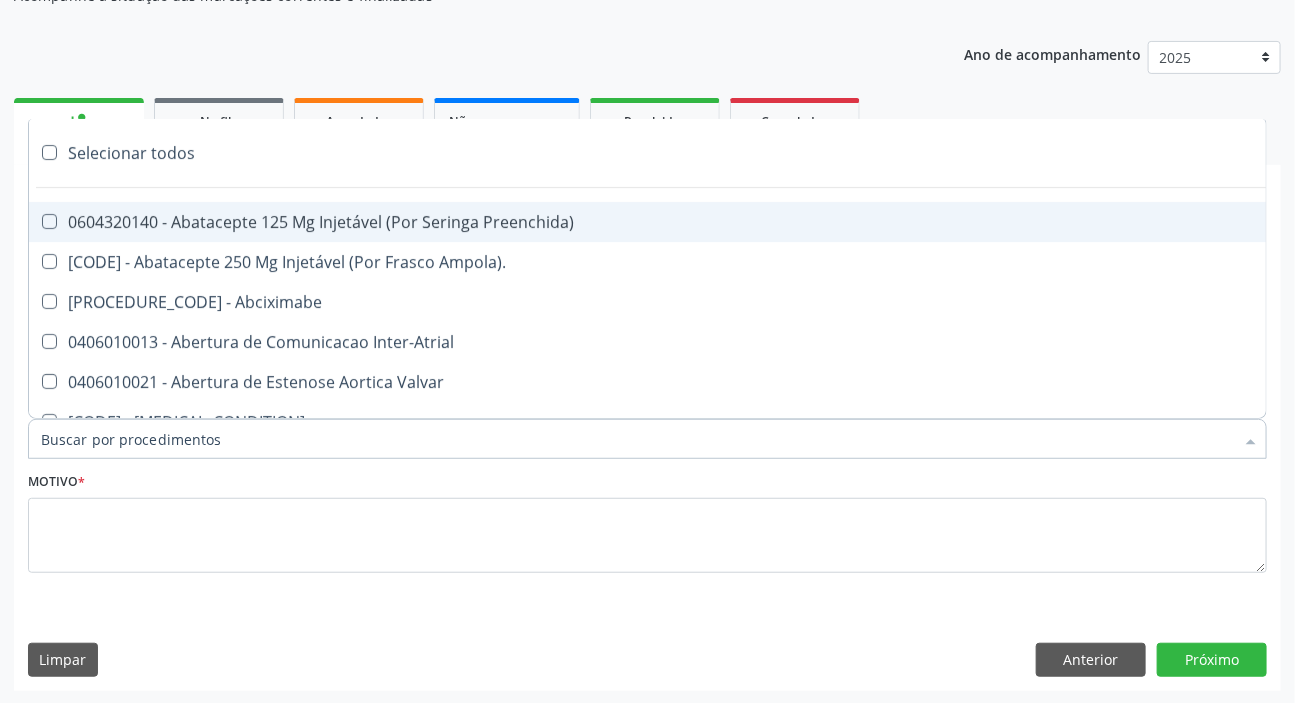paste on "DERMATO" 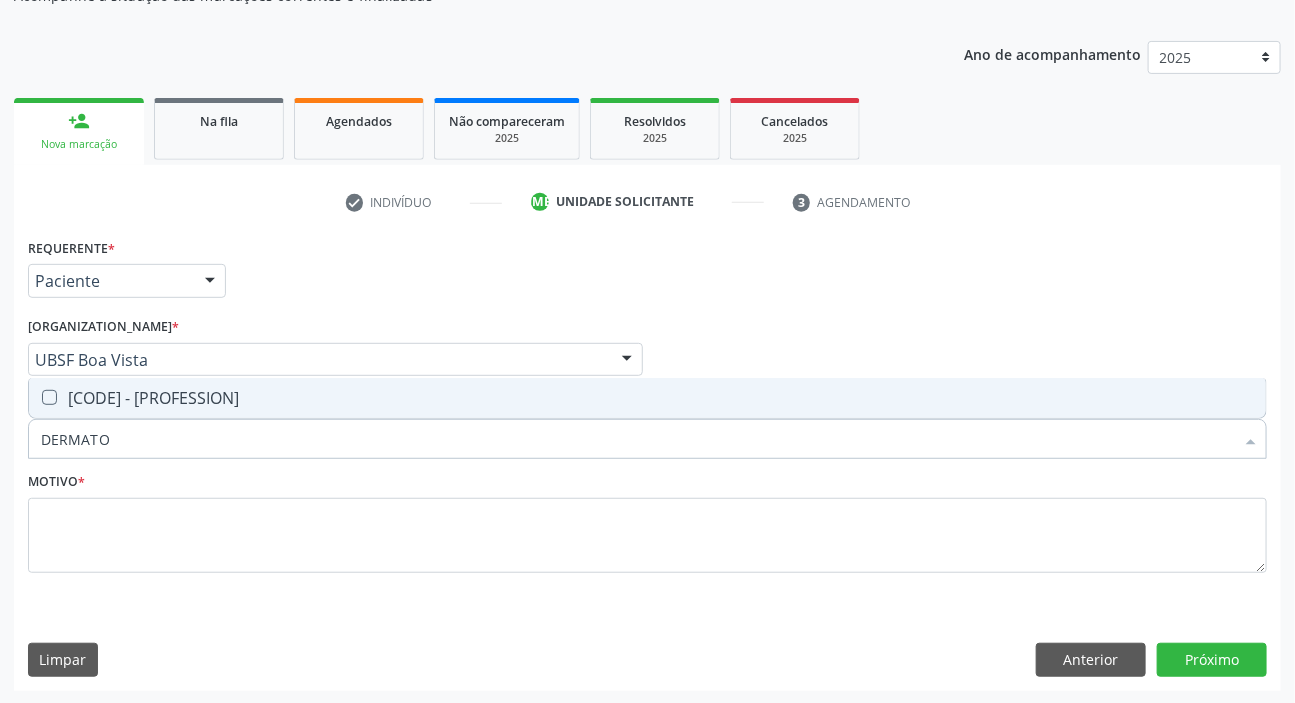 click on "[CODE] - [PROFESSION]" at bounding box center (647, 398) 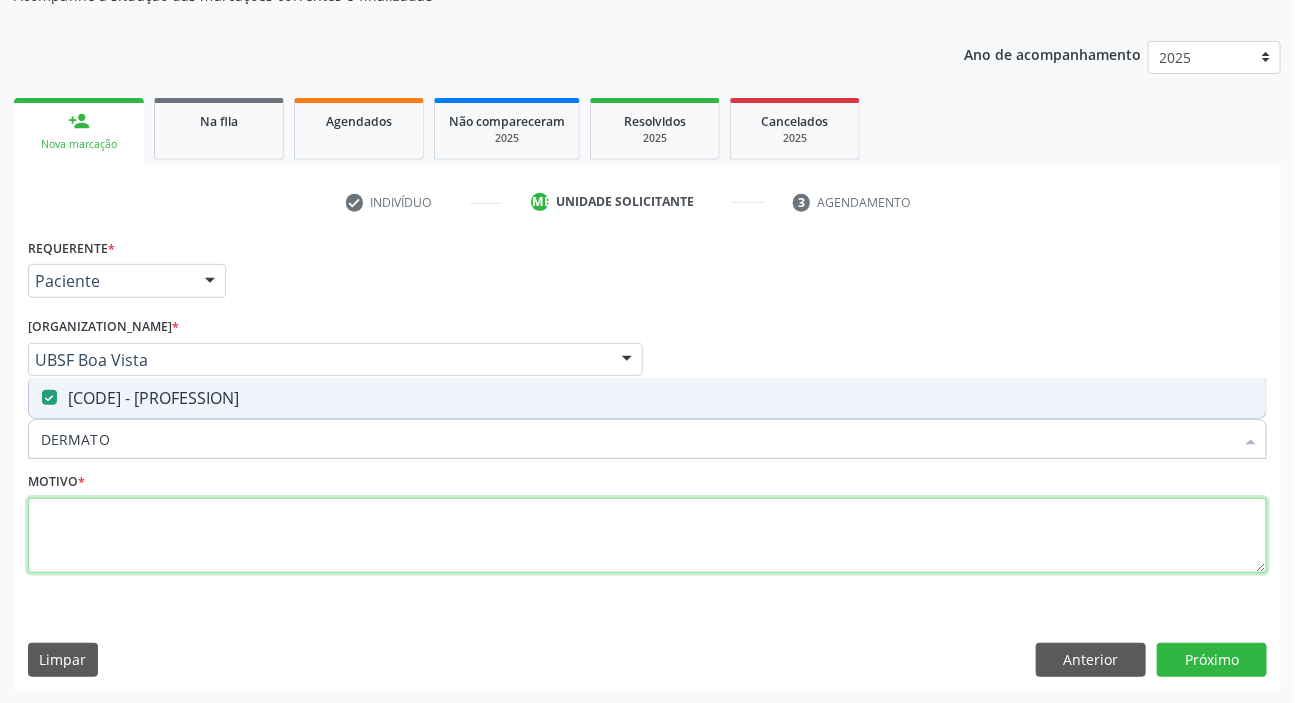 click at bounding box center (647, 536) 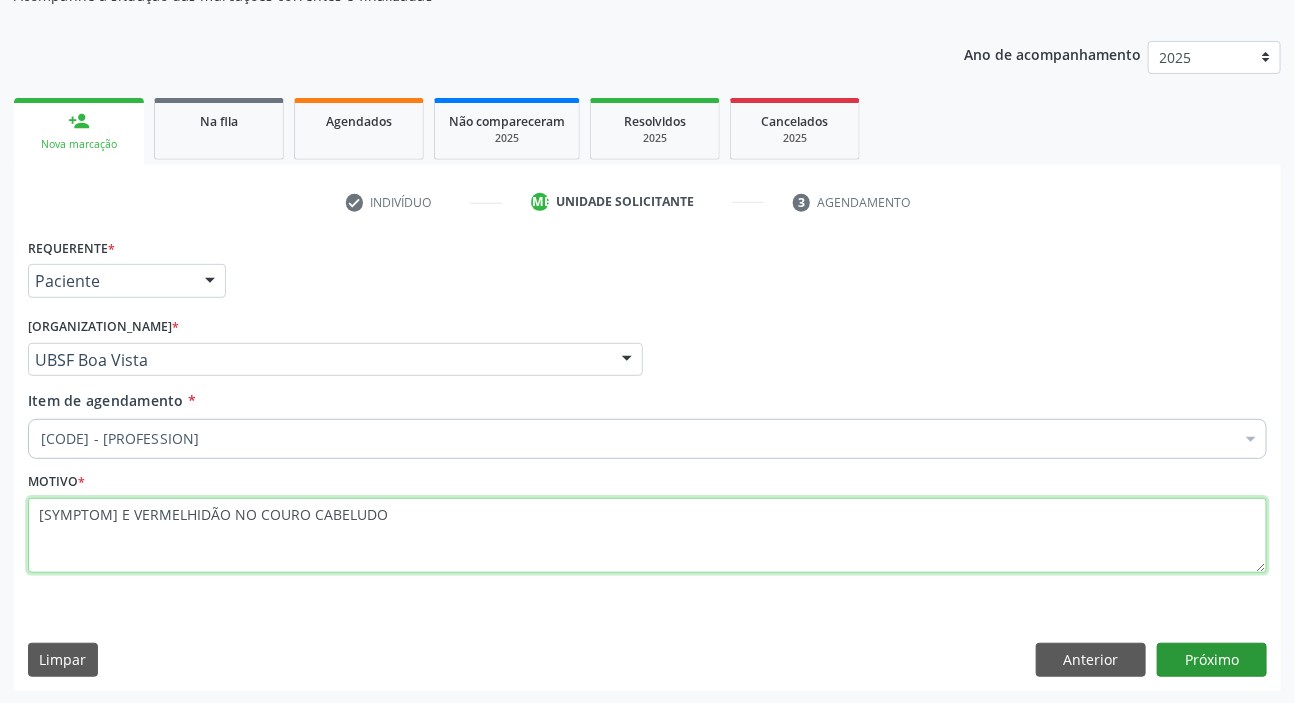 type on "[SYMPTOM] E VERMELHIDÃO NO COURO CABELUDO" 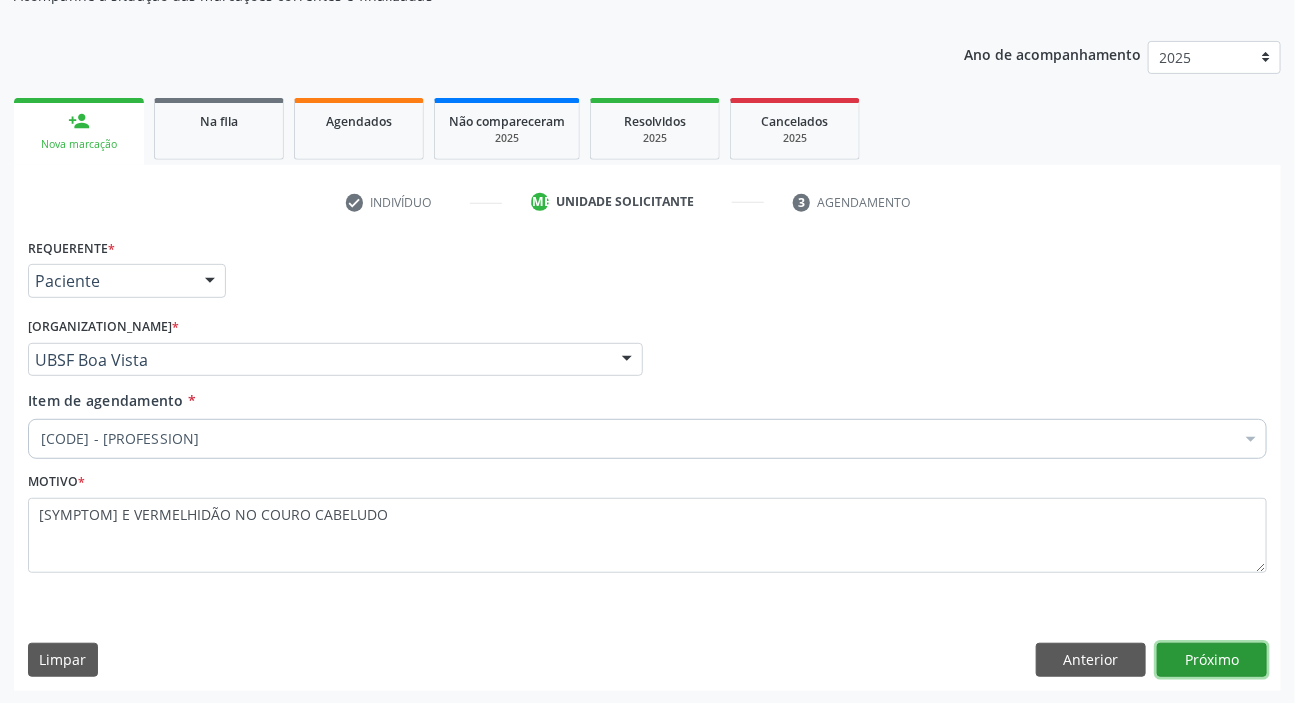 click on "Próximo" at bounding box center (1212, 660) 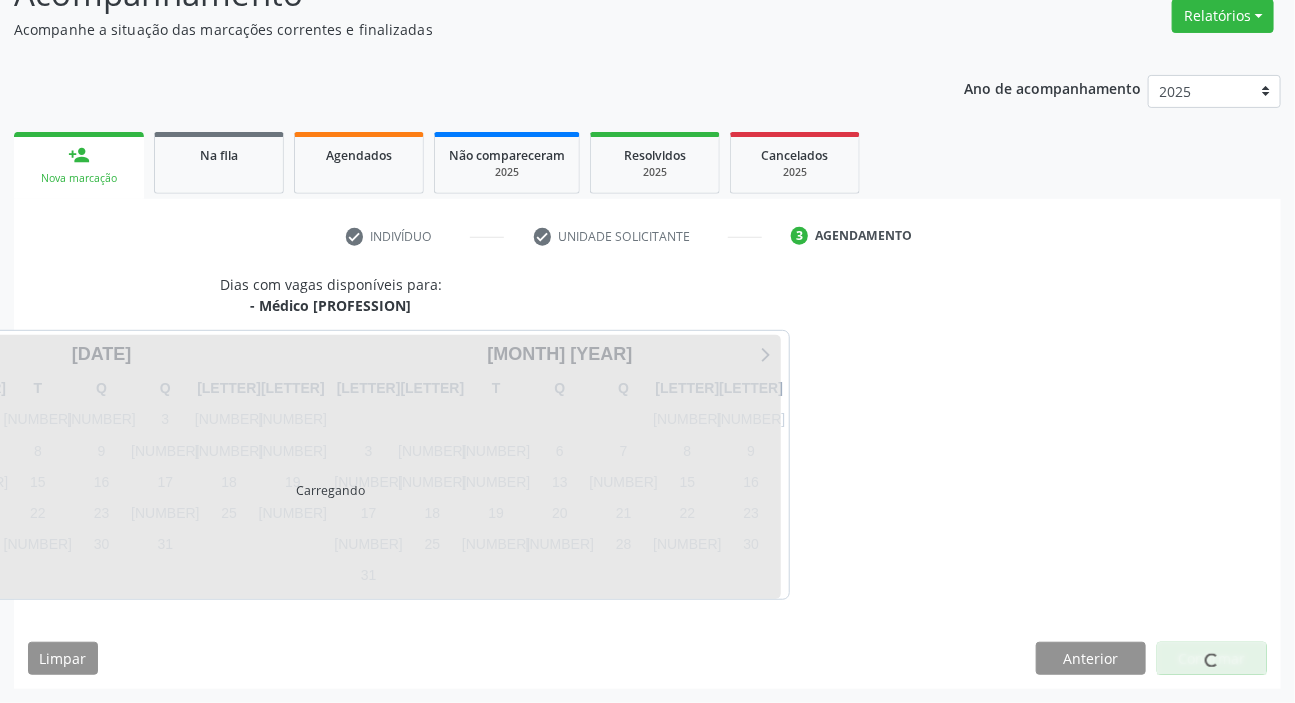 scroll, scrollTop: 166, scrollLeft: 0, axis: vertical 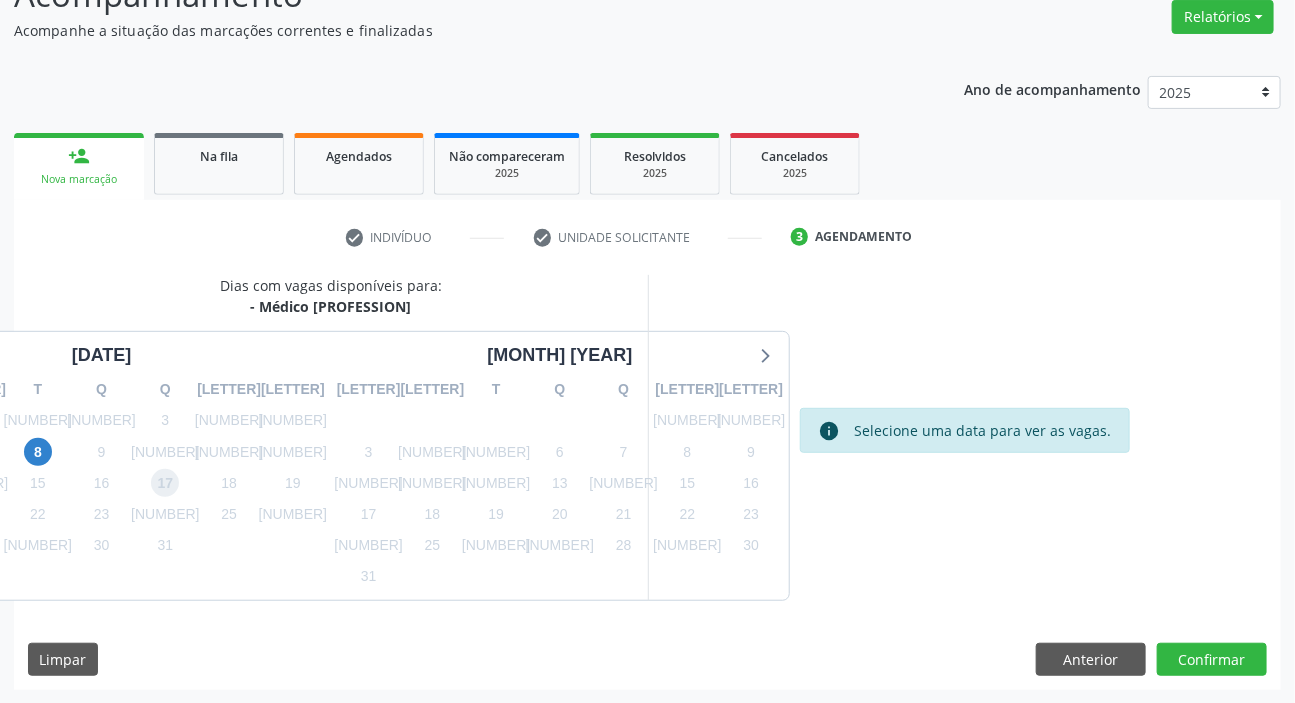 click on "17" at bounding box center (165, 483) 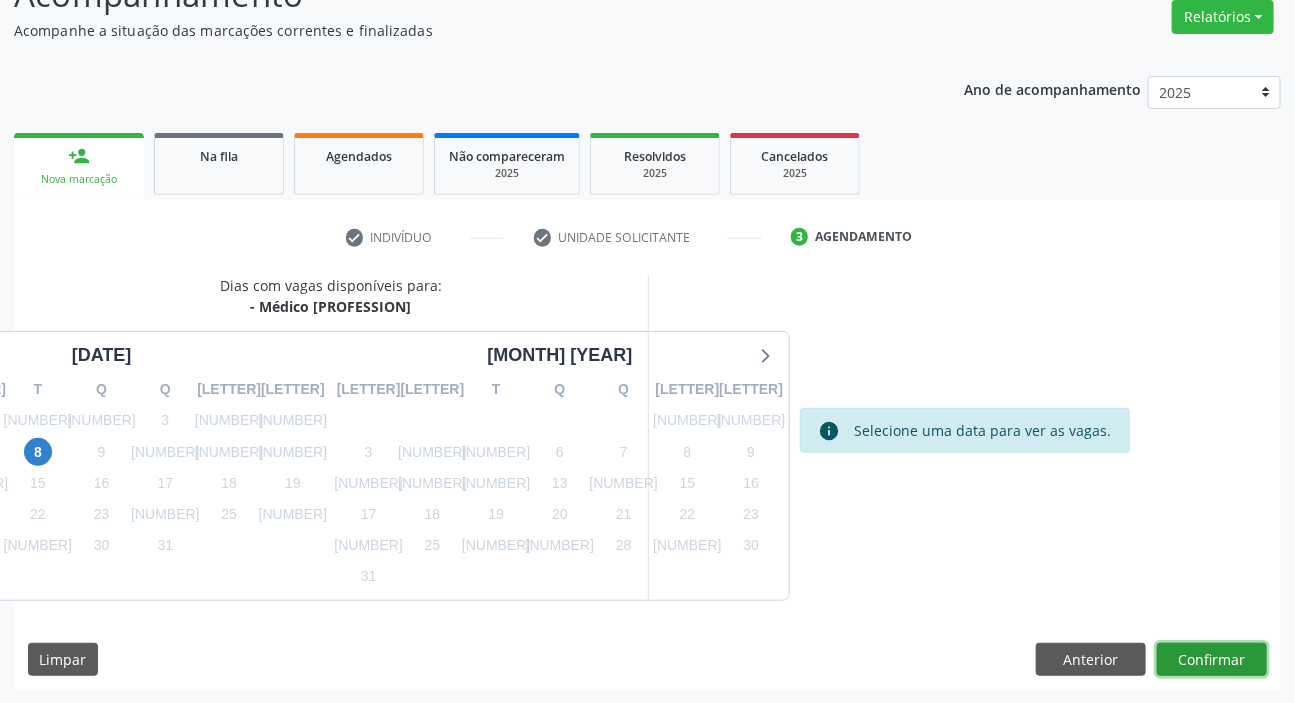 click on "Confirmar" at bounding box center (1212, 660) 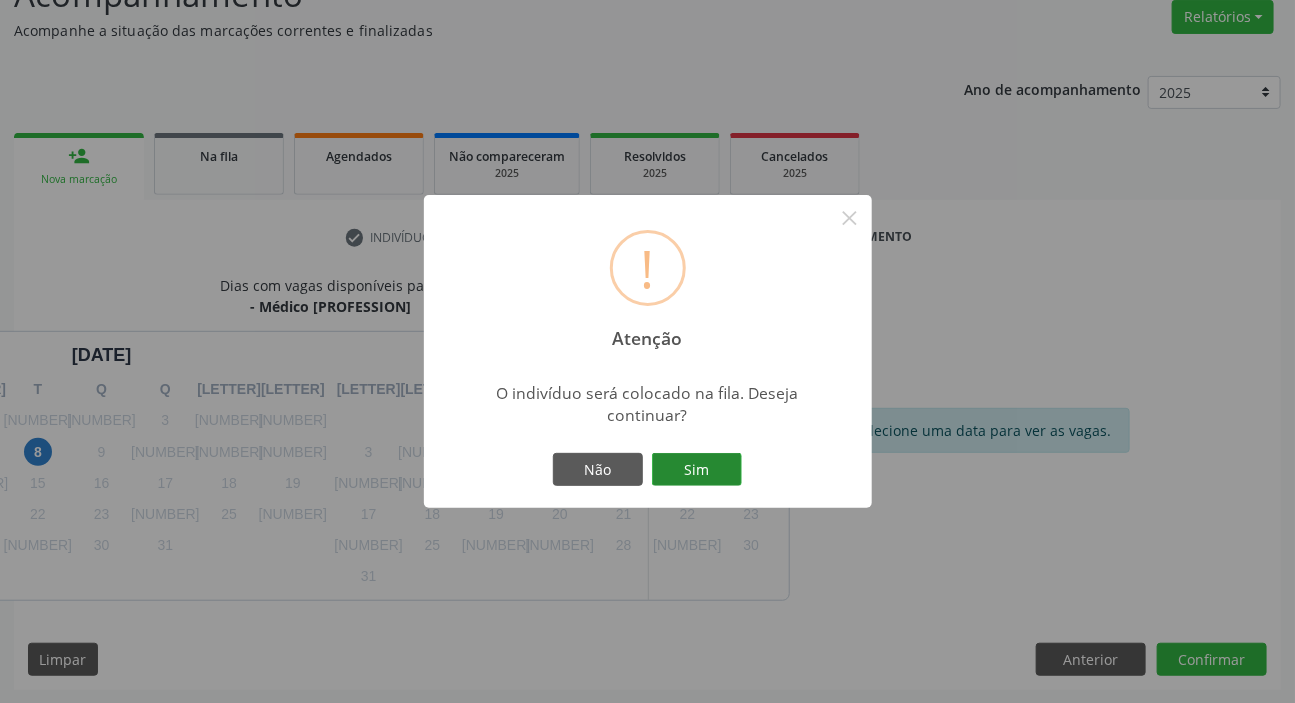 click on "Sim" at bounding box center (697, 470) 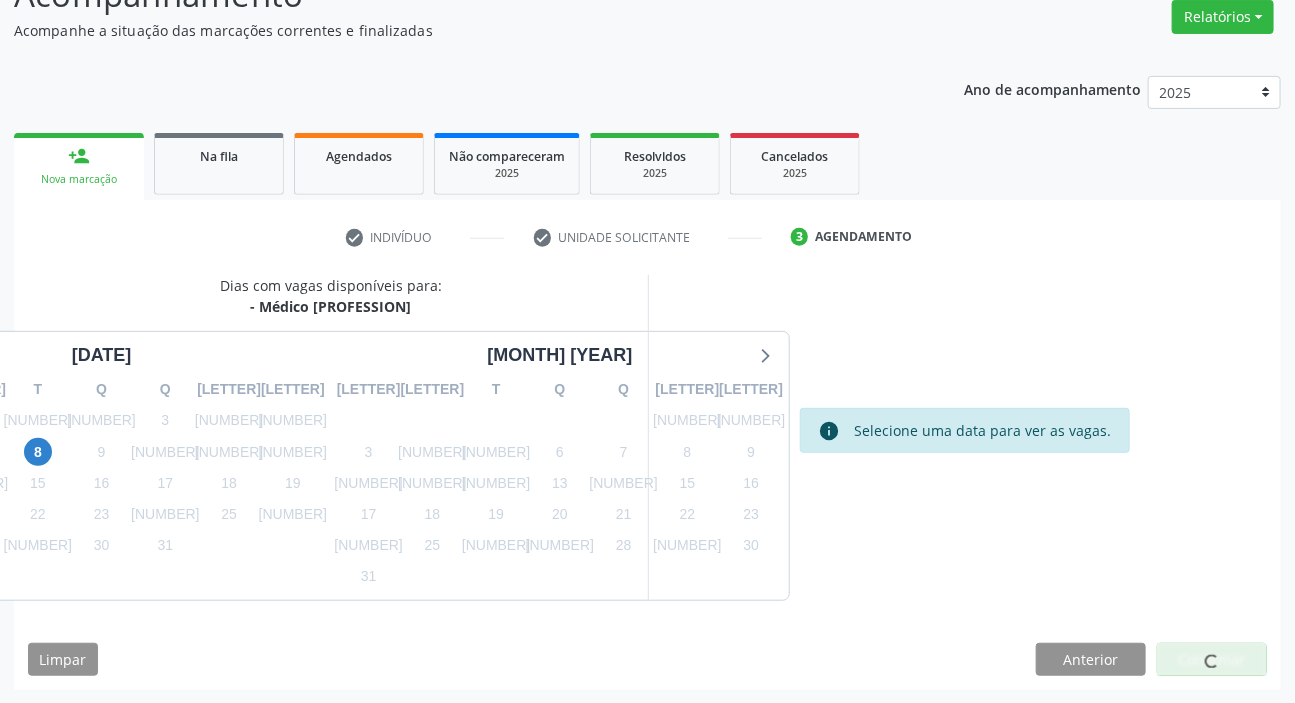 scroll, scrollTop: 0, scrollLeft: 0, axis: both 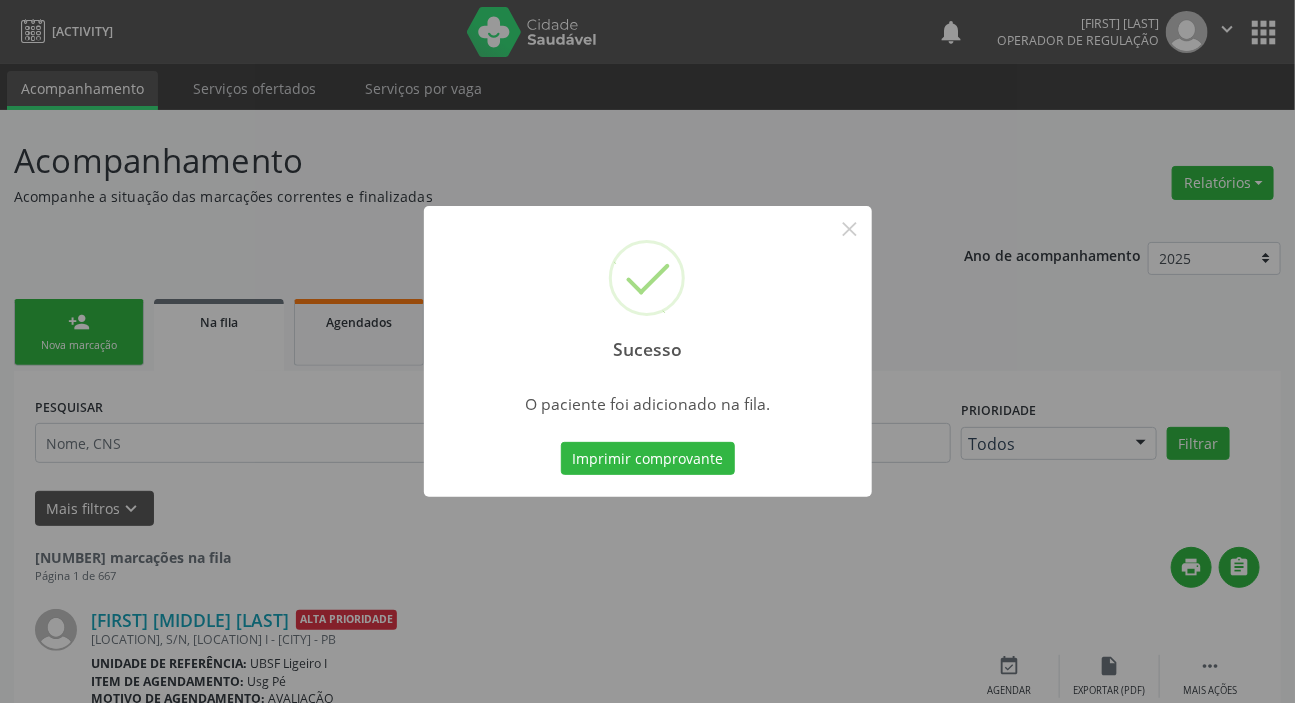 click on "Sucesso × O paciente foi adicionado na fila. Imprimir comprovante Cancel" at bounding box center [647, 351] 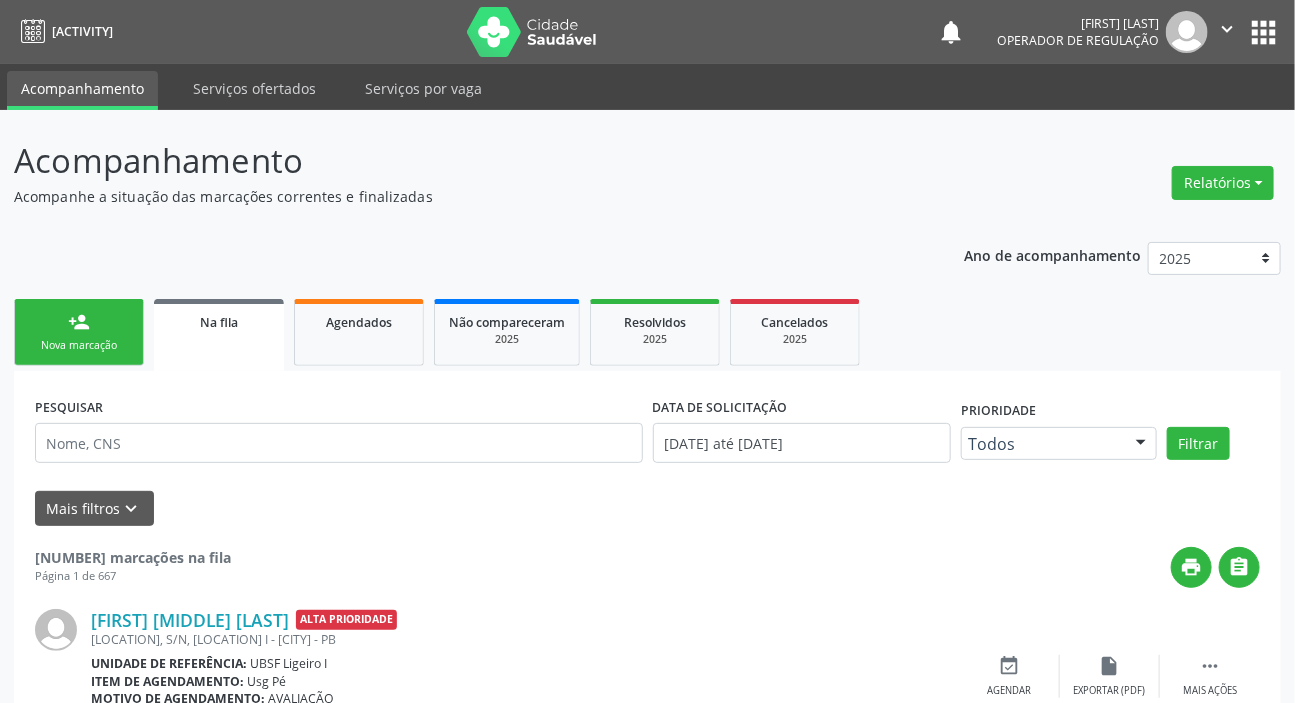 click on "Nova marcação" at bounding box center (79, 345) 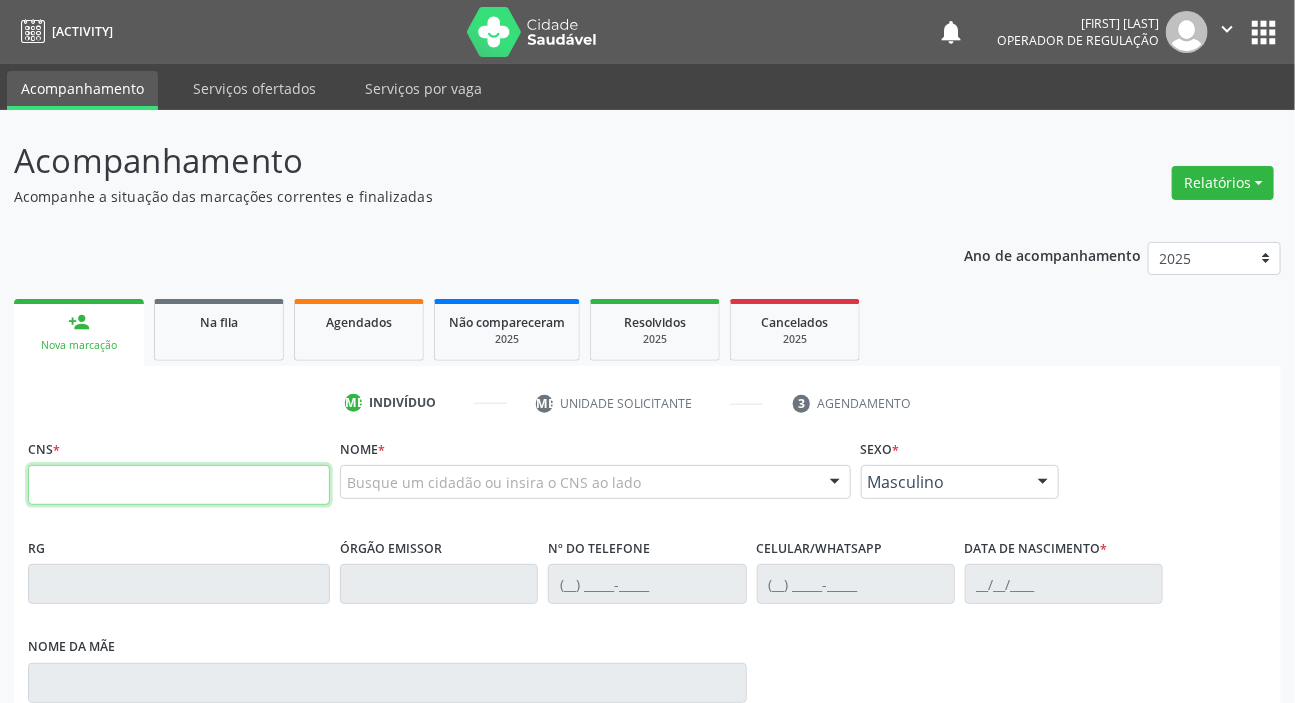 click at bounding box center [179, 485] 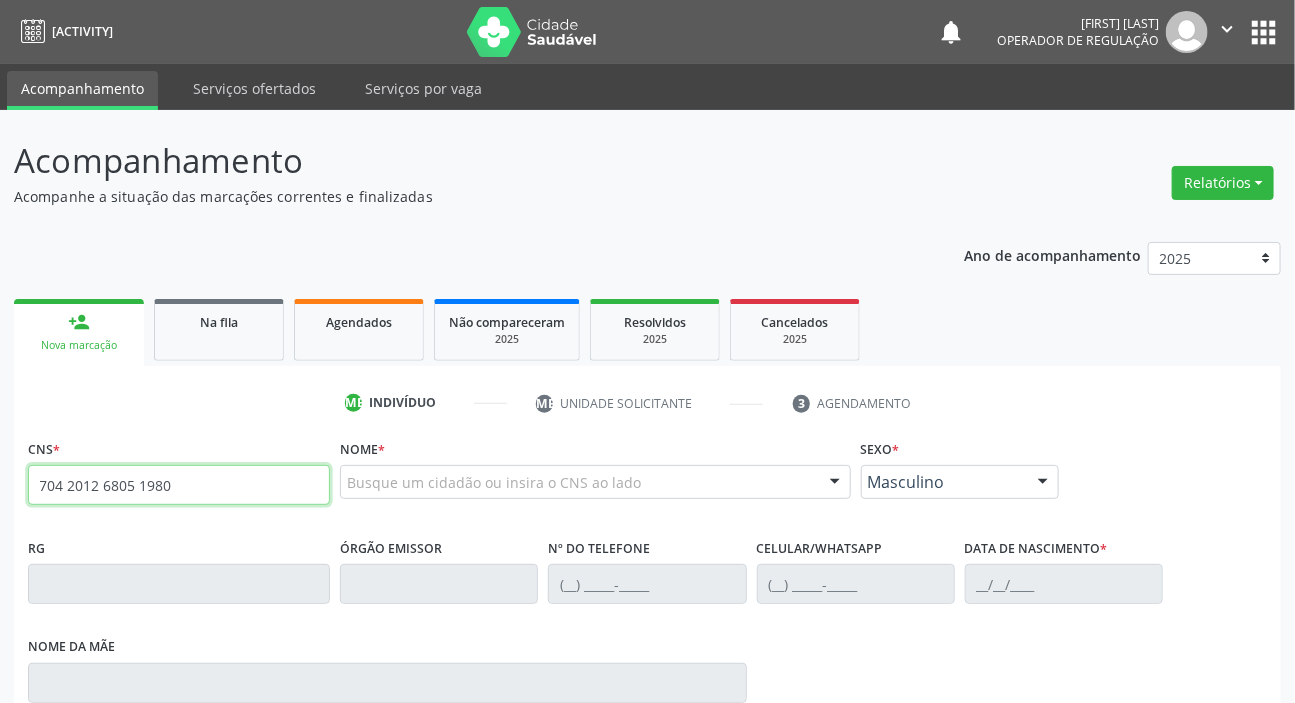 type on "704 2012 6805 1980" 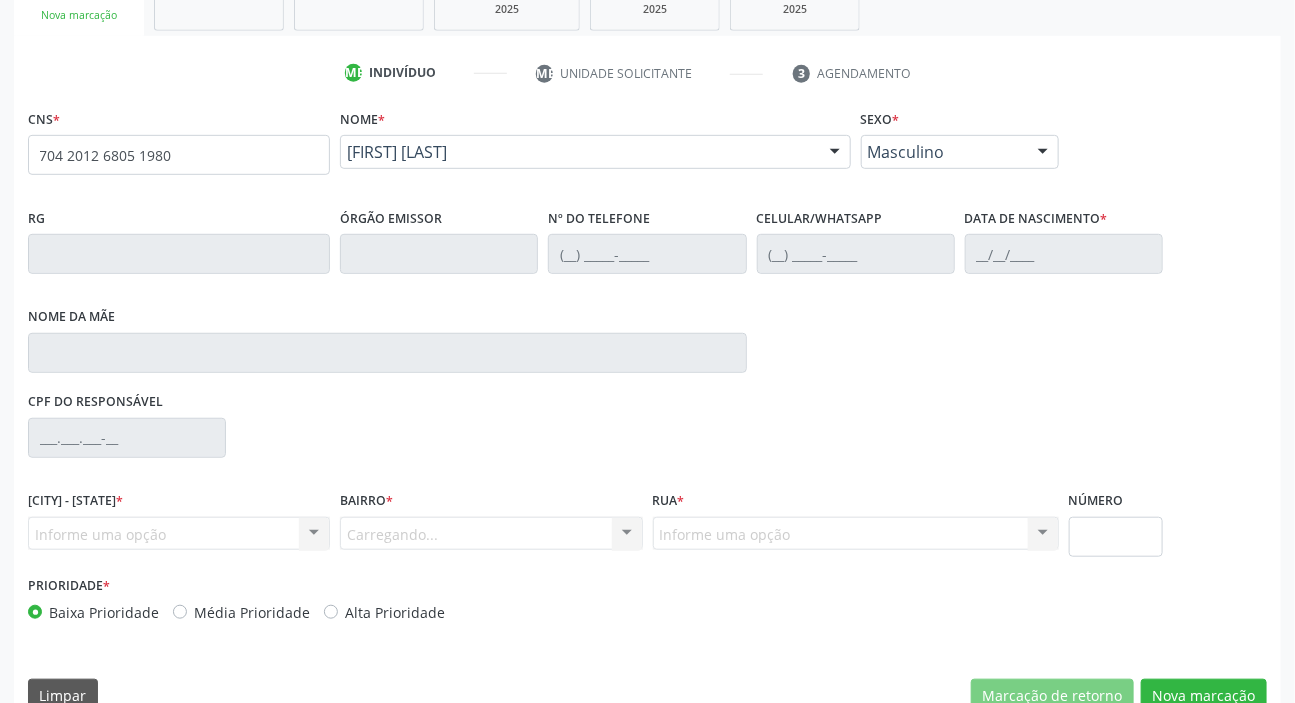 scroll, scrollTop: 366, scrollLeft: 0, axis: vertical 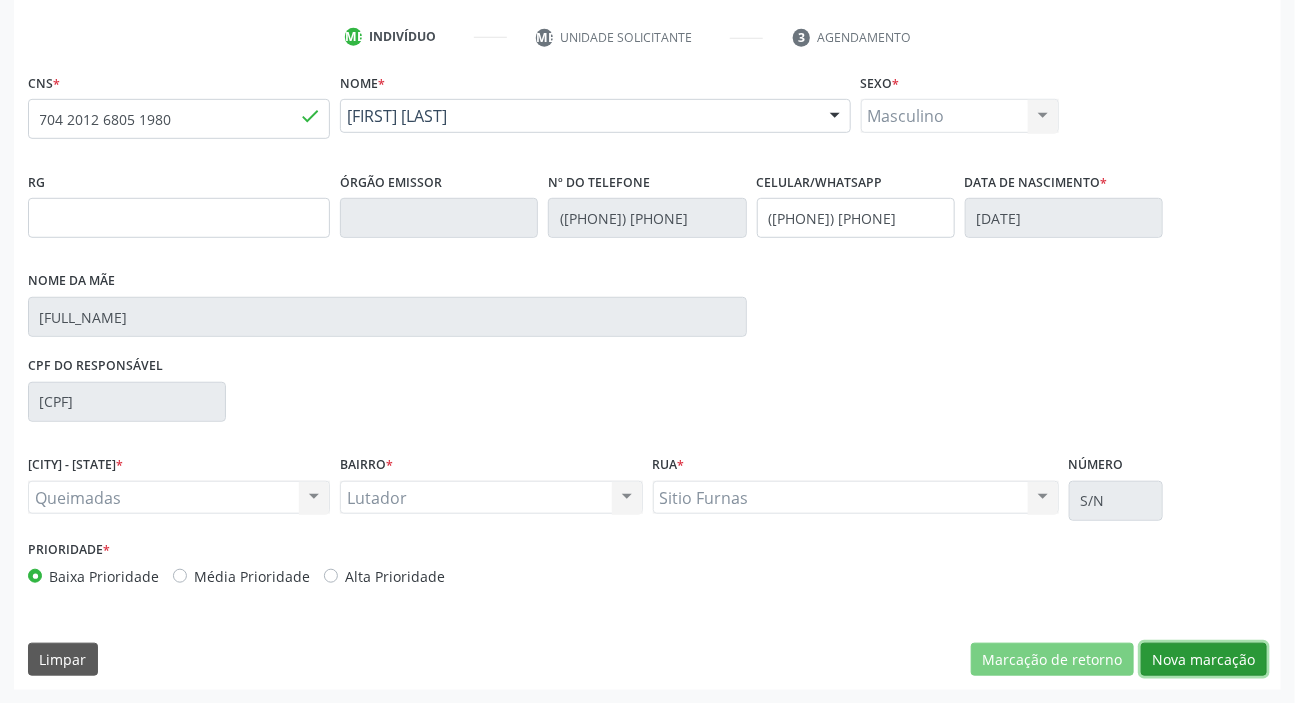 click on "Nova marcação" at bounding box center [1052, 660] 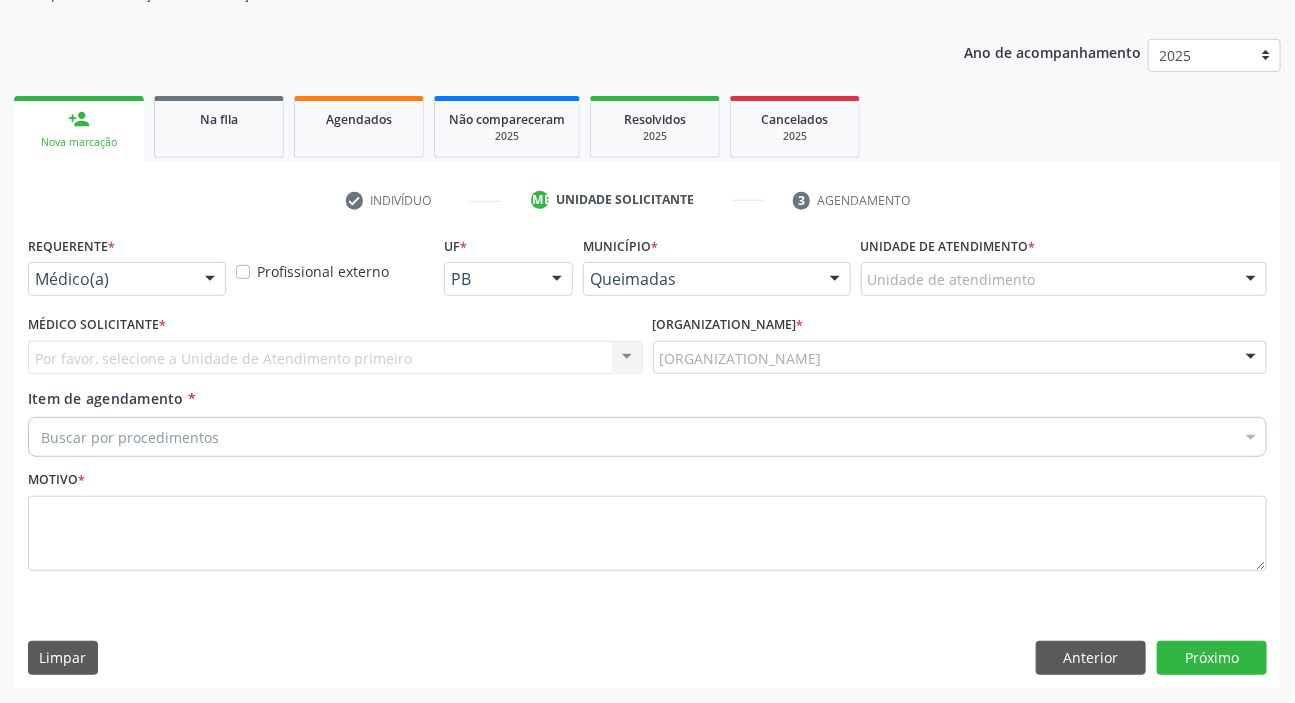 scroll, scrollTop: 201, scrollLeft: 0, axis: vertical 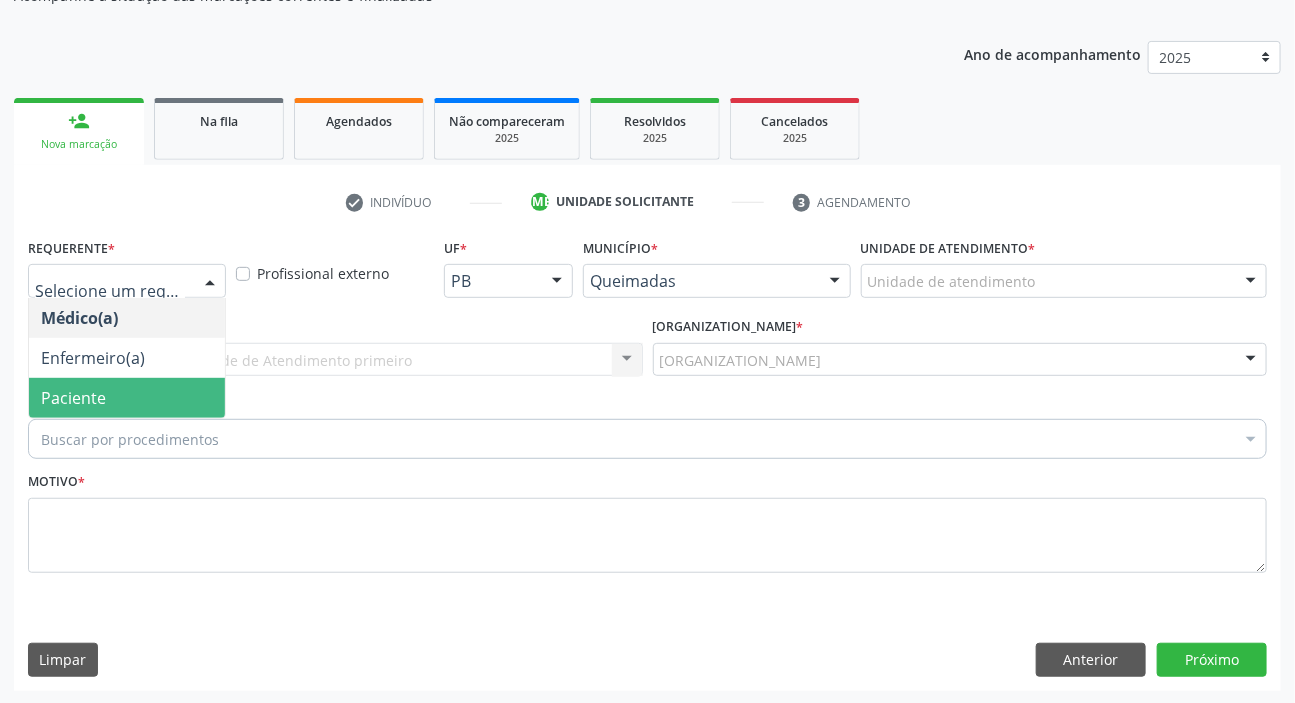 click on "Paciente" at bounding box center [73, 398] 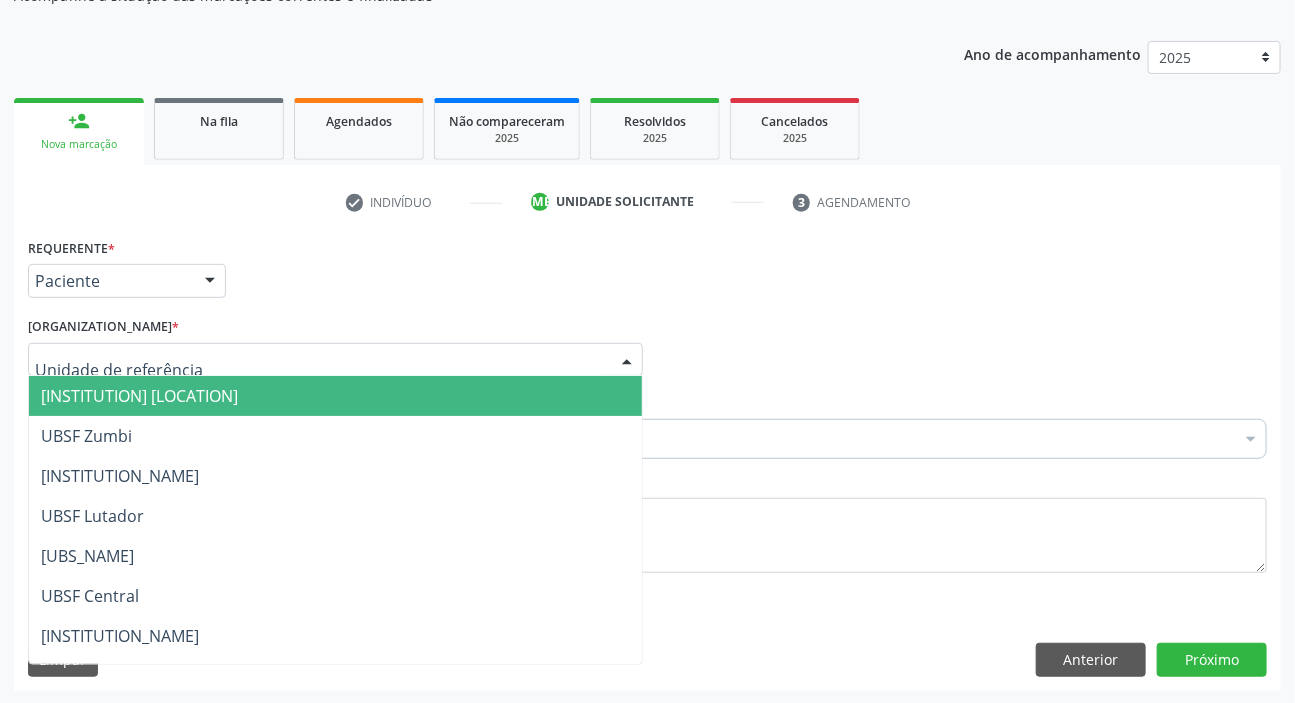 scroll, scrollTop: 272, scrollLeft: 0, axis: vertical 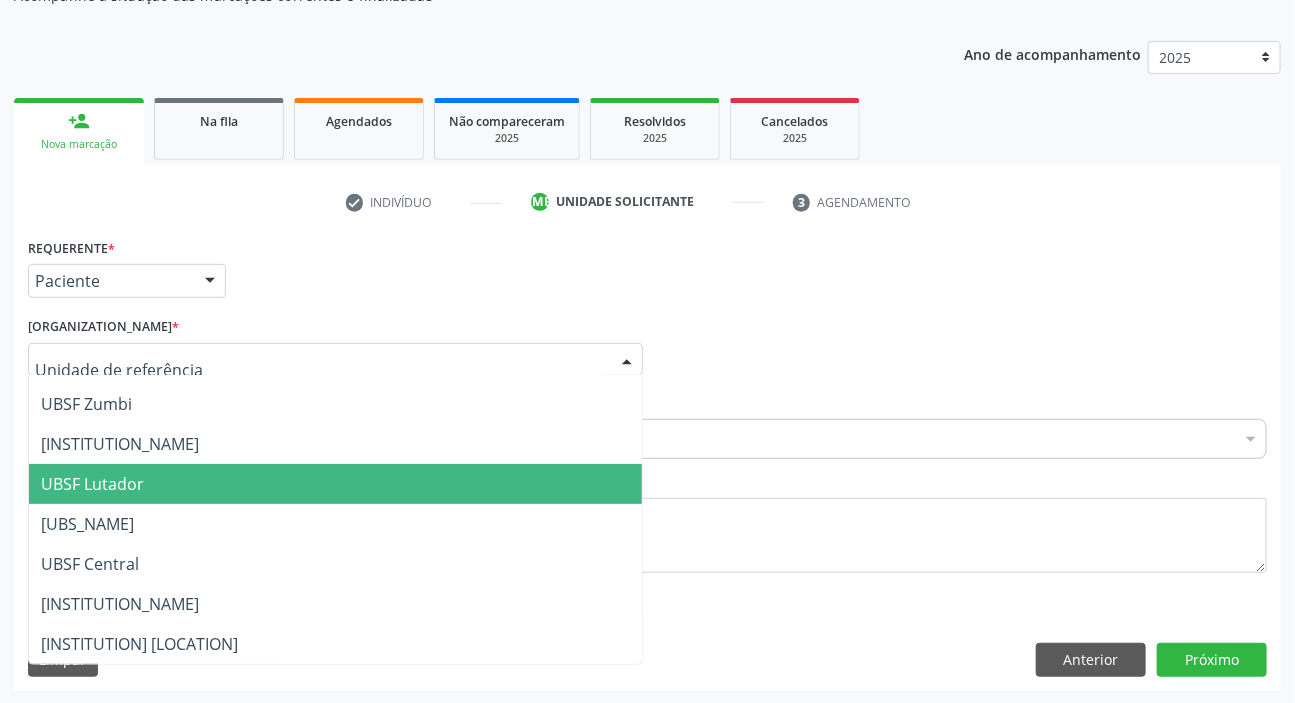 click on "UBSF Lutador" at bounding box center (92, 484) 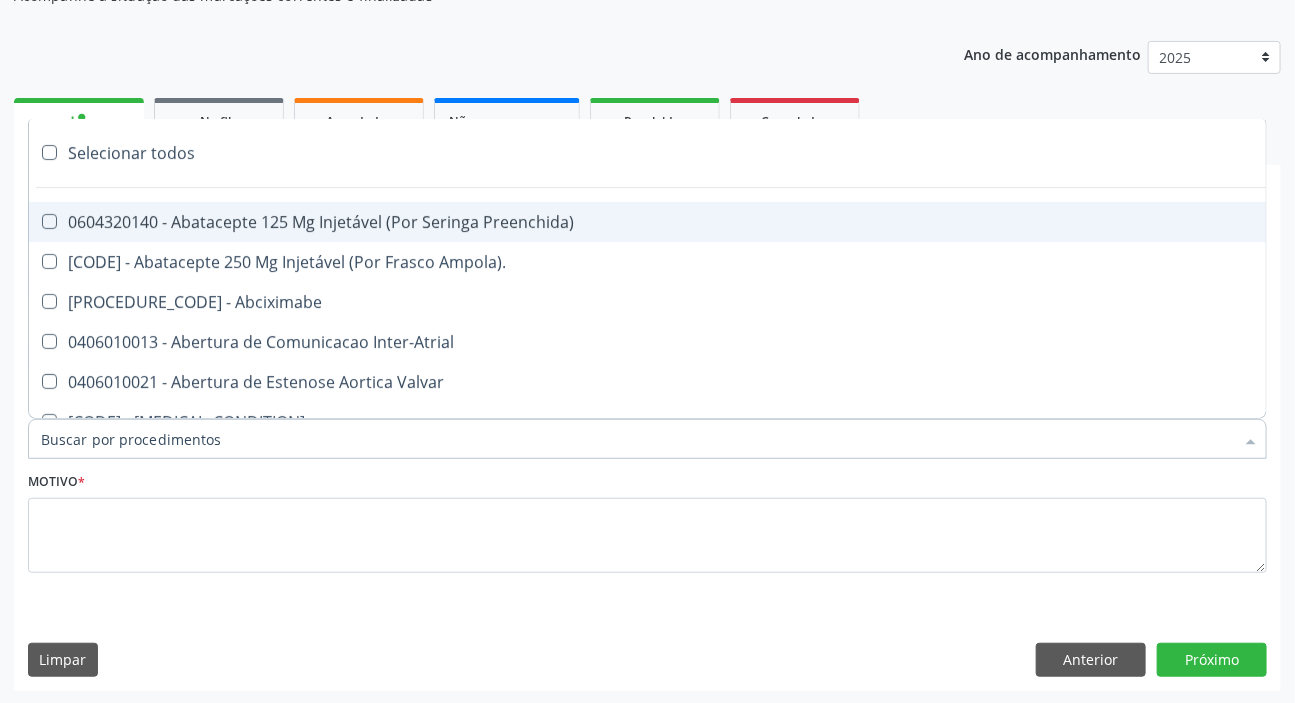 paste on "DERMATO" 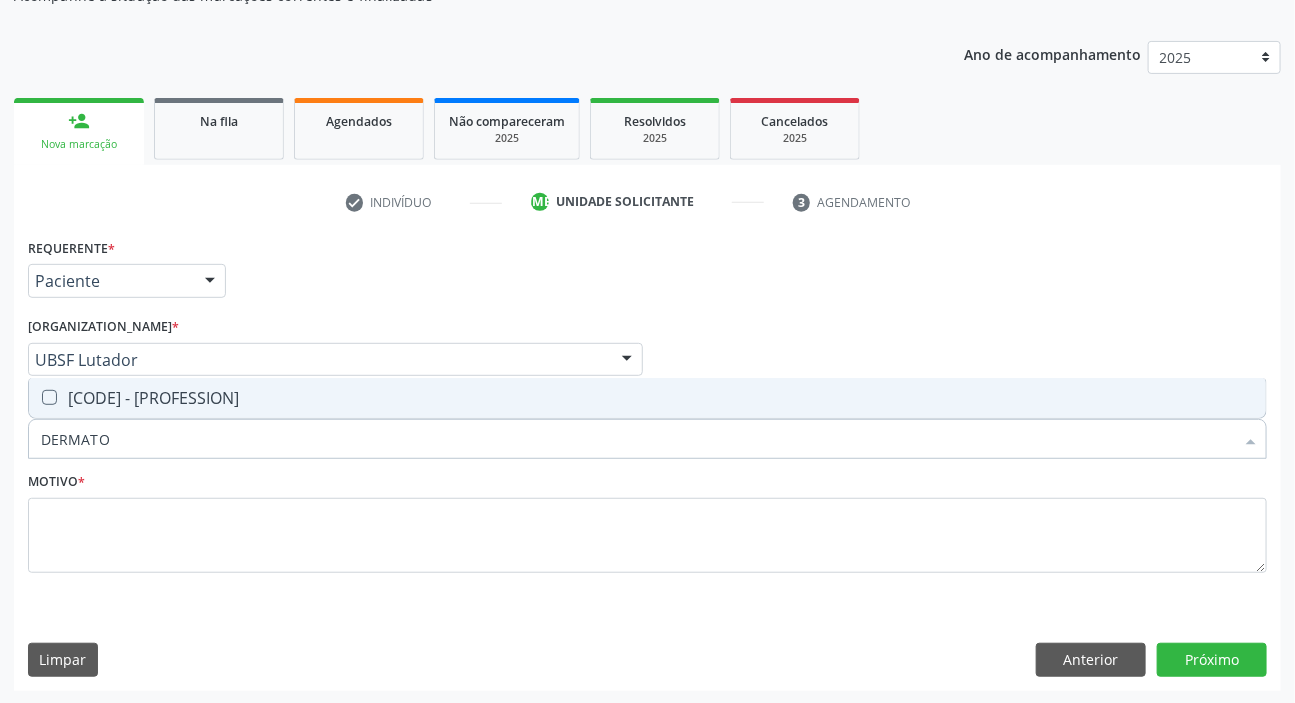 click on "[CODE] - [PROFESSION]" at bounding box center (647, 398) 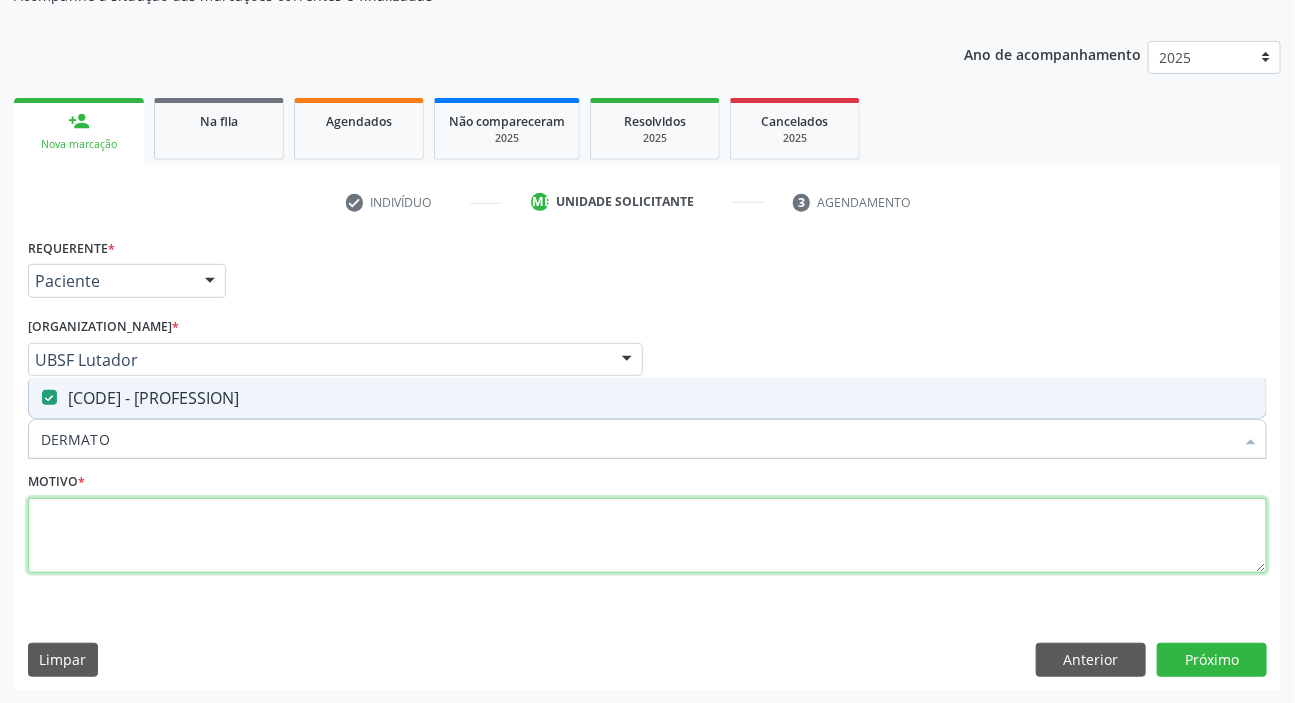 click at bounding box center (647, 536) 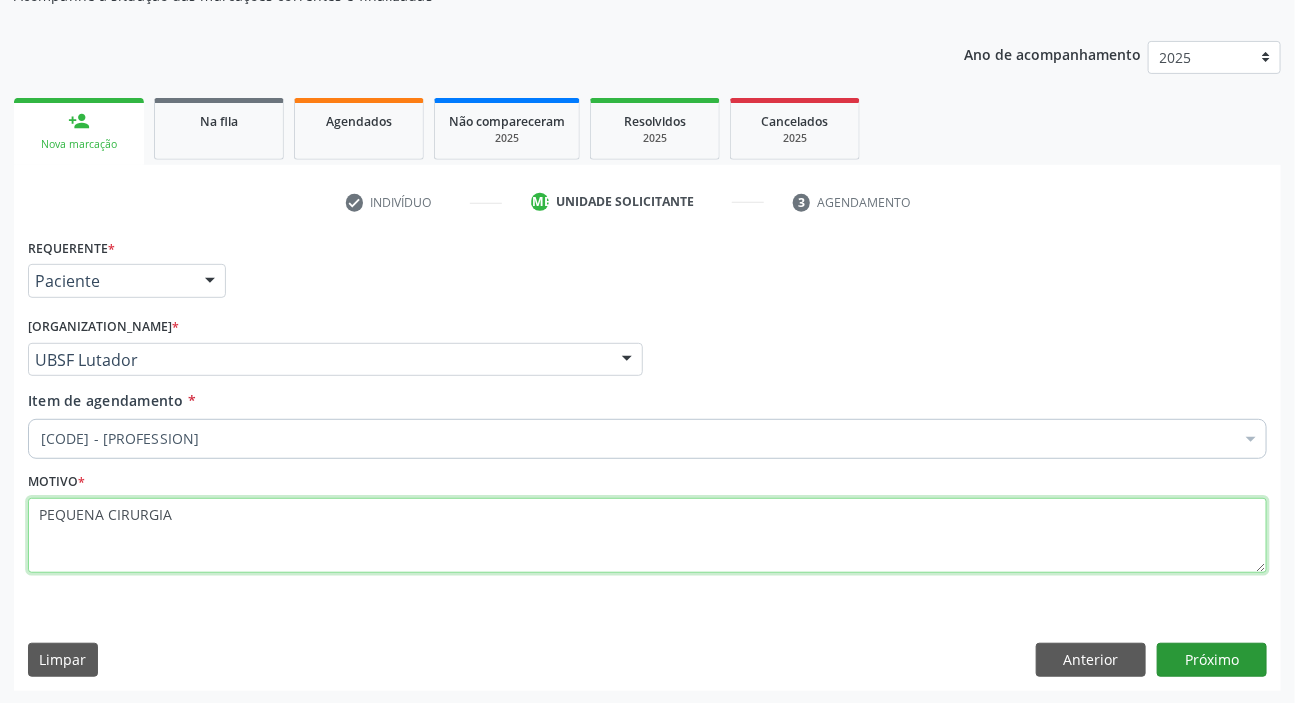type on "PEQUENA CIRURGIA" 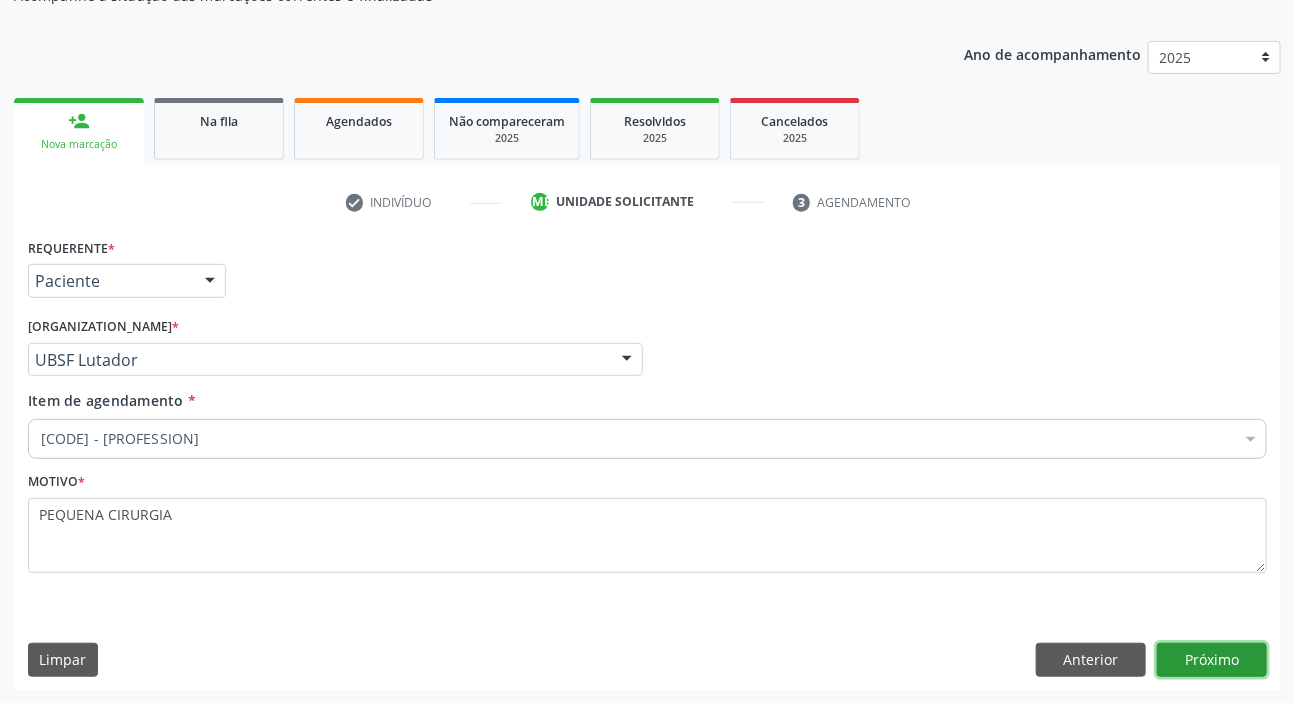 click on "Próximo" at bounding box center (1212, 660) 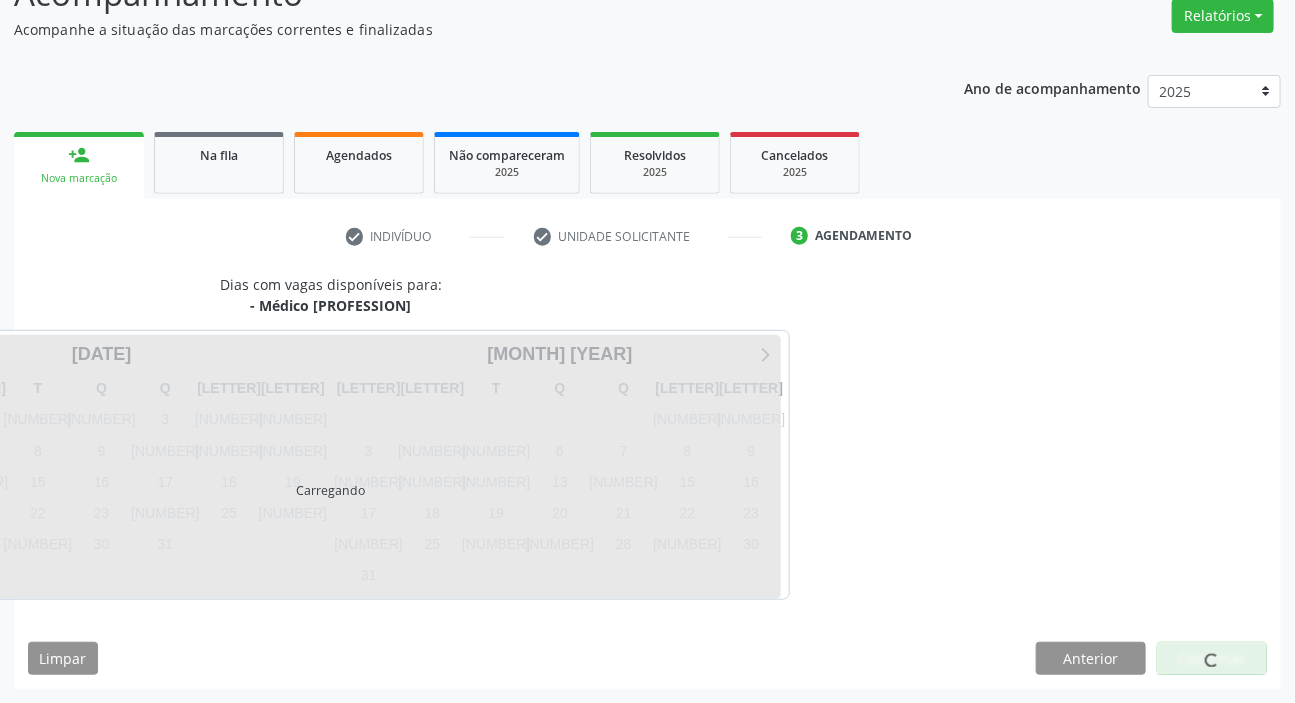scroll, scrollTop: 166, scrollLeft: 0, axis: vertical 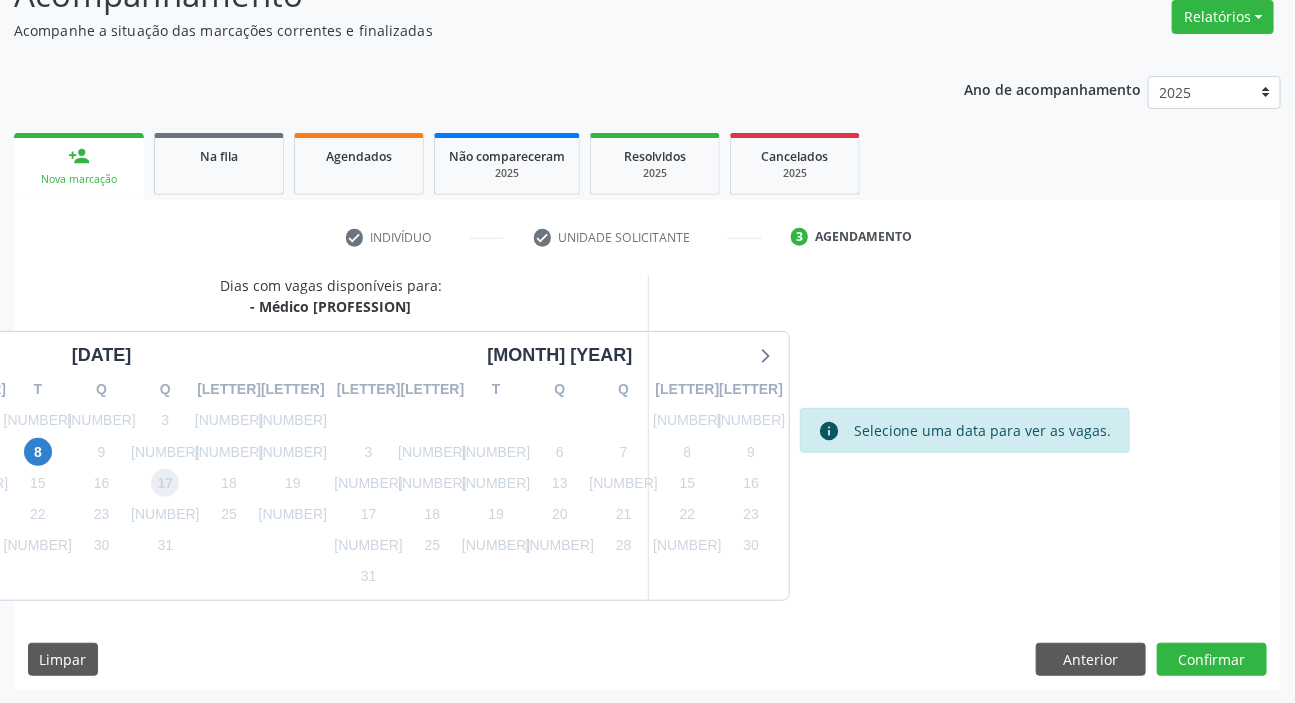 click on "17" at bounding box center (165, 483) 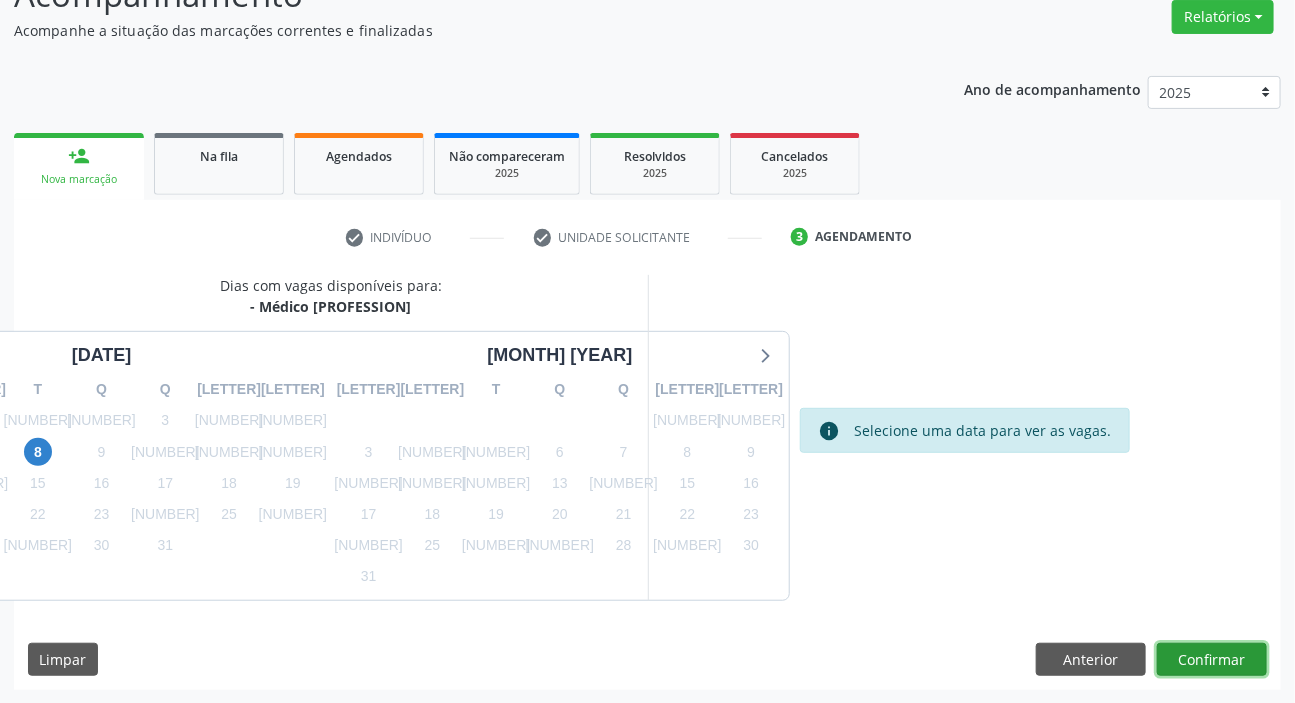 click on "Confirmar" at bounding box center (1212, 660) 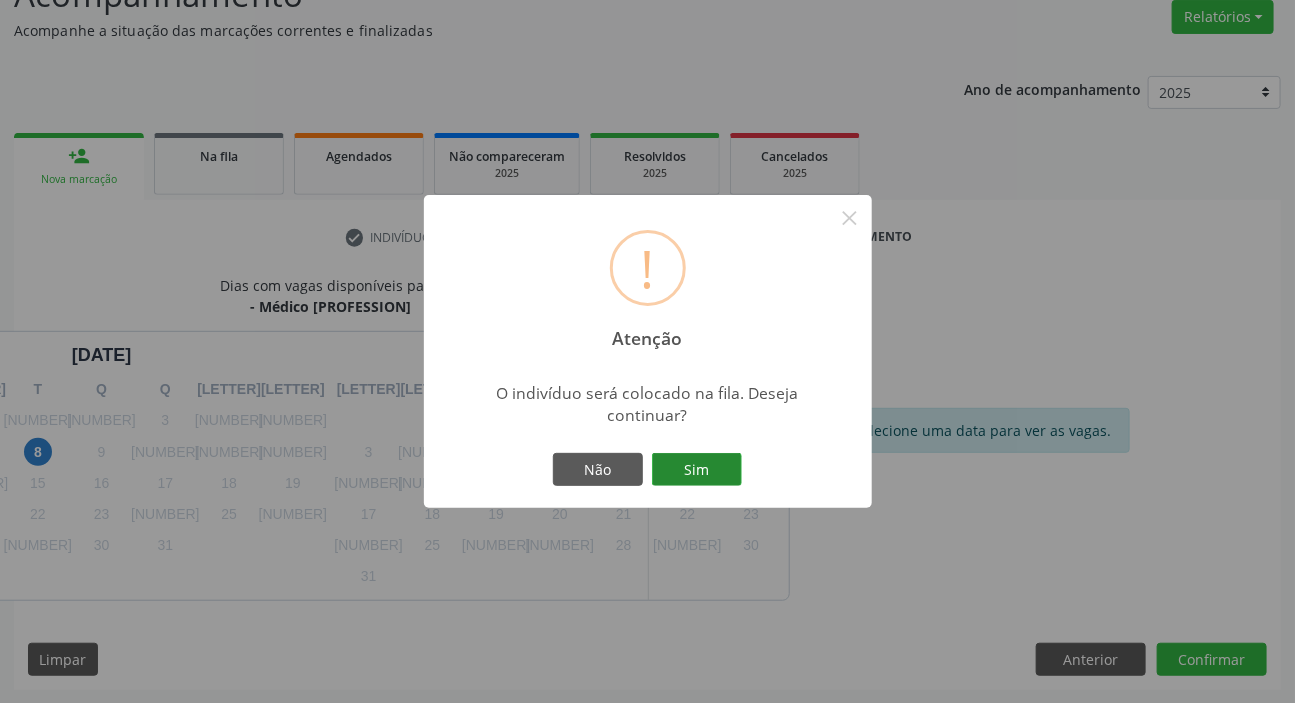 click on "Sim" at bounding box center (697, 470) 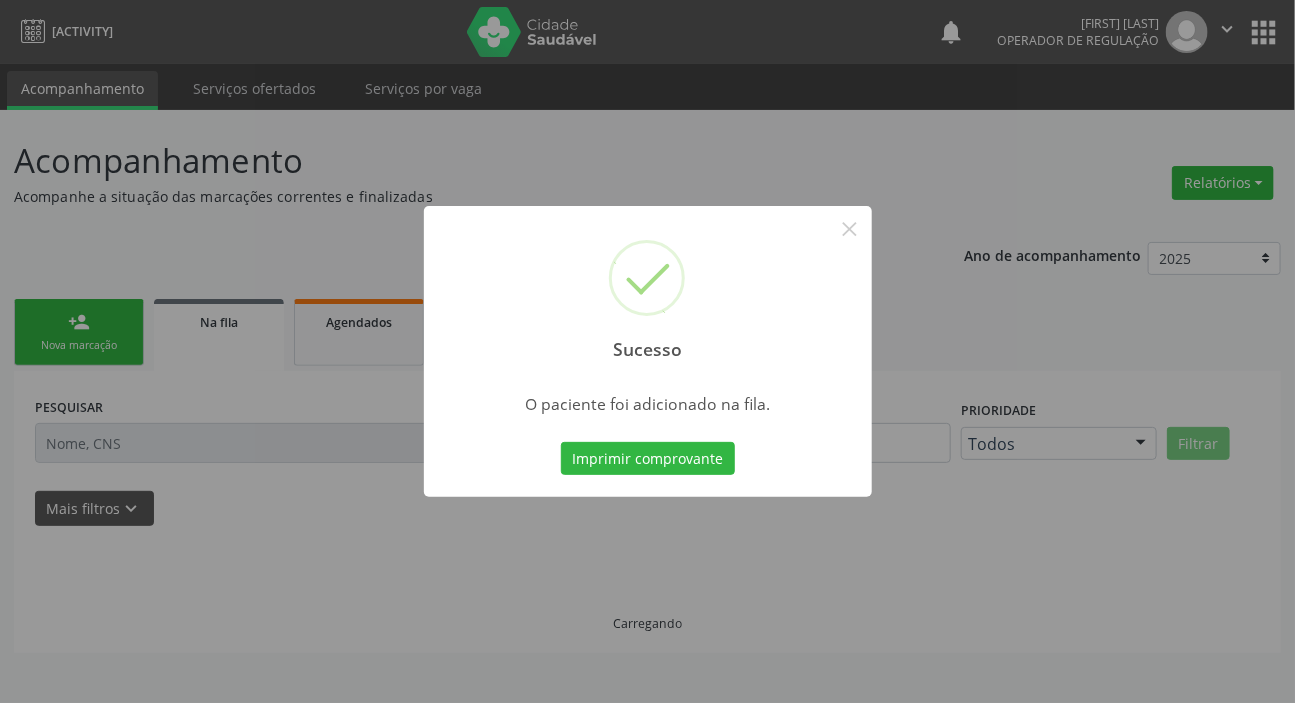 scroll, scrollTop: 0, scrollLeft: 0, axis: both 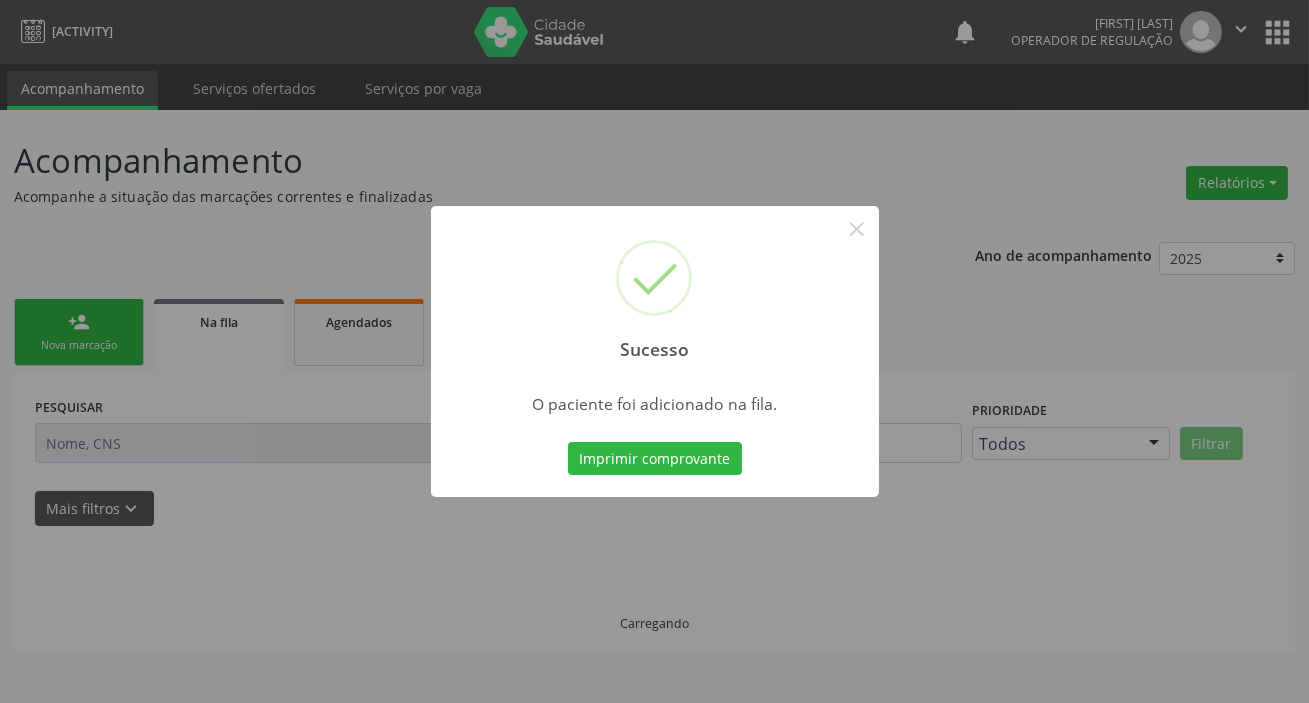 click on "Sucesso × O paciente foi adicionado na fila. Imprimir comprovante Cancel" at bounding box center [654, 351] 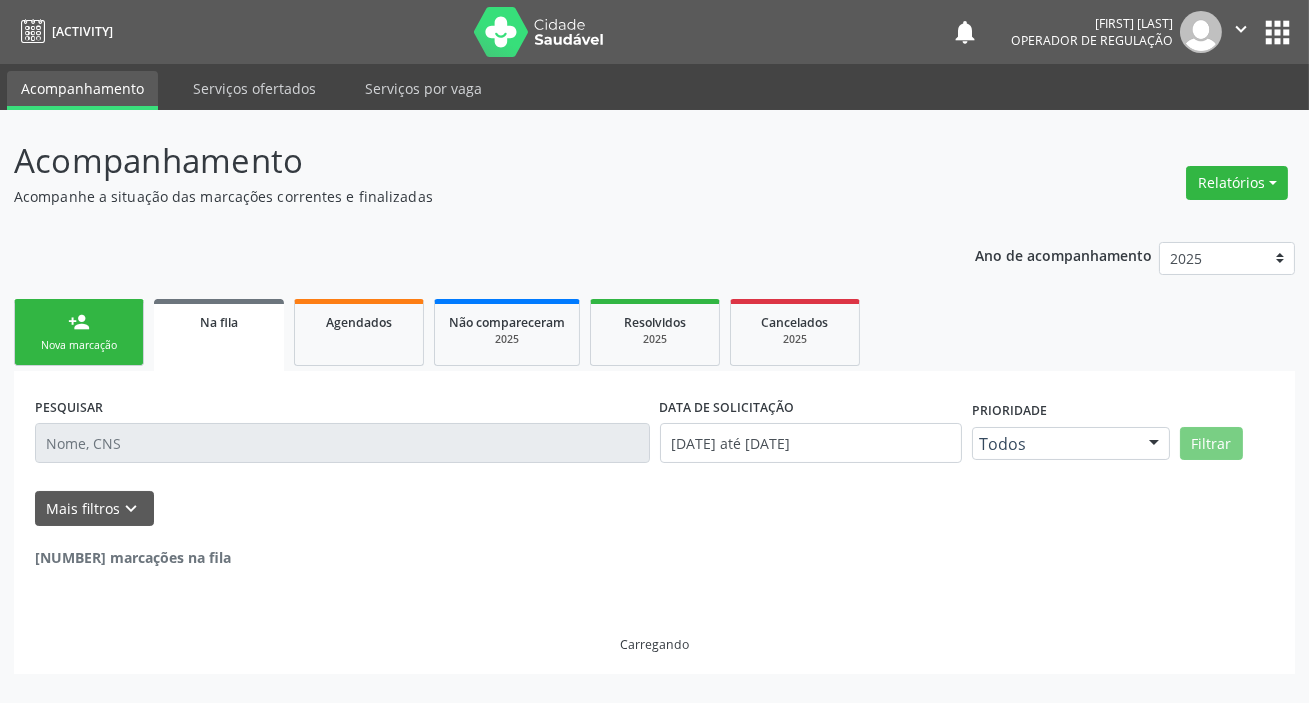 click on "Nova marcação" at bounding box center [79, 345] 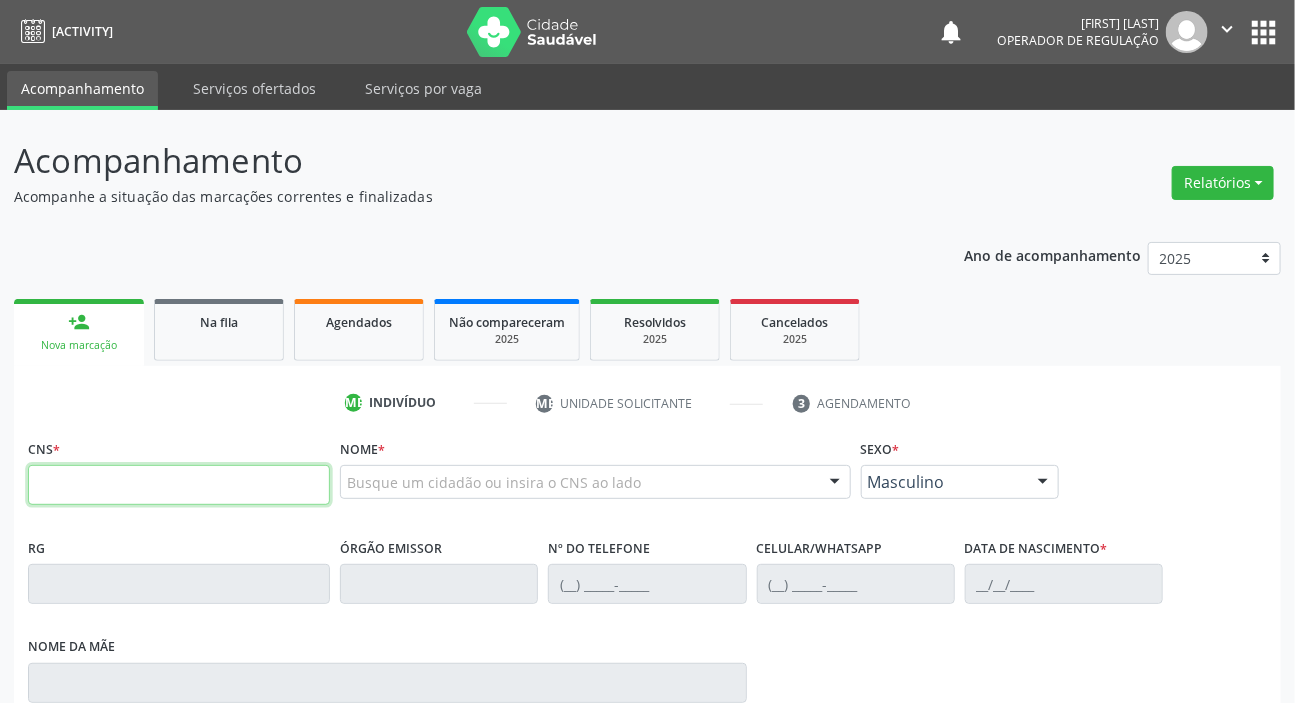 click at bounding box center (179, 485) 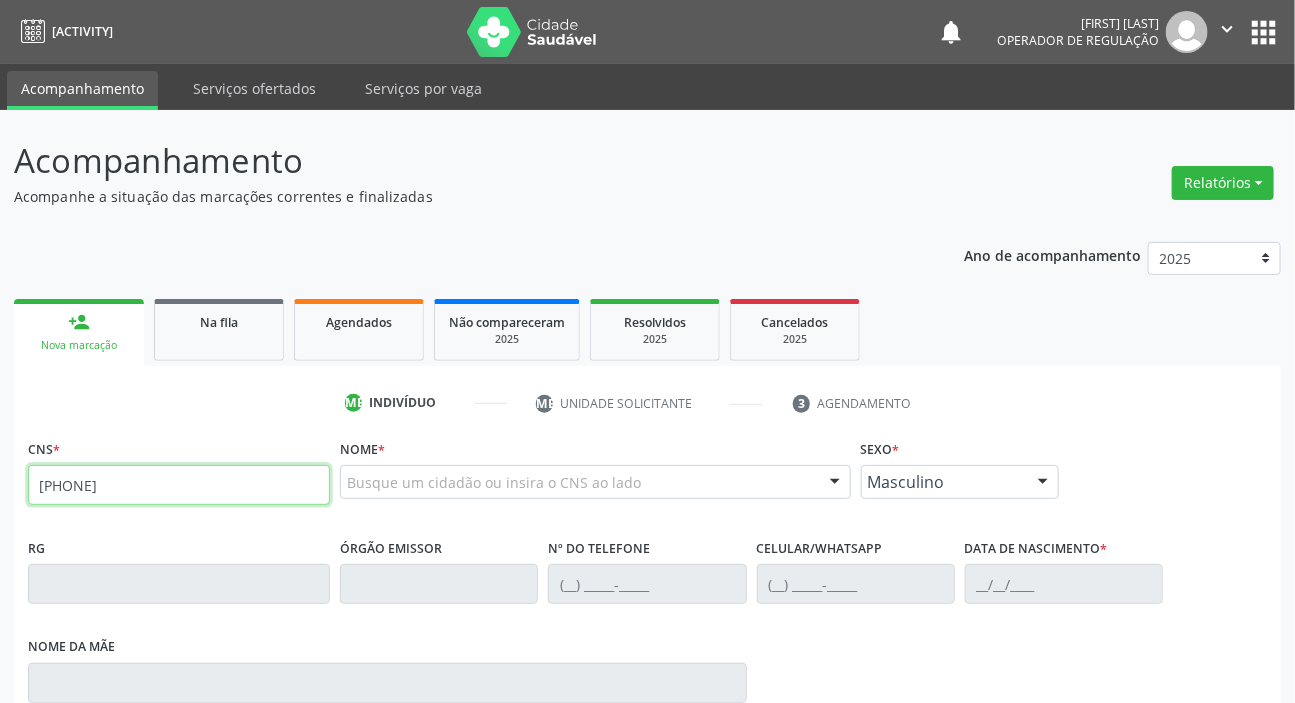 type on "[PHONE]" 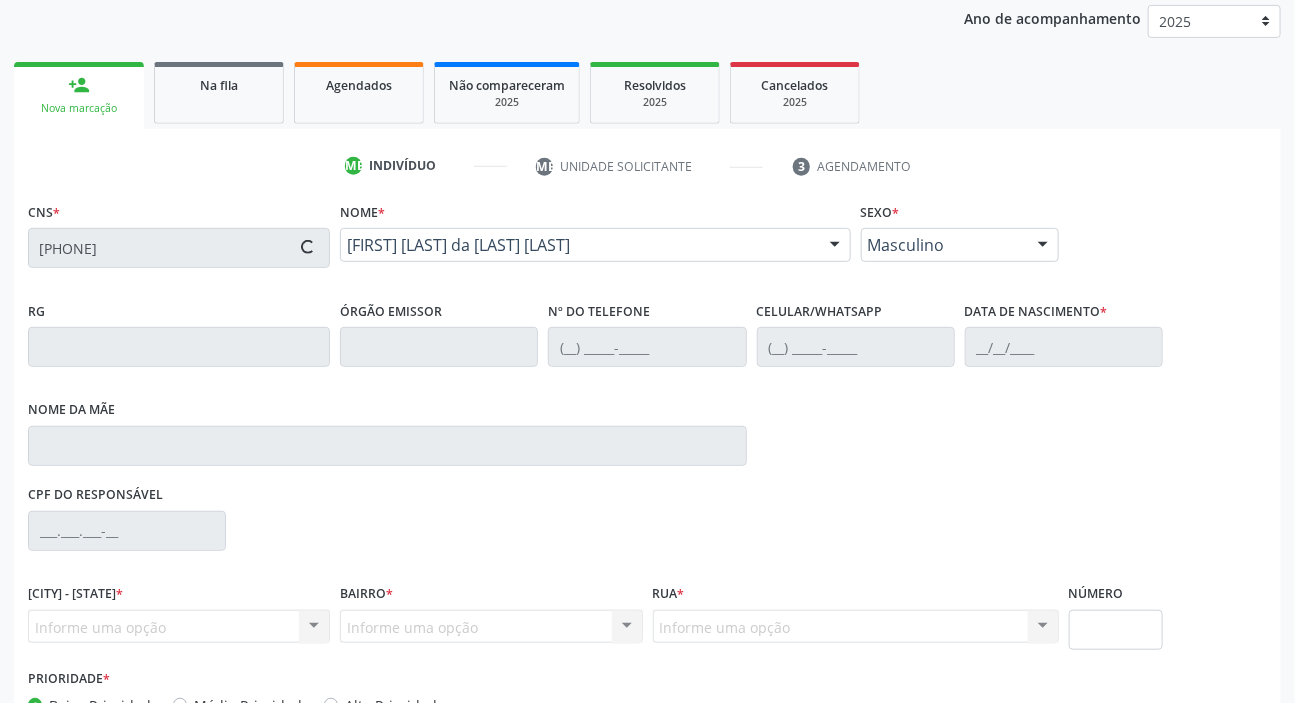 scroll, scrollTop: 366, scrollLeft: 0, axis: vertical 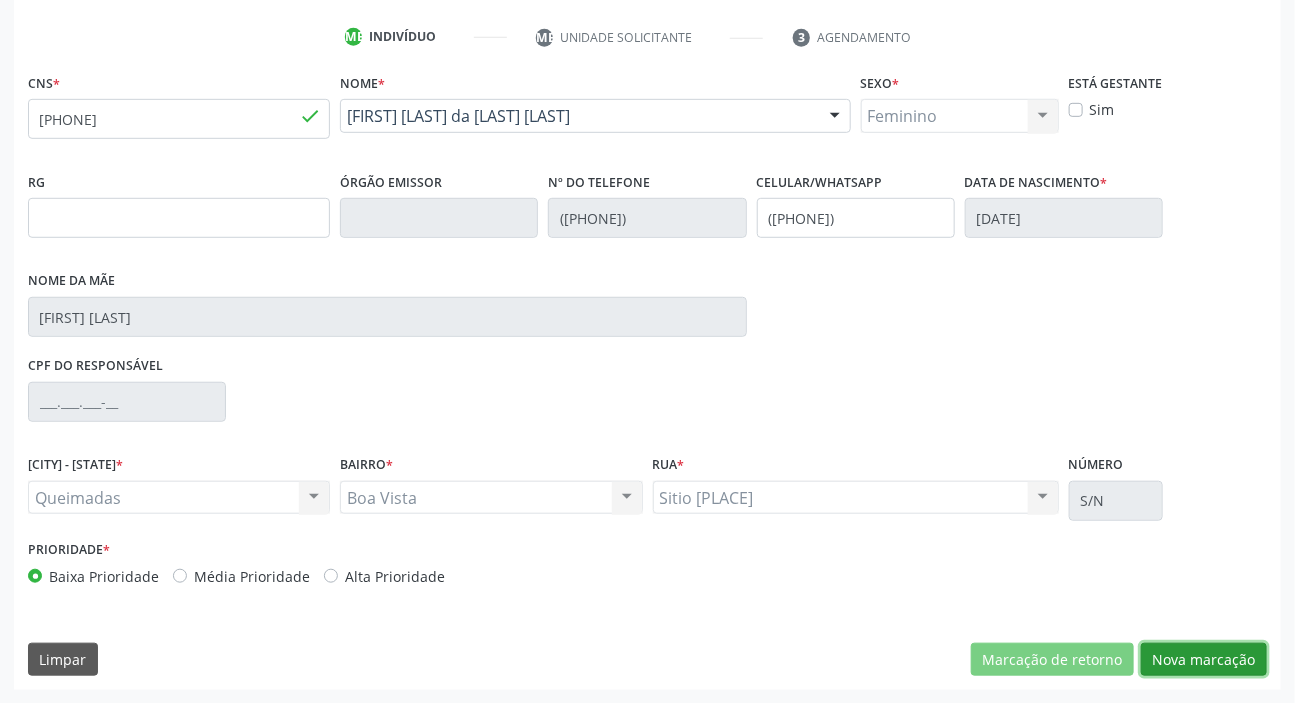 click on "Nova marcação" at bounding box center [1052, 660] 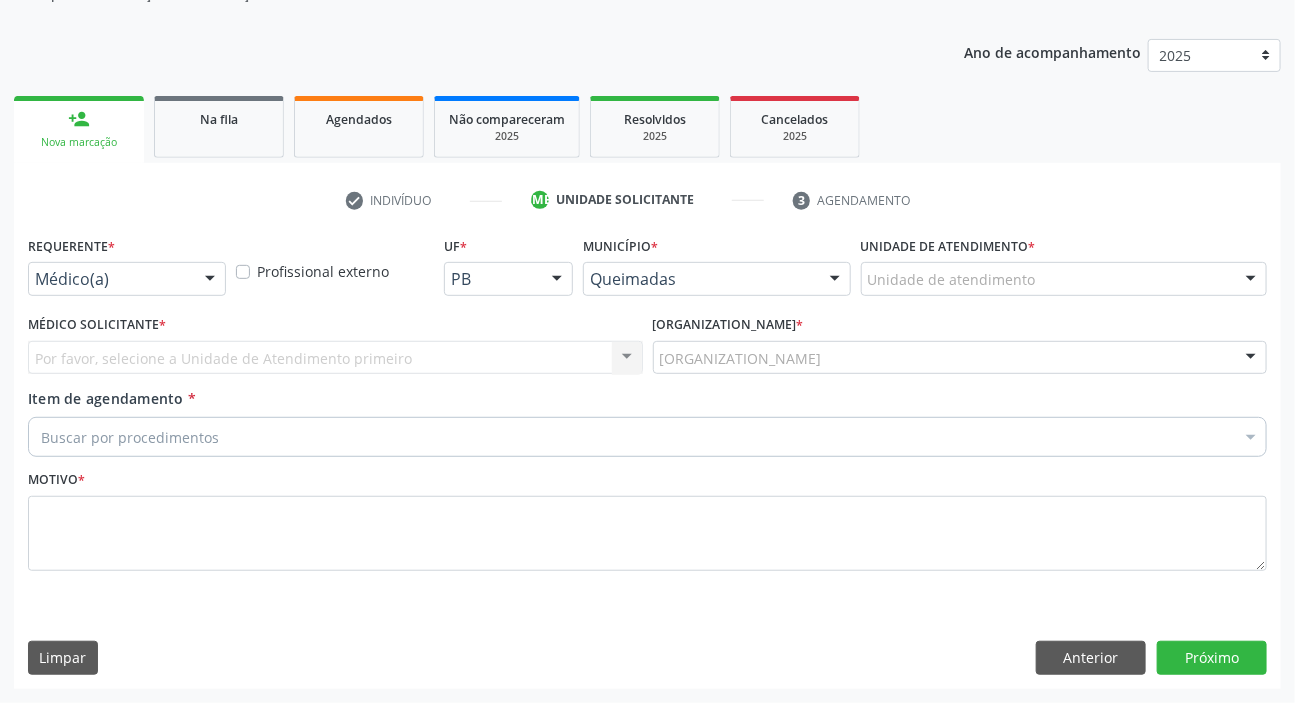 scroll, scrollTop: 201, scrollLeft: 0, axis: vertical 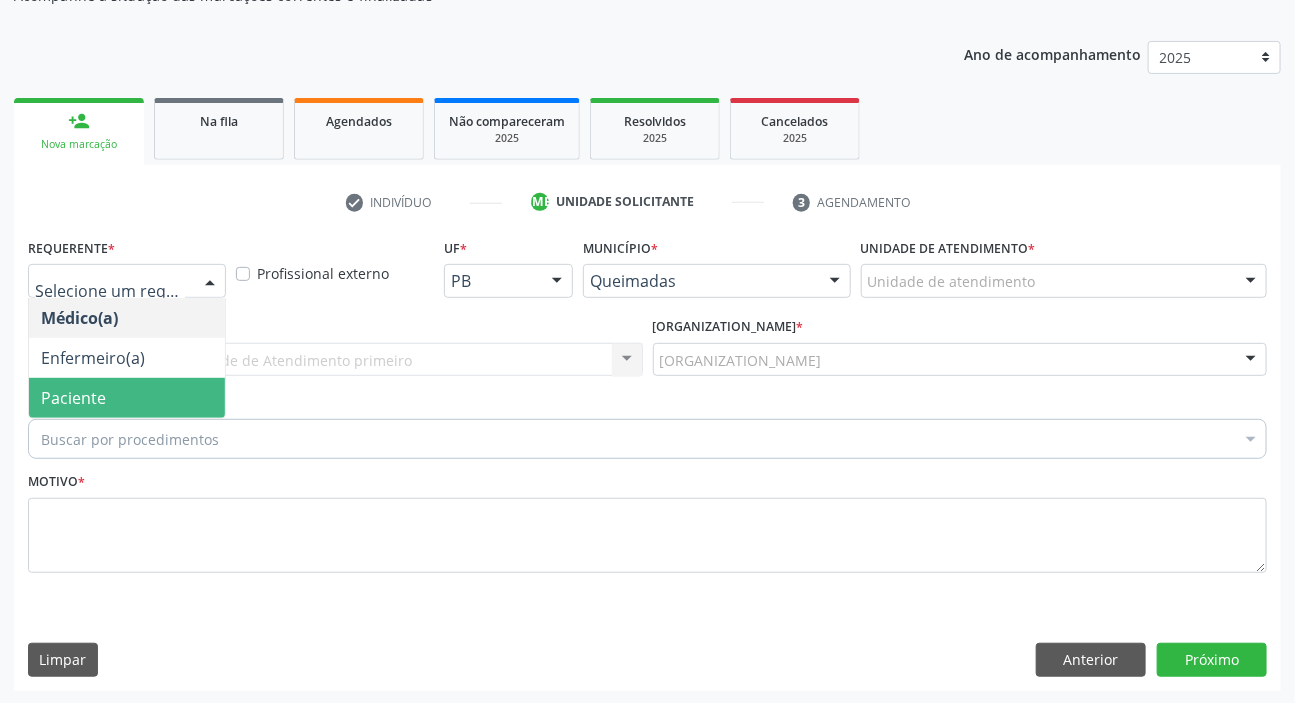 click on "Paciente" at bounding box center [73, 398] 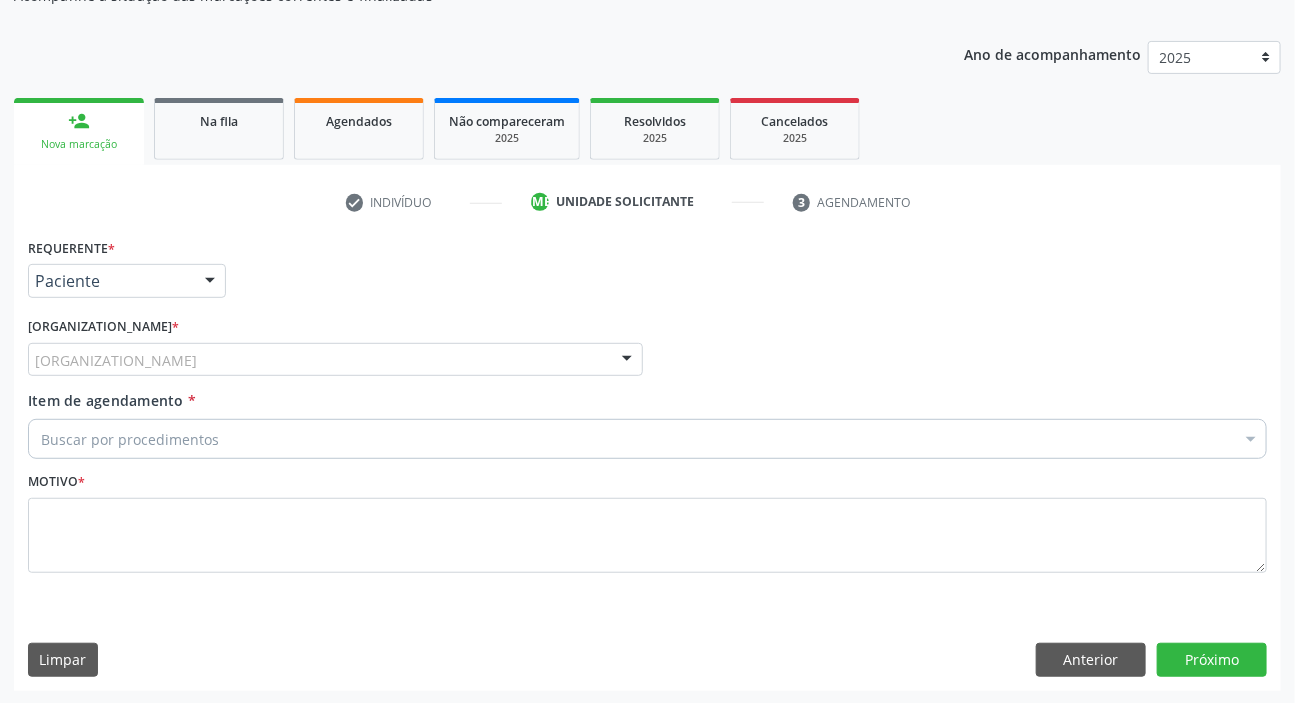 click on "Unidade de referência
*
Unidade de referência
[UBS_NAME]   [UBS_NAME] [UBS_NAME]   [UBS_NAME]   [UBS_NAME]   [UBS_NAME]   [UBS_NAME]   [UBS_NAME]   [UBS_NAME] [UBS_NAME]   [UBS_NAME]   [UBS_NAME]   [UBS_NAME]   [UBS_NAME]   [UBS_NAME]   [UBS_NAME]   [UBS_NAME]   [UBS_NAME]   [UBS_NAME]   [UBS_NAME]
Nenhum resultado encontrado para: "   "
Não há nenhuma opção para ser exibida." at bounding box center (335, 351) 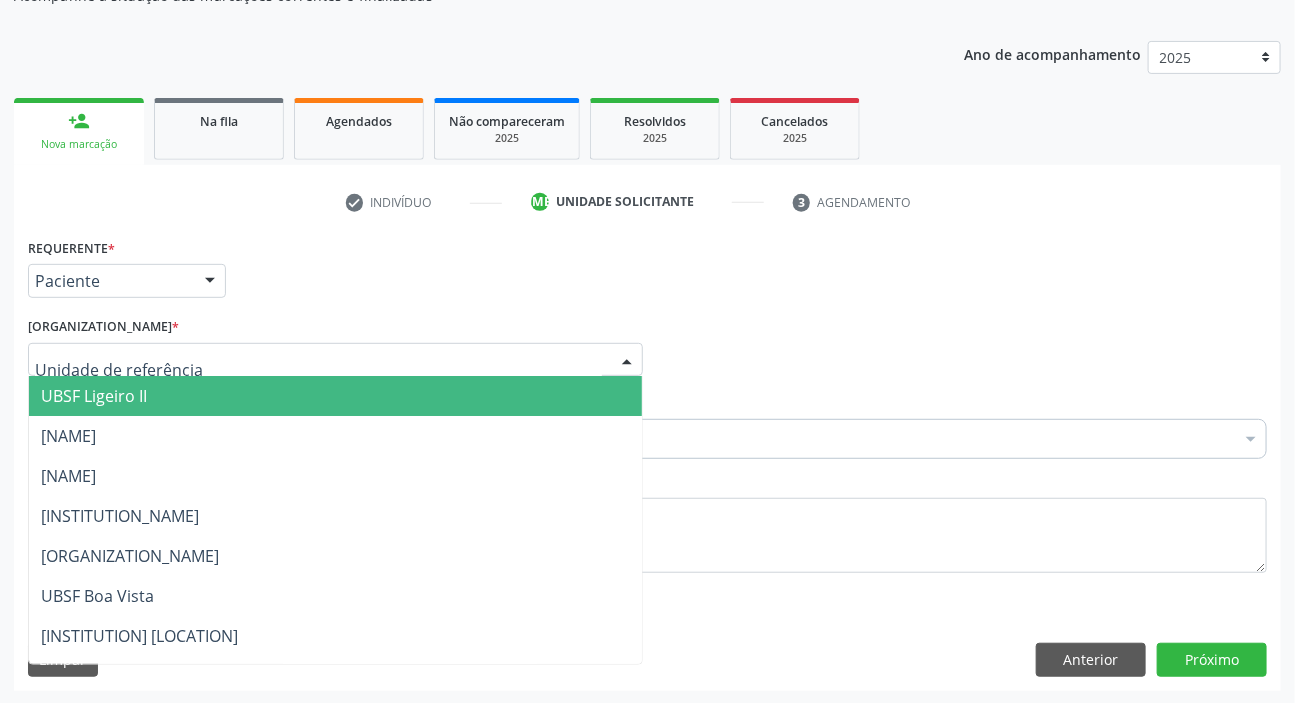 click at bounding box center (335, 360) 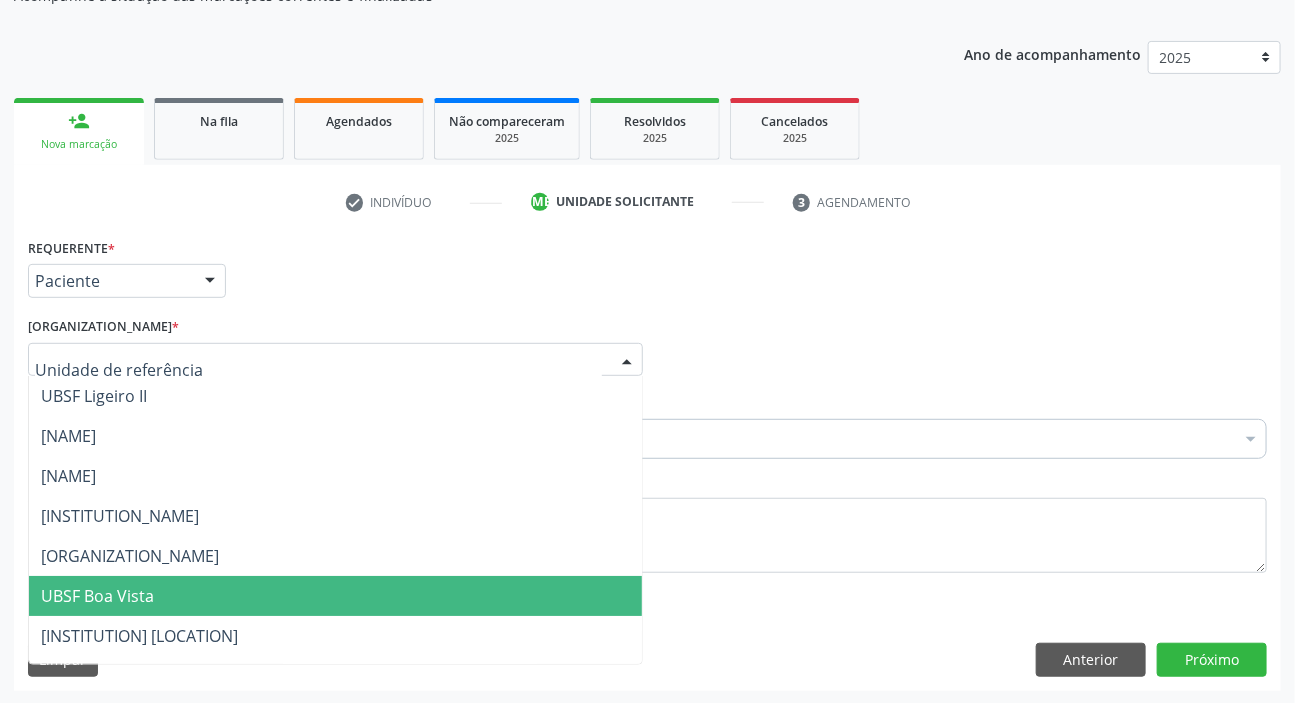 click on "UBSF Boa Vista" at bounding box center [97, 596] 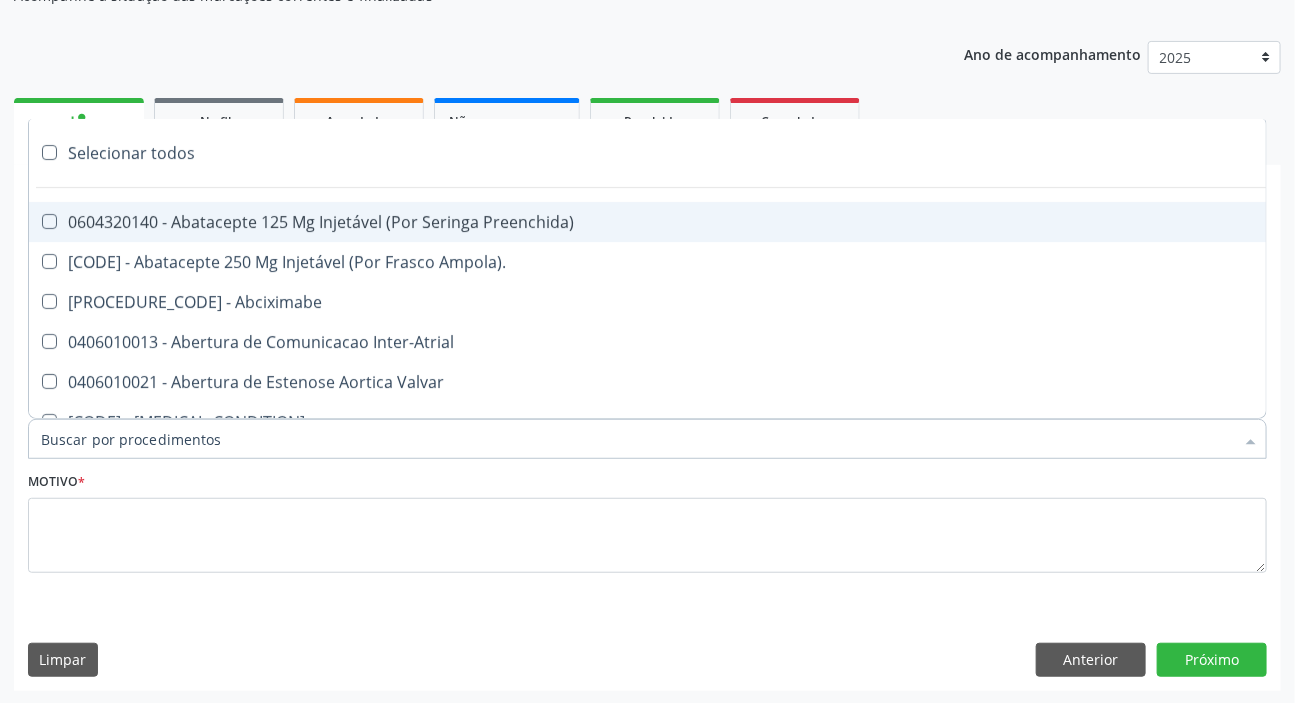paste on "DERMATO" 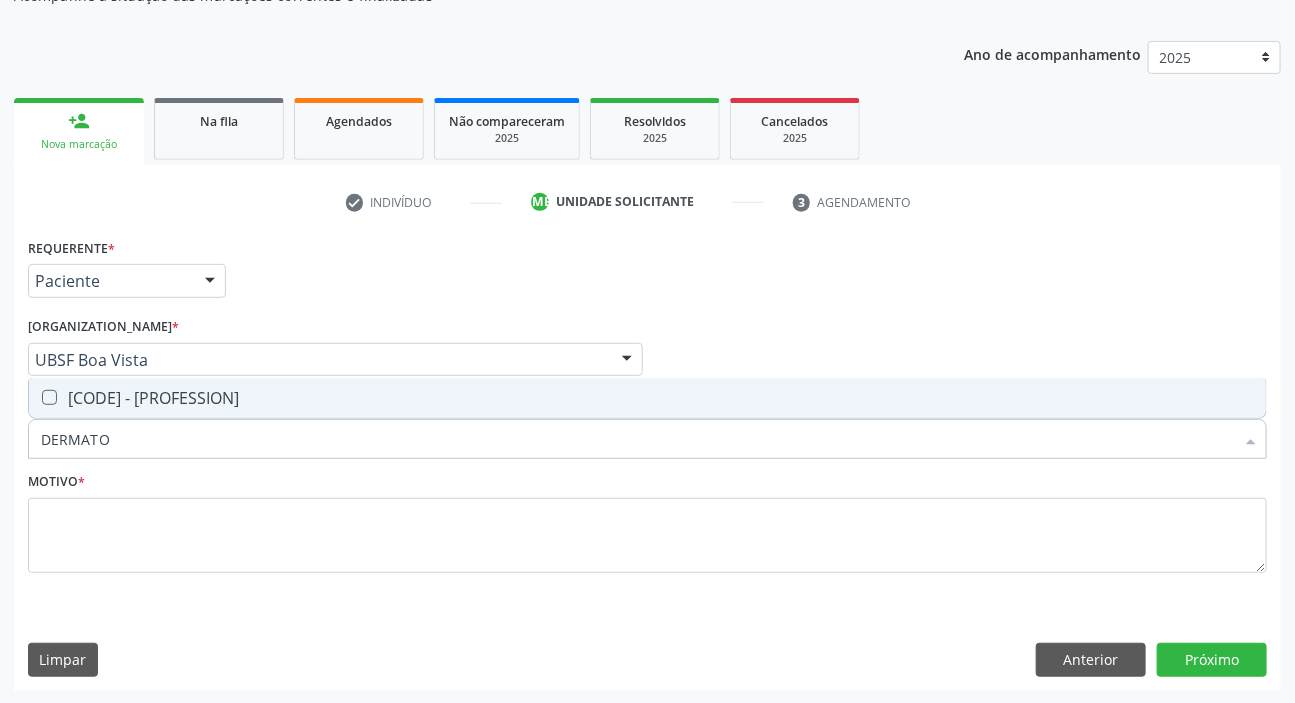 click on "[CODE] - [PROFESSION]" at bounding box center (647, 398) 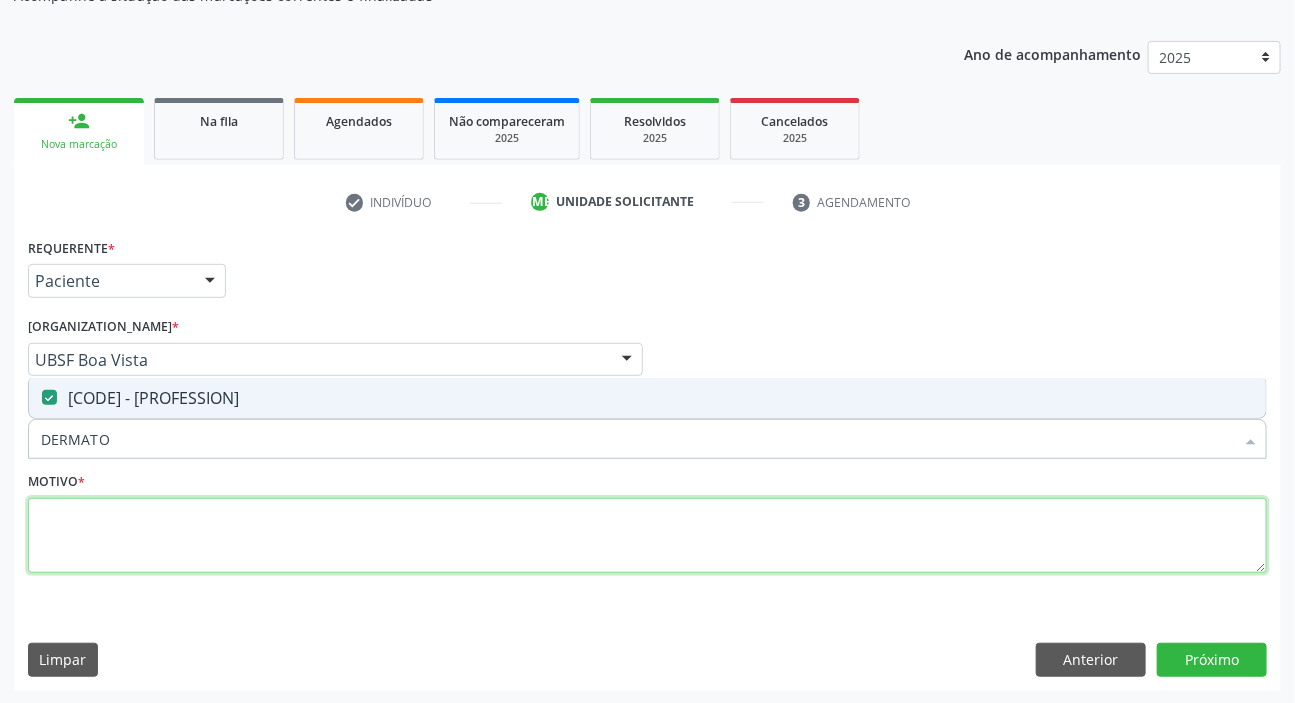 click at bounding box center [647, 536] 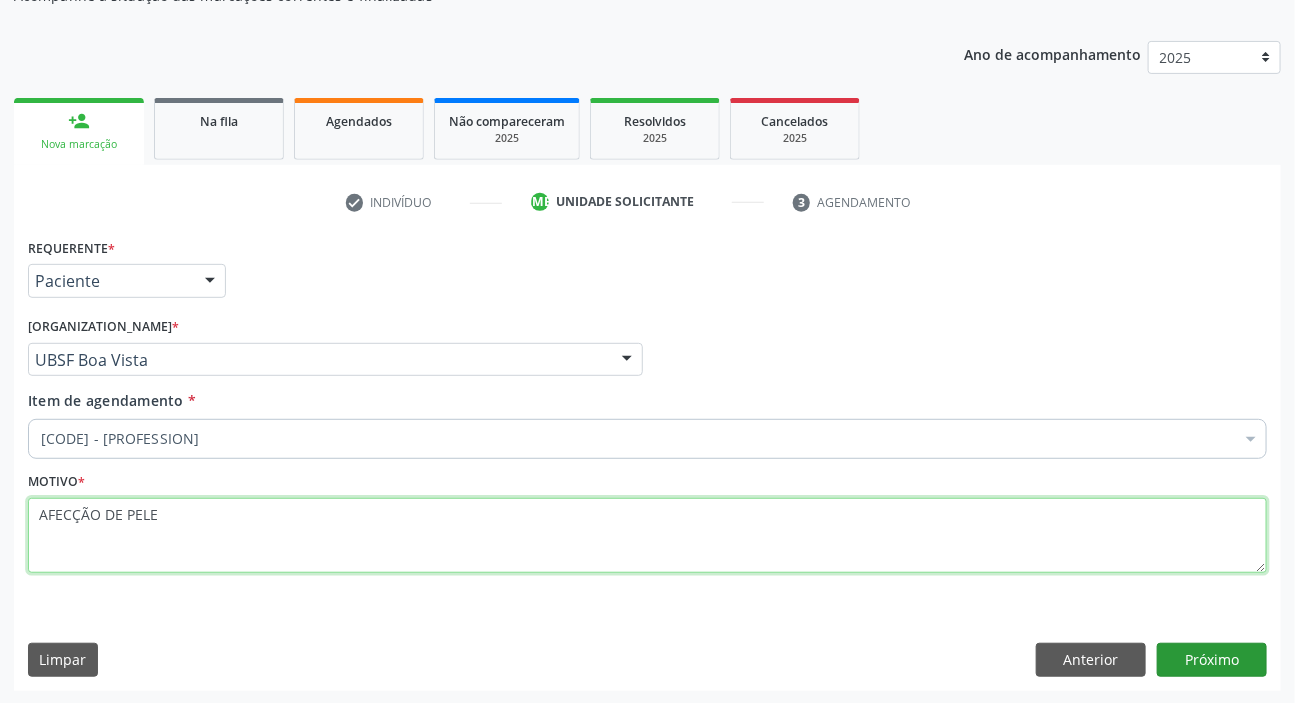 type on "AFECÇÃO DE PELE" 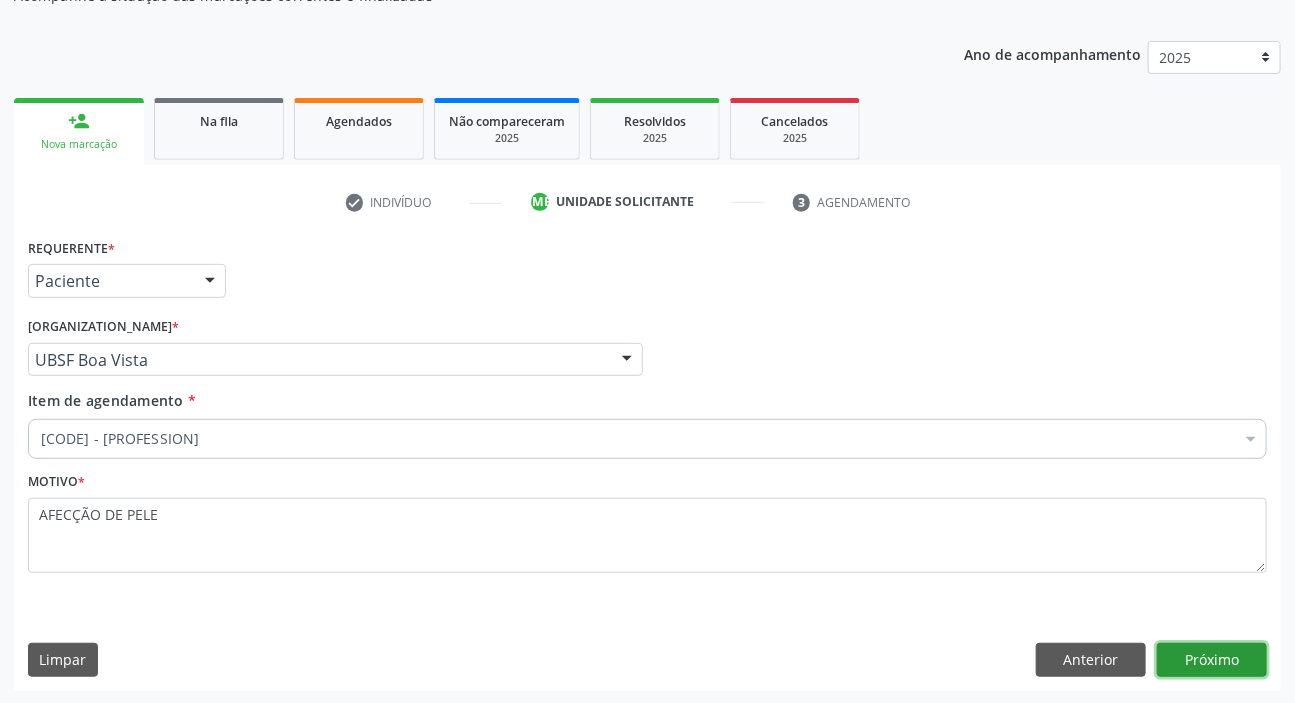 click on "Próximo" at bounding box center (1212, 660) 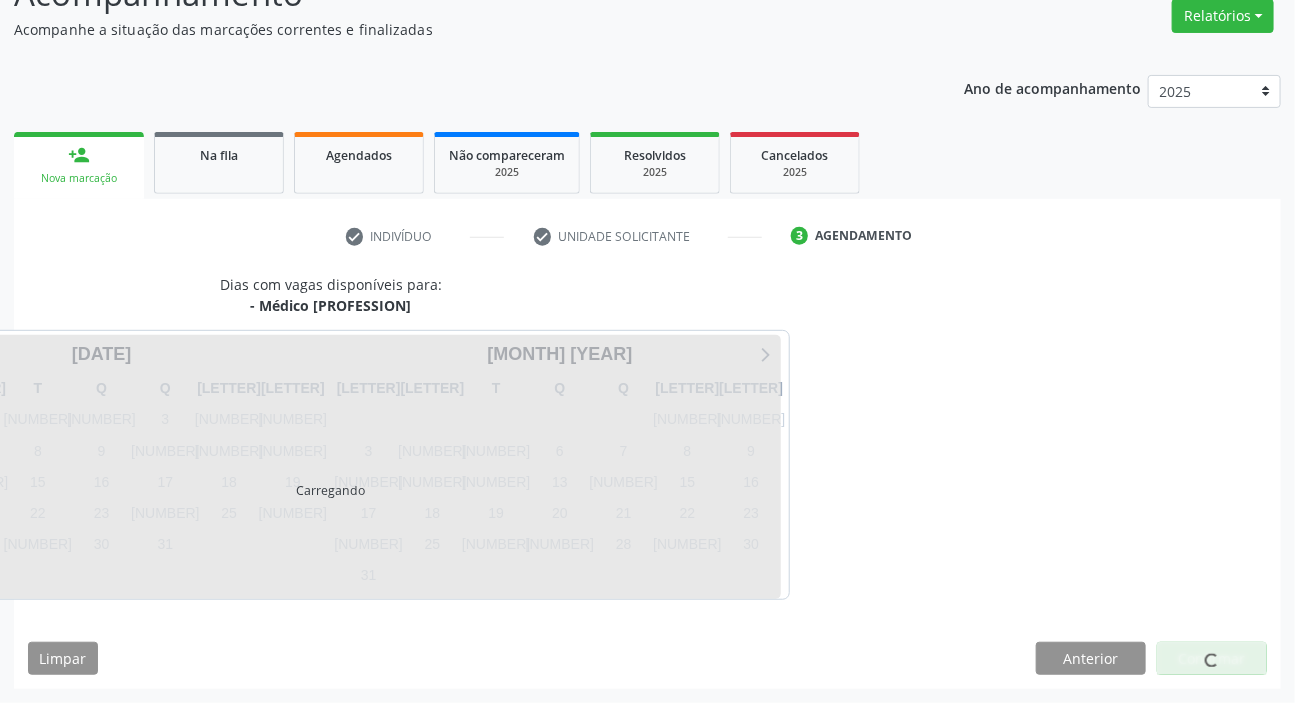 scroll, scrollTop: 166, scrollLeft: 0, axis: vertical 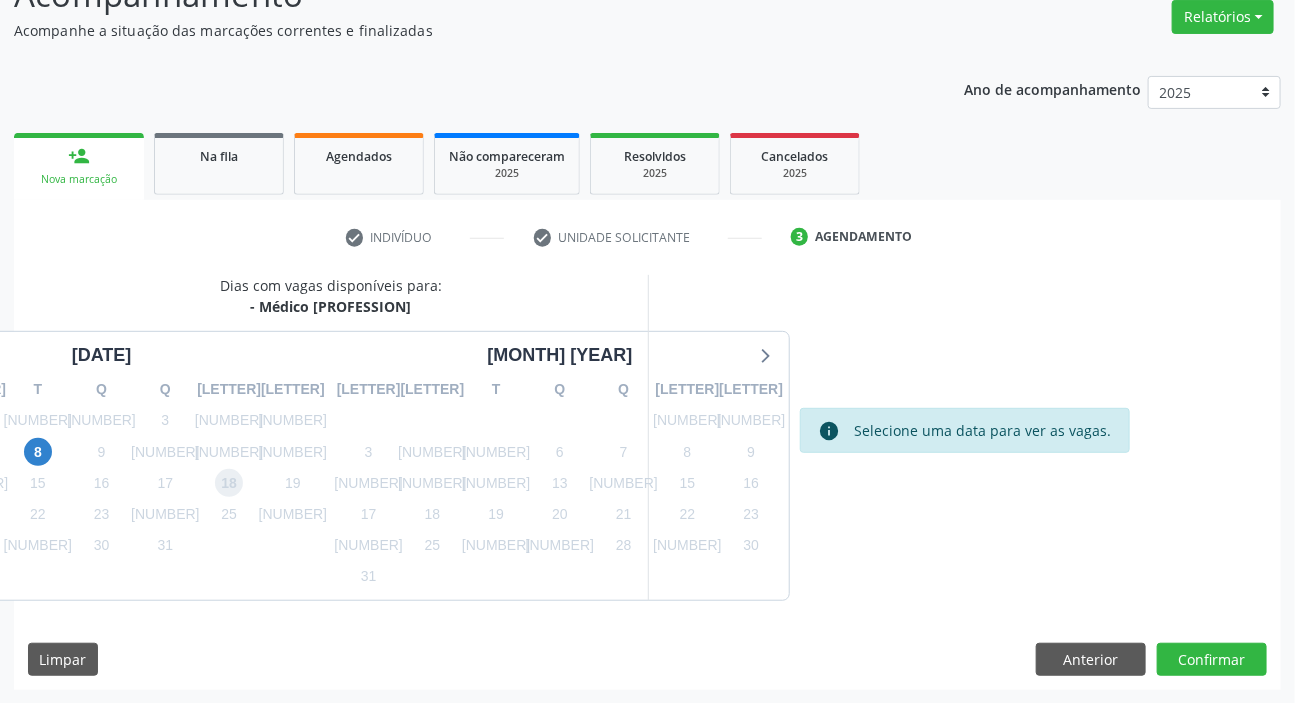 click on "18" at bounding box center [229, 483] 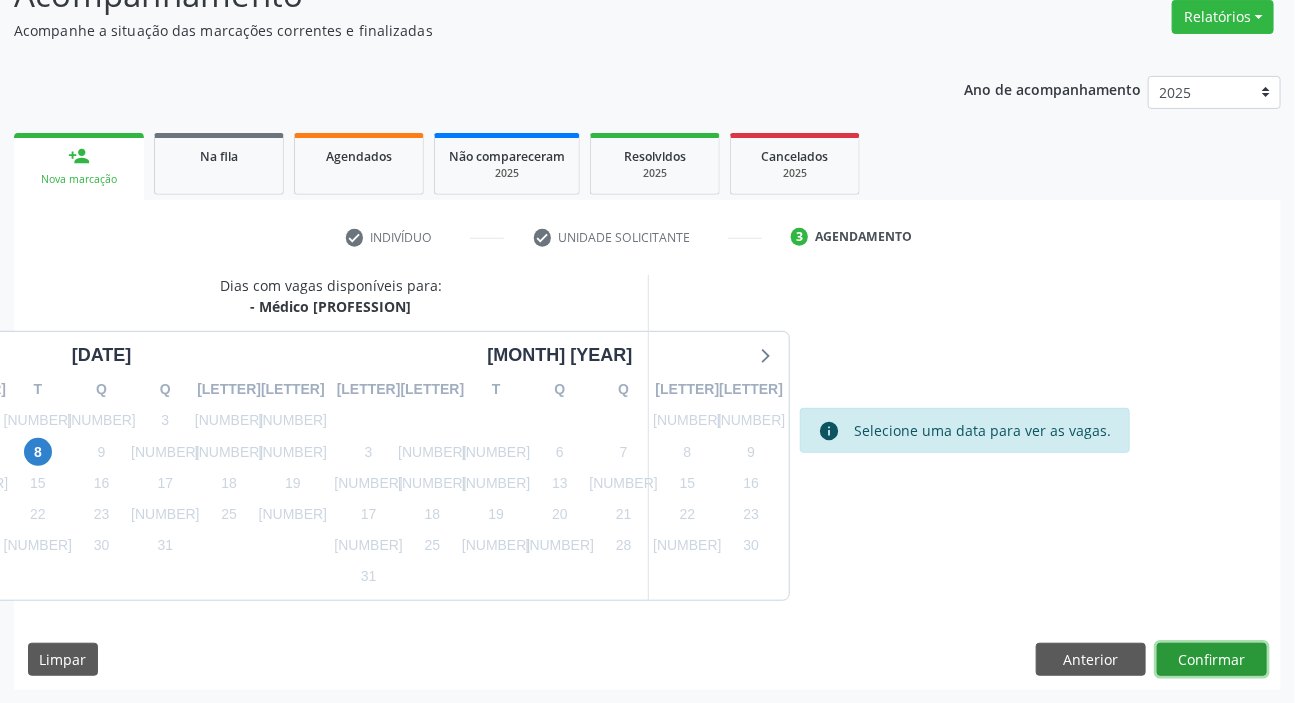 click on "Confirmar" at bounding box center [1212, 660] 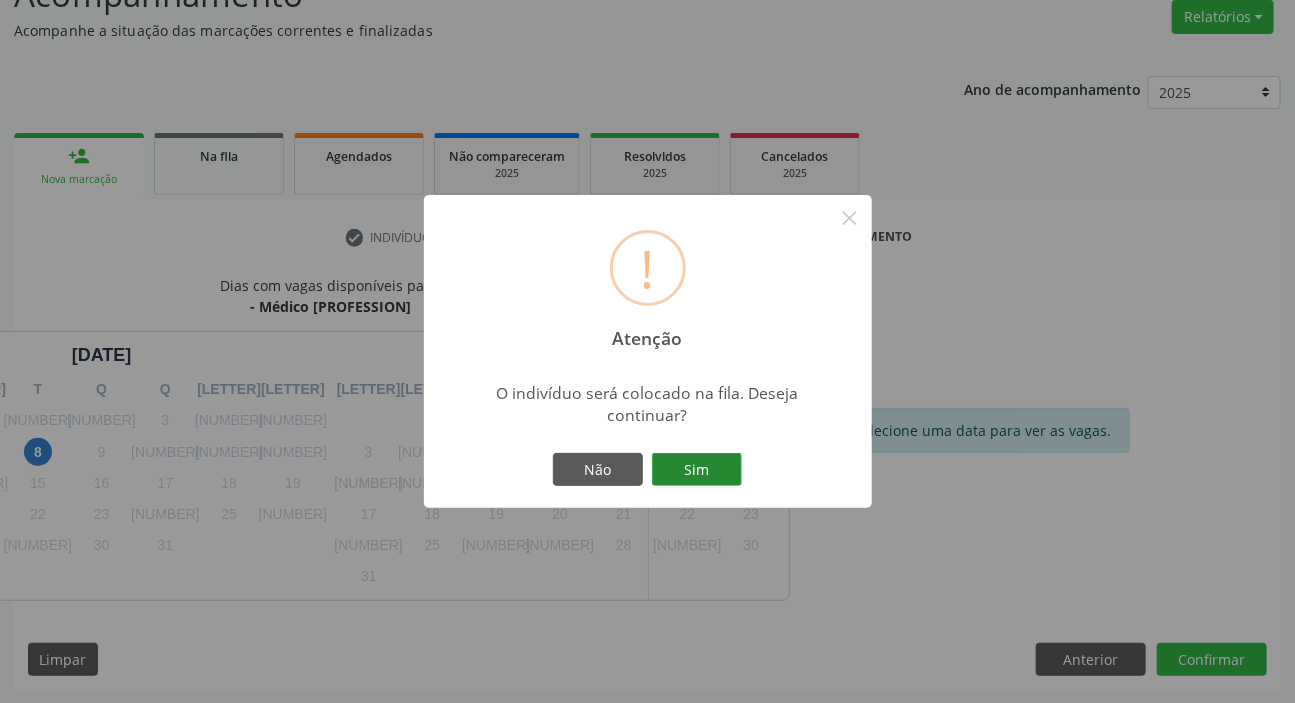 click on "Sim" at bounding box center (697, 470) 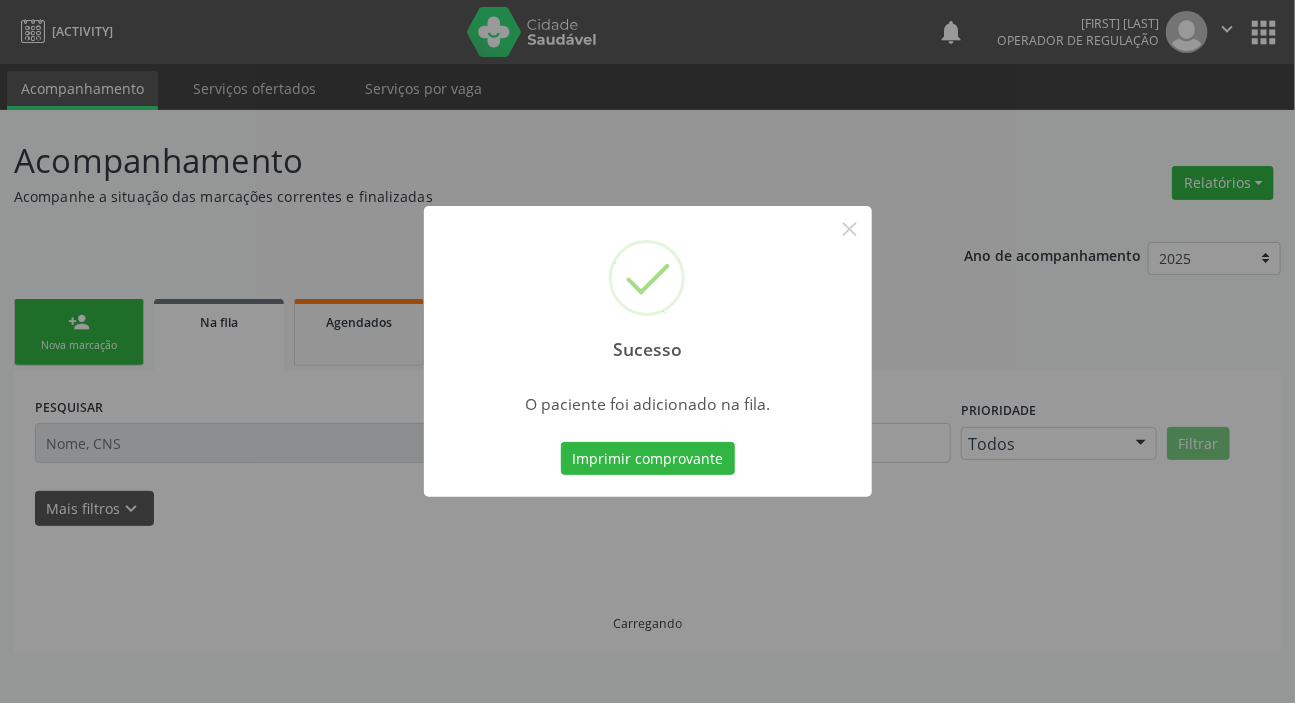 scroll, scrollTop: 0, scrollLeft: 0, axis: both 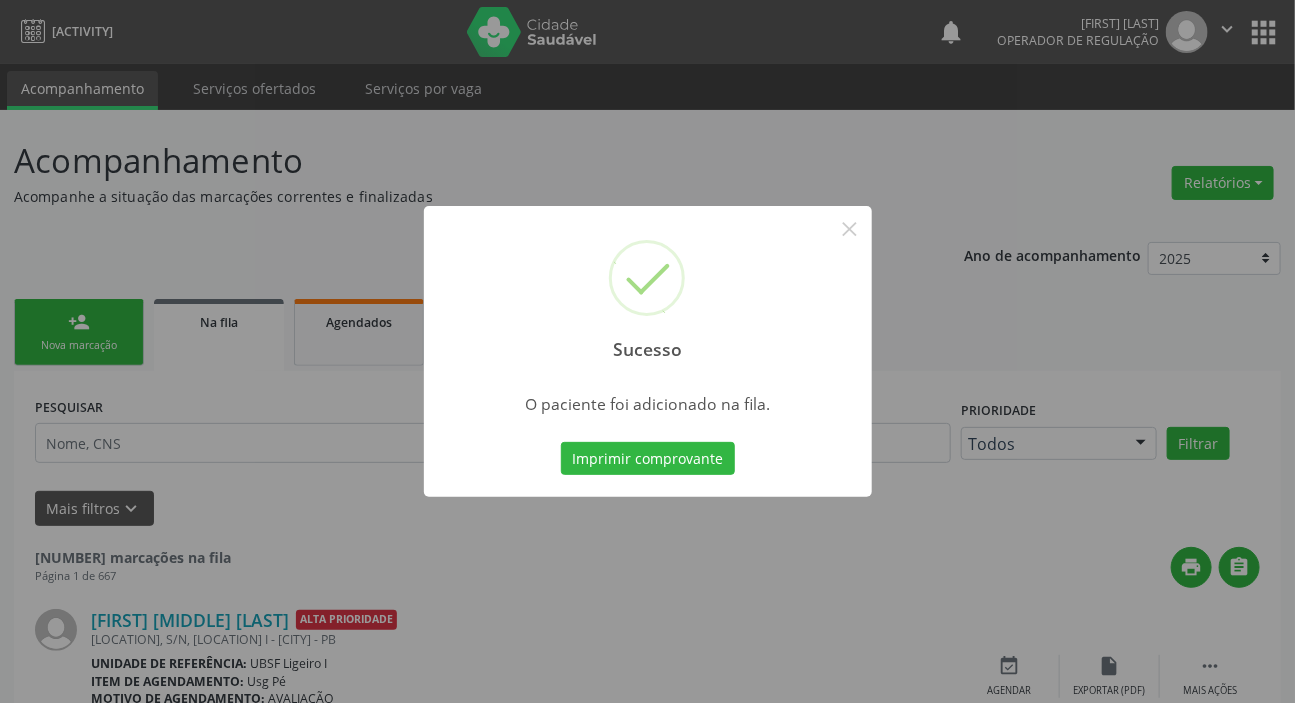 click on "Sucesso × O paciente foi adicionado na fila. Imprimir comprovante Cancel" at bounding box center (647, 351) 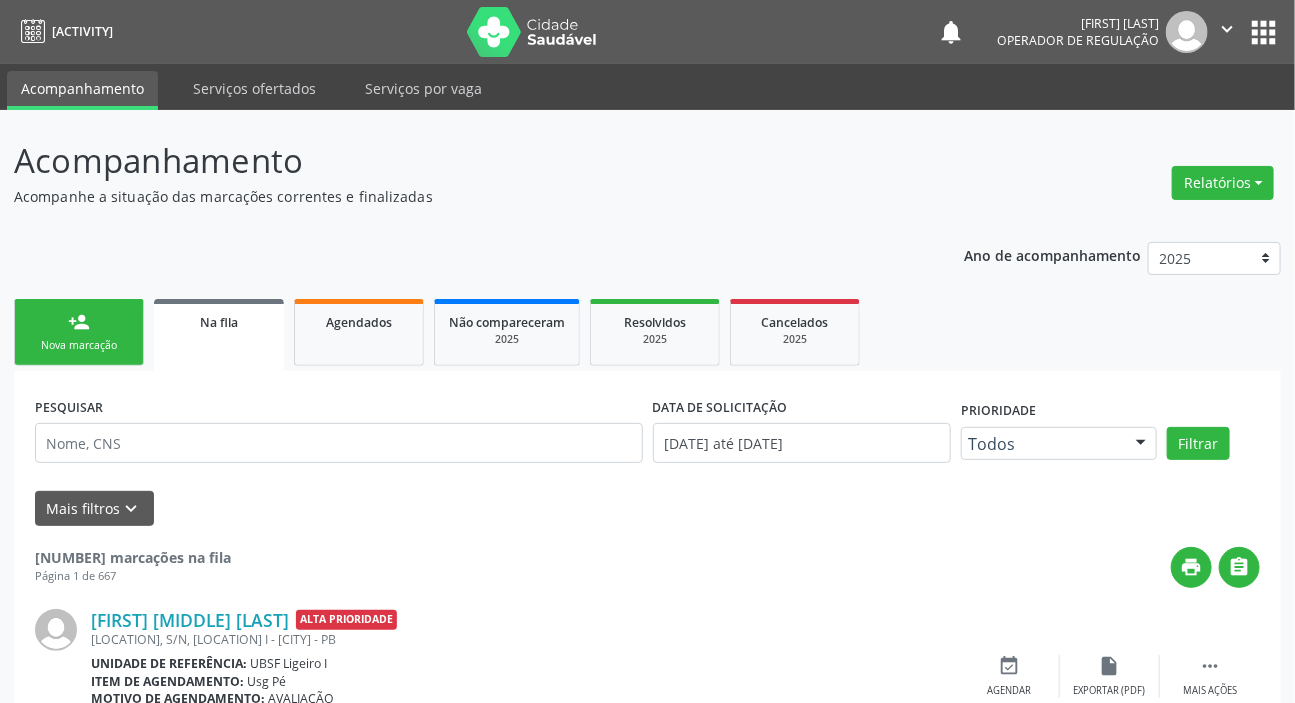 click on "Nova marcação" at bounding box center (79, 345) 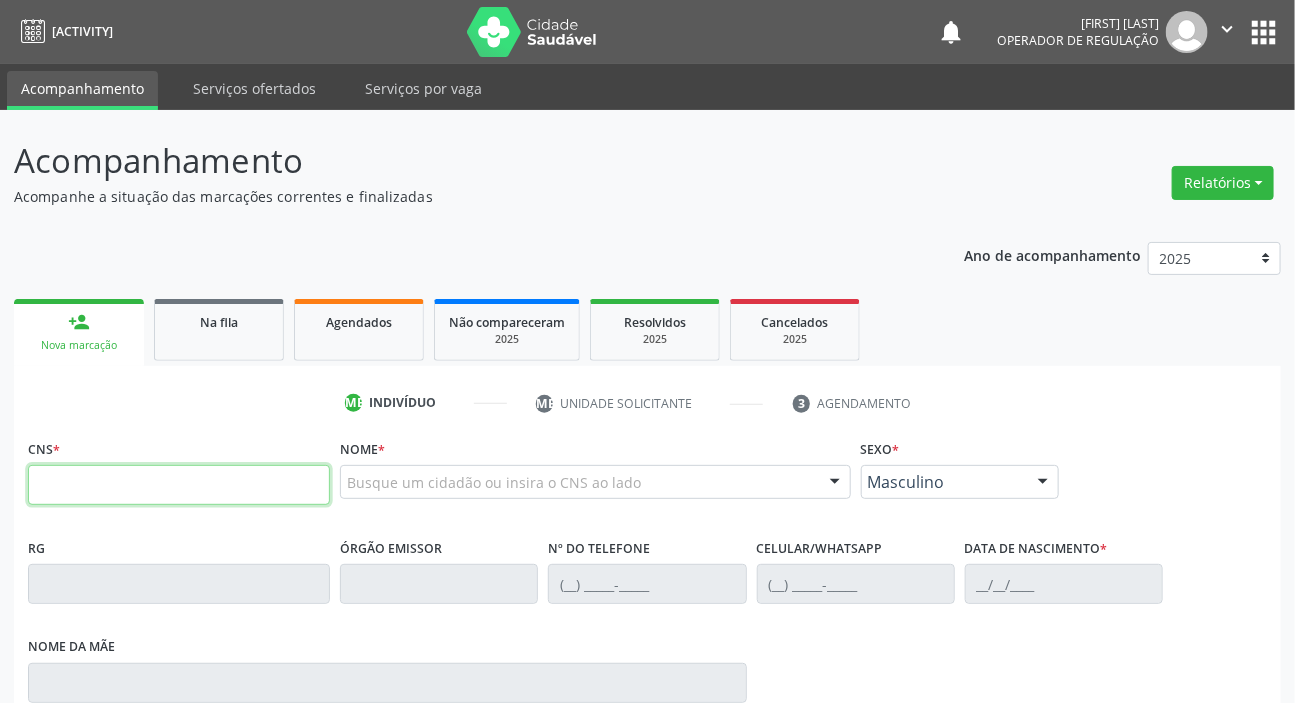 click at bounding box center (179, 485) 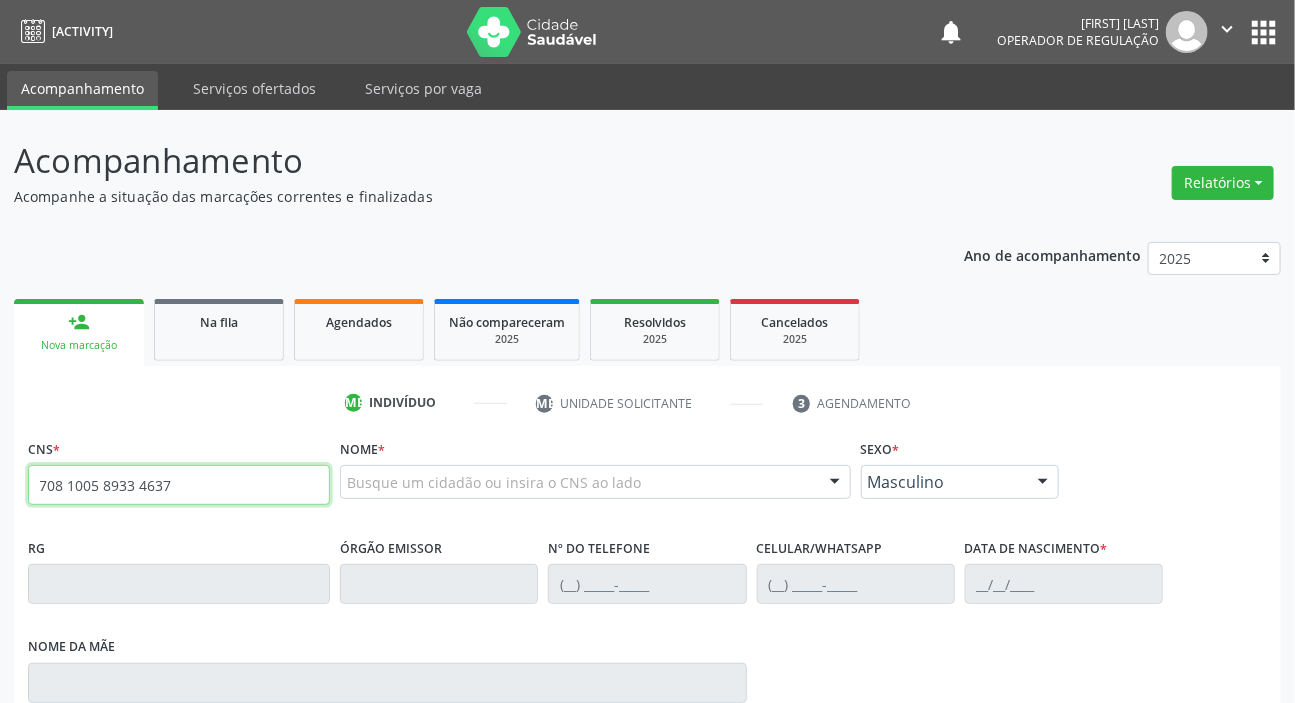type on "708 1005 8933 4637" 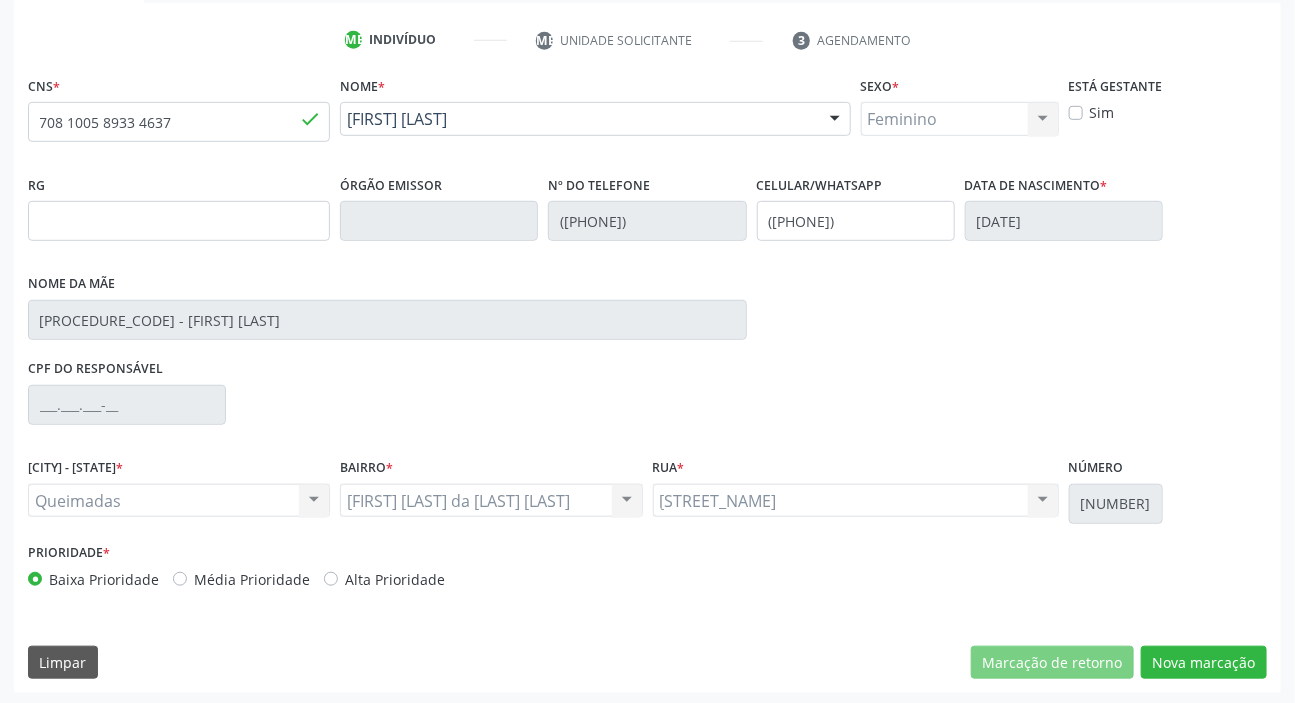 scroll, scrollTop: 366, scrollLeft: 0, axis: vertical 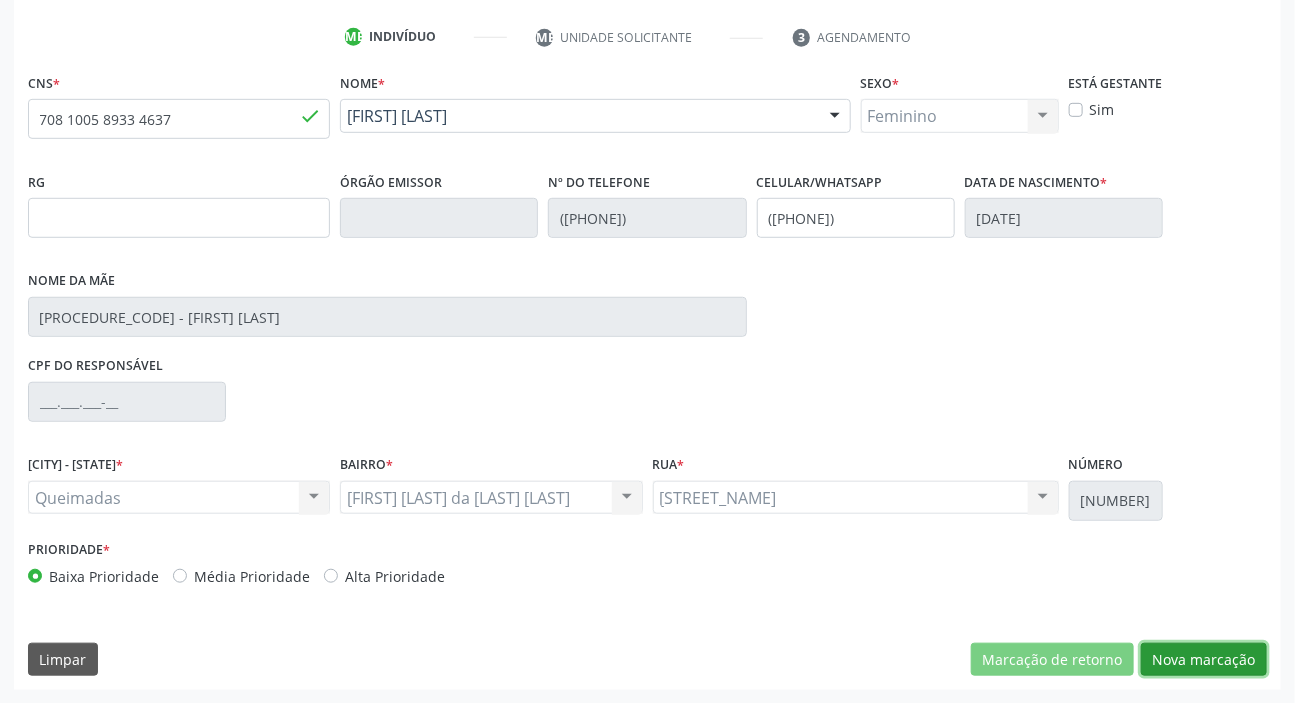 click on "Nova marcação" at bounding box center (1052, 660) 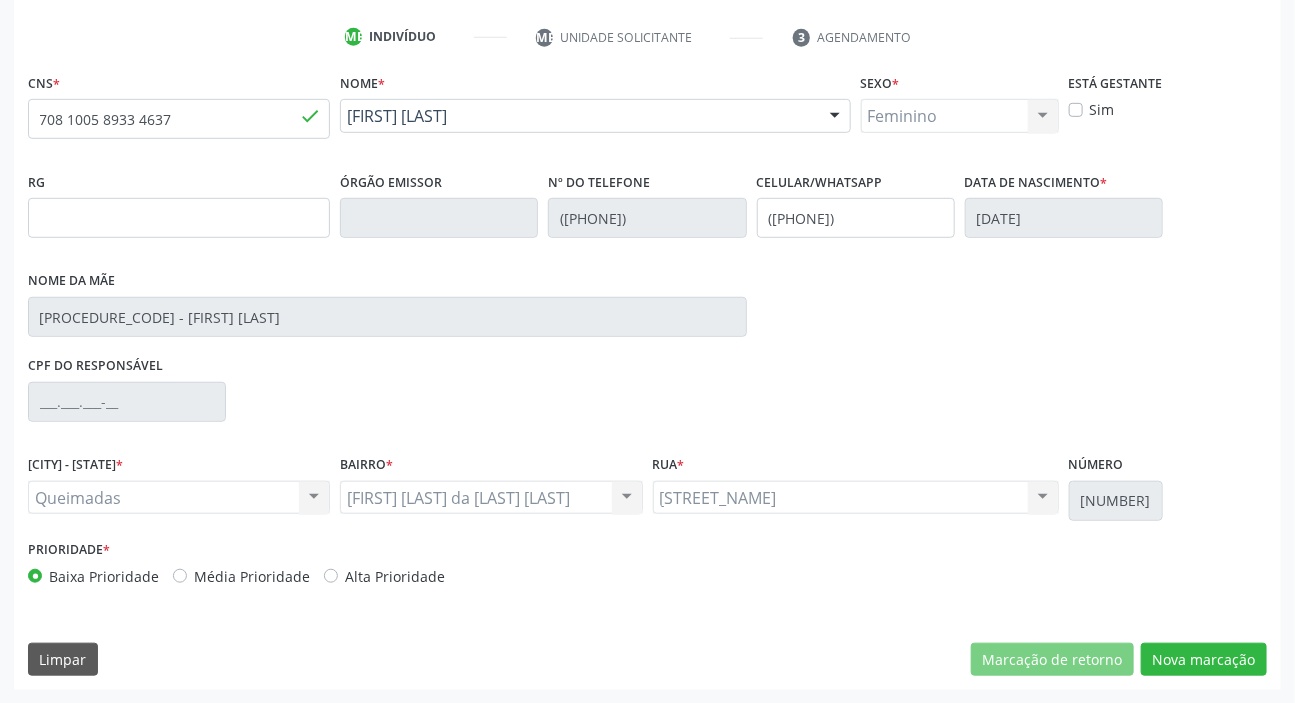 scroll, scrollTop: 201, scrollLeft: 0, axis: vertical 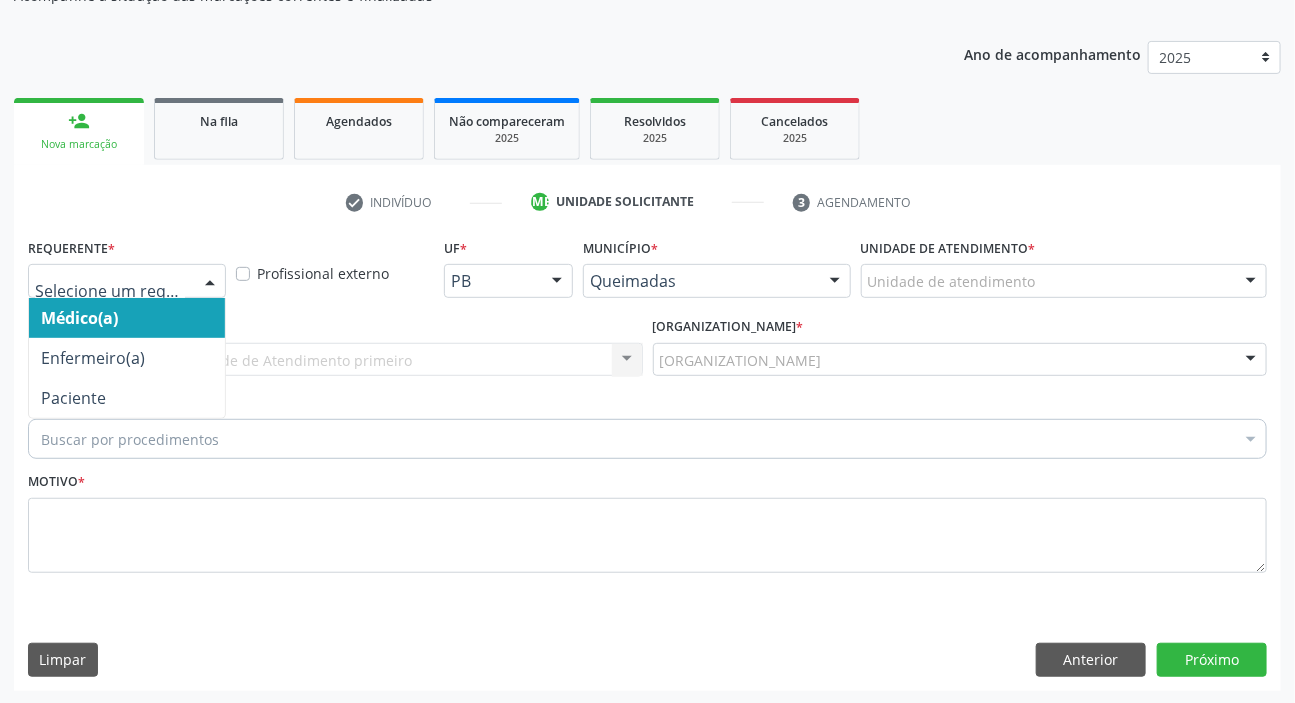 click at bounding box center [127, 281] 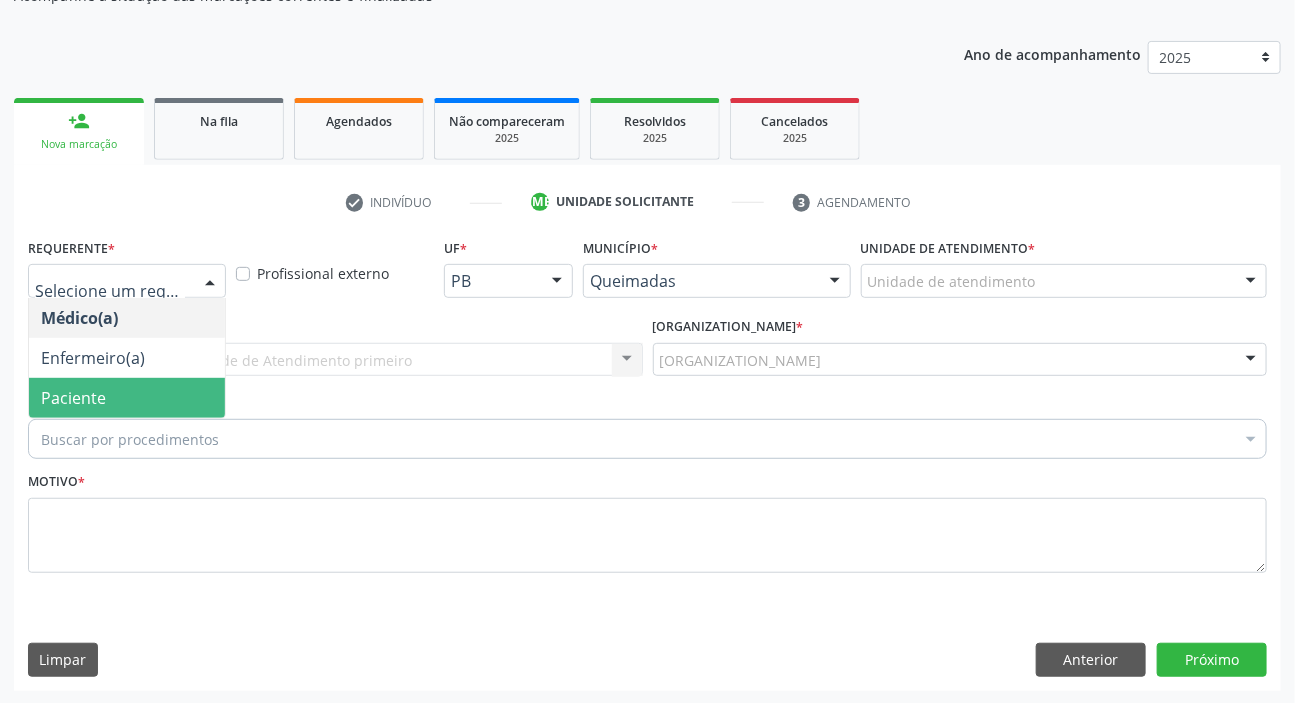 click on "Paciente" at bounding box center (73, 398) 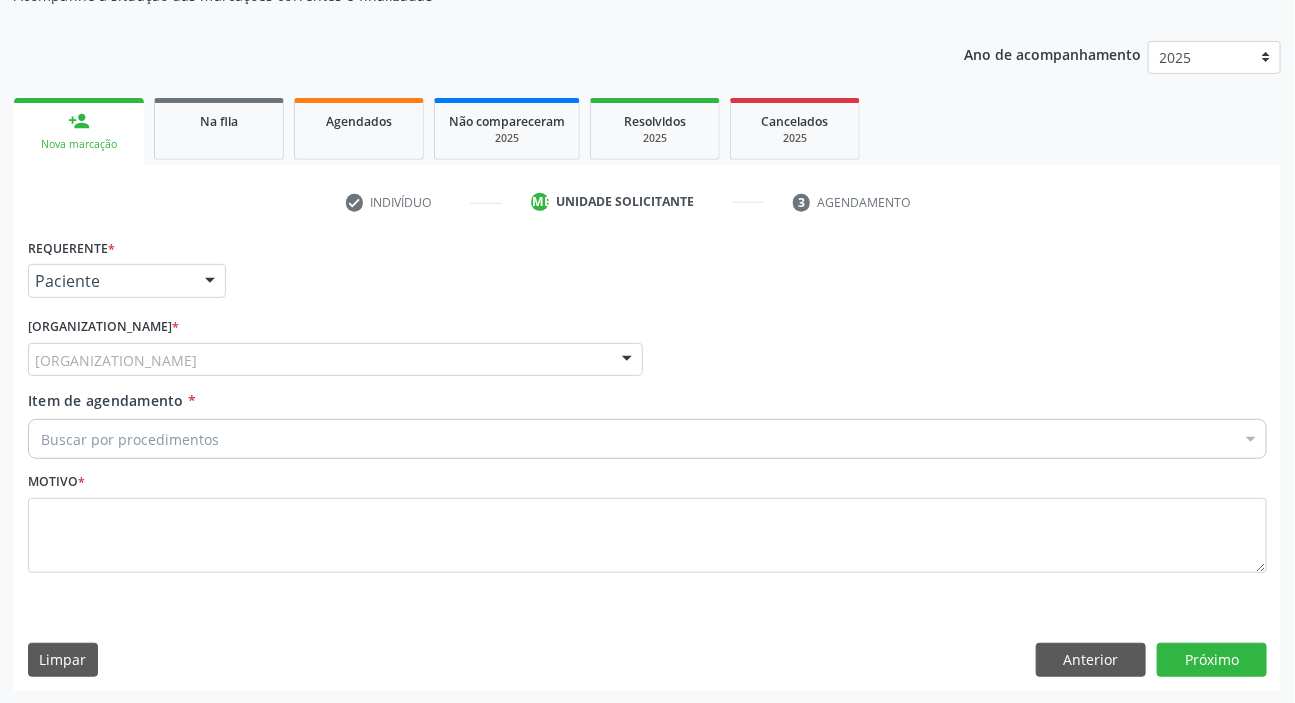 click on "Unidade de referência
*" at bounding box center [0, 0] 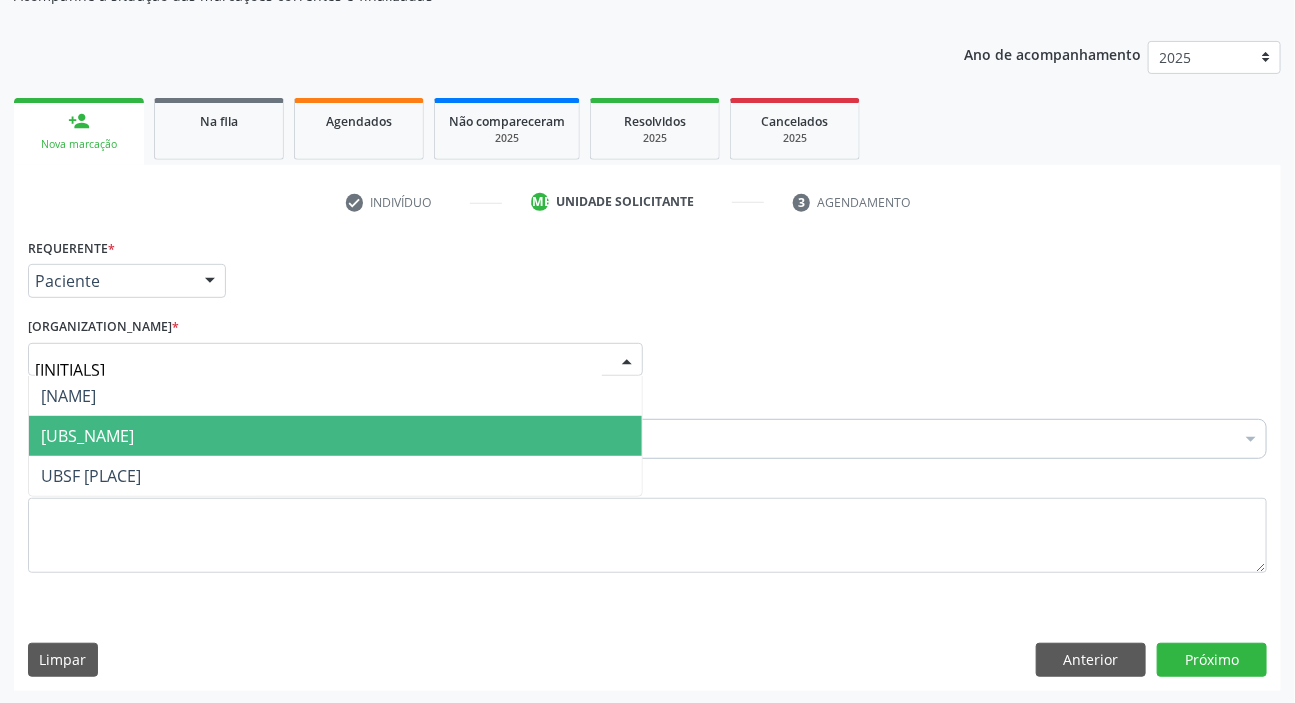 click on "[UBS_NAME]" at bounding box center [87, 436] 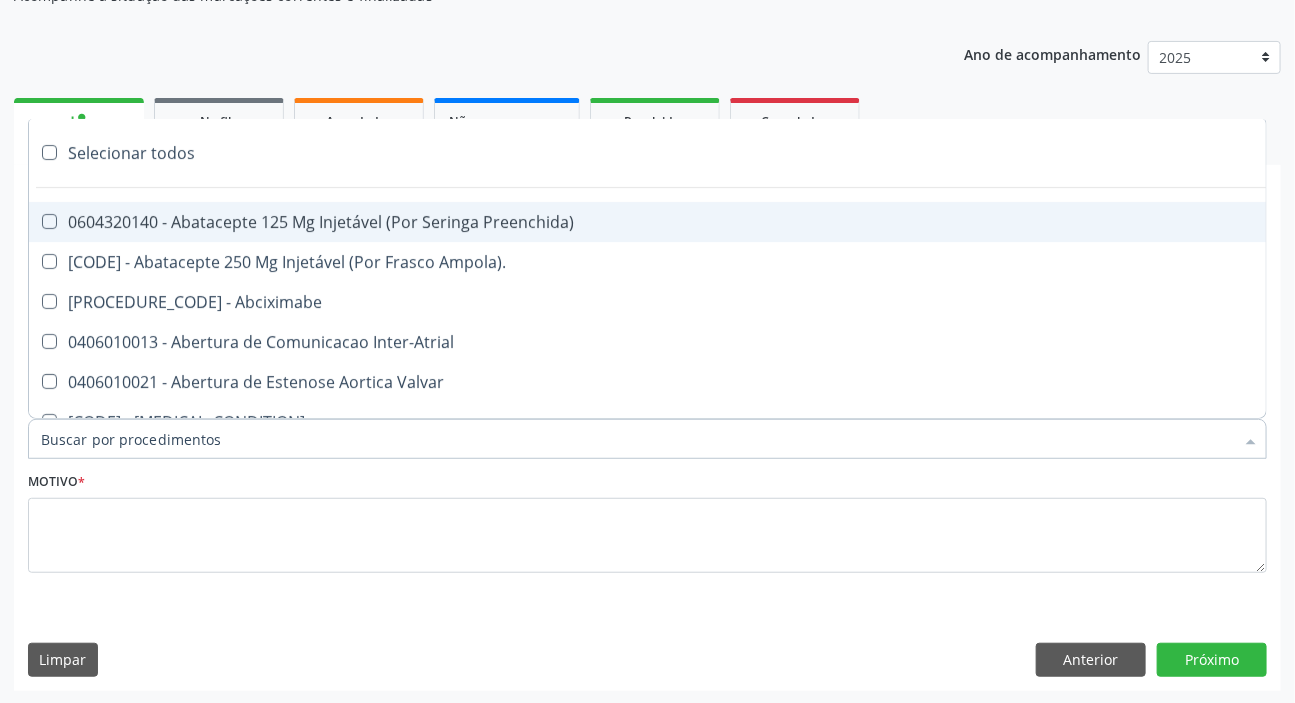 paste on "DERMATO" 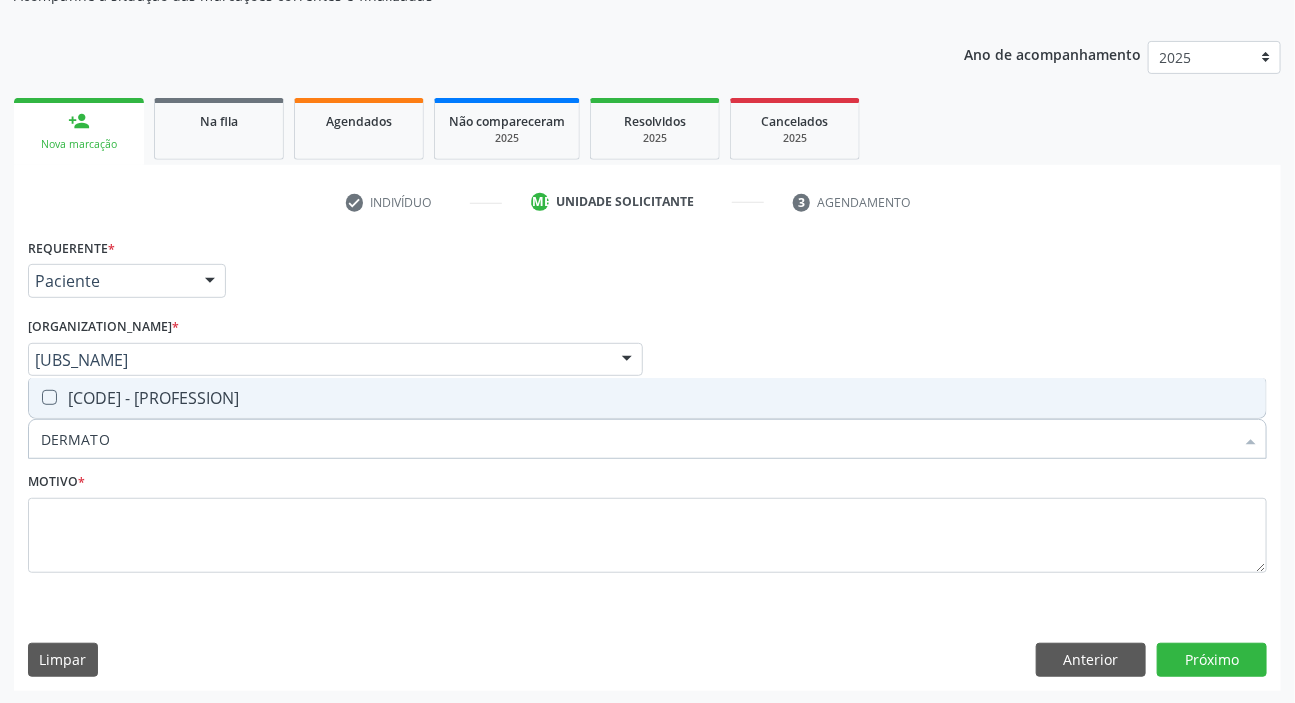 click on "[CODE] - [PROFESSION]" at bounding box center (647, 398) 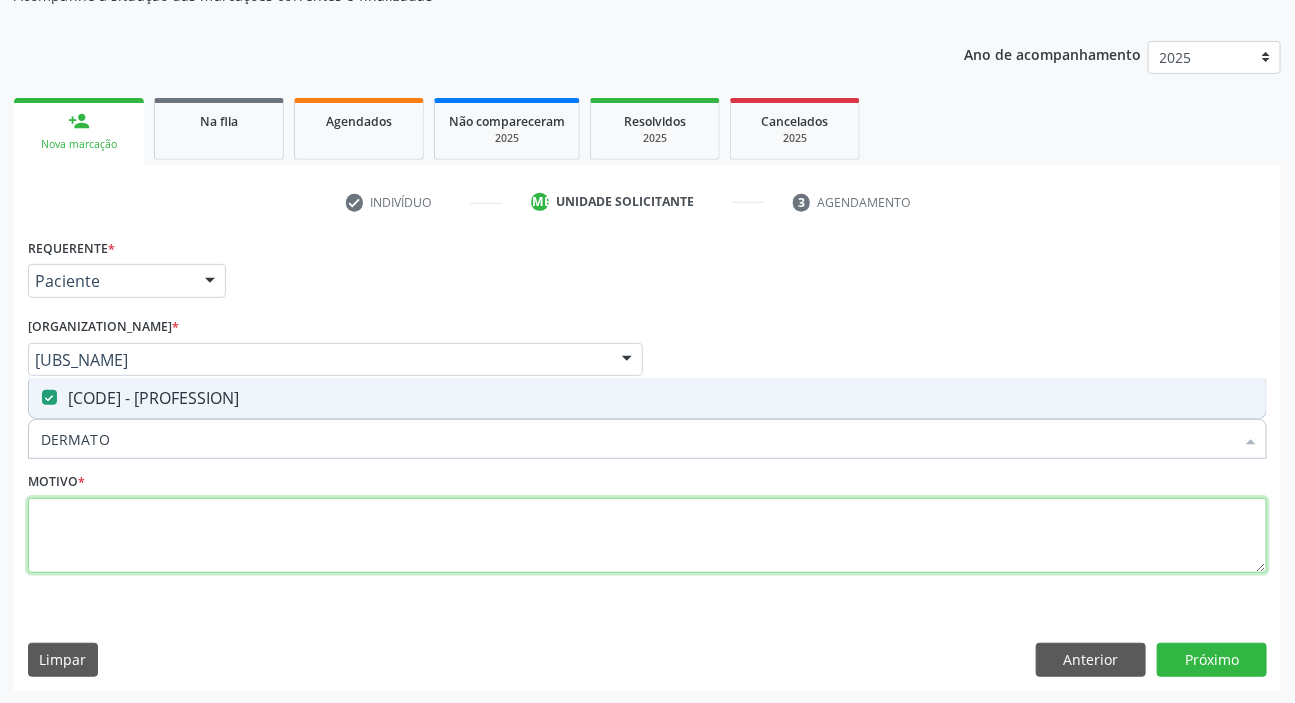 click at bounding box center [647, 536] 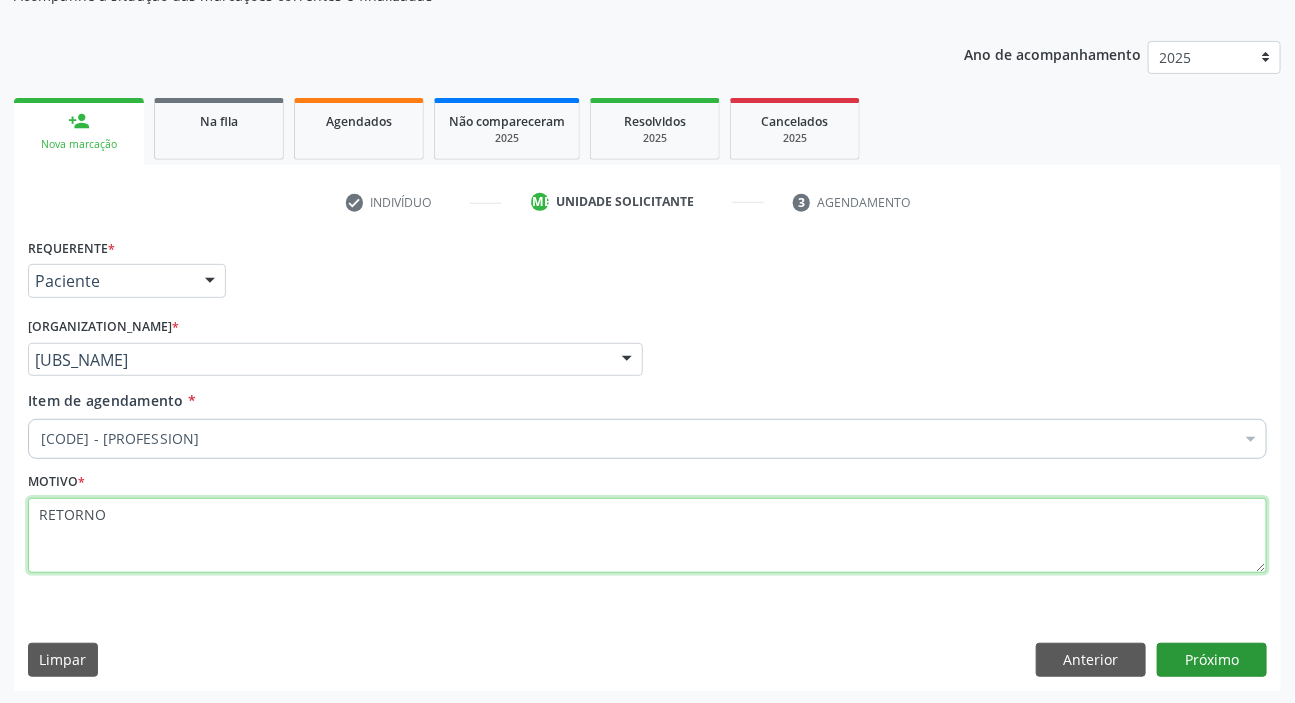 type on "RETORNO" 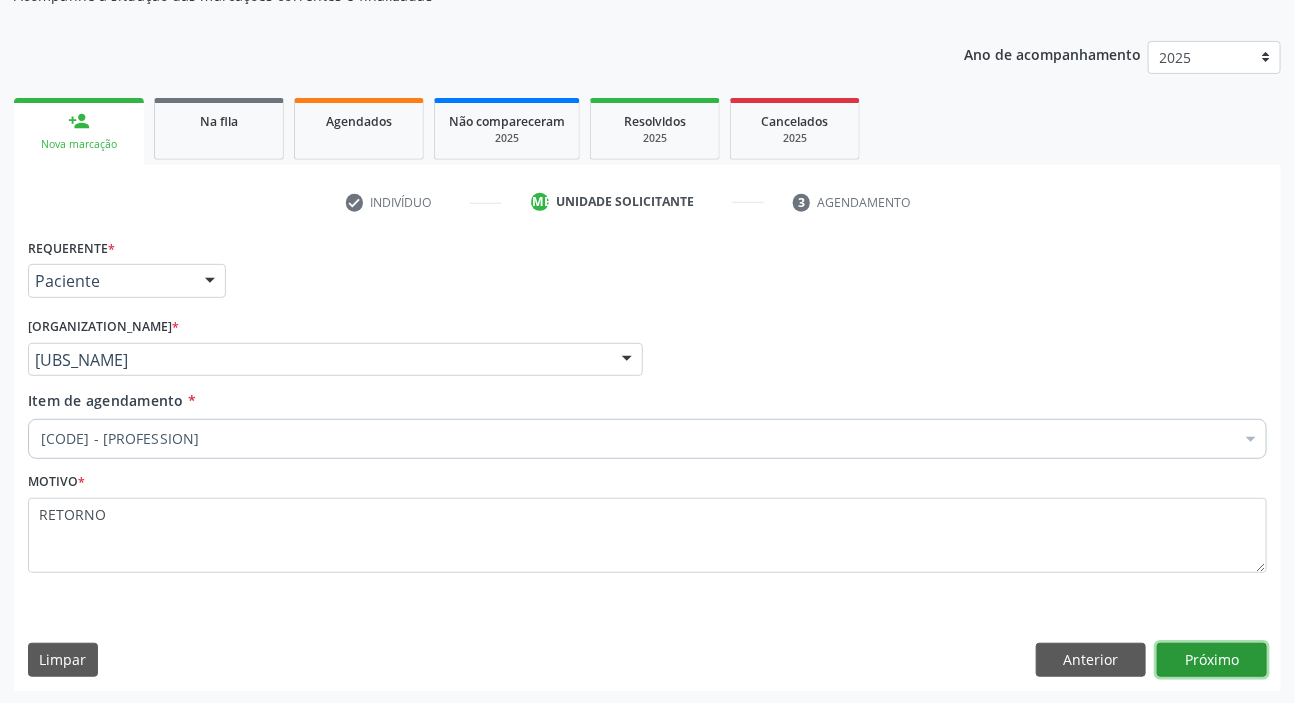 click on "Próximo" at bounding box center [1212, 660] 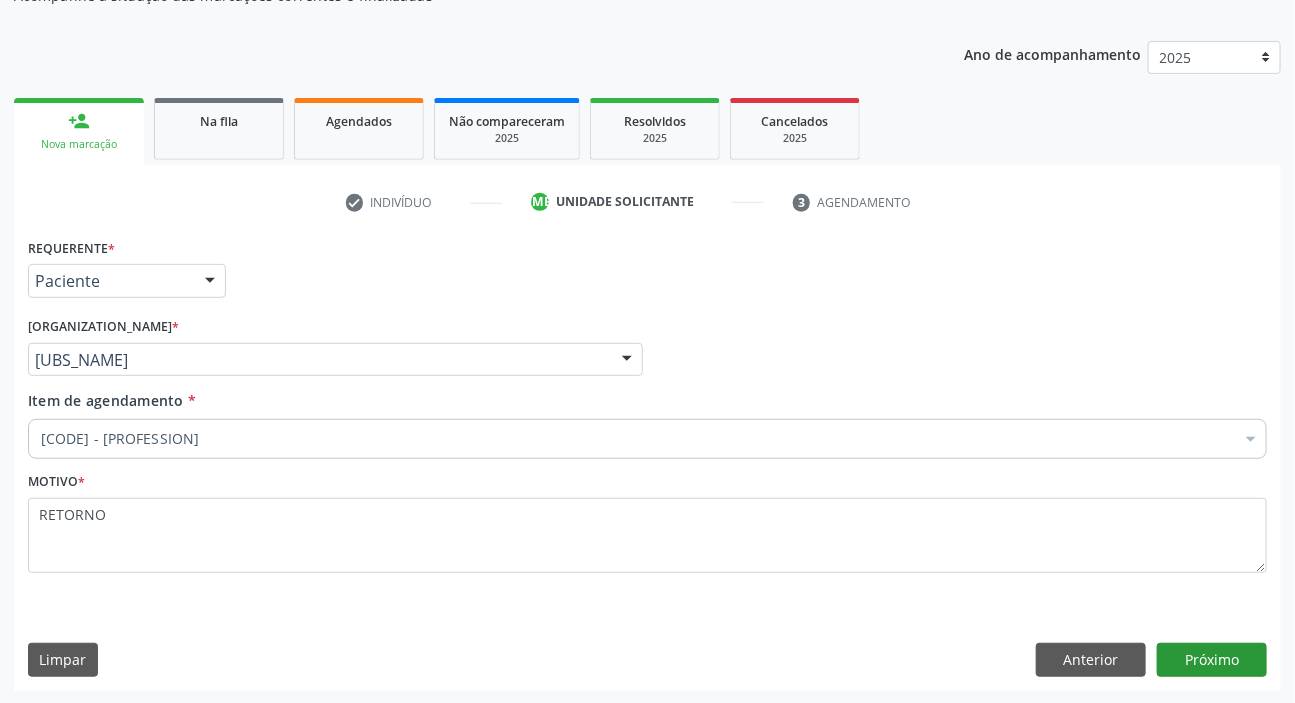 scroll, scrollTop: 166, scrollLeft: 0, axis: vertical 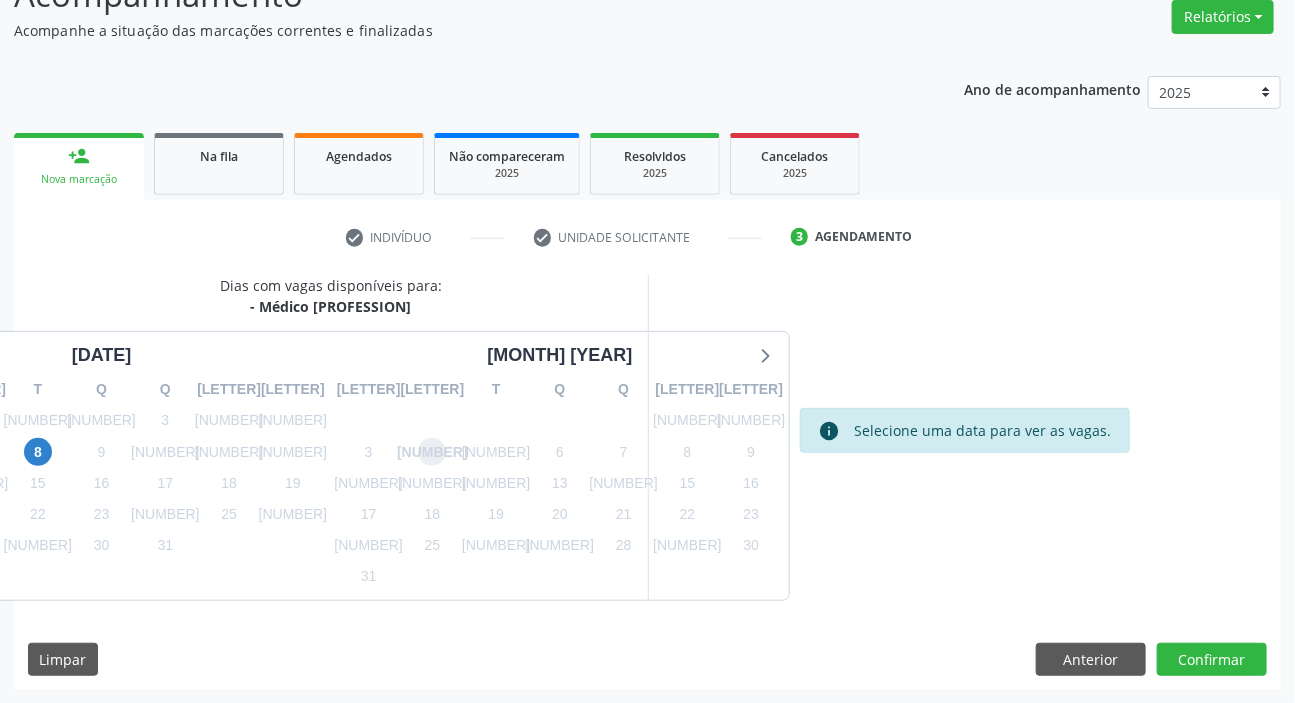 click on "[NUMBER]" at bounding box center (432, 452) 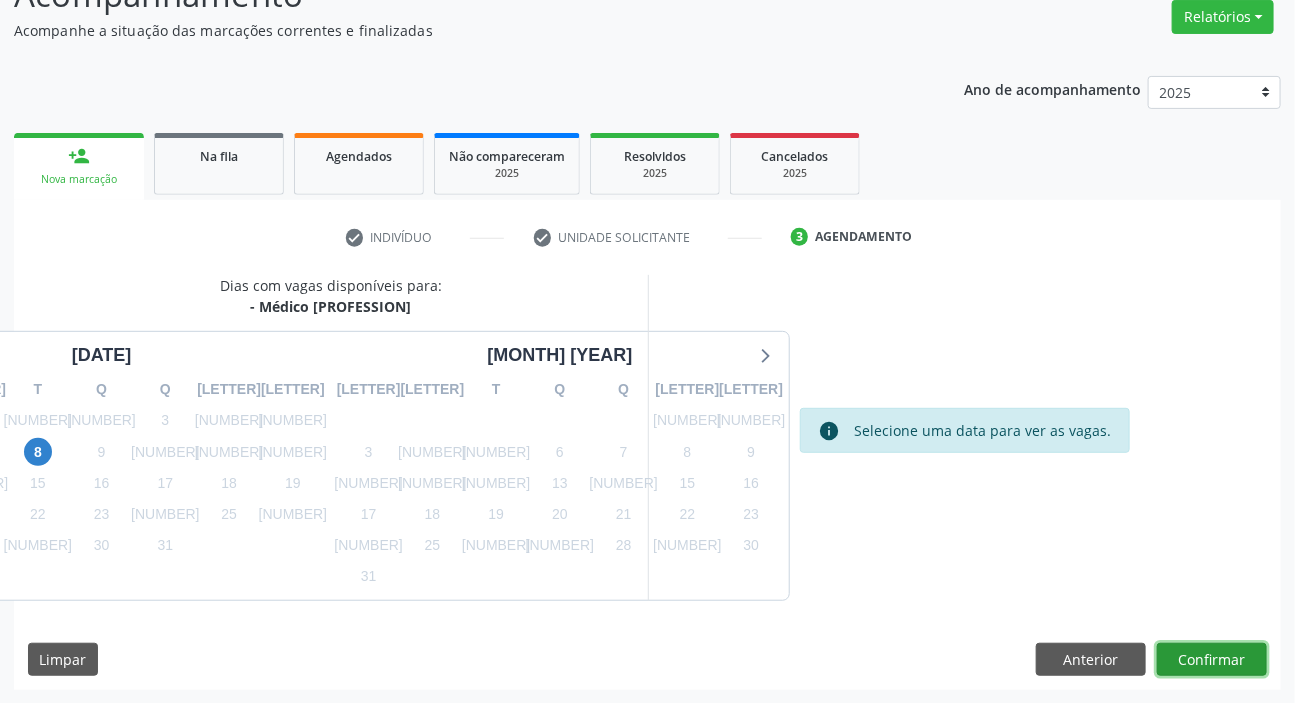 click on "Confirmar" at bounding box center (1212, 660) 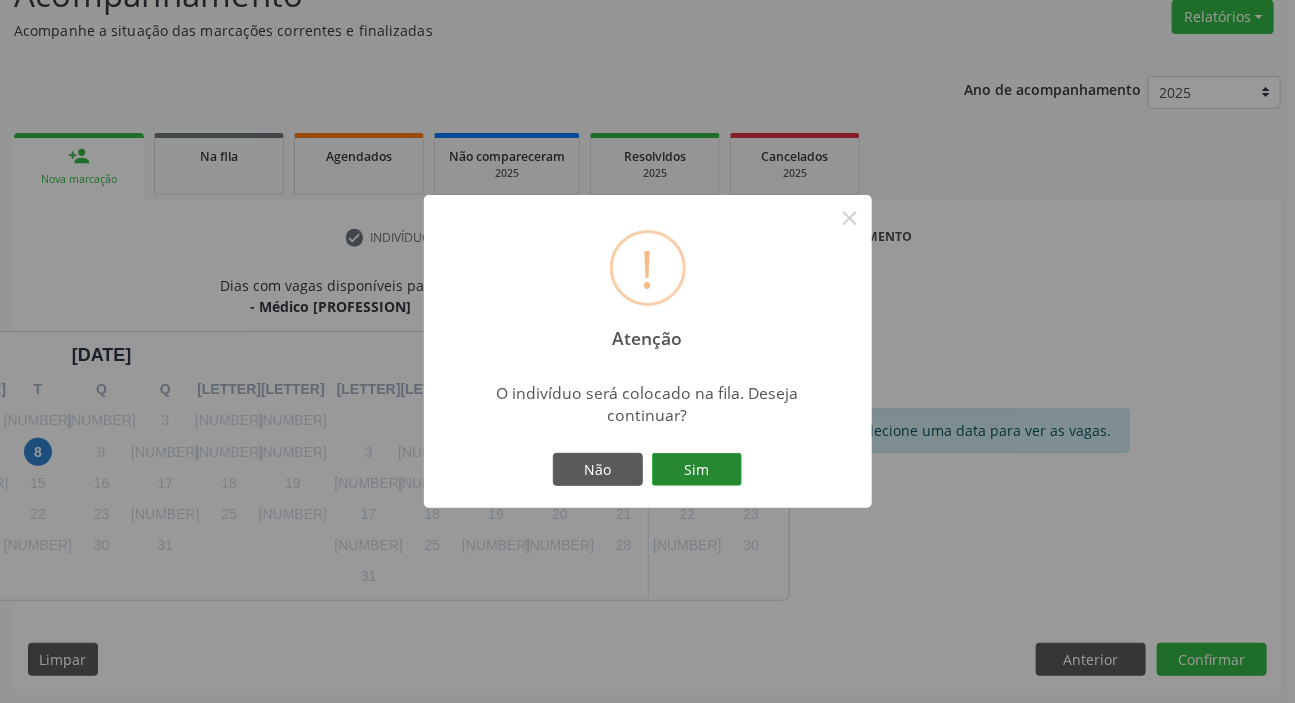 click on "Sim" at bounding box center (697, 470) 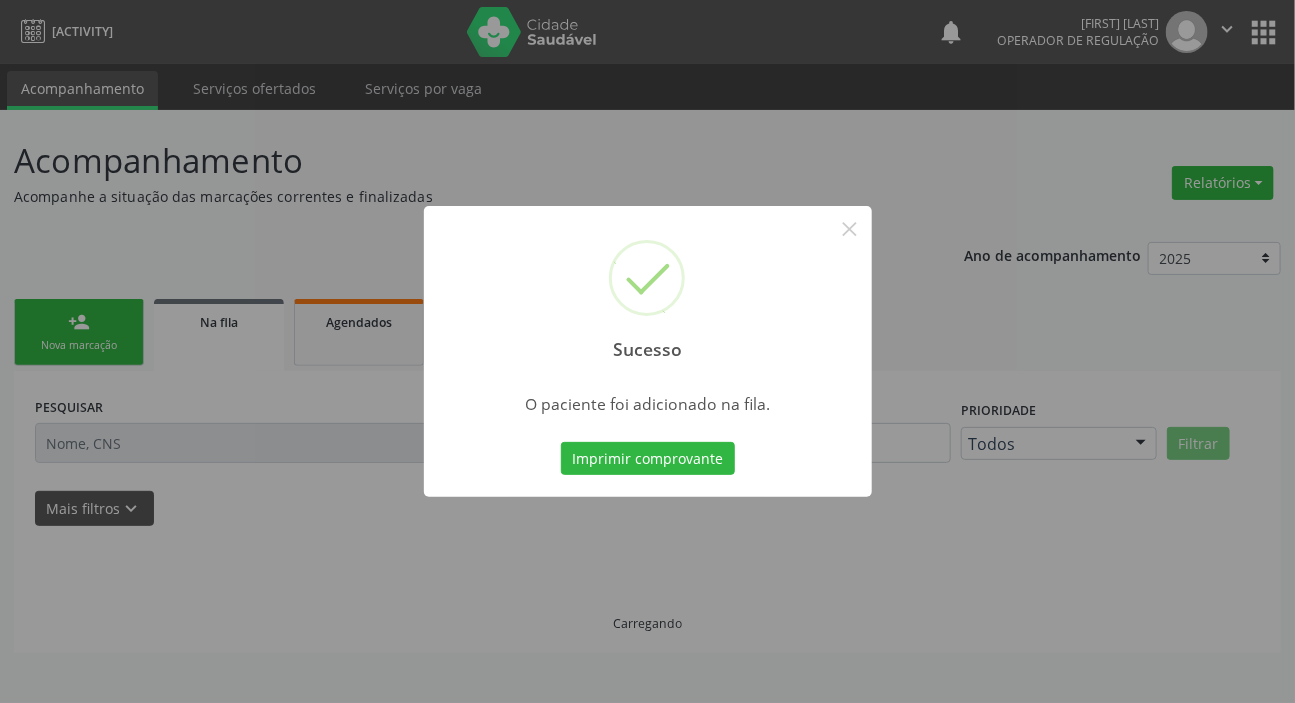 scroll, scrollTop: 0, scrollLeft: 0, axis: both 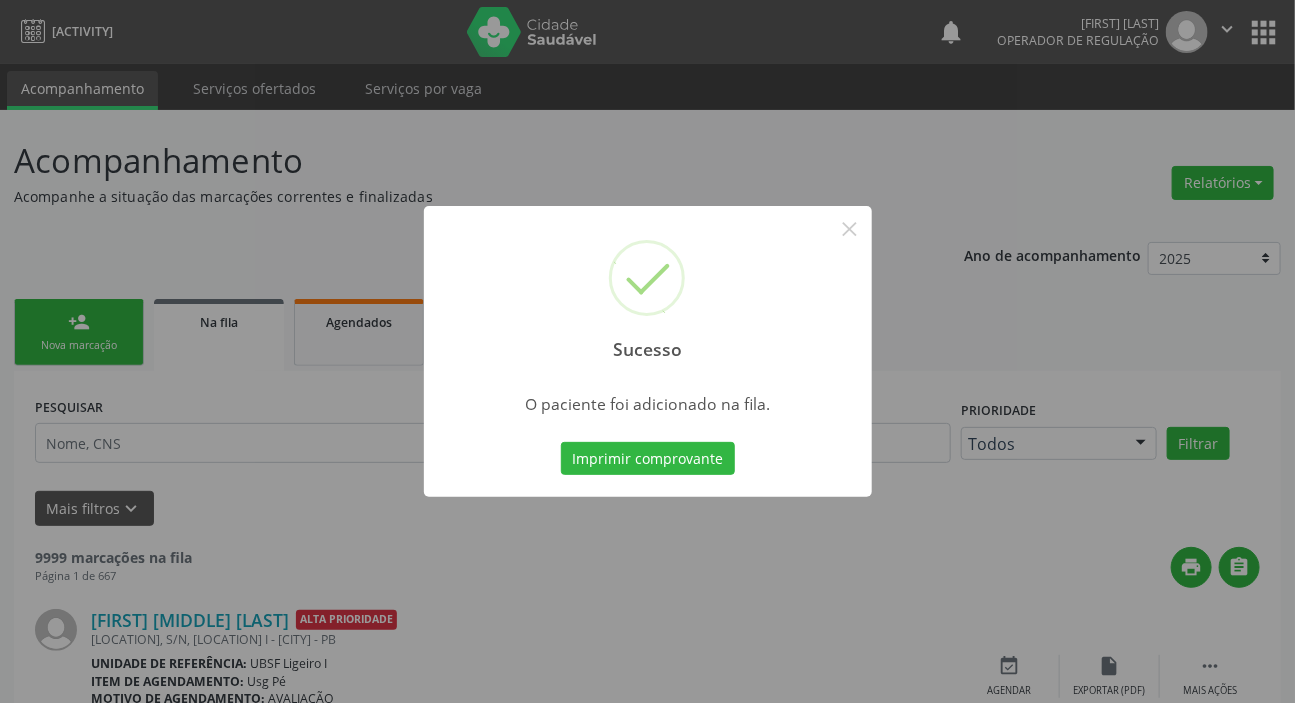 click on "Sucesso × O paciente foi adicionado na fila. Imprimir comprovante Cancel" at bounding box center [647, 351] 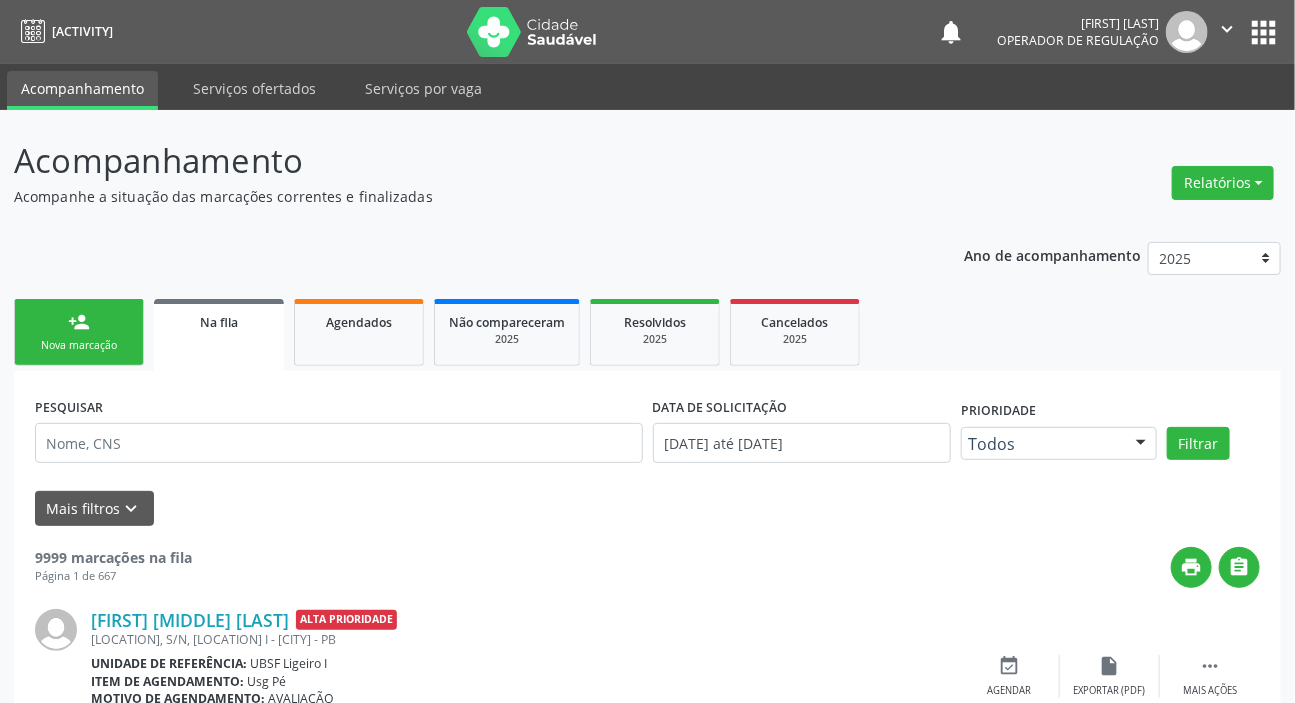 click on "Nova marcação" at bounding box center (79, 345) 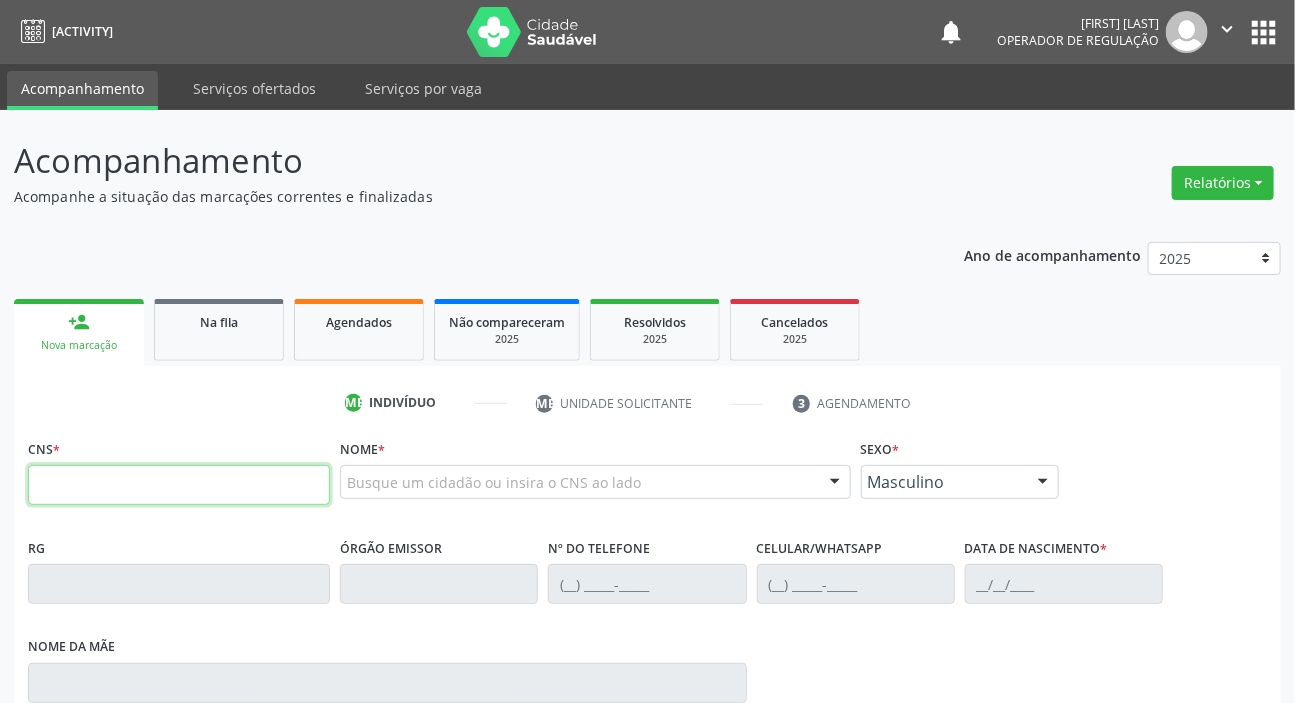 click at bounding box center (179, 485) 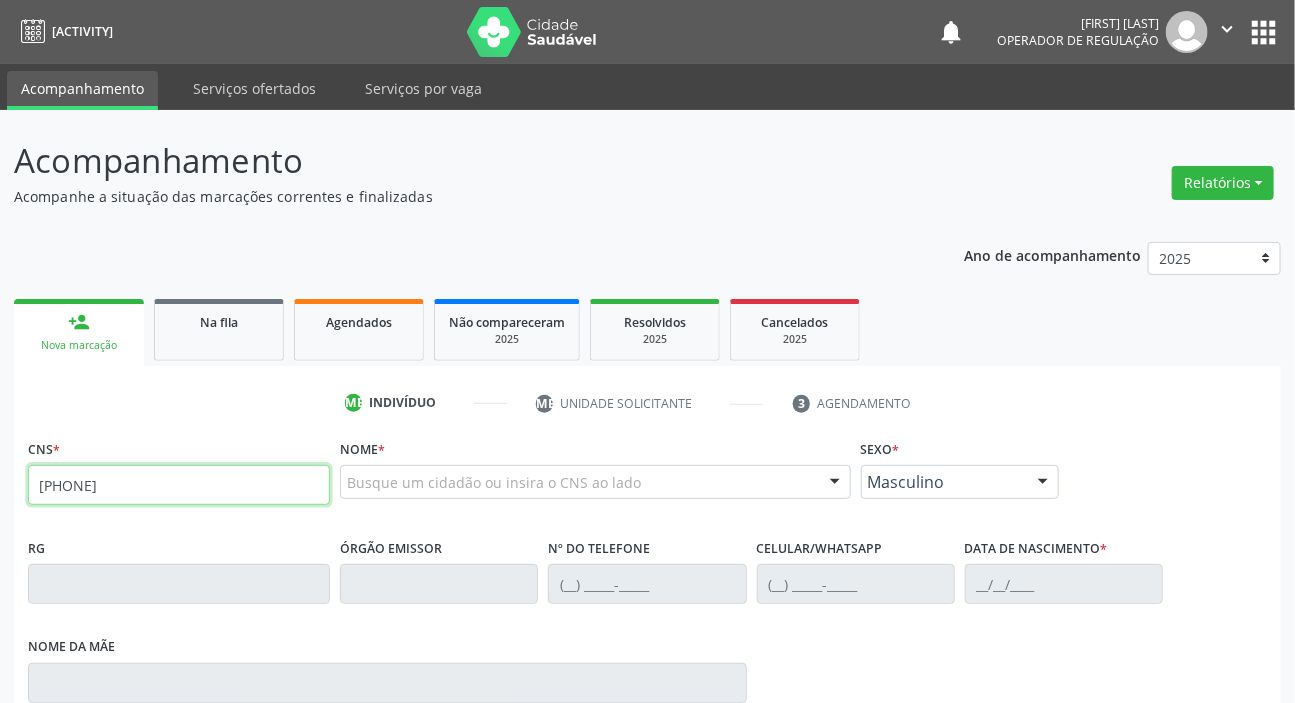 type on "[PHONE]" 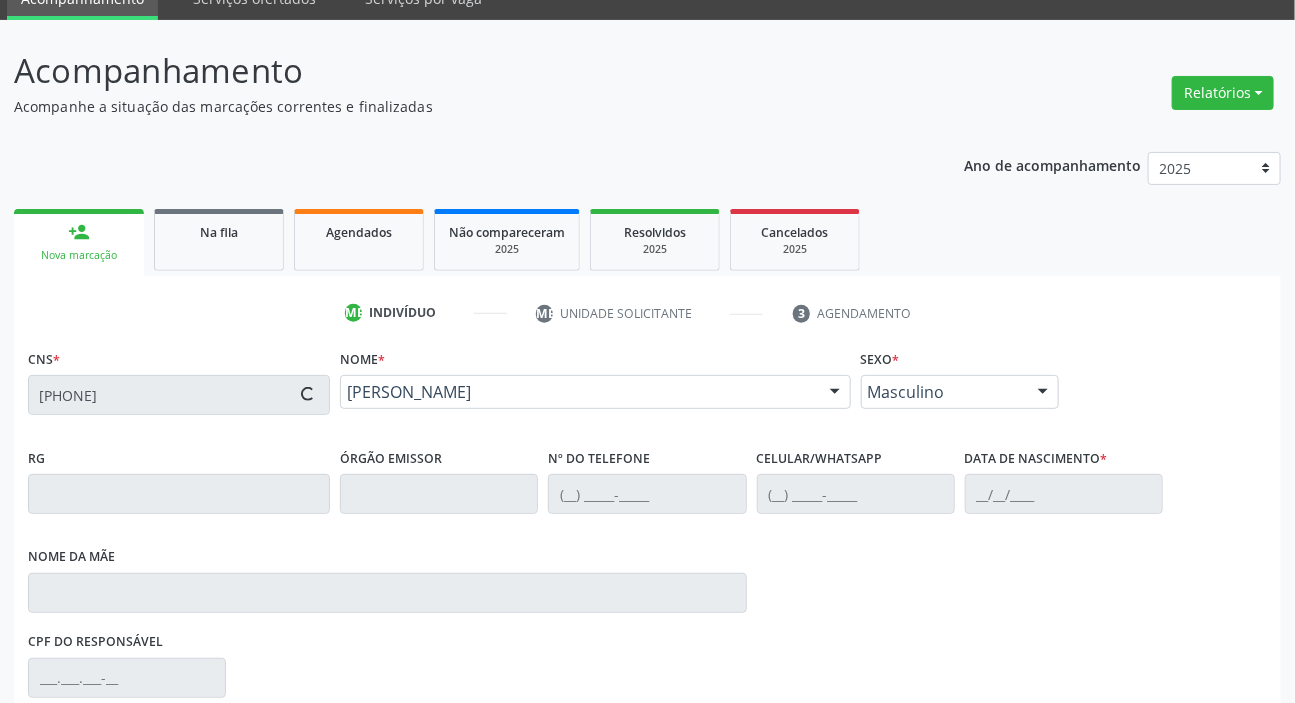 scroll, scrollTop: 366, scrollLeft: 0, axis: vertical 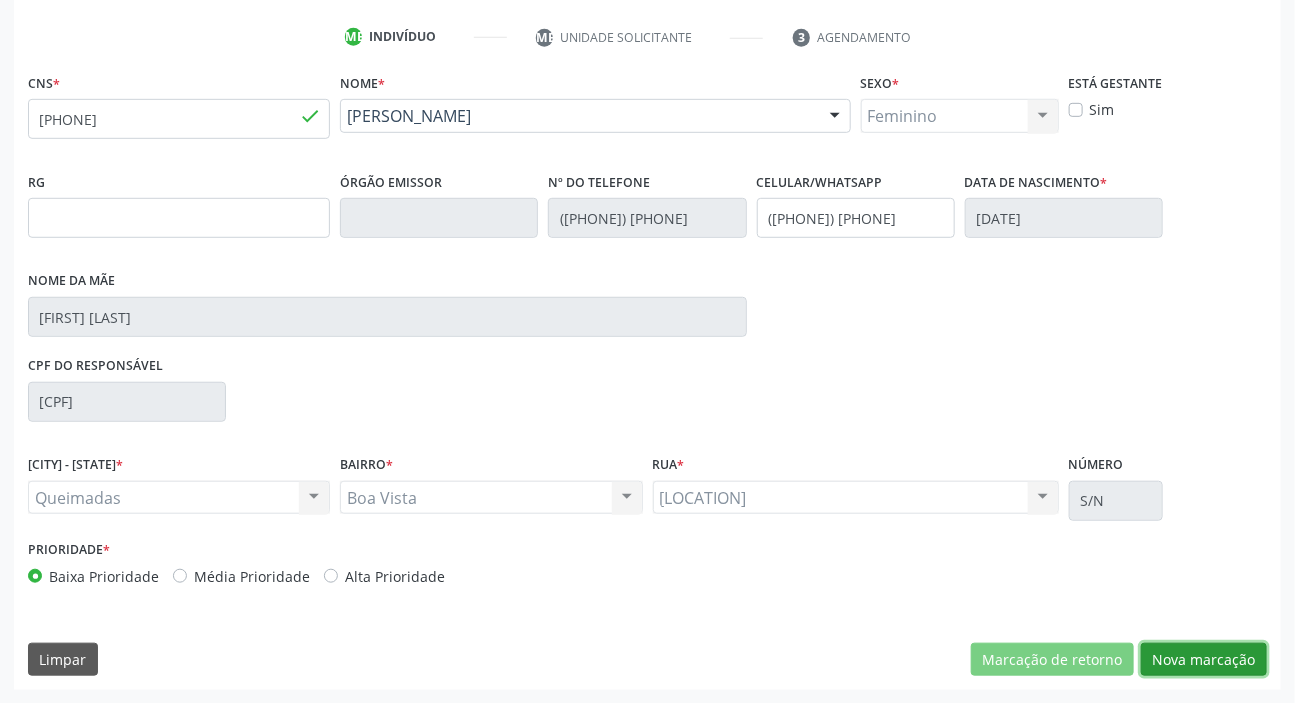 click on "Nova marcação" at bounding box center [1052, 660] 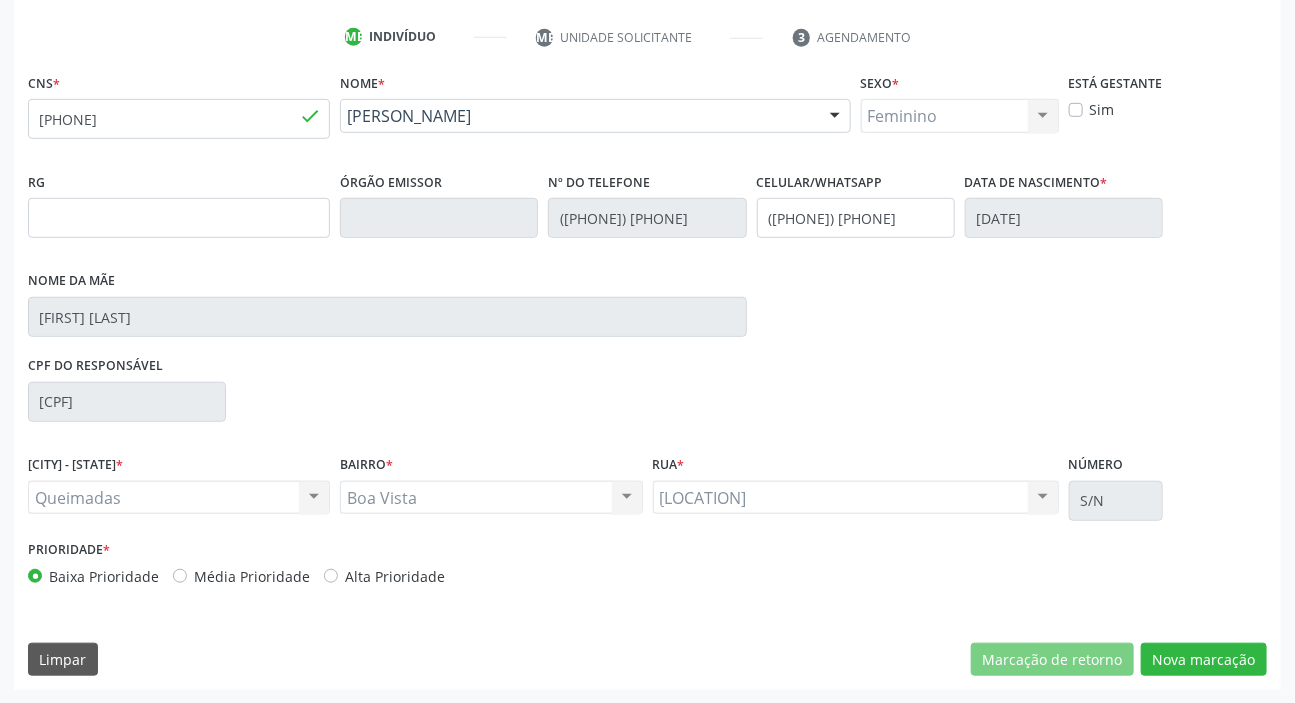 scroll, scrollTop: 201, scrollLeft: 0, axis: vertical 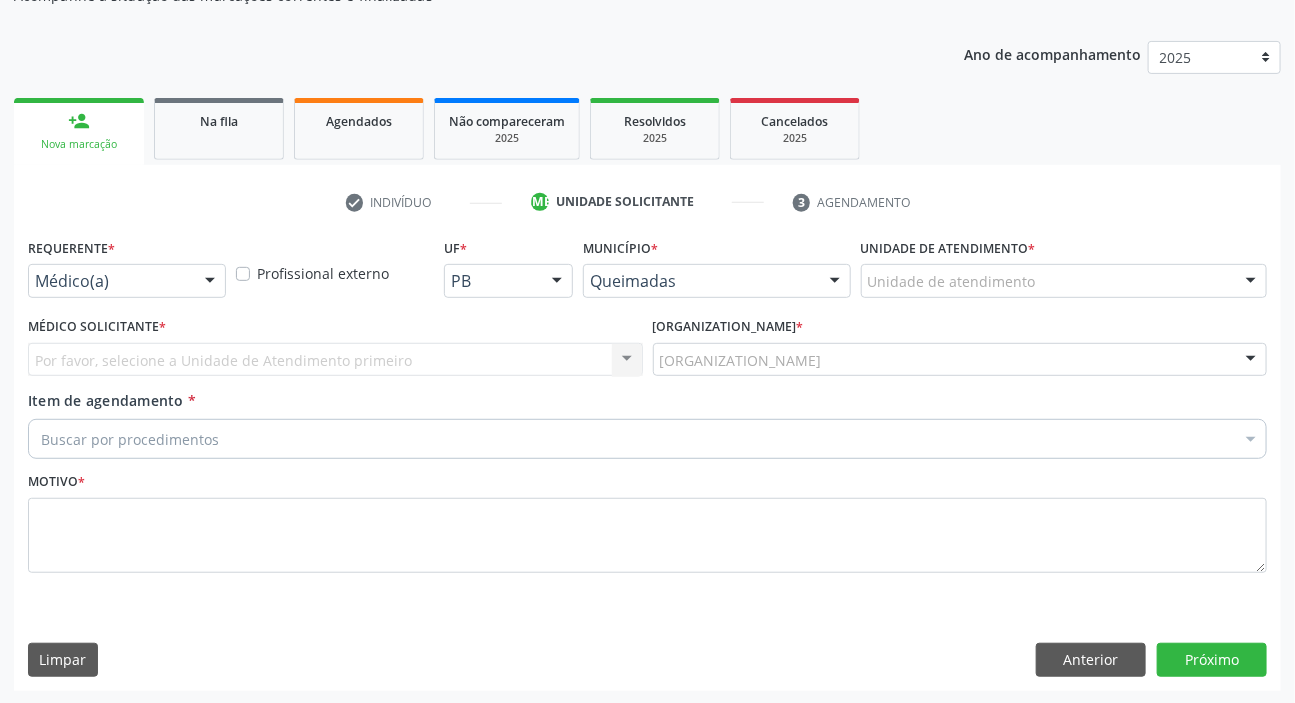 drag, startPoint x: 88, startPoint y: 281, endPoint x: 72, endPoint y: 400, distance: 120.070816 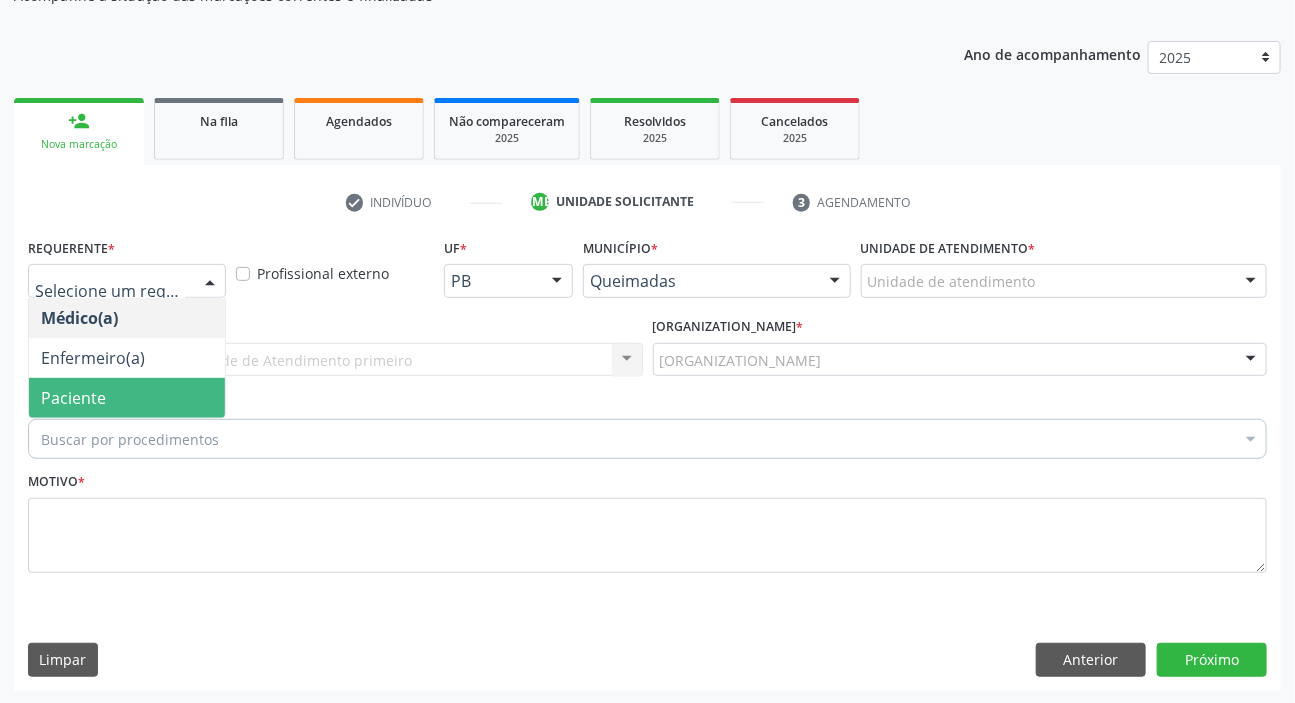 click on "Paciente" at bounding box center (73, 398) 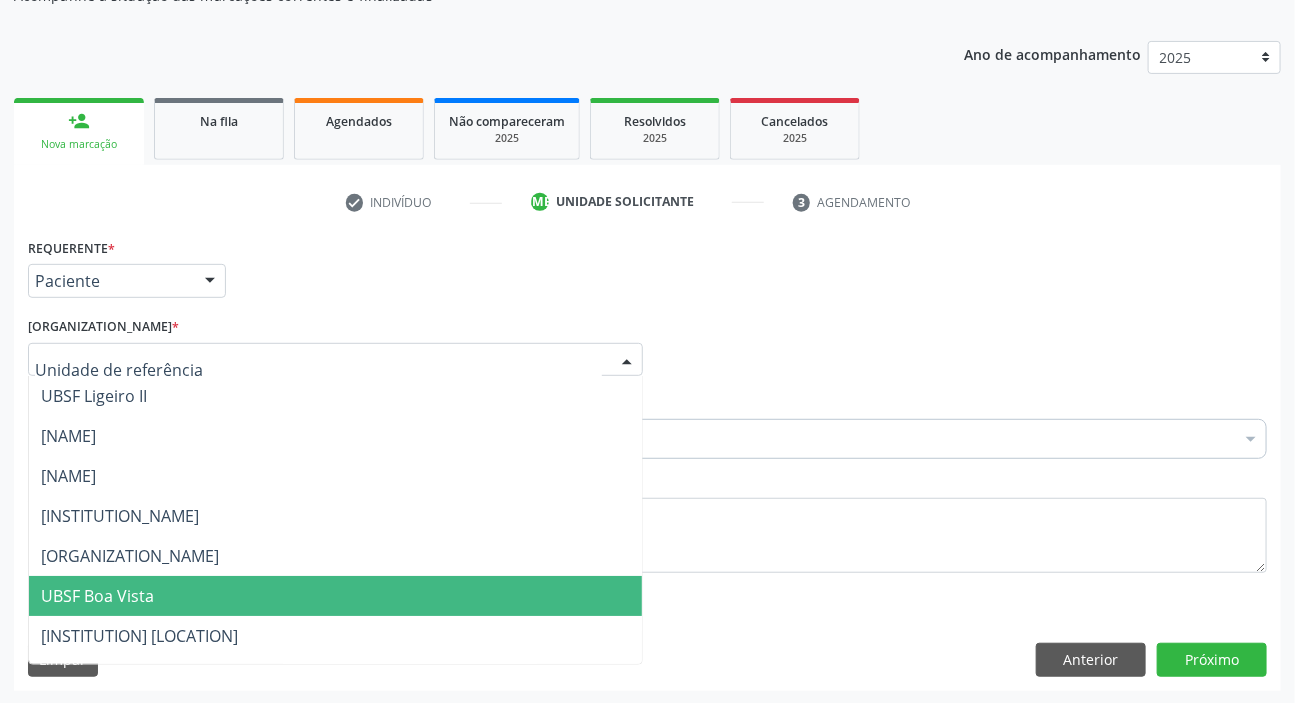 click on "UBSF Boa Vista" at bounding box center (97, 596) 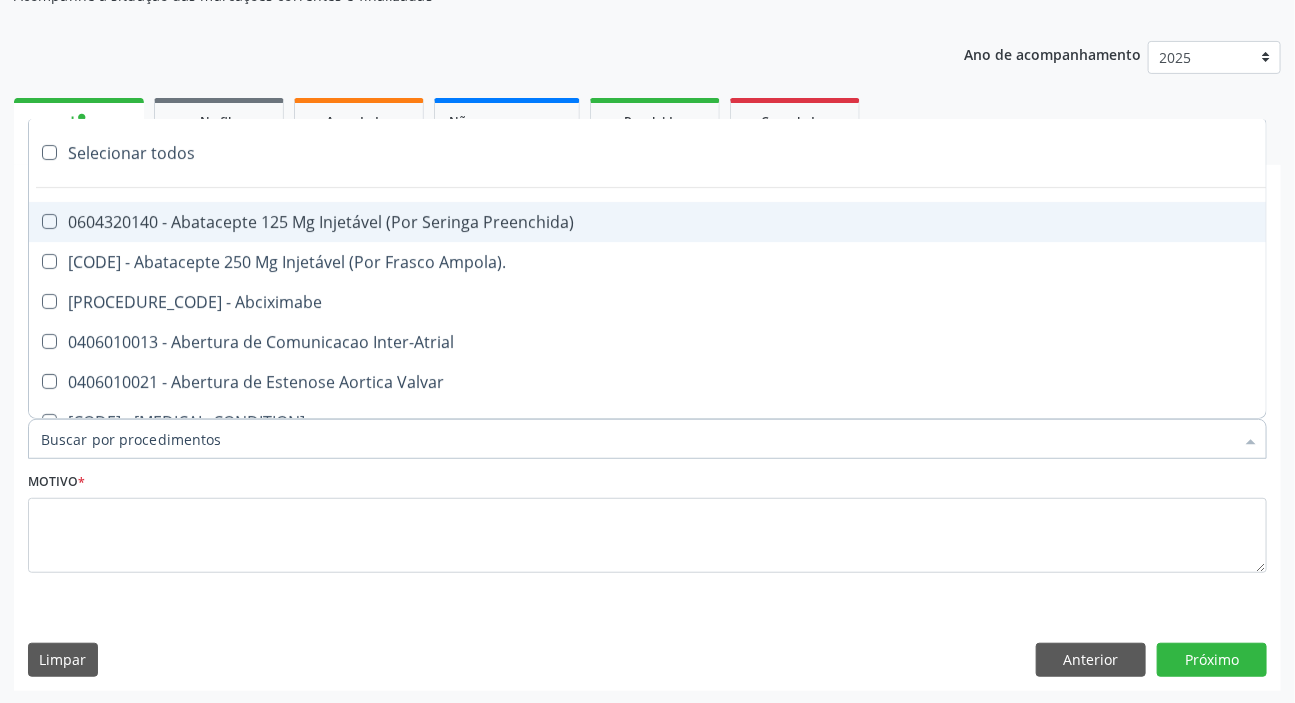 paste on "DERMATO" 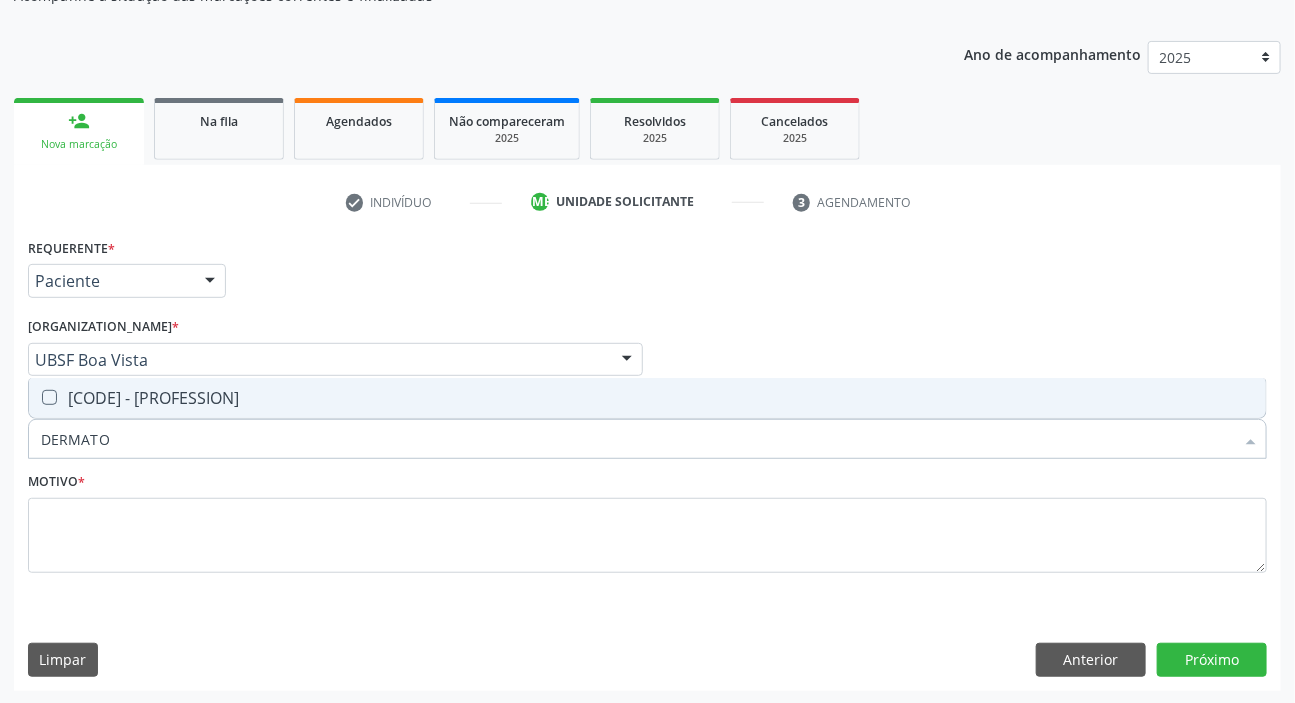 click on "[CODE] - [PROFESSION]" at bounding box center [647, 398] 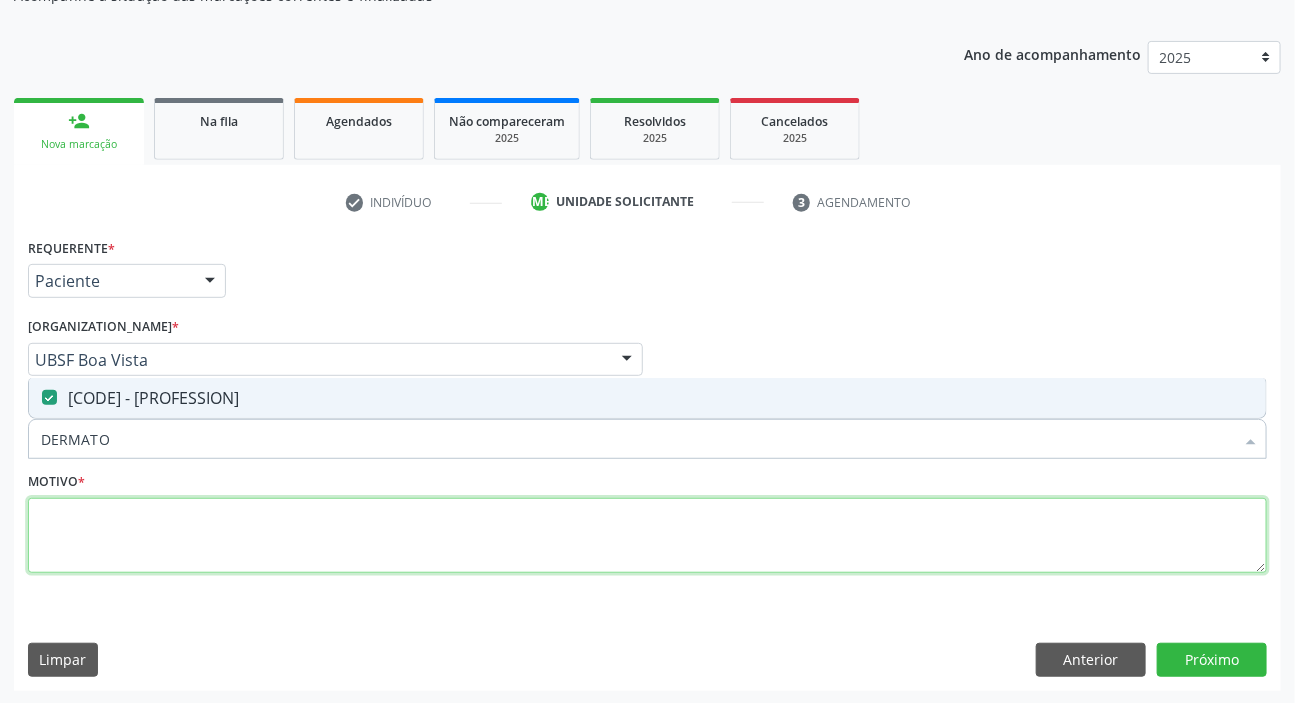 click at bounding box center [647, 536] 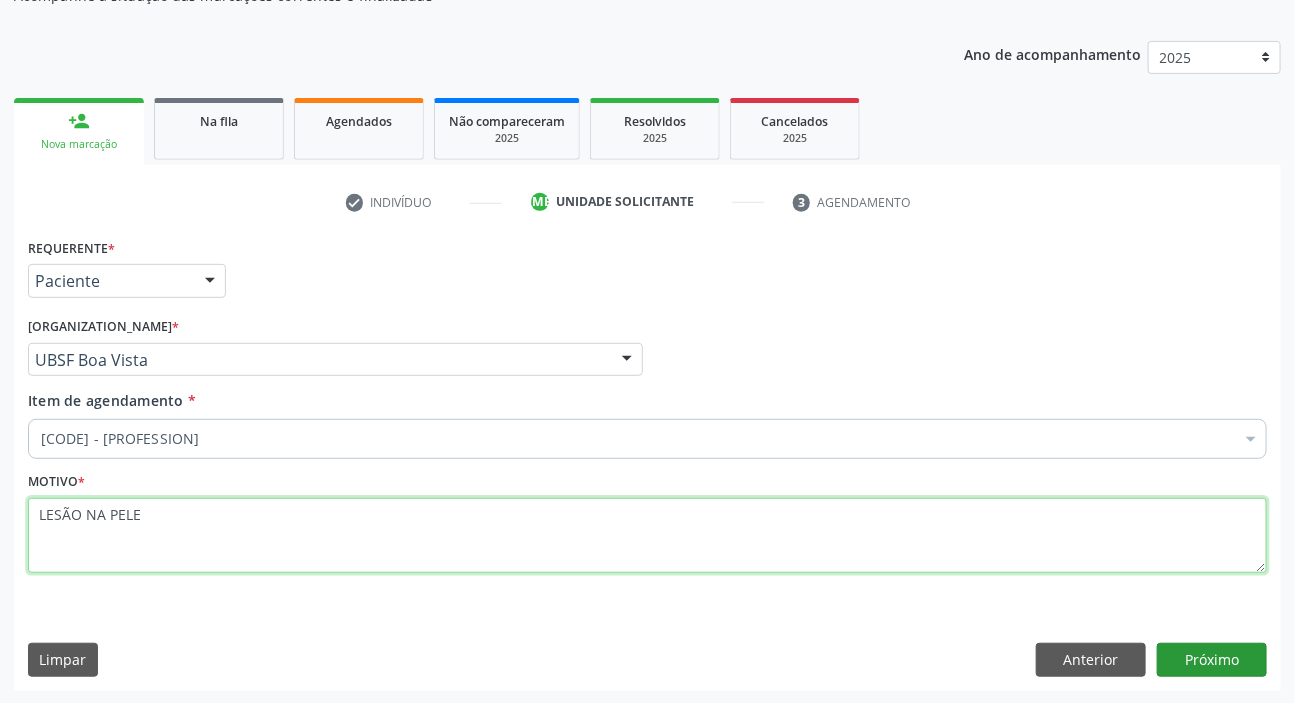 type on "LESÃO NA PELE" 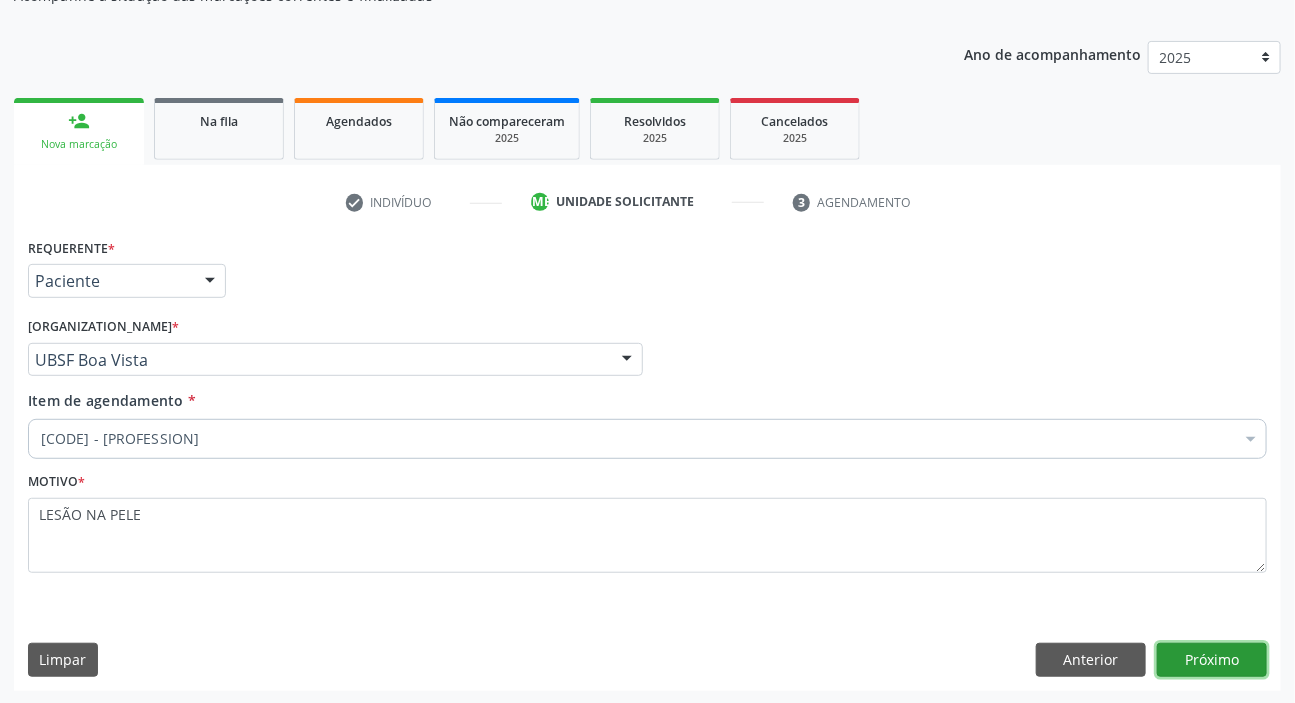 click on "Próximo" at bounding box center (1212, 660) 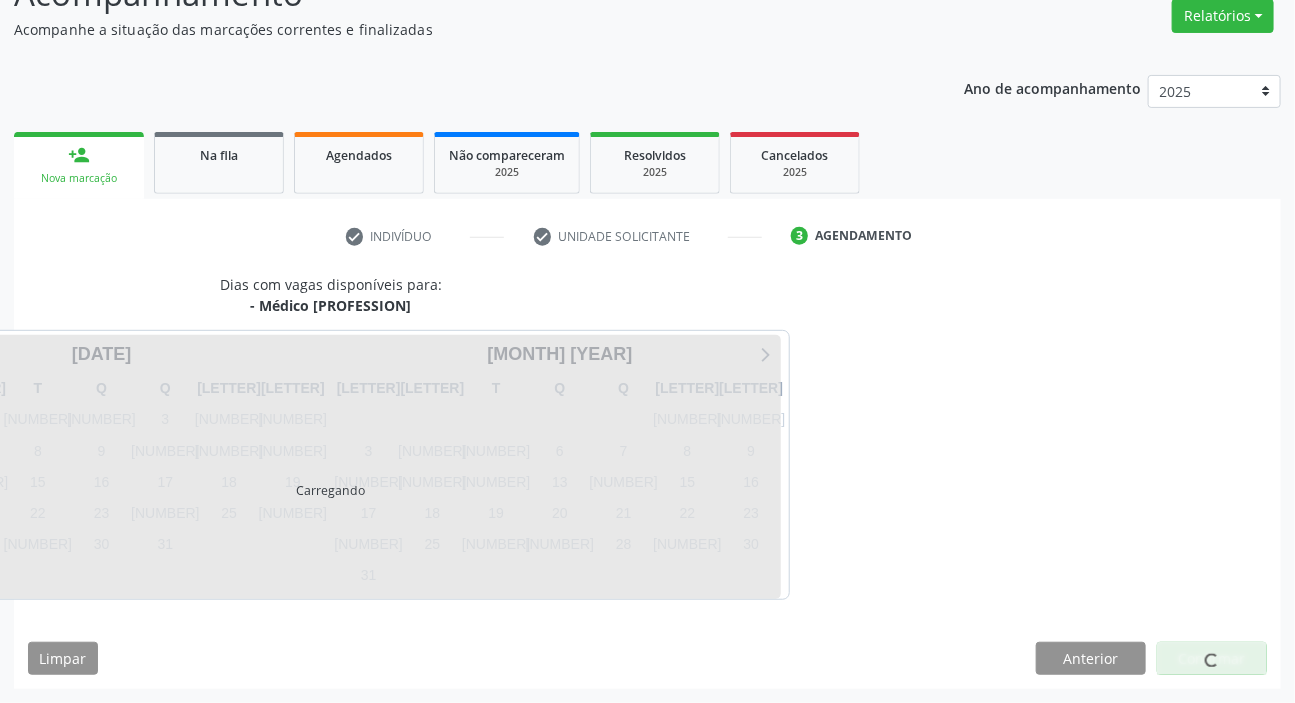 scroll, scrollTop: 166, scrollLeft: 0, axis: vertical 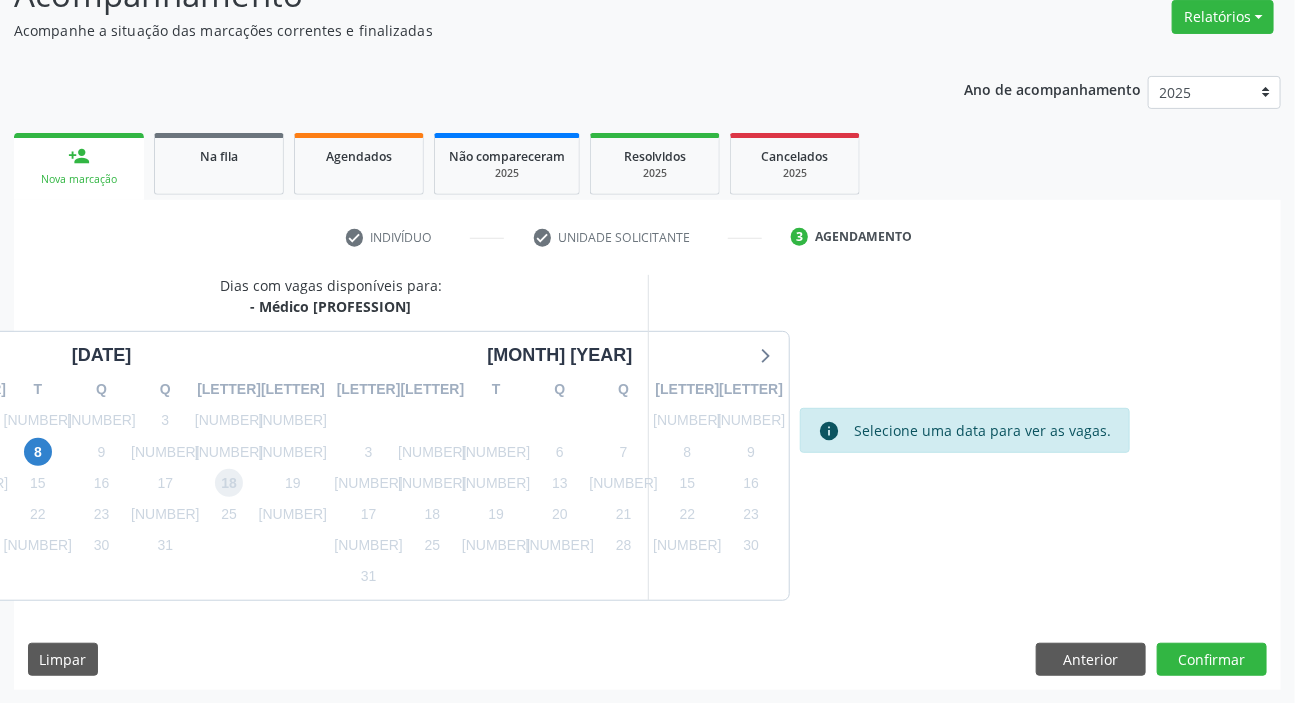 click on "18" at bounding box center [229, 483] 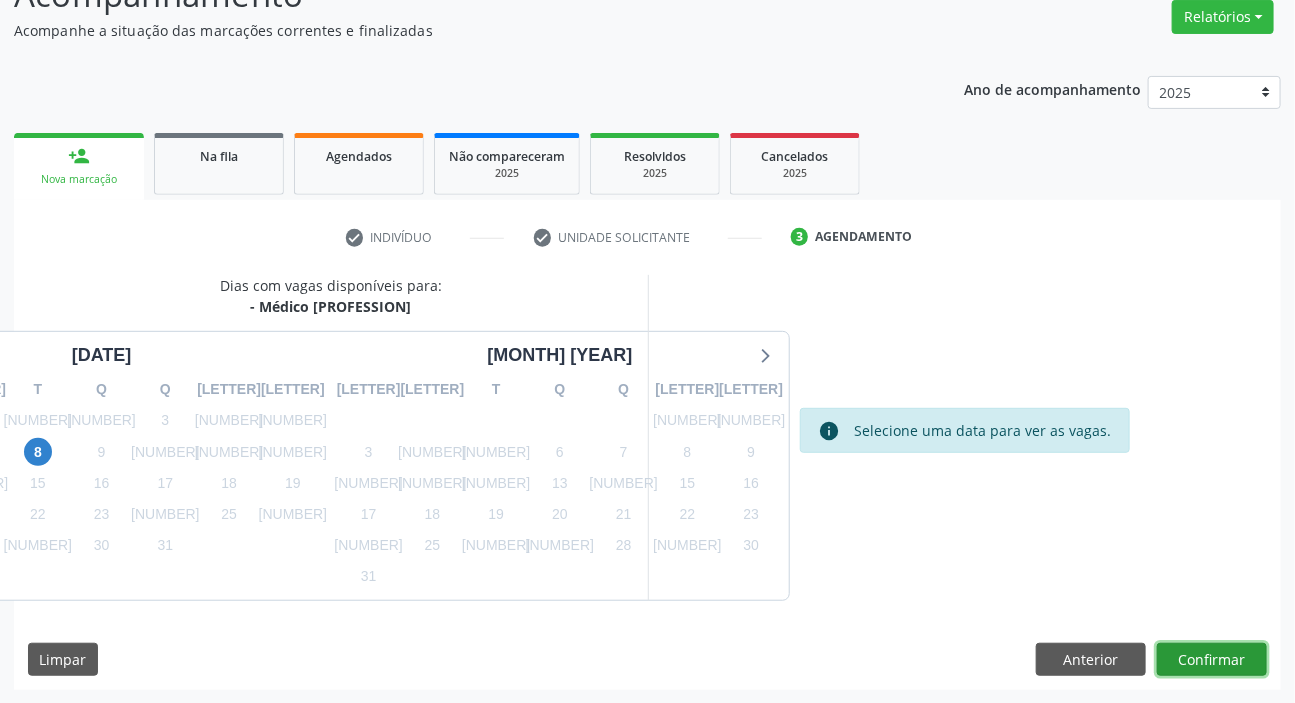 click on "Confirmar" at bounding box center [1212, 660] 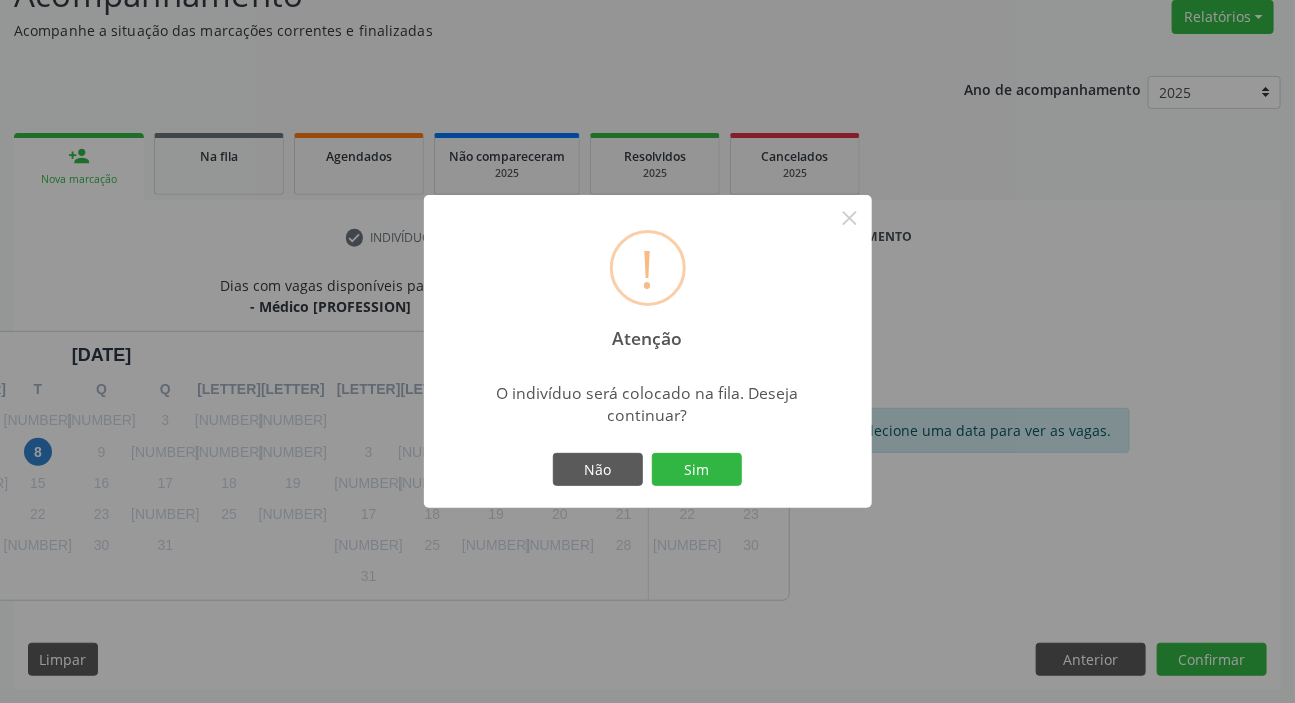click on "Não Sim" at bounding box center [648, 470] 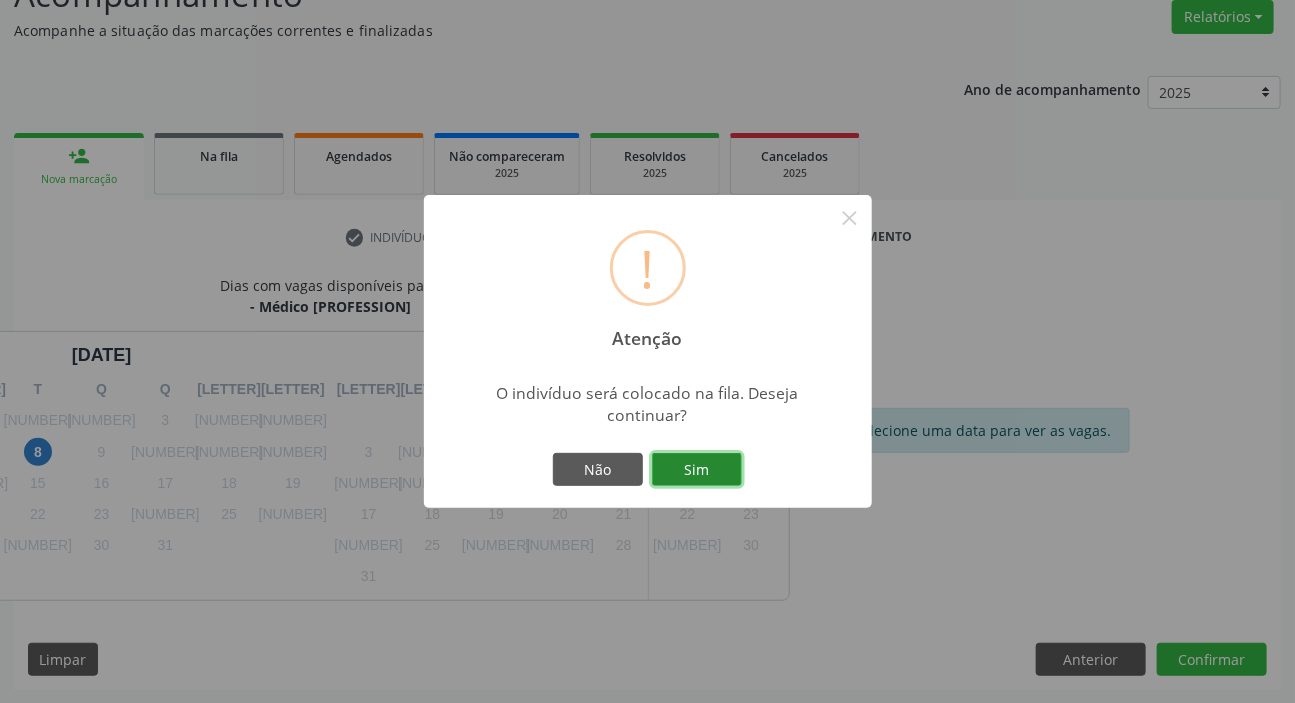 click on "Sim" at bounding box center [697, 470] 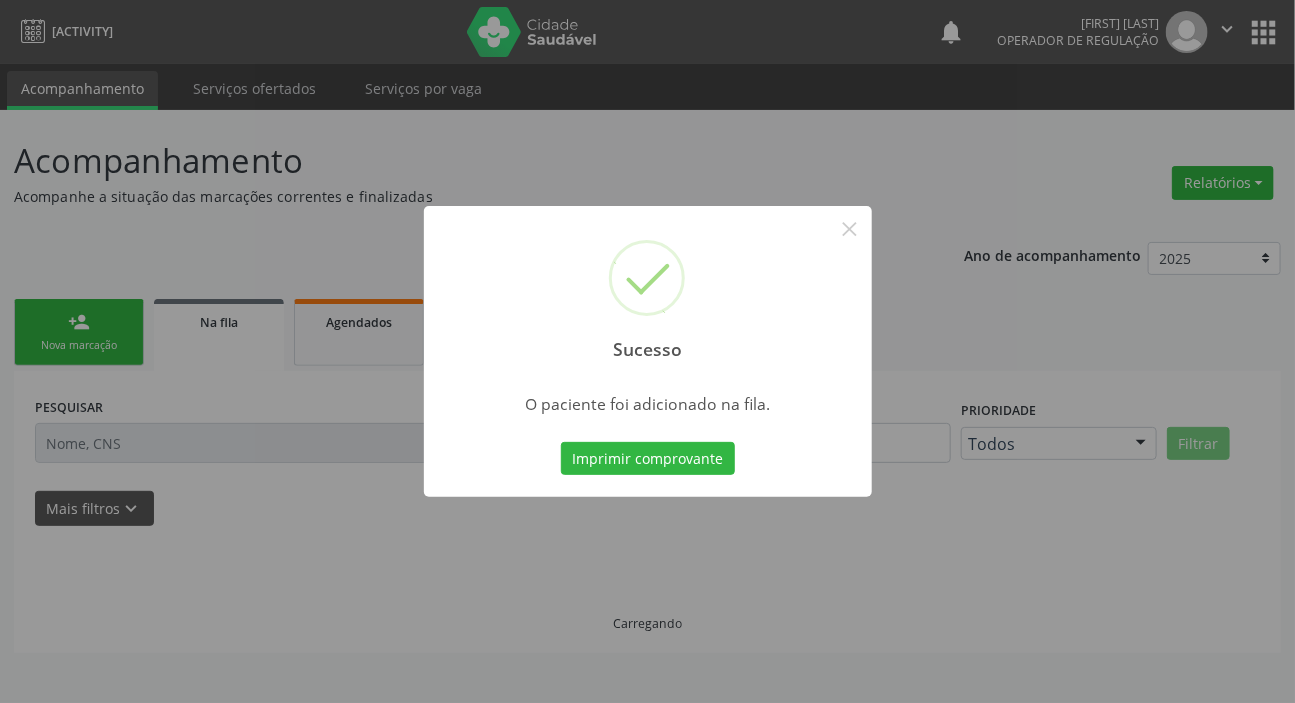 scroll, scrollTop: 0, scrollLeft: 0, axis: both 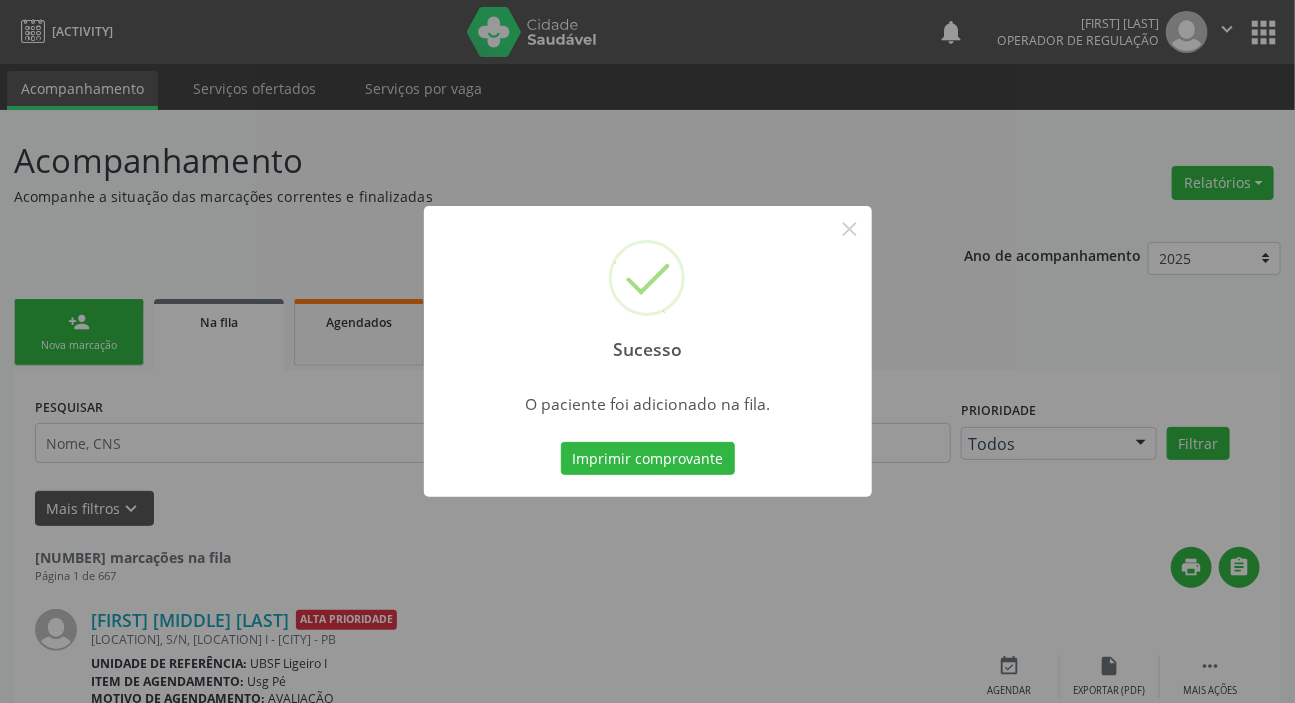 click on "Sucesso × O paciente foi adicionado na fila. Imprimir comprovante Cancel" at bounding box center [647, 351] 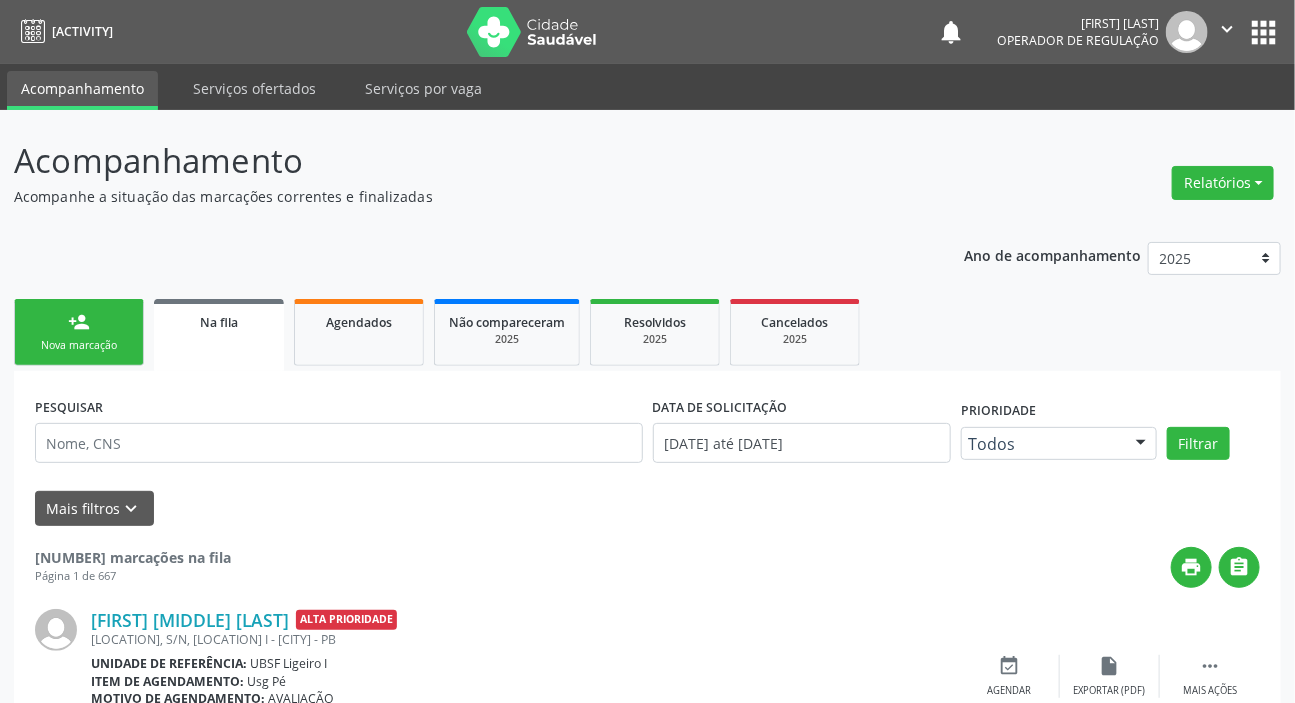 click on "person_add
Nova marcação" at bounding box center (79, 332) 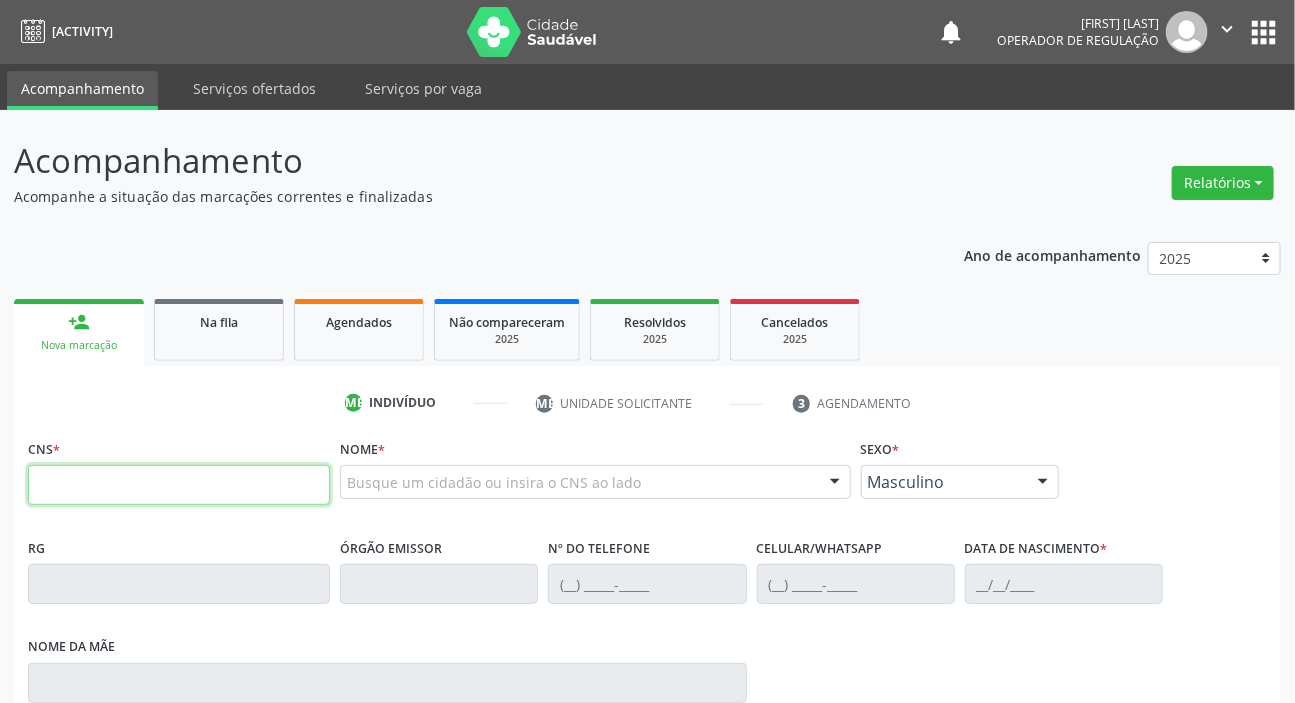 click at bounding box center [179, 485] 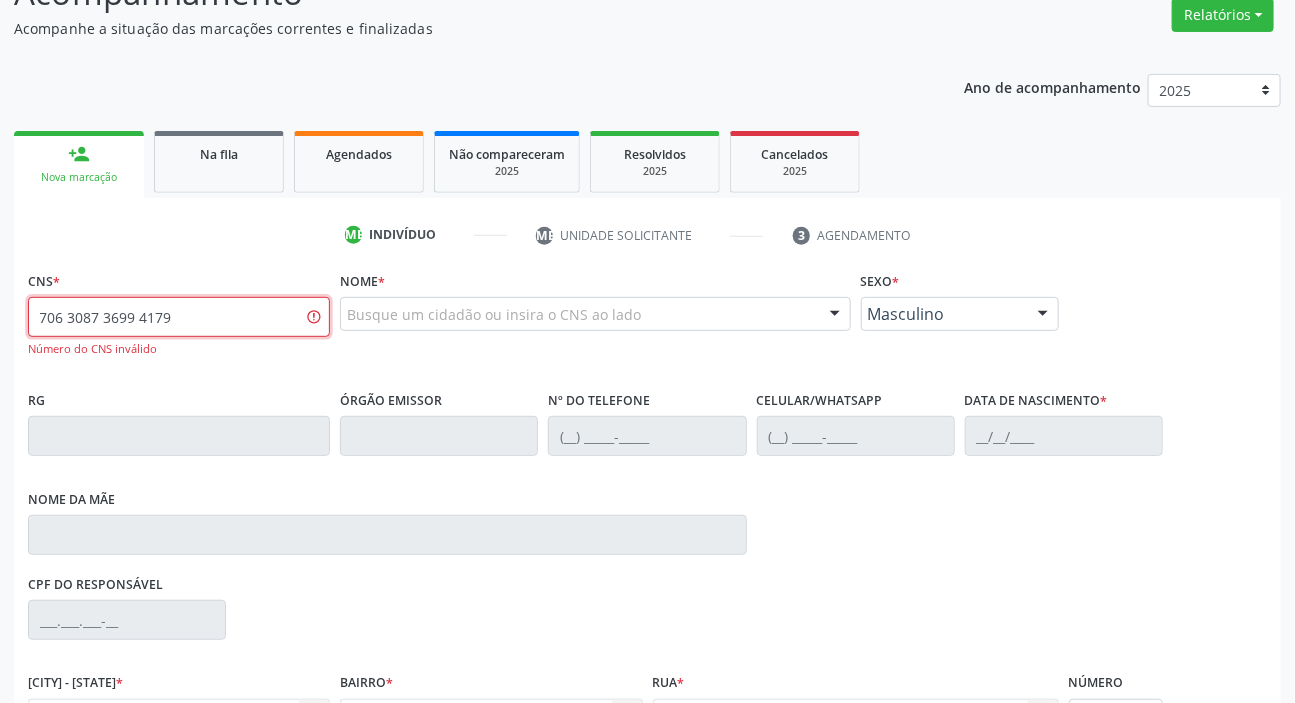 scroll, scrollTop: 387, scrollLeft: 0, axis: vertical 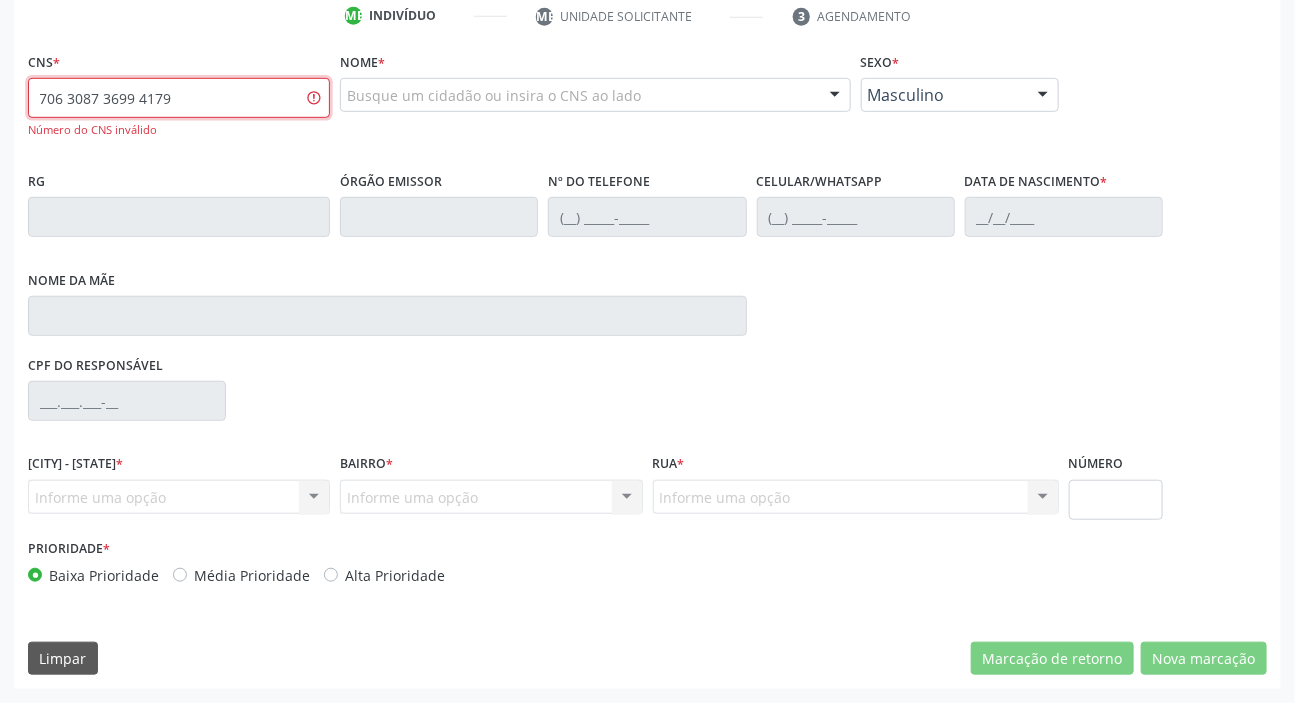 click on "706 3087 3699 4179" at bounding box center [179, 98] 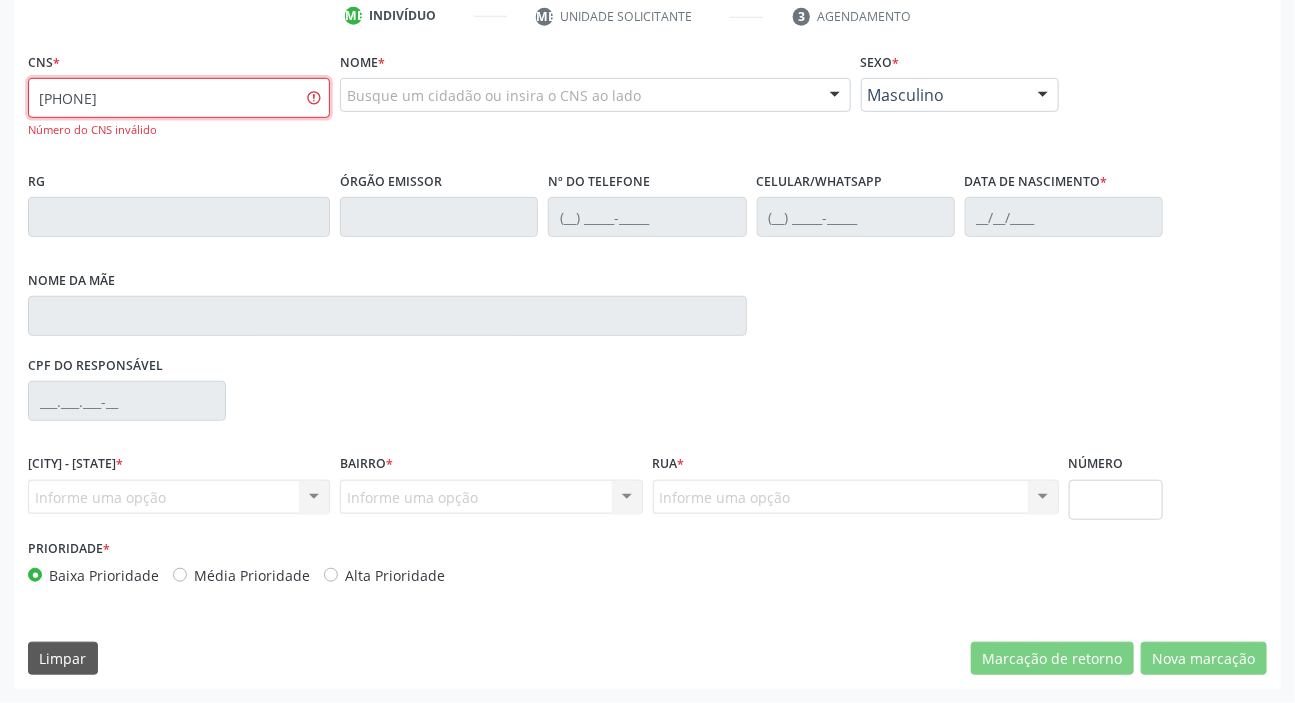 click on "[PHONE]" at bounding box center (179, 98) 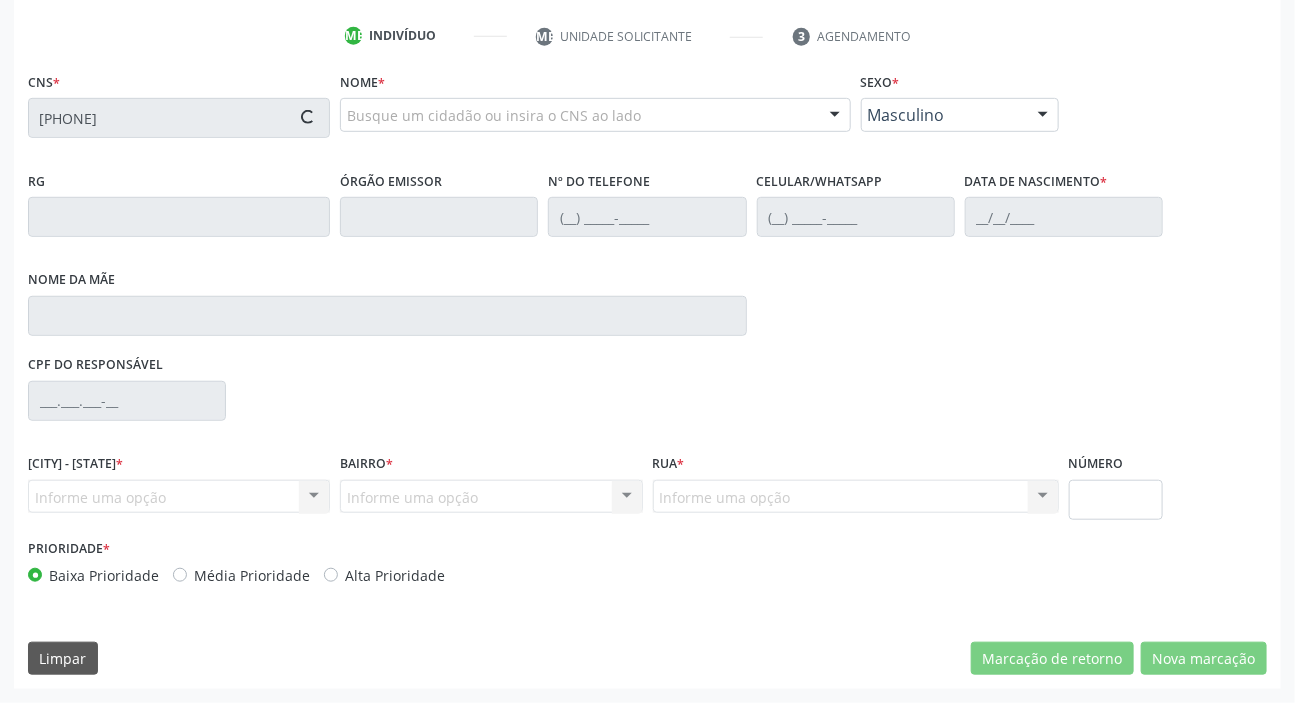 scroll, scrollTop: 366, scrollLeft: 0, axis: vertical 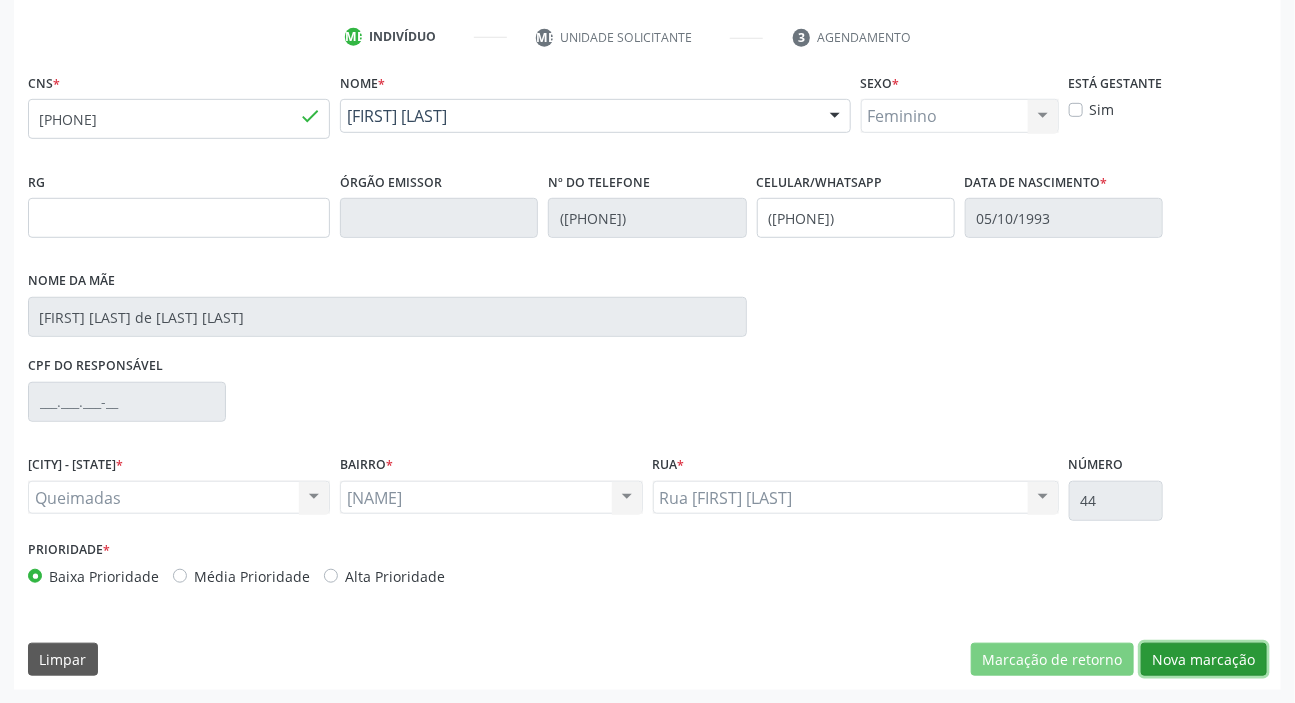 click on "Nova marcação" at bounding box center (1052, 660) 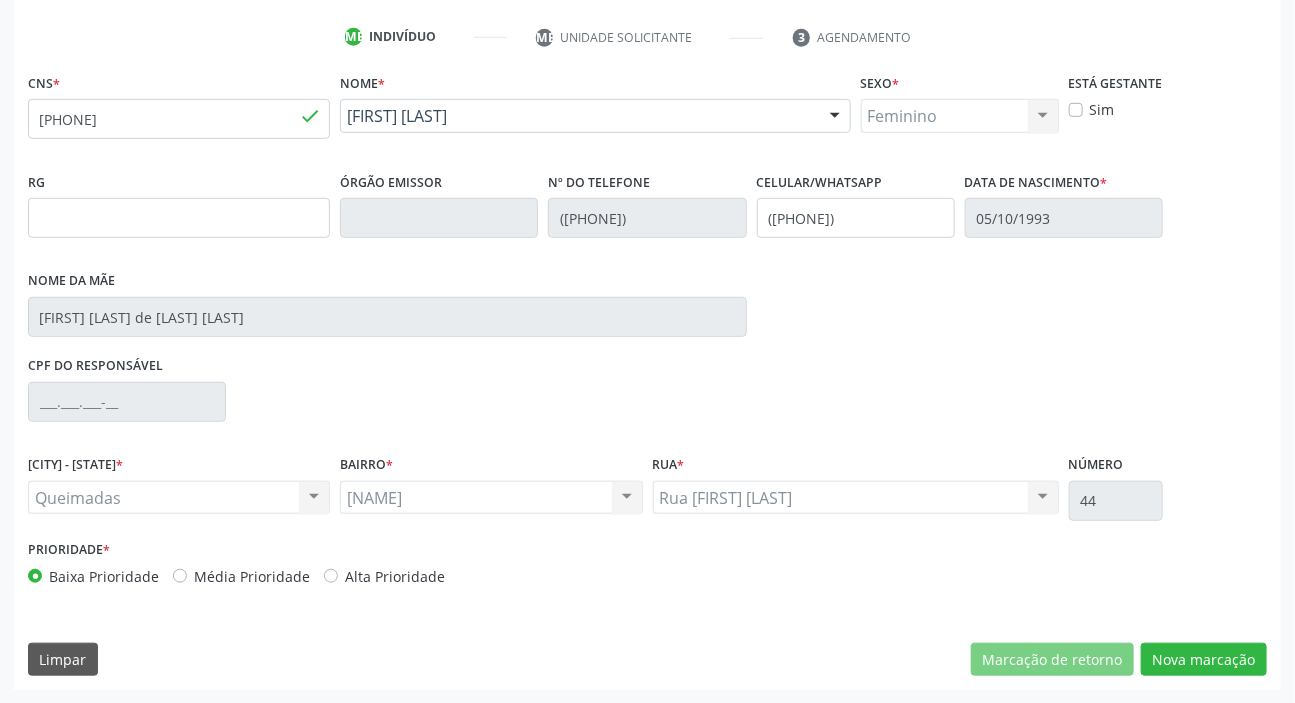 scroll, scrollTop: 201, scrollLeft: 0, axis: vertical 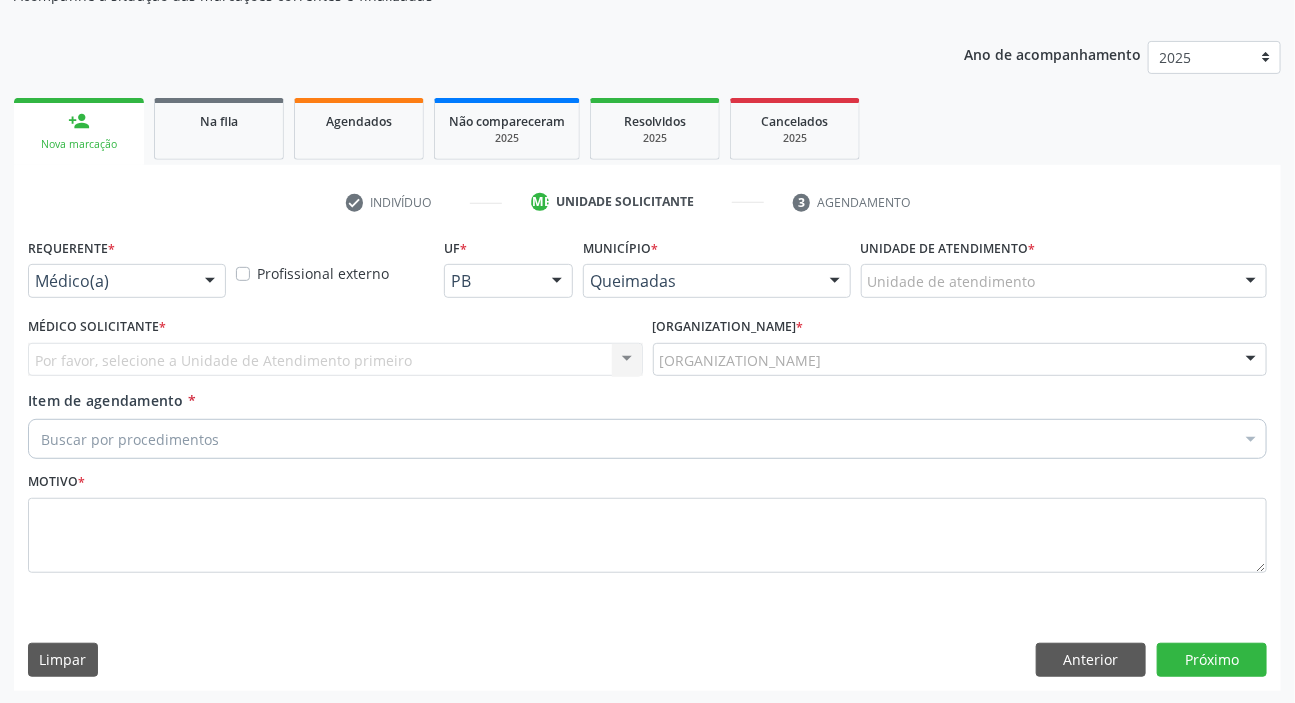 click on "Médico(a)" at bounding box center [127, 281] 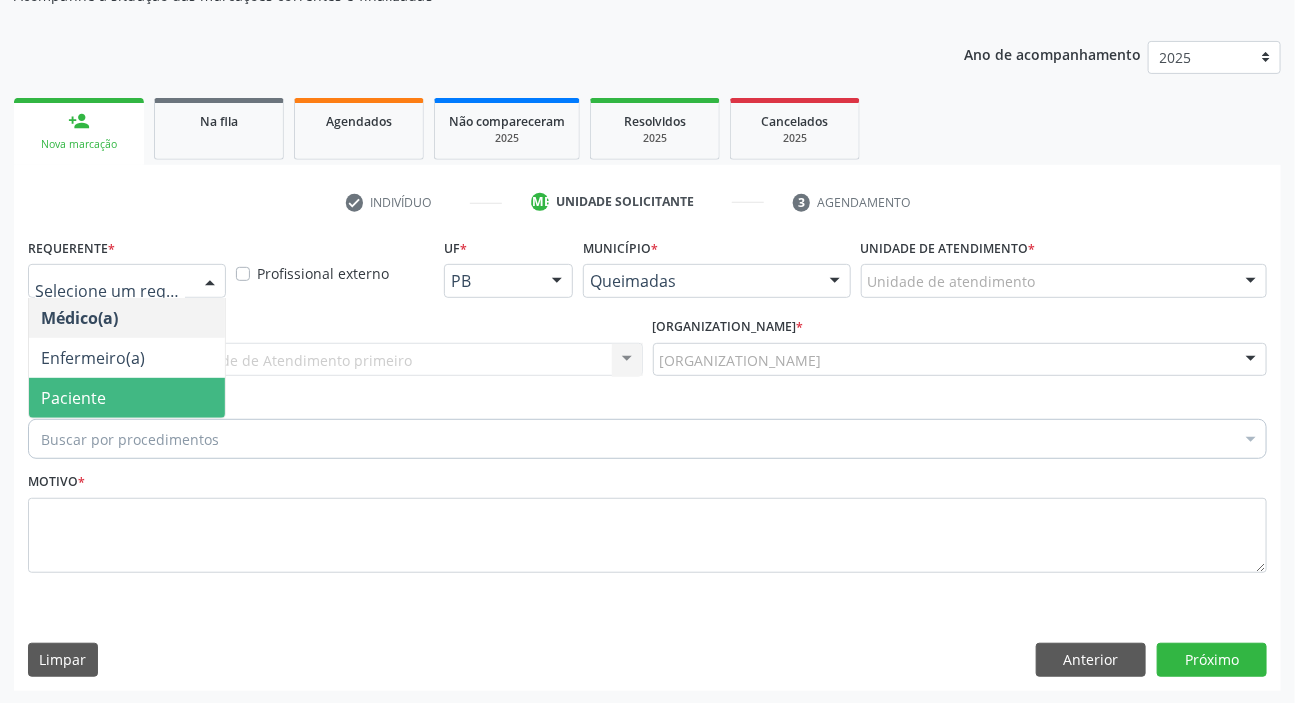 click on "Paciente" at bounding box center [127, 398] 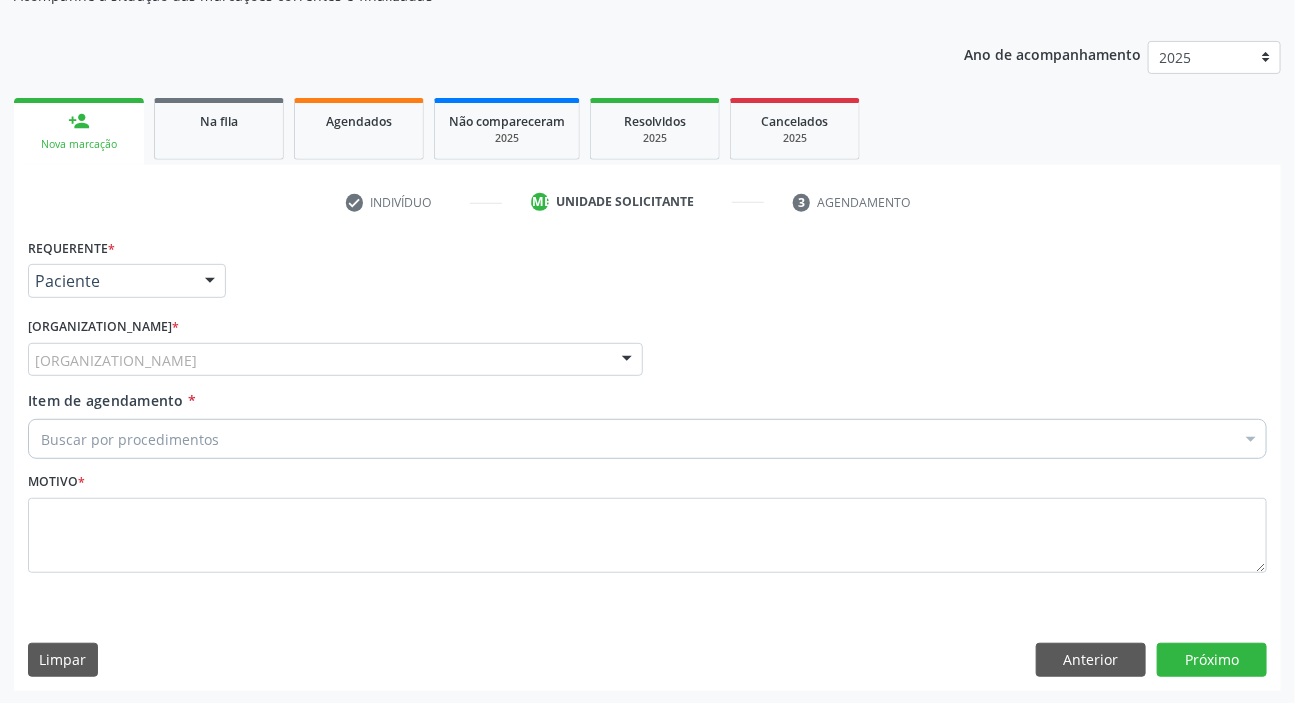 click on "[ORGANIZATION_NAME]" at bounding box center (335, 360) 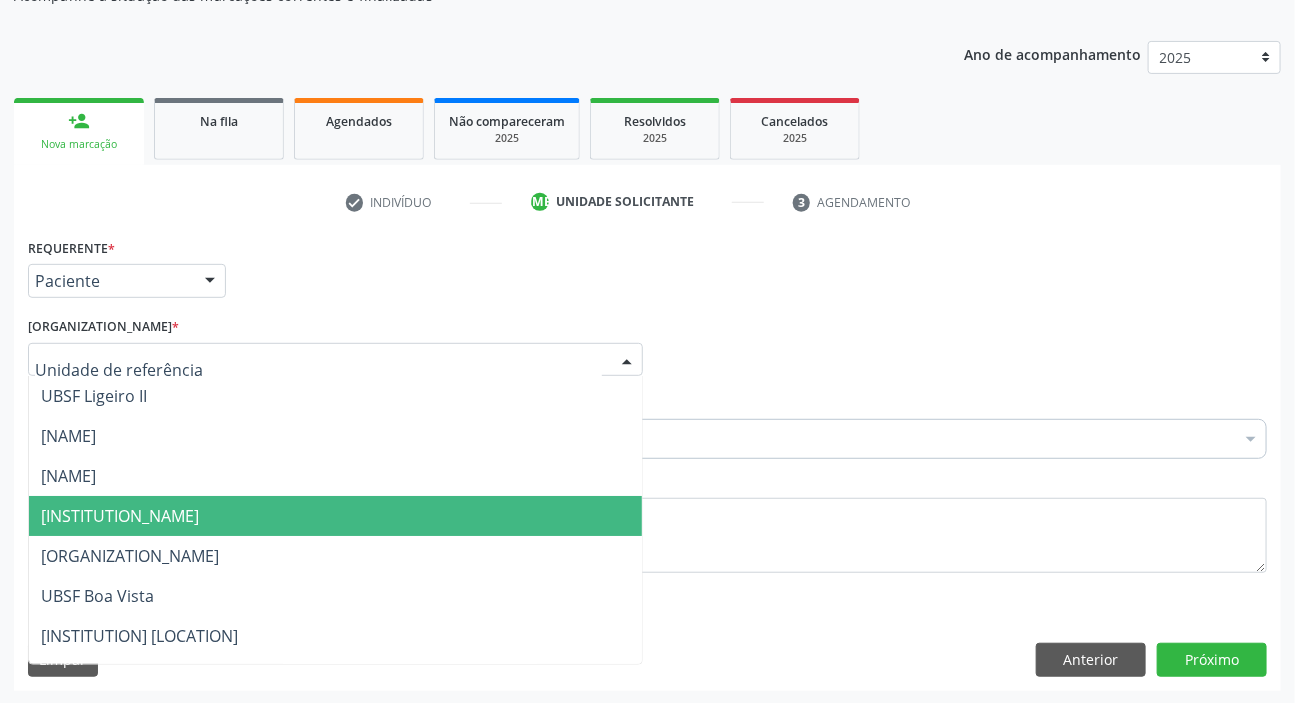 click on "[NAME]" at bounding box center [335, 396] 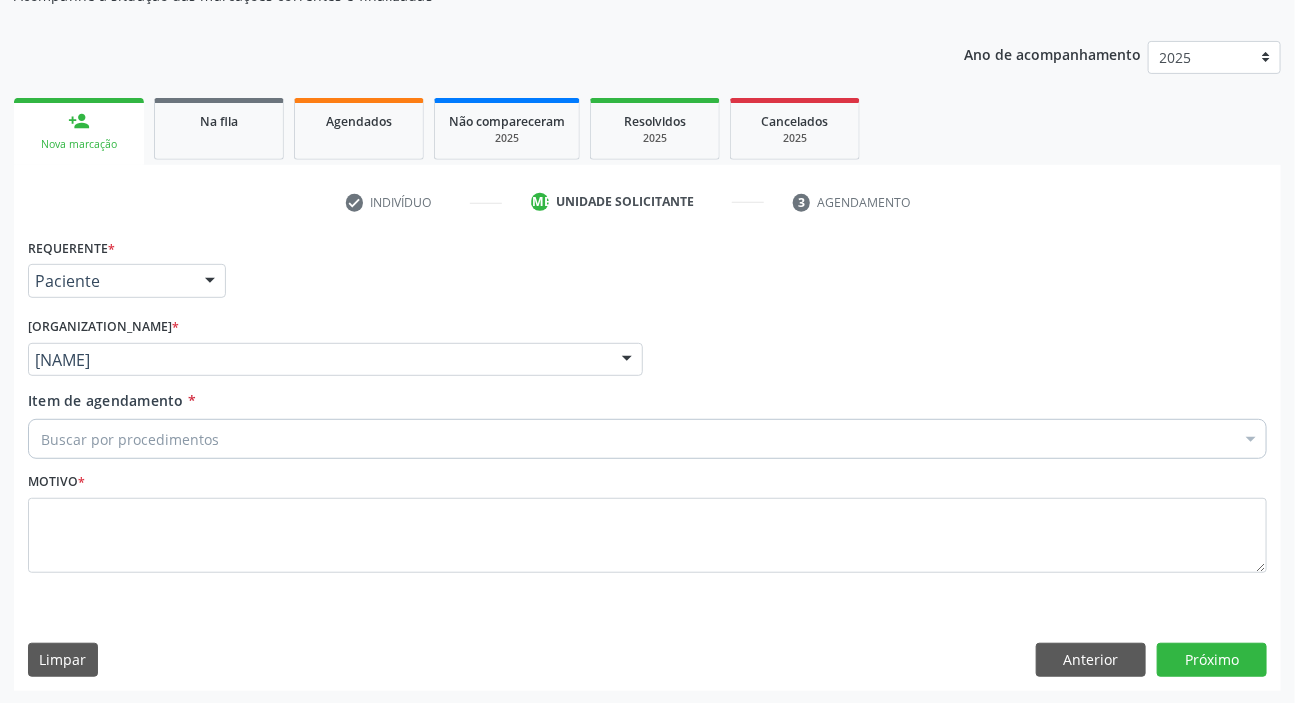 click on "Item de agendamento
*
Buscar por procedimentos
Selecionar todos
0604320140 - Abatacepte 125 Mg Injetável (Por Seringa Preenchida)
0604320124 - Abatacepte 250 Mg Injetável (Por Frasco Ampola).
0603050018 - Abciximabe
0406010013 - Abertura de Comunicacao Inter-Atrial
0406010021 - Abertura de Estenose Aortica Valvar
0406011265 - Abertura de Estenose Aortica Valvar (Criança e Adolescente)
0406010030 - Abertura de Estenose Pulmonar Valvar
0406011273 - Abertura de Estenose Pulmonar Valvar (Criança e Adolescente)
0301080011 - Abordagem Cognitiva Comportamental do Fumante (Por Atendimento / Paciente)
0307020010 - Acesso A Polpa Dentaria e Medicacao (Por Dente)
0604660030 - Acetazolamida 250 Mg (Por Comprimido)
0202010783 - Acidez Titulável no Leite Humano (Dornic)" at bounding box center (647, 421) 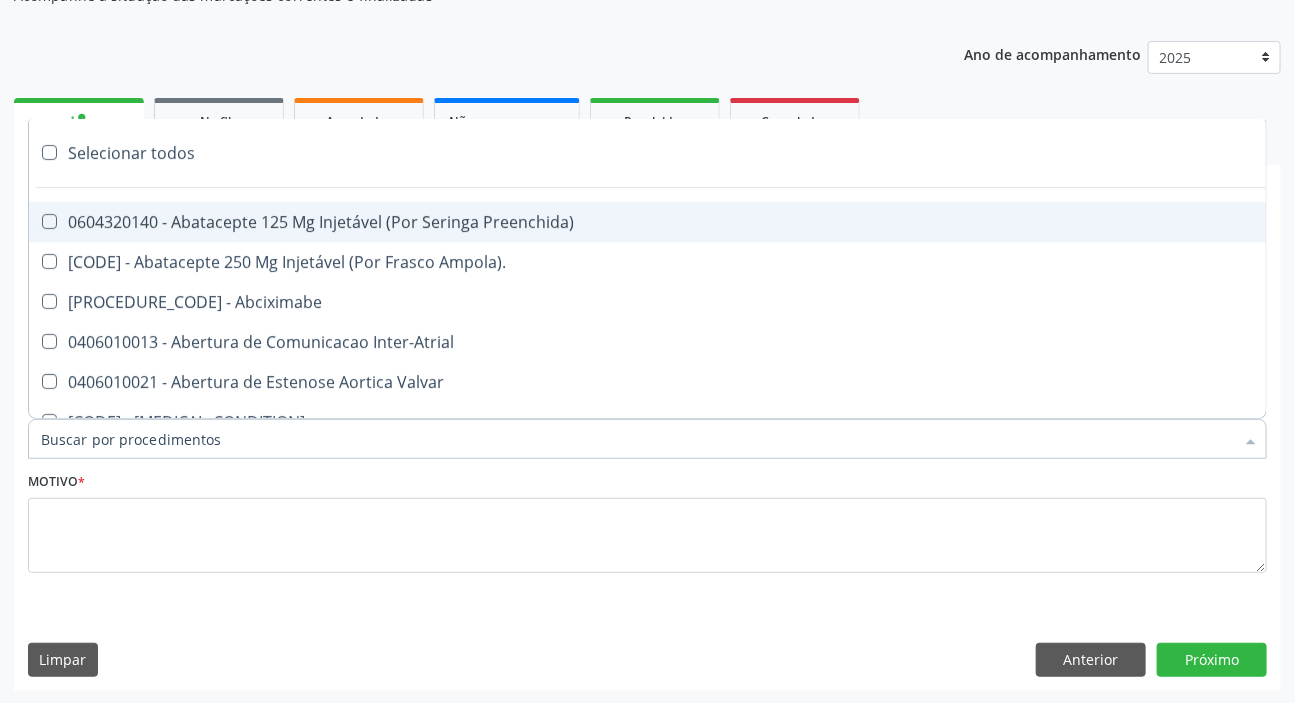 paste on "DERMATO" 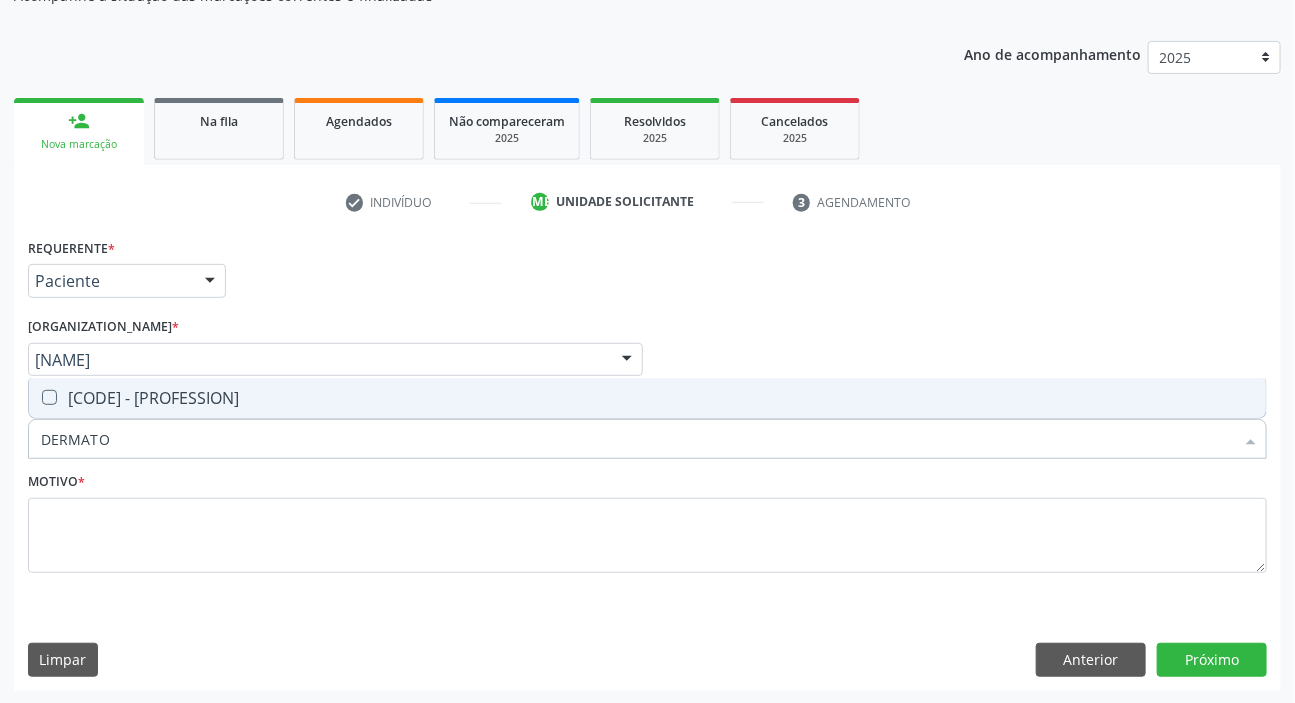 click on "[CODE] - [PROFESSION]" at bounding box center [647, 398] 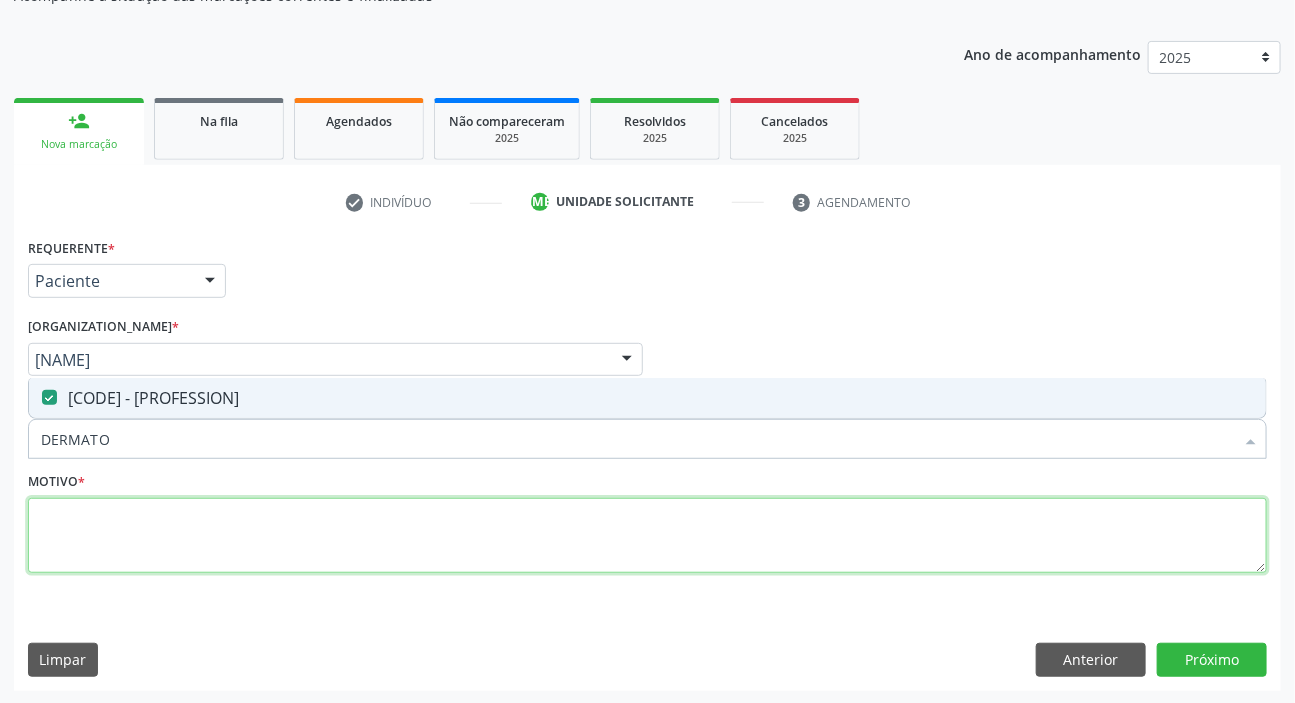 click at bounding box center (647, 536) 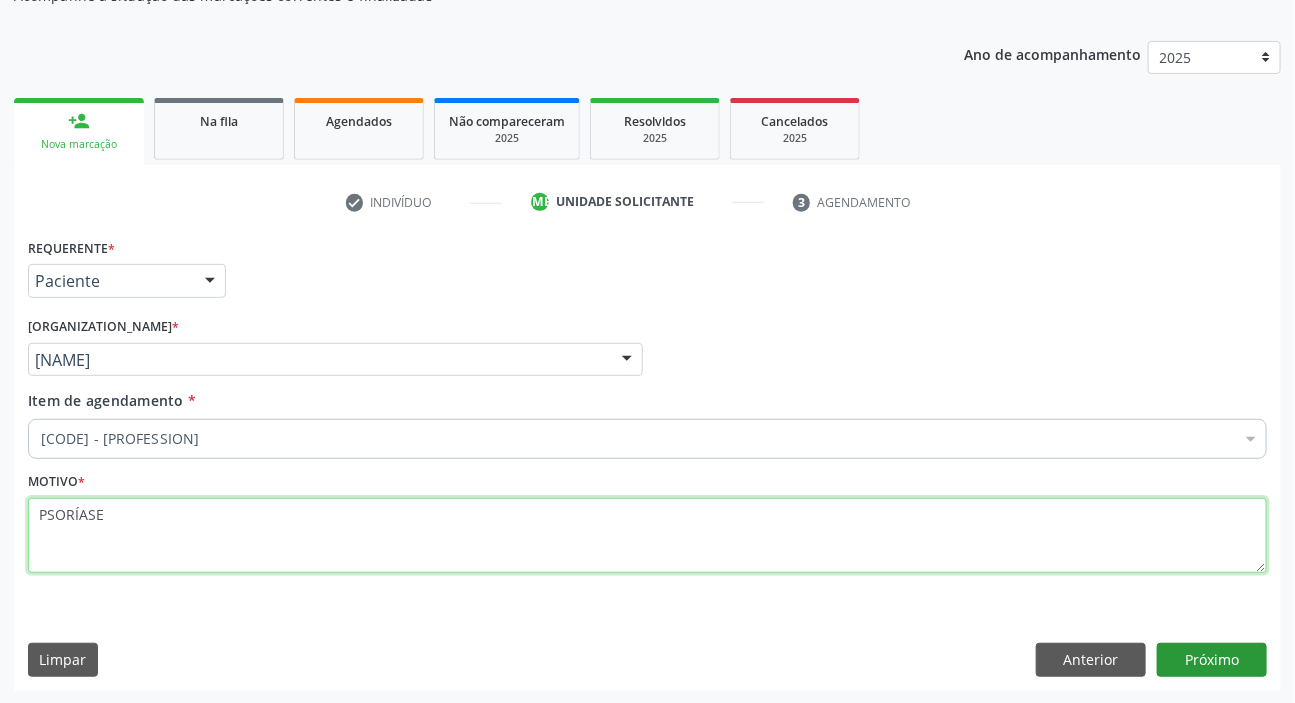 type on "PSORÍASE" 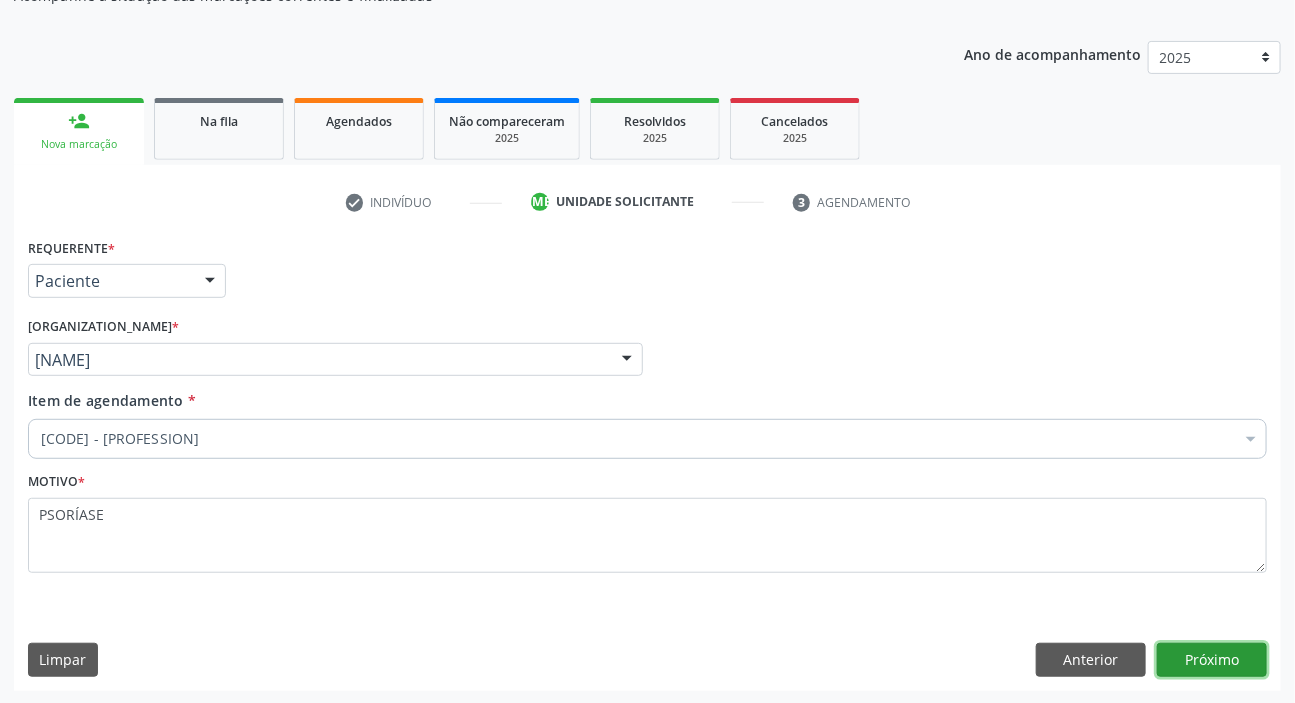 click on "Próximo" at bounding box center [1212, 660] 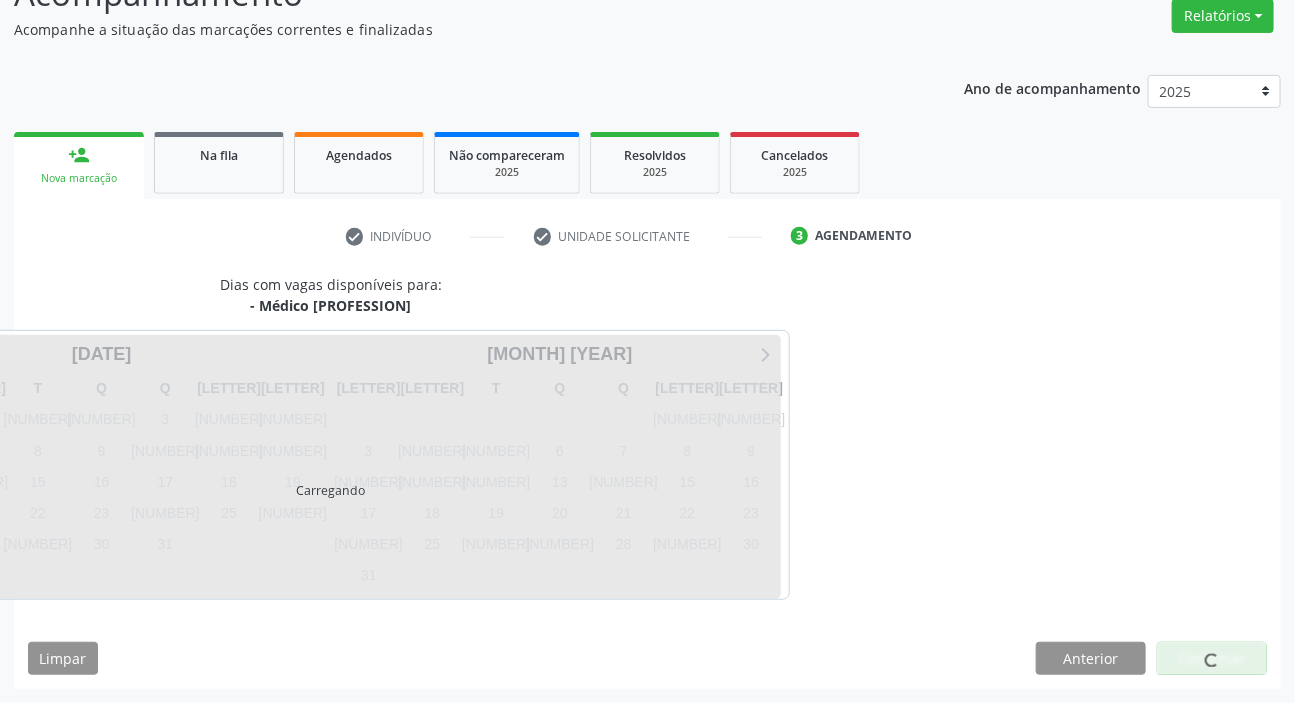 scroll, scrollTop: 166, scrollLeft: 0, axis: vertical 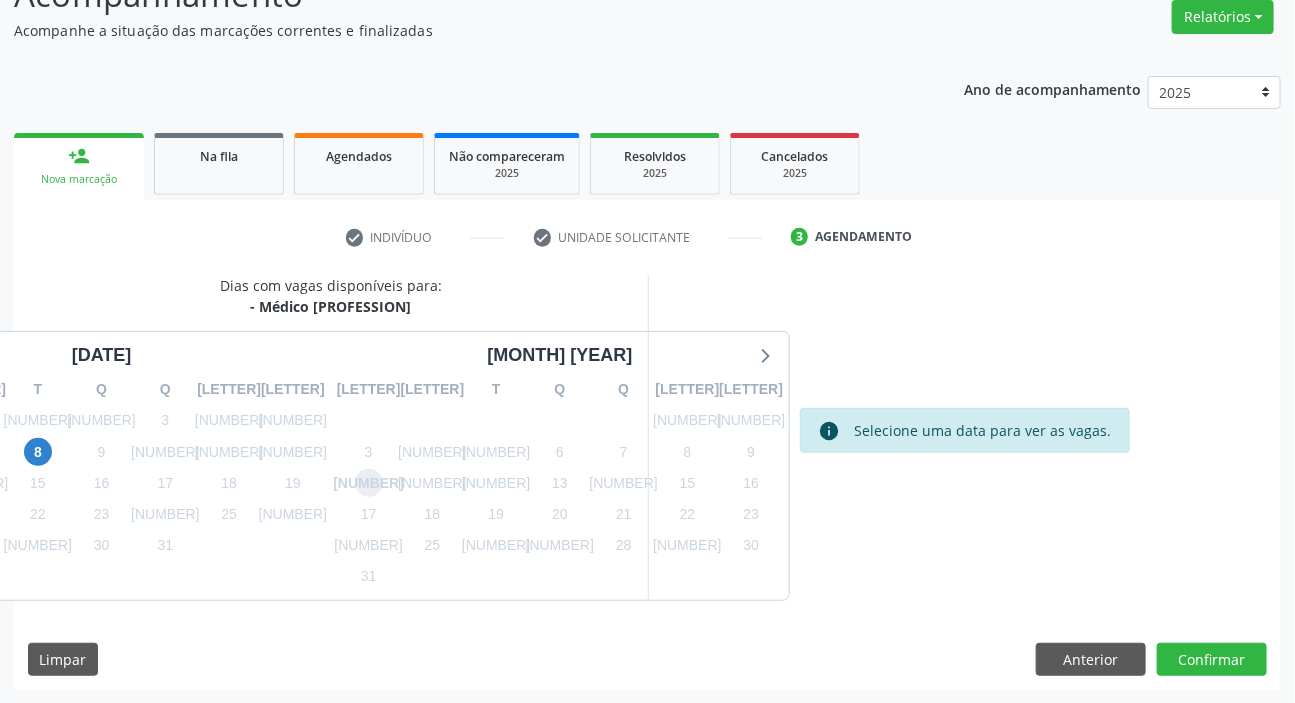 click on "[NUMBER]" at bounding box center (369, 483) 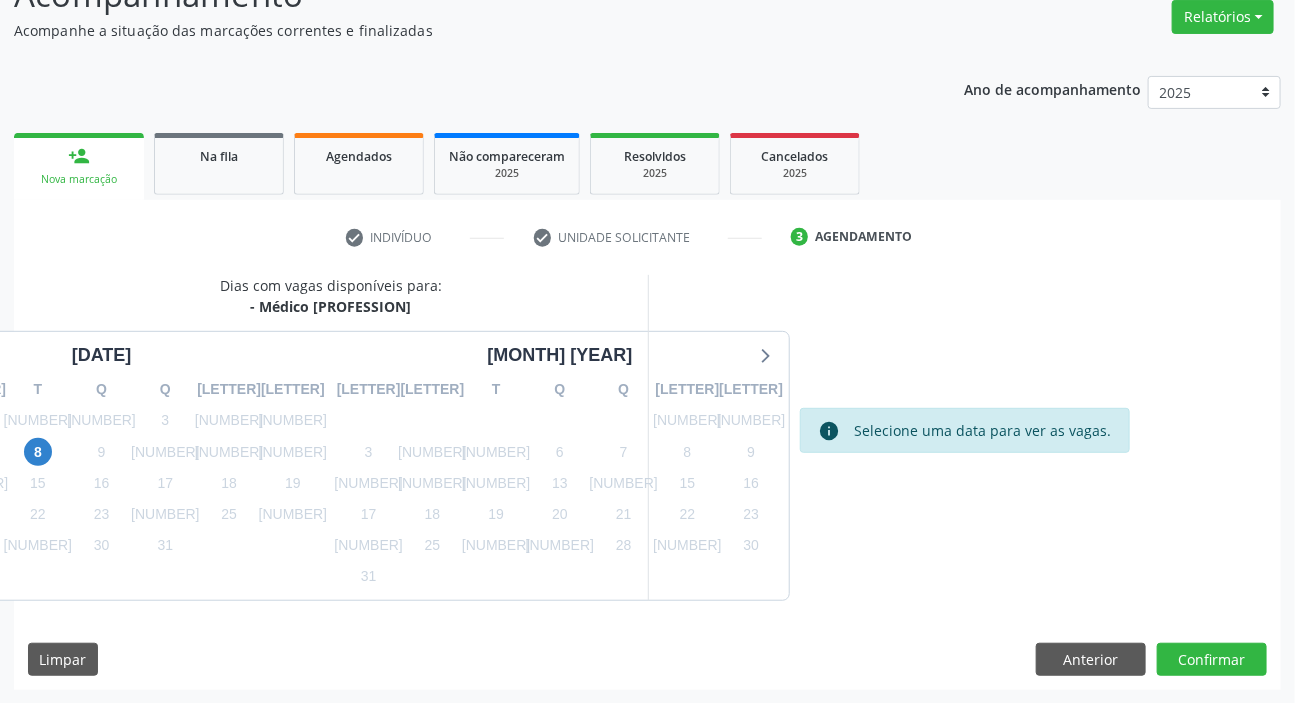 click on "Dias com vagas disponíveis para:
- Médico Dermatologista
[MONTH] [YEAR] D S T Q Q S S 29 30 1 2 3 4 5 6 7 8 9 10 11 12 13 14 15 16 17 18 19 20 21 22 23 24 25 26 27 28 29 30 31 1 2 3 4 5 6 7 8 9 [MONTH] [YEAR] D S T Q Q S S 27 28 29 30 31 1 2 3 4 5 6 7 8 9 10 11 12 13 14 15 16 17 18 19 20 21 22 23 24 25 26 27 28 29 30 31 1 2 3 4 5 6
info
Selecione uma data para ver as vagas.
Limpar
Anterior
Confirmar" at bounding box center [647, 482] 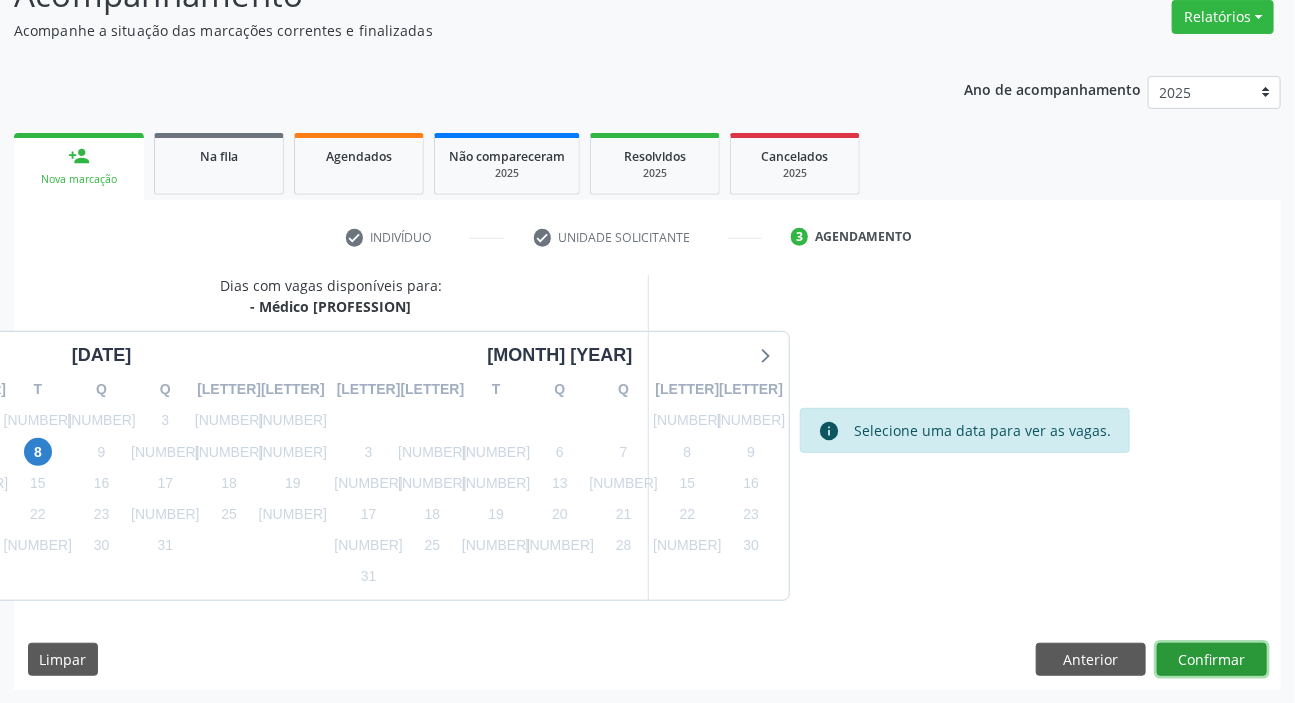 click on "Confirmar" at bounding box center [1212, 660] 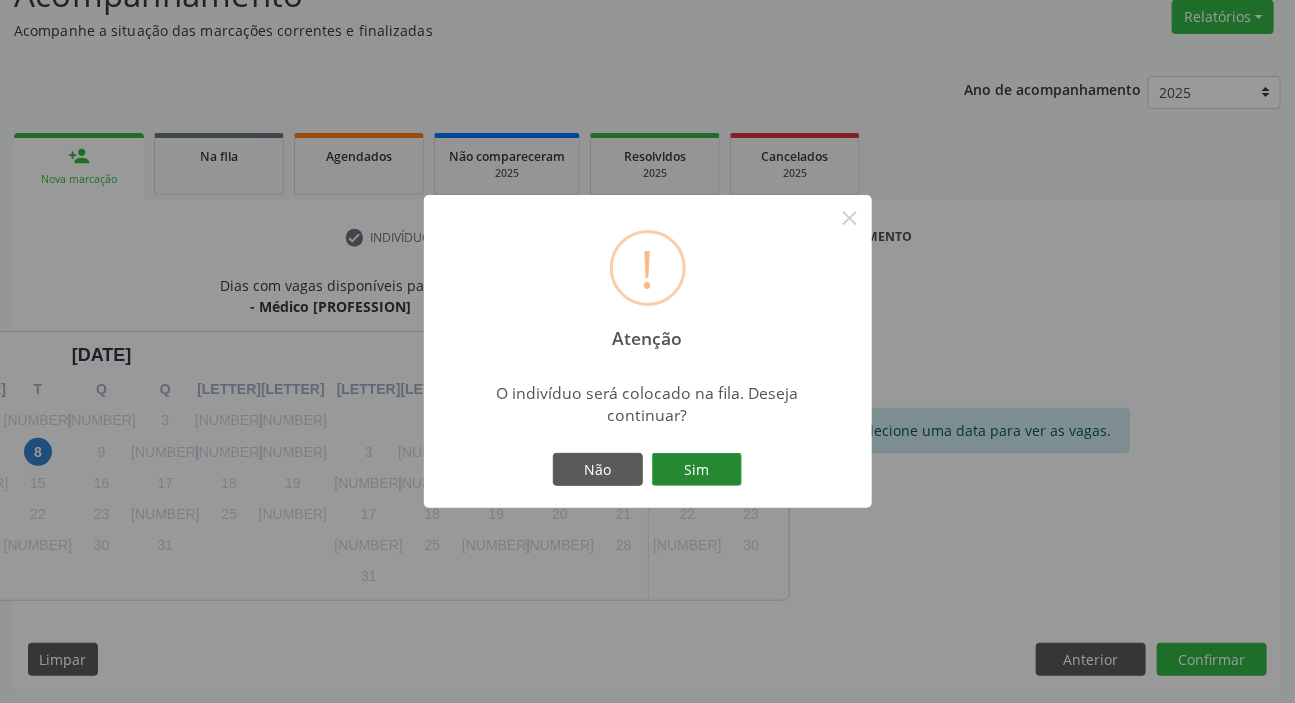 click on "Sim" at bounding box center (697, 470) 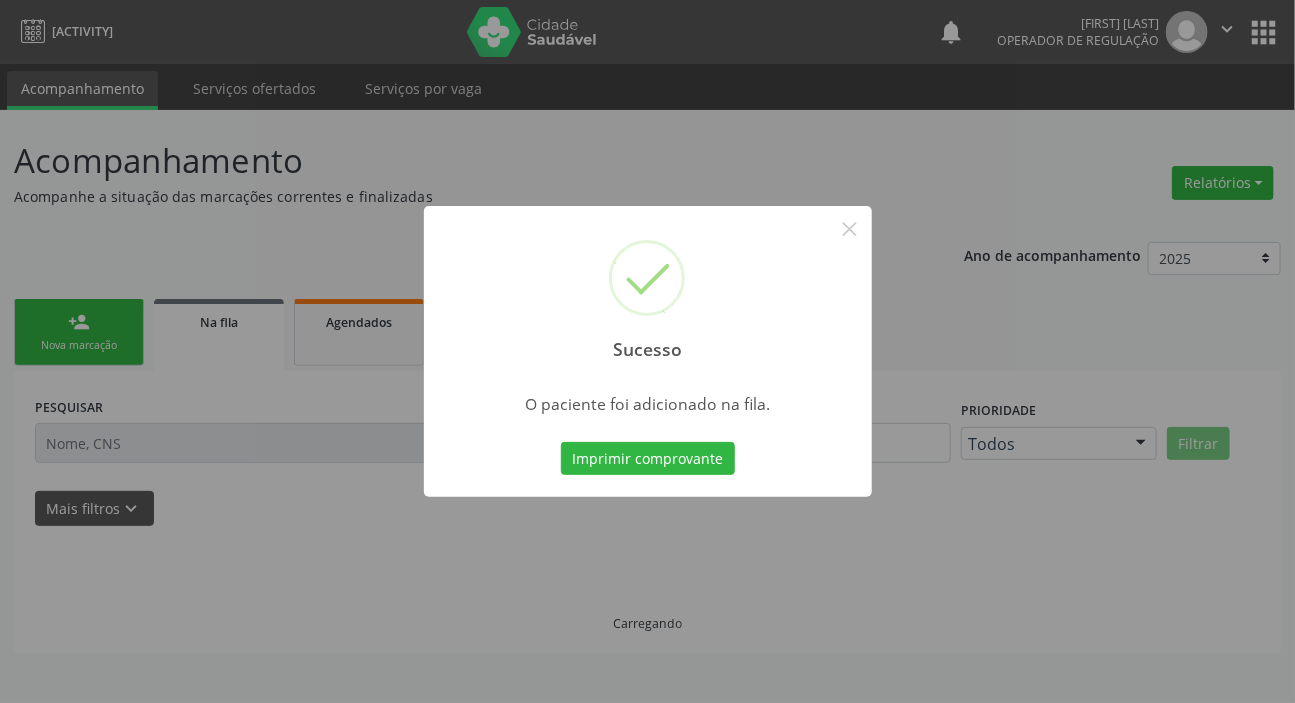 scroll, scrollTop: 0, scrollLeft: 0, axis: both 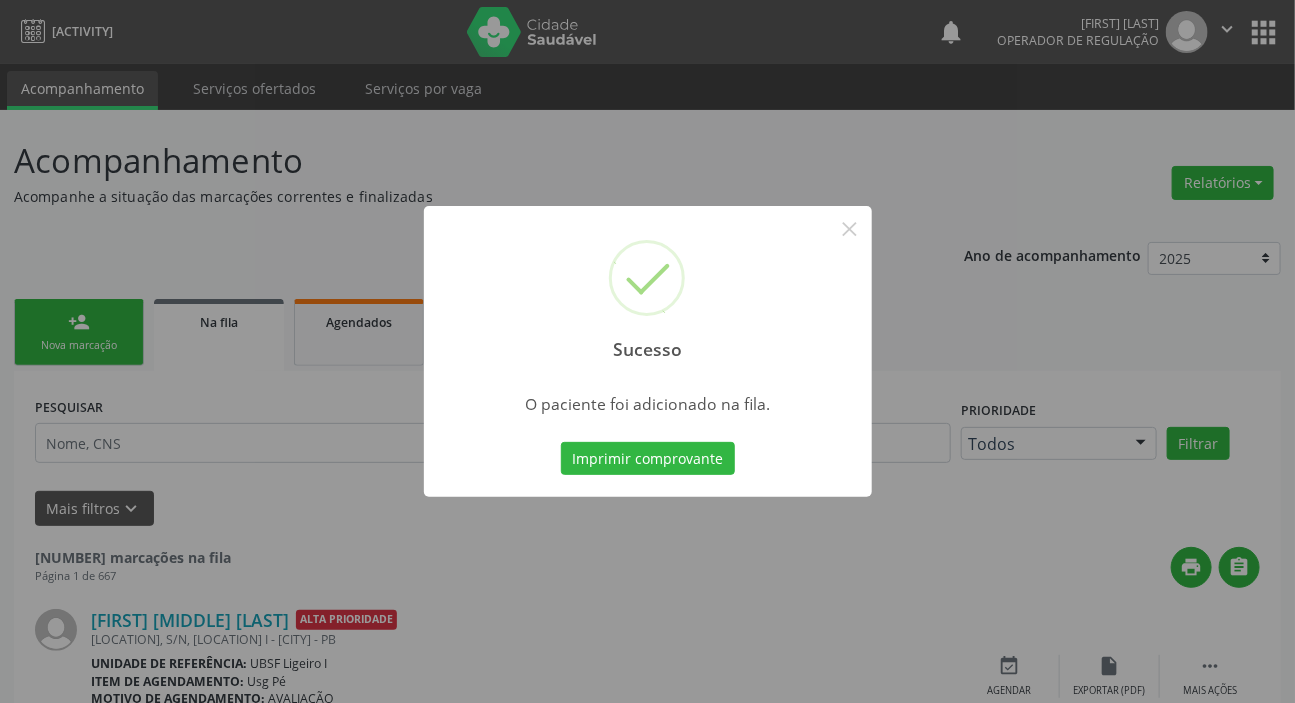 click on "Sucesso × O paciente foi adicionado na fila. Imprimir comprovante Cancel" at bounding box center (647, 351) 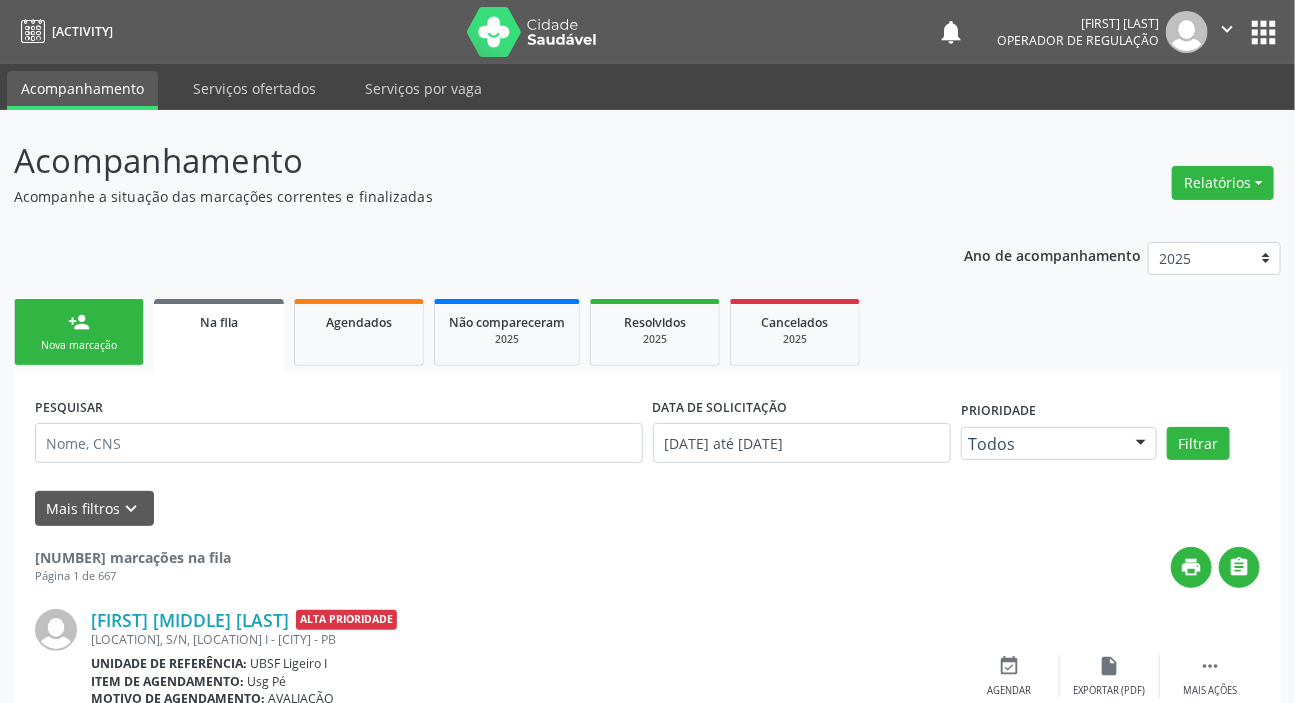 click on "person_add
Nova marcação" at bounding box center (79, 332) 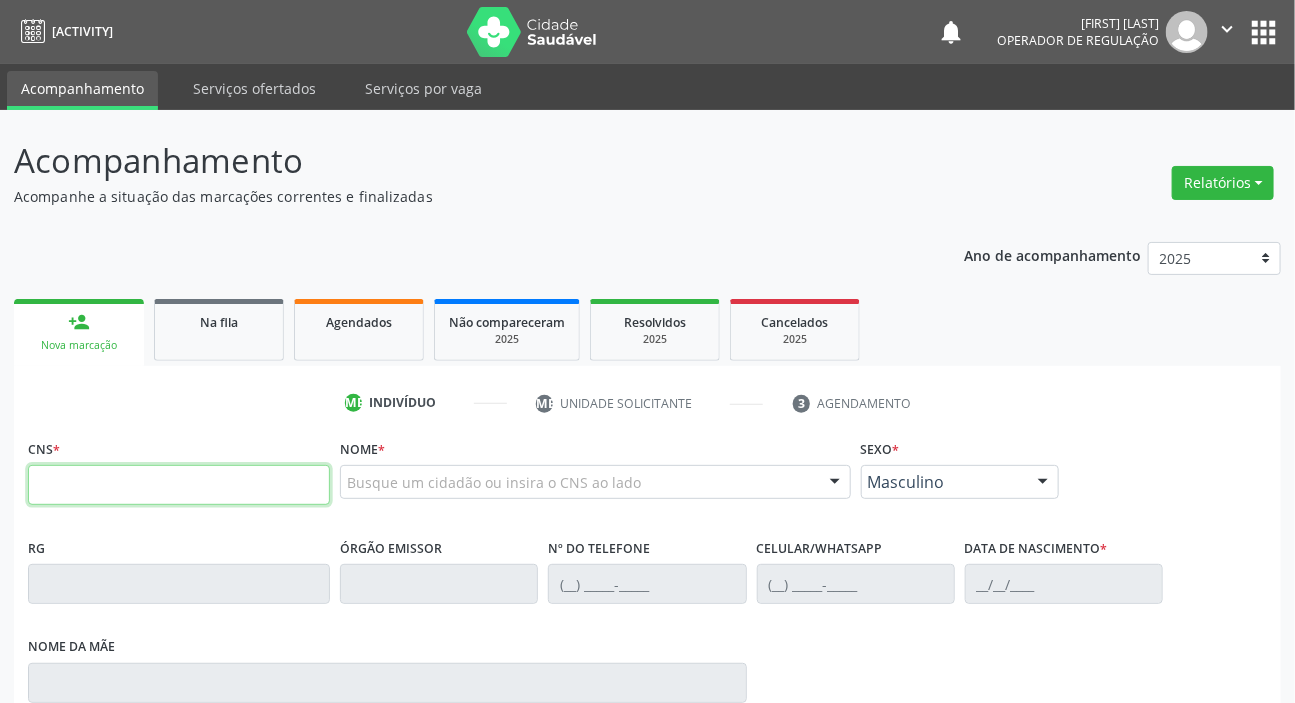 click at bounding box center (179, 485) 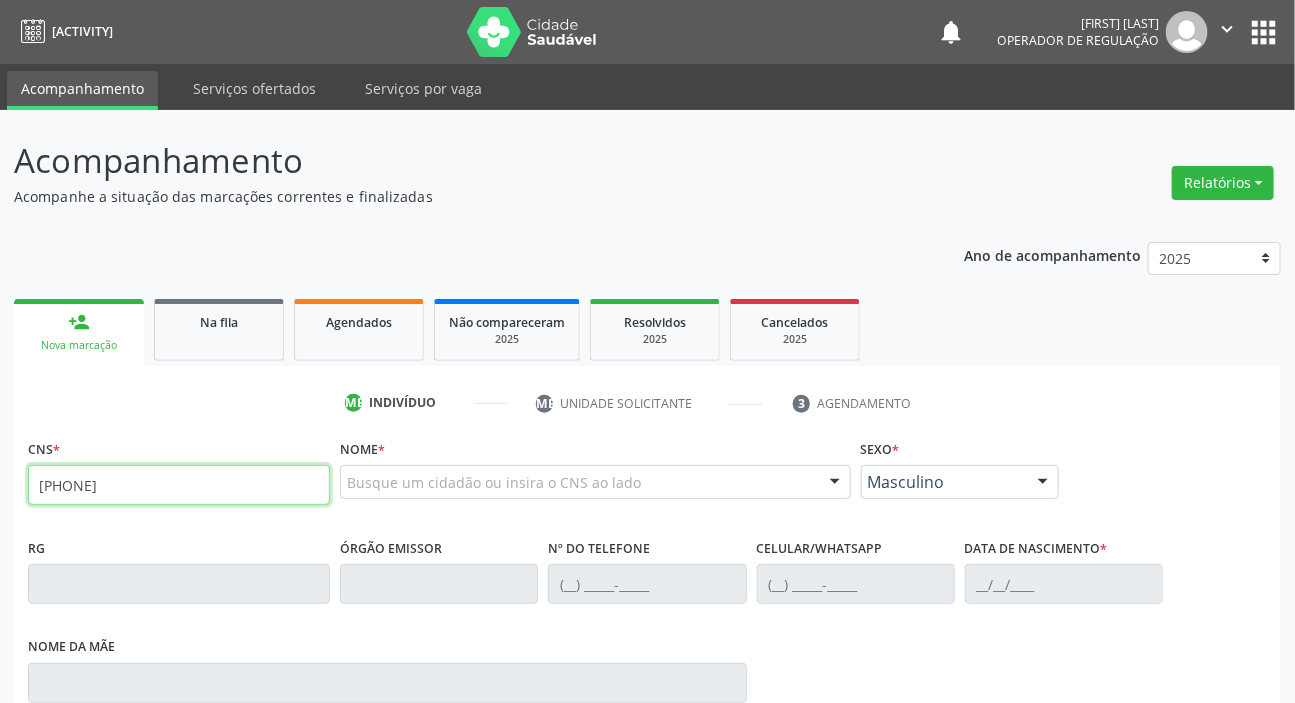 type on "[PHONE]" 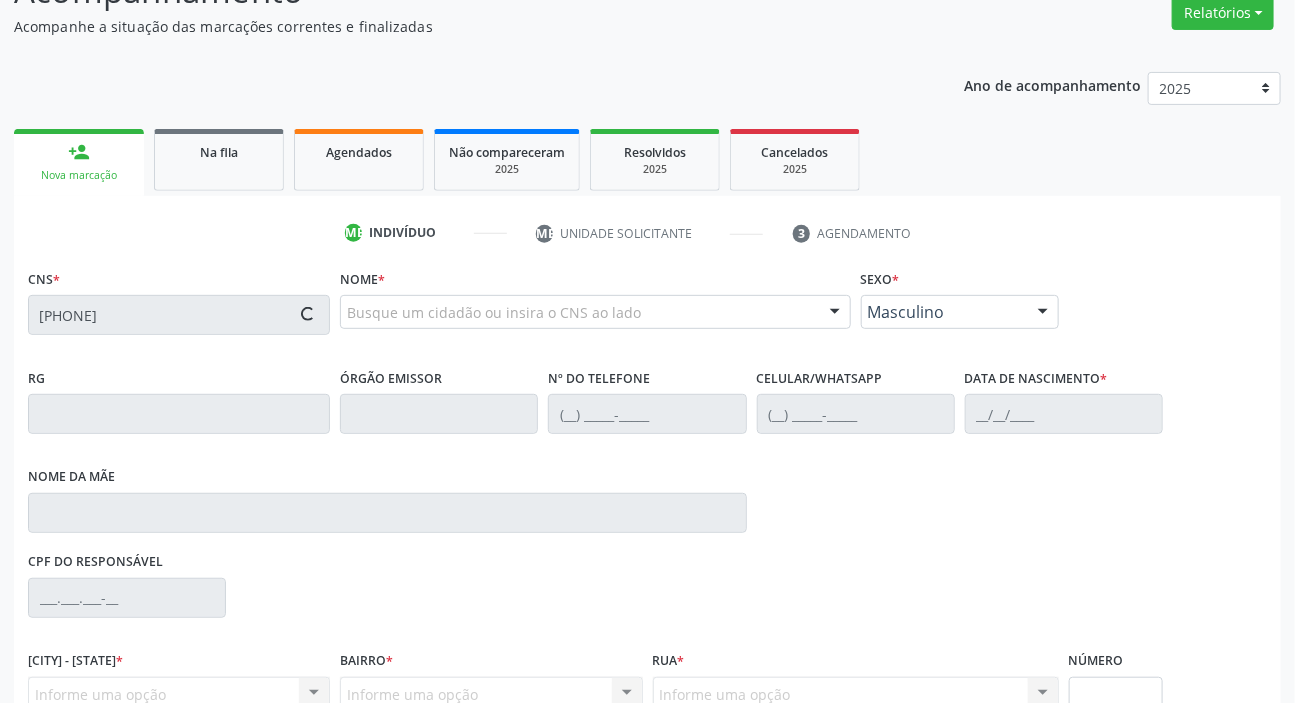 scroll, scrollTop: 366, scrollLeft: 0, axis: vertical 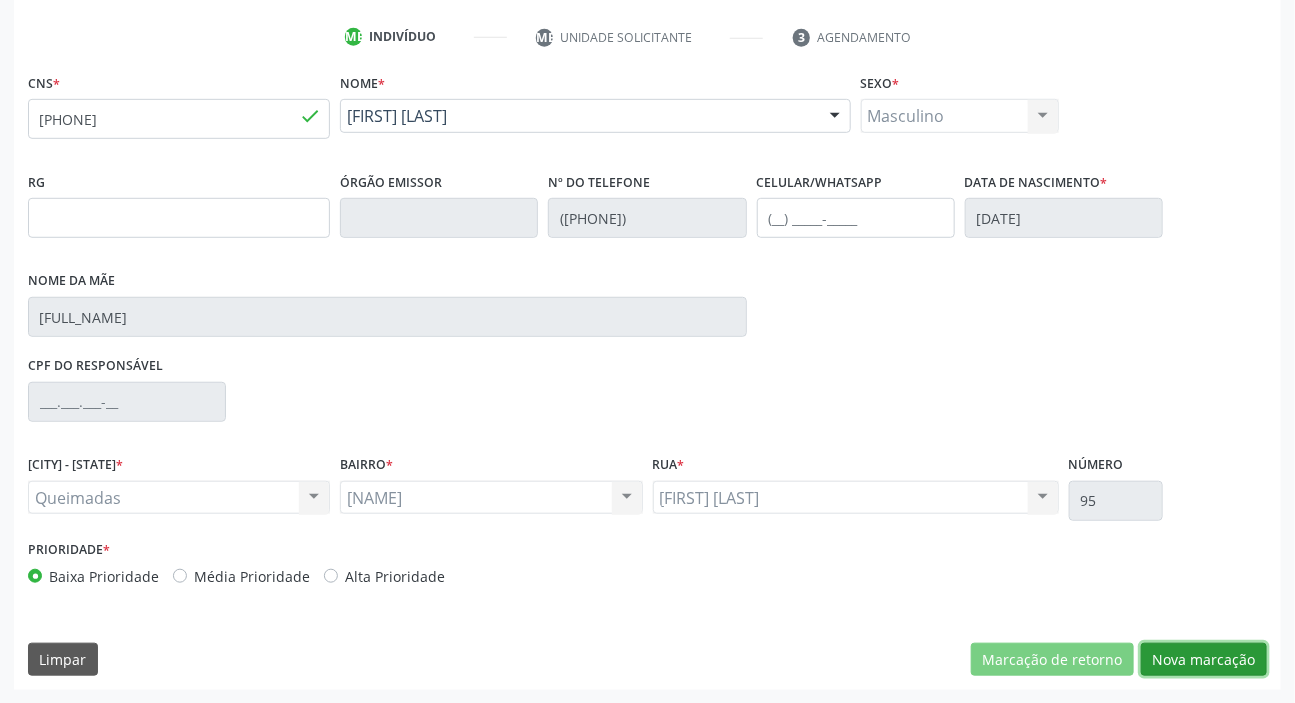 click on "Nova marcação" at bounding box center (1052, 660) 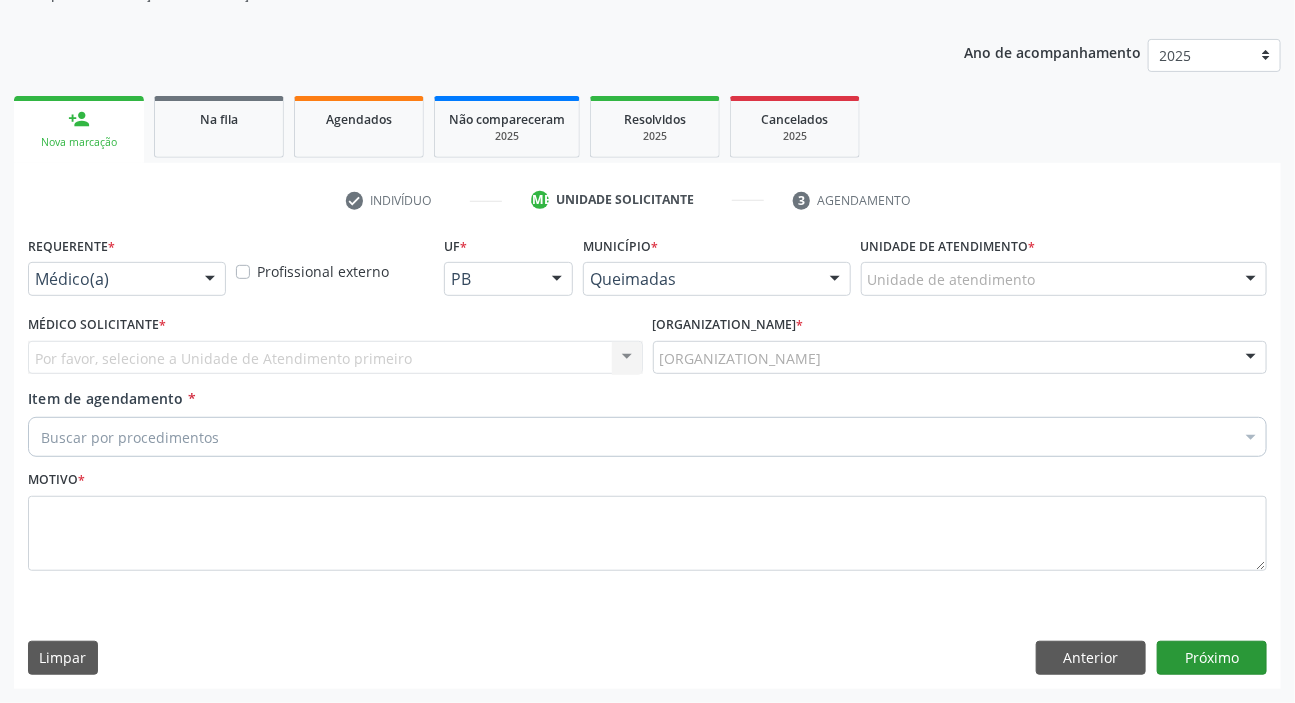 scroll, scrollTop: 201, scrollLeft: 0, axis: vertical 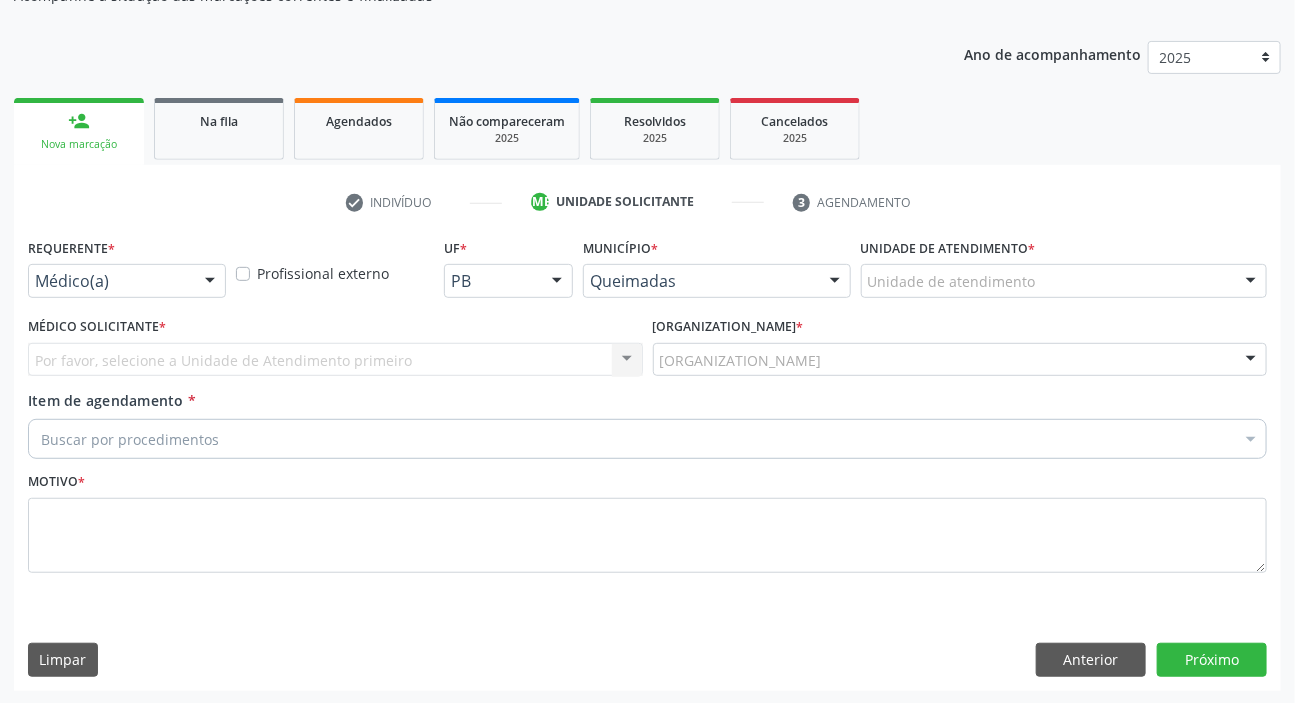 click on "Médico(a)         Médico(a)   Enfermeiro(a)   Paciente
Nenhum resultado encontrado para: "   "
Não há nenhuma opção para ser exibida." at bounding box center (127, 281) 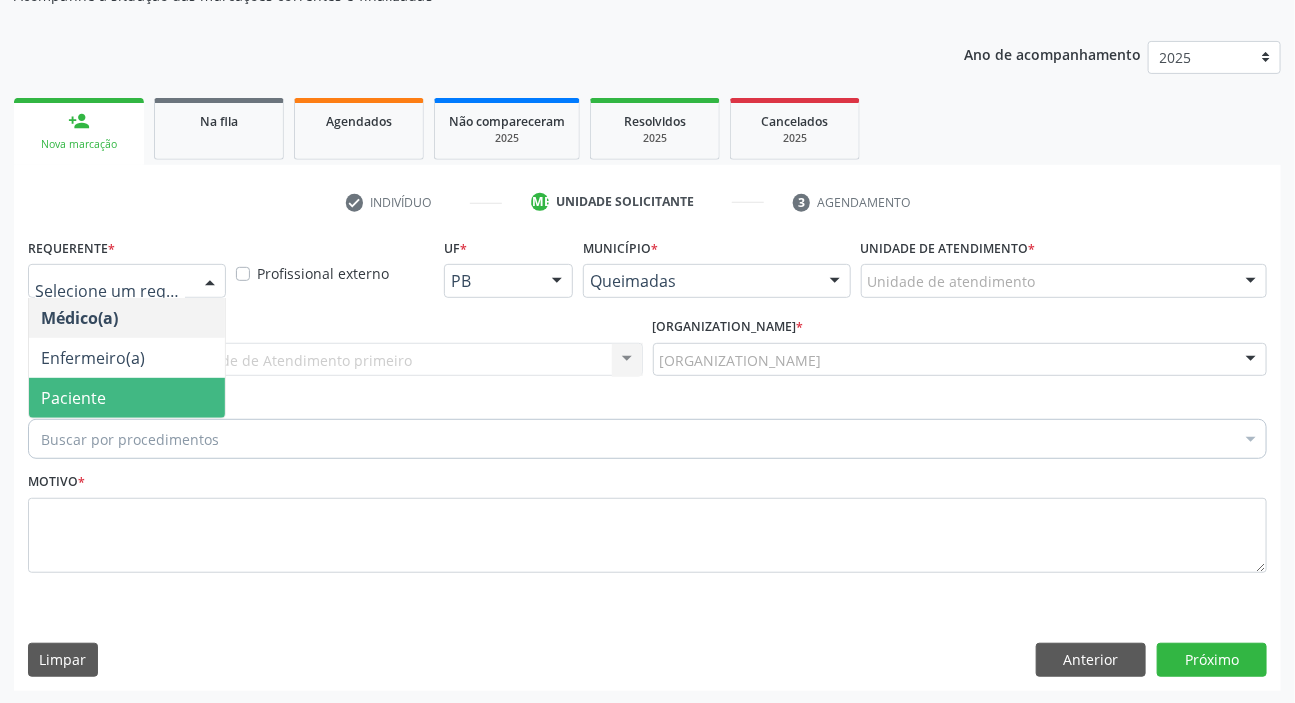 click on "Paciente" at bounding box center [73, 398] 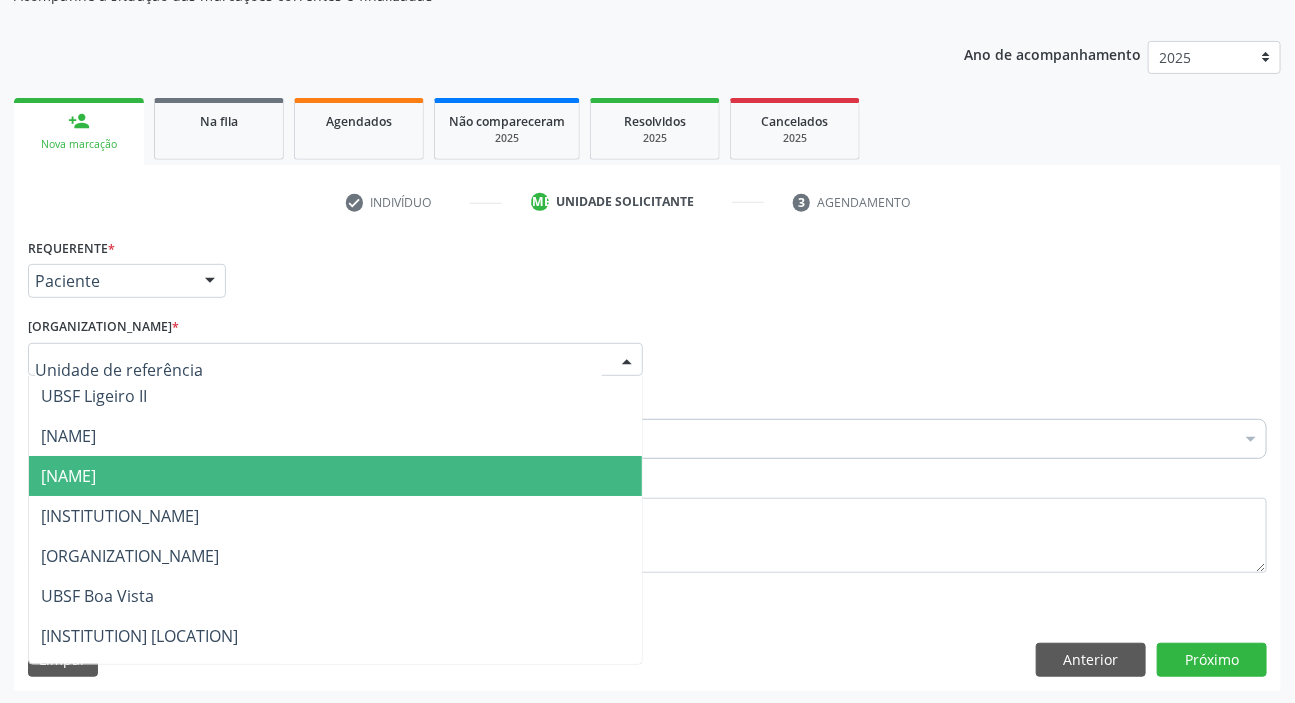 click on "[NAME]" at bounding box center (68, 476) 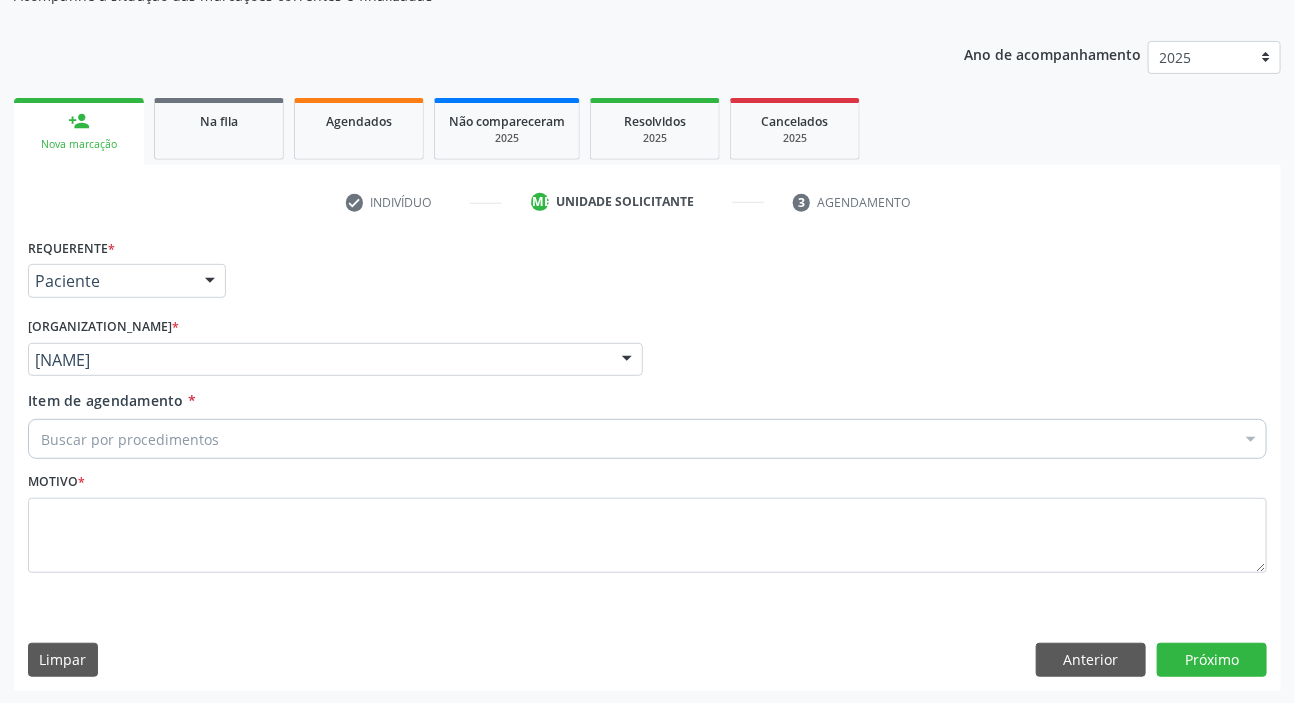 drag, startPoint x: 148, startPoint y: 412, endPoint x: 143, endPoint y: 433, distance: 21.587032 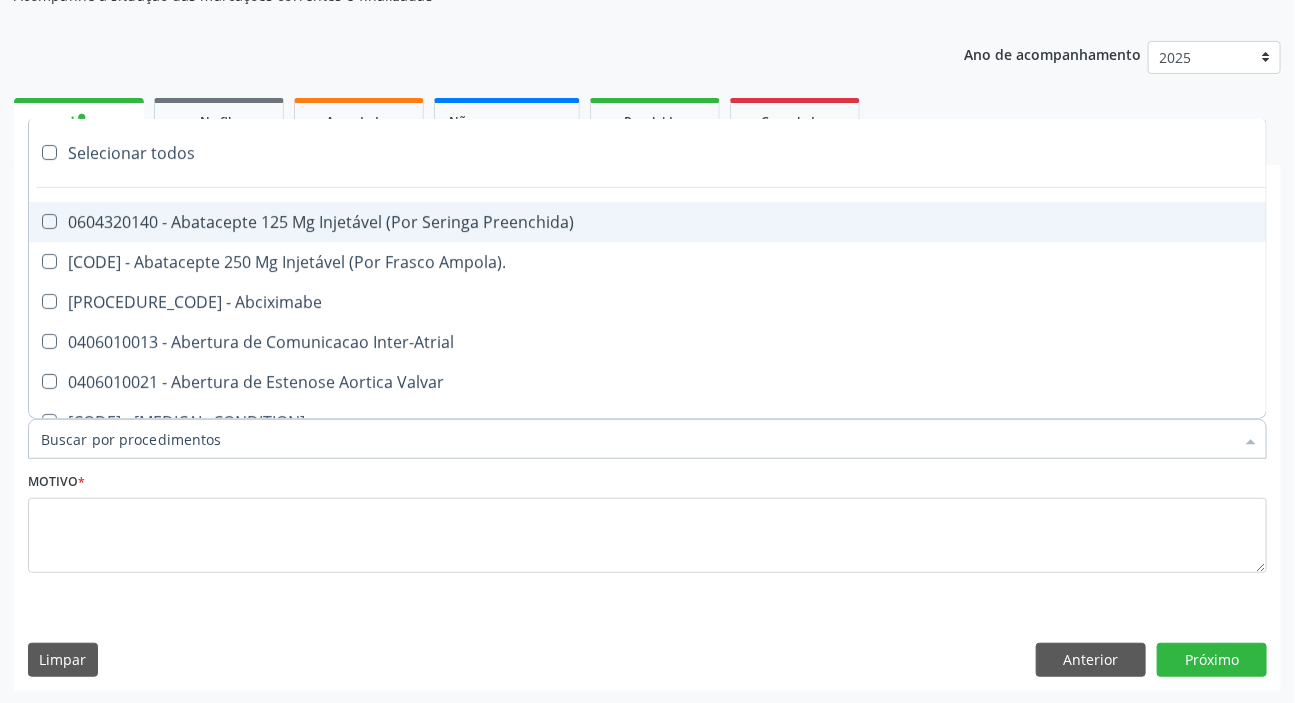 paste on "DERMATO" 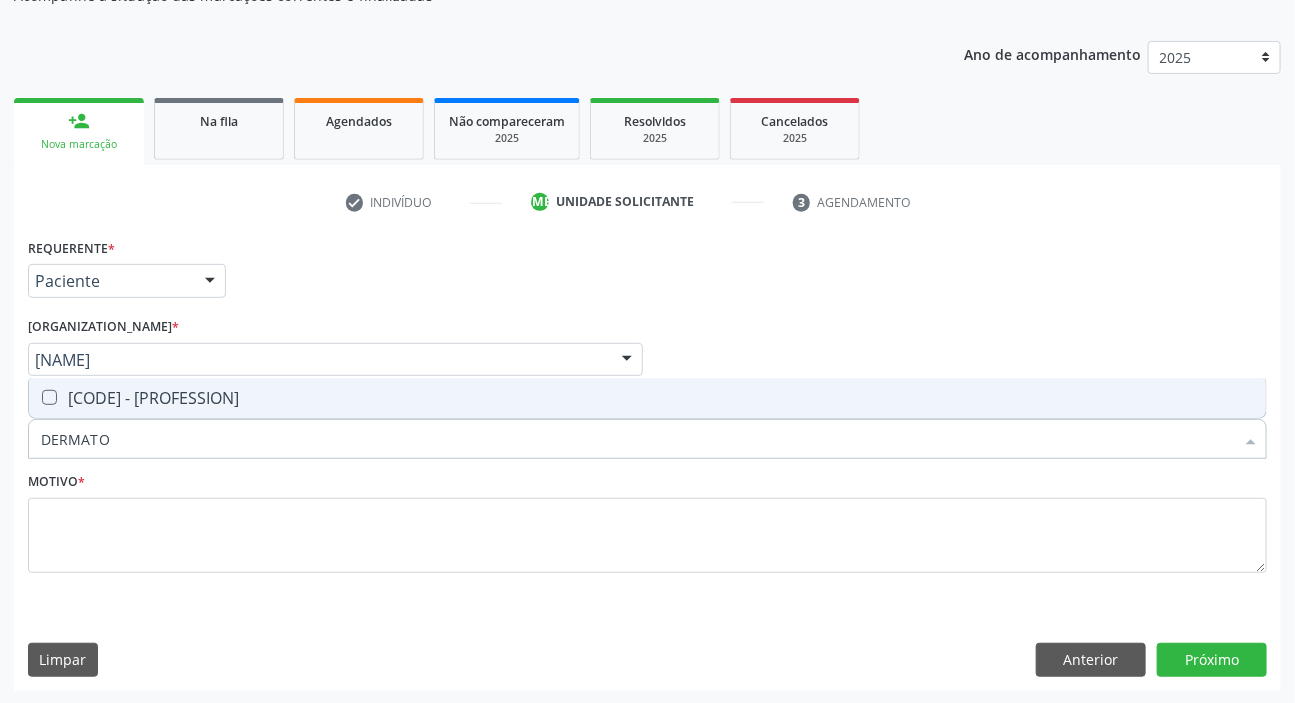 click on "[CODE] - [PROFESSION]" at bounding box center (647, 398) 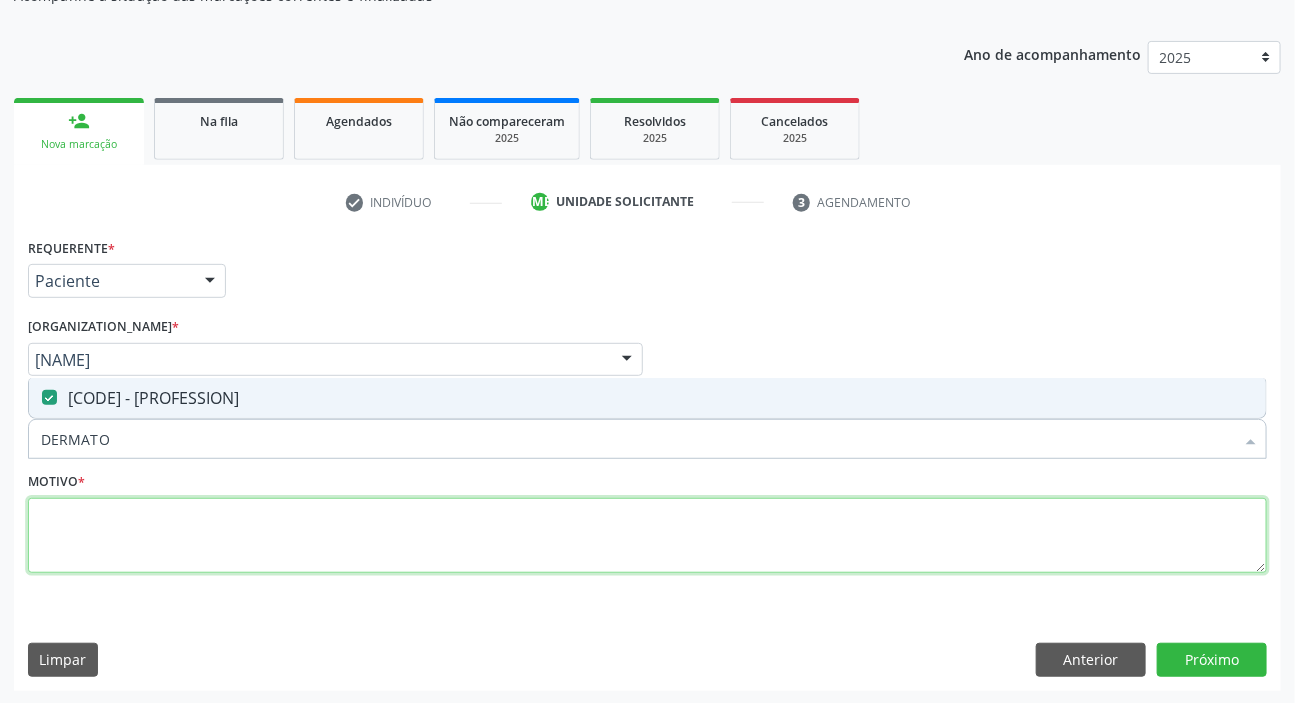 click at bounding box center (647, 536) 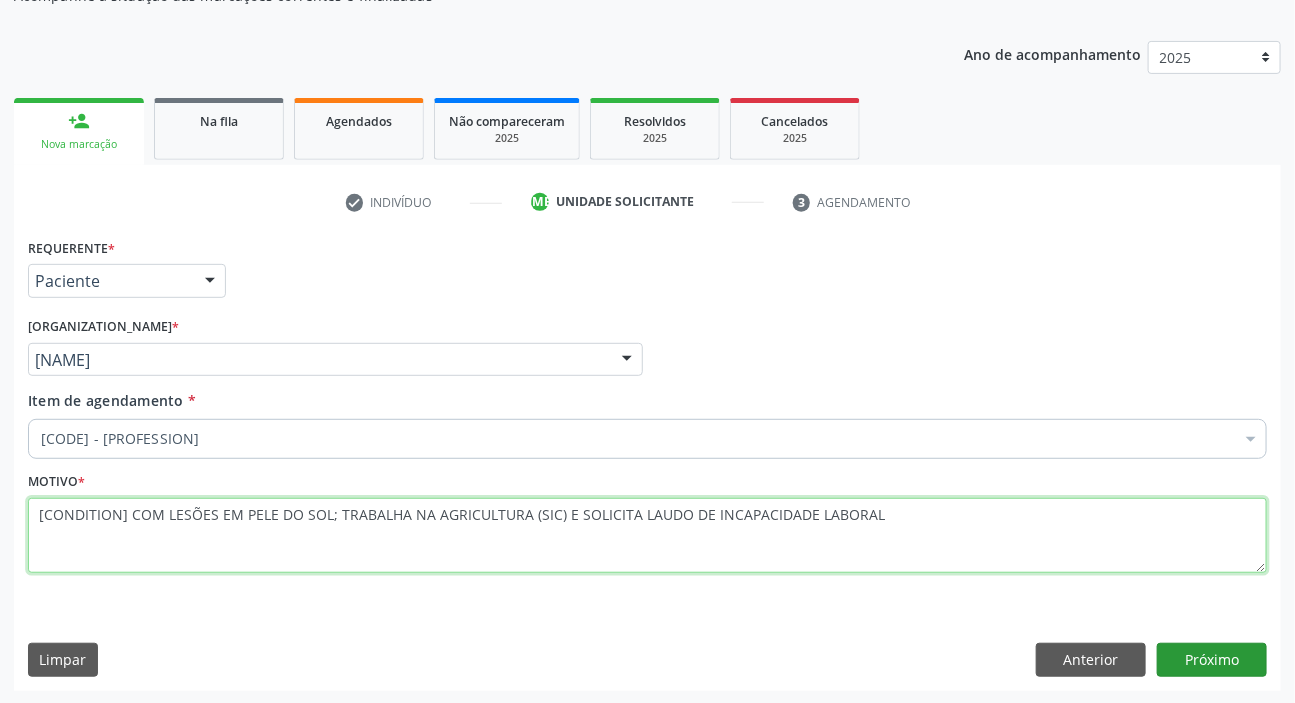 type on "[CONDITION] COM LESÕES EM PELE DO SOL; TRABALHA NA AGRICULTURA (SIC) E SOLICITA LAUDO DE INCAPACIDADE LABORAL" 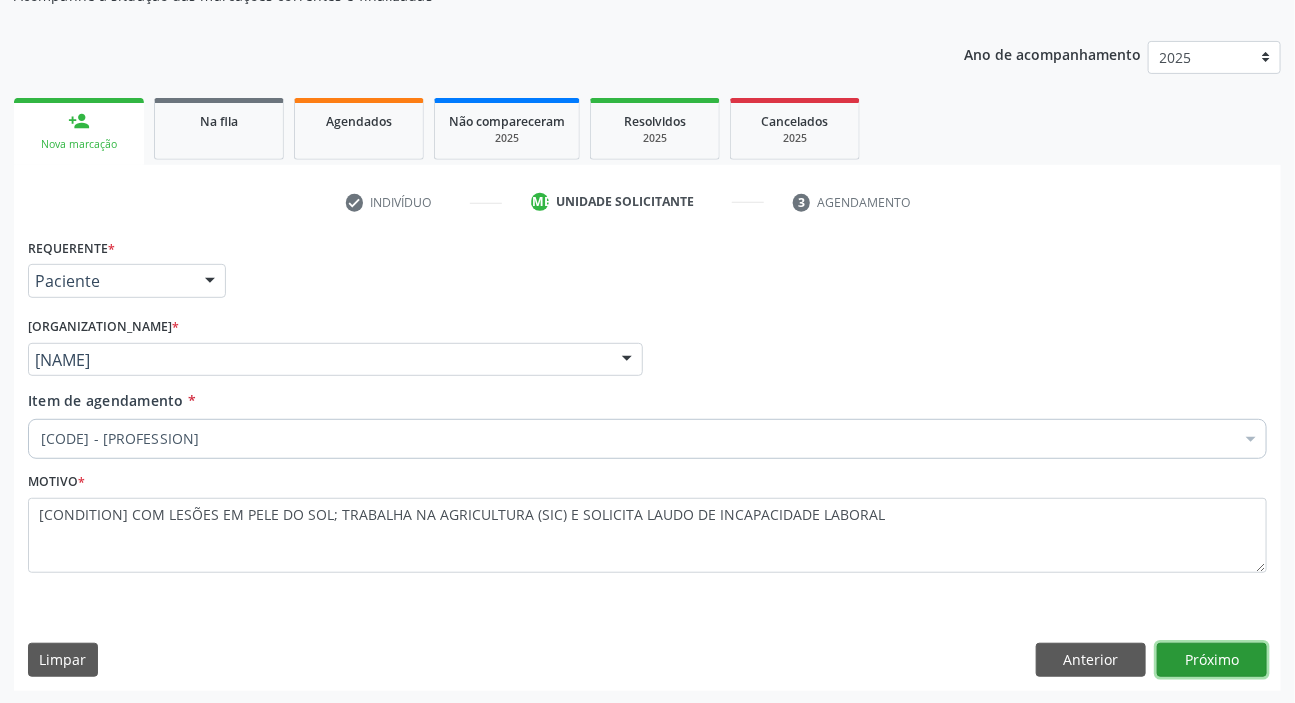 click on "Próximo" at bounding box center (1212, 660) 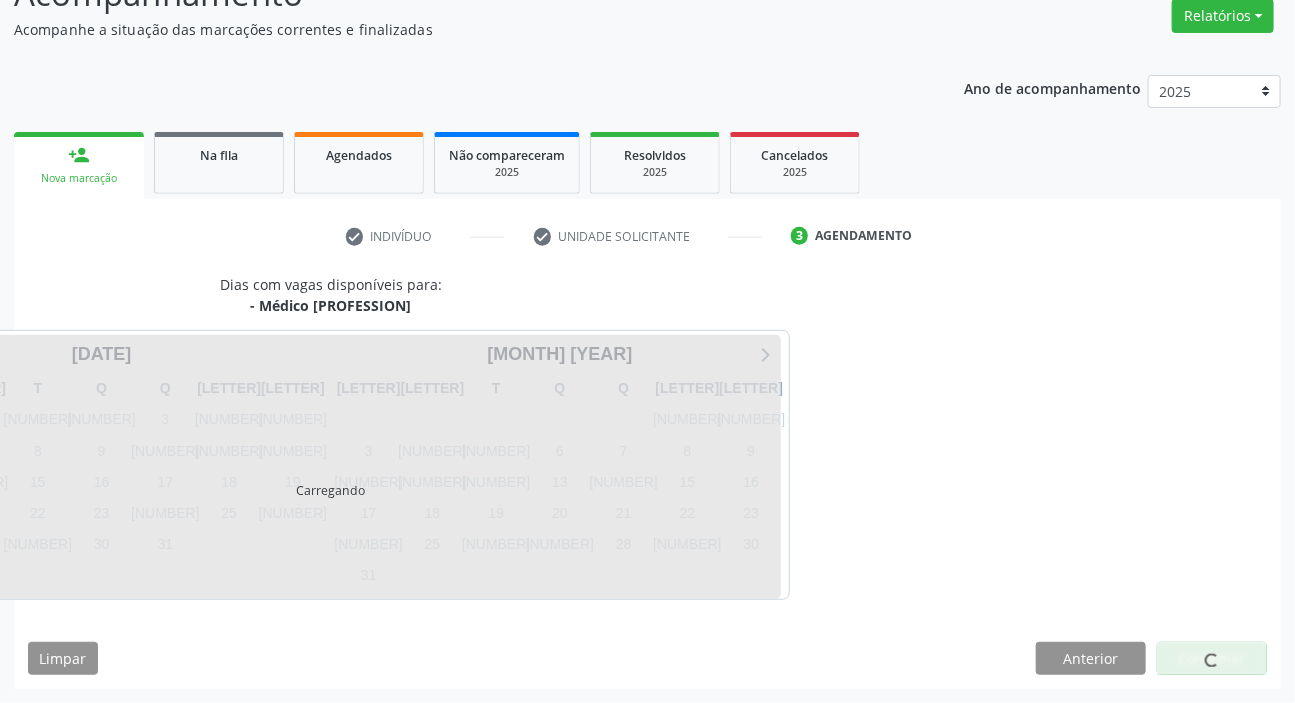 scroll, scrollTop: 166, scrollLeft: 0, axis: vertical 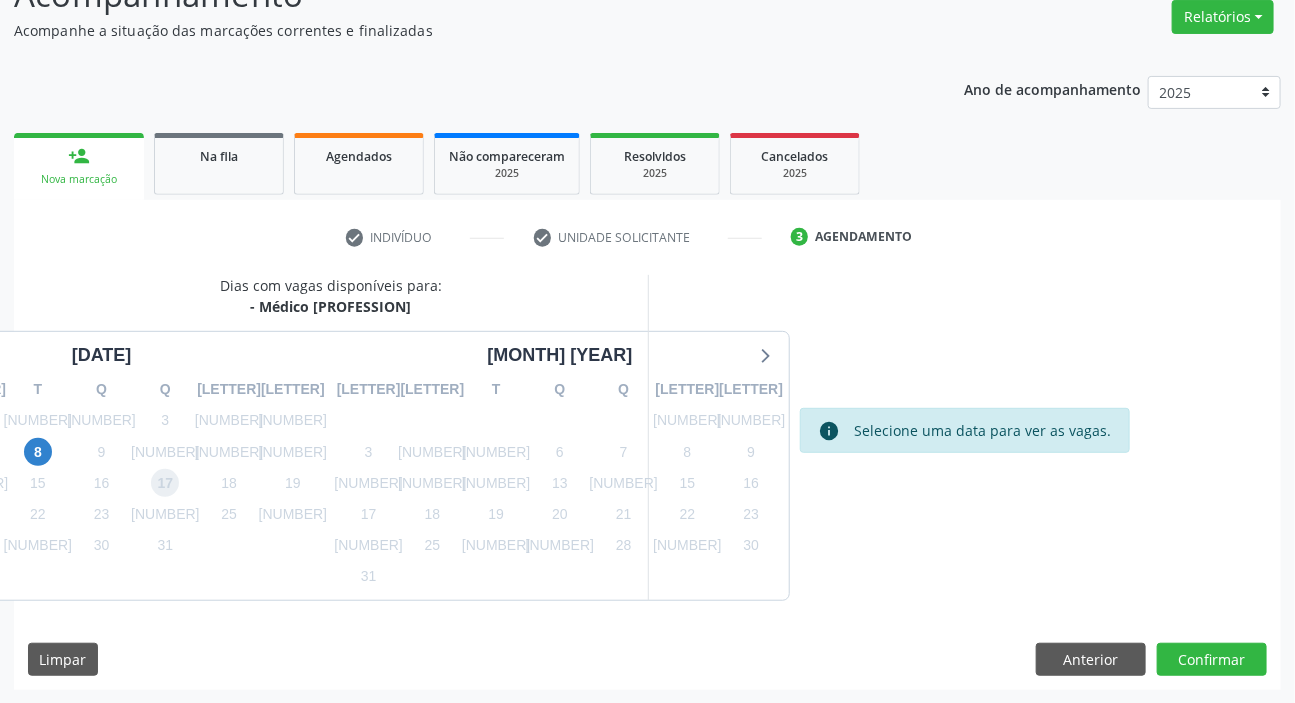 click on "17" at bounding box center (165, 483) 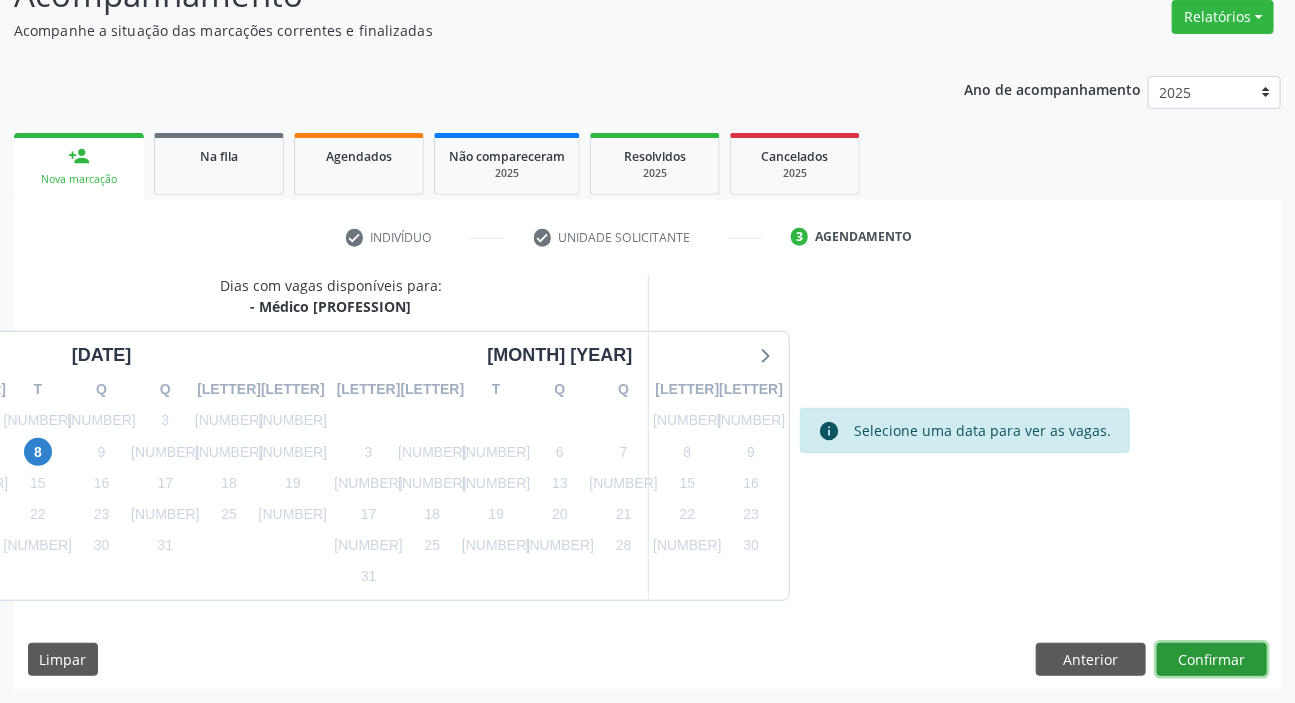 click on "Confirmar" at bounding box center (1212, 660) 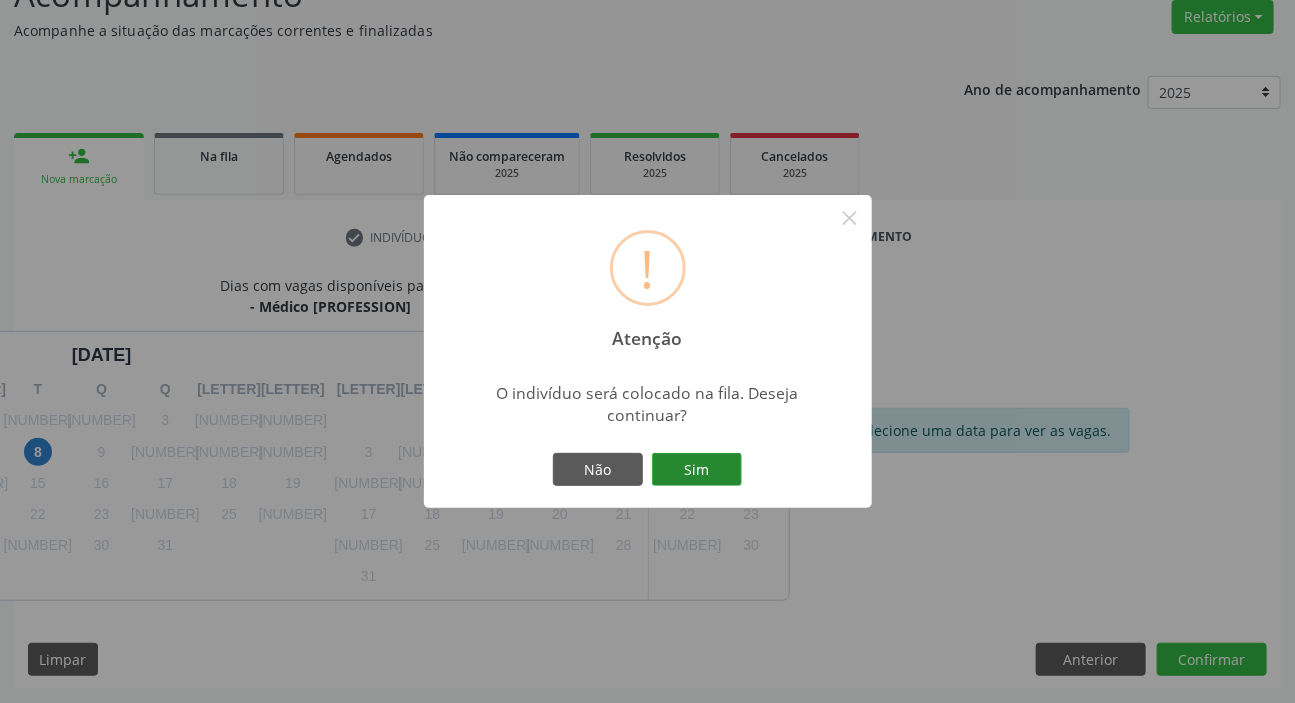 click on "Sim" at bounding box center (697, 470) 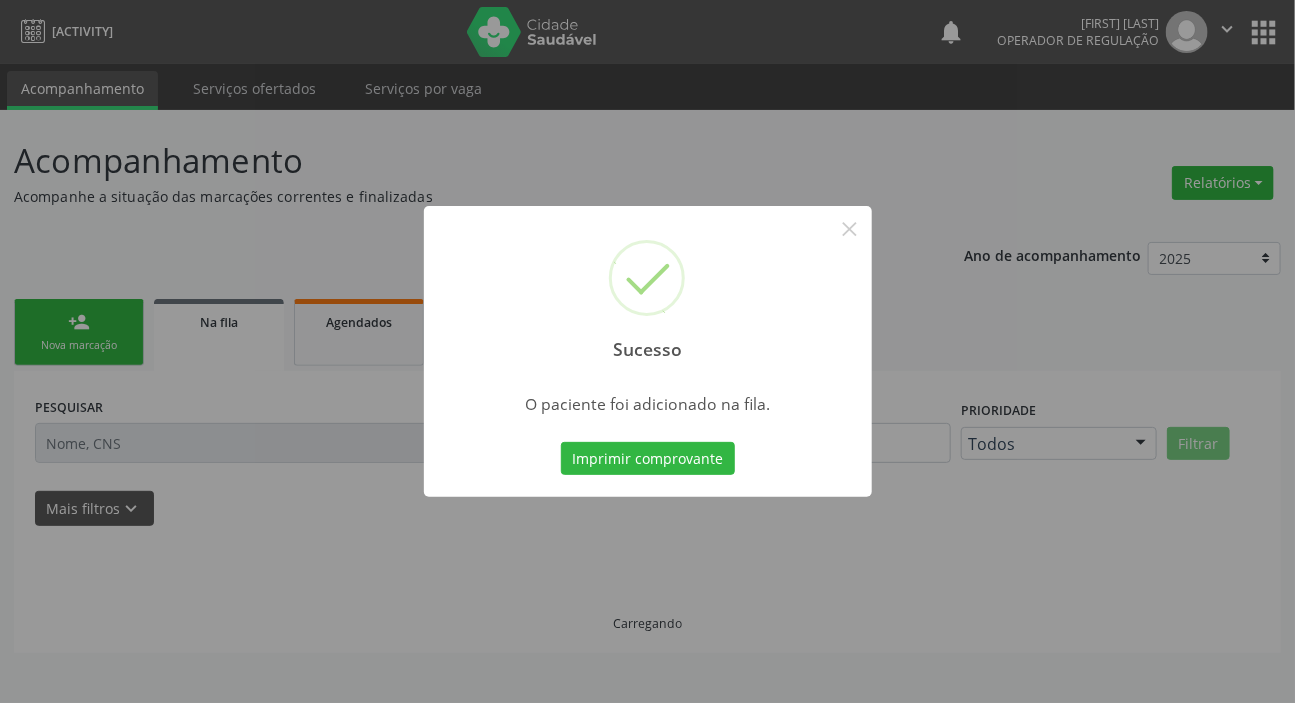 scroll, scrollTop: 0, scrollLeft: 0, axis: both 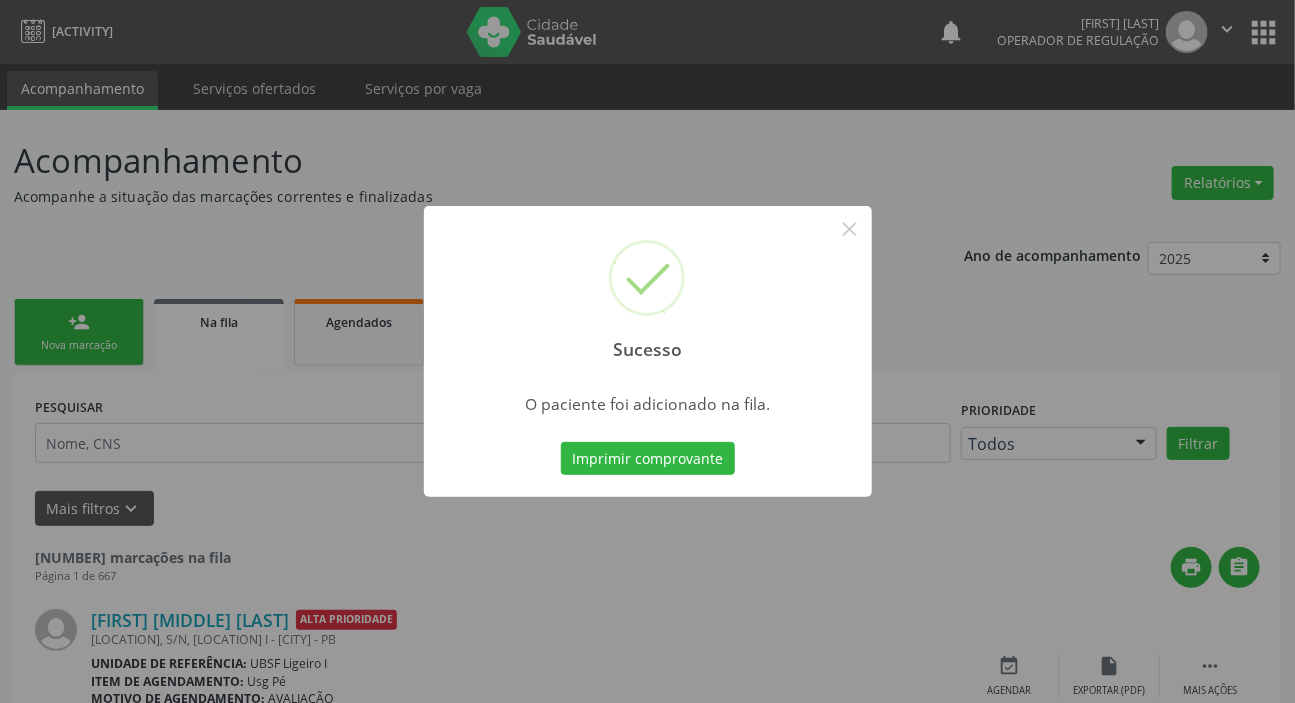 click on "Sucesso × O paciente foi adicionado na fila. Imprimir comprovante Cancel" at bounding box center [647, 351] 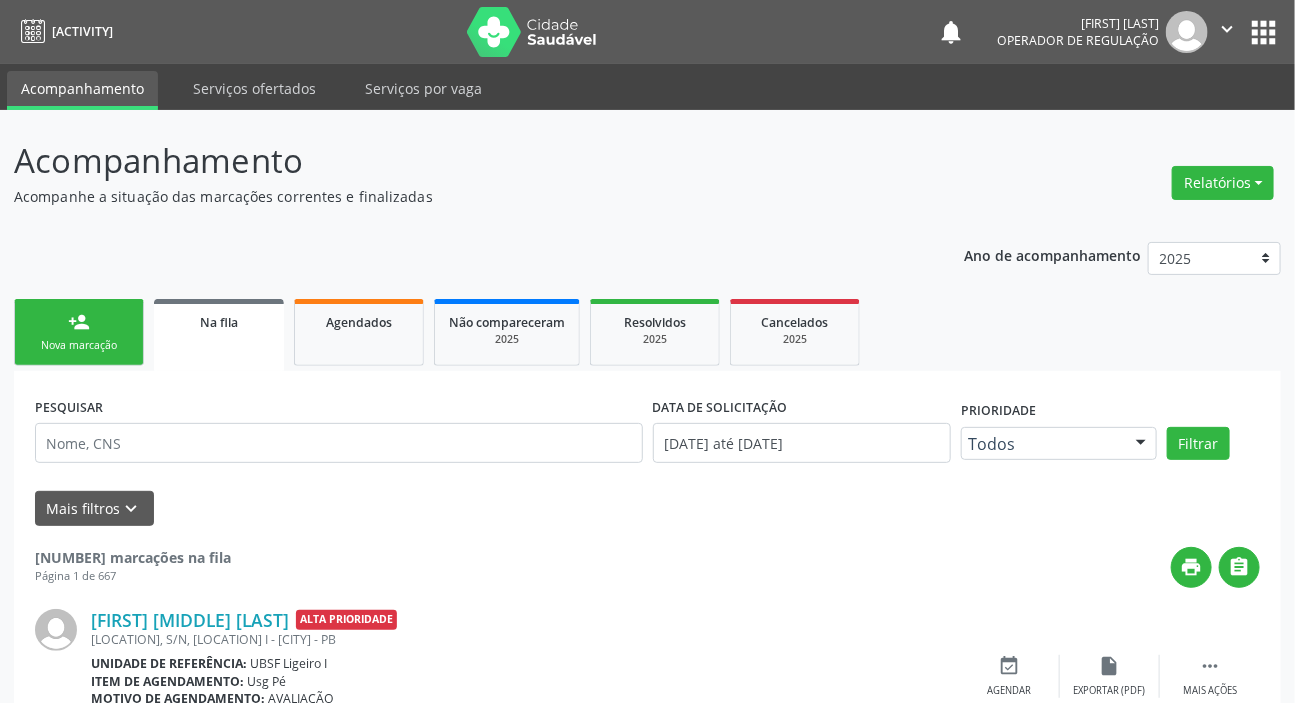 click on "person_add
Nova marcação" at bounding box center [79, 332] 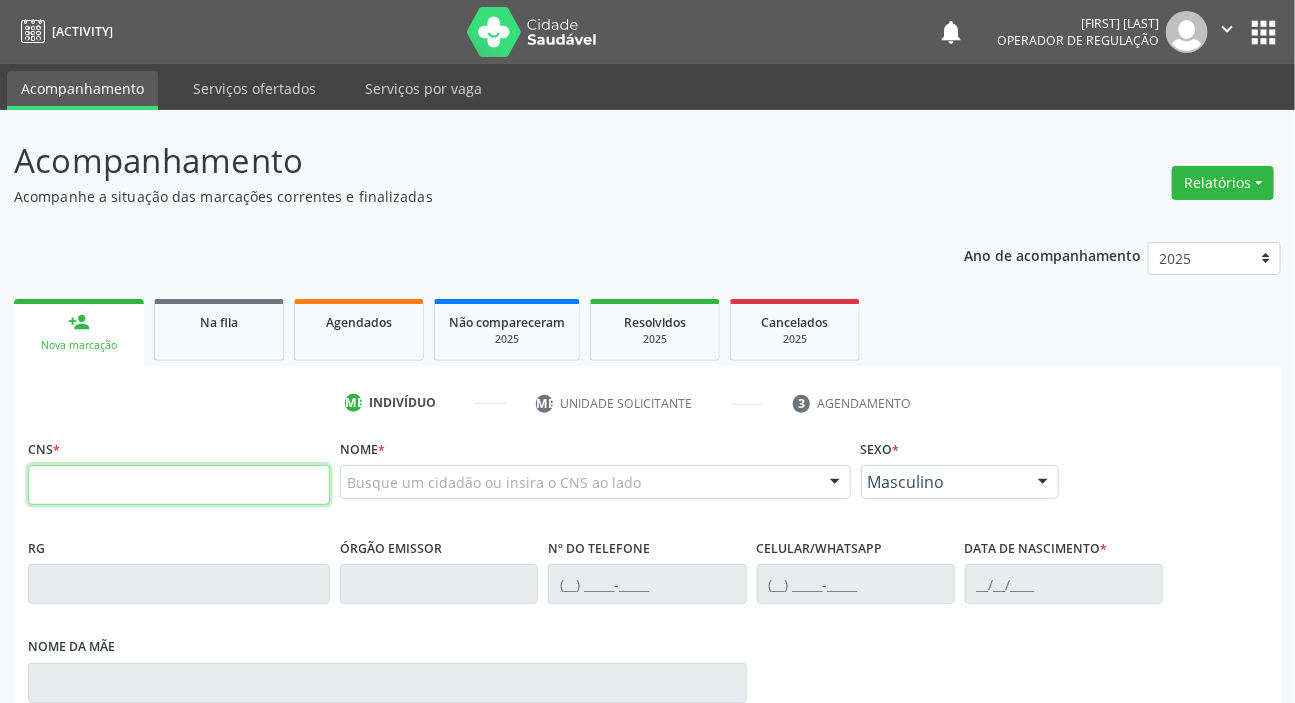 click at bounding box center (179, 485) 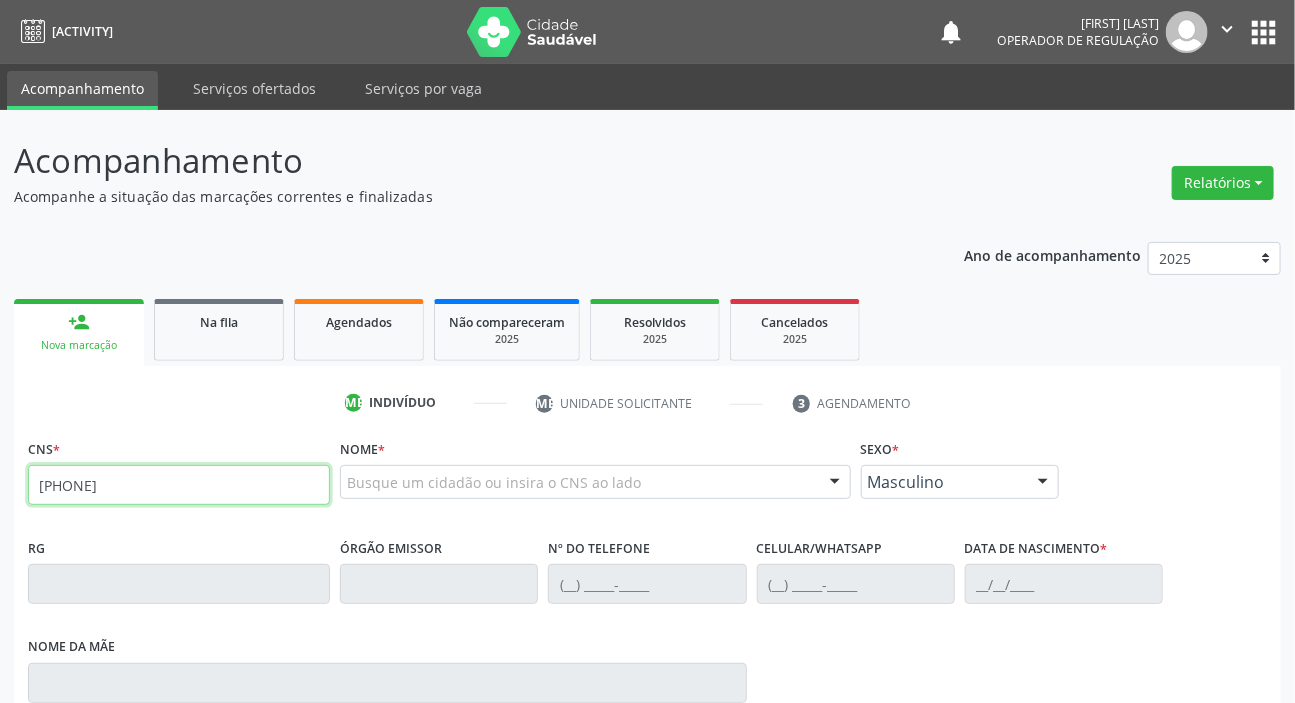 type on "[PHONE]" 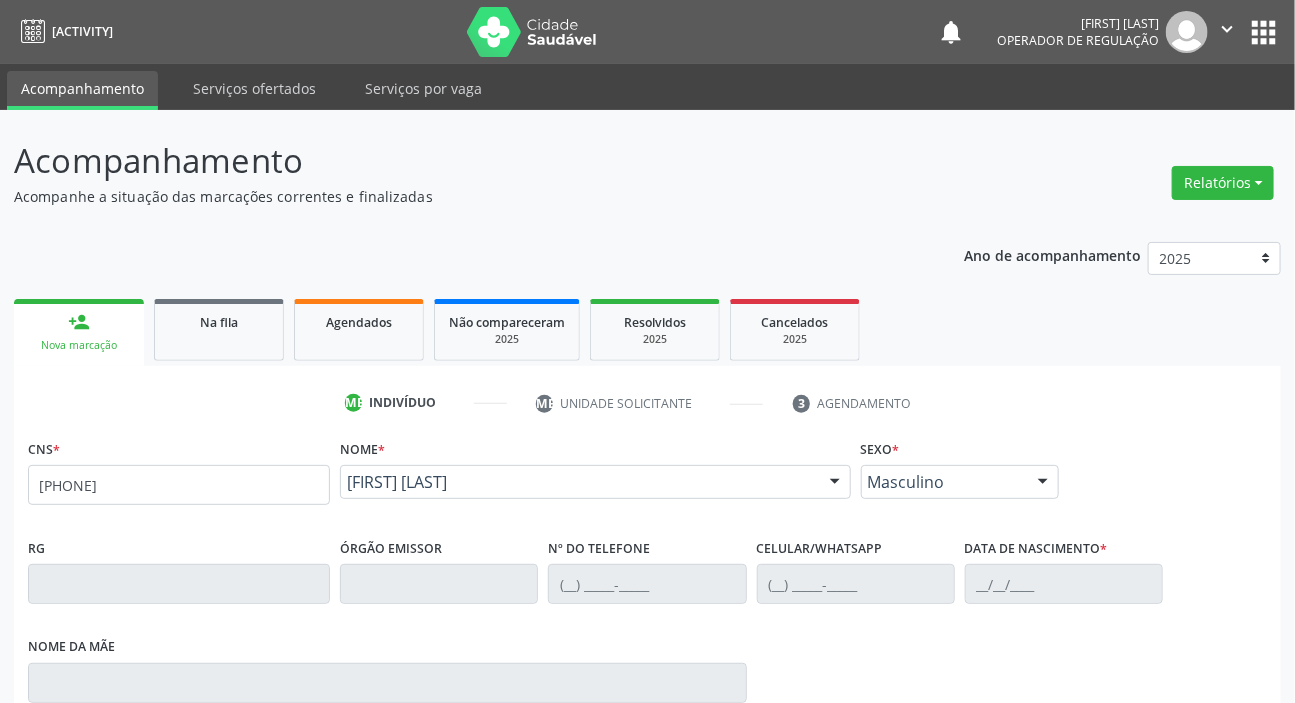 scroll, scrollTop: 366, scrollLeft: 0, axis: vertical 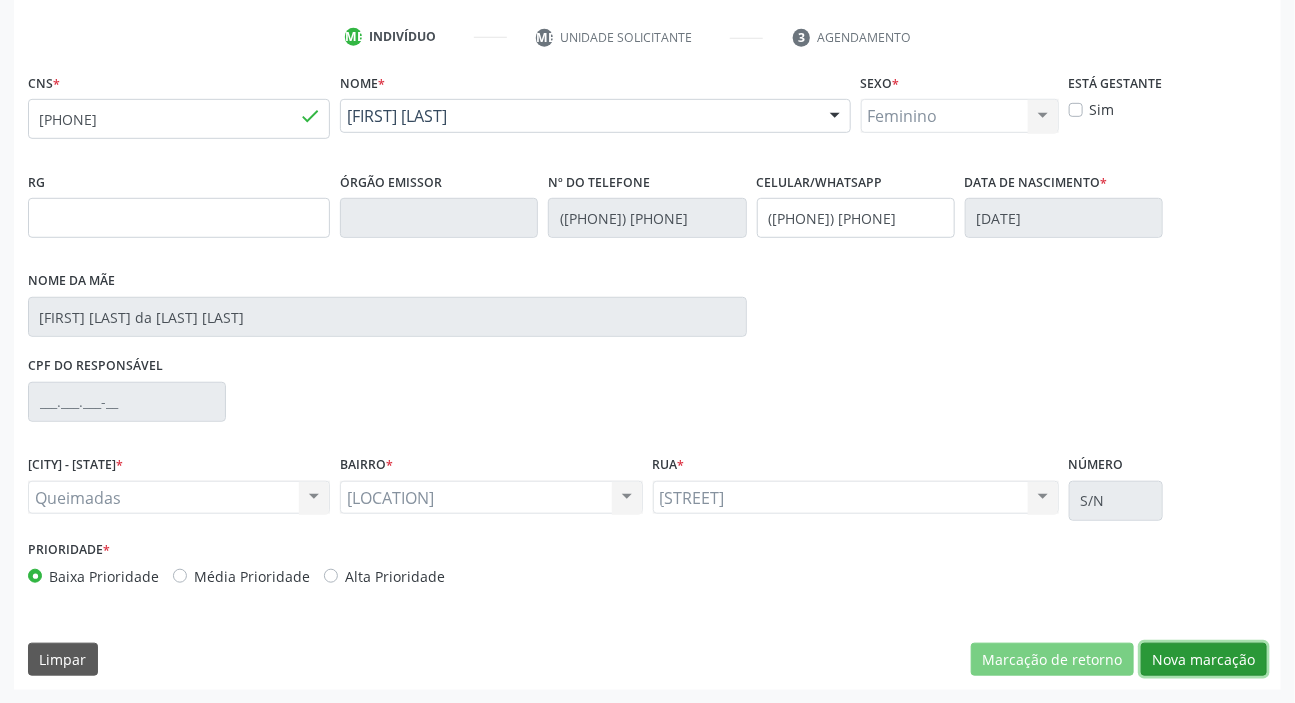 click on "Nova marcação" at bounding box center (1052, 660) 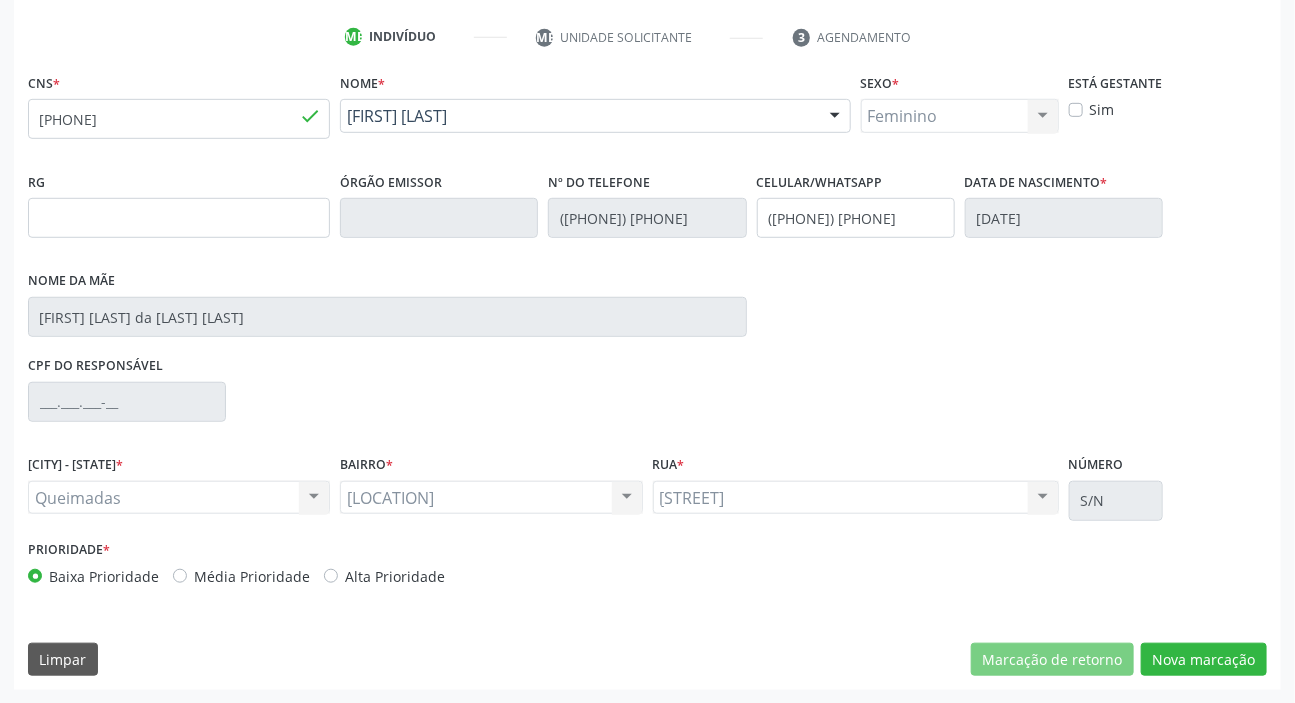 scroll, scrollTop: 201, scrollLeft: 0, axis: vertical 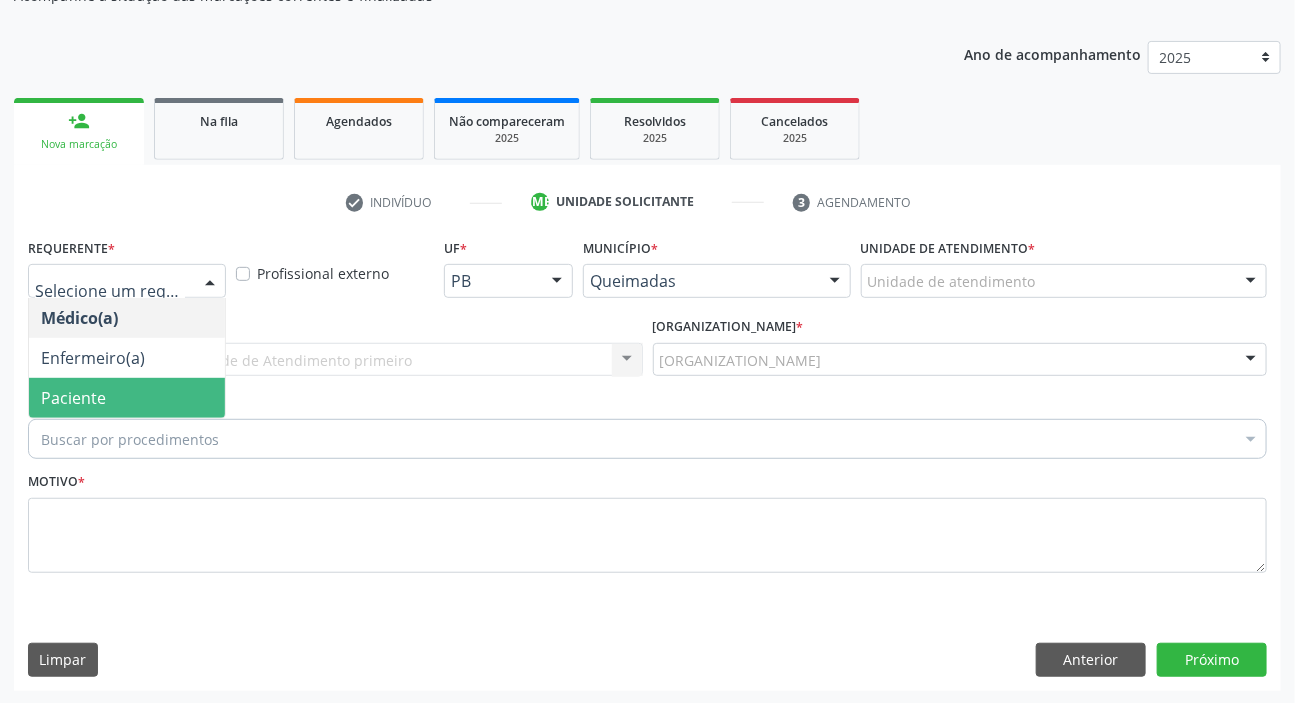 click on "Paciente" at bounding box center [73, 398] 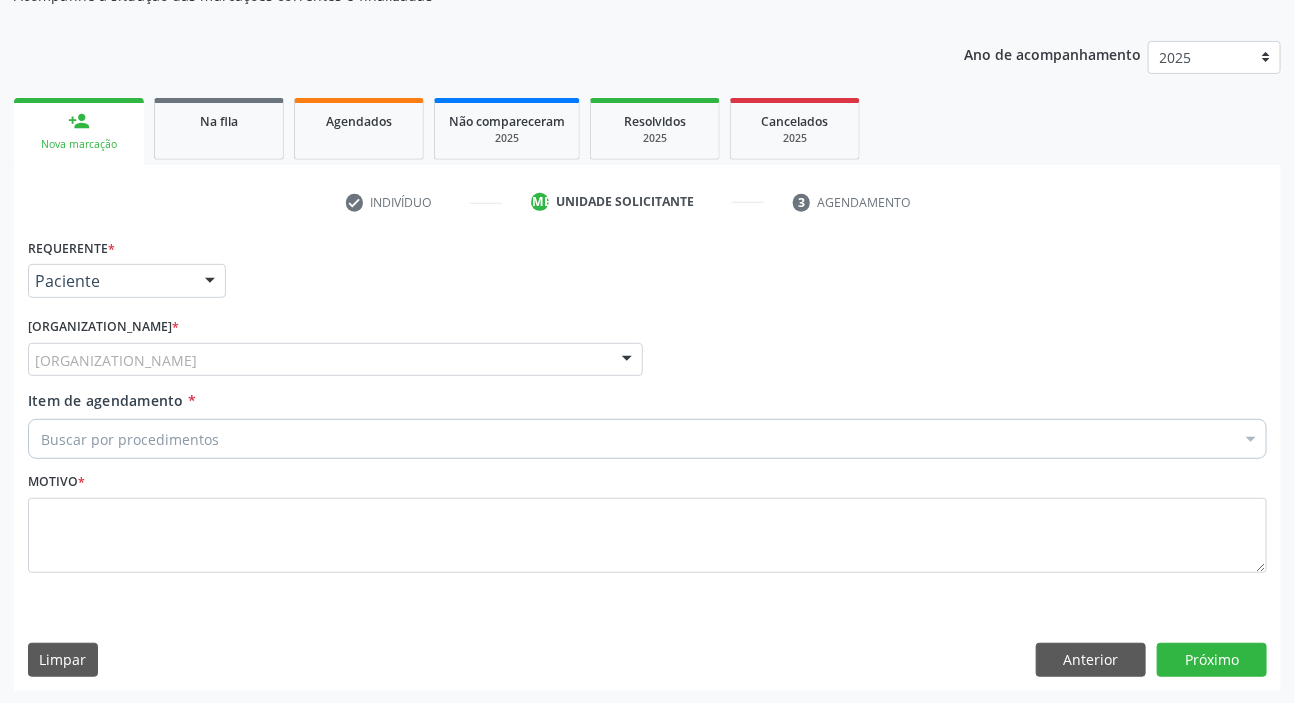 click on "[ORGANIZATION_NAME]" at bounding box center (335, 360) 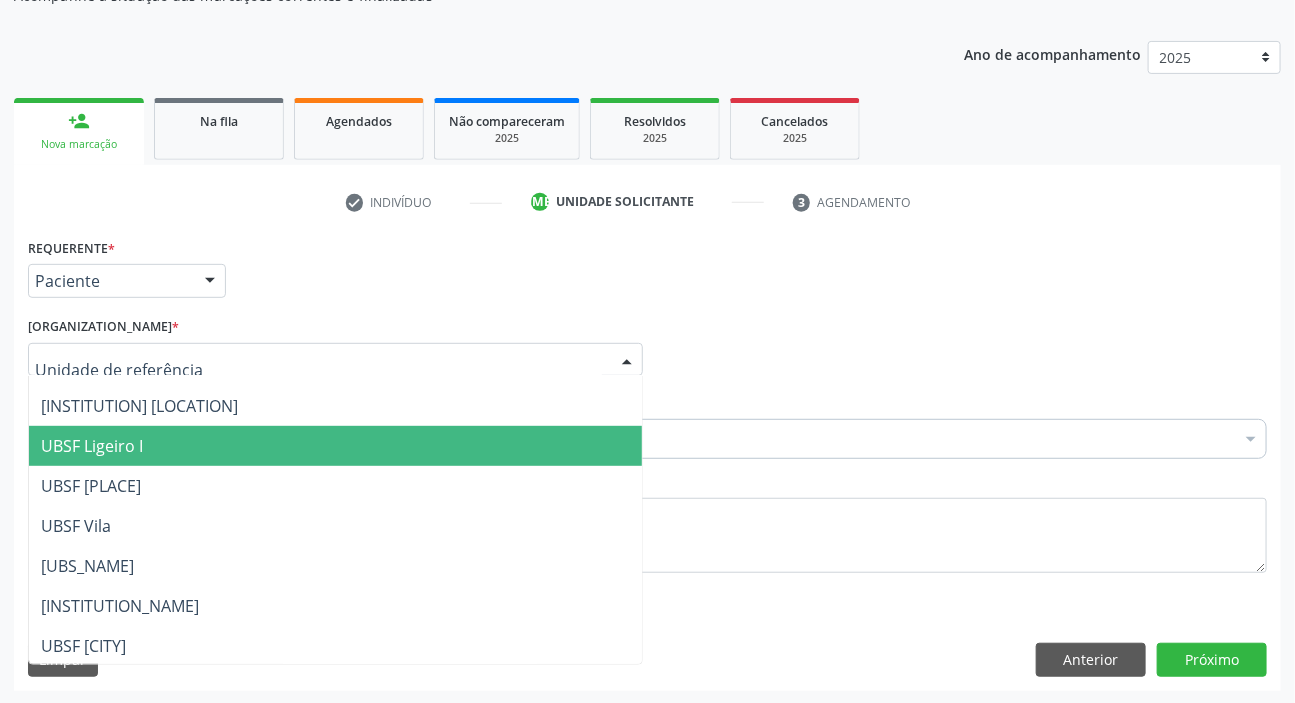 scroll, scrollTop: 512, scrollLeft: 0, axis: vertical 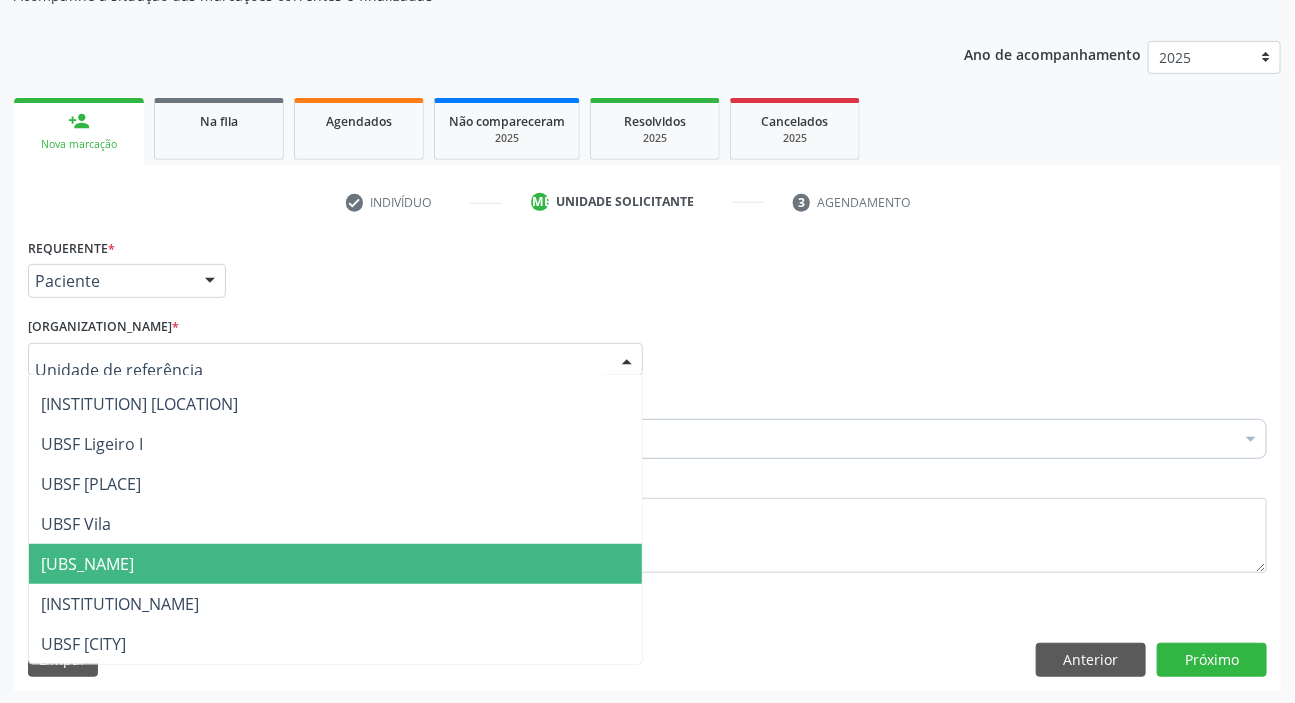 click on "[UBS_NAME]" at bounding box center (87, 564) 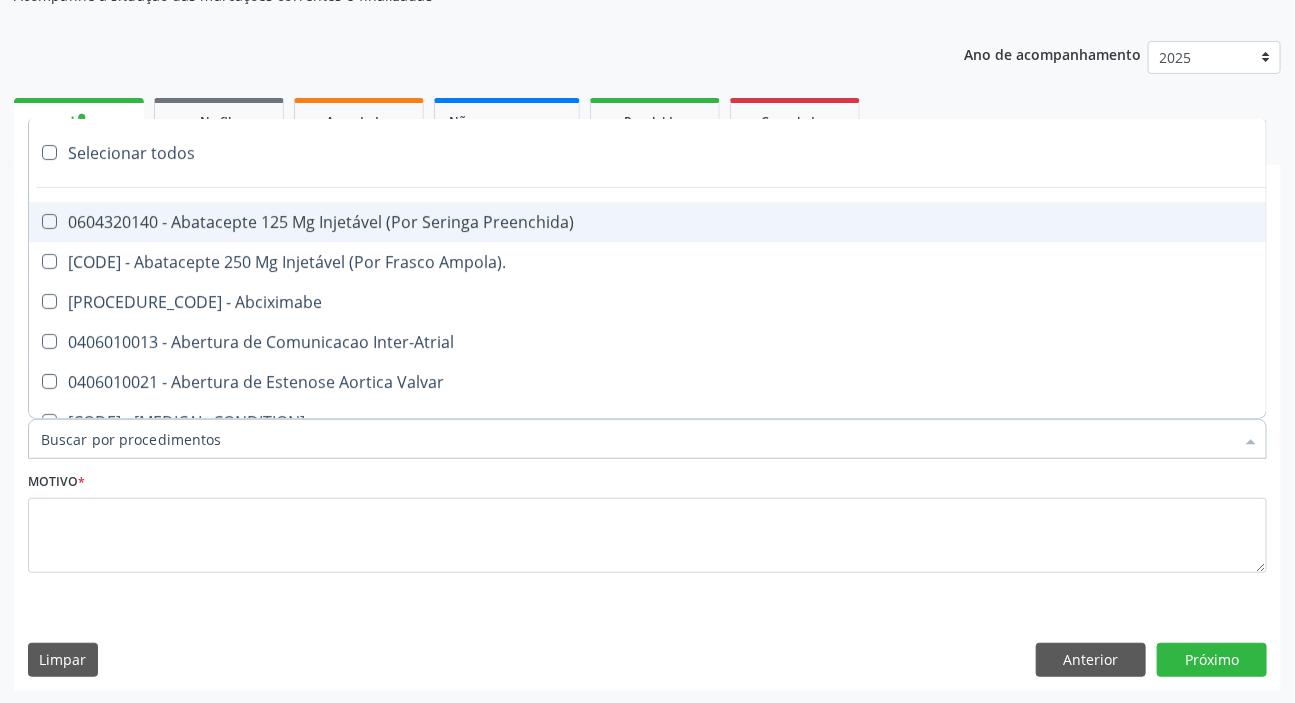 paste on "DERMATO" 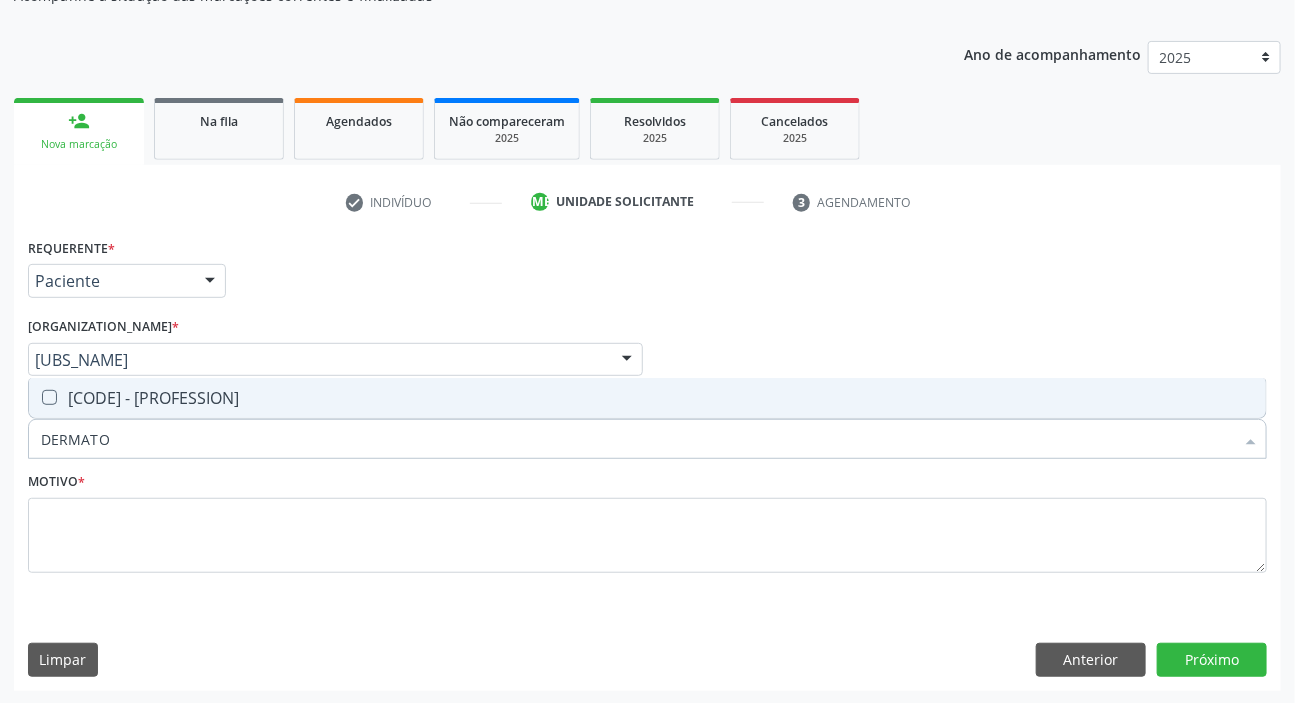 click on "[CODE] - [PROFESSION]" at bounding box center [647, 398] 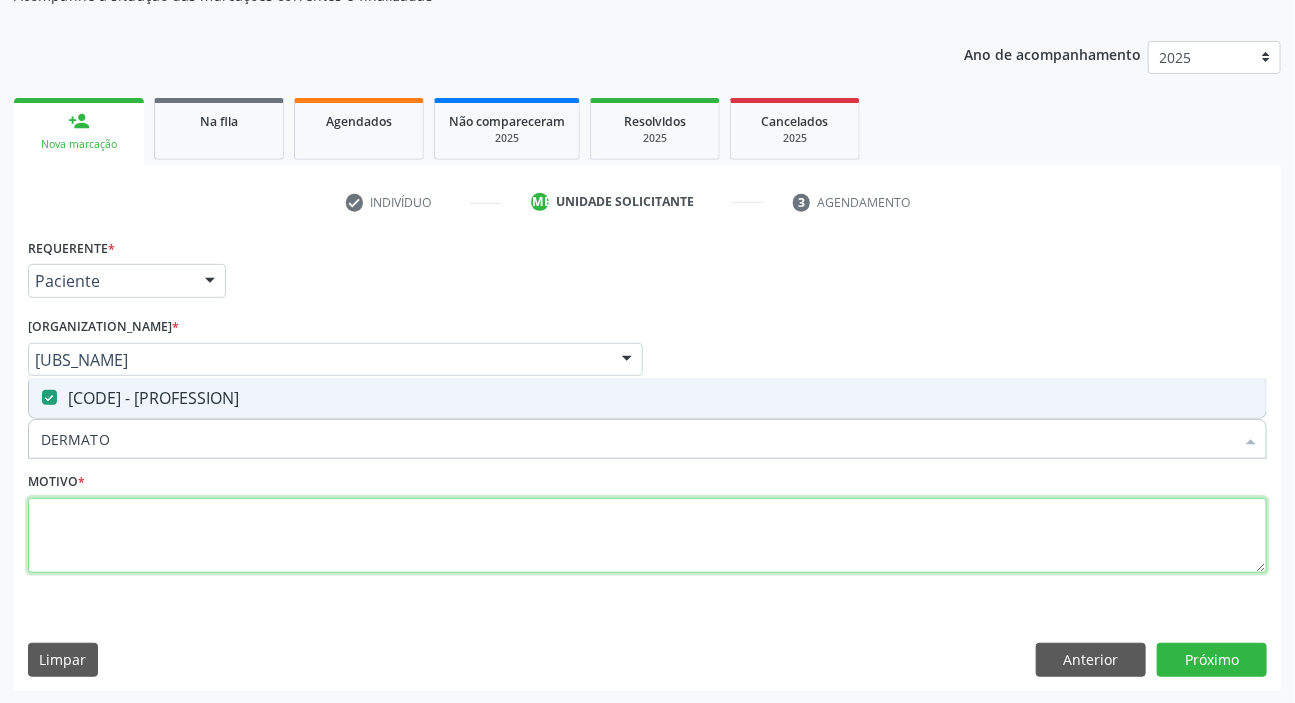 click at bounding box center (647, 536) 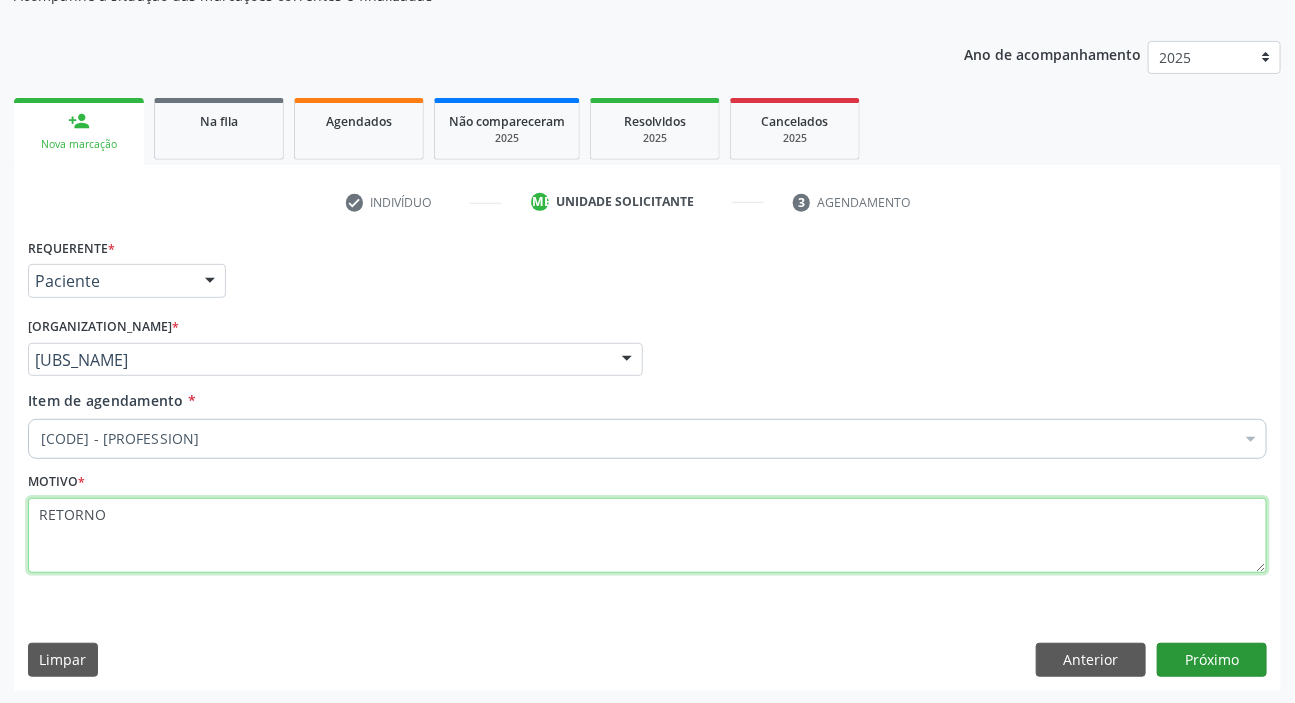 type on "RETORNO" 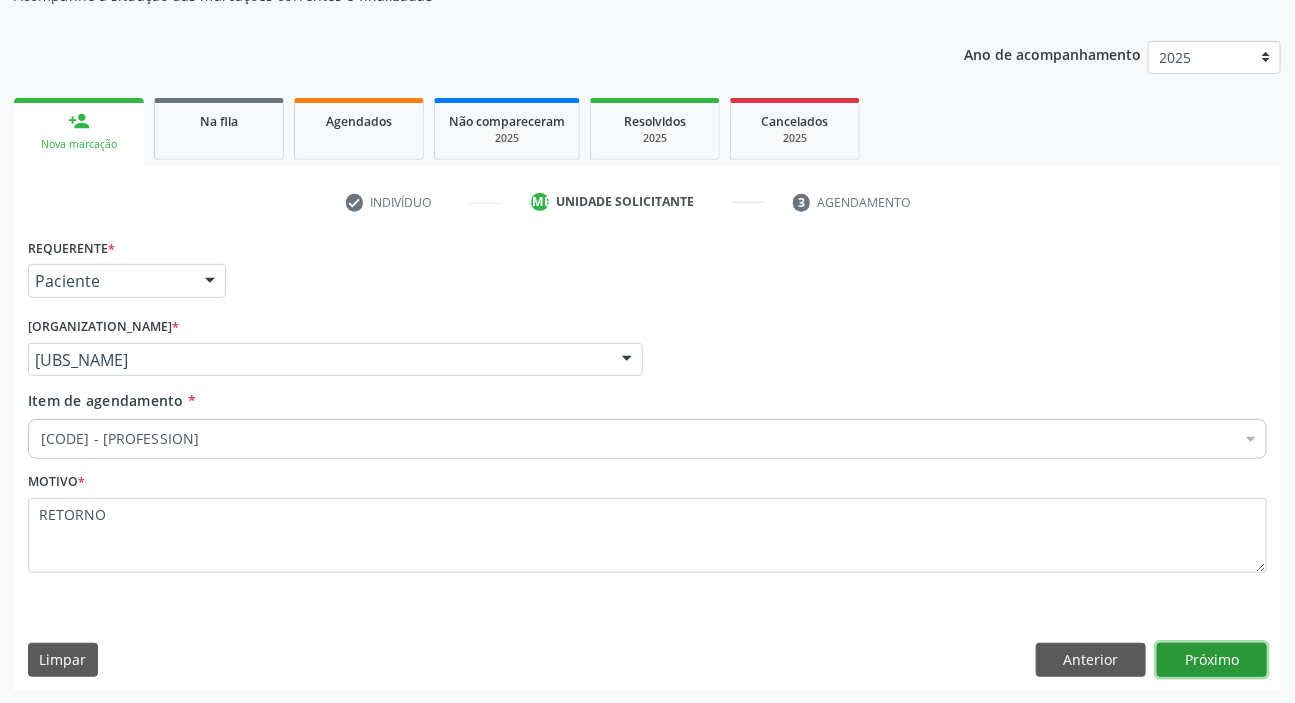 click on "Próximo" at bounding box center (1212, 660) 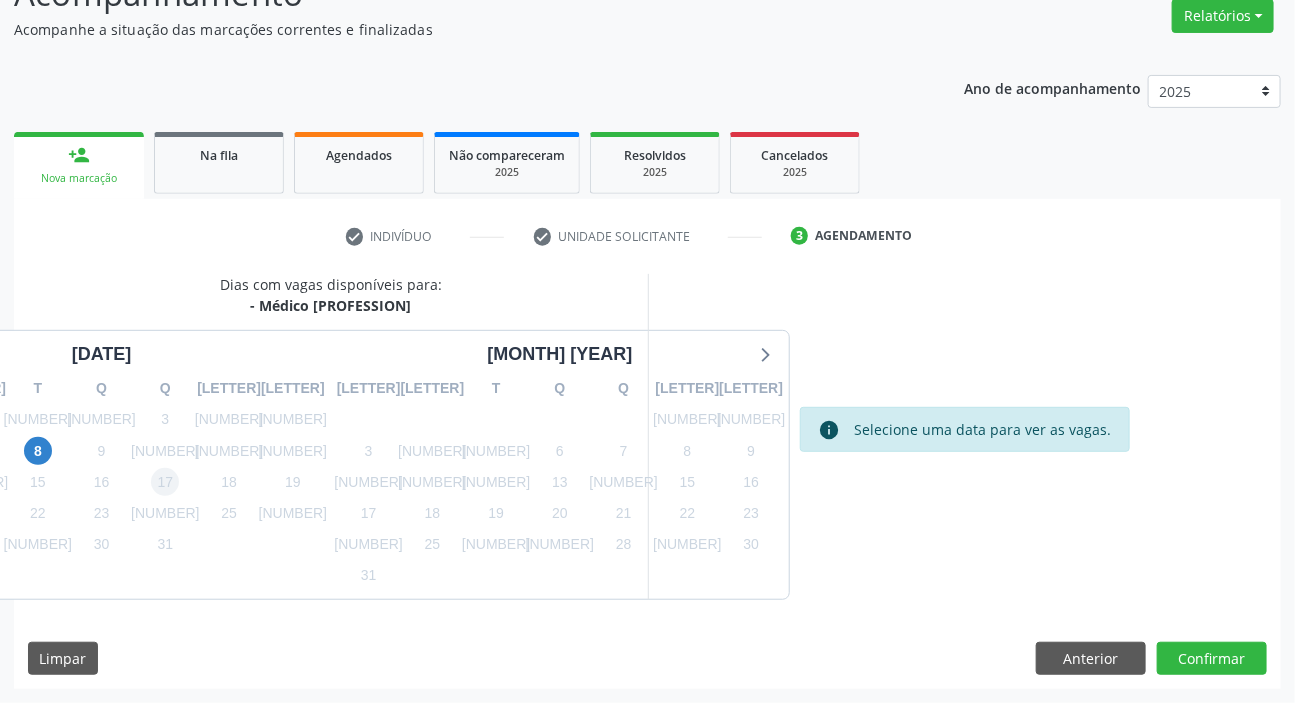 scroll, scrollTop: 166, scrollLeft: 0, axis: vertical 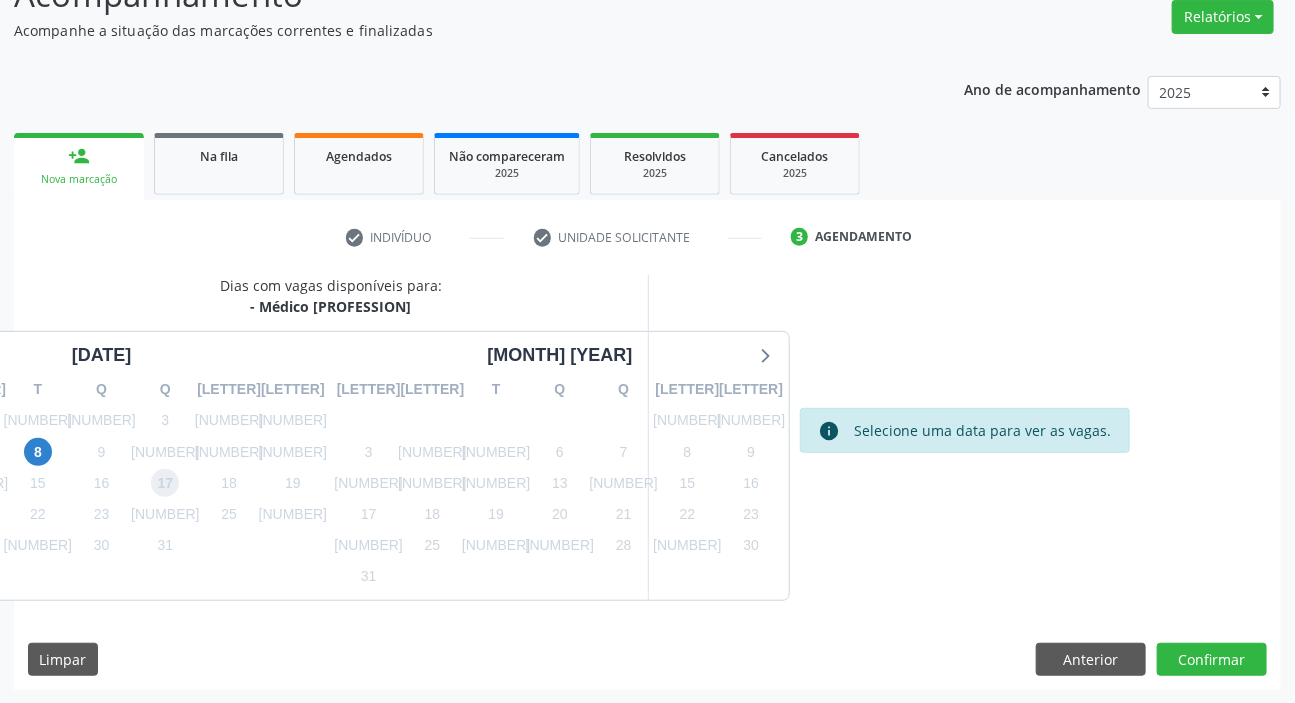 click on "17" at bounding box center [165, 483] 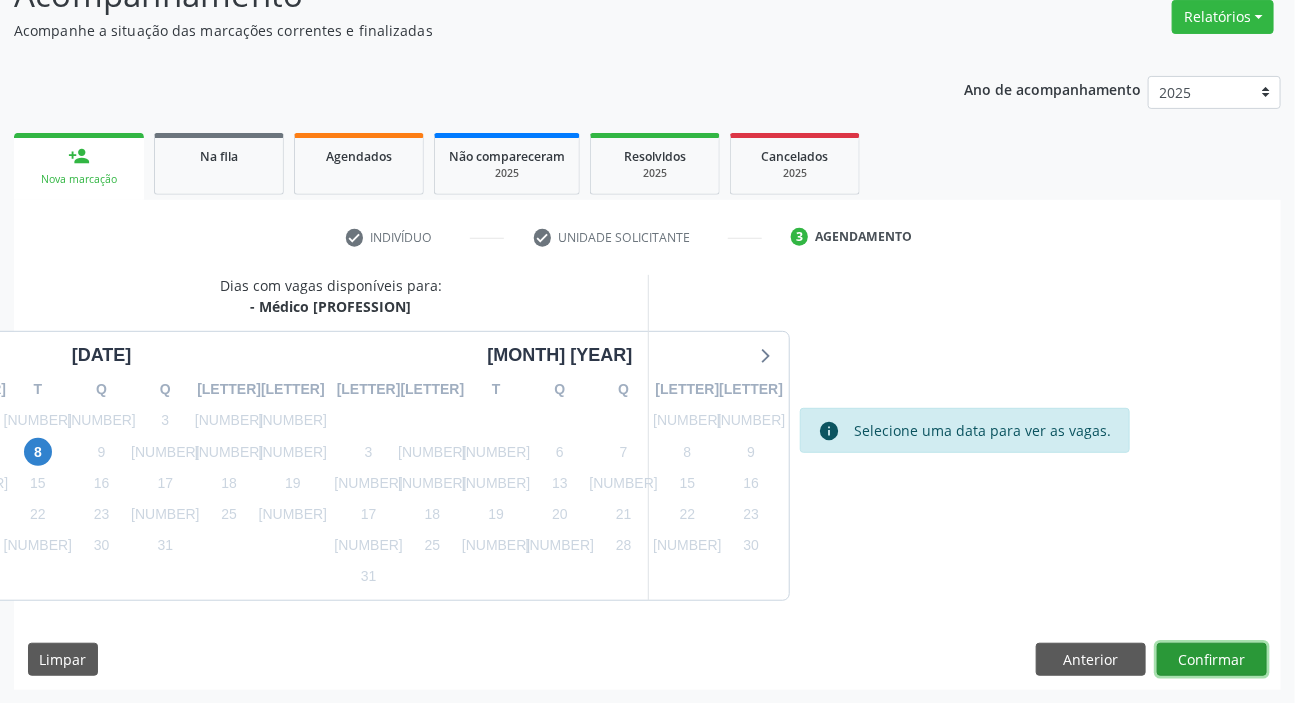 click on "Confirmar" at bounding box center (1212, 660) 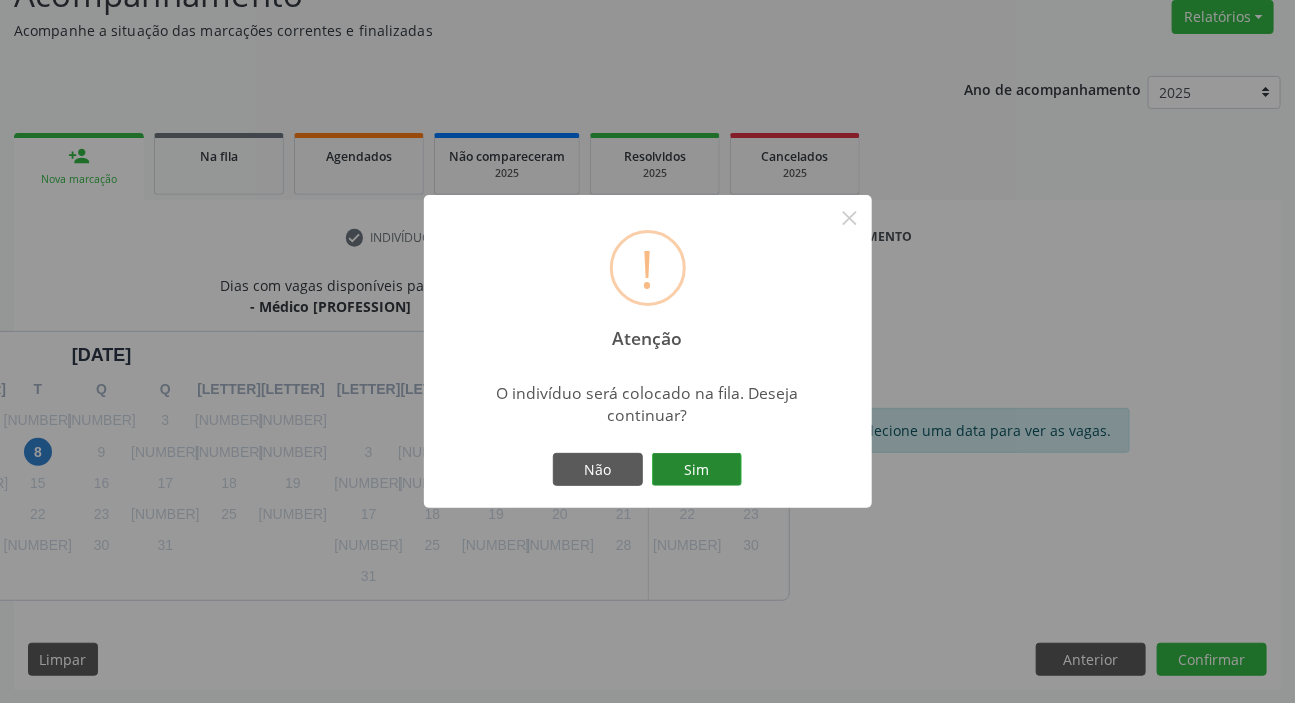 click on "Sim" at bounding box center [697, 470] 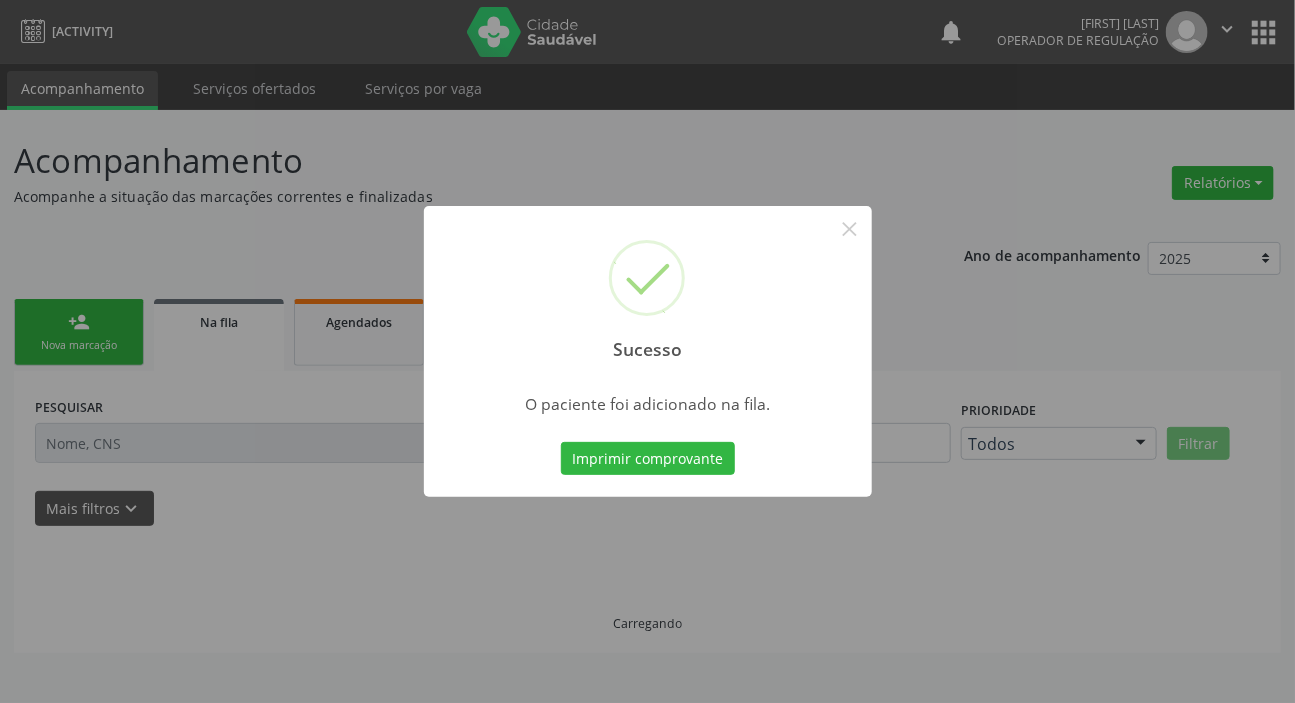 scroll, scrollTop: 0, scrollLeft: 0, axis: both 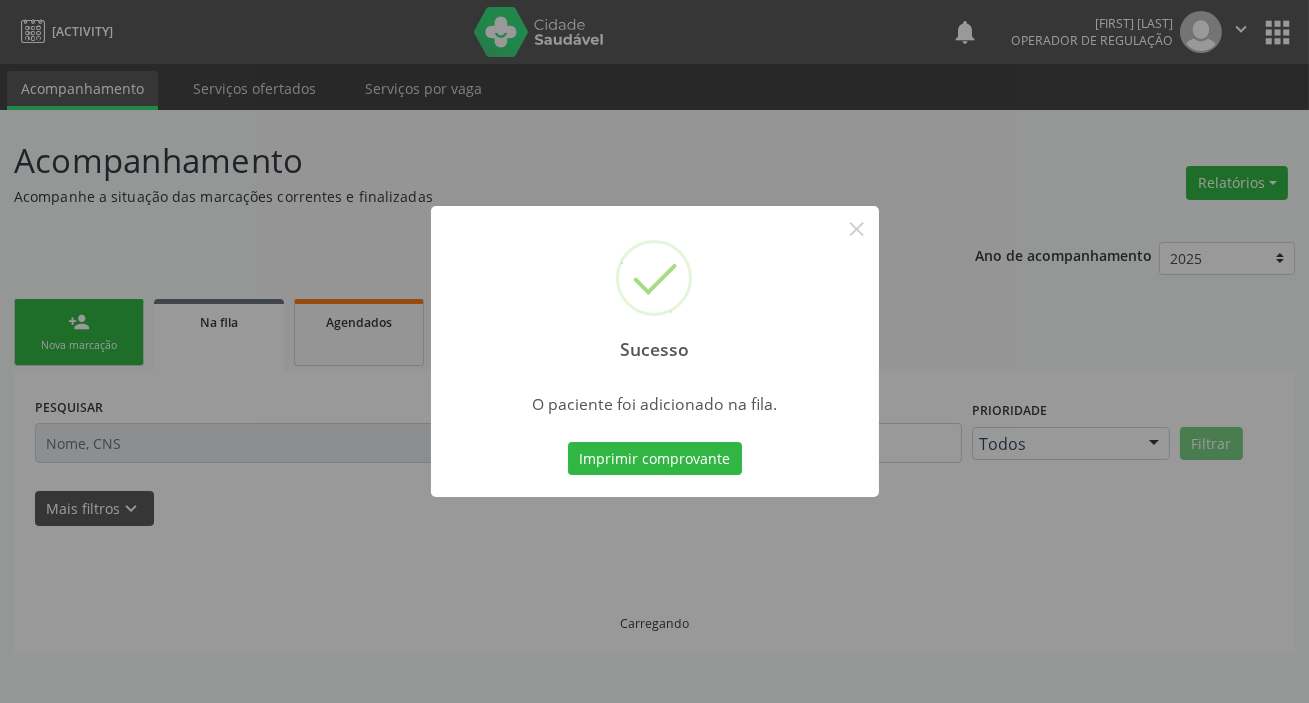 click on "Sucesso × O paciente foi adicionado na fila. Imprimir comprovante Cancel" at bounding box center [654, 351] 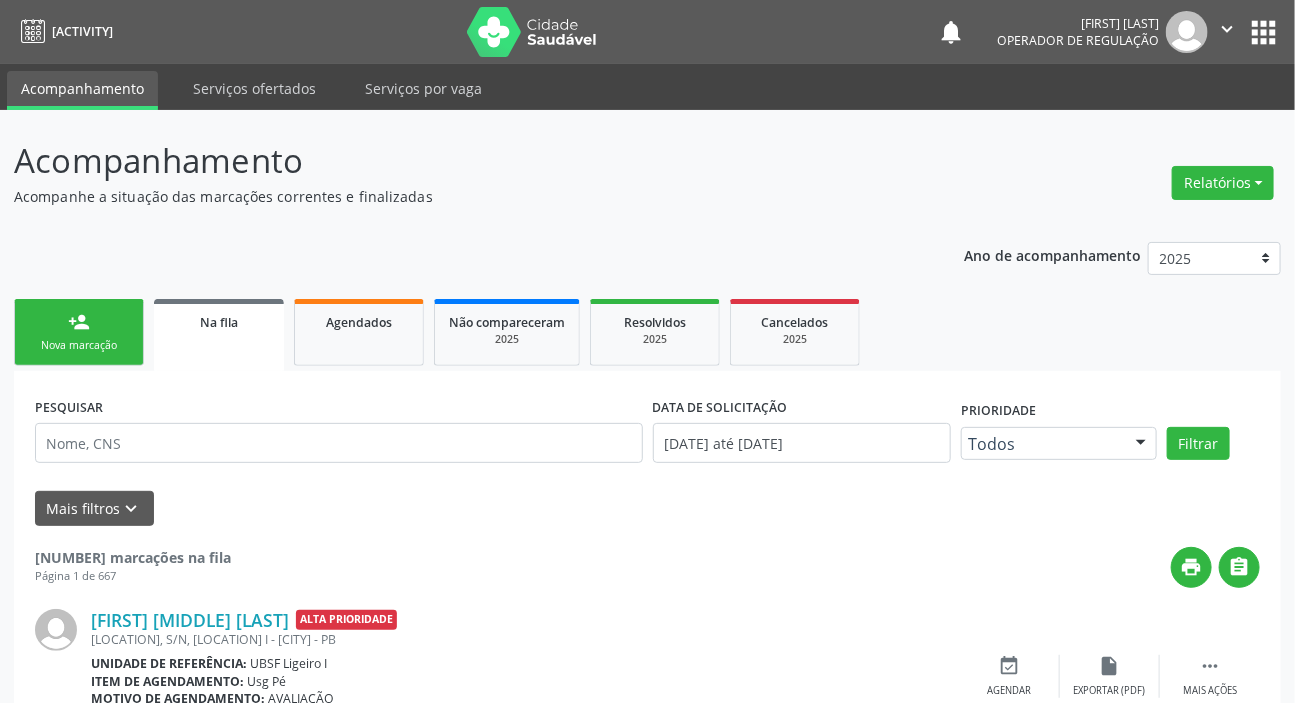 click on "person_add" at bounding box center (79, 322) 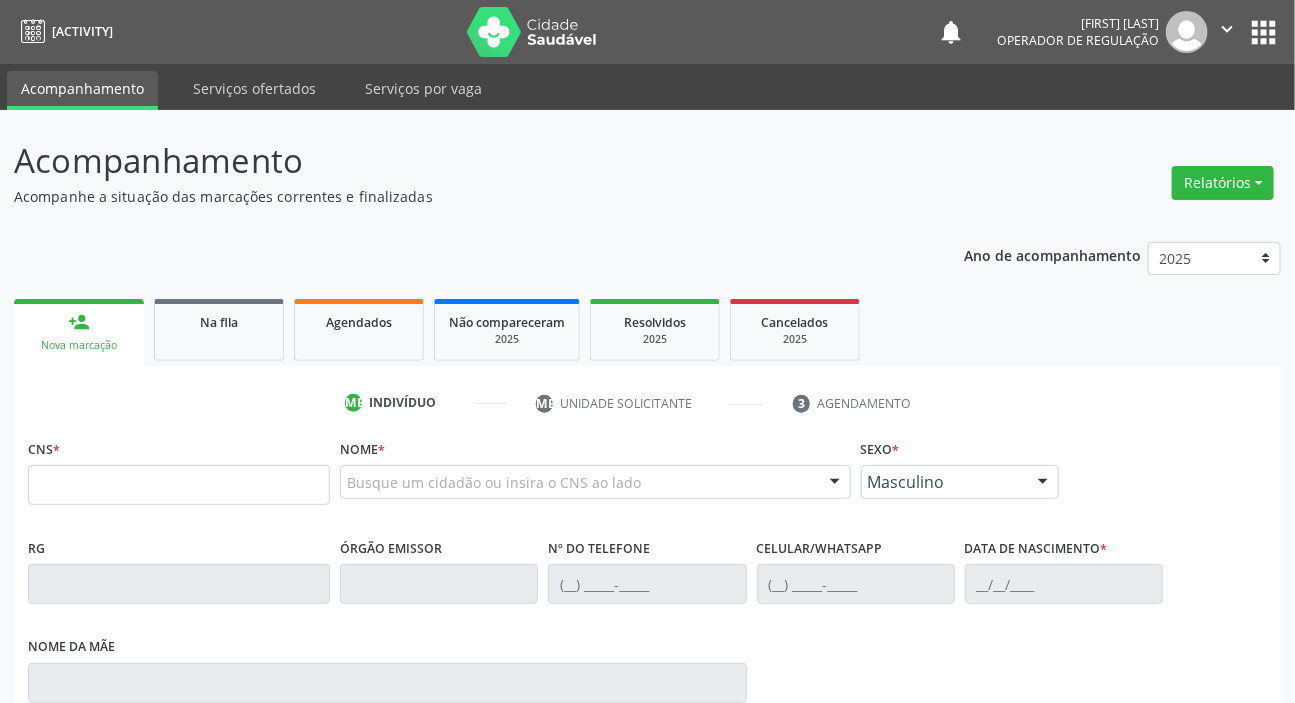 click on "CNS
*" at bounding box center (179, 469) 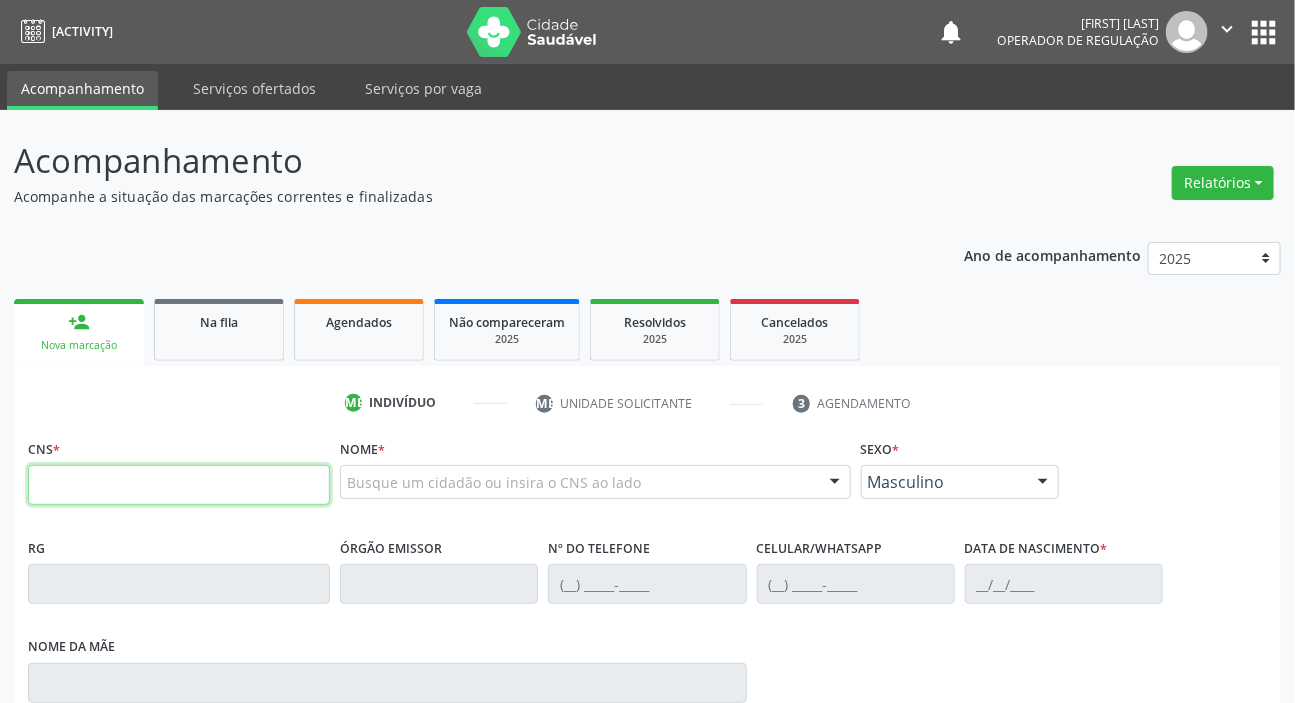 click at bounding box center (179, 485) 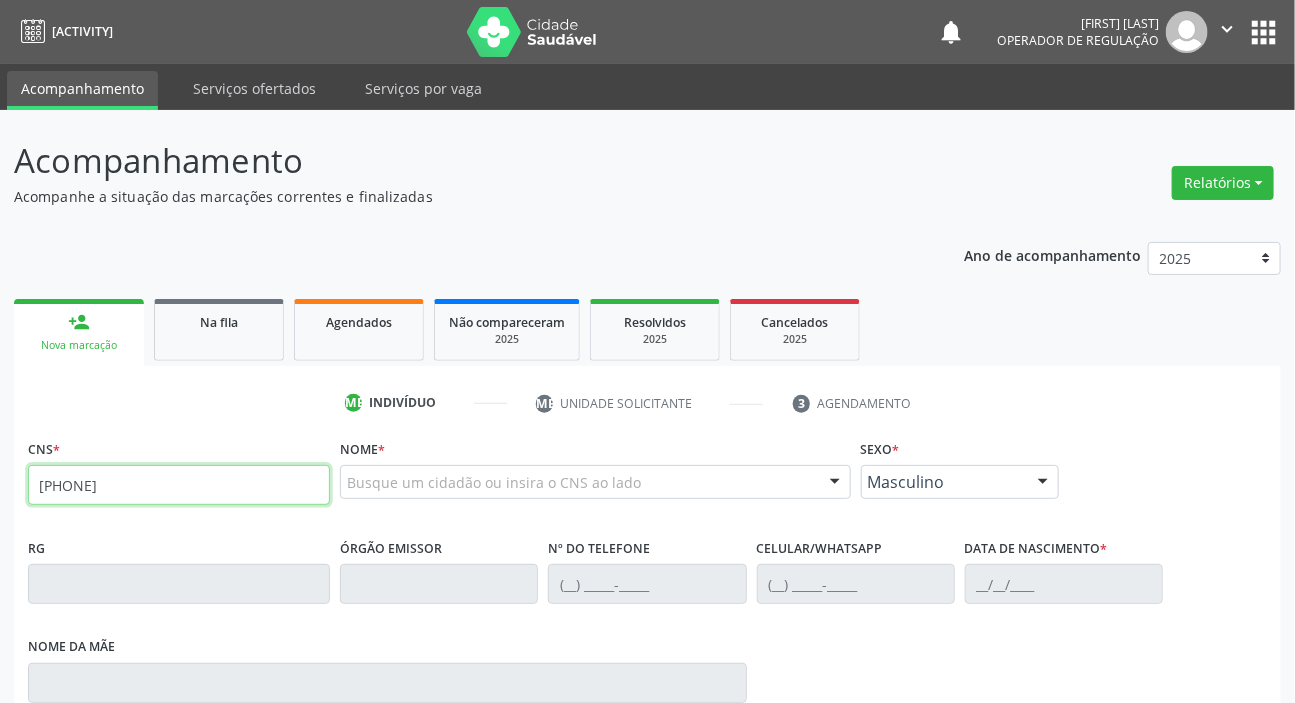 type on "[PHONE]" 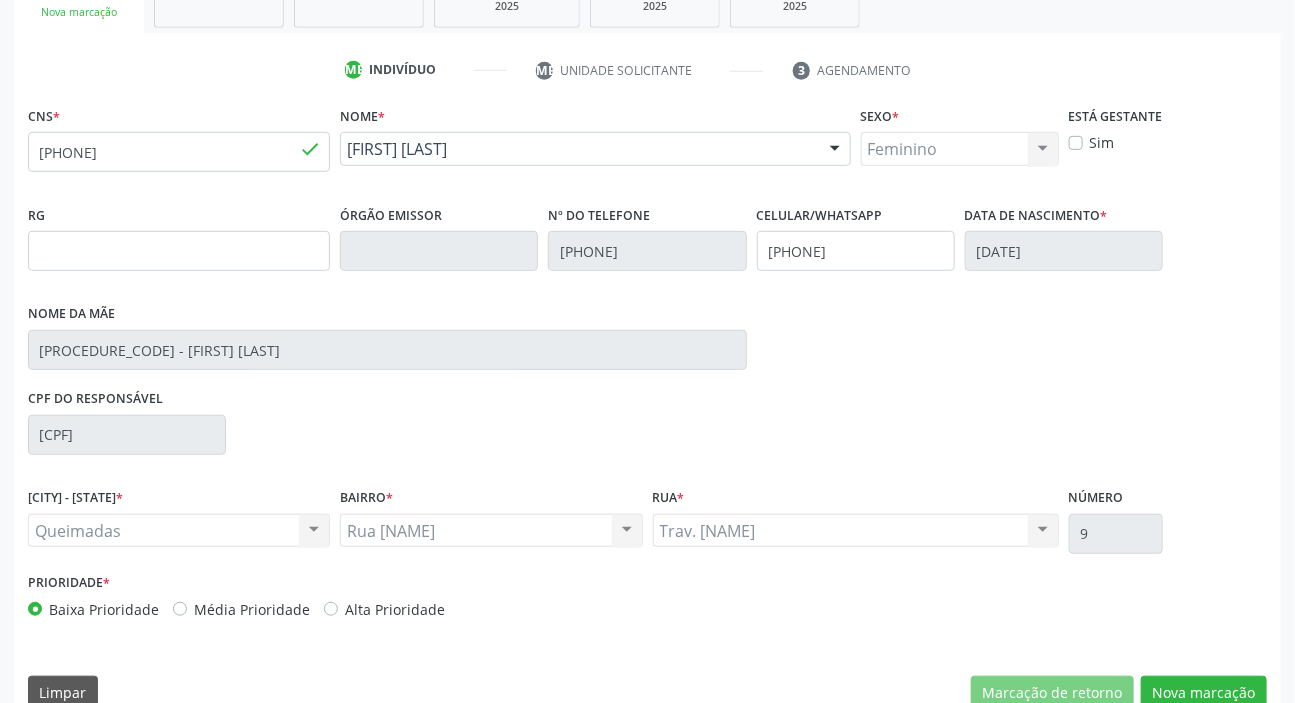 scroll, scrollTop: 366, scrollLeft: 0, axis: vertical 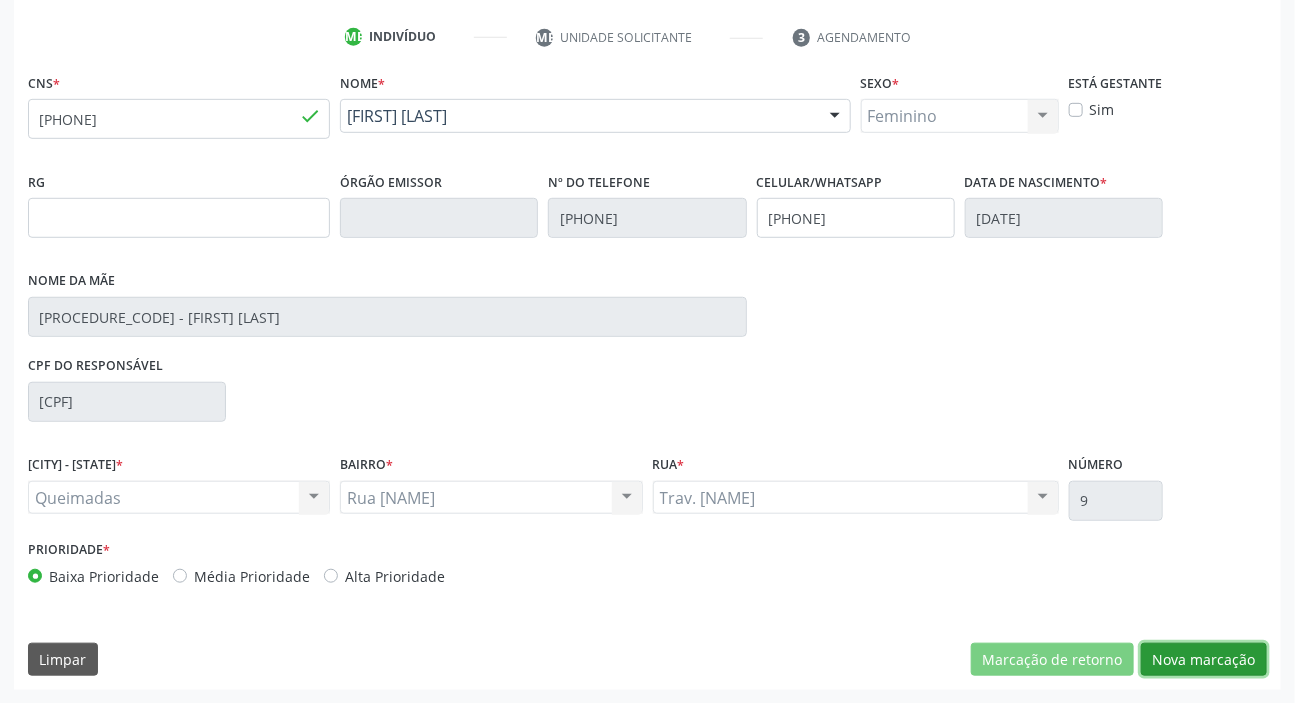click on "Nova marcação" at bounding box center (1052, 660) 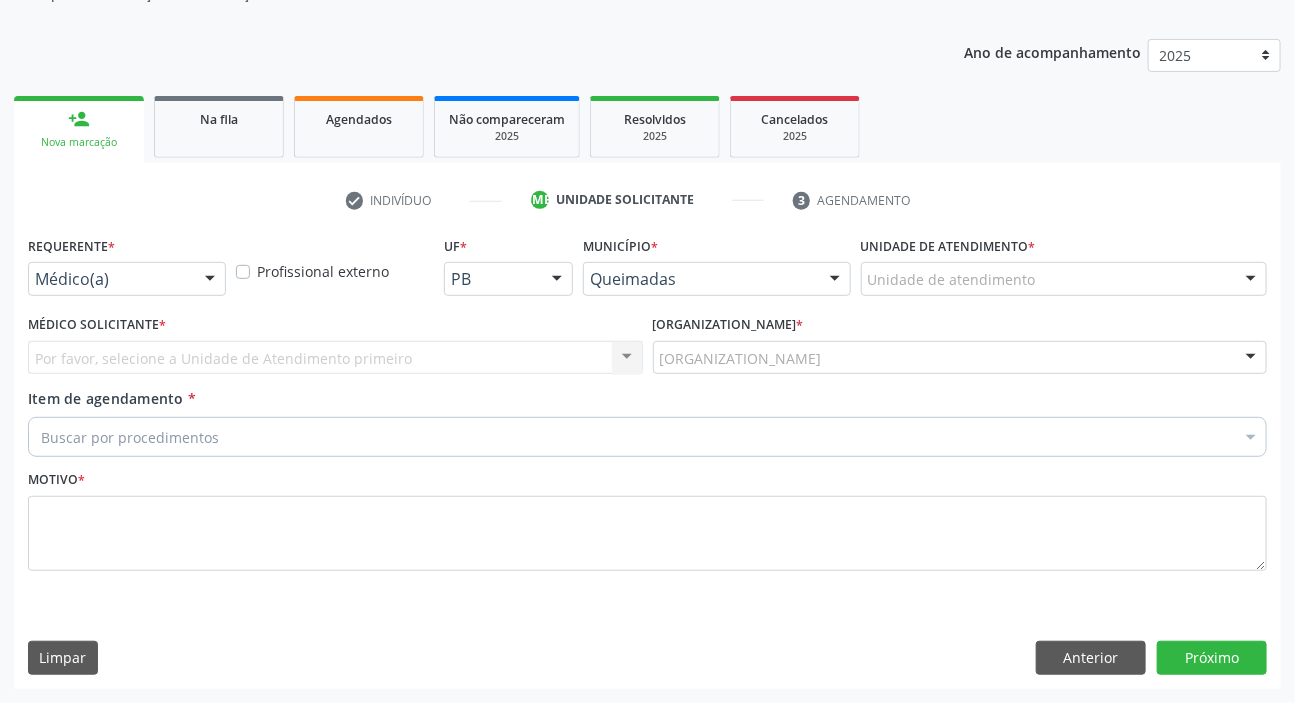 scroll, scrollTop: 201, scrollLeft: 0, axis: vertical 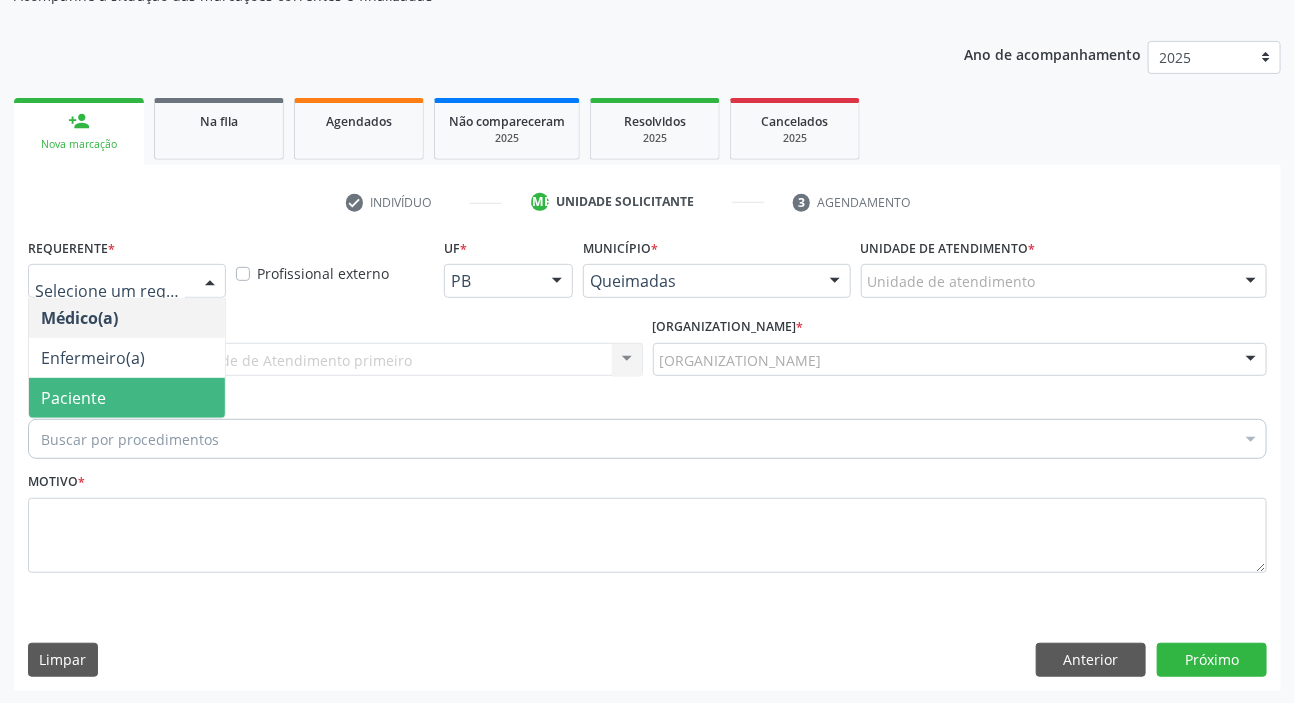 click on "Paciente" at bounding box center [73, 398] 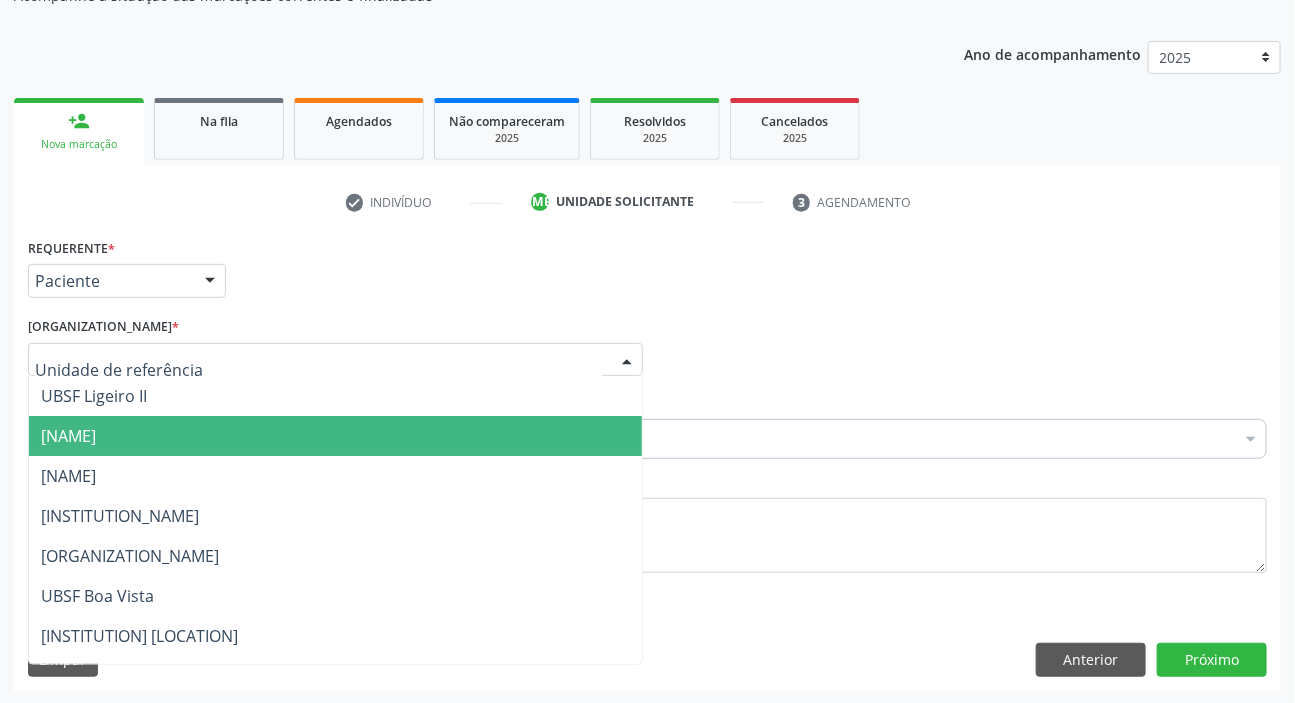 click on "[NAME]" at bounding box center [68, 436] 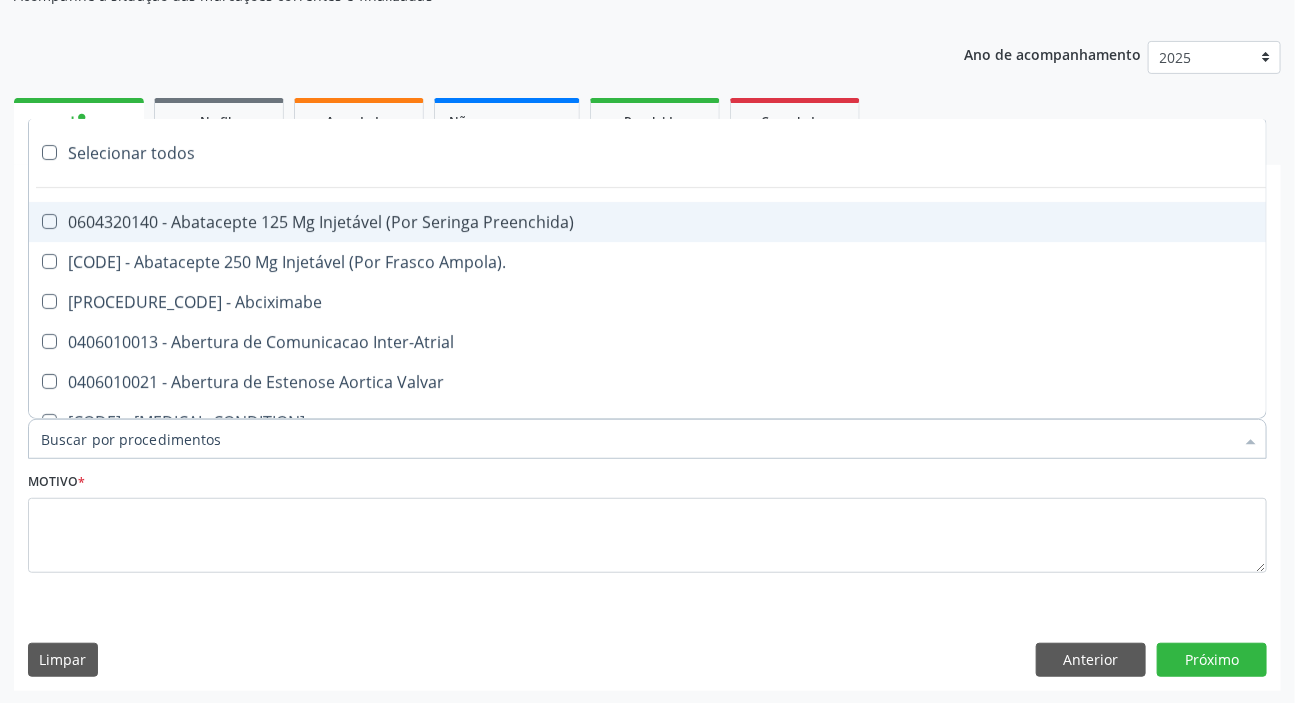paste on "DERMATO" 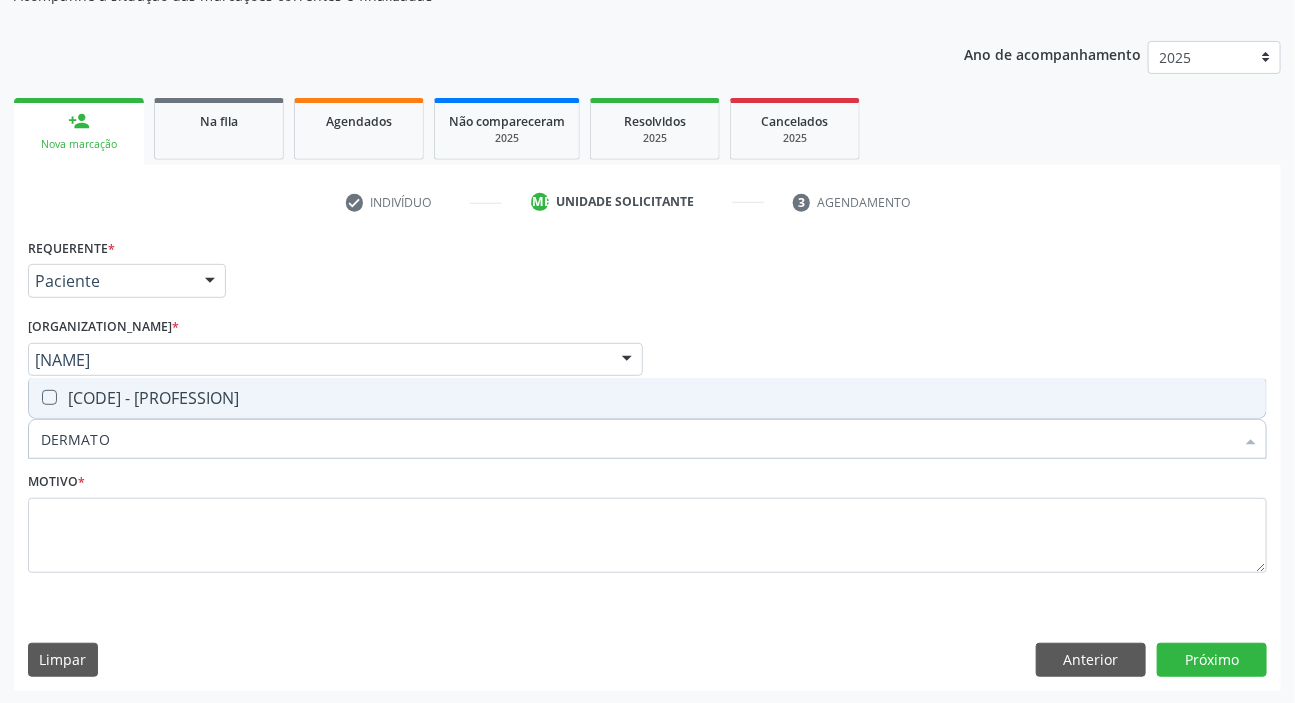 click on "[CODE] - [PROFESSION]" at bounding box center (647, 398) 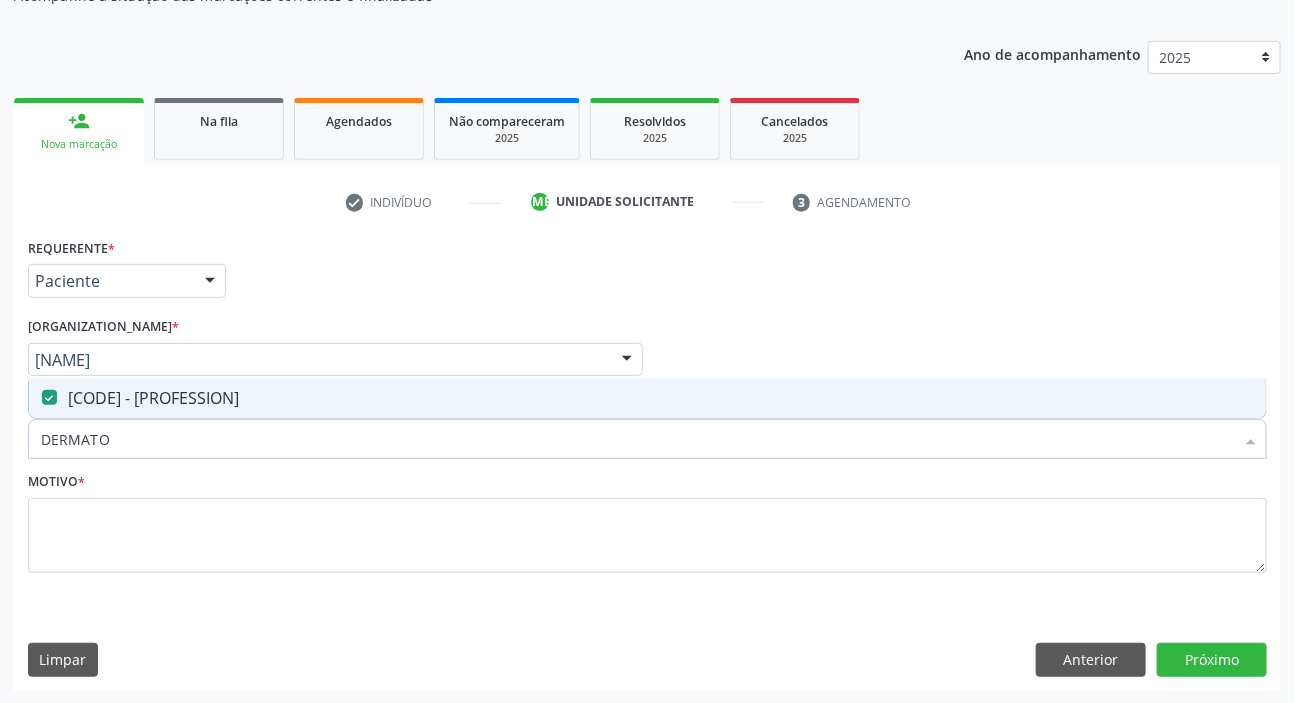click on "Motivo
*" at bounding box center [647, 527] 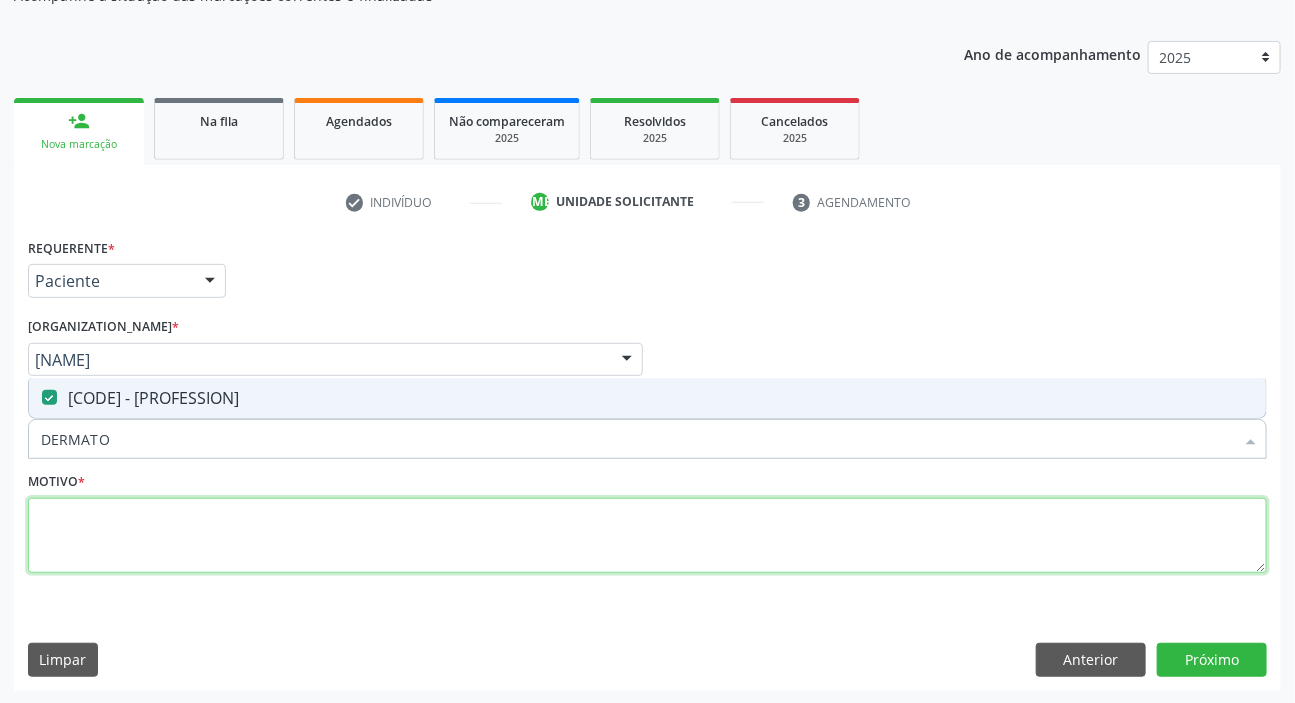 click at bounding box center (647, 536) 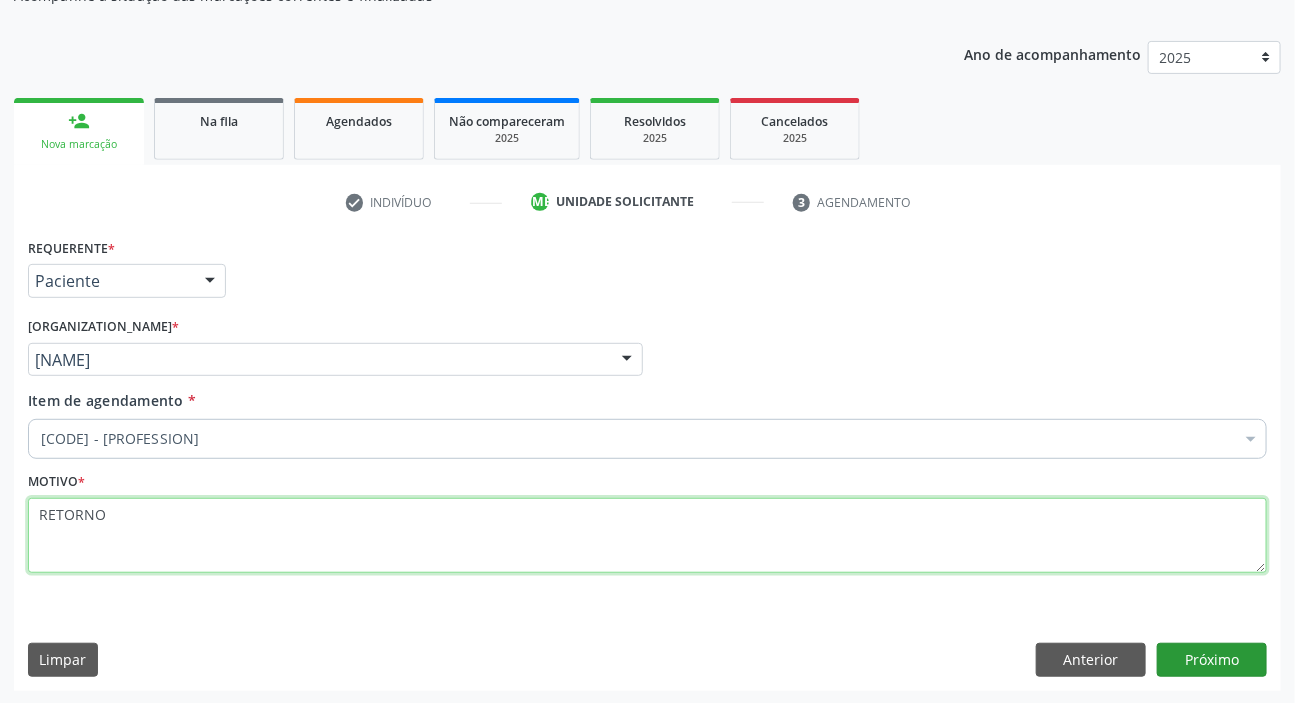 type on "RETORNO" 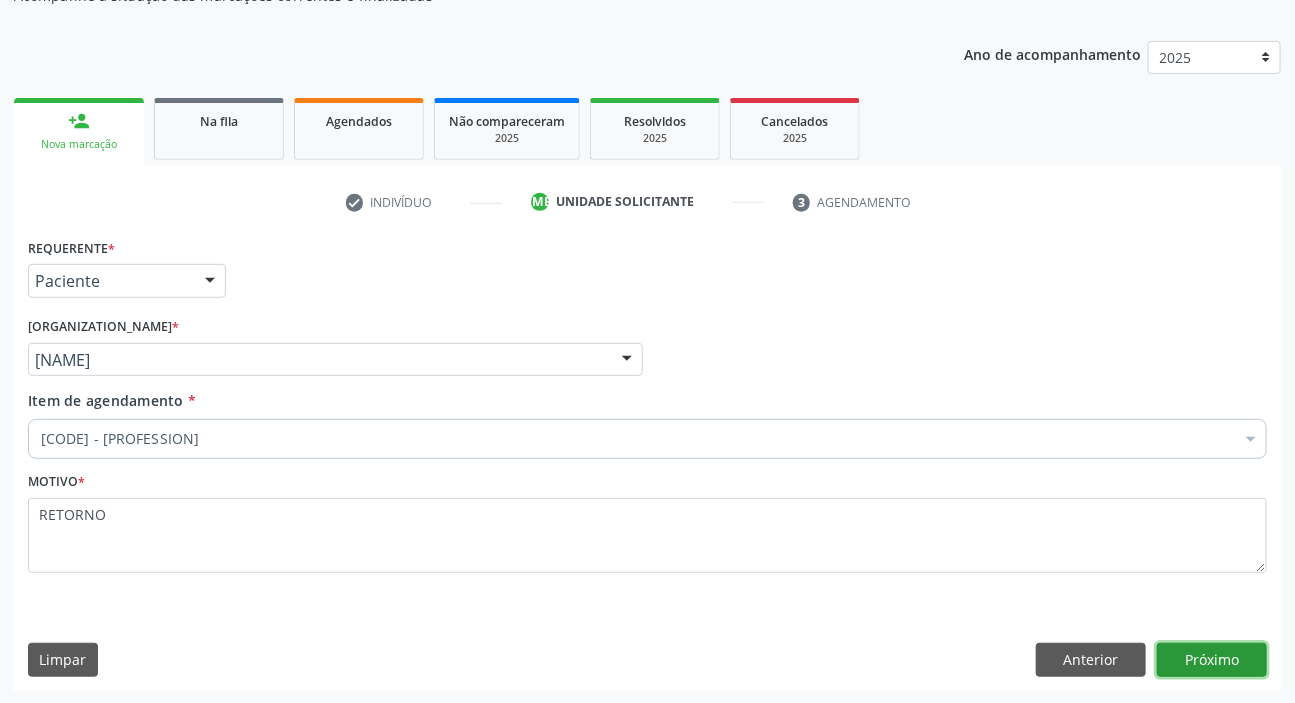 click on "Próximo" at bounding box center (1212, 660) 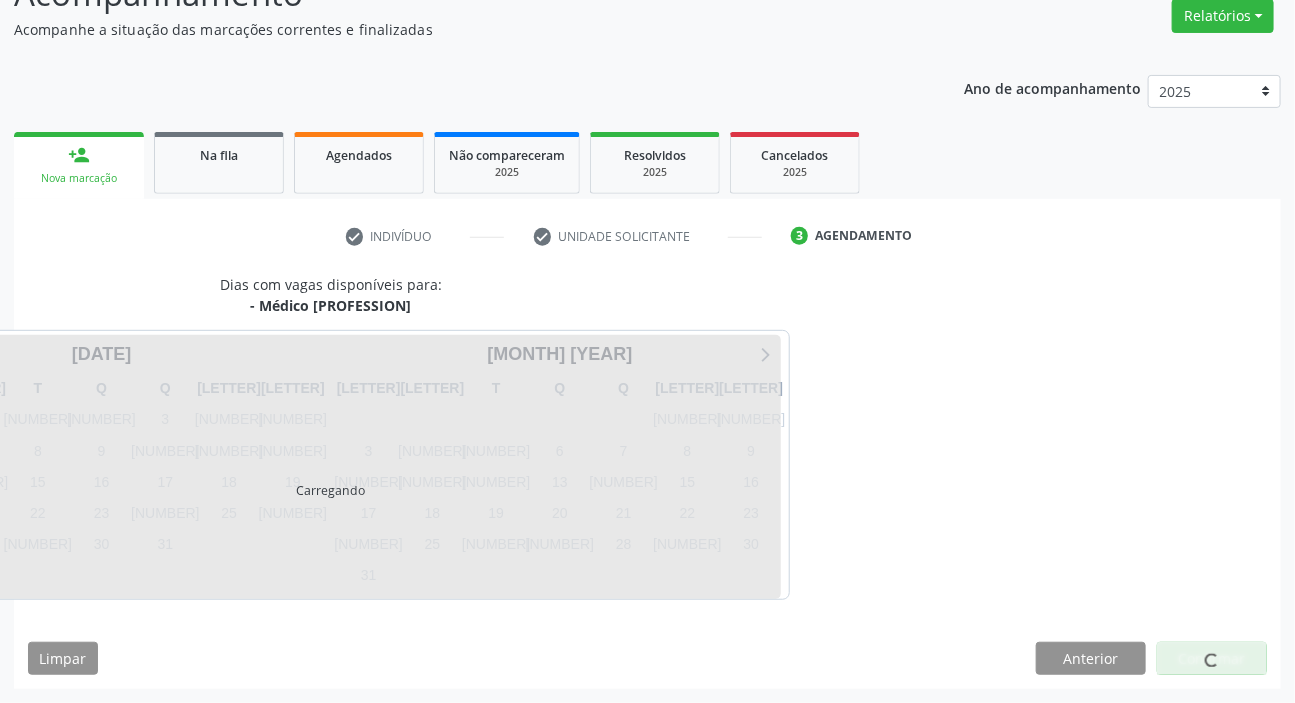 scroll, scrollTop: 166, scrollLeft: 0, axis: vertical 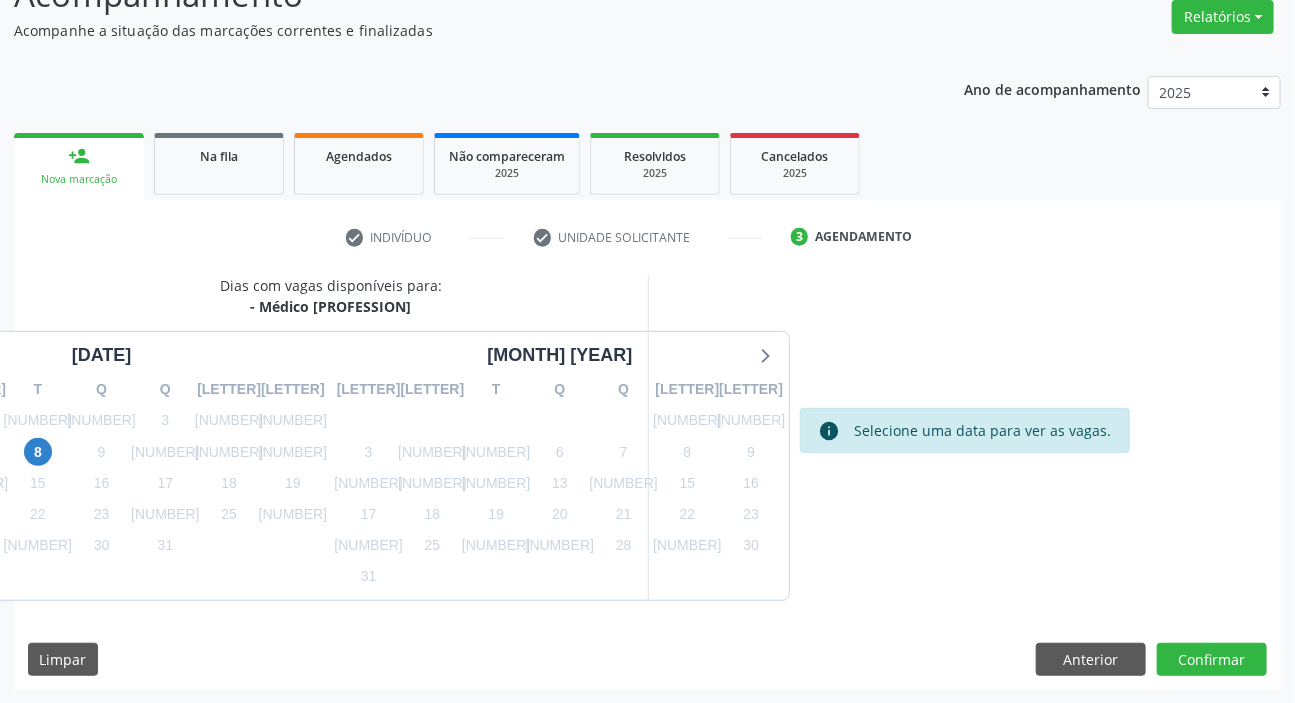 click on "[NUMBER]" at bounding box center [165, 514] 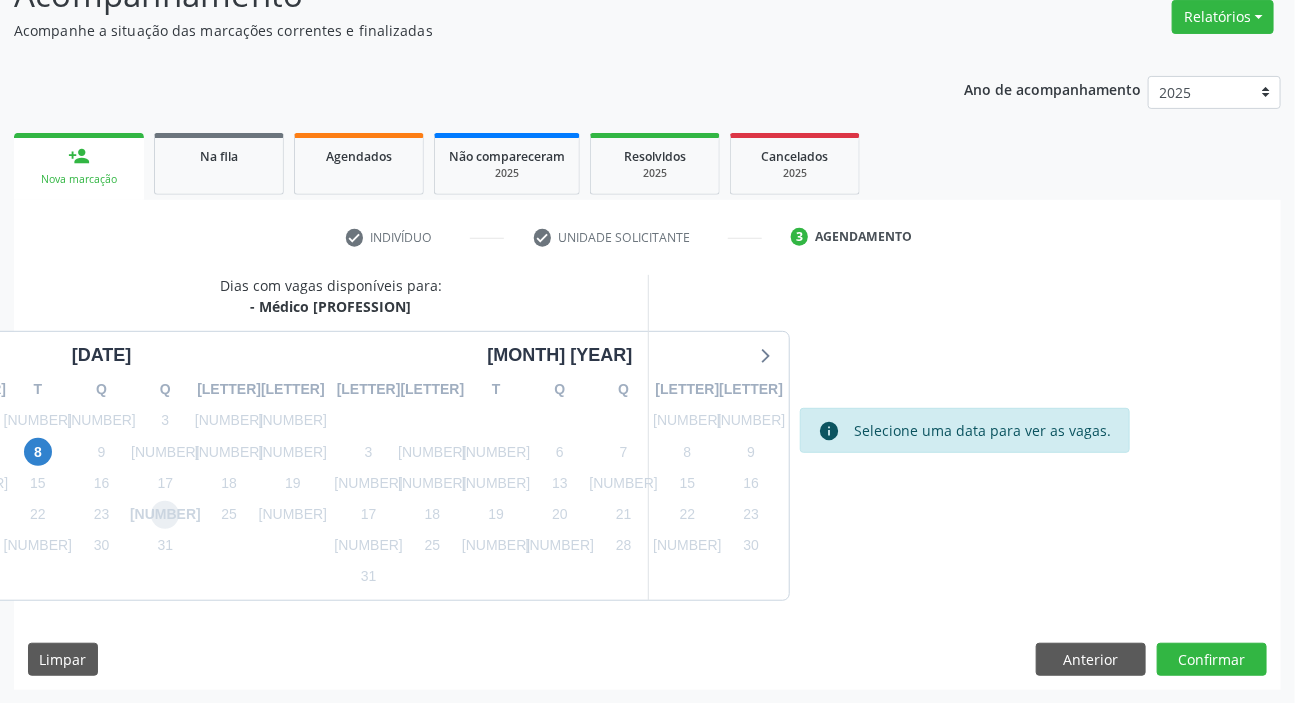 click on "[NUMBER]" at bounding box center (165, 515) 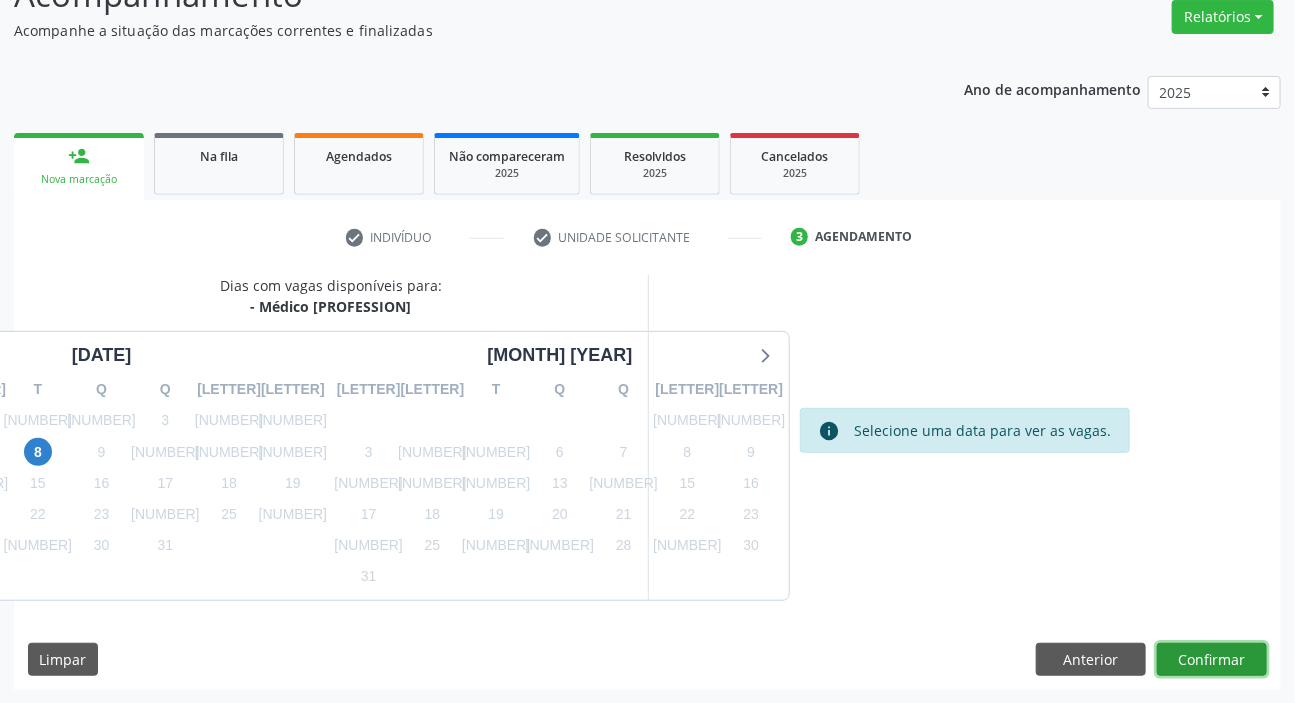 click on "Confirmar" at bounding box center (1212, 660) 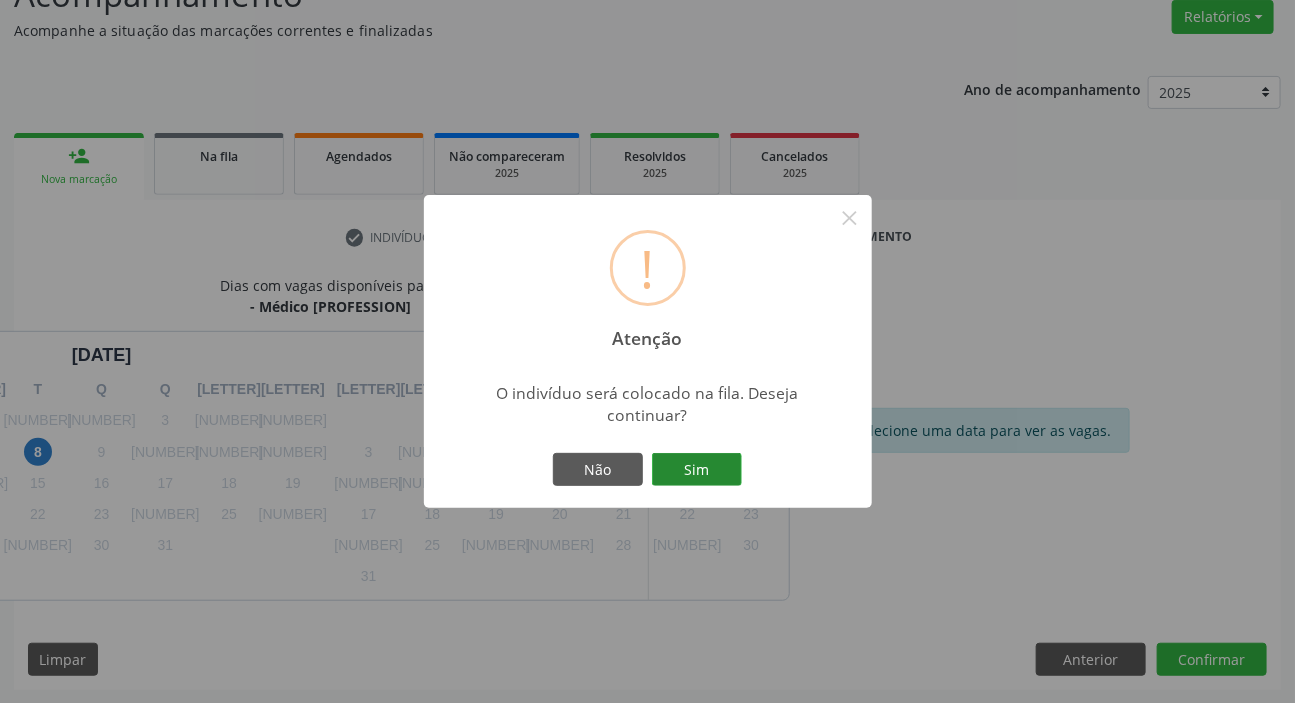 click on "Sim" at bounding box center (697, 470) 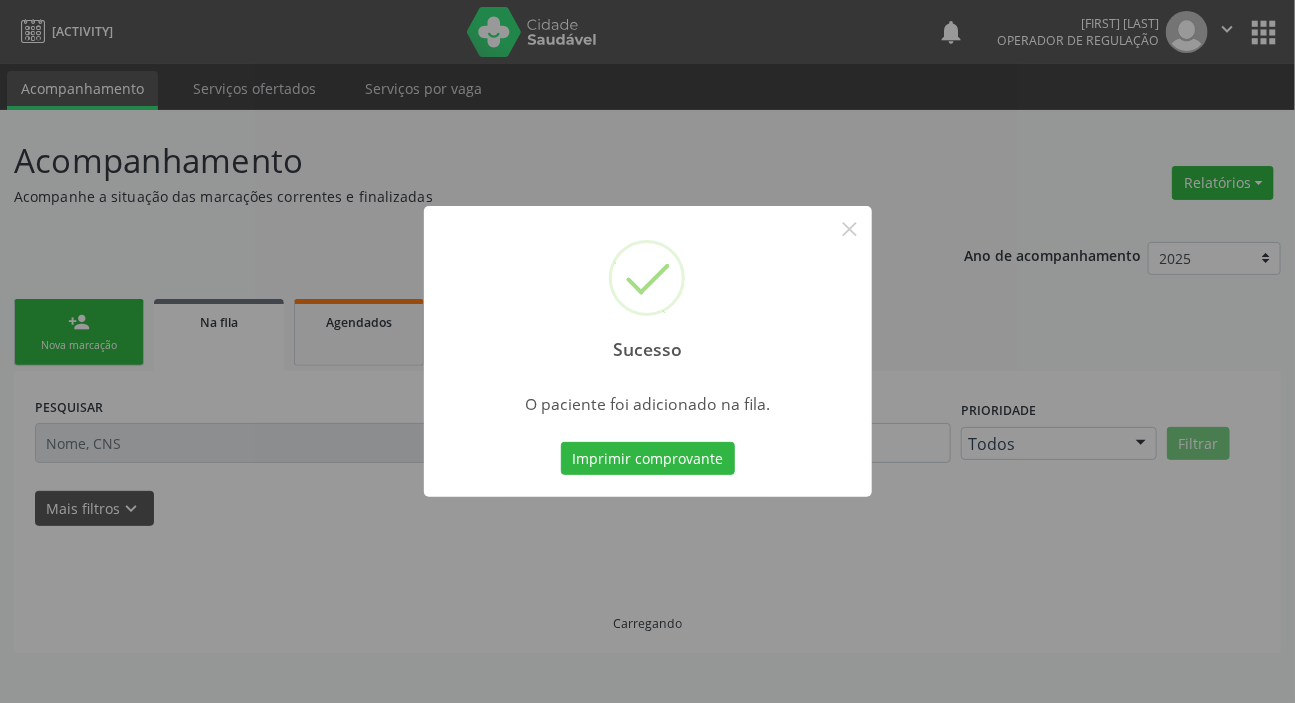 scroll, scrollTop: 0, scrollLeft: 0, axis: both 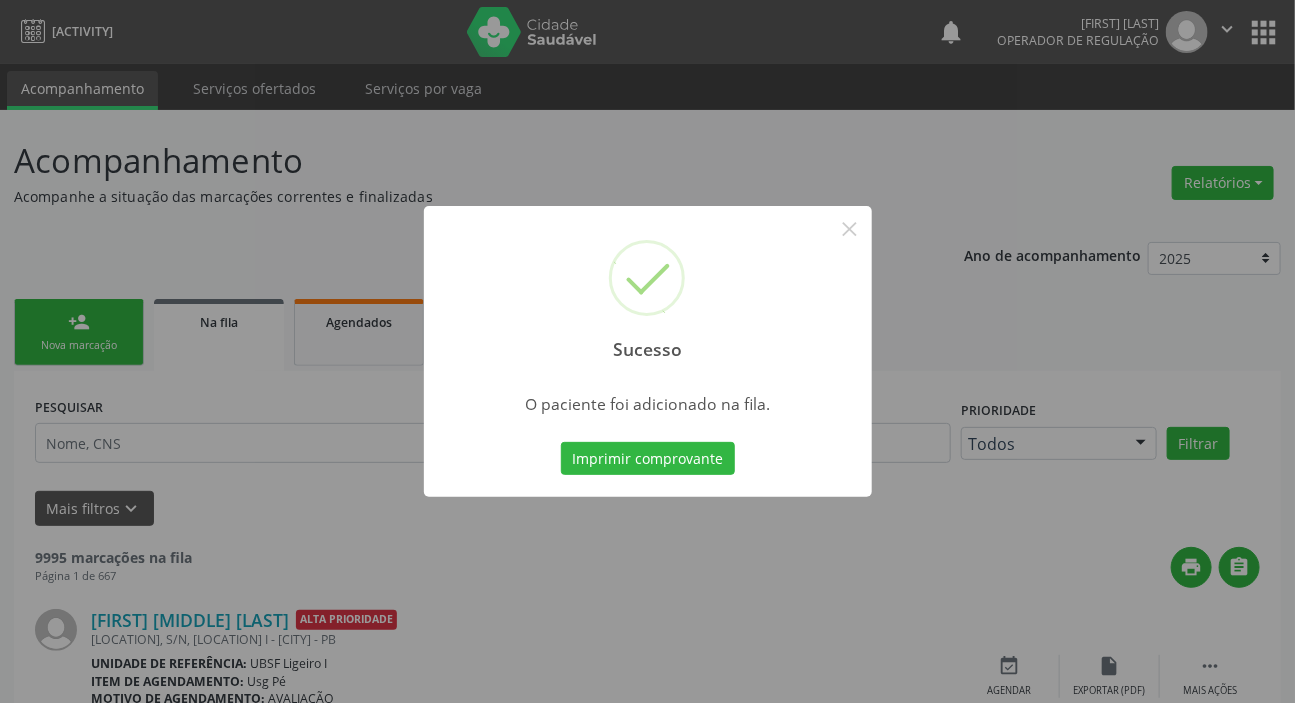 type 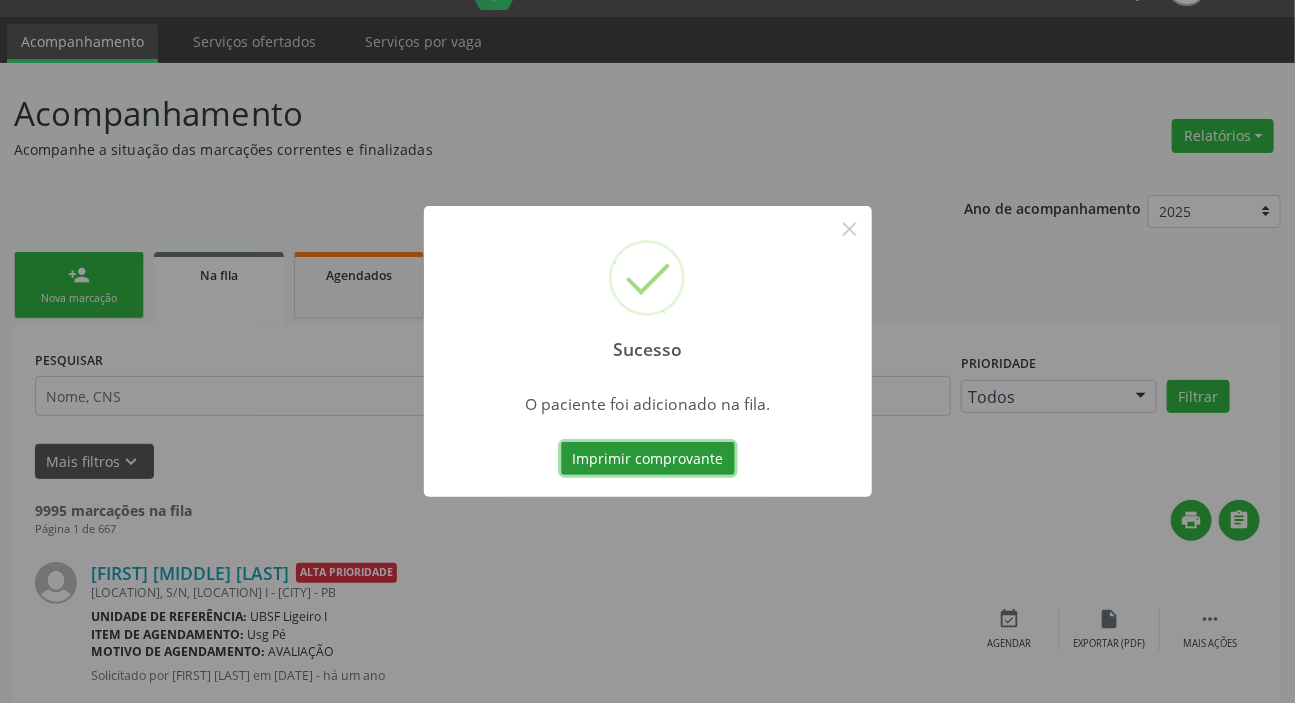 scroll, scrollTop: 90, scrollLeft: 0, axis: vertical 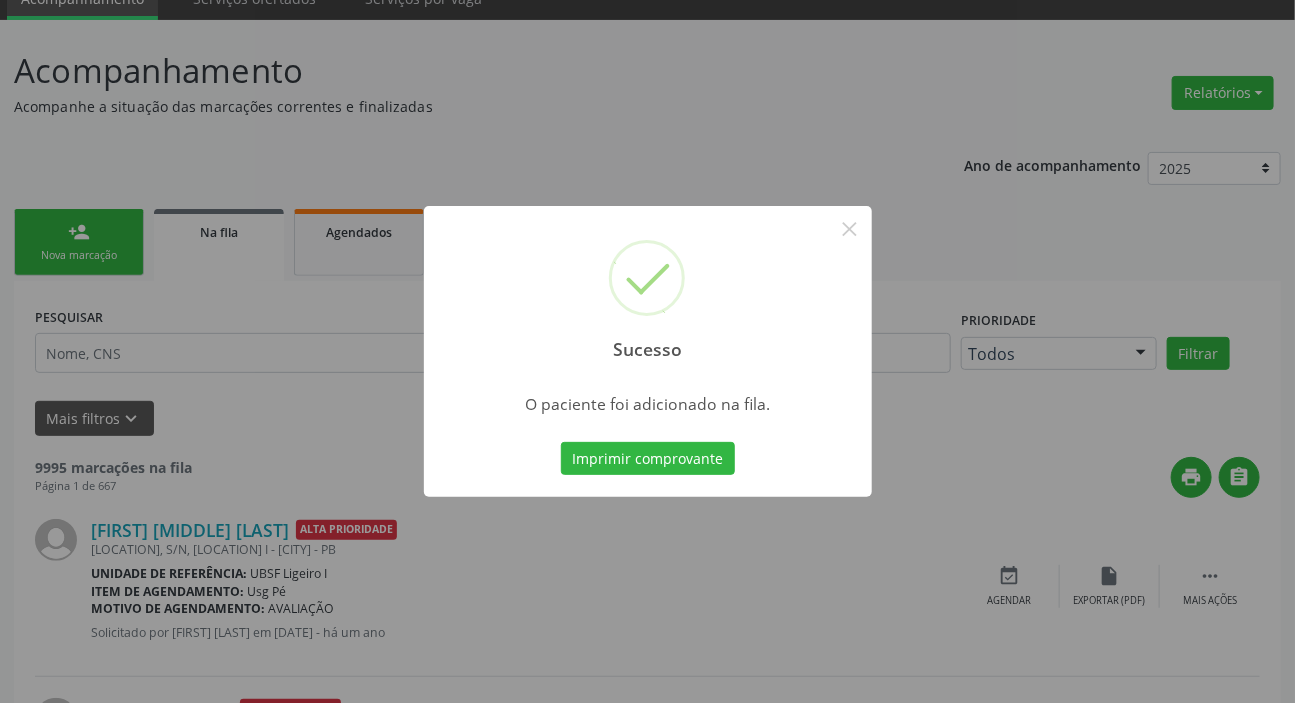 click on "Sucesso × O paciente foi adicionado na fila. Imprimir comprovante Cancel" at bounding box center (647, 351) 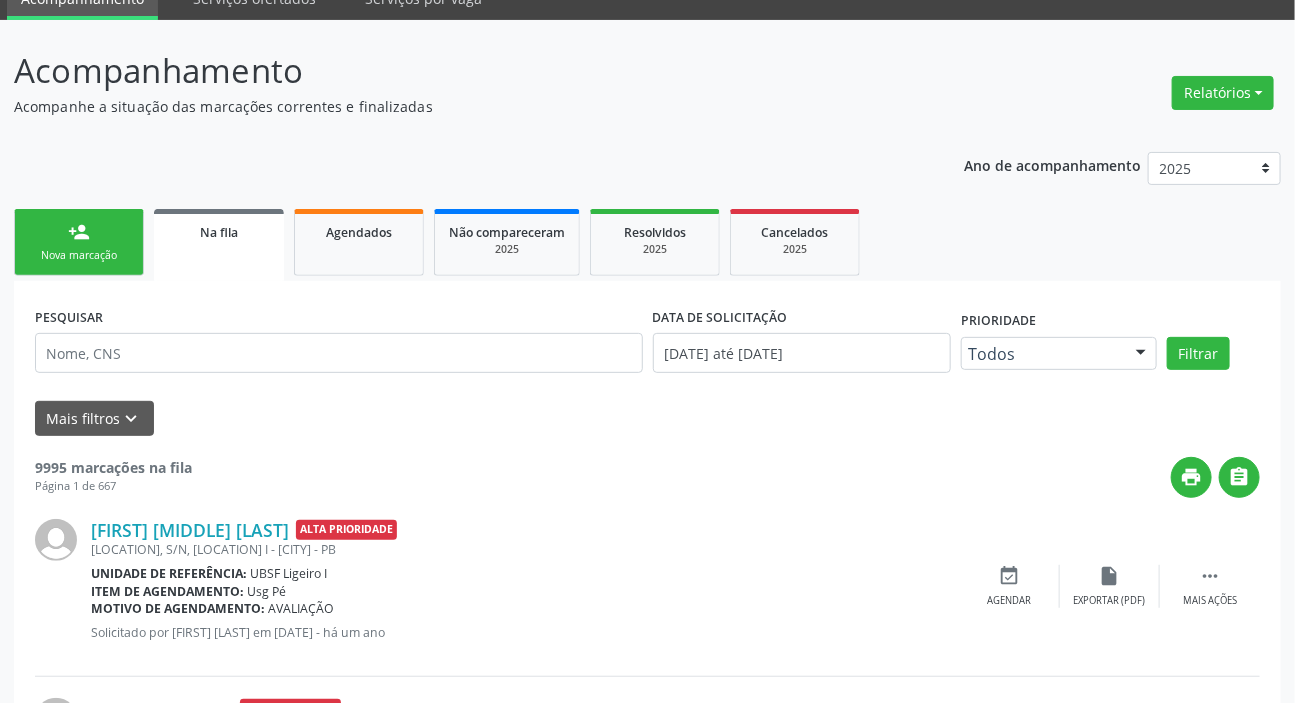 click on "Nova marcação" at bounding box center [79, 255] 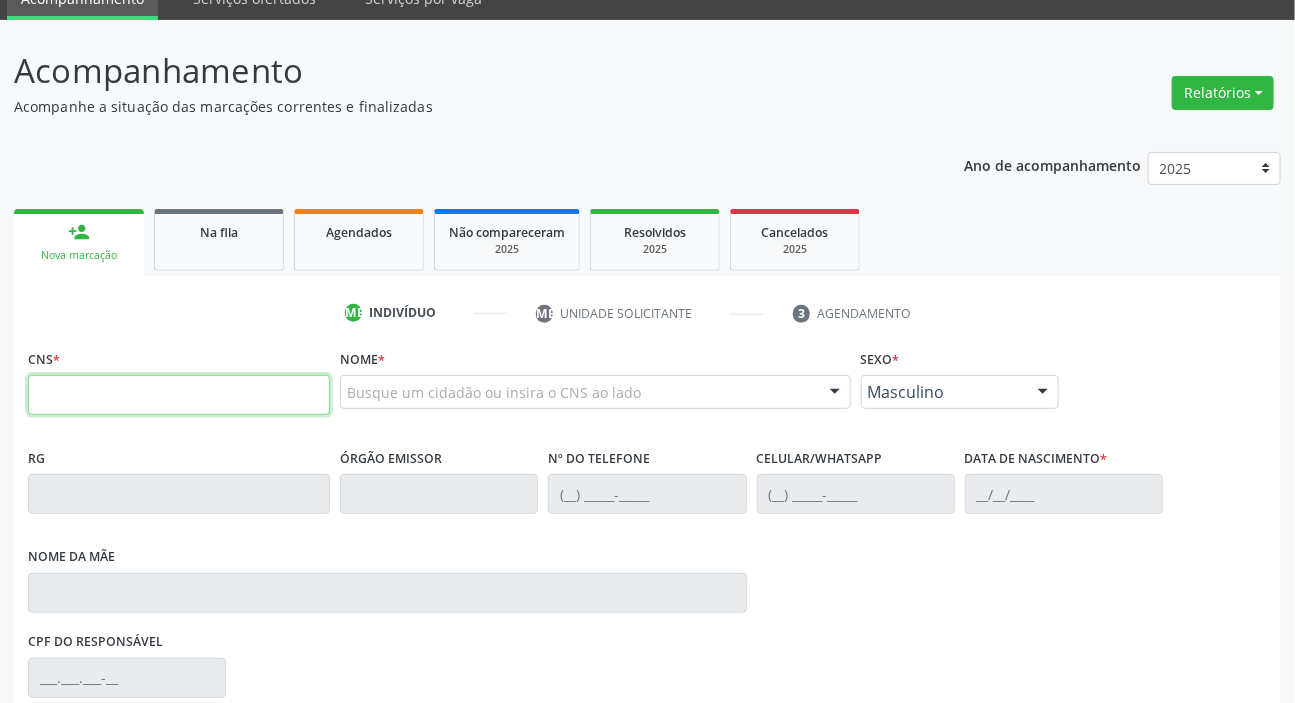 click at bounding box center (179, 395) 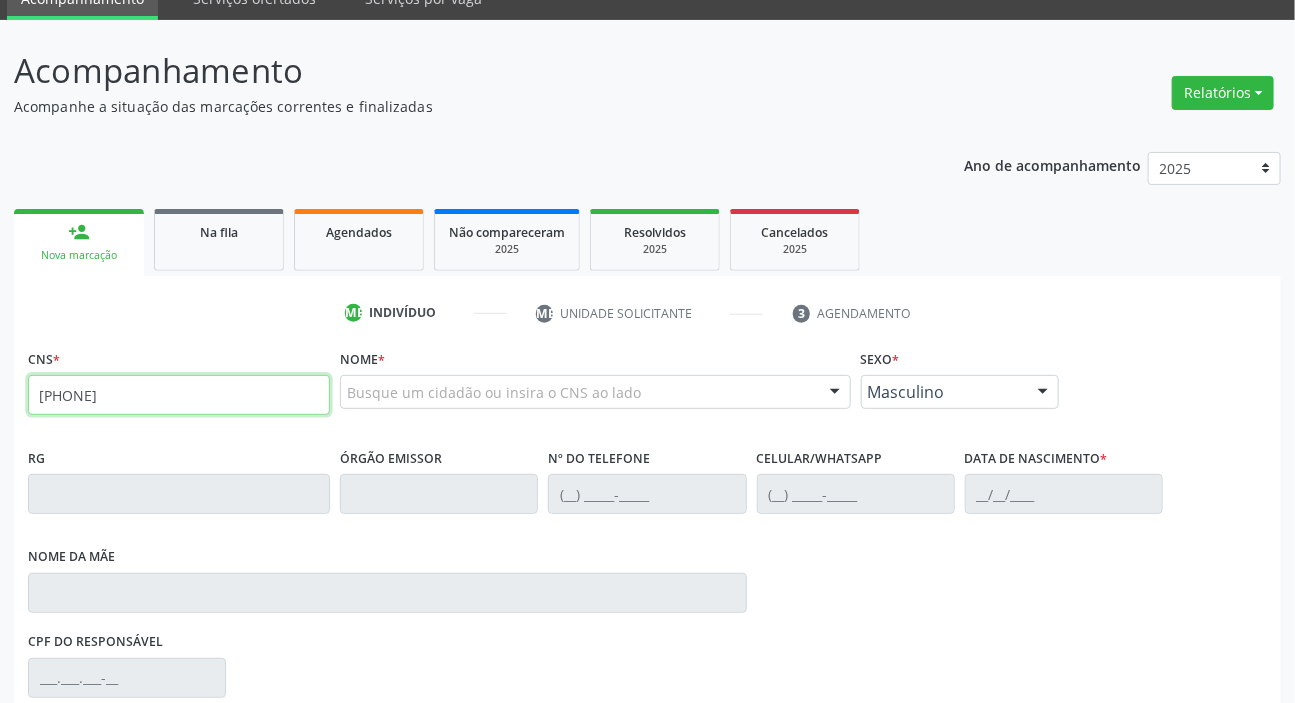 type on "[PHONE]" 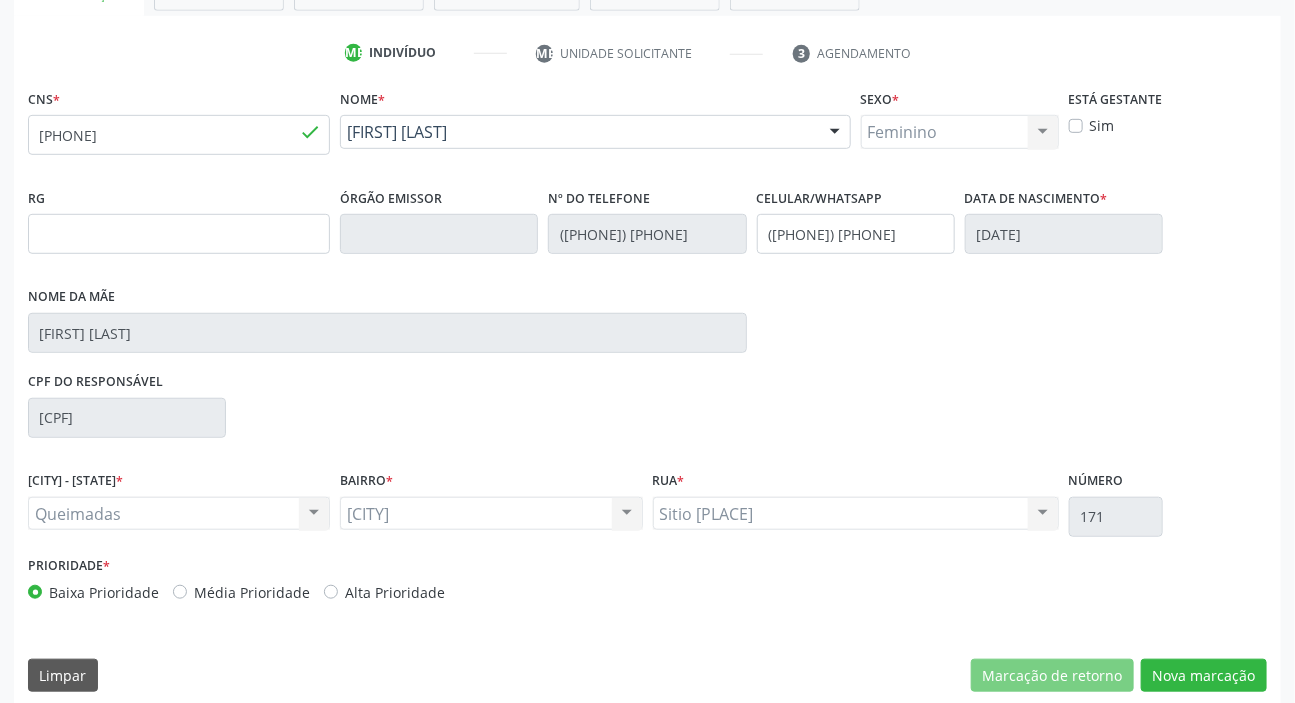 scroll, scrollTop: 363, scrollLeft: 0, axis: vertical 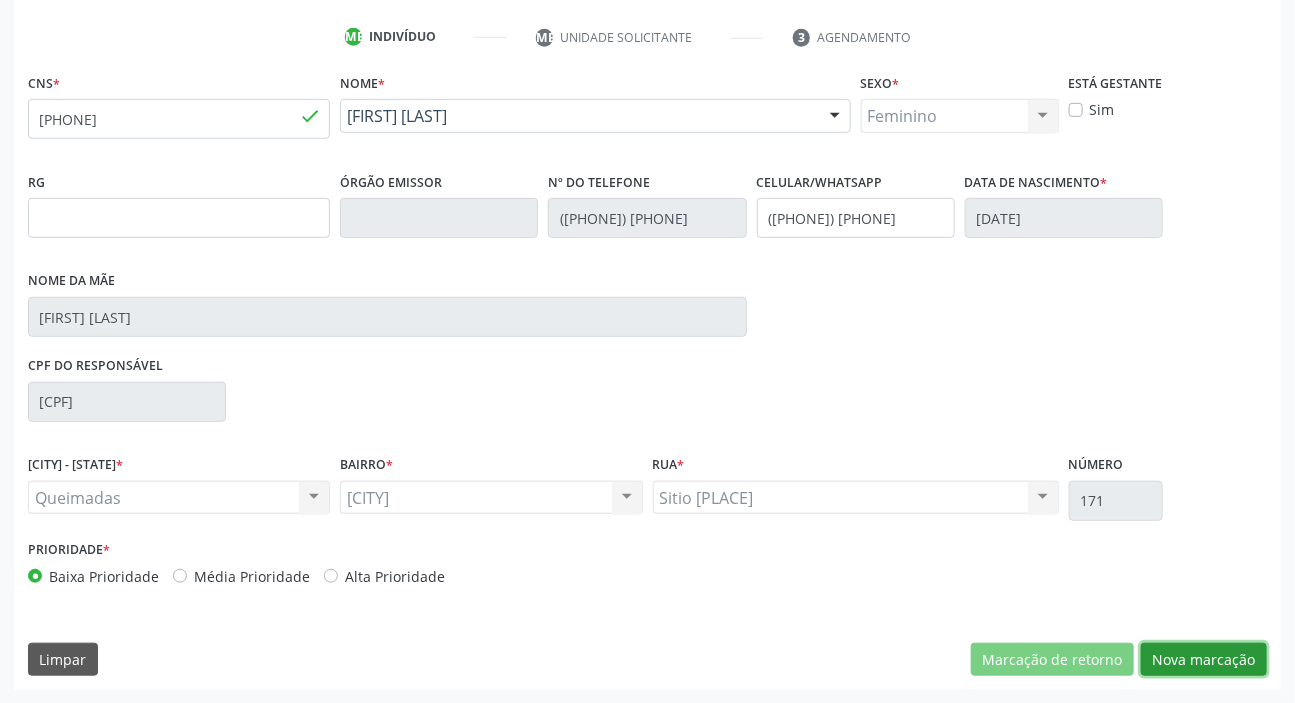 click on "Nova marcação" at bounding box center [1052, 660] 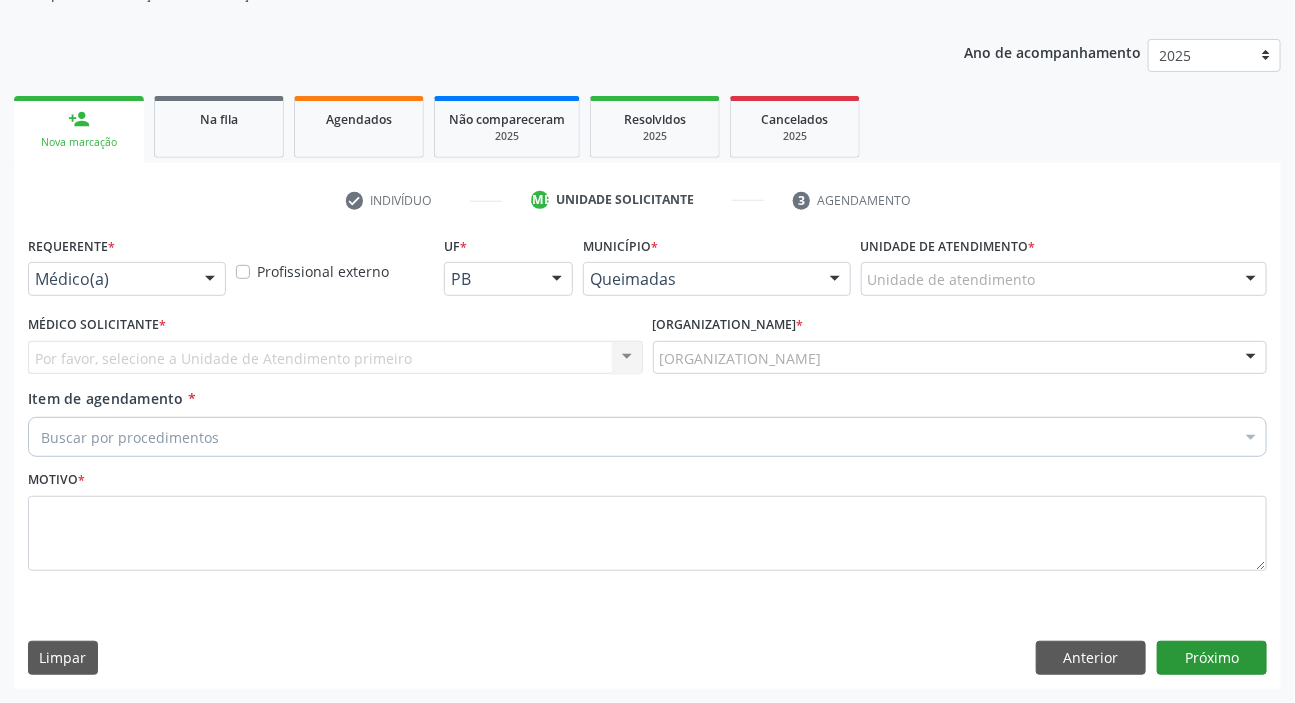 scroll, scrollTop: 201, scrollLeft: 0, axis: vertical 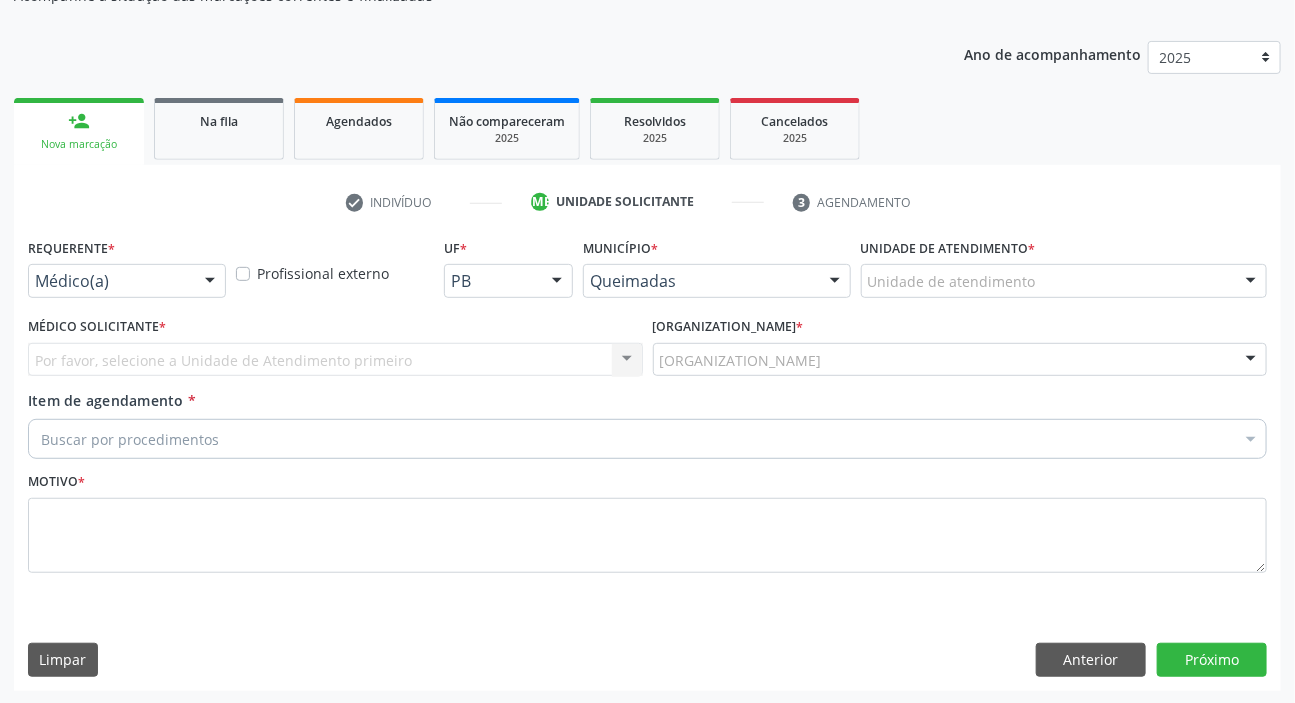 click on "[PROFESSION] [PROFESSION] [PROFESSION] [PATIENT]" at bounding box center [127, 272] 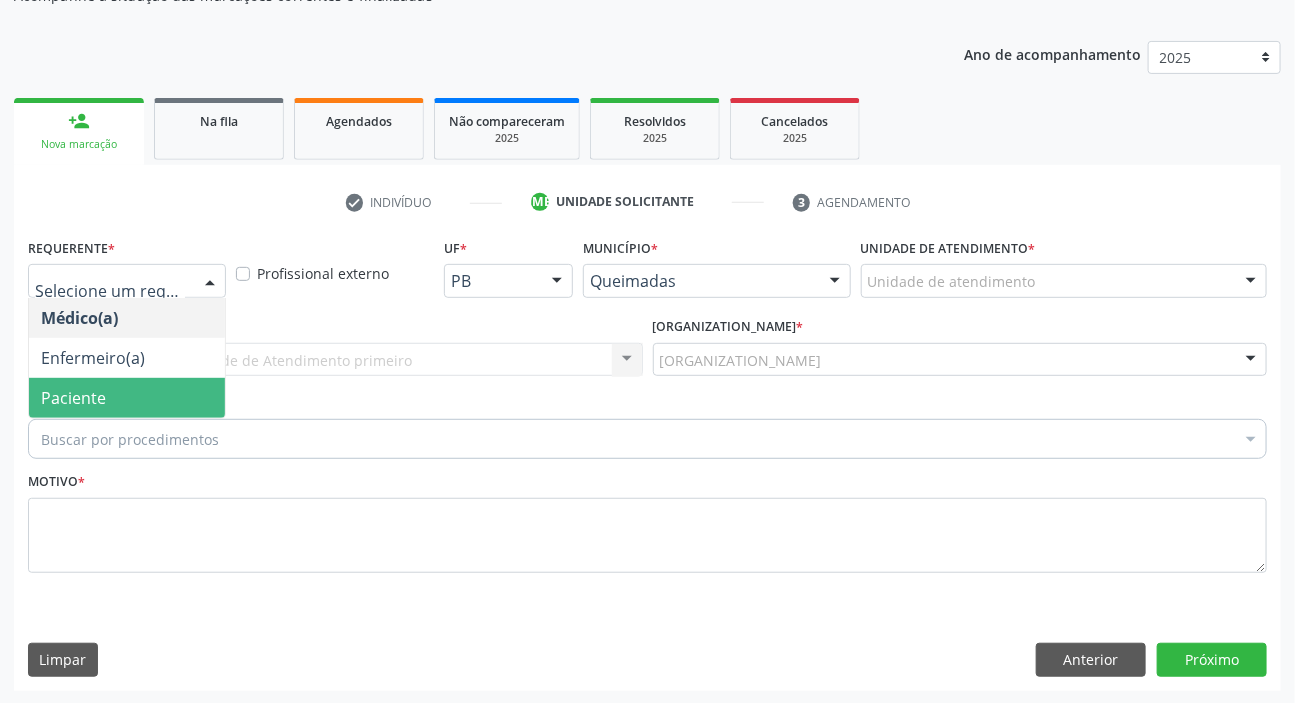 click on "Paciente" at bounding box center (127, 398) 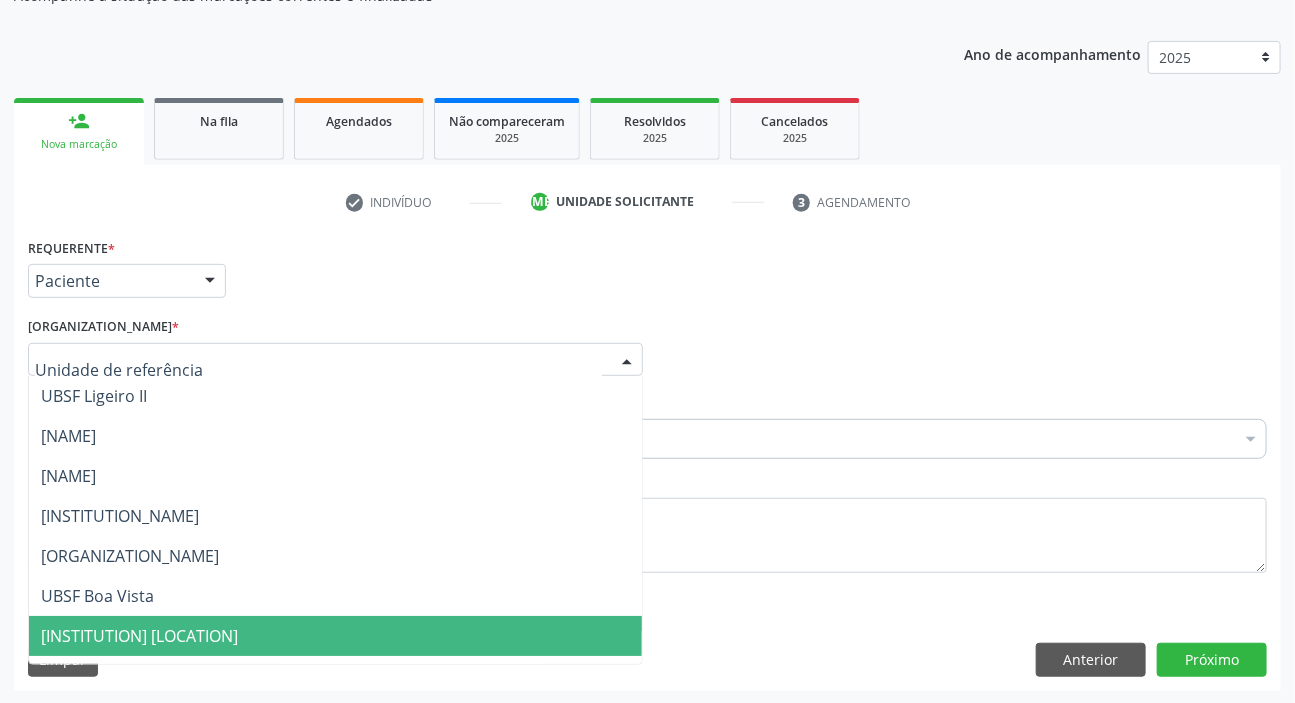 click on "[INSTITUTION] [LOCATION]" at bounding box center (139, 636) 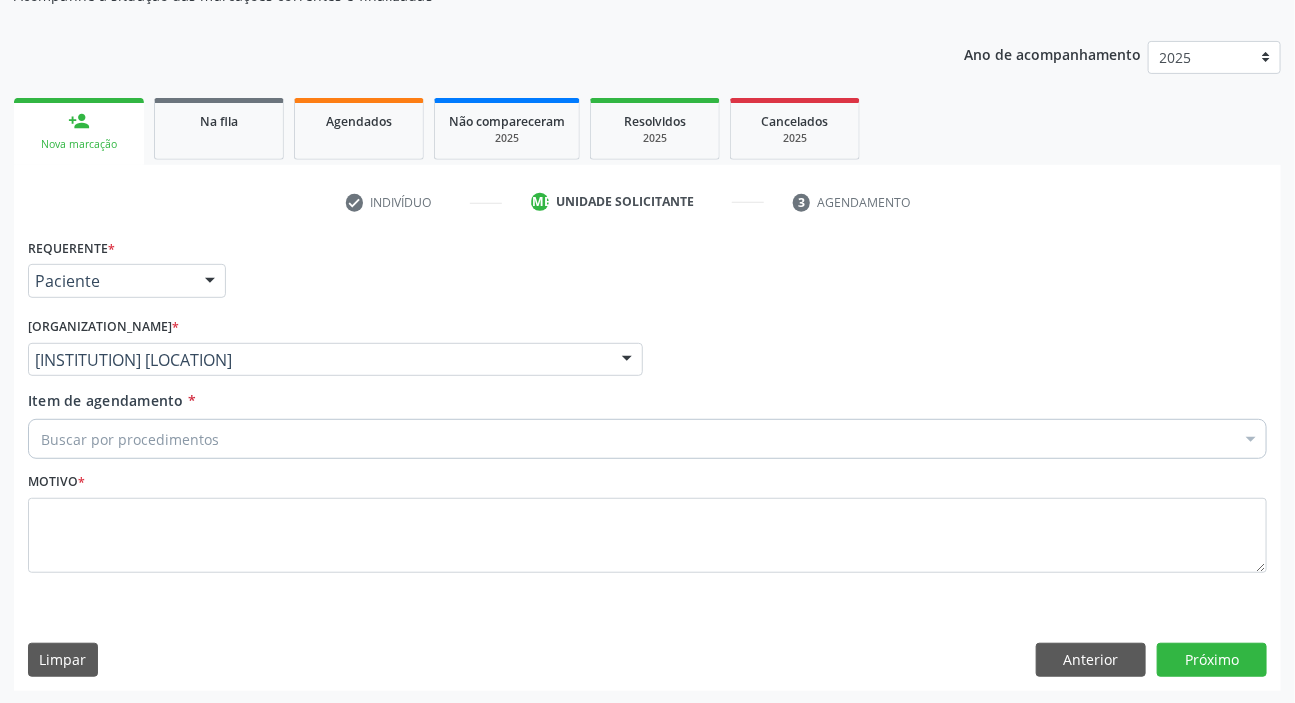 click on "Buscar por procedimentos" at bounding box center (647, 439) 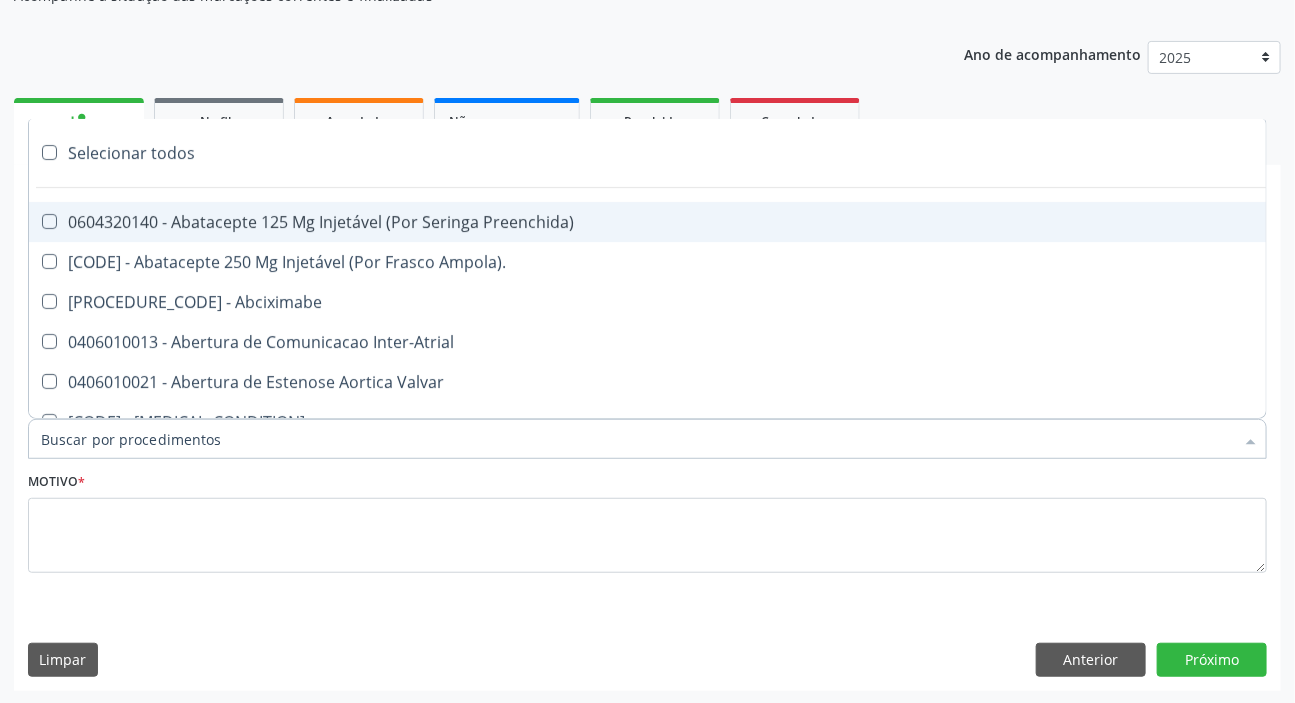 paste on "DERMATO" 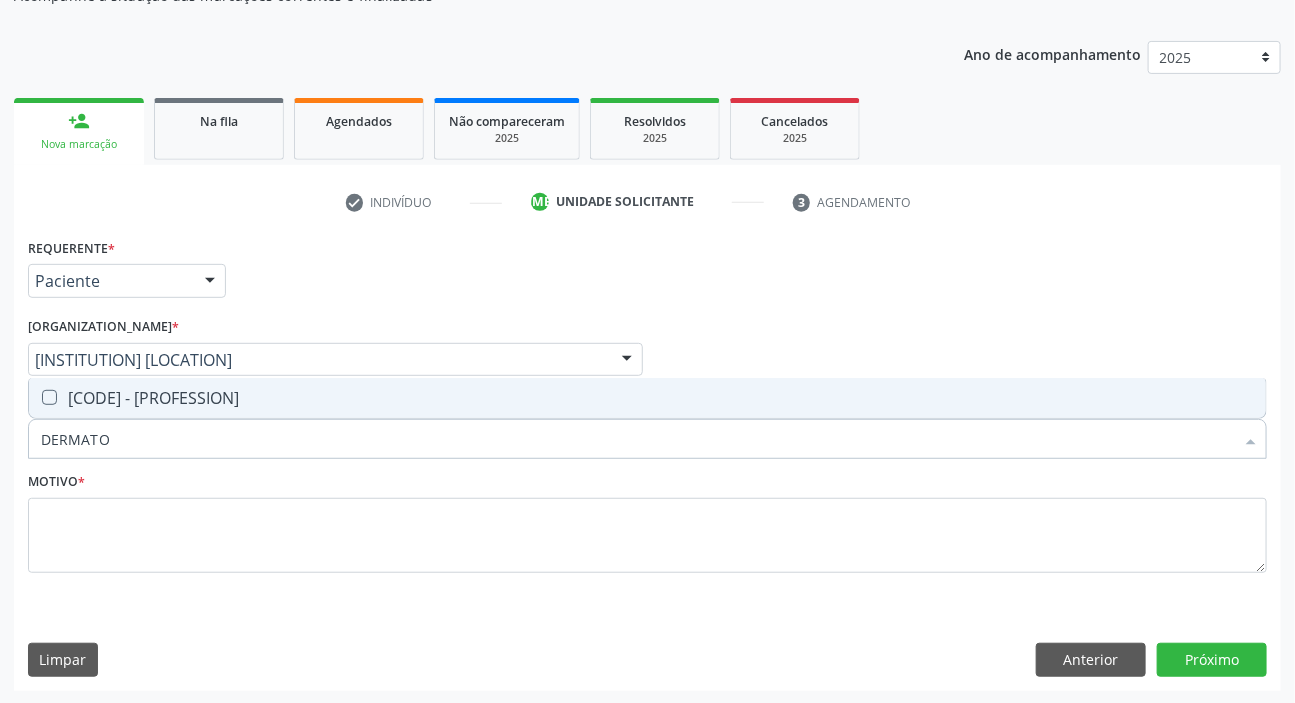 click on "[CODE] - [PROFESSION]" at bounding box center [647, 398] 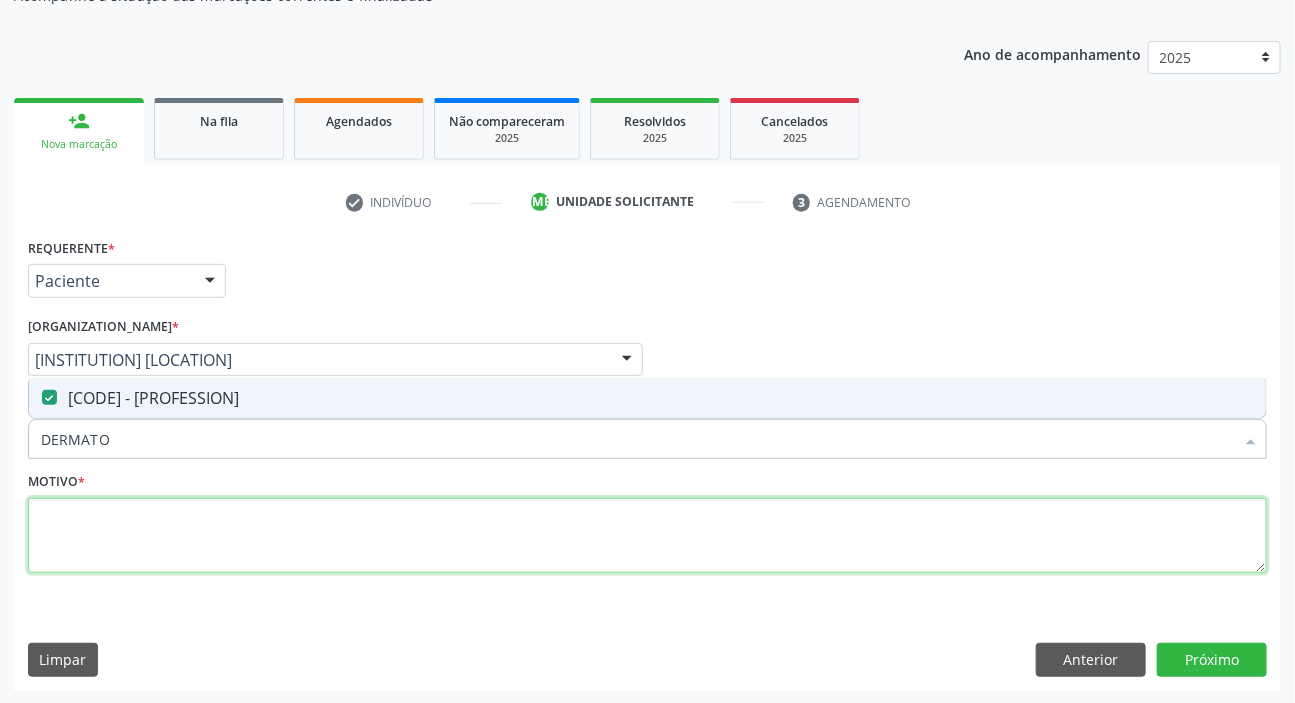 click at bounding box center [647, 536] 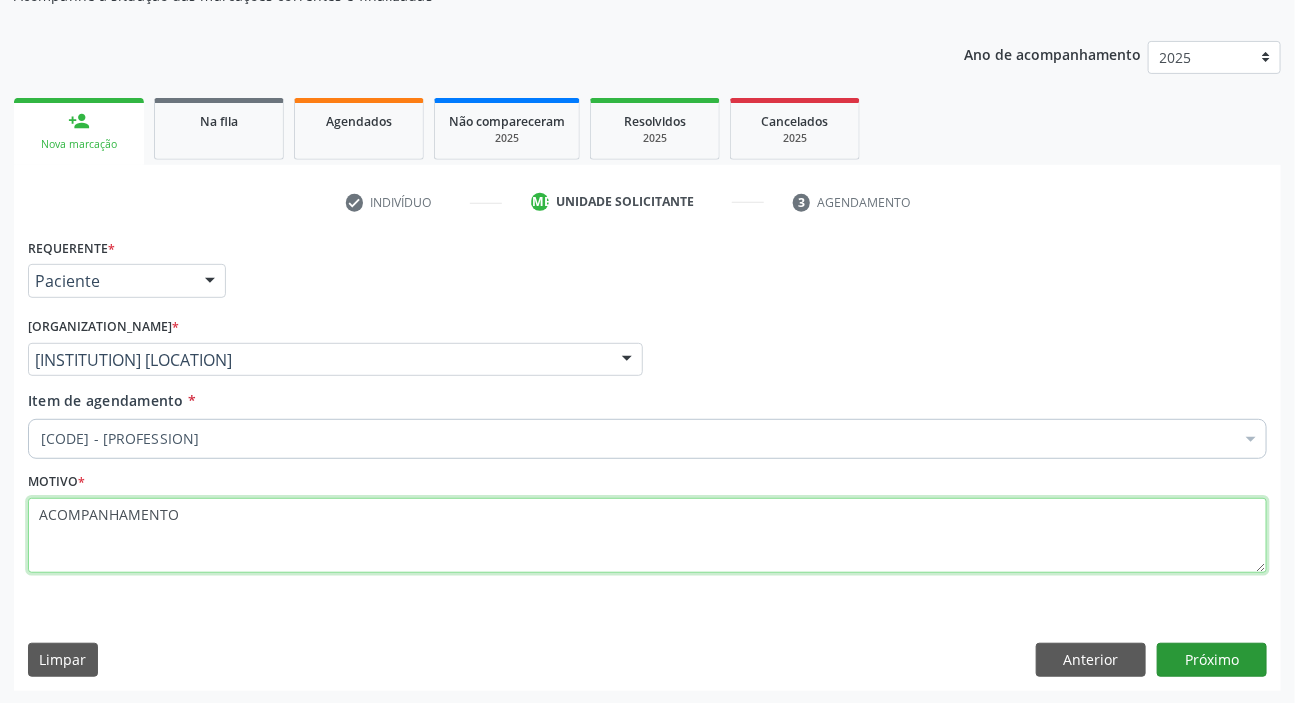 type on "ACOMPANHAMENTO" 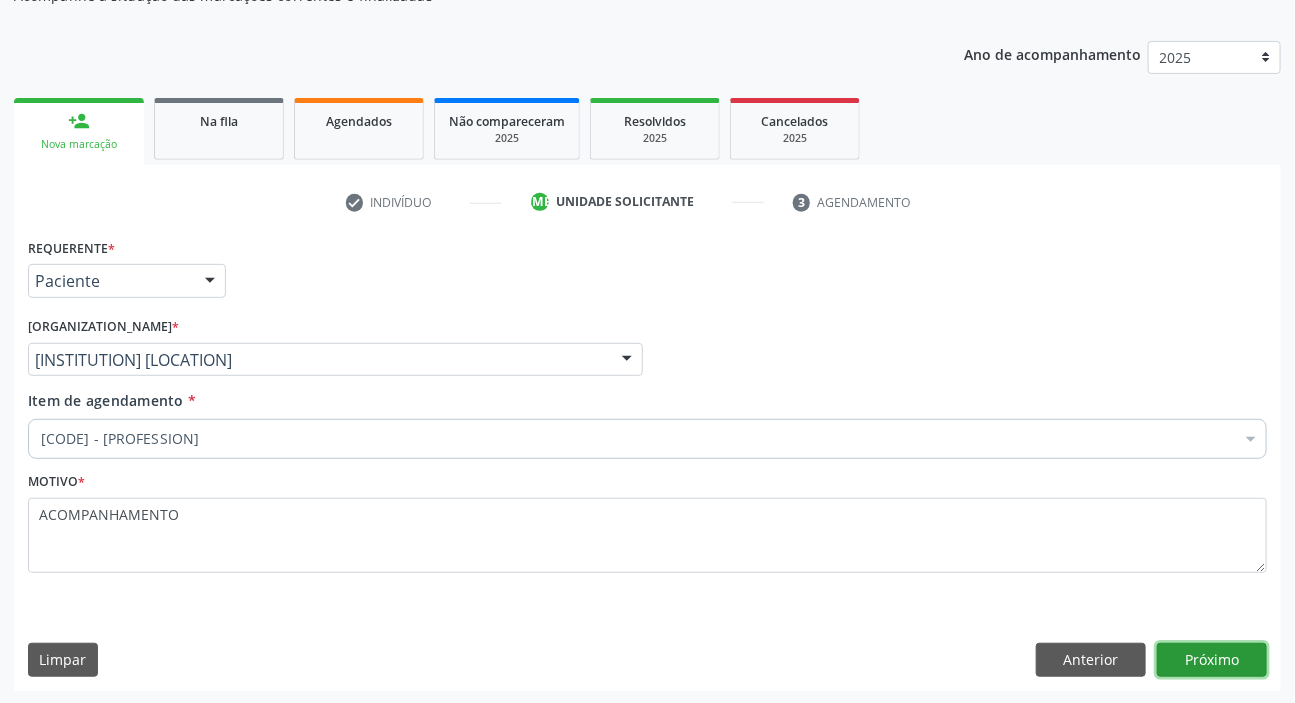 click on "Próximo" at bounding box center (1212, 660) 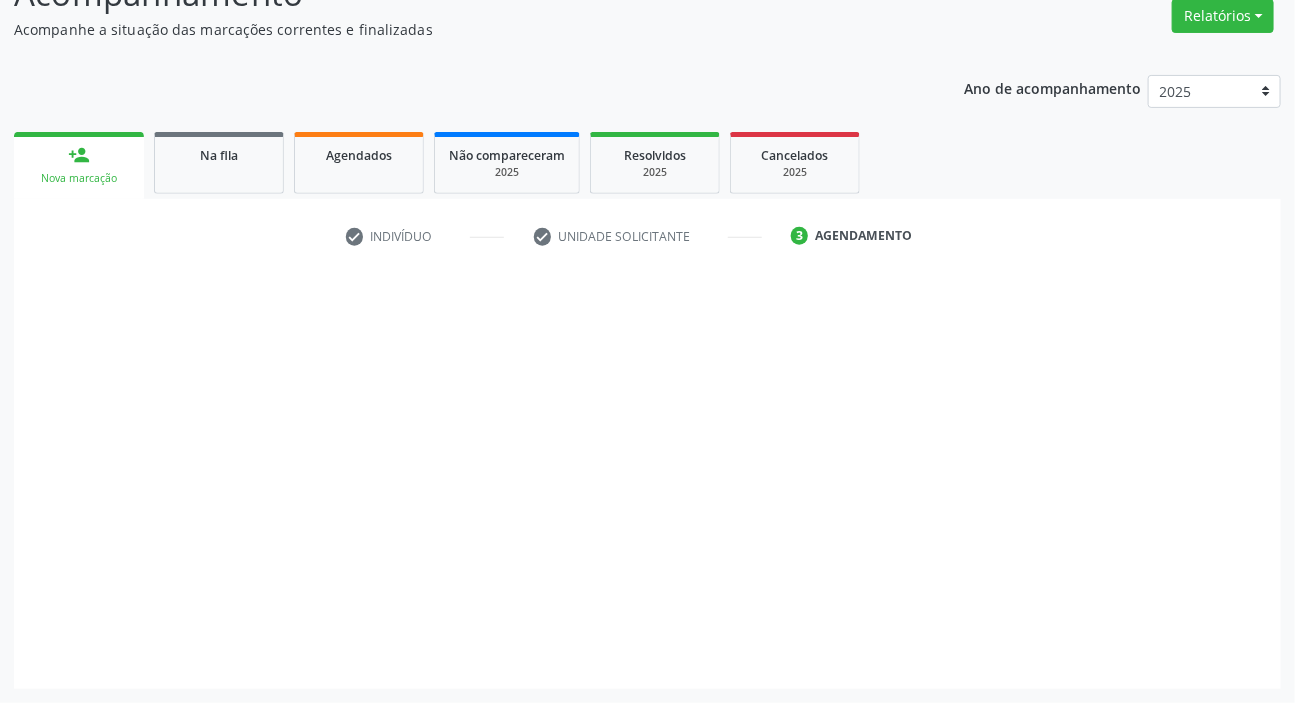 scroll, scrollTop: 166, scrollLeft: 0, axis: vertical 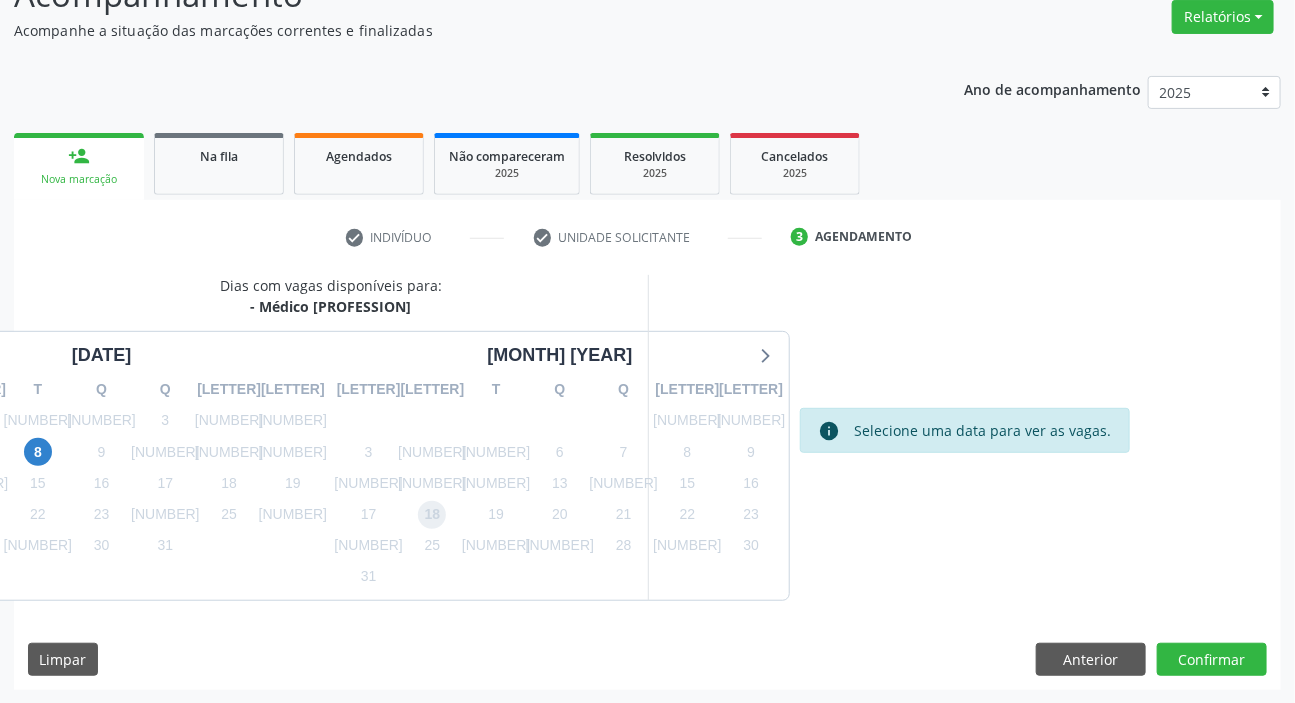 click on "18" at bounding box center [432, 515] 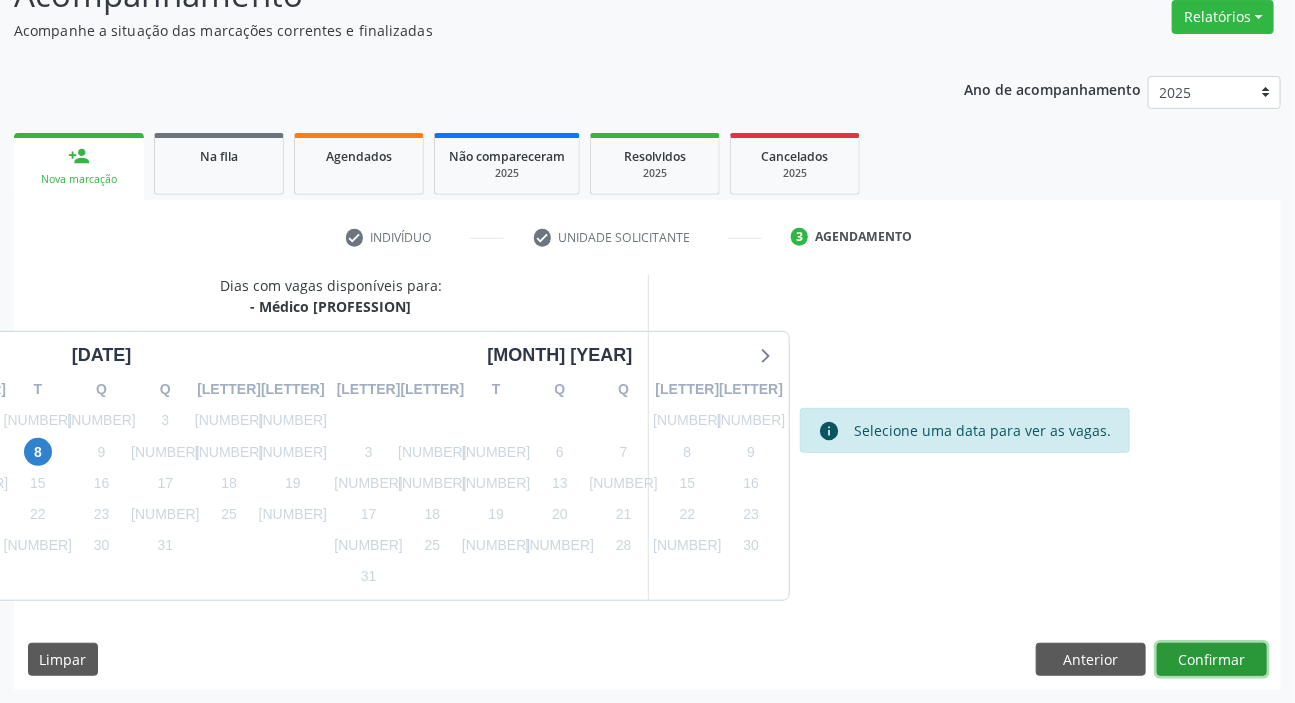 click on "Confirmar" at bounding box center [1212, 660] 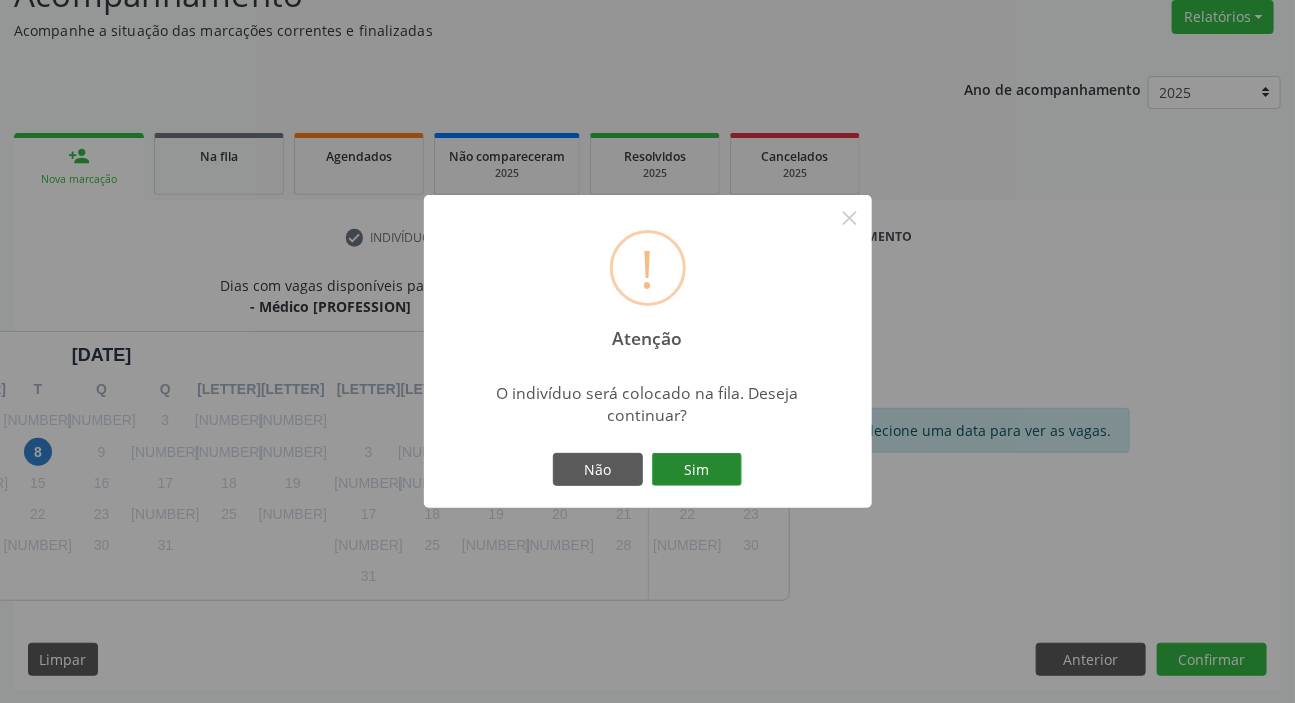 click on "Sim" at bounding box center [697, 470] 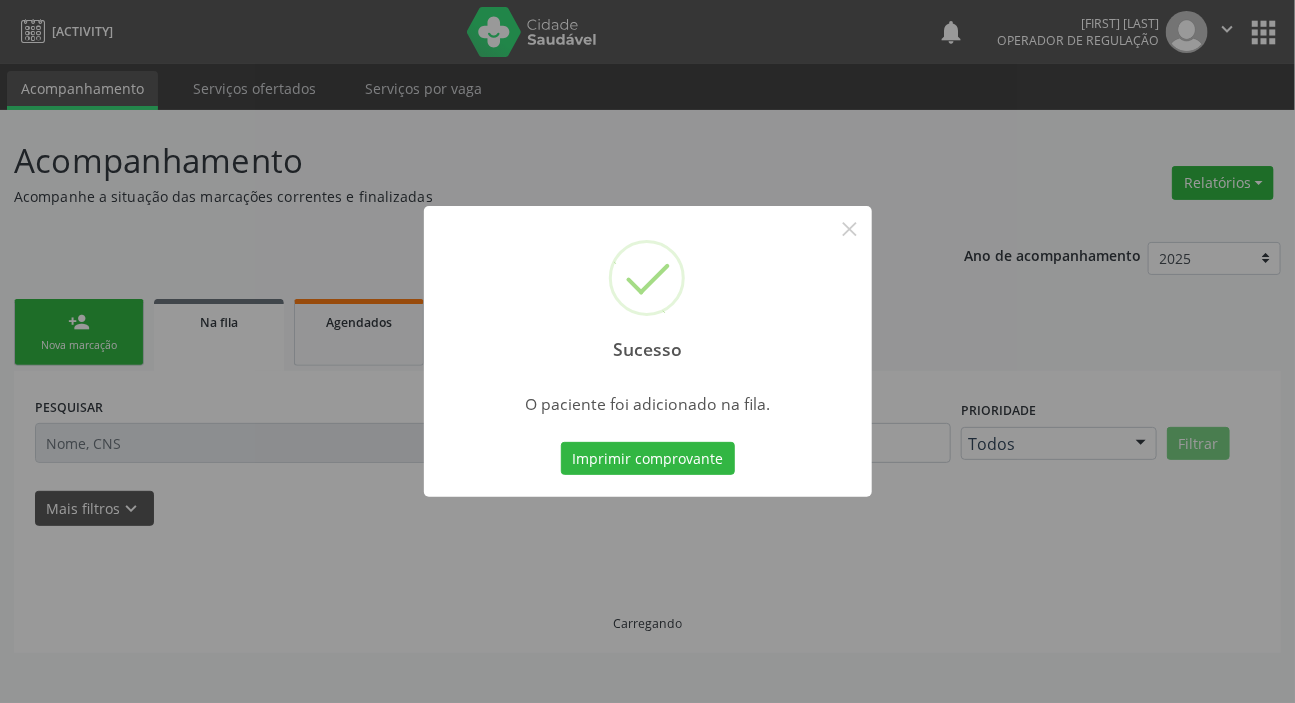 scroll, scrollTop: 0, scrollLeft: 0, axis: both 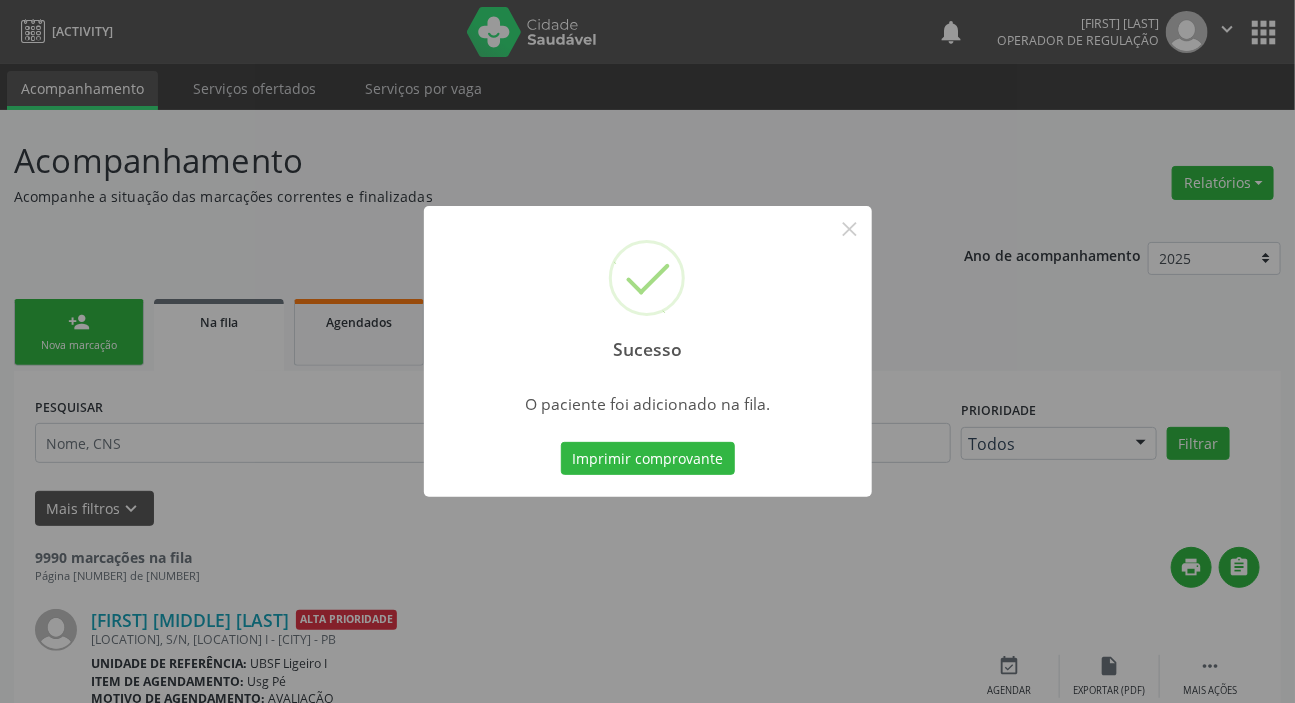 click on "Sucesso × O paciente foi adicionado na fila. Imprimir comprovante Cancel" at bounding box center (647, 351) 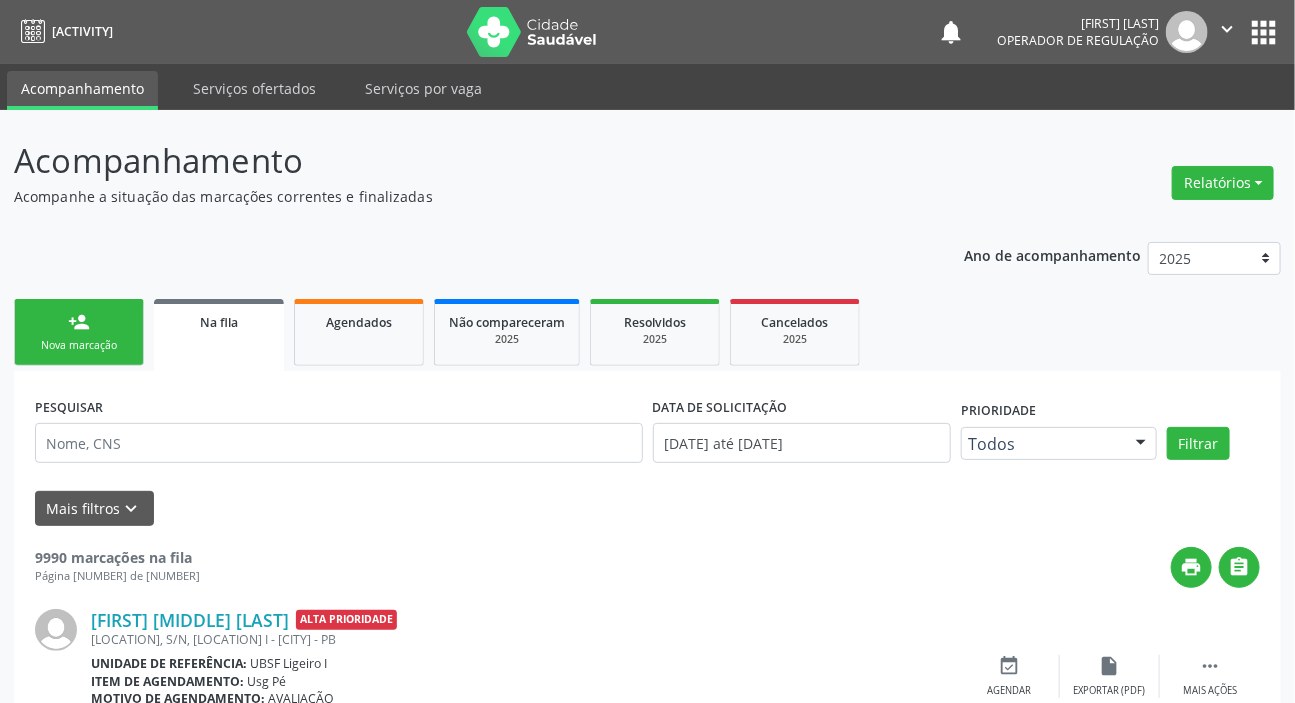 click on "person_add
Nova marcação" at bounding box center [79, 332] 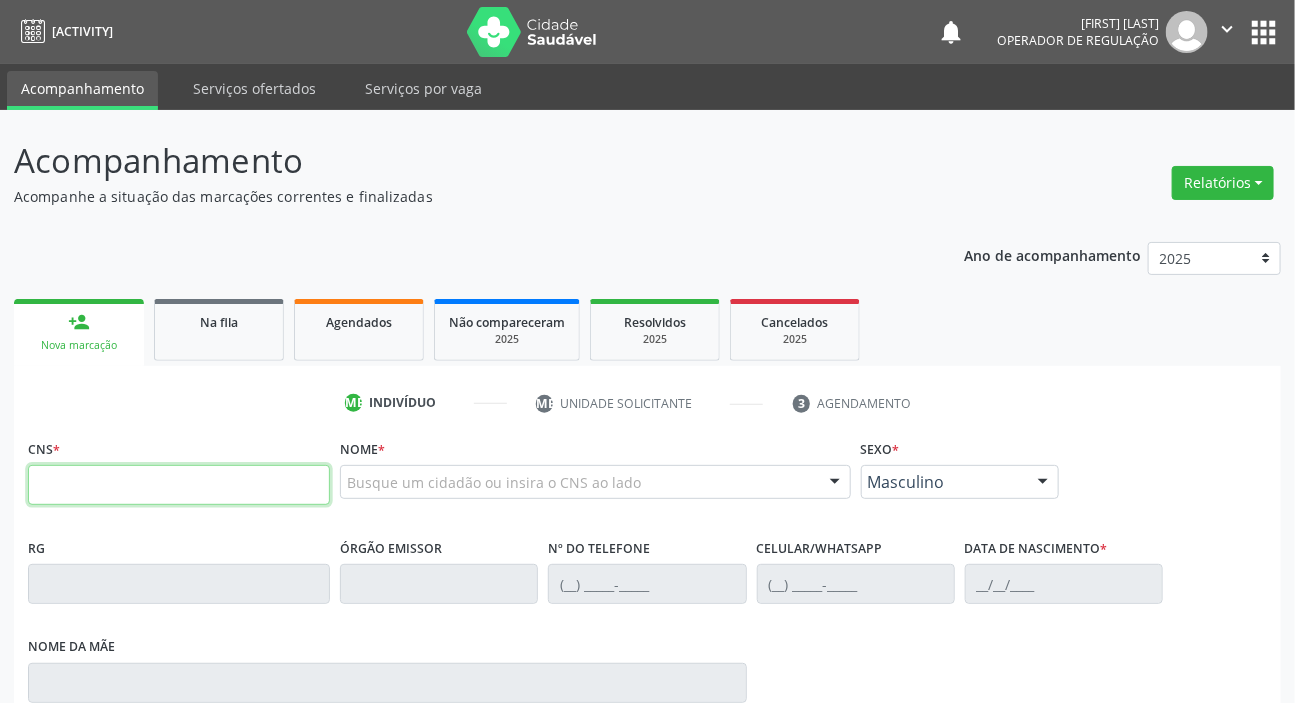 click at bounding box center (179, 485) 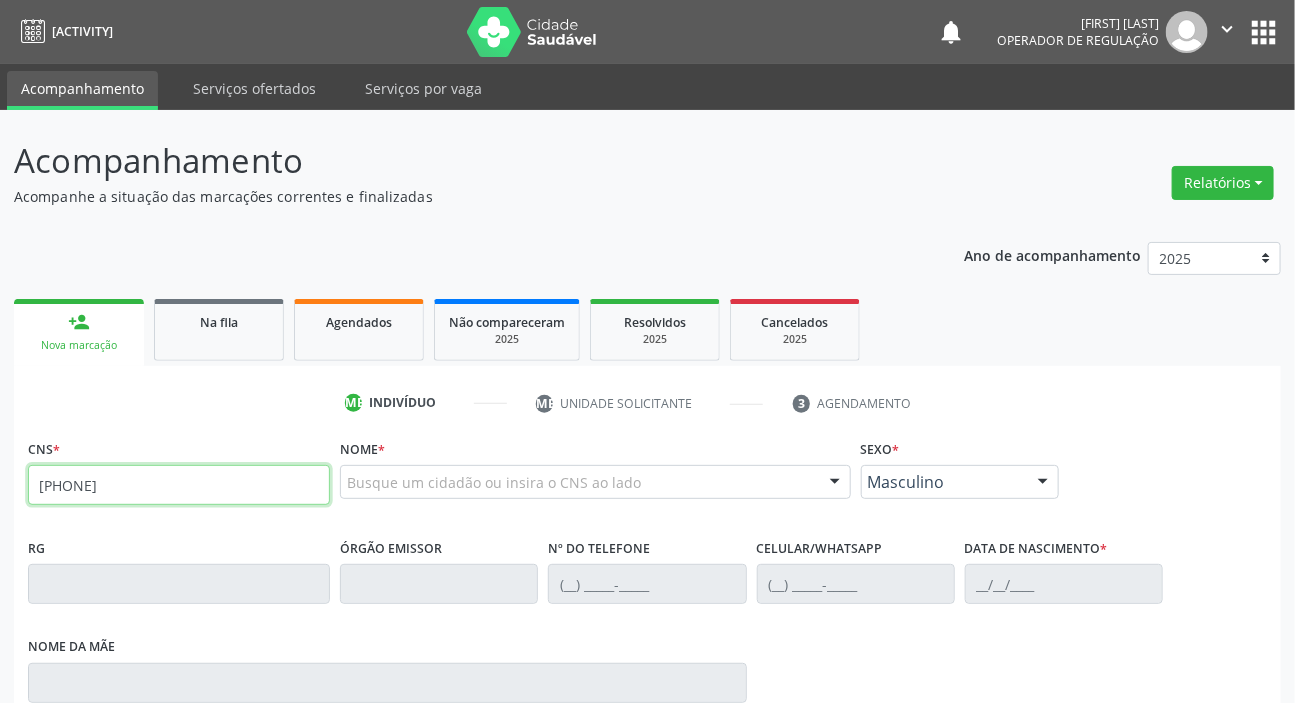 type on "[PHONE]" 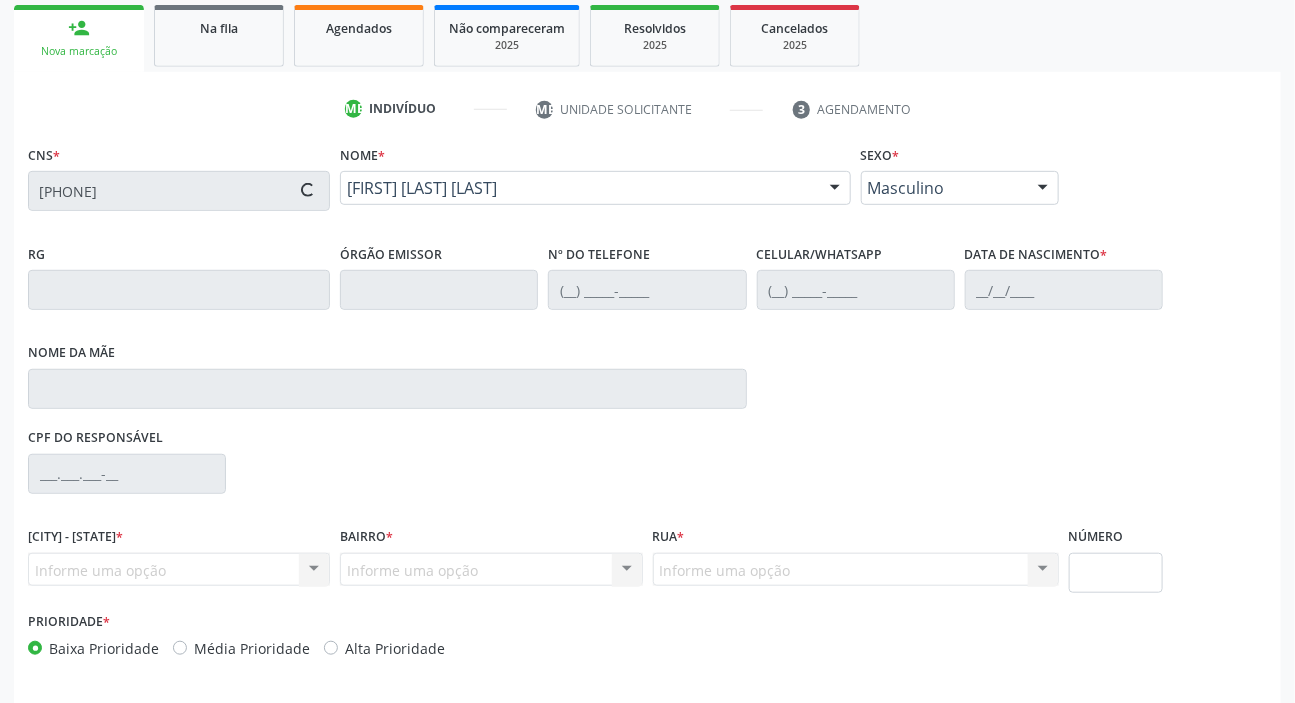 scroll, scrollTop: 366, scrollLeft: 0, axis: vertical 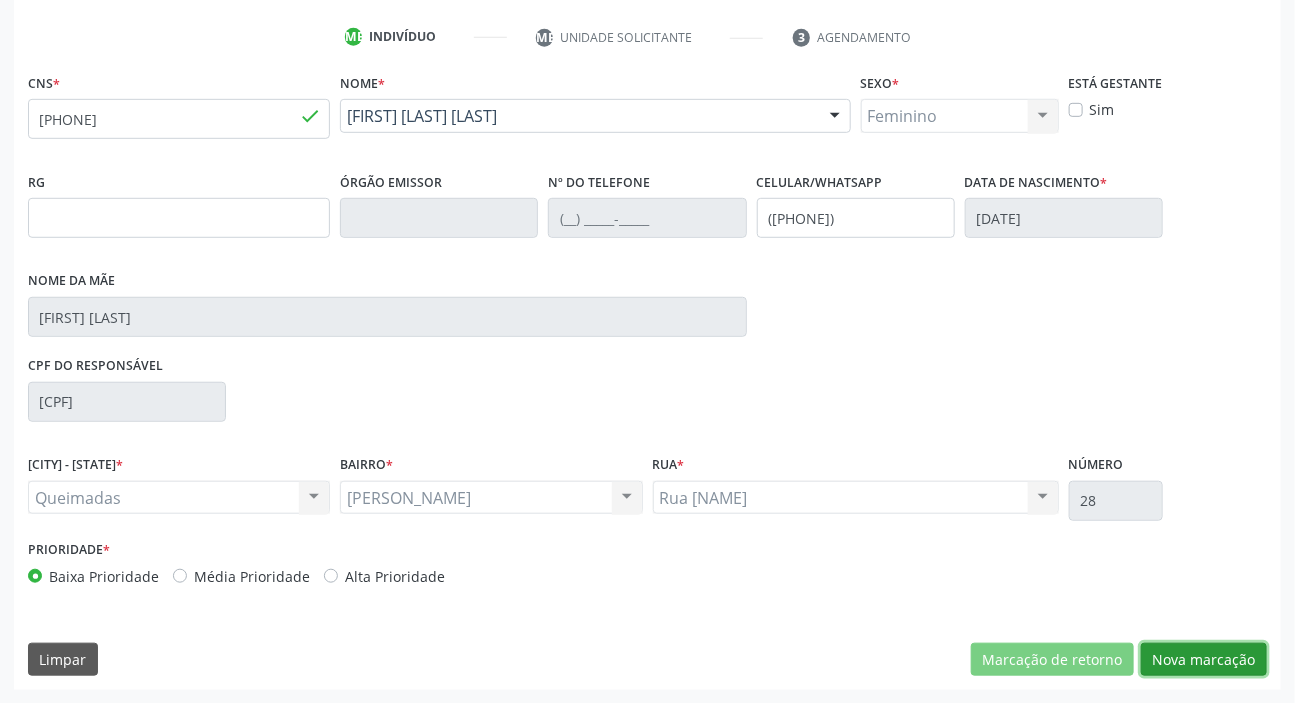 click on "Nova marcação" at bounding box center (1052, 660) 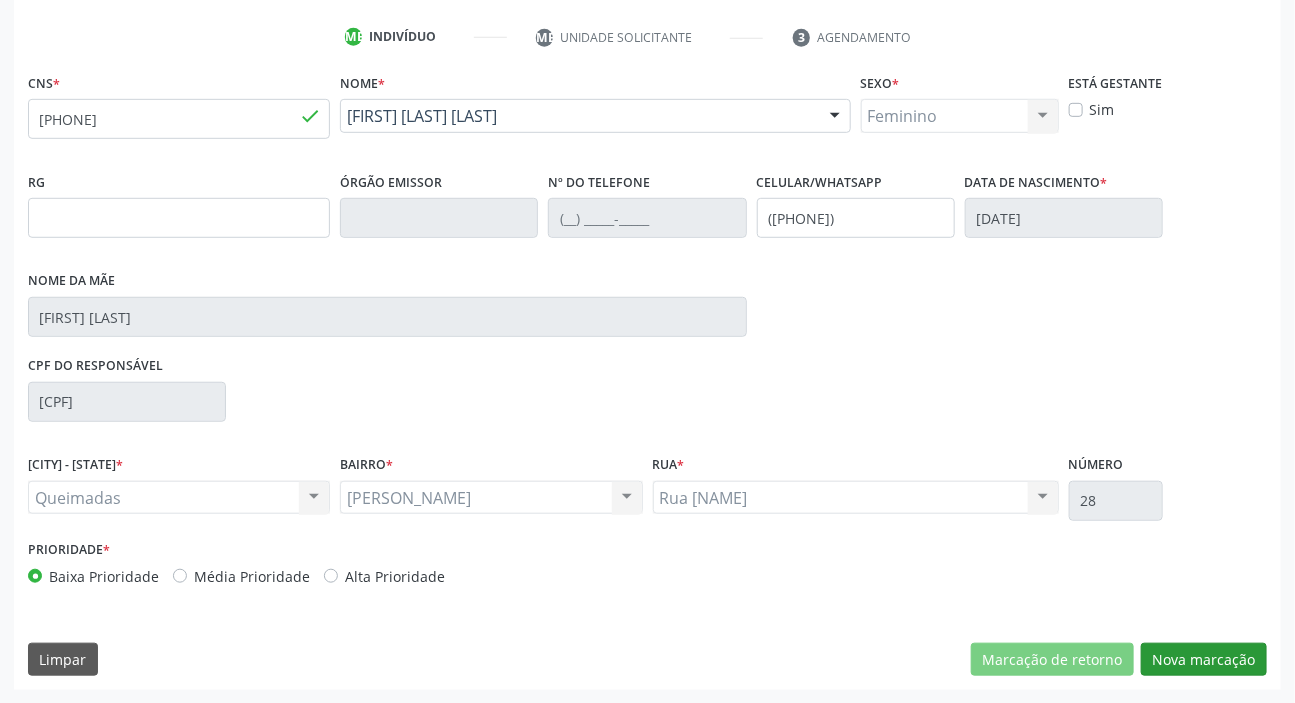 scroll, scrollTop: 201, scrollLeft: 0, axis: vertical 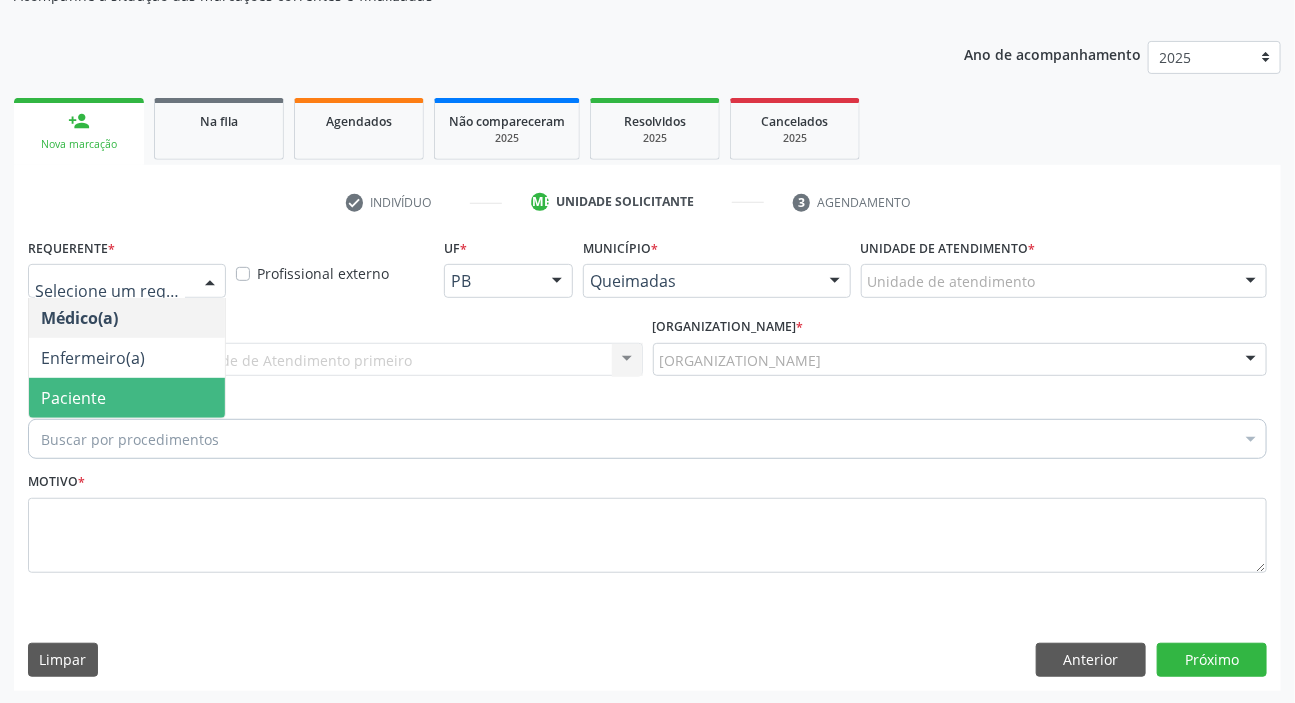 click on "Paciente" at bounding box center (127, 398) 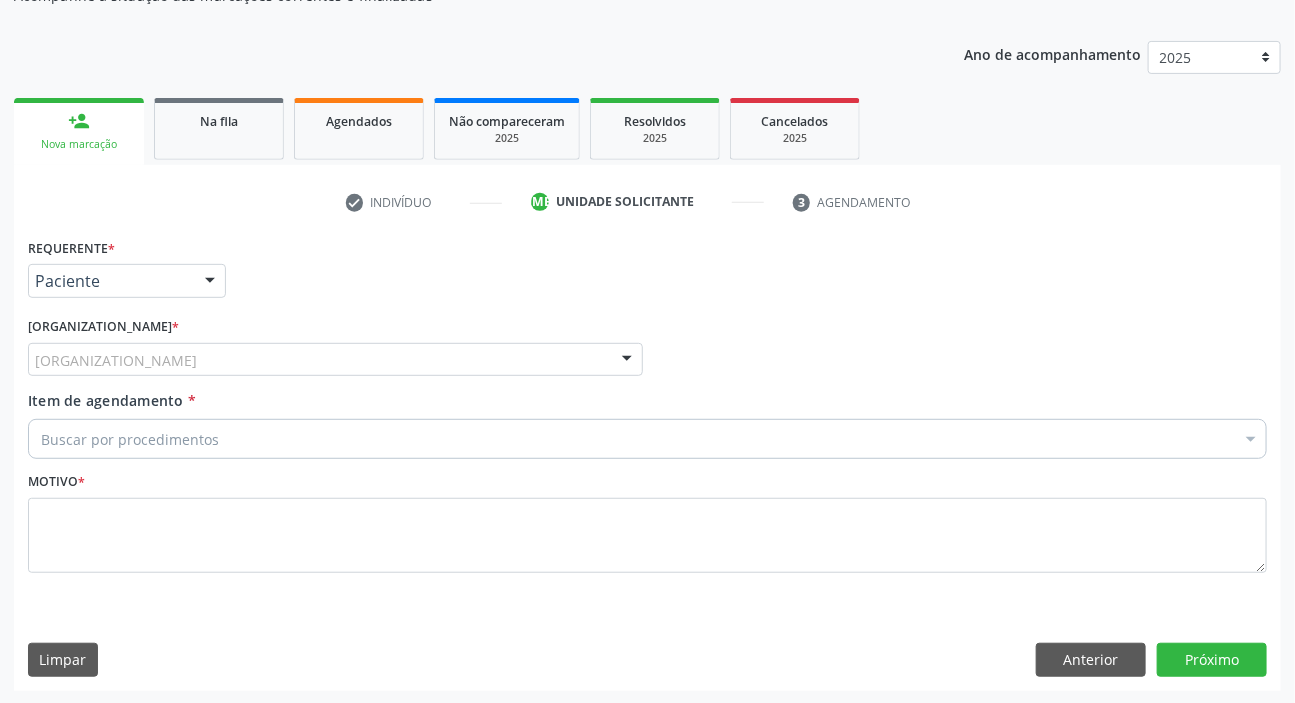 click on "Unidade de referência
*" at bounding box center (0, 0) 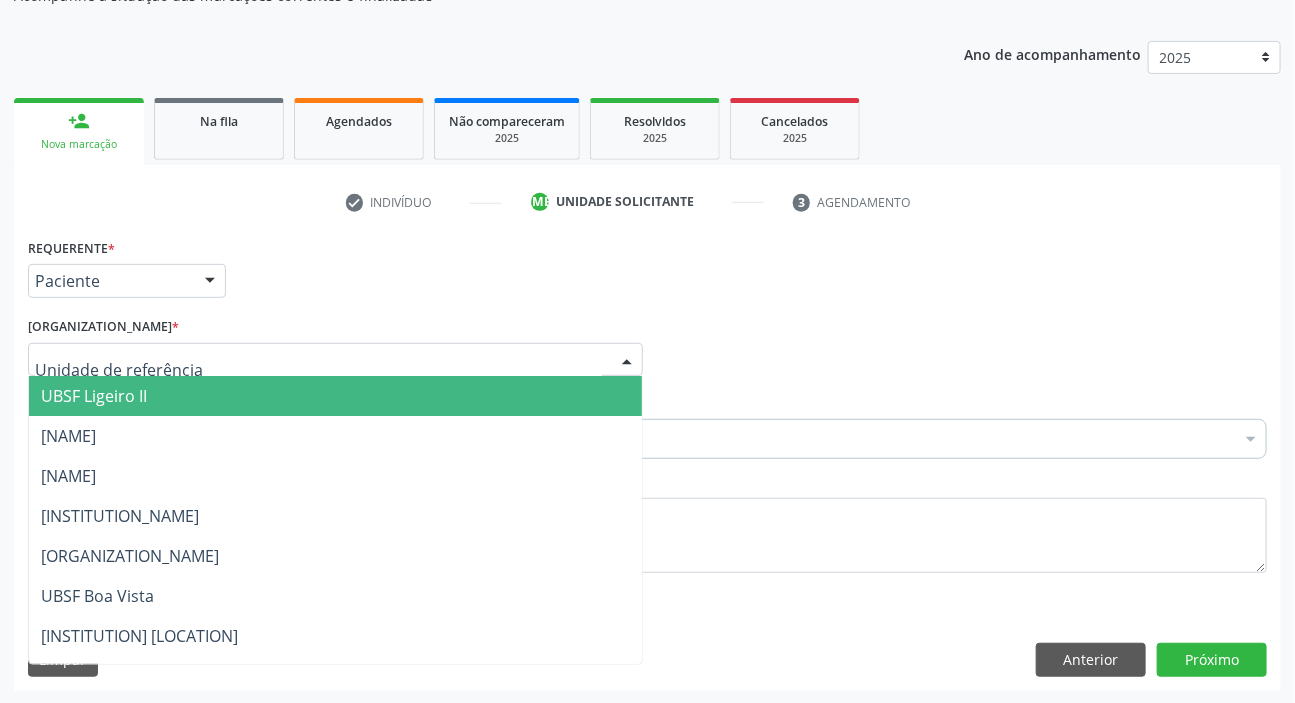 click at bounding box center (335, 360) 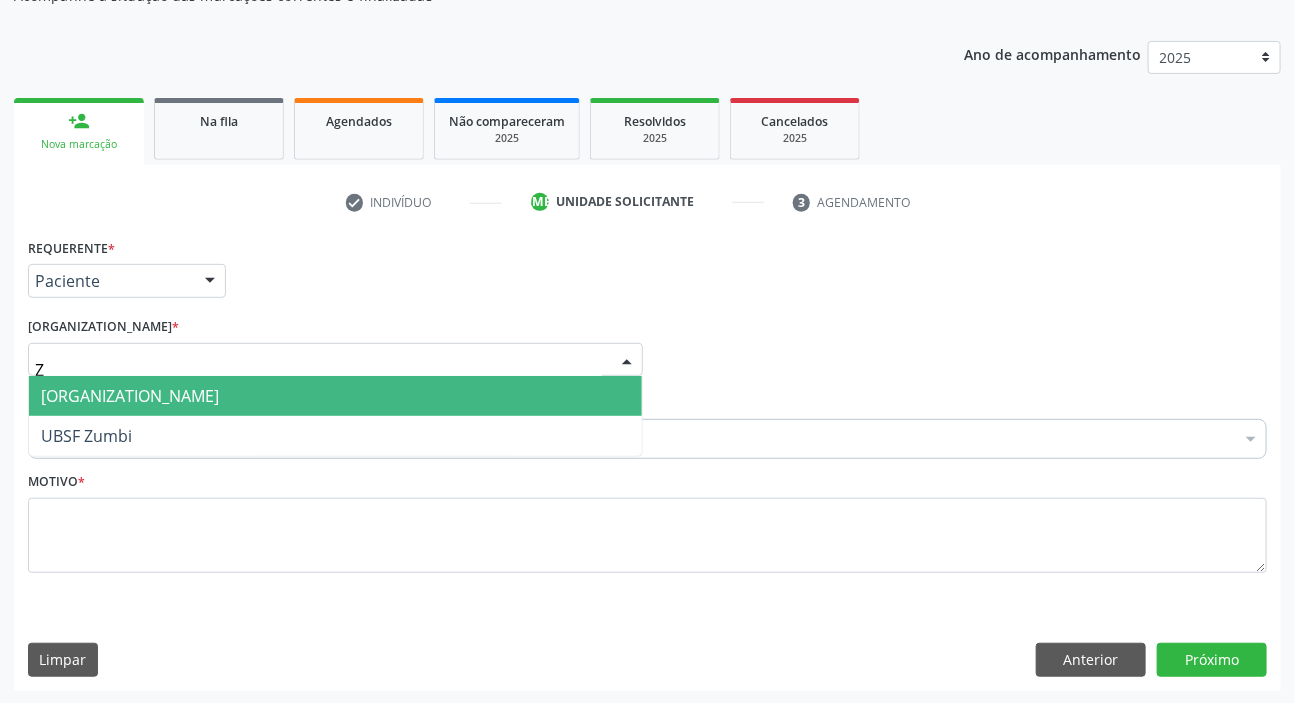 click on "[ORGANIZATION_NAME]" at bounding box center (335, 396) 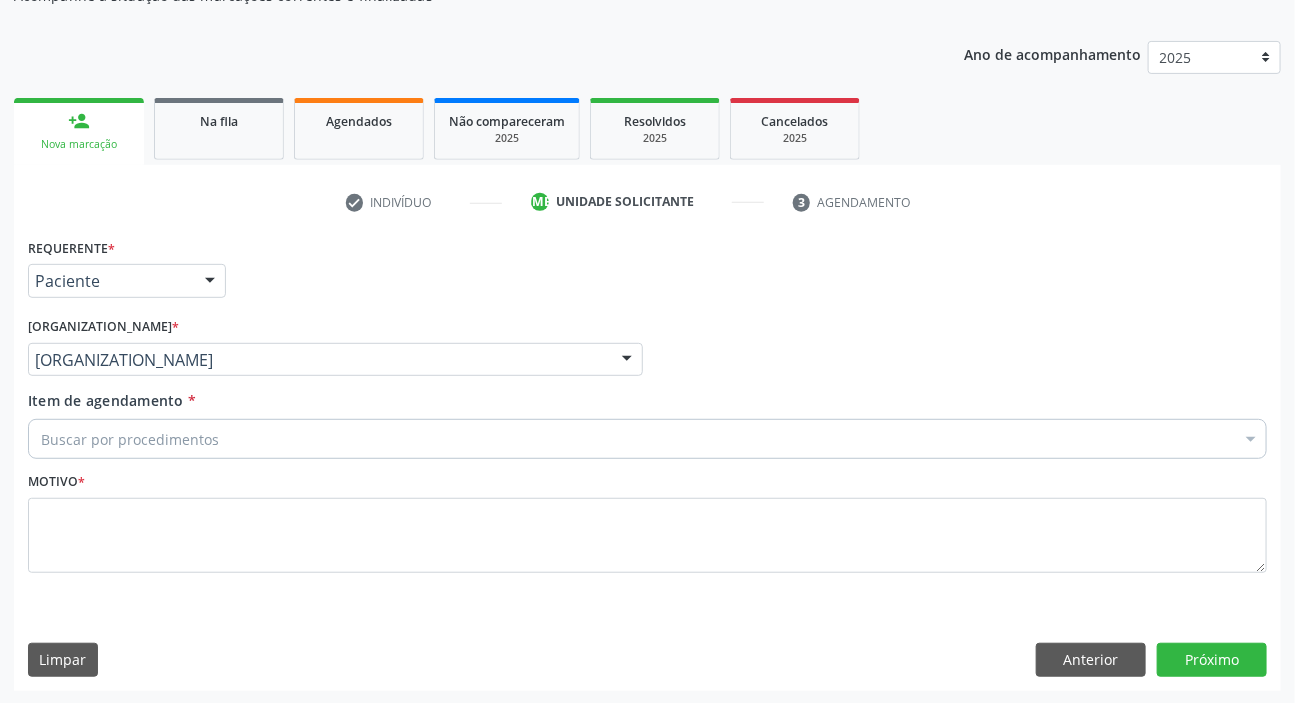 click on "Buscar por procedimentos" at bounding box center (647, 439) 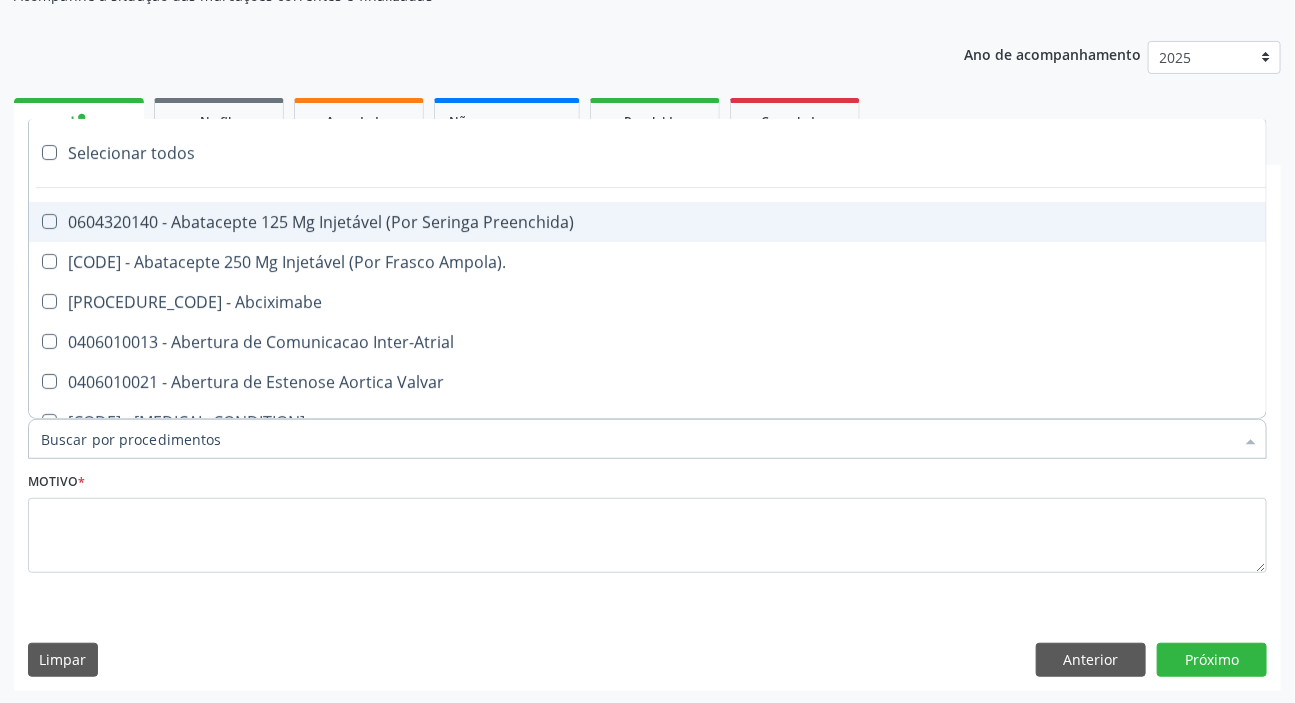 paste on "DERMATO" 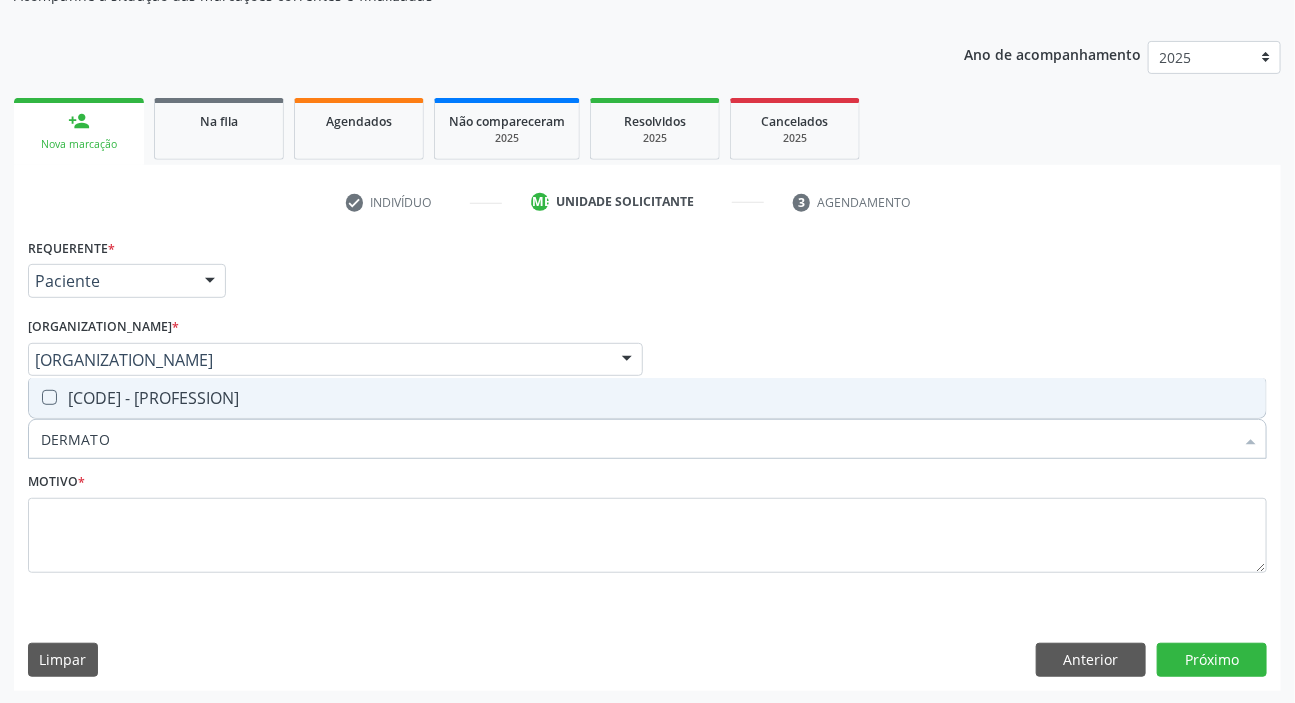 click on "[CODE] - [PROFESSION]" at bounding box center (647, 398) 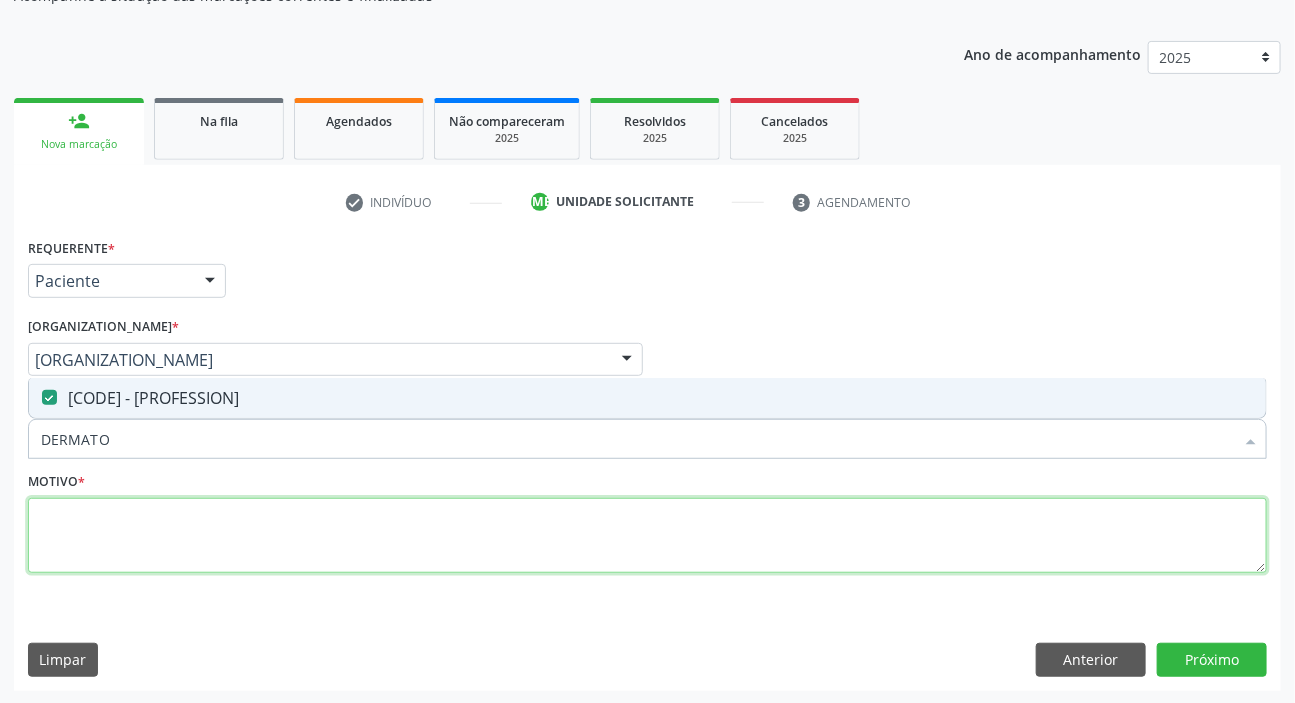 click at bounding box center [647, 536] 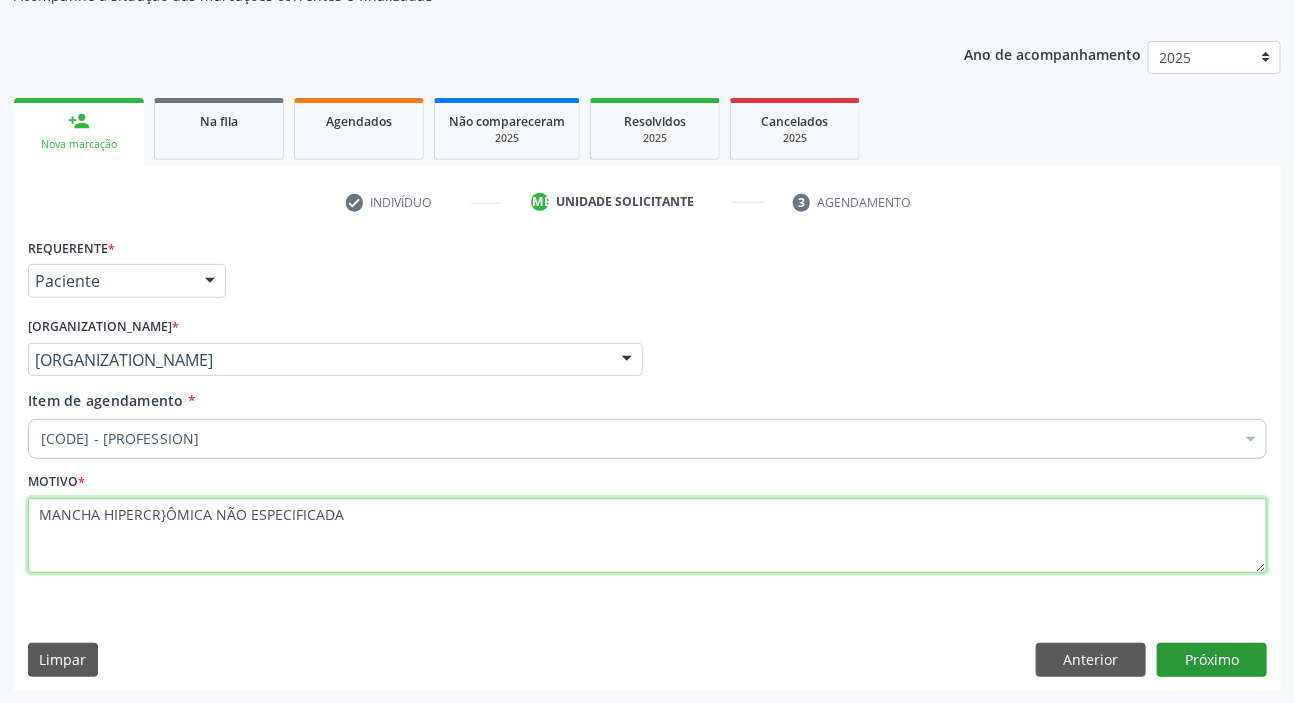 type on "MANCHA HIPERCR}ÔMICA NÃO ESPECIFICADA" 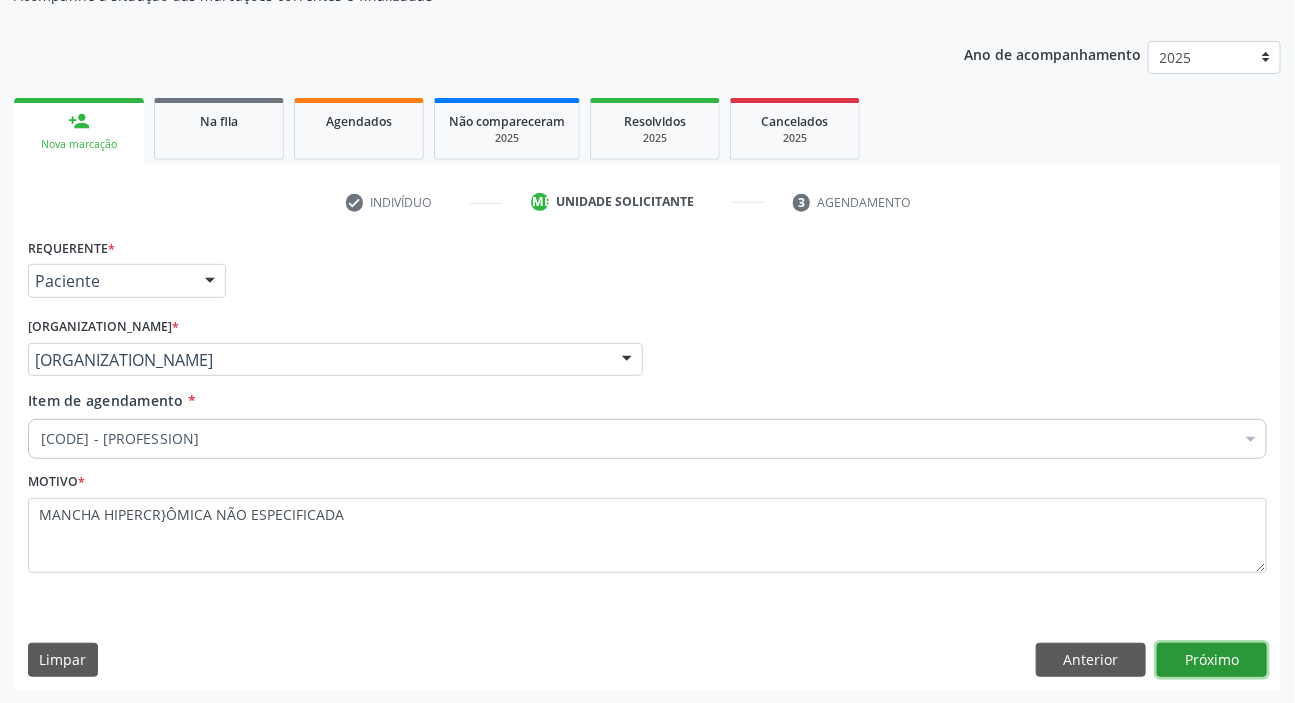 click on "Próximo" at bounding box center (1212, 660) 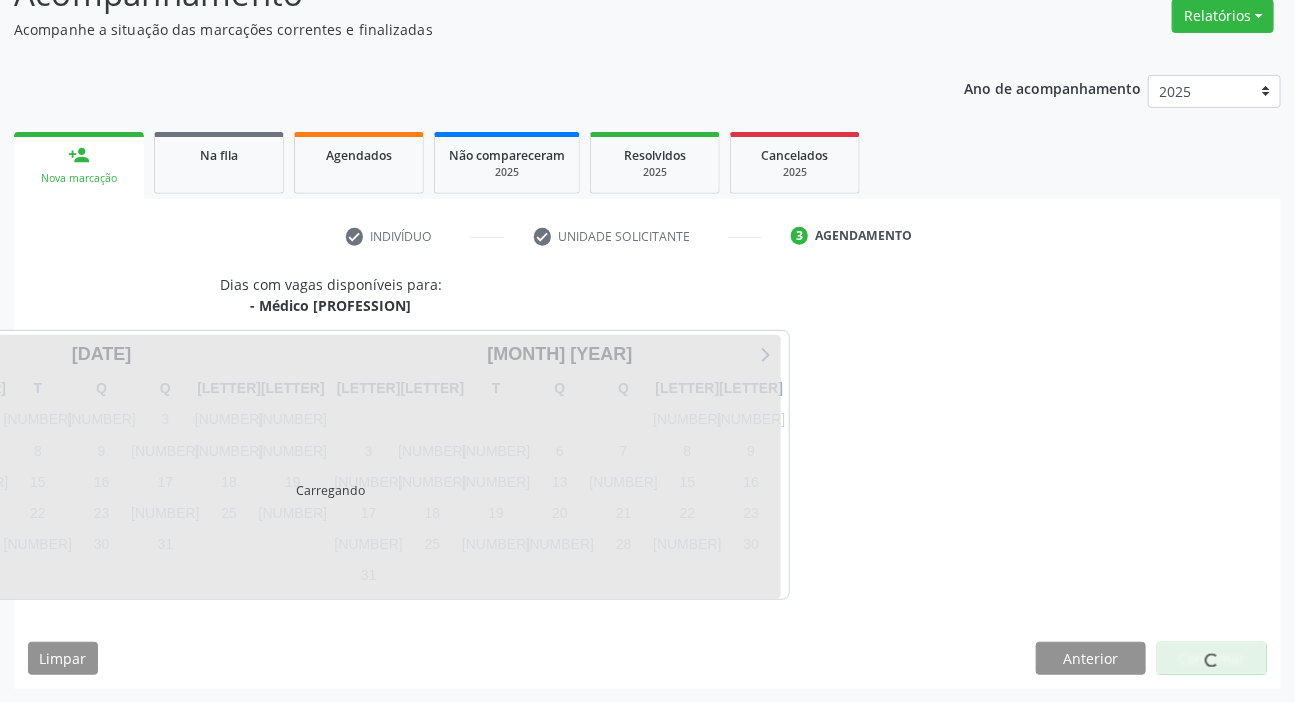 scroll, scrollTop: 166, scrollLeft: 0, axis: vertical 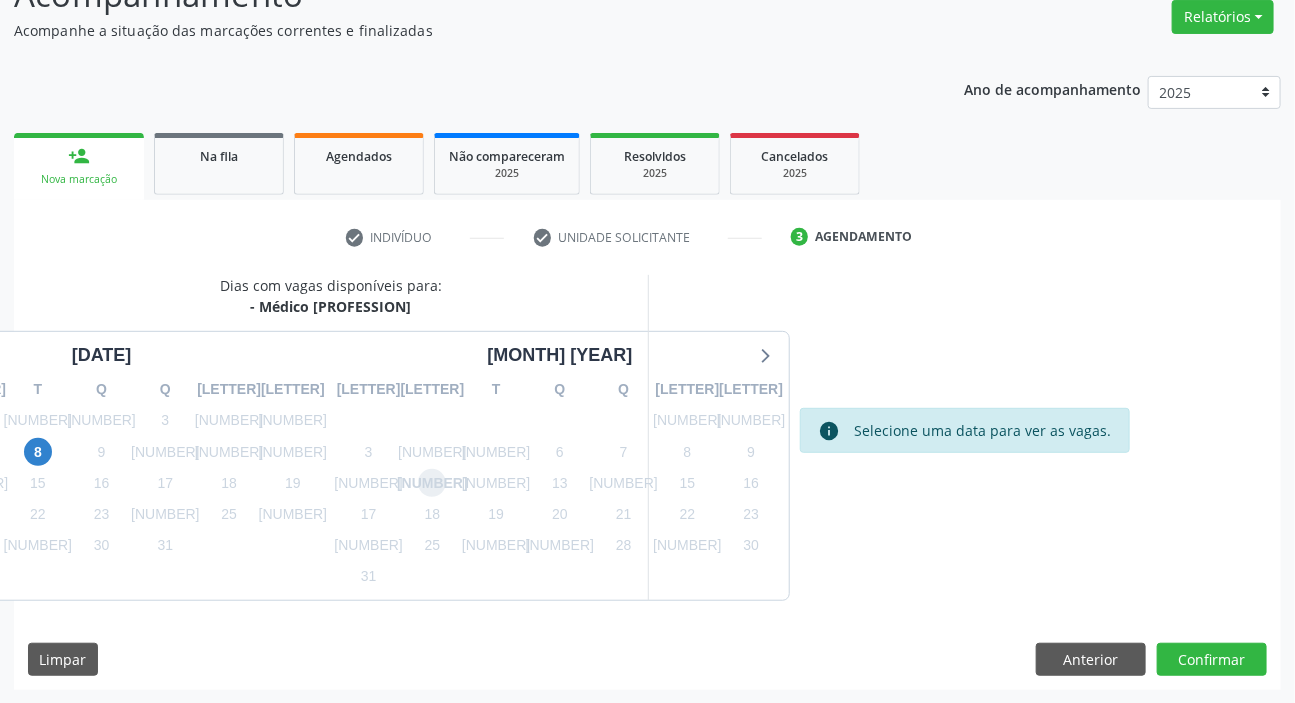 click on "[NUMBER]" at bounding box center [432, 483] 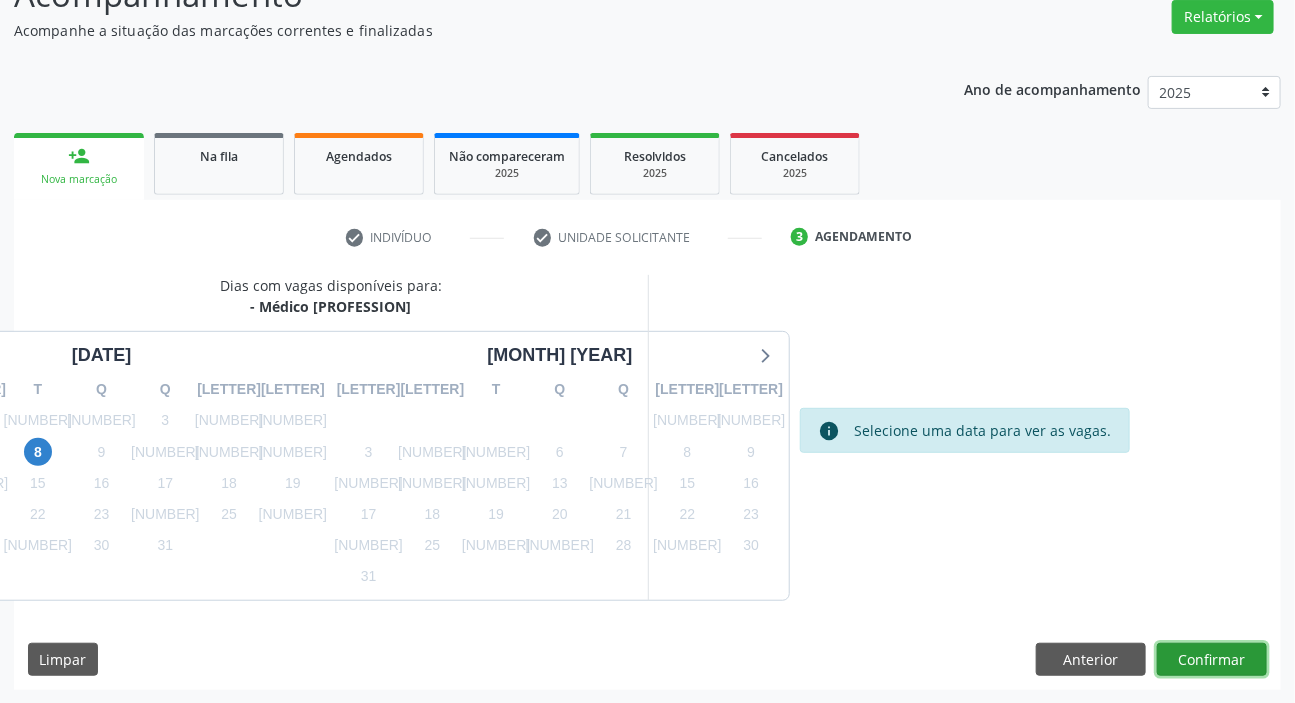 click on "Confirmar" at bounding box center (1212, 660) 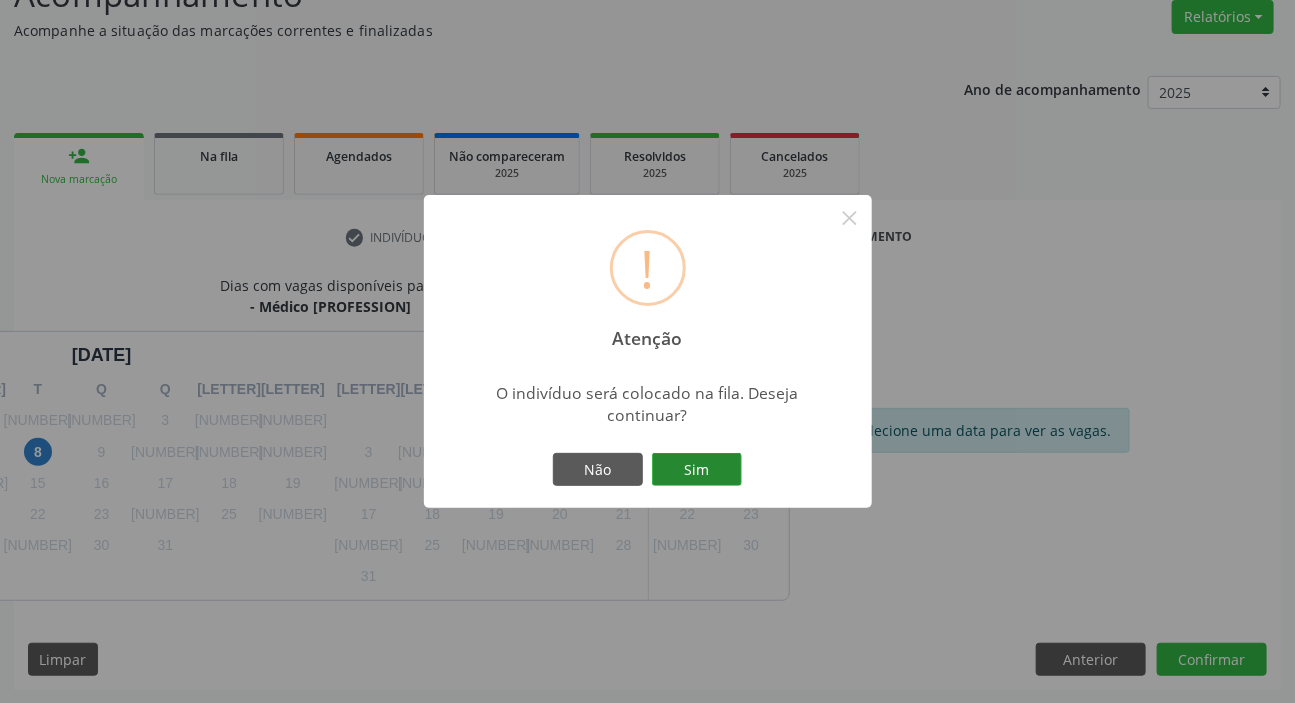 click on "Sim" at bounding box center [697, 470] 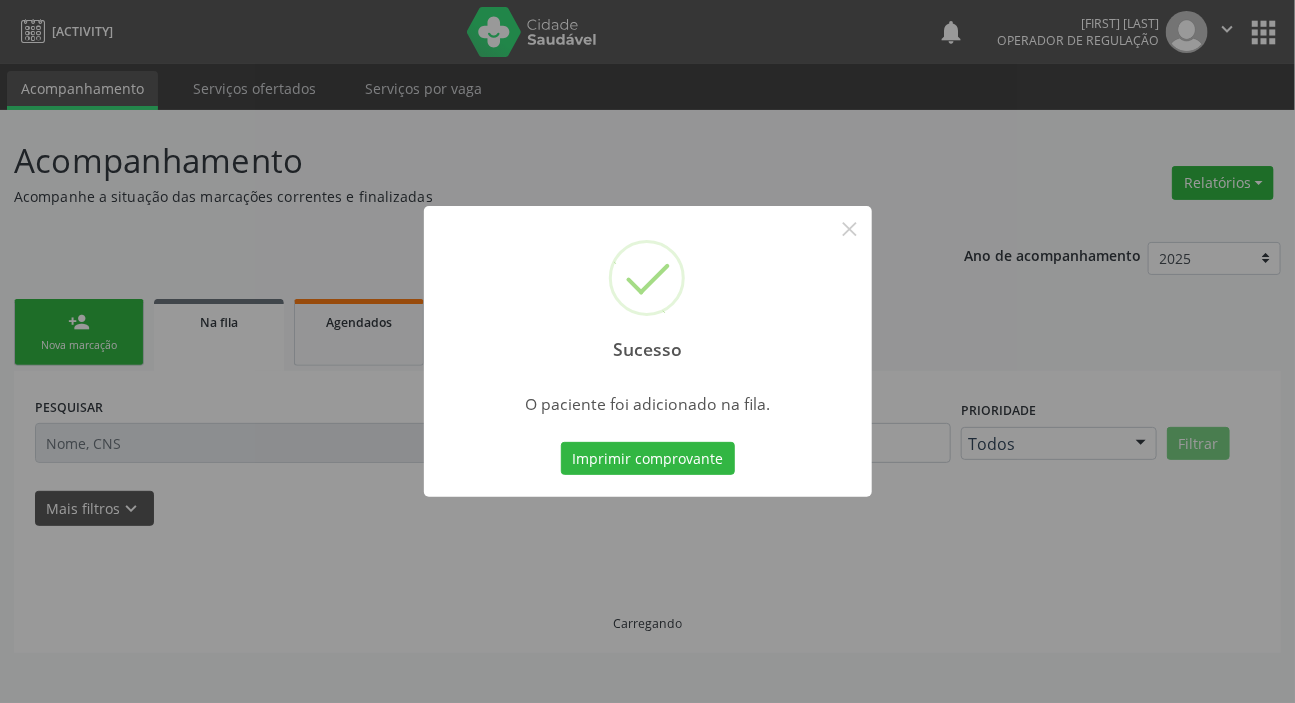 scroll, scrollTop: 0, scrollLeft: 0, axis: both 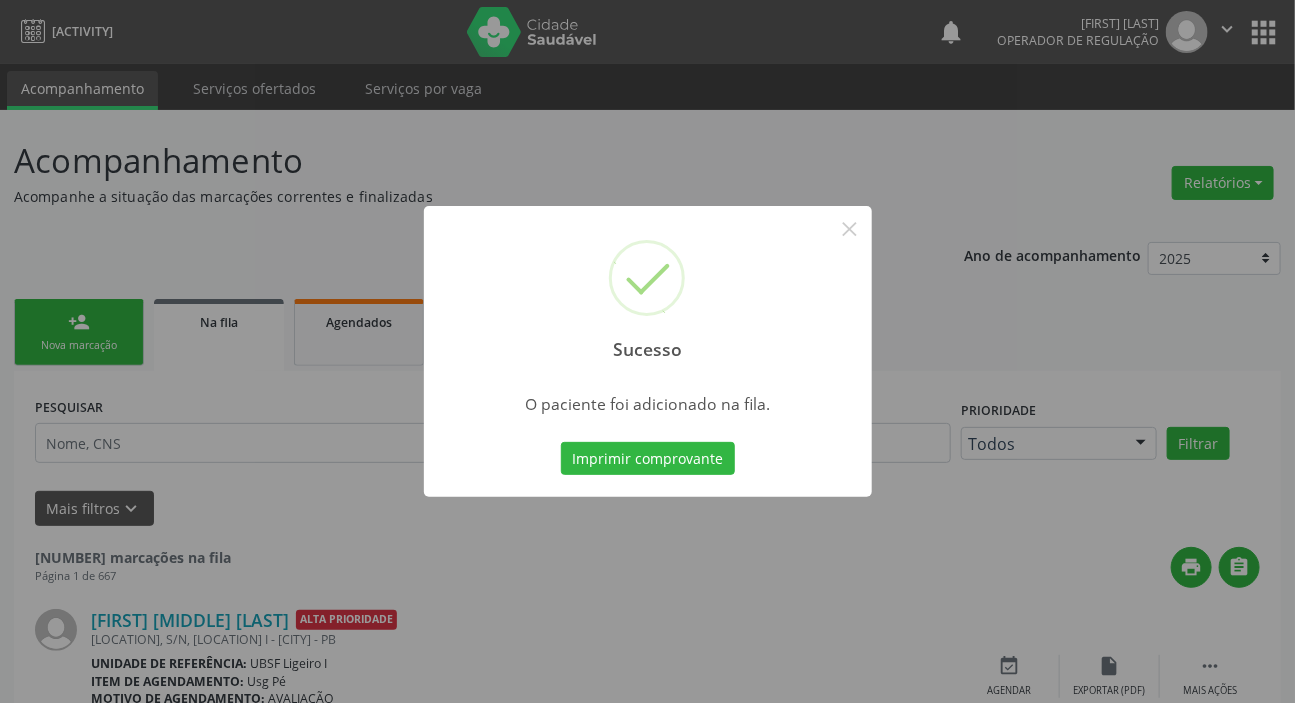 click on "Sucesso × O paciente foi adicionado na fila. Imprimir comprovante Cancel" at bounding box center [647, 351] 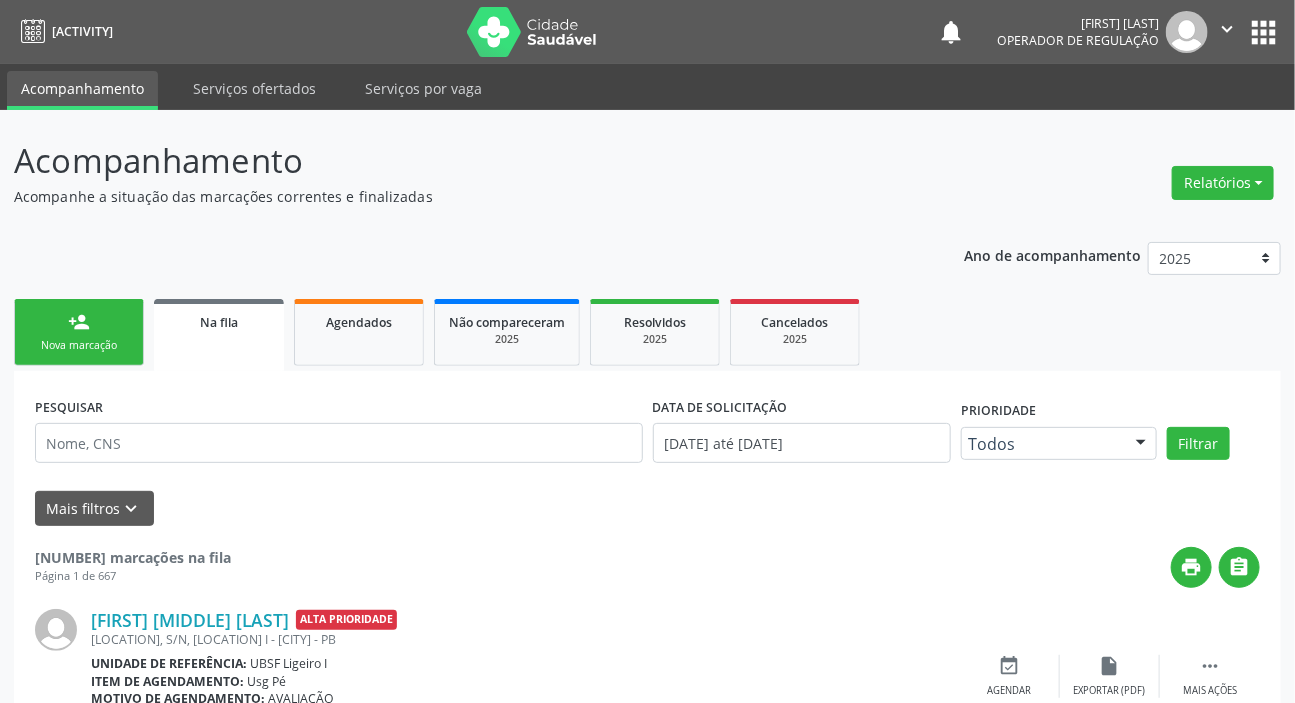 click on "Nova marcação" at bounding box center (79, 345) 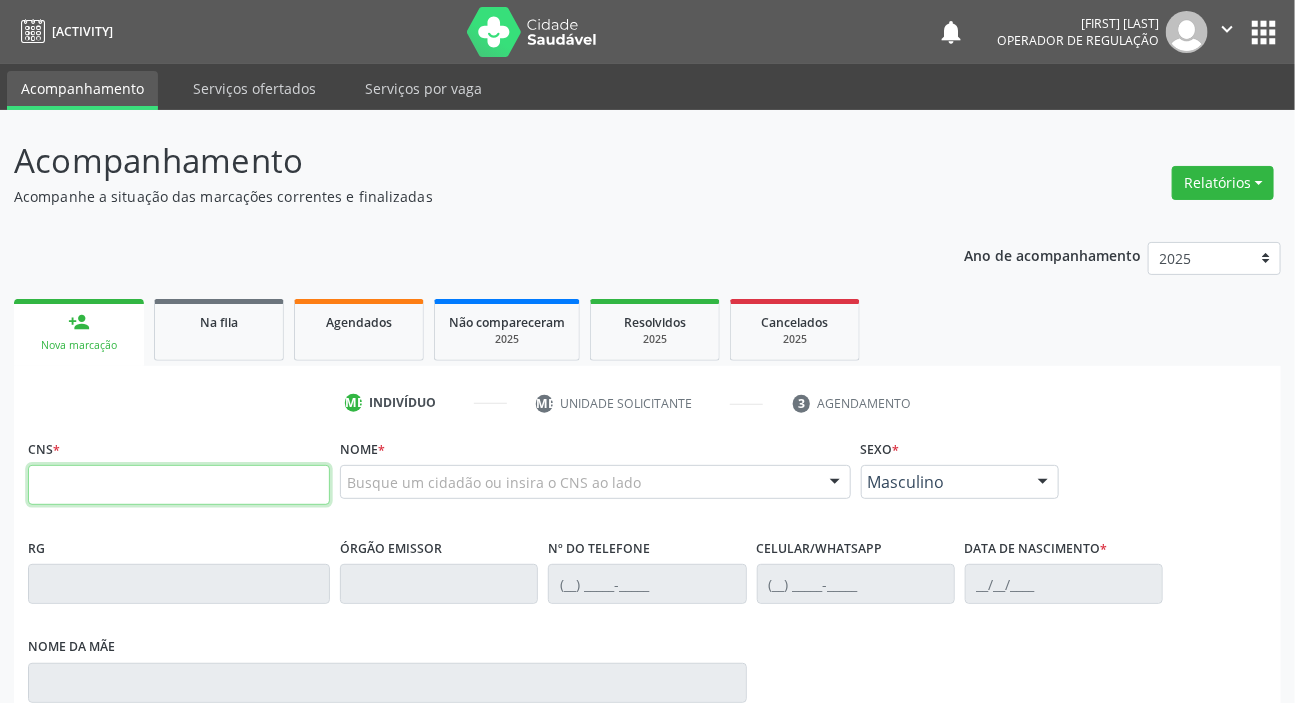 click at bounding box center [179, 485] 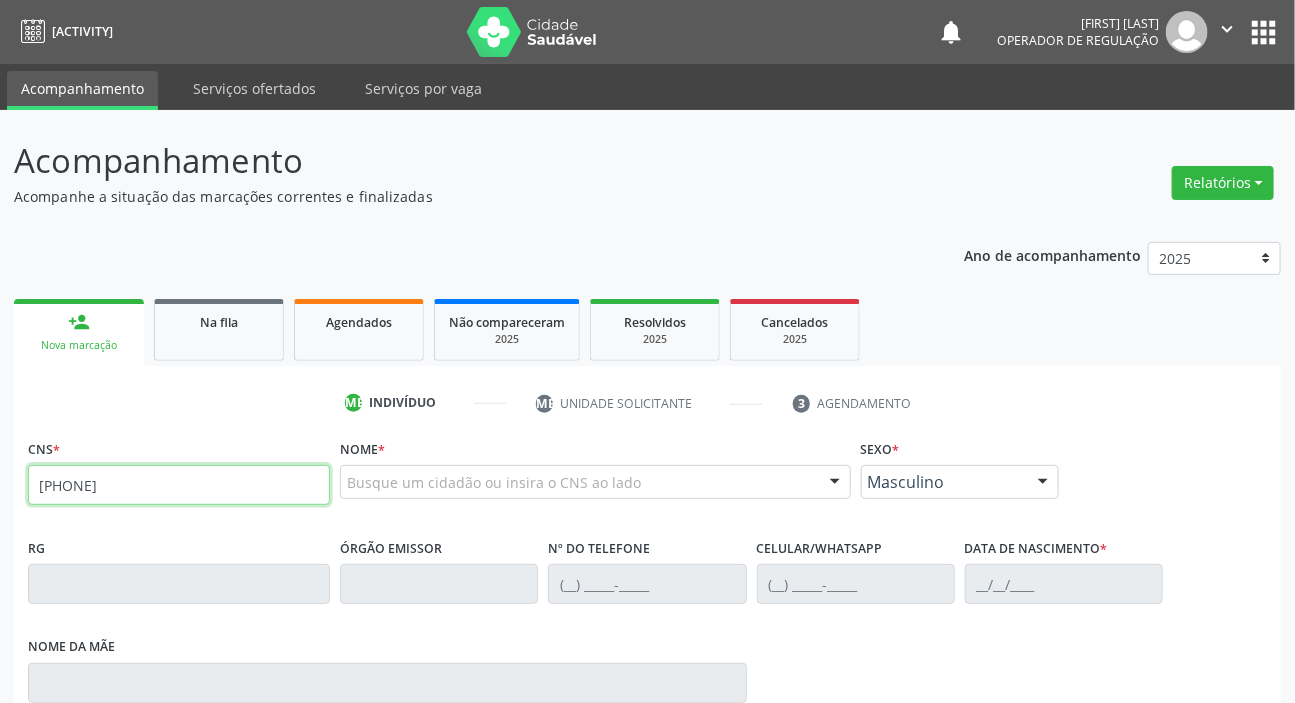 type on "[PHONE]" 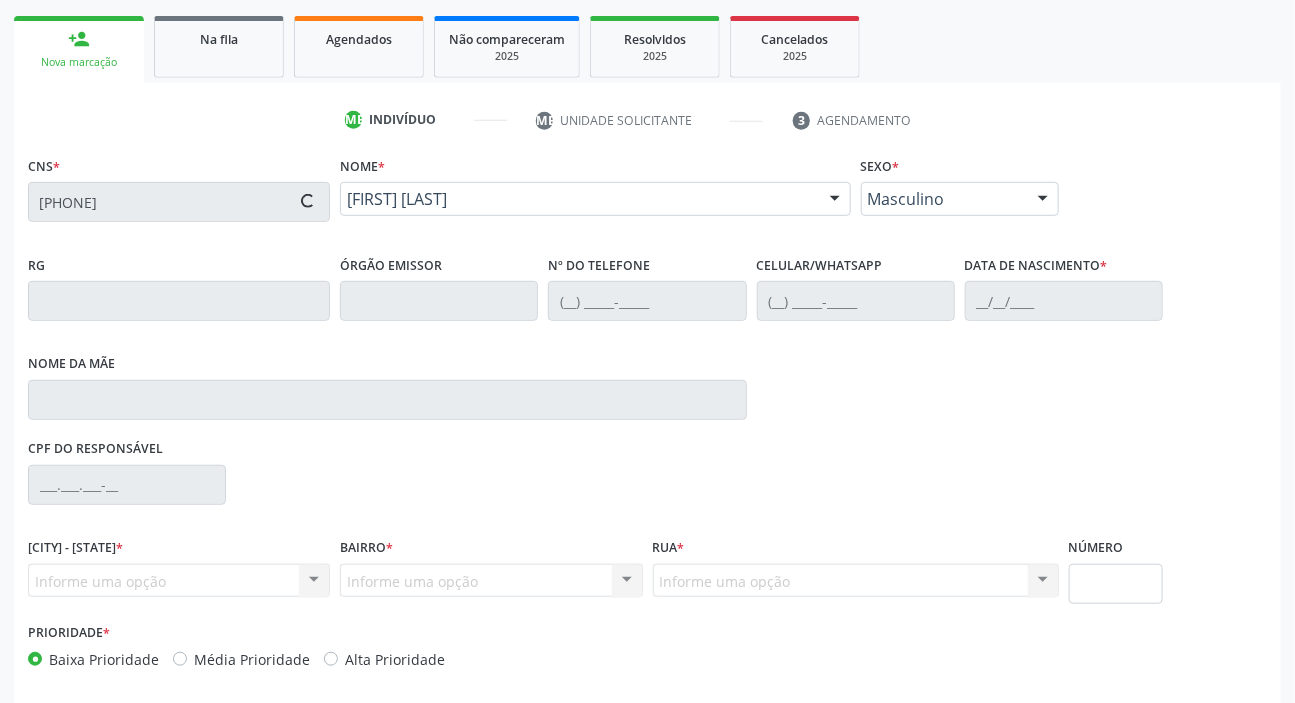 scroll, scrollTop: 366, scrollLeft: 0, axis: vertical 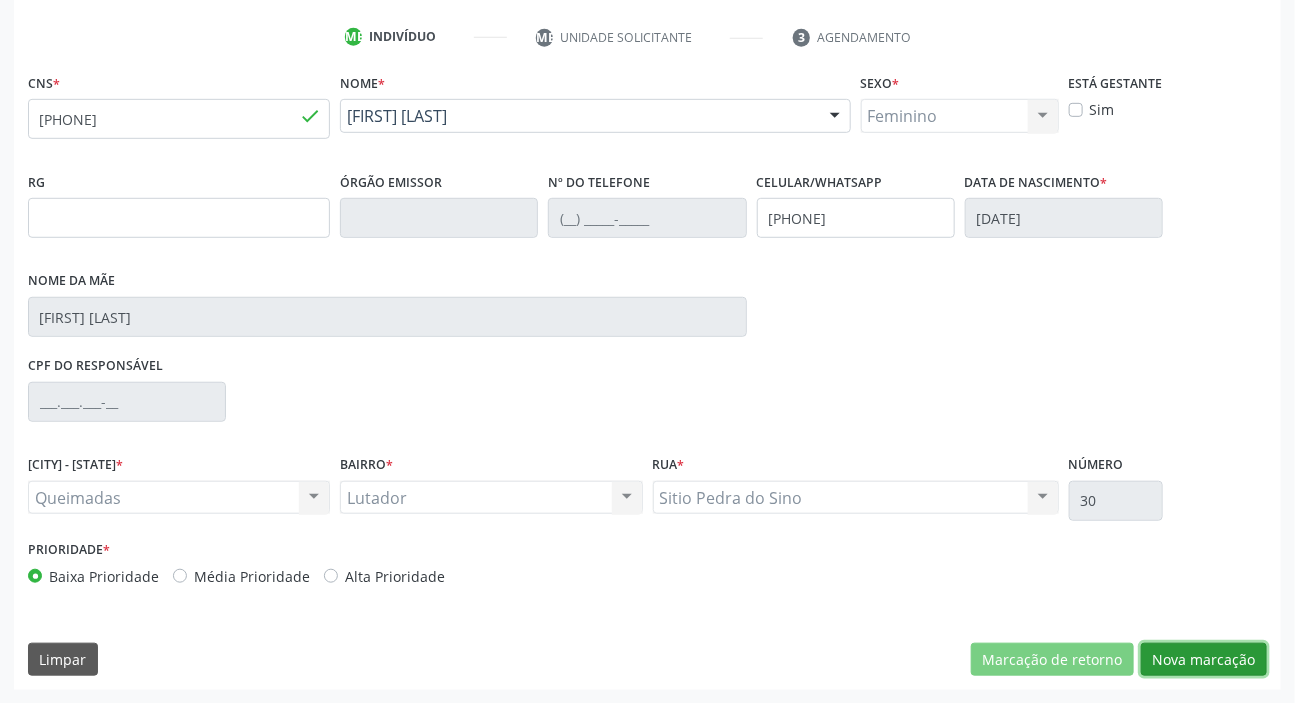 click on "Nova marcação" at bounding box center (1052, 660) 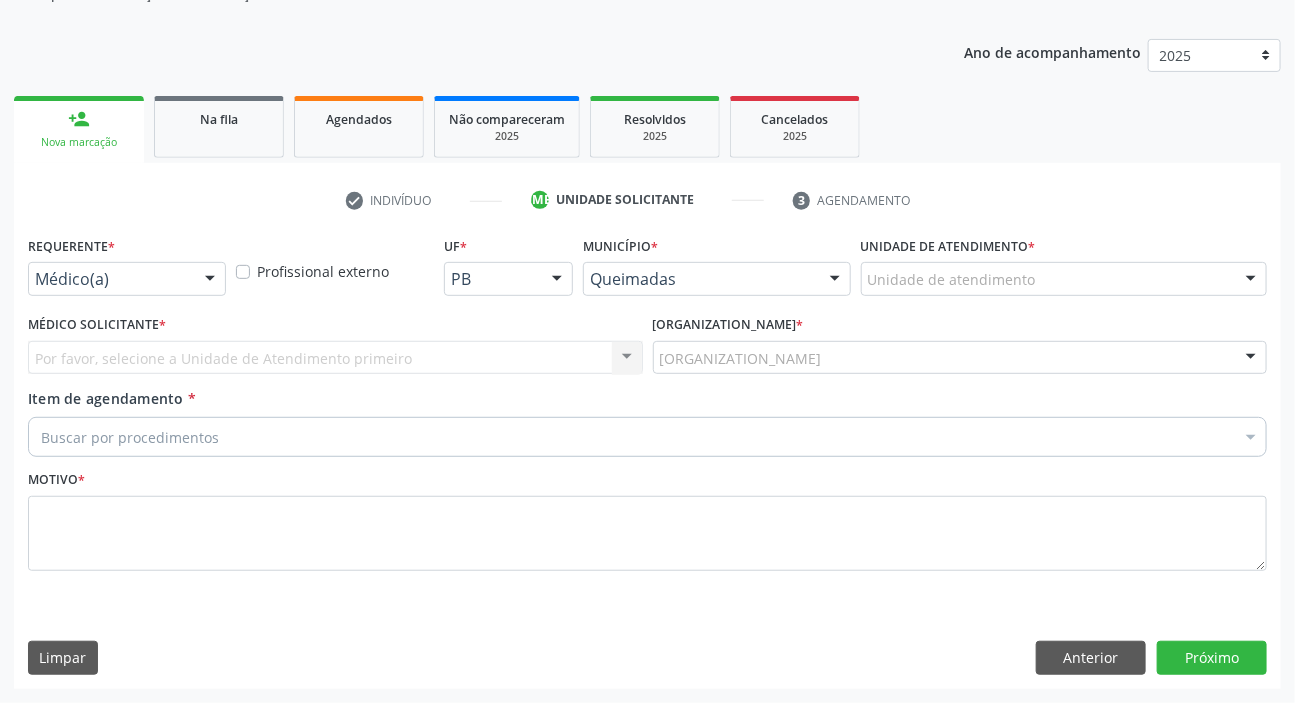 scroll, scrollTop: 201, scrollLeft: 0, axis: vertical 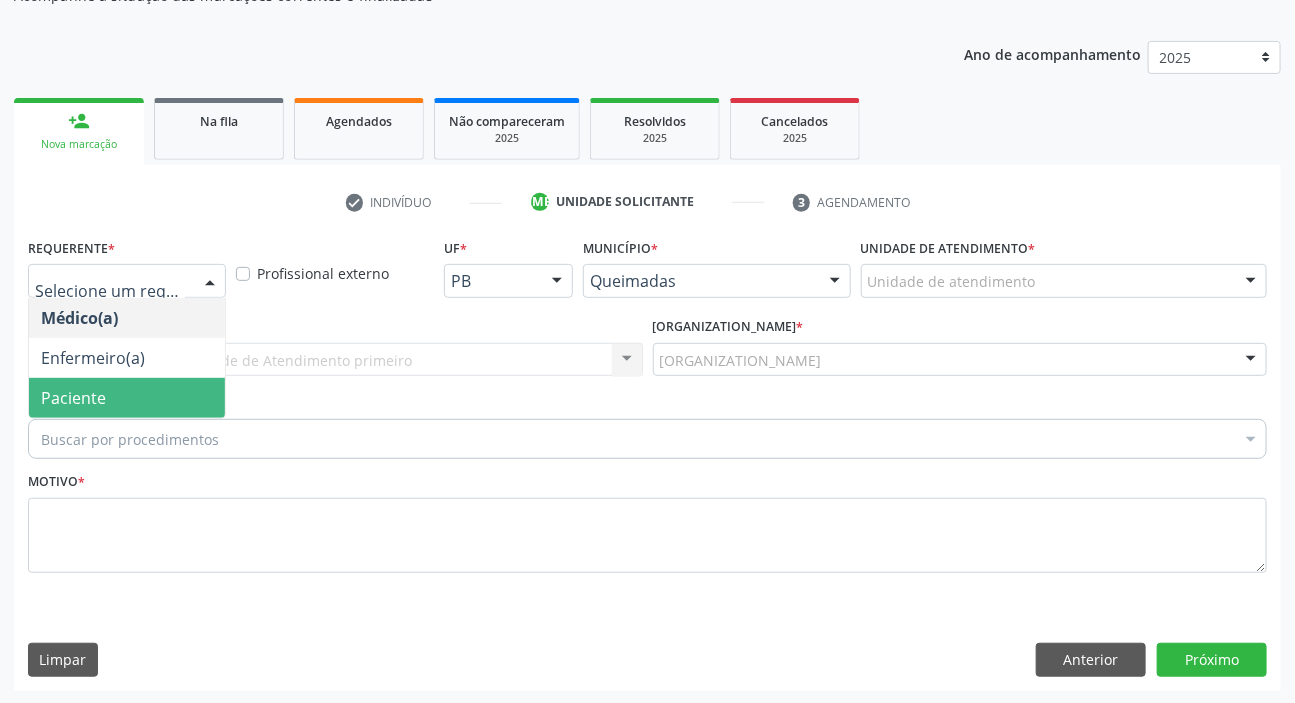 click on "Paciente" at bounding box center [73, 398] 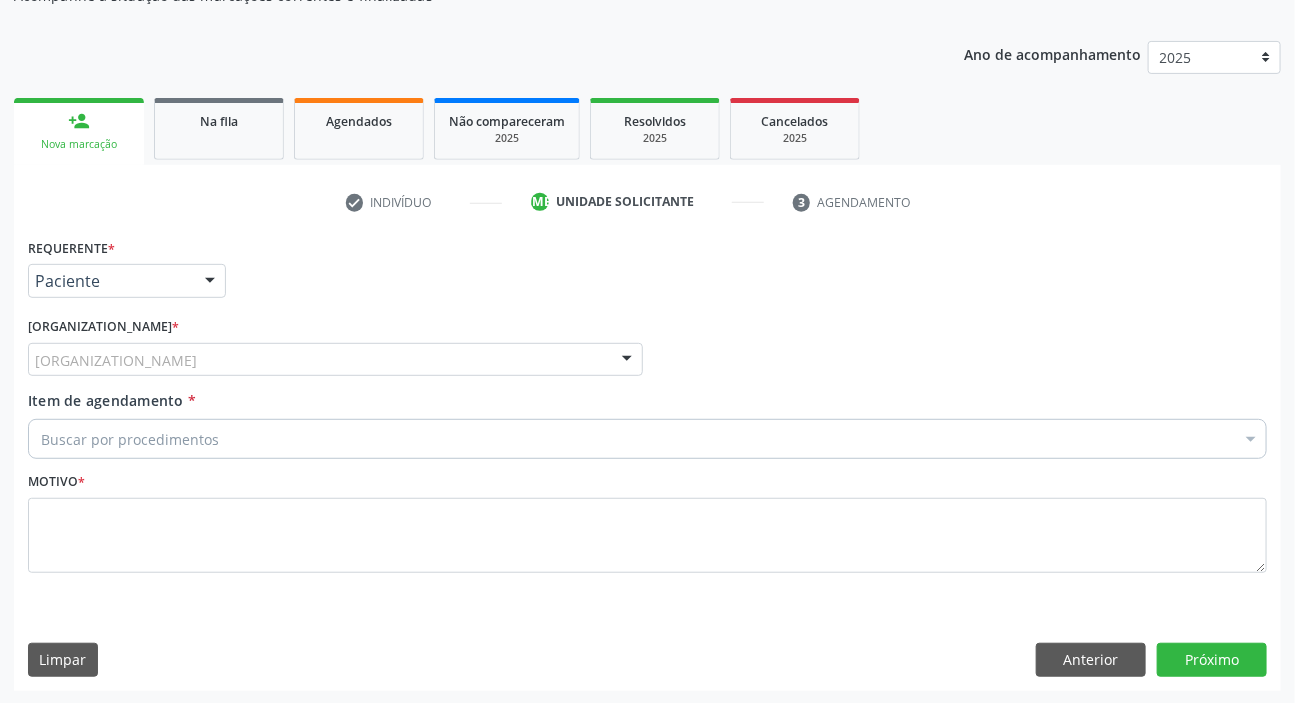 click on "Unidade de referência
*" at bounding box center (0, 0) 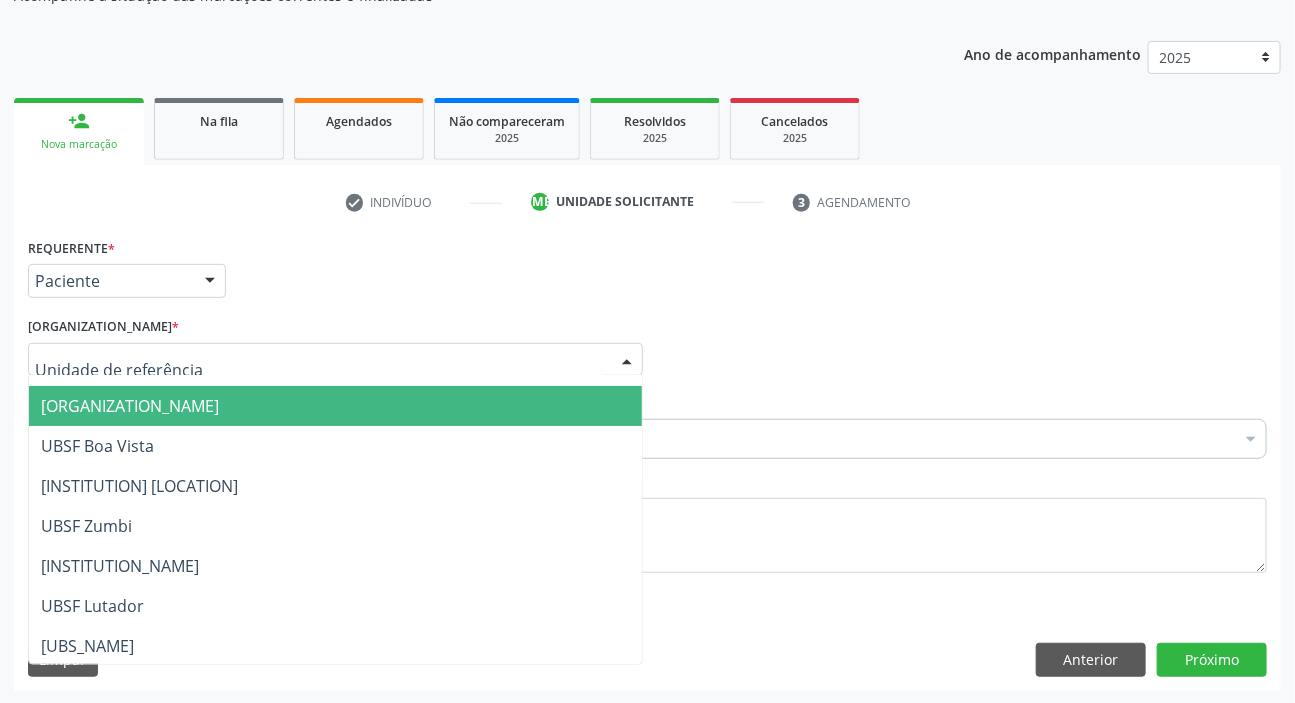 scroll, scrollTop: 181, scrollLeft: 0, axis: vertical 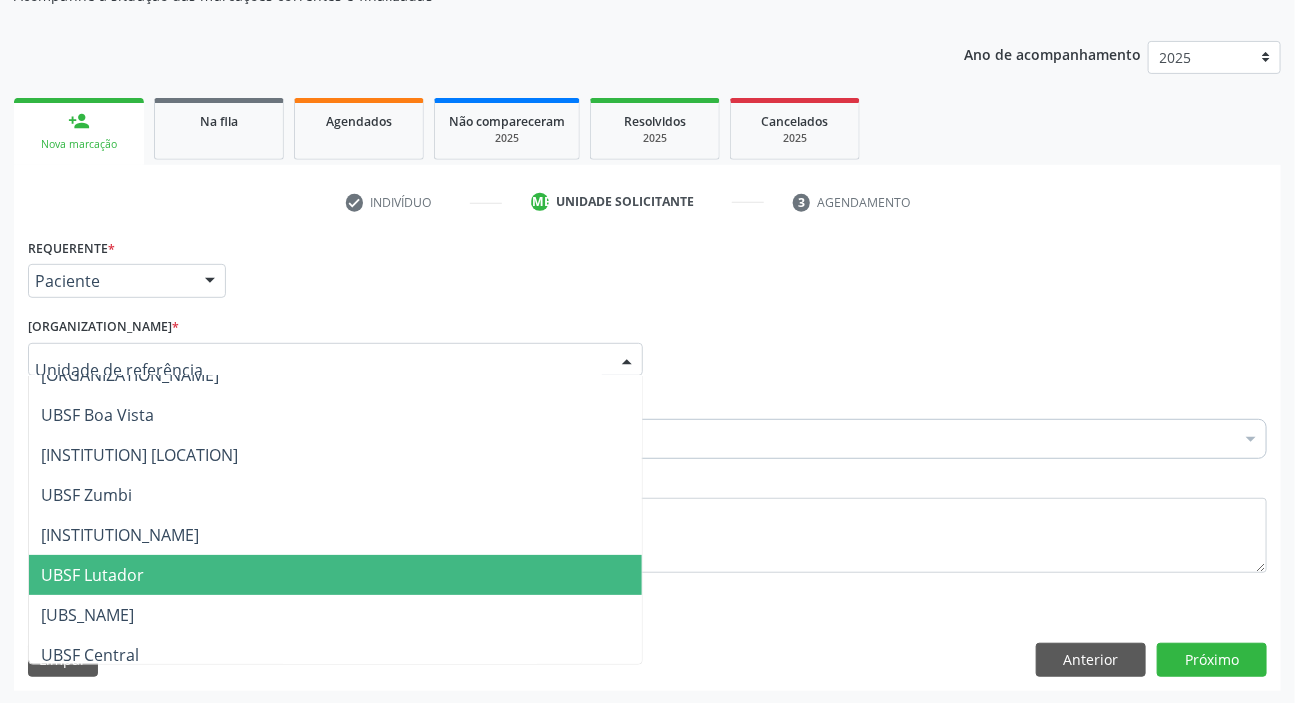 click on "UBSF Lutador" at bounding box center [335, 575] 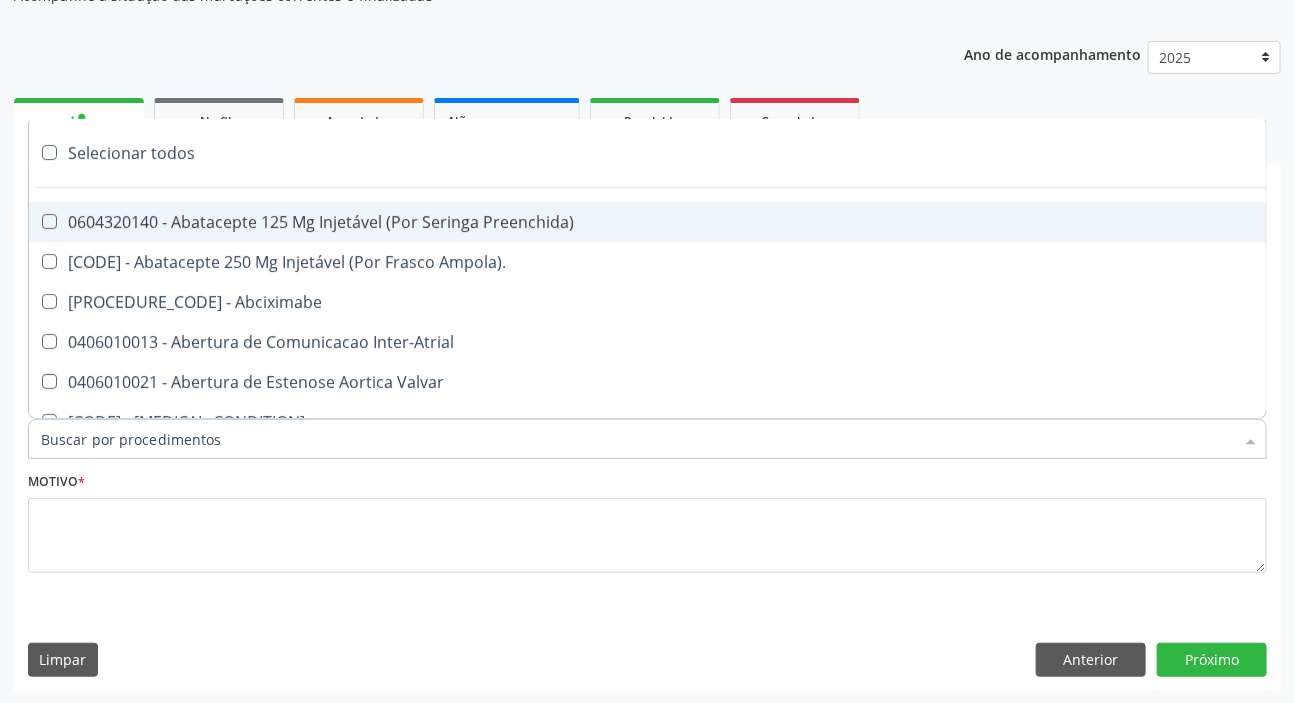 paste on "DERMATO" 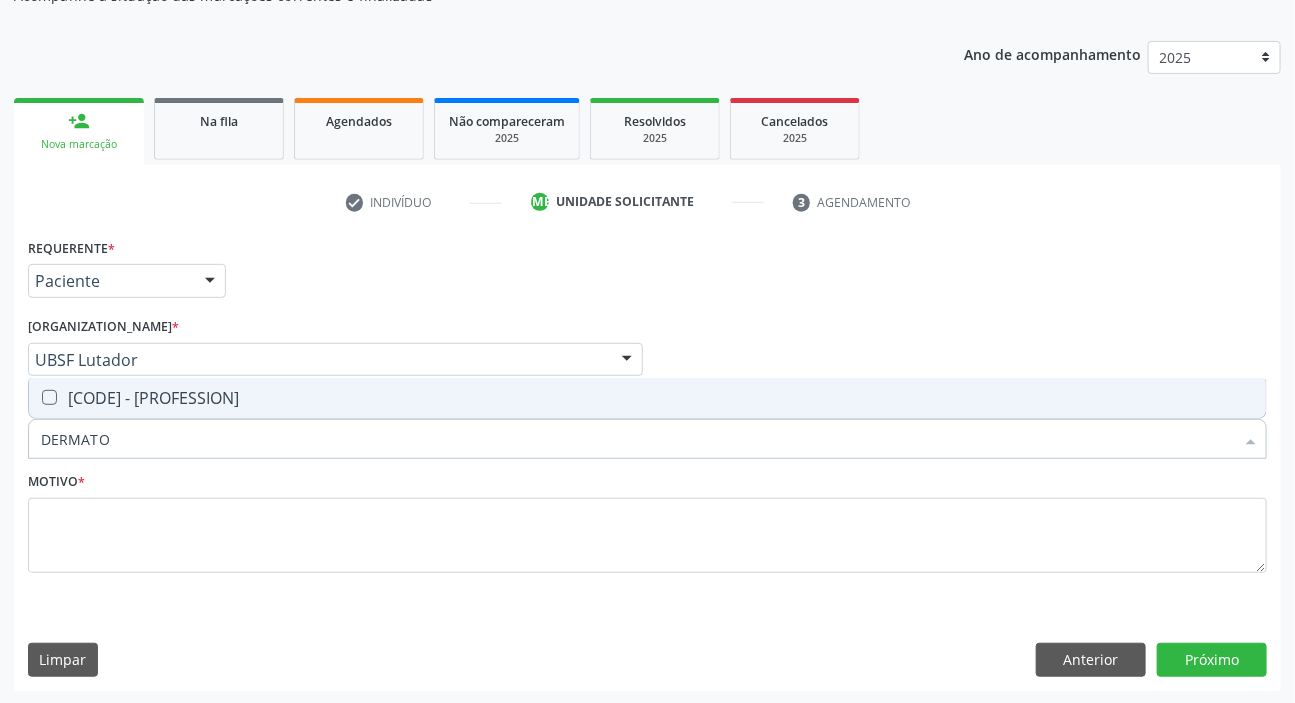 click on "[CODE] - [PROFESSION]" at bounding box center (647, 398) 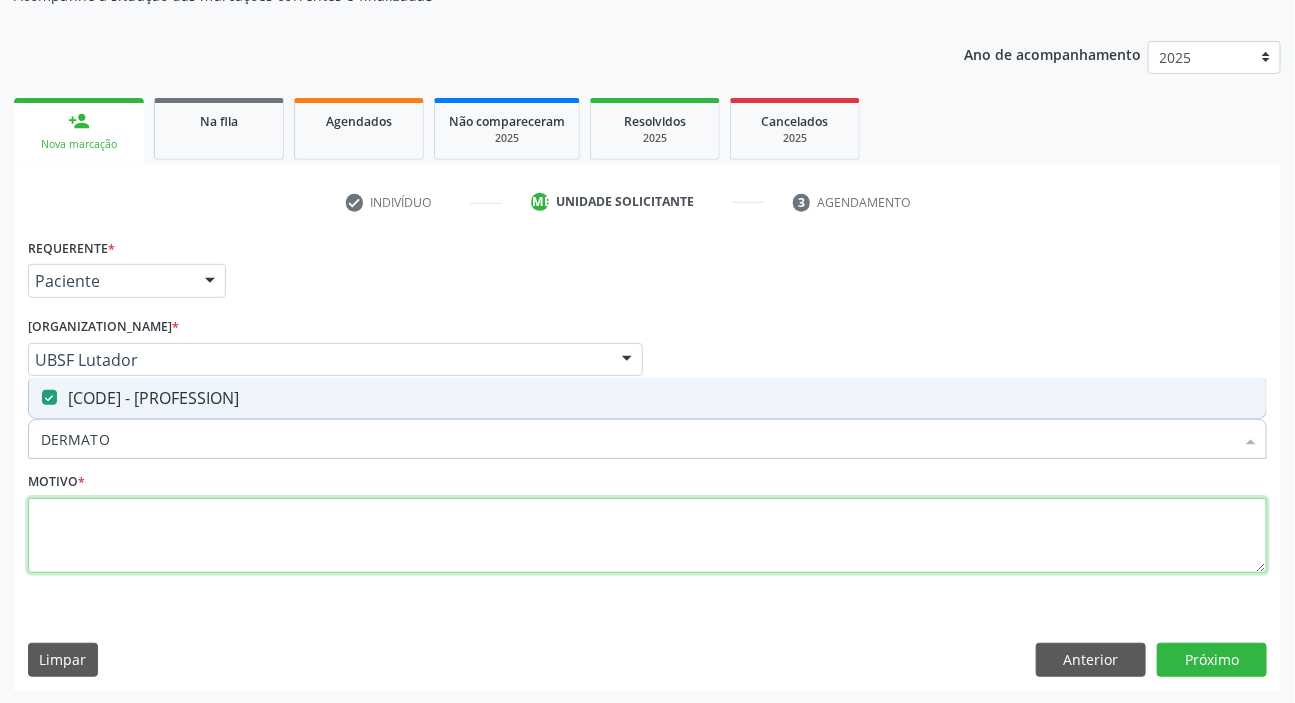 click at bounding box center [647, 536] 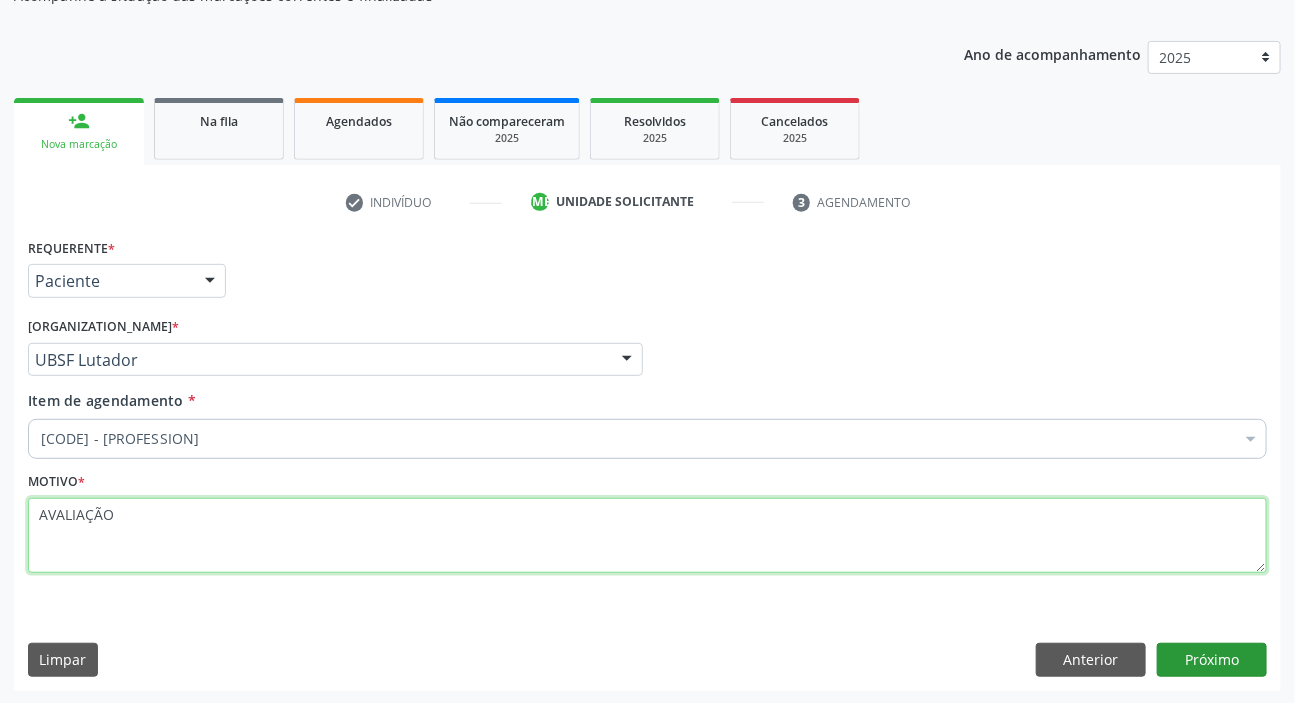 type on "AVALIAÇÃO" 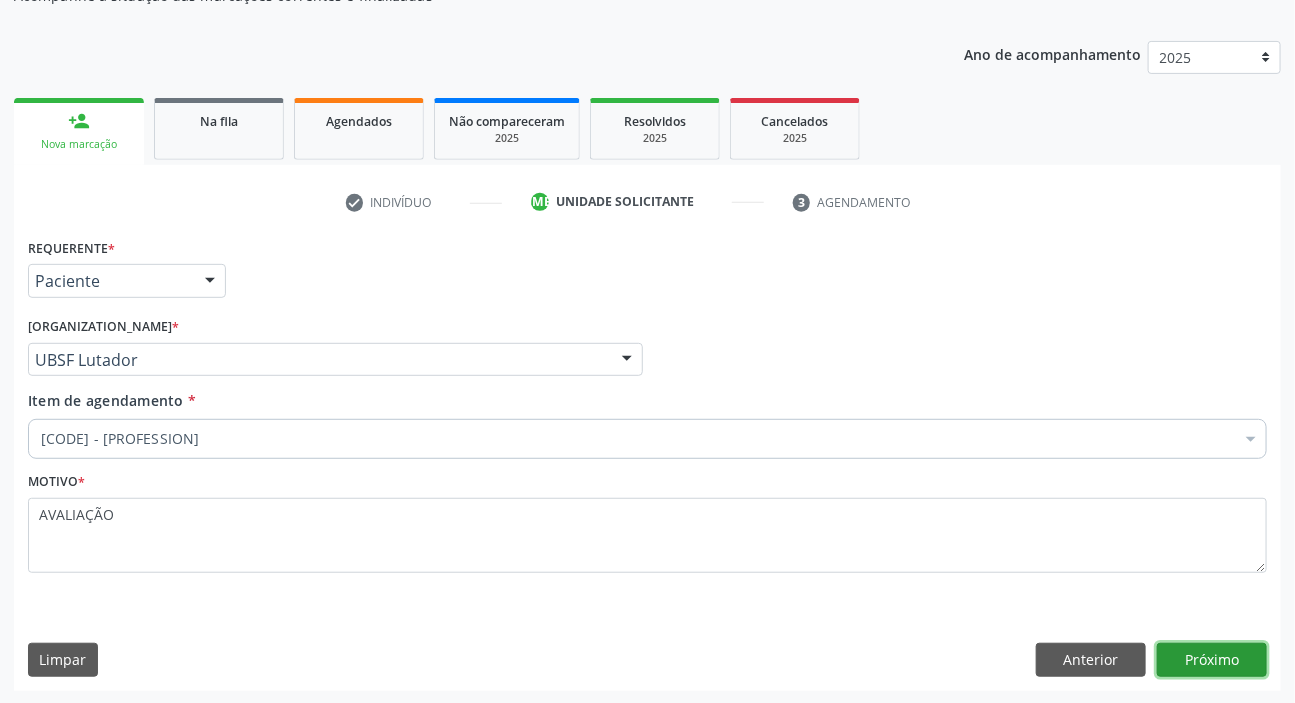 click on "Próximo" at bounding box center (1212, 660) 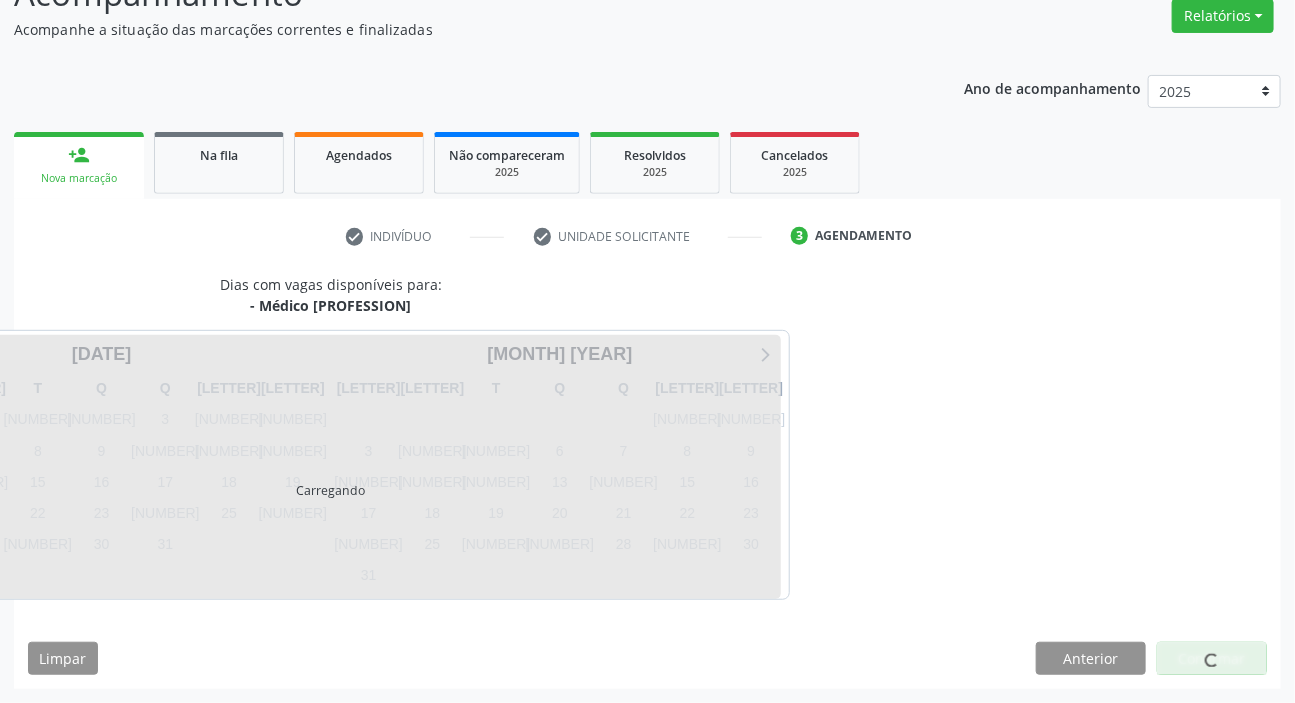 scroll, scrollTop: 166, scrollLeft: 0, axis: vertical 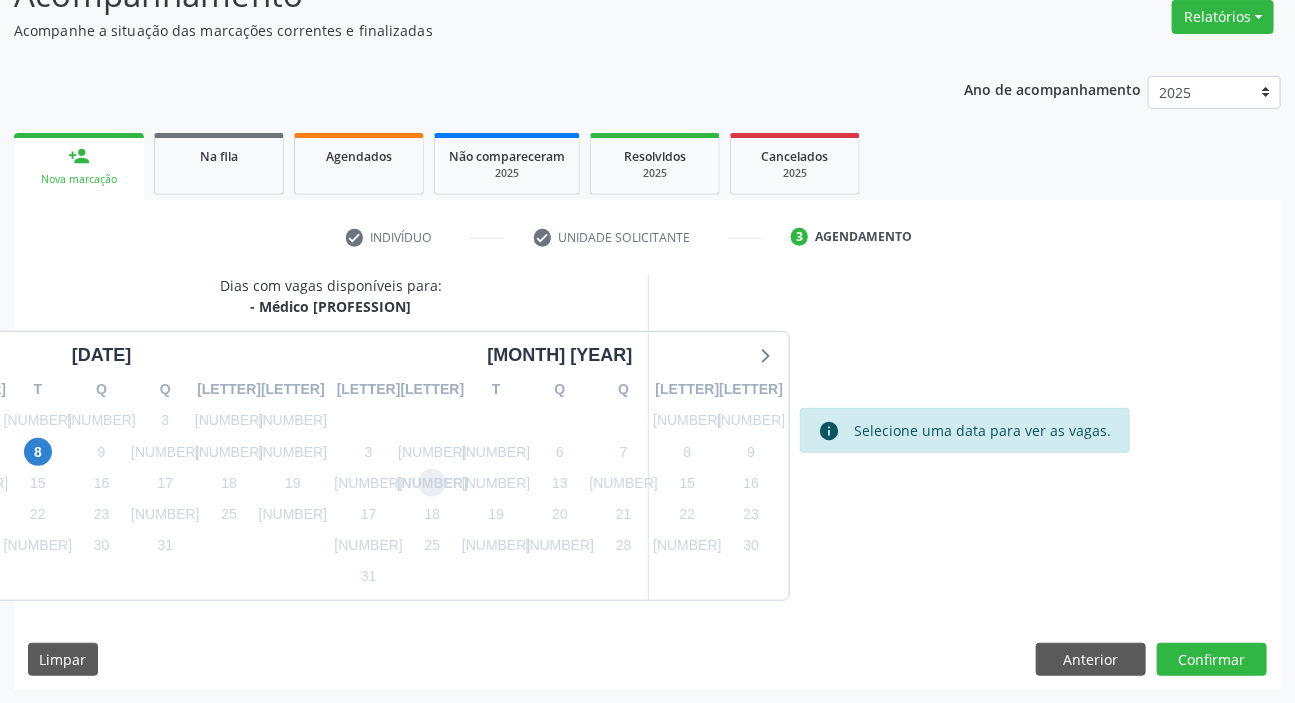 click on "[NUMBER]" at bounding box center (432, 483) 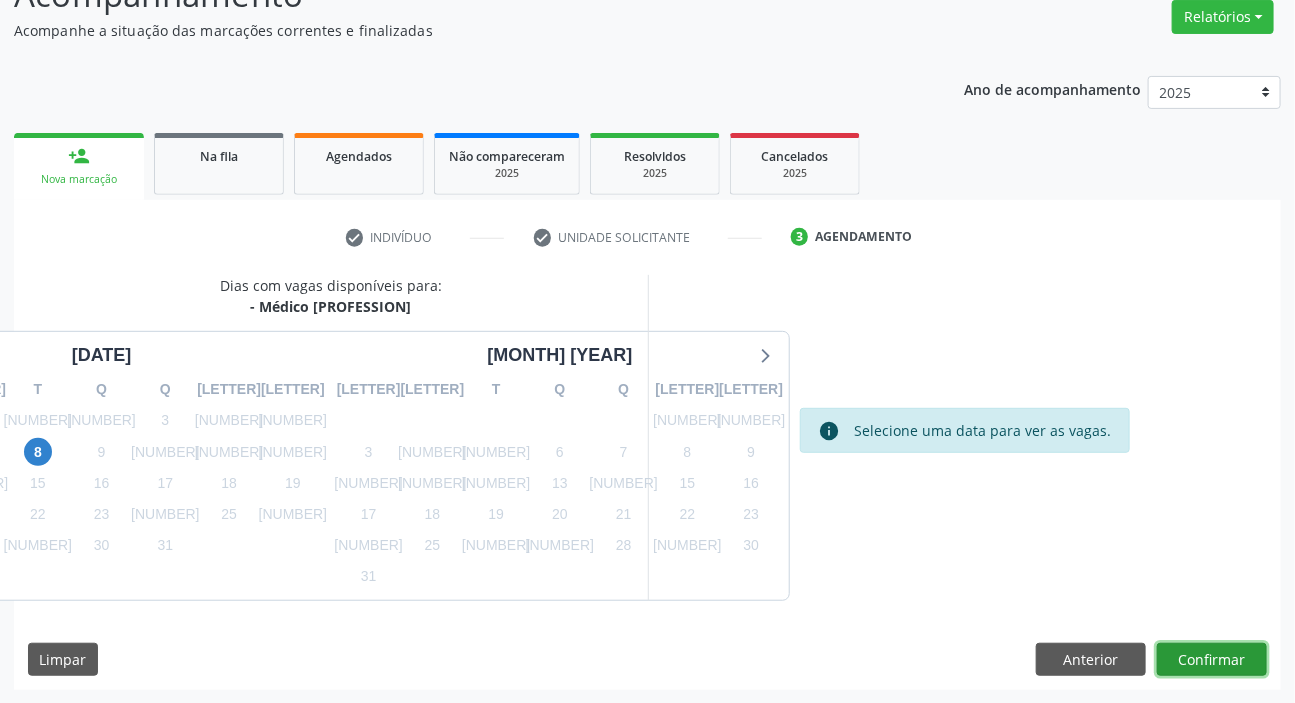 click on "Confirmar" at bounding box center (1212, 660) 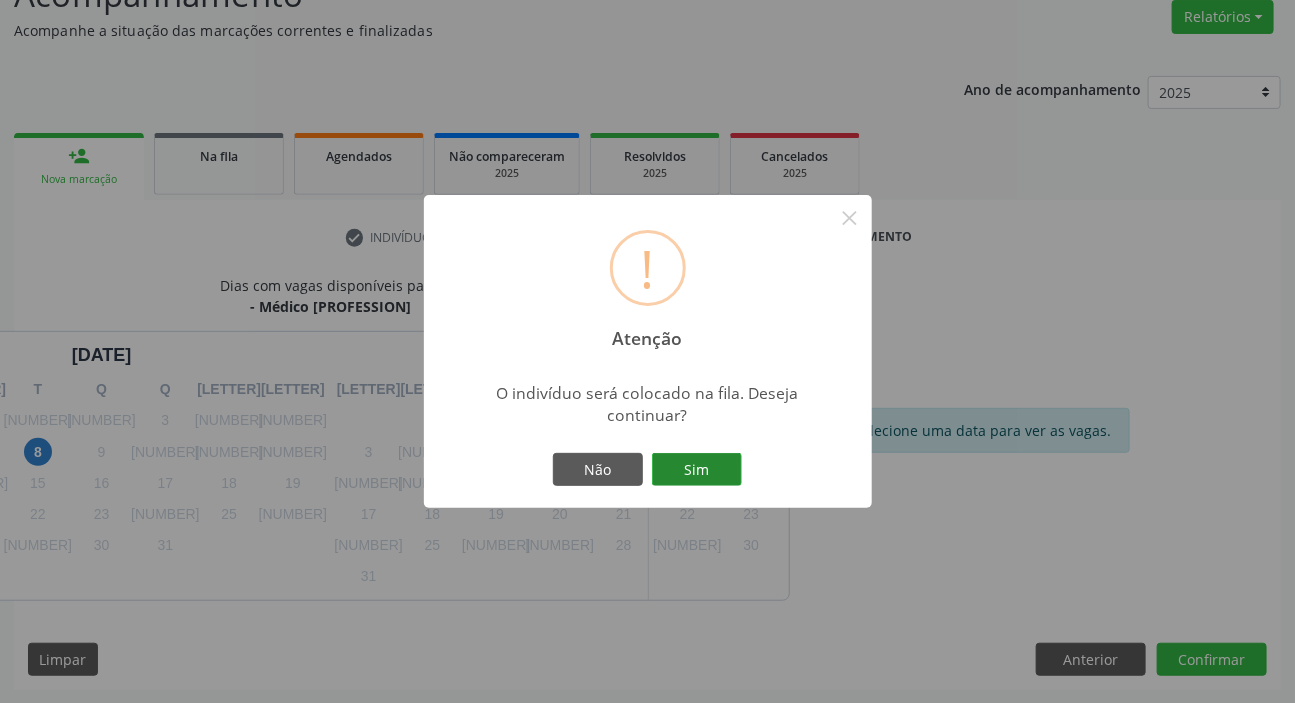 click on "Sim" at bounding box center (697, 470) 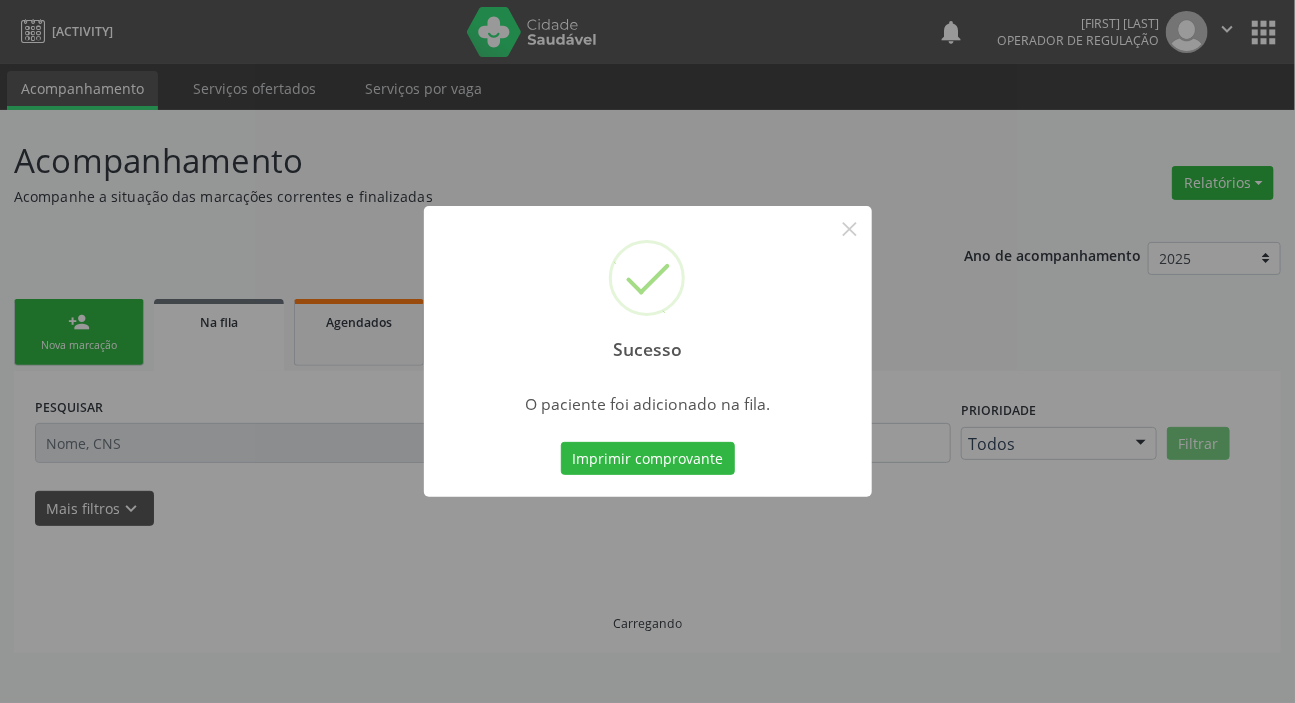 scroll, scrollTop: 0, scrollLeft: 0, axis: both 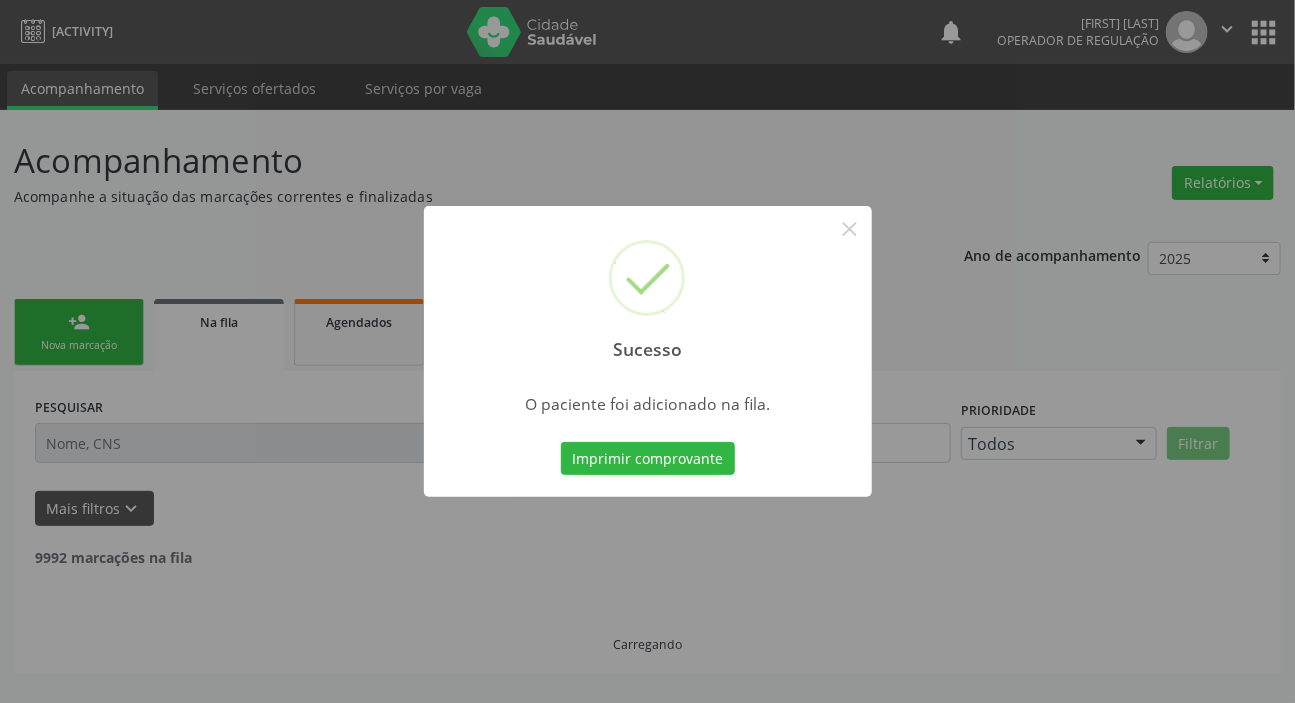 click on "Sucesso × O paciente foi adicionado na fila. Imprimir comprovante Cancel" at bounding box center (647, 351) 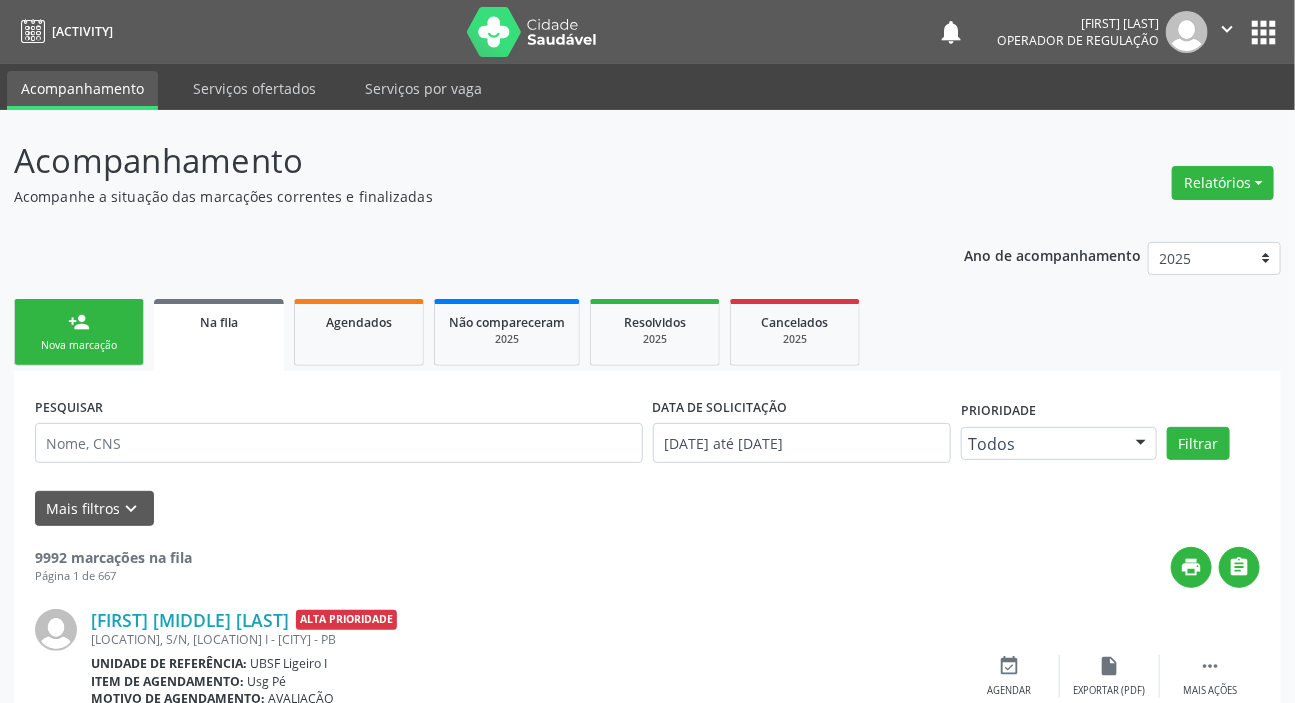 click on "person_add
Nova marcação" at bounding box center [79, 332] 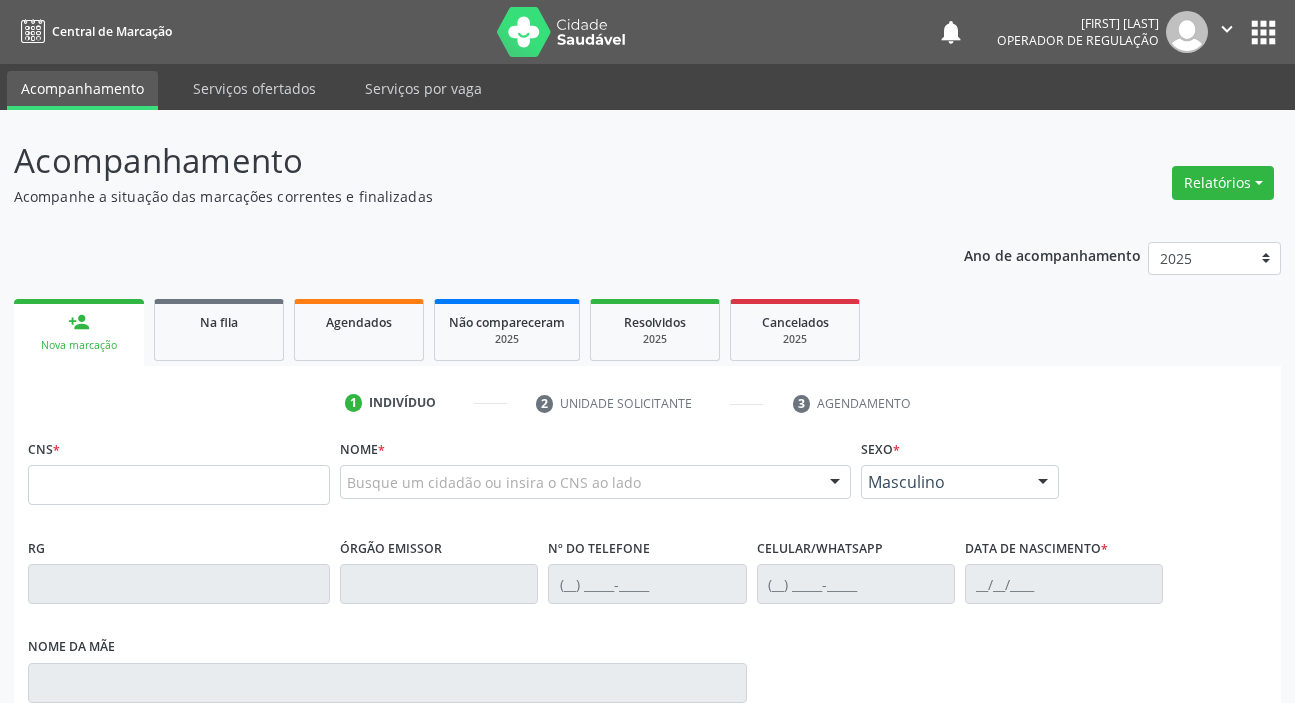 scroll, scrollTop: 0, scrollLeft: 0, axis: both 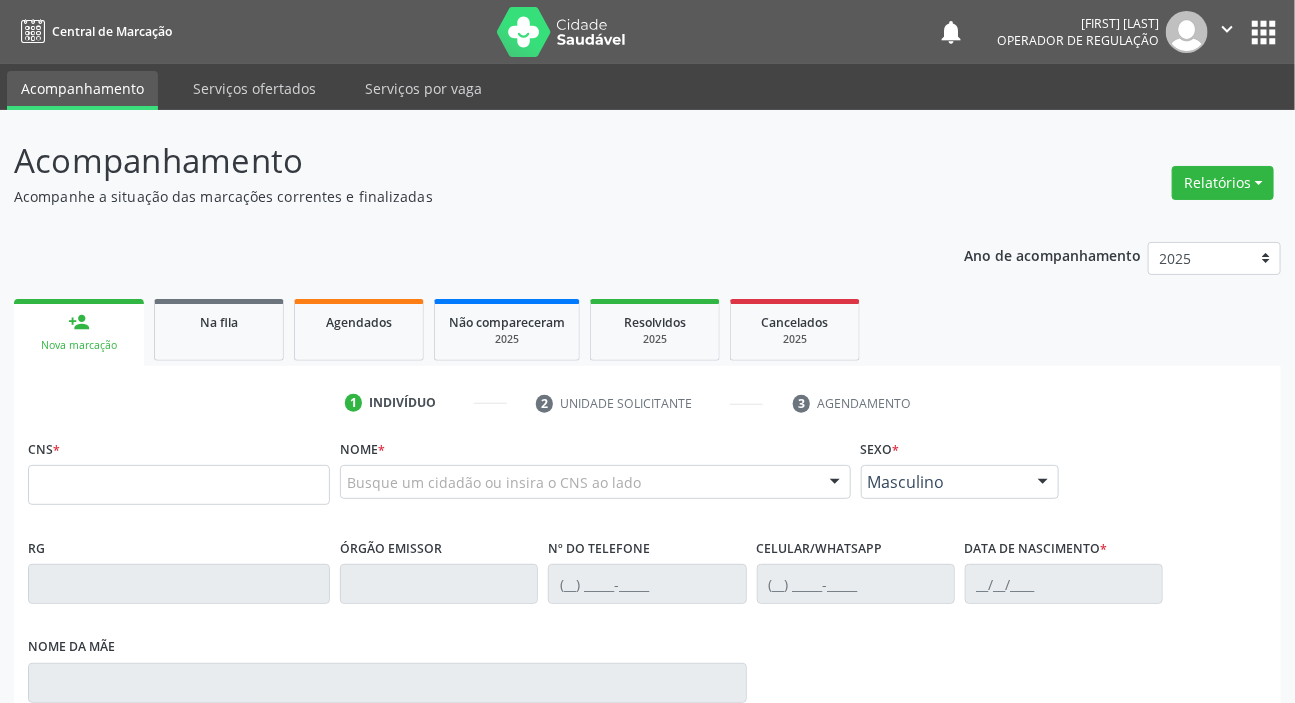click on "CNS
*" at bounding box center [179, 476] 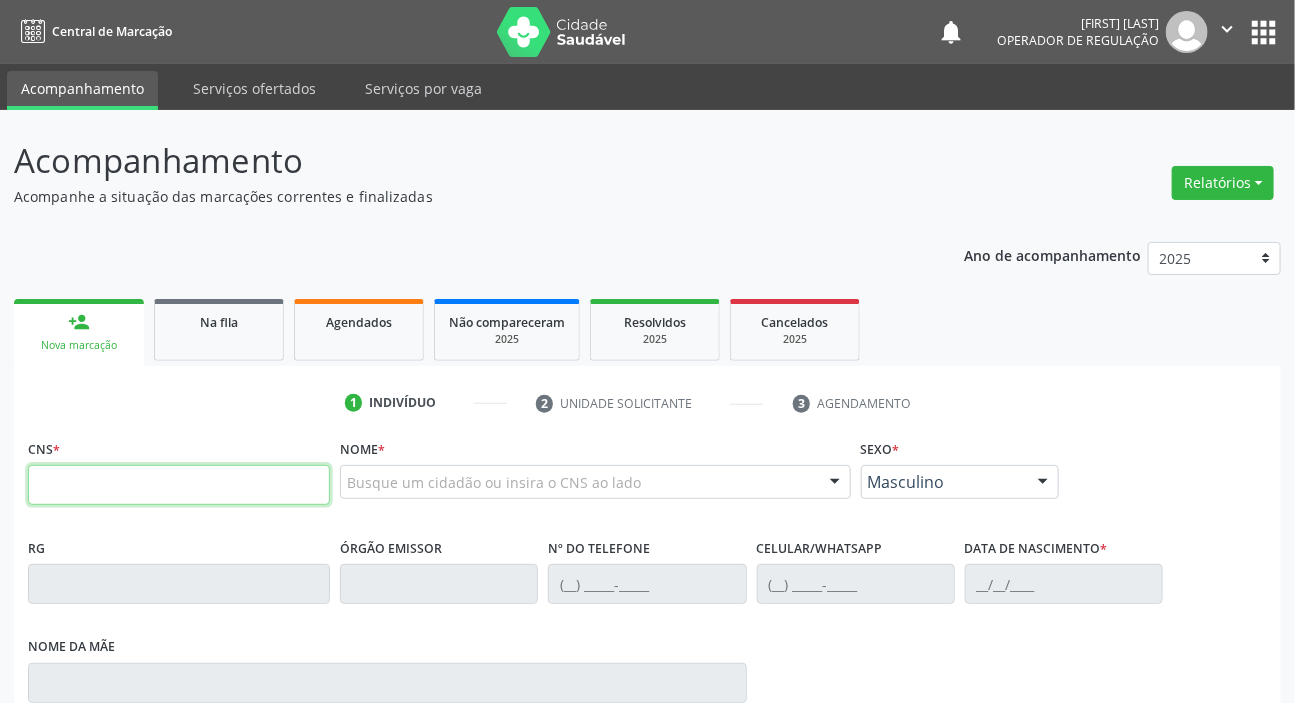 click at bounding box center [179, 485] 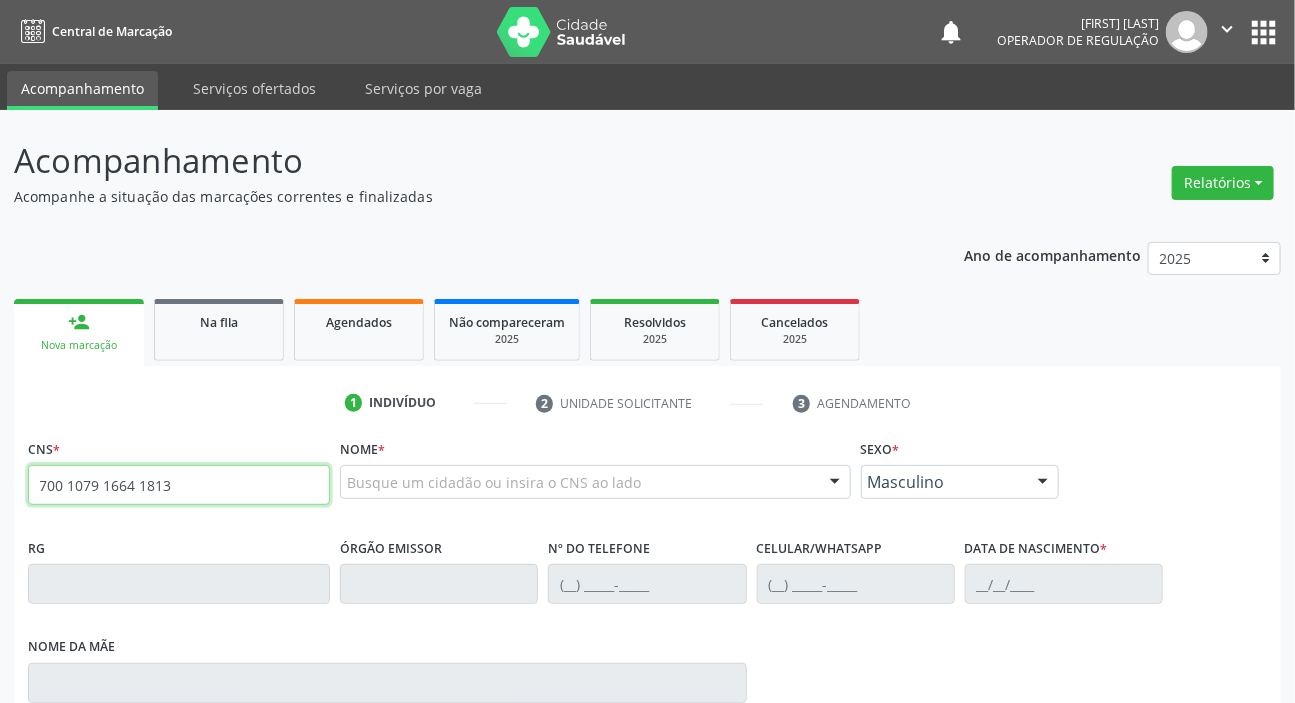 type on "700 1079 1664 1813" 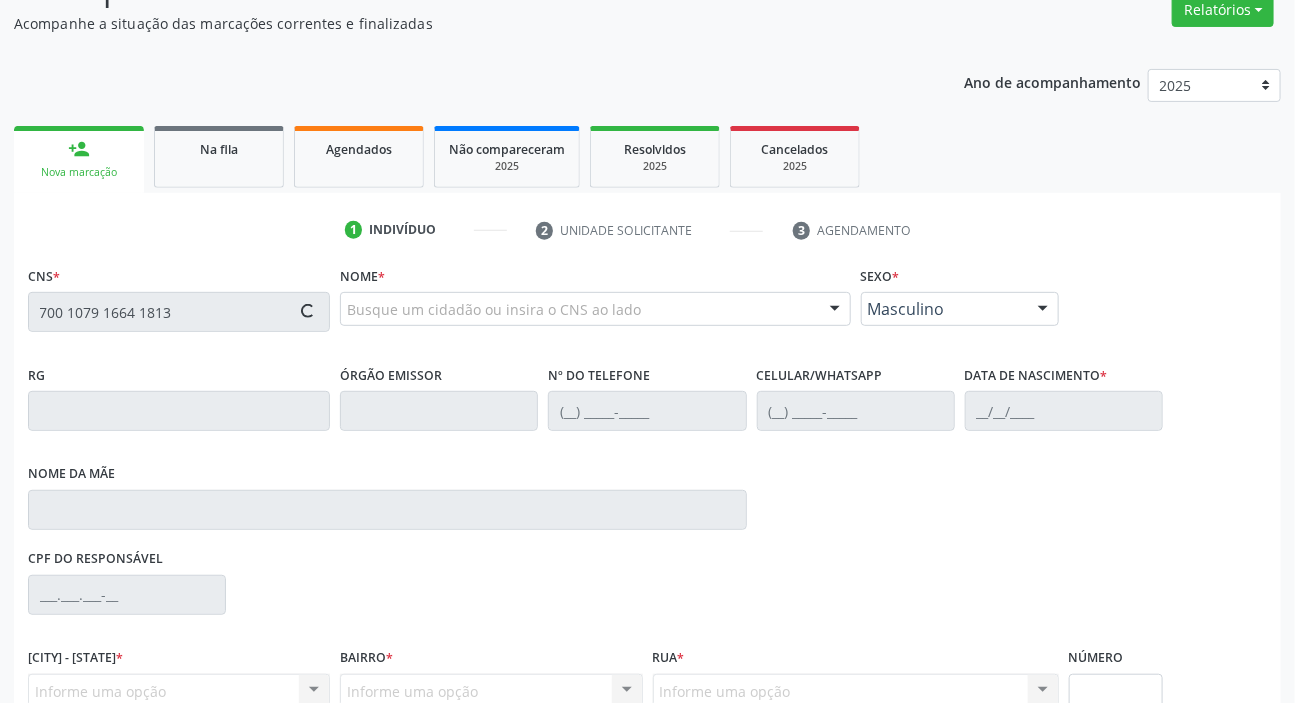 scroll, scrollTop: 366, scrollLeft: 0, axis: vertical 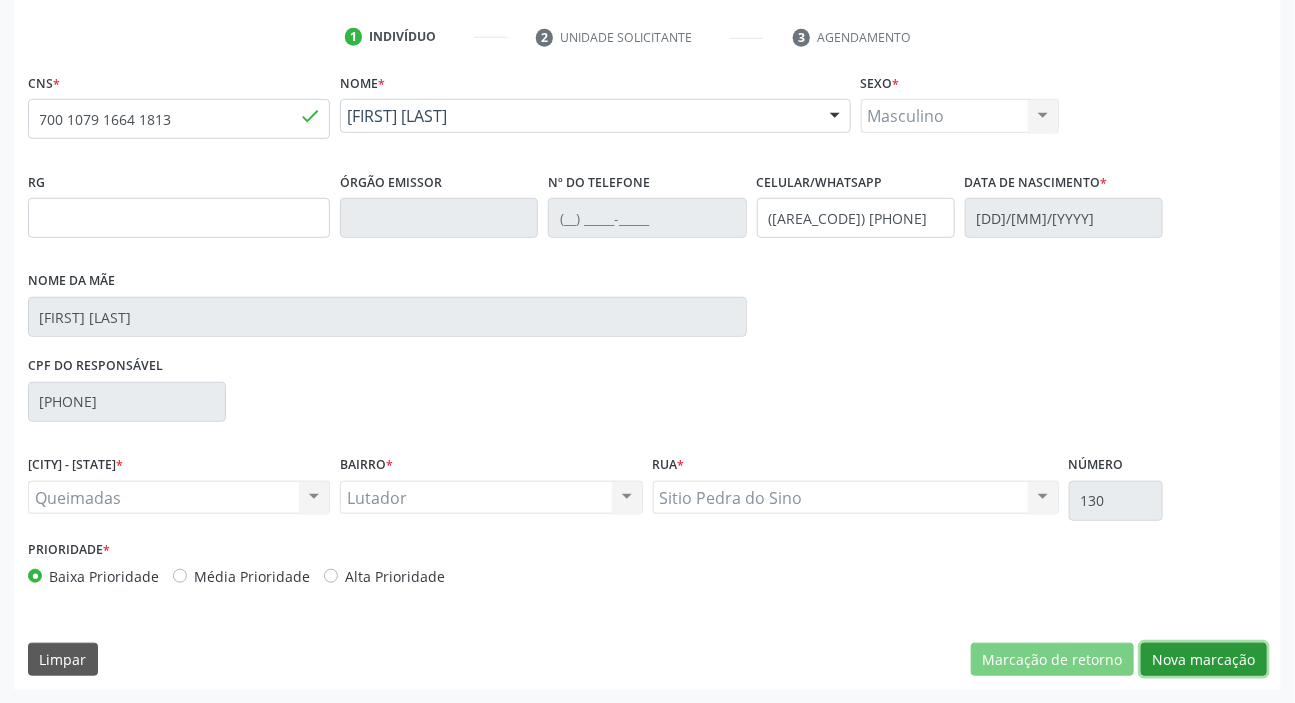 click on "Nova marcação" at bounding box center (1052, 660) 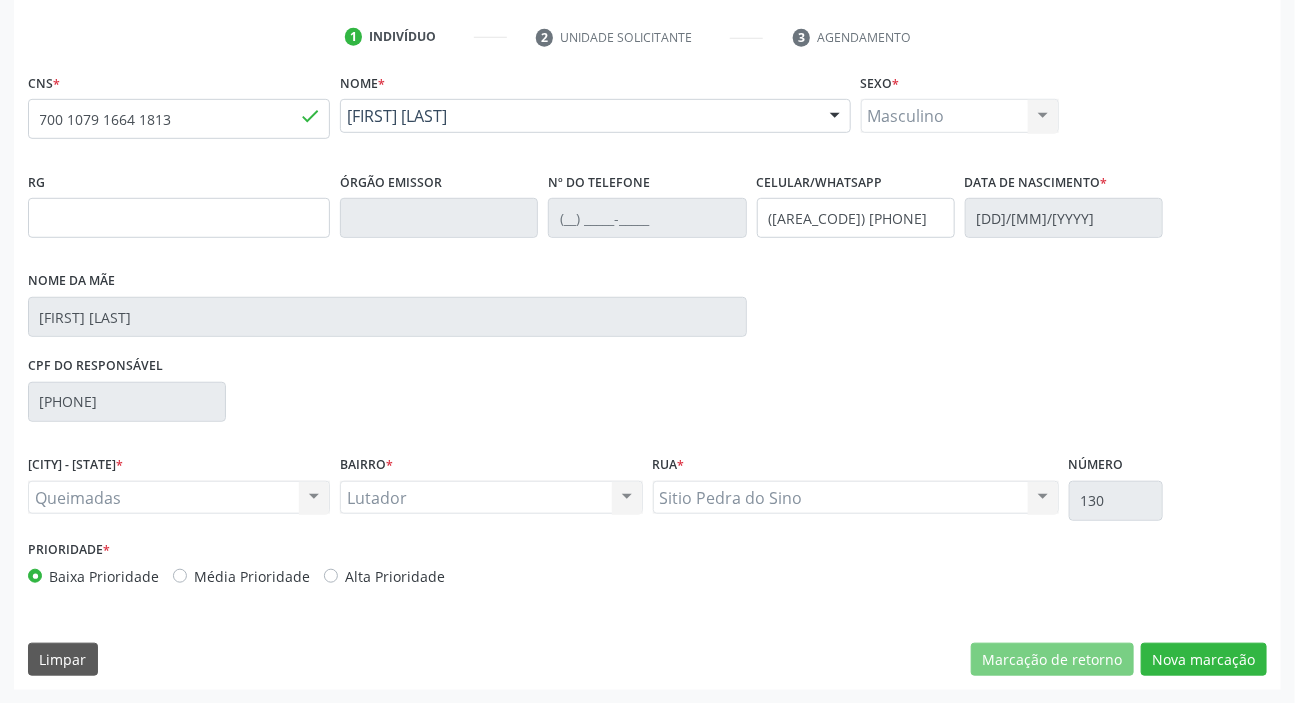 scroll, scrollTop: 201, scrollLeft: 0, axis: vertical 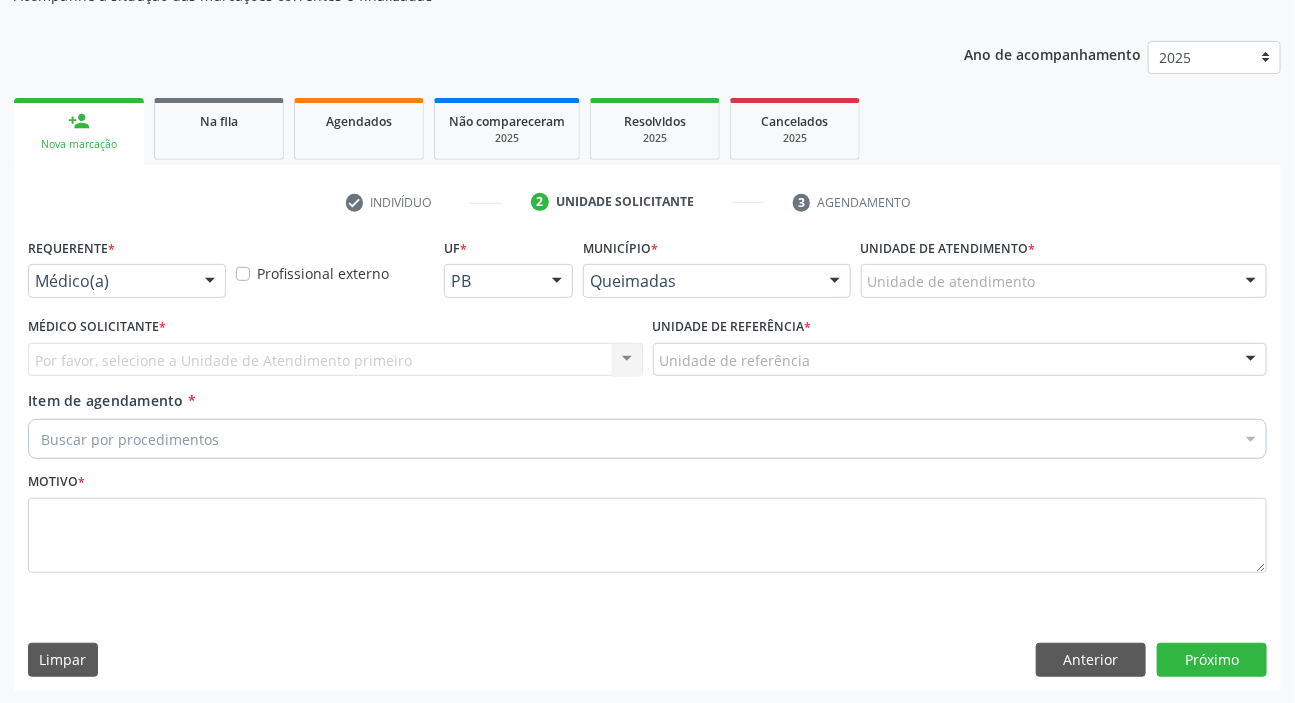click on "Médico(a)" at bounding box center [127, 281] 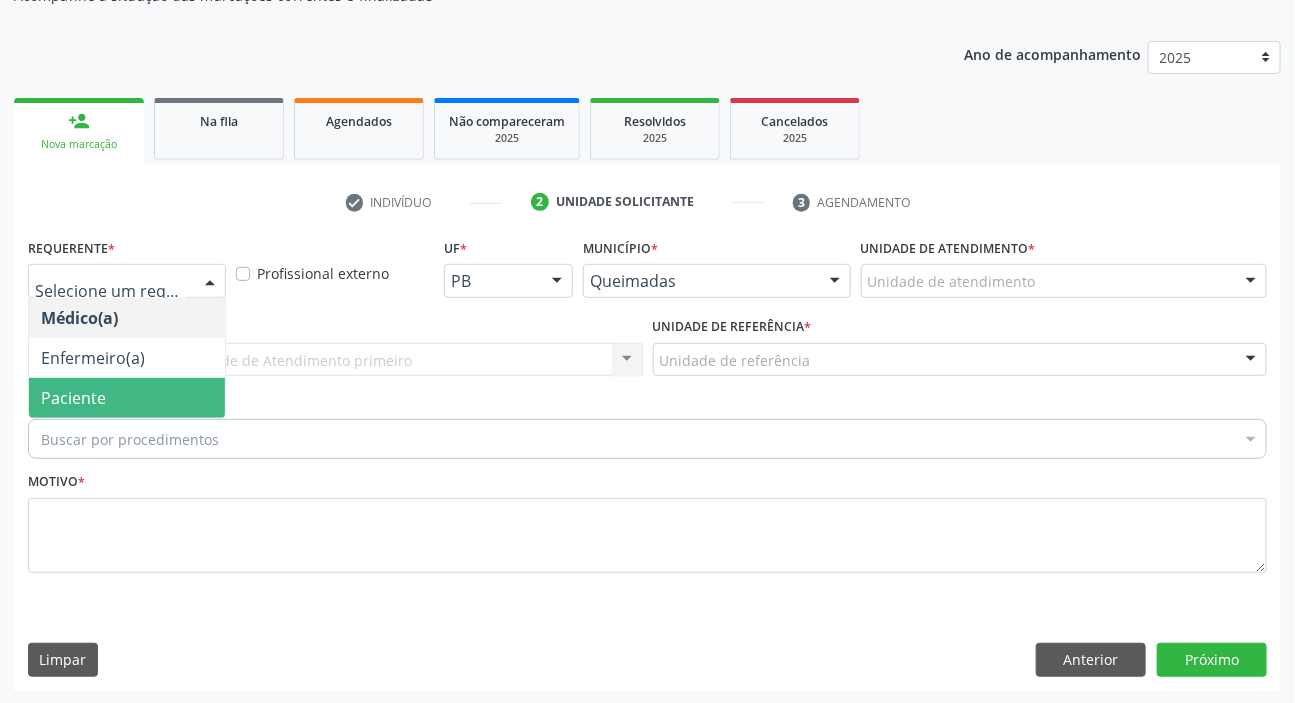 click on "Paciente" at bounding box center [127, 398] 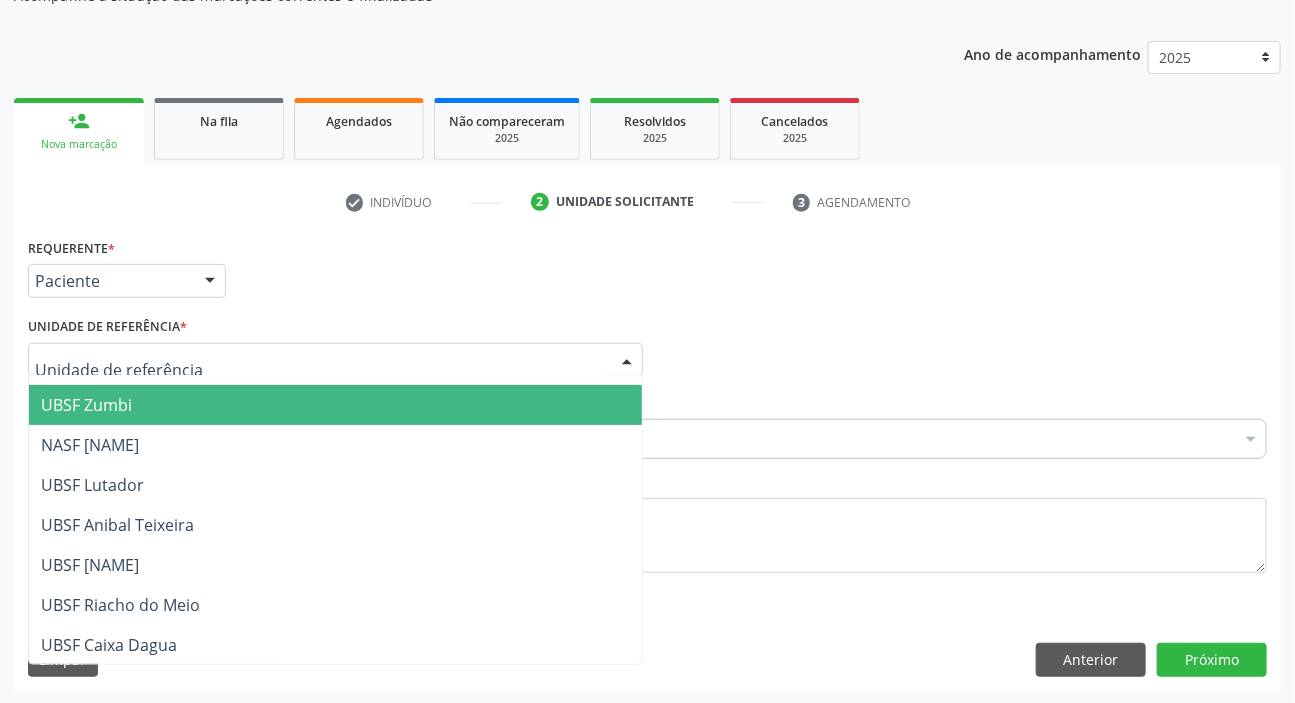 scroll, scrollTop: 272, scrollLeft: 0, axis: vertical 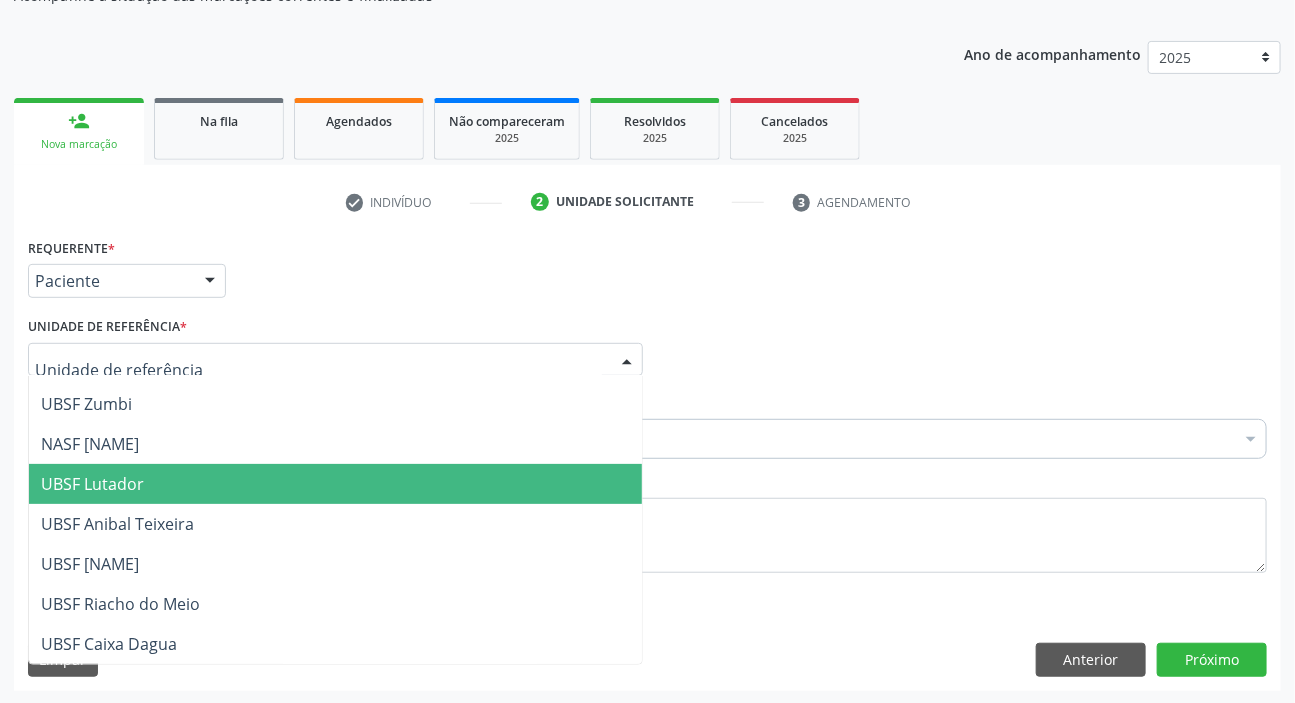 click on "UBSF Lutador" at bounding box center (92, 484) 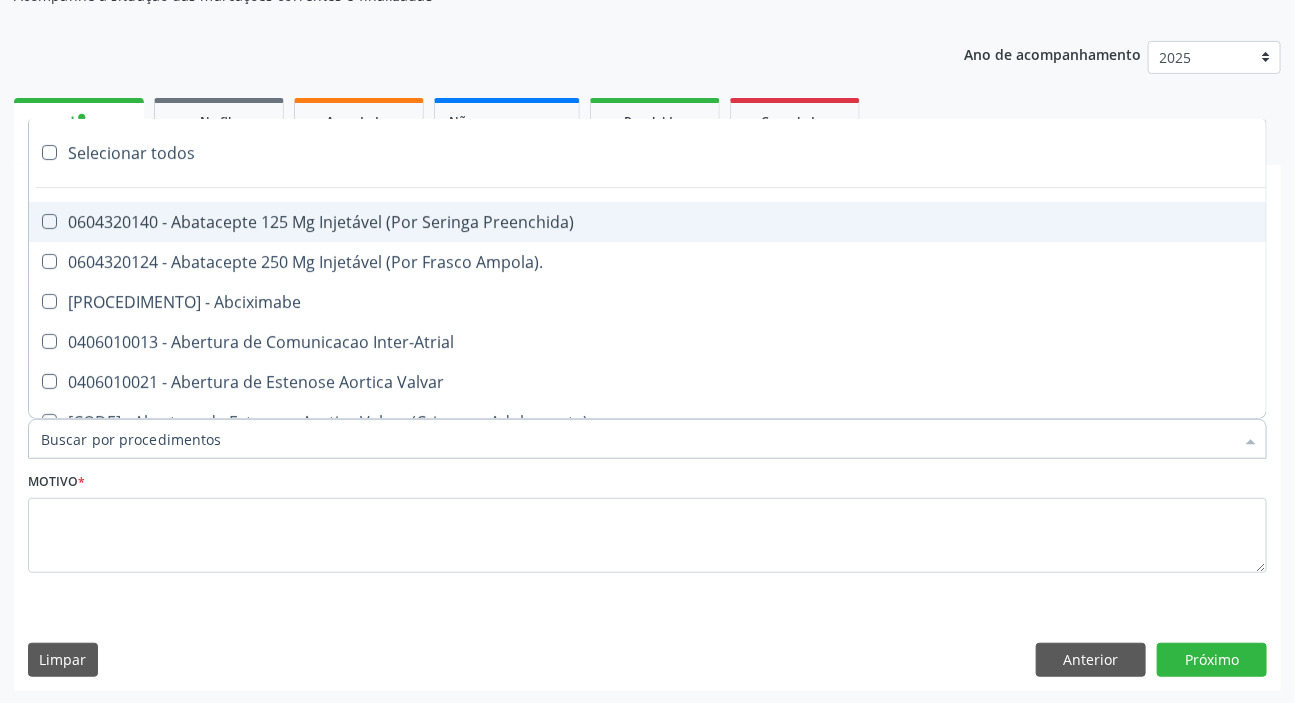 paste on "DERMATO" 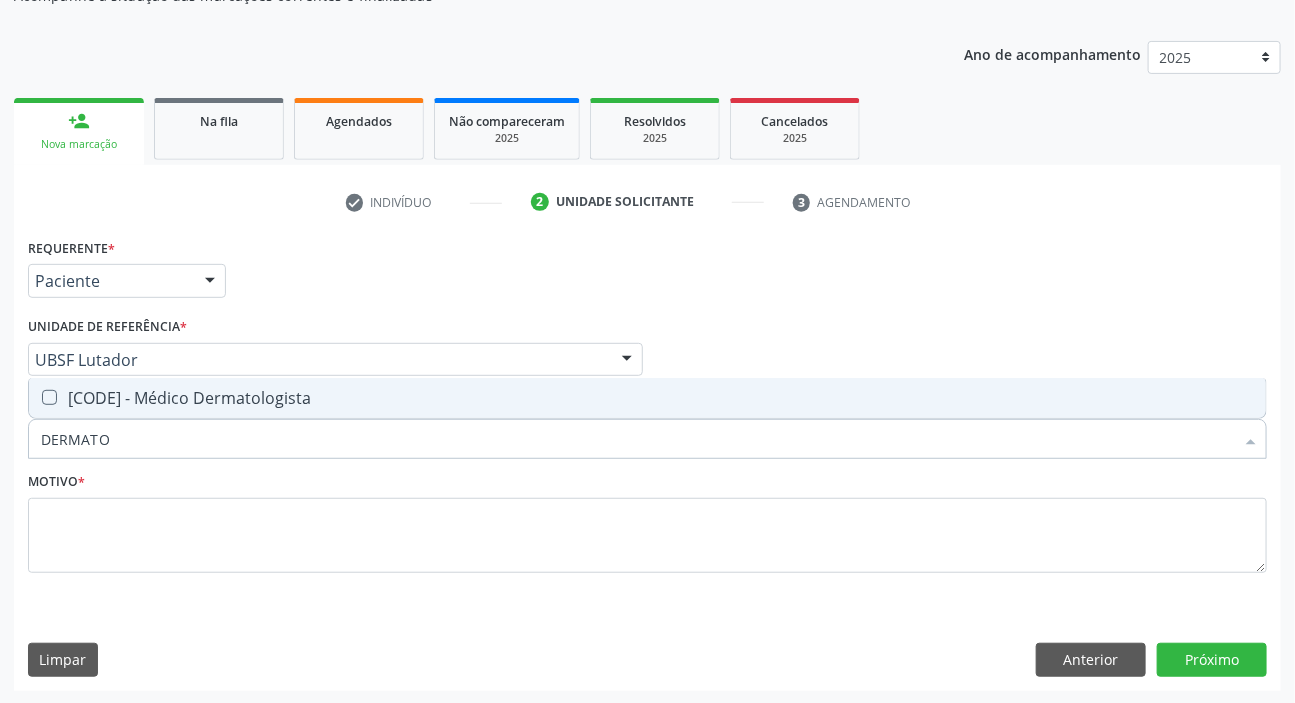 click on "[CODE] - [PROFESSION]" at bounding box center (647, 398) 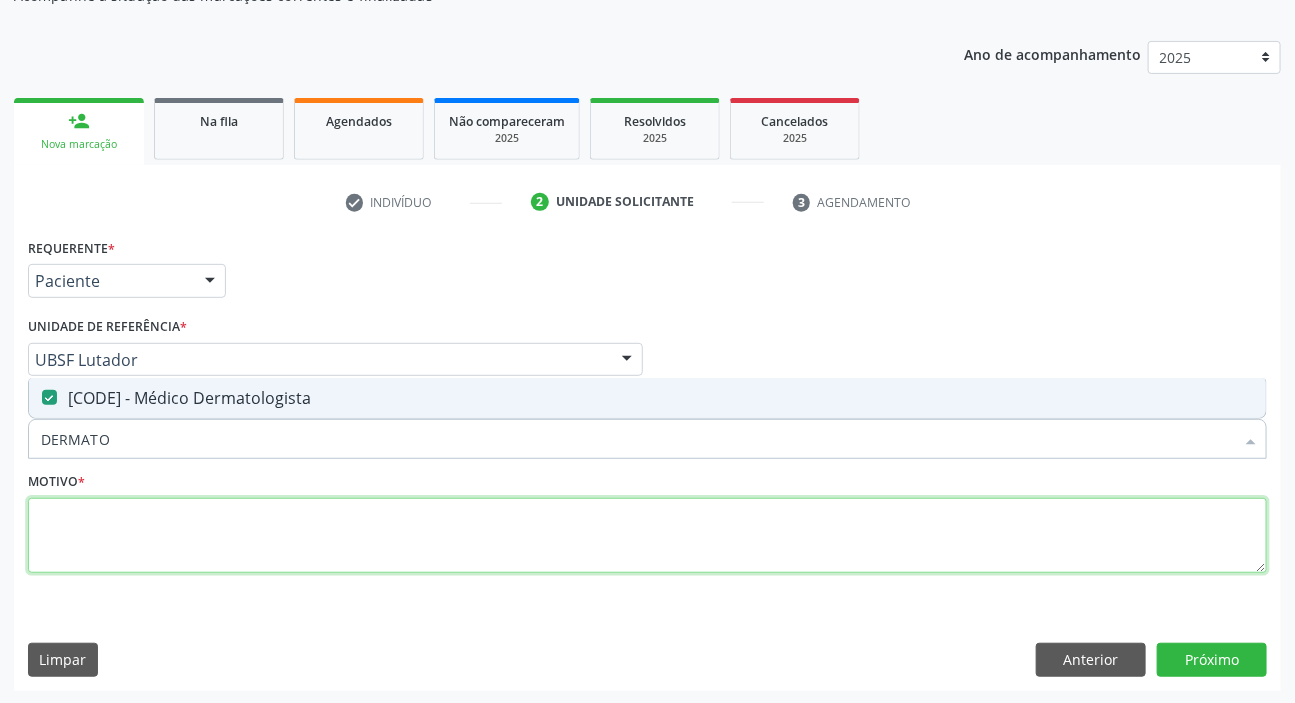 click at bounding box center (647, 536) 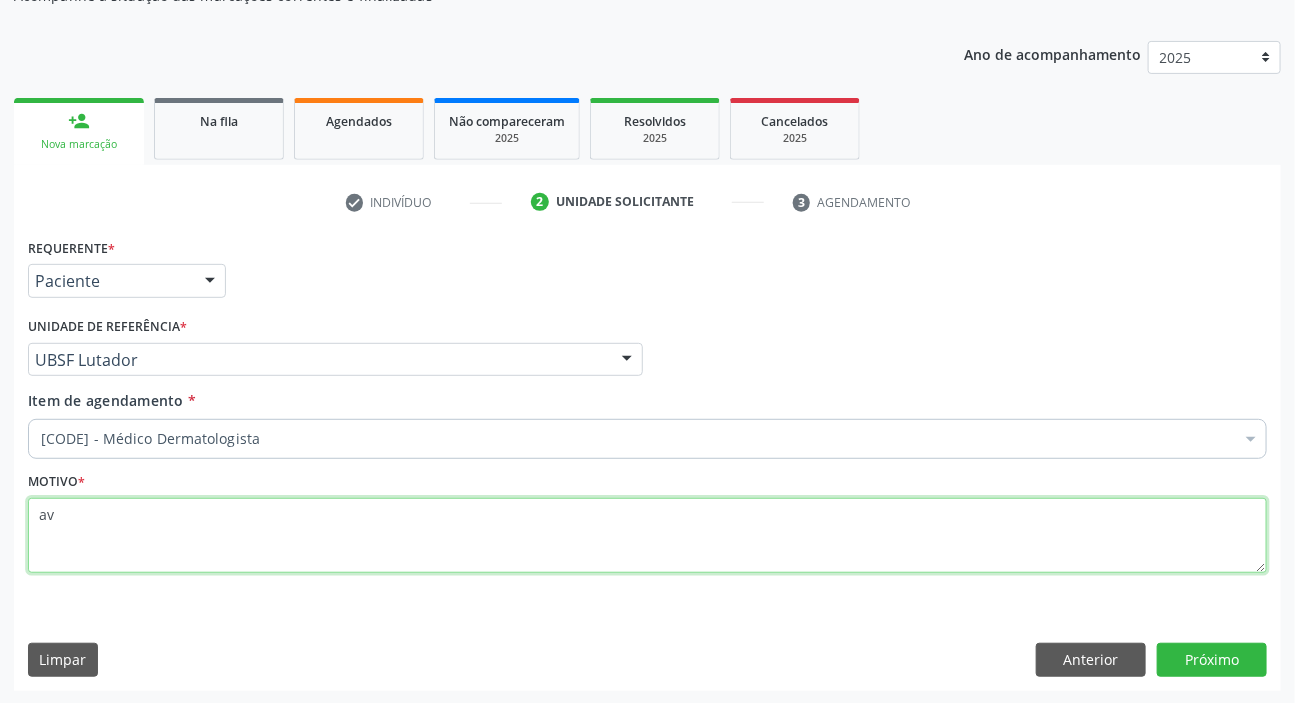 type on "a" 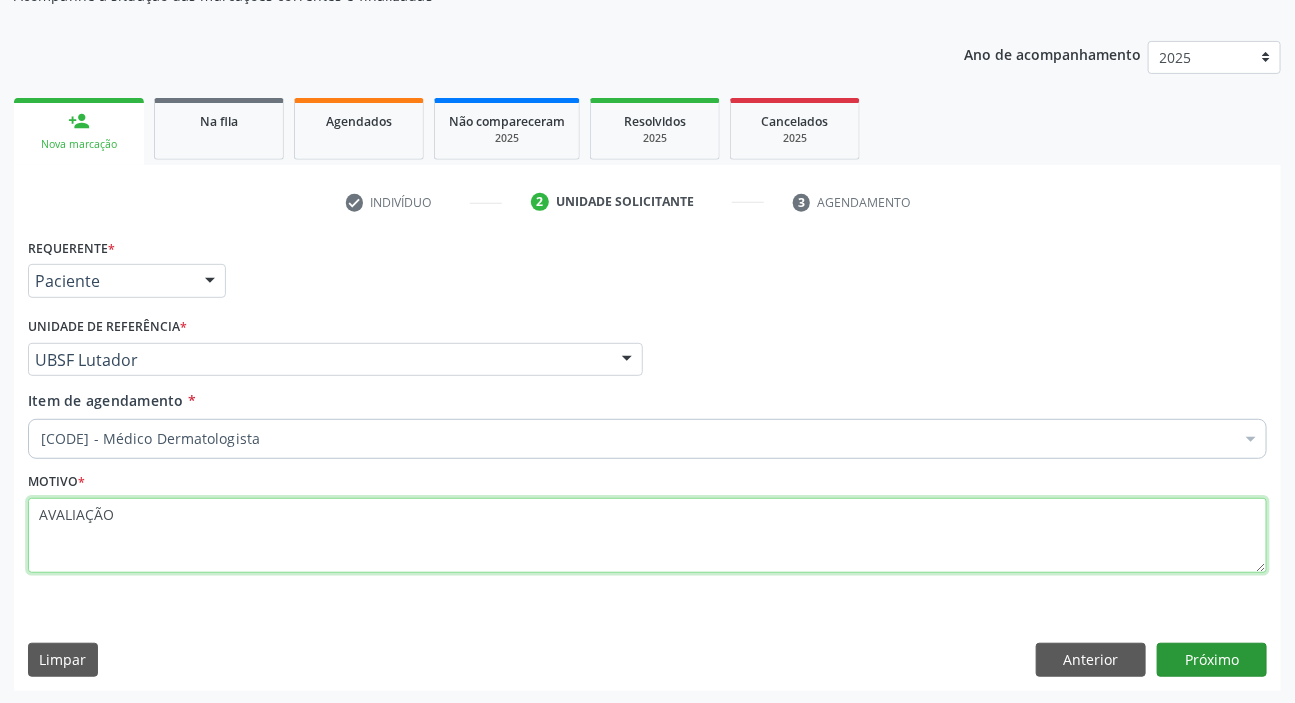 type on "AVALIAÇÃO" 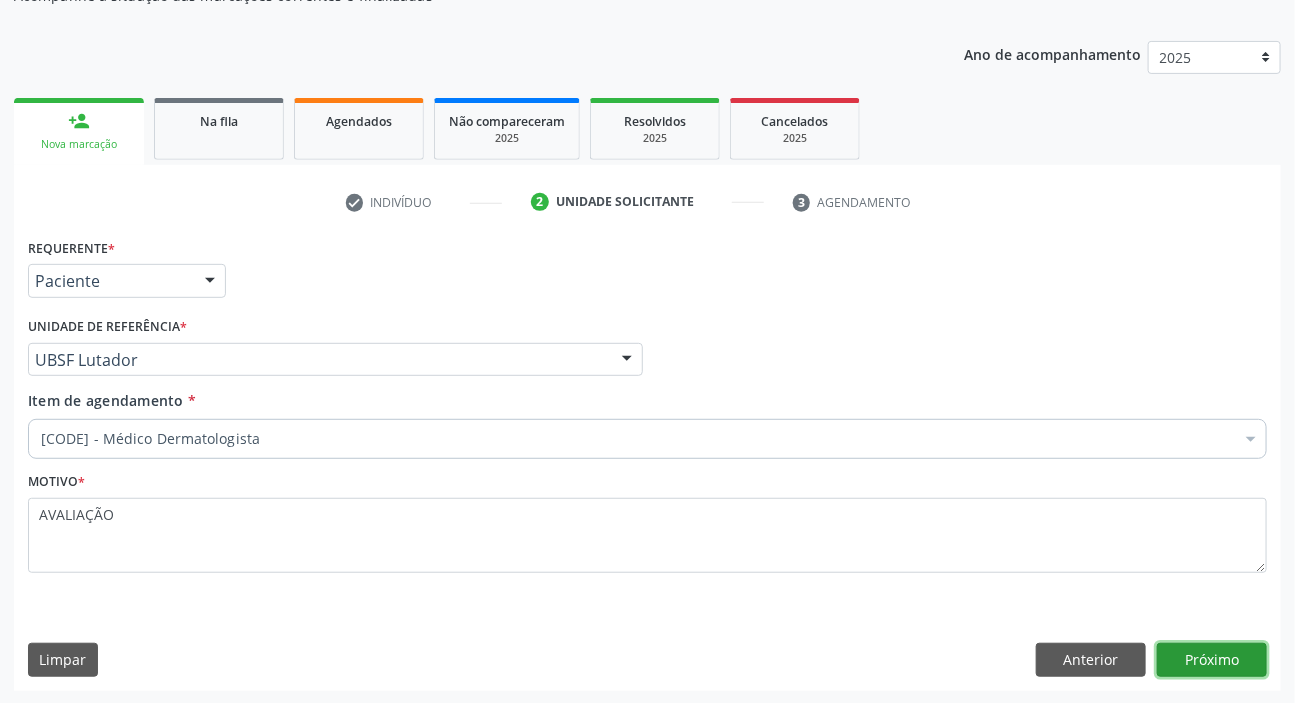 click on "Próximo" at bounding box center (1212, 660) 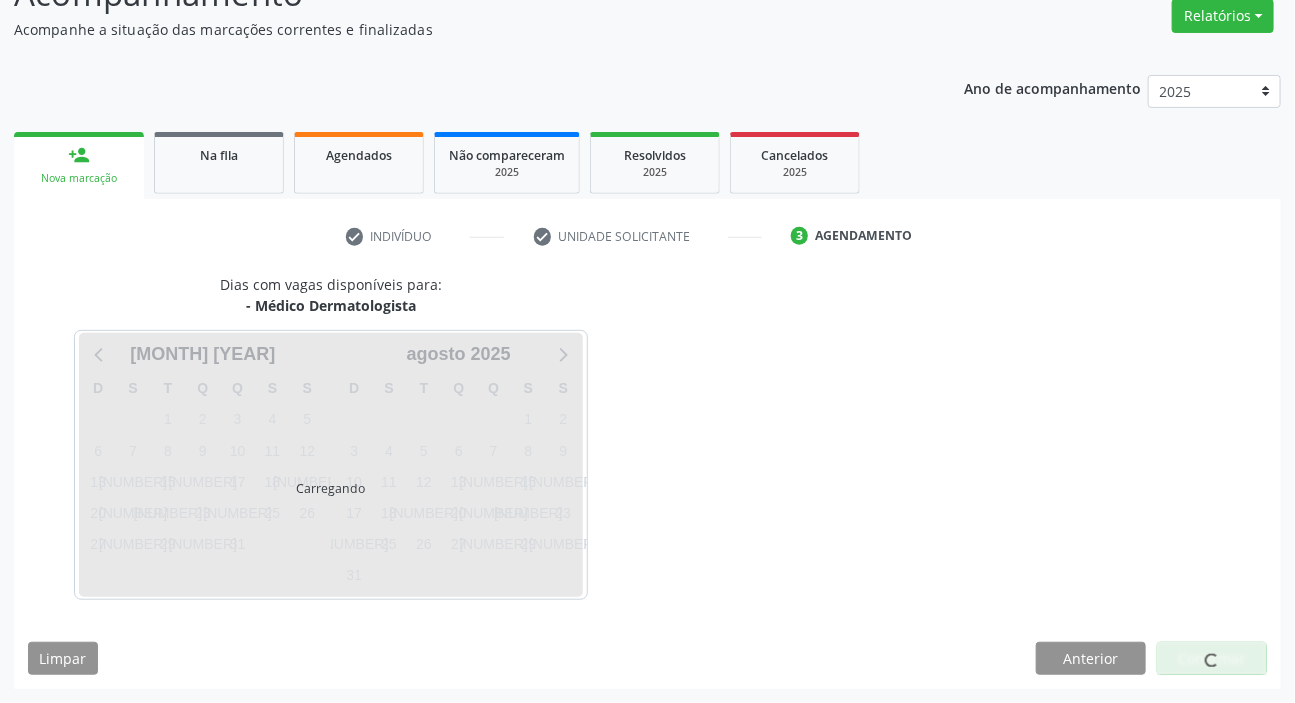 scroll, scrollTop: 166, scrollLeft: 0, axis: vertical 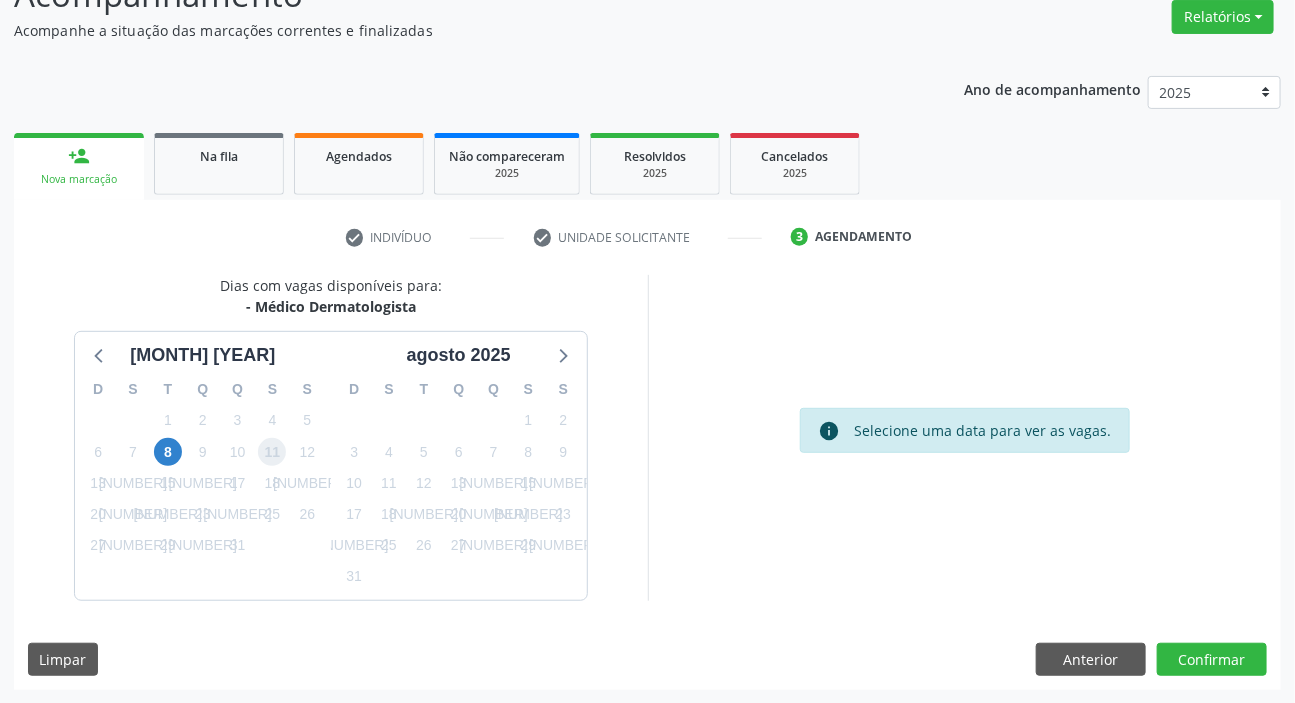 click on "[NUMBER]" at bounding box center [272, 452] 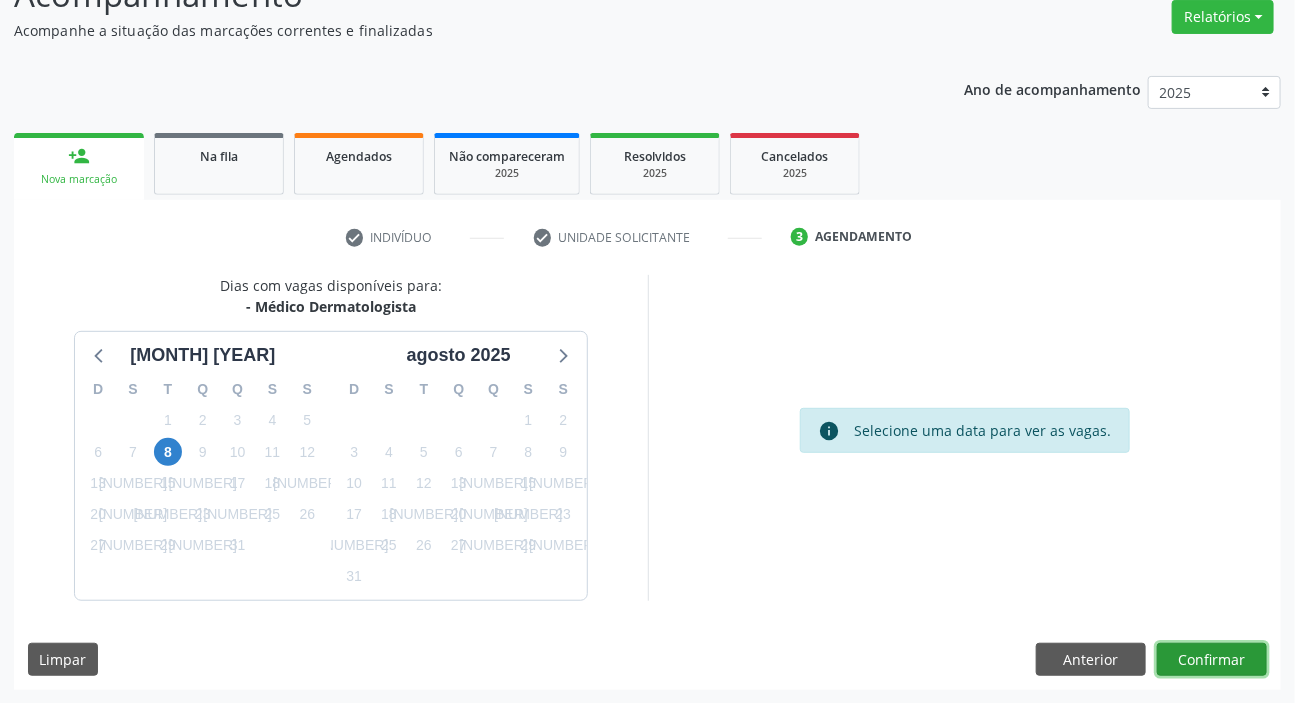 click on "Confirmar" at bounding box center (1212, 660) 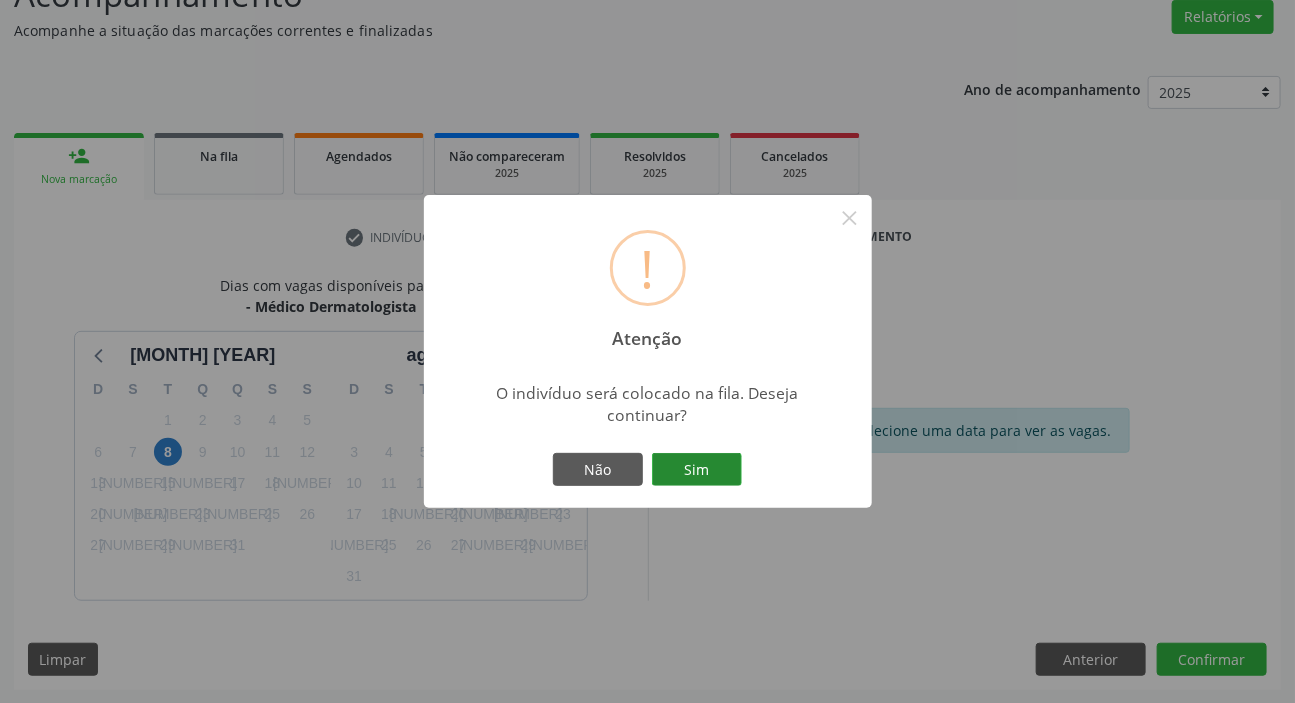 click on "Sim" at bounding box center [697, 470] 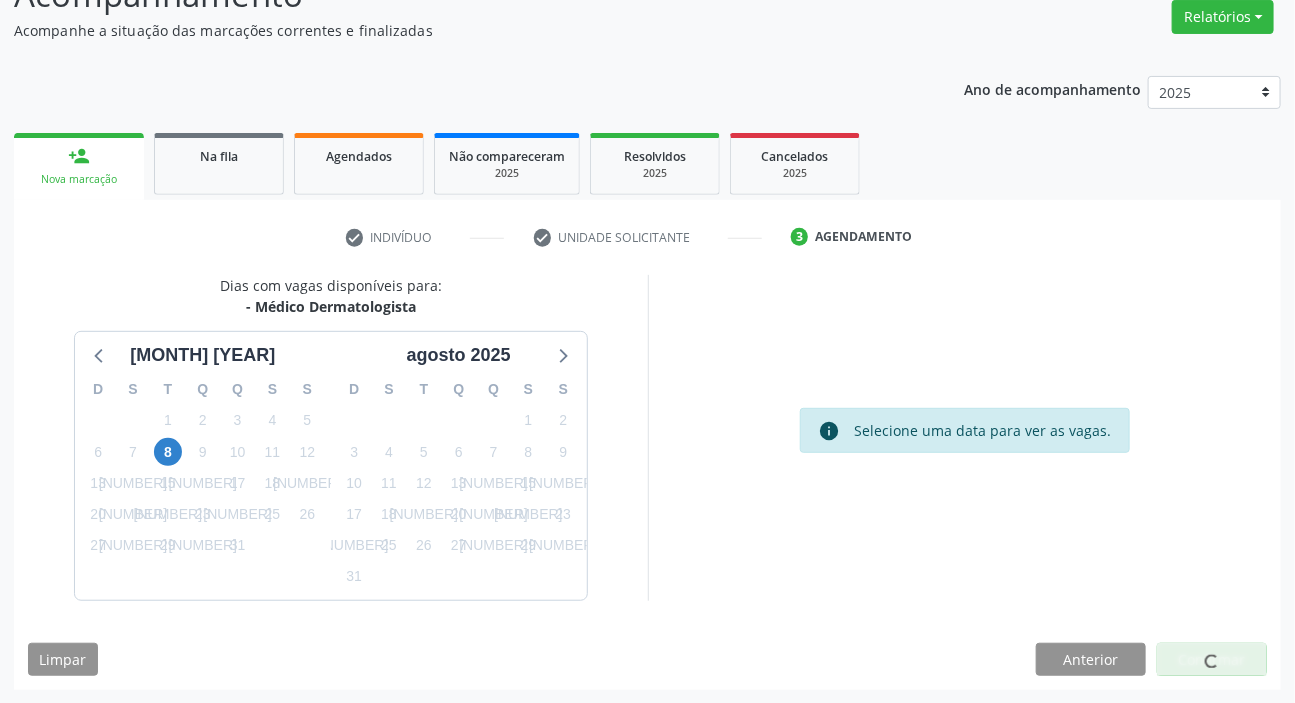 scroll, scrollTop: 0, scrollLeft: 0, axis: both 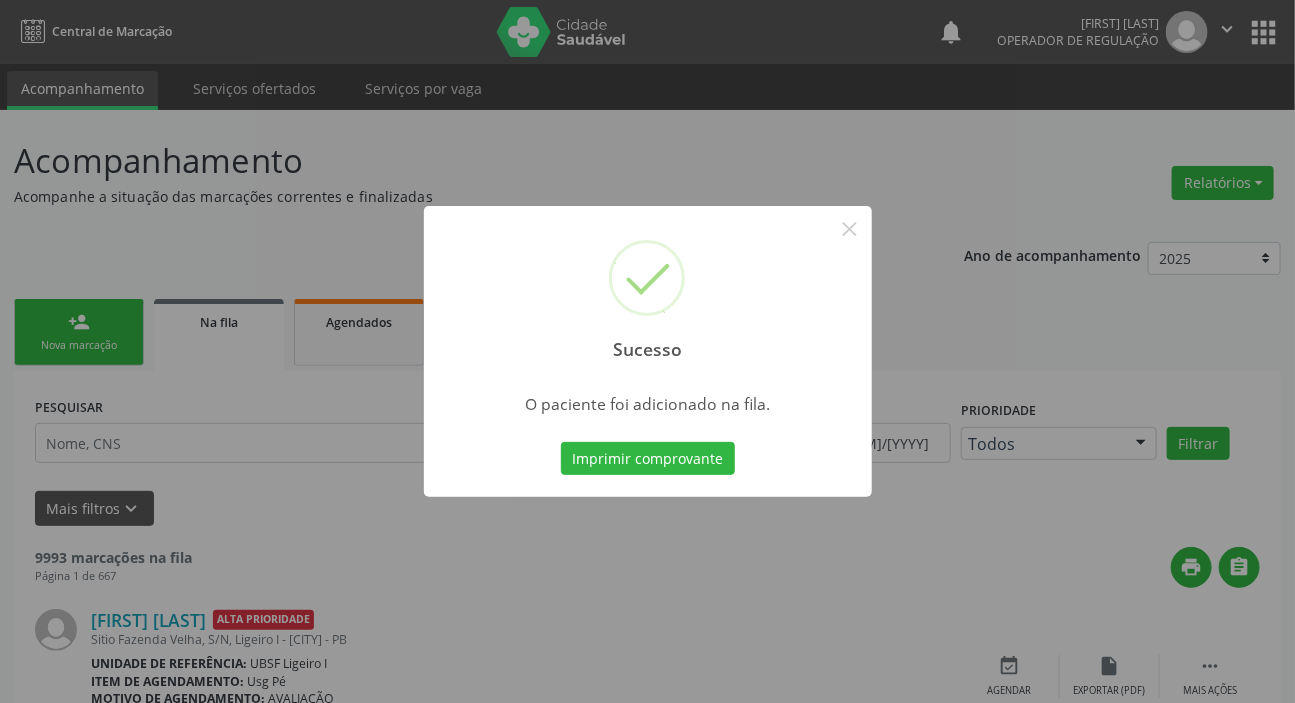 click on "Sucesso × O paciente foi adicionado na fila. Imprimir comprovante Cancel" at bounding box center [647, 351] 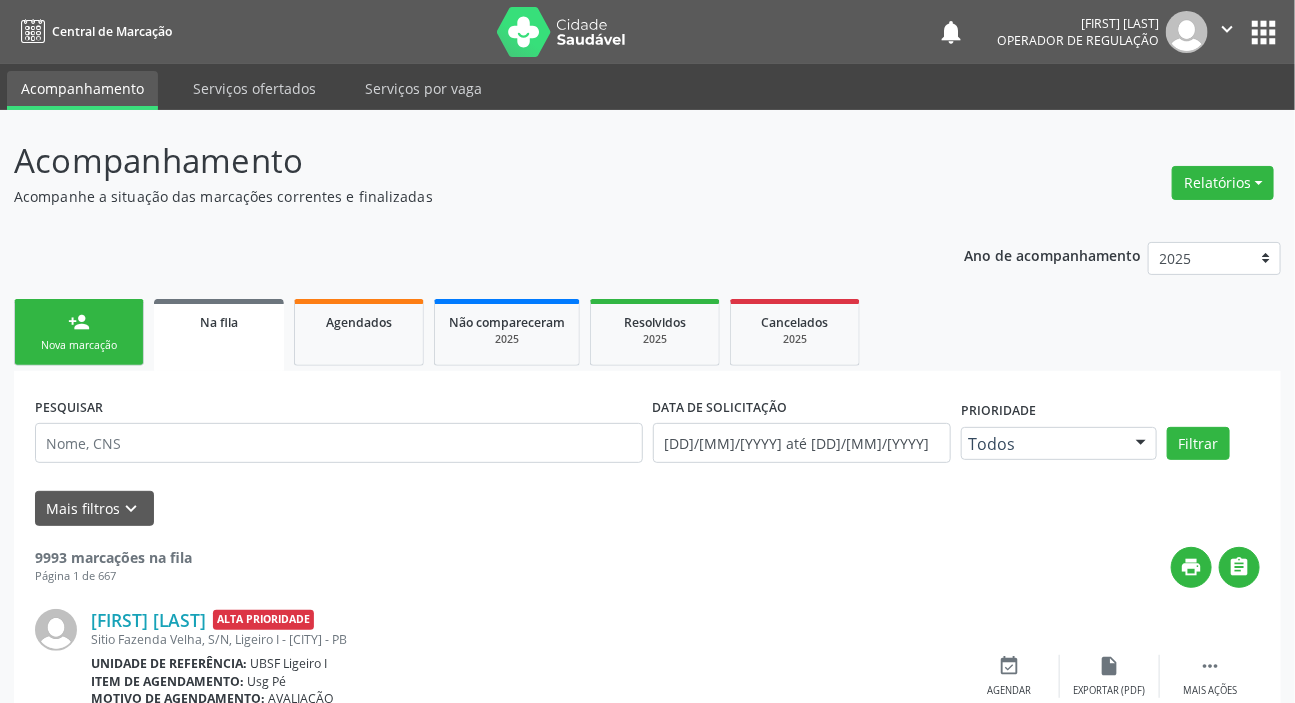 click on "Nova marcação" at bounding box center [79, 345] 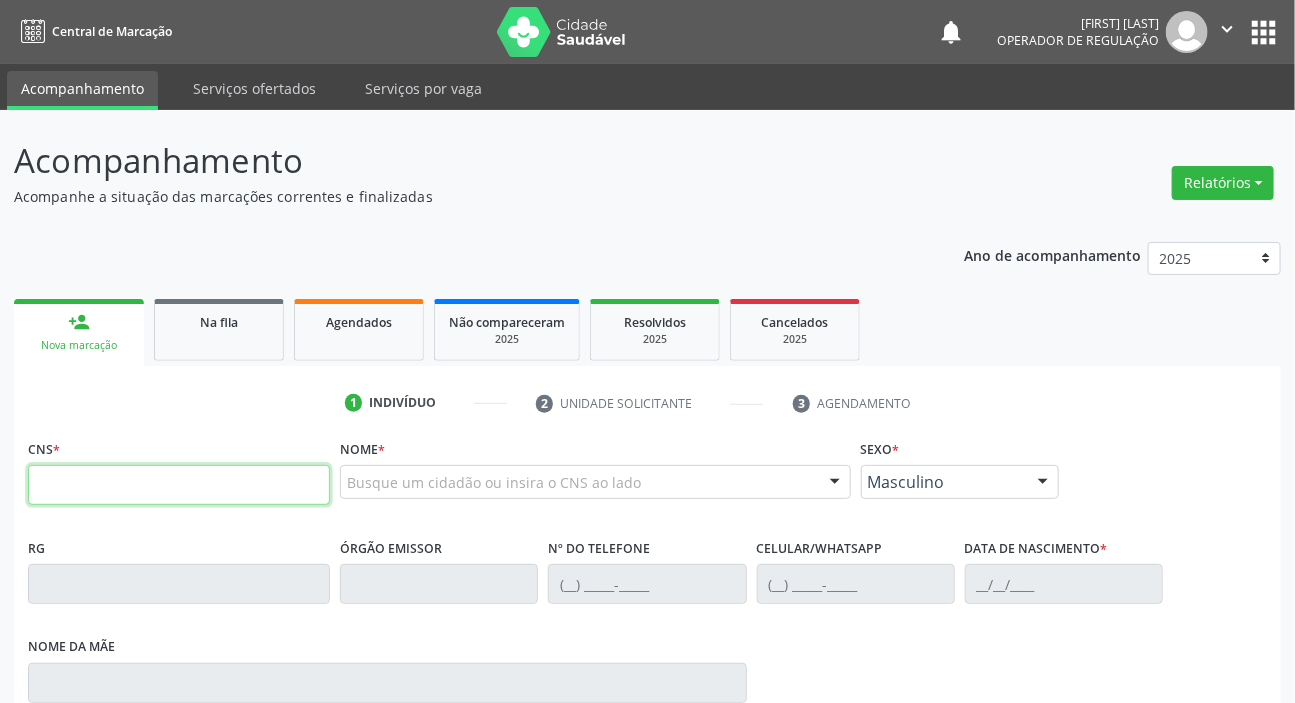 click at bounding box center [179, 485] 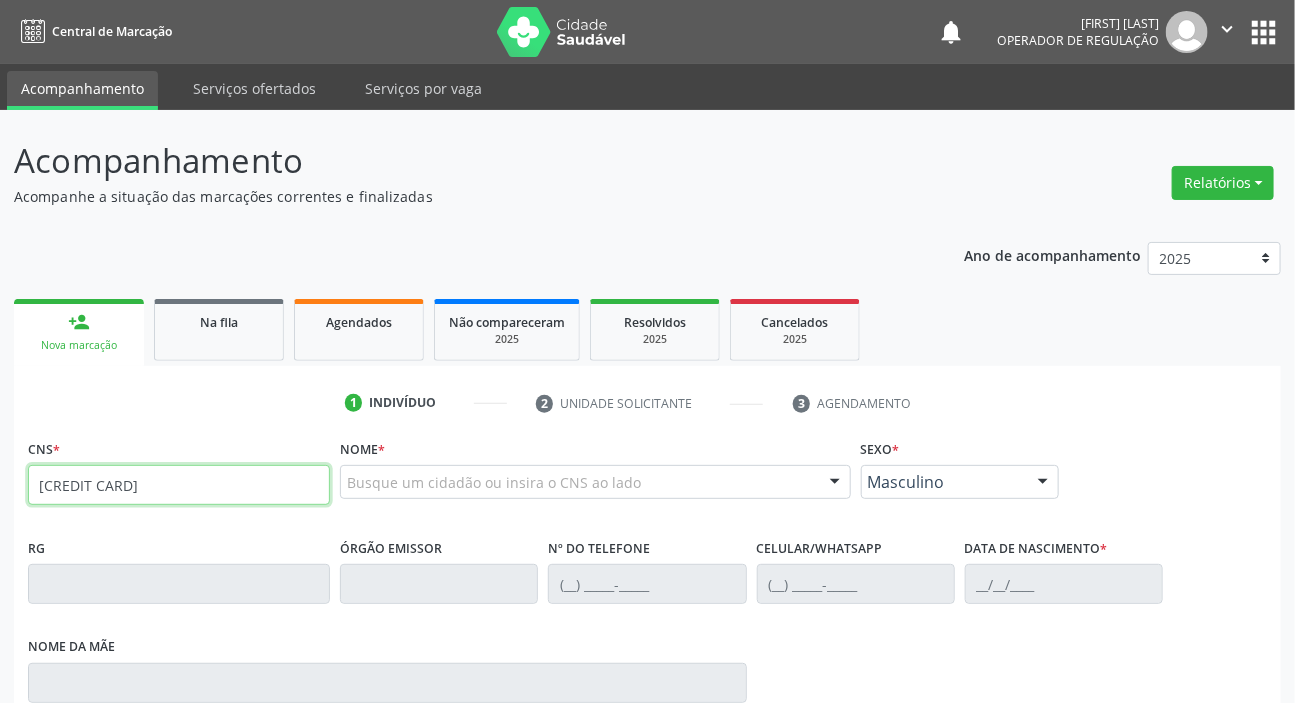 type on "700 2089 4151 8728" 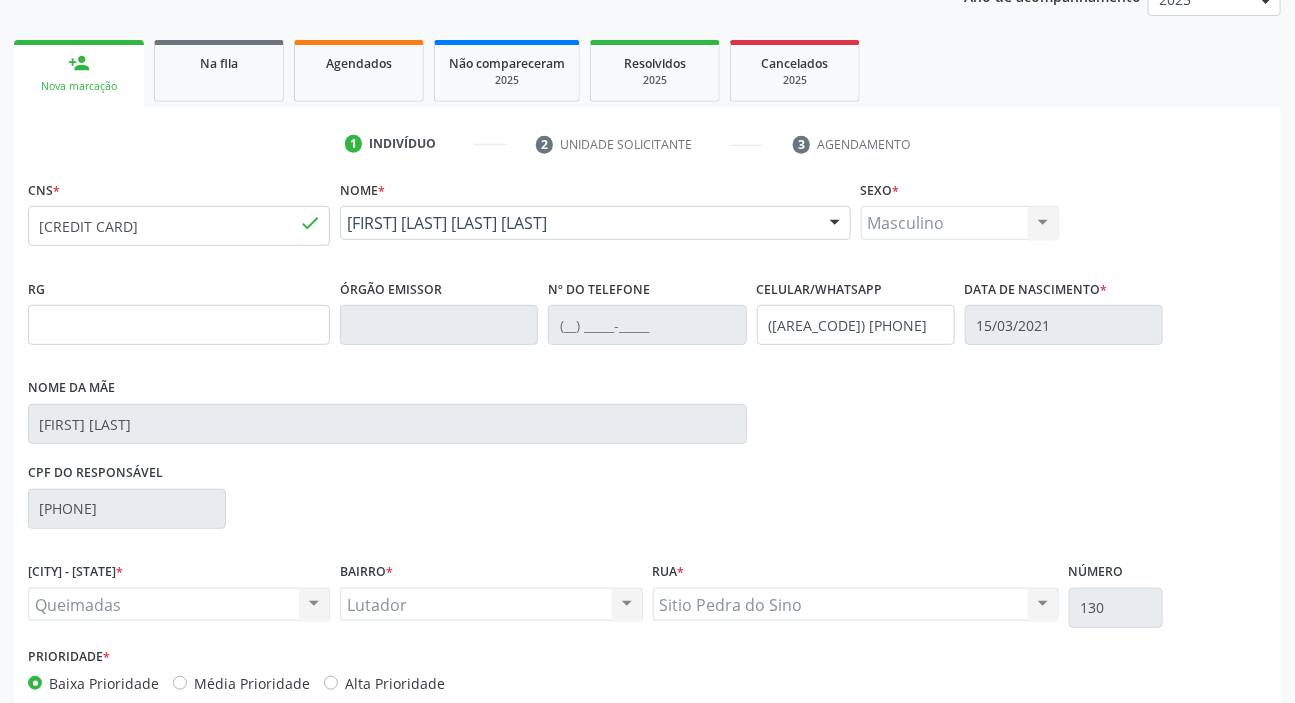 scroll, scrollTop: 366, scrollLeft: 0, axis: vertical 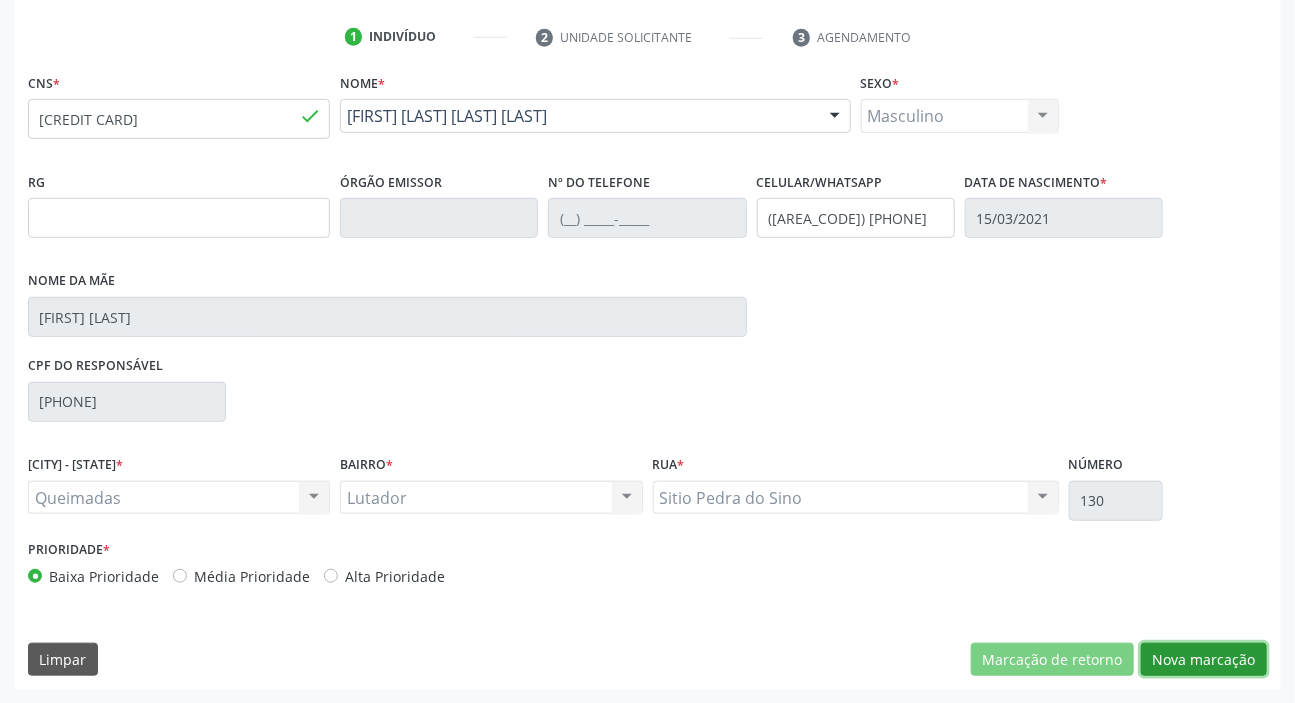 click on "Nova marcação" at bounding box center [1052, 660] 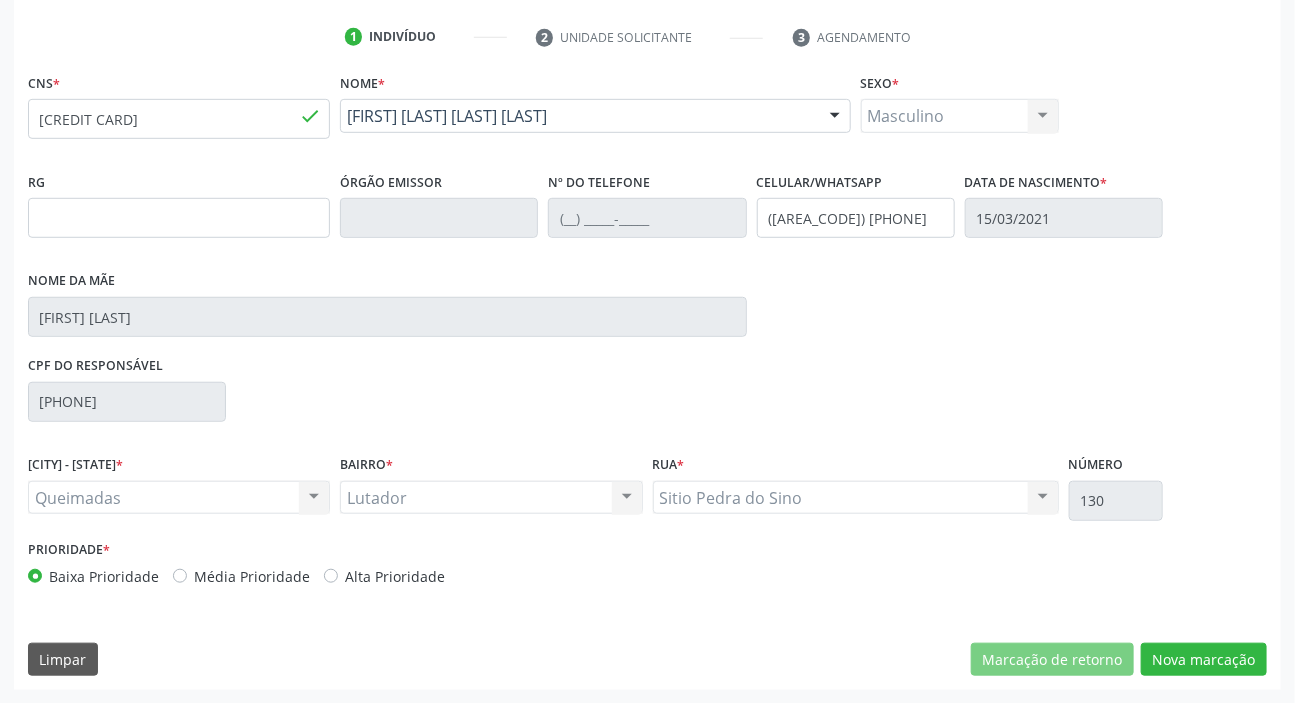 scroll, scrollTop: 201, scrollLeft: 0, axis: vertical 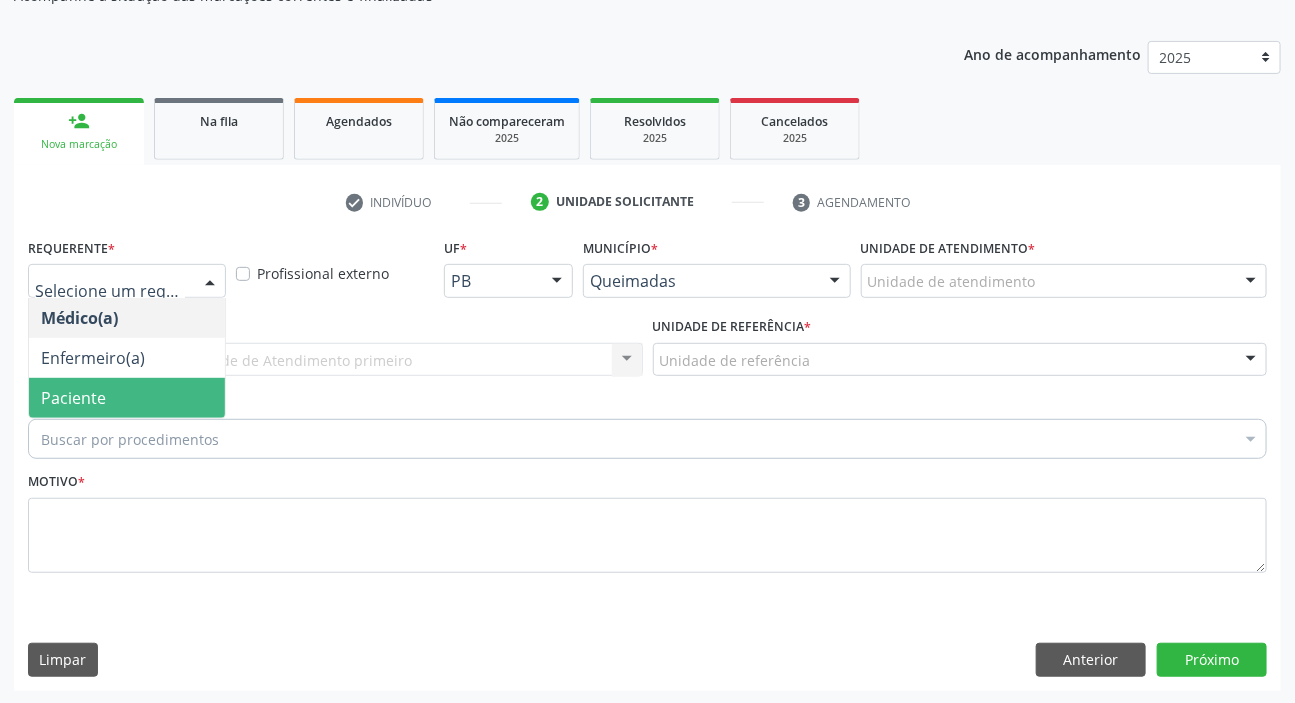click on "Paciente" at bounding box center (127, 398) 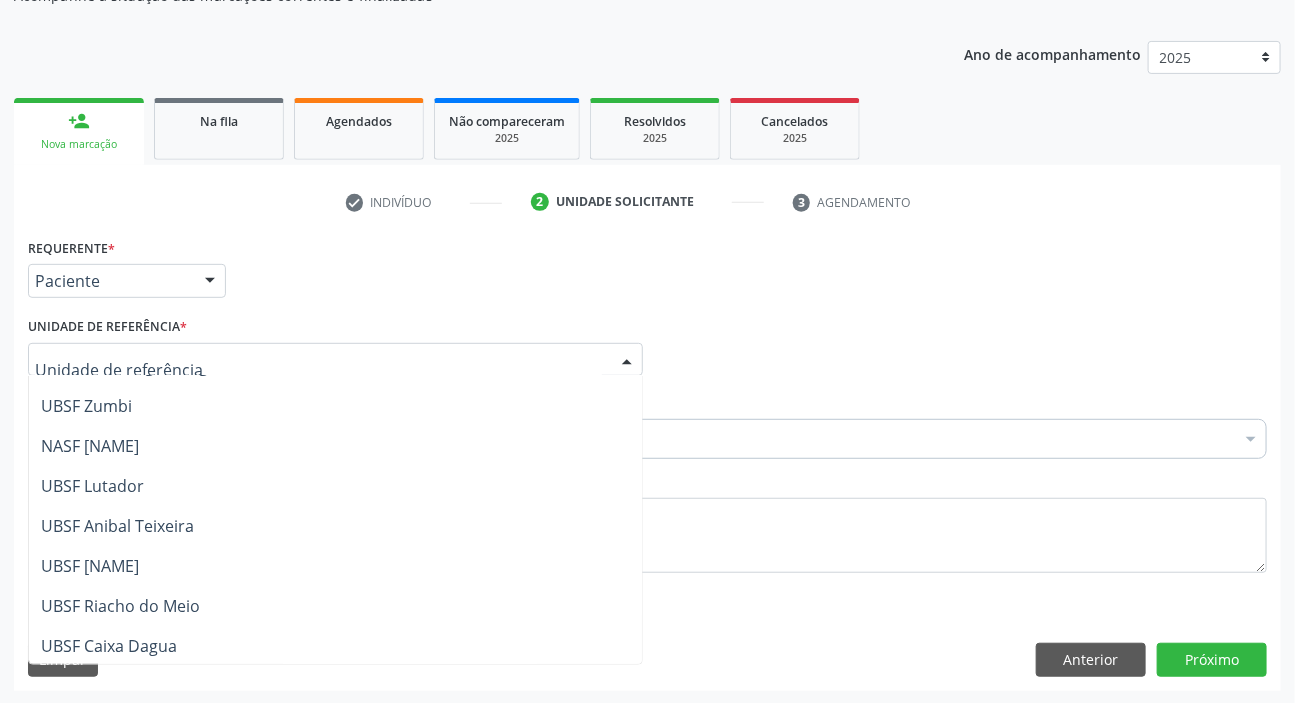 scroll, scrollTop: 272, scrollLeft: 0, axis: vertical 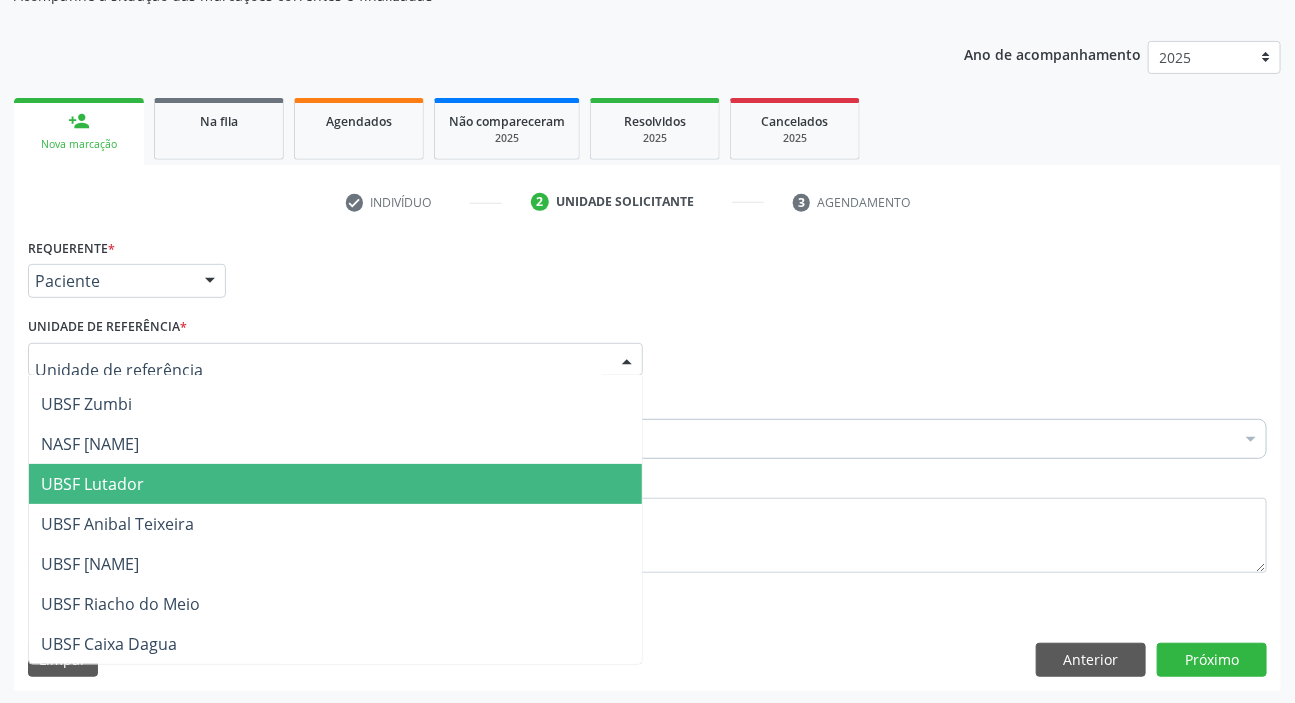 click on "UBSF Lutador" at bounding box center [92, 484] 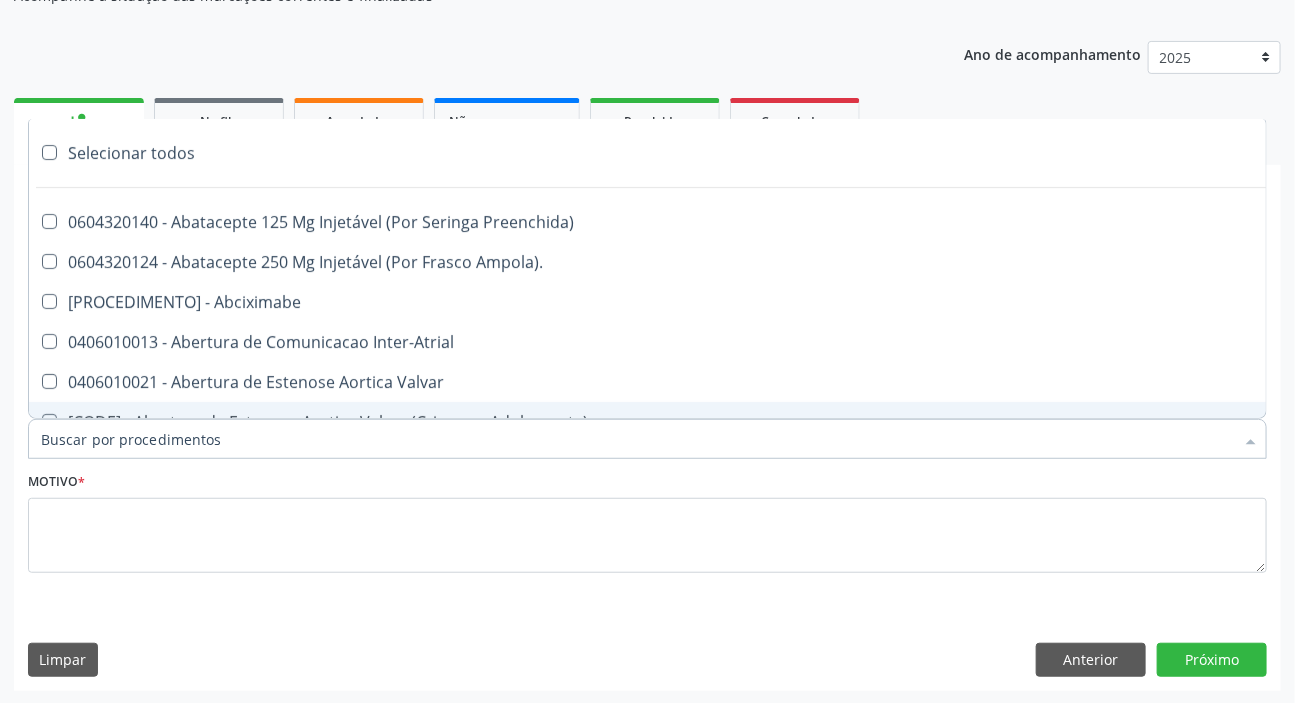 paste on "[LETTER]" 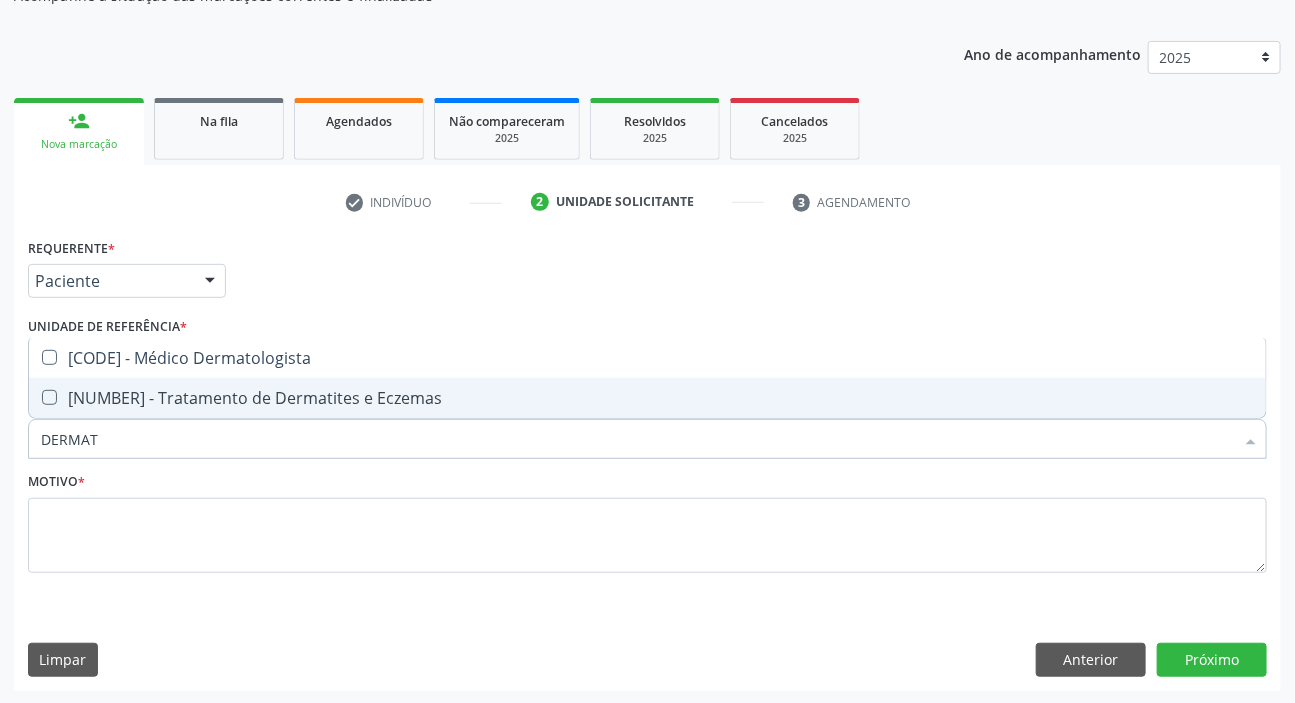 type on "DERMATO" 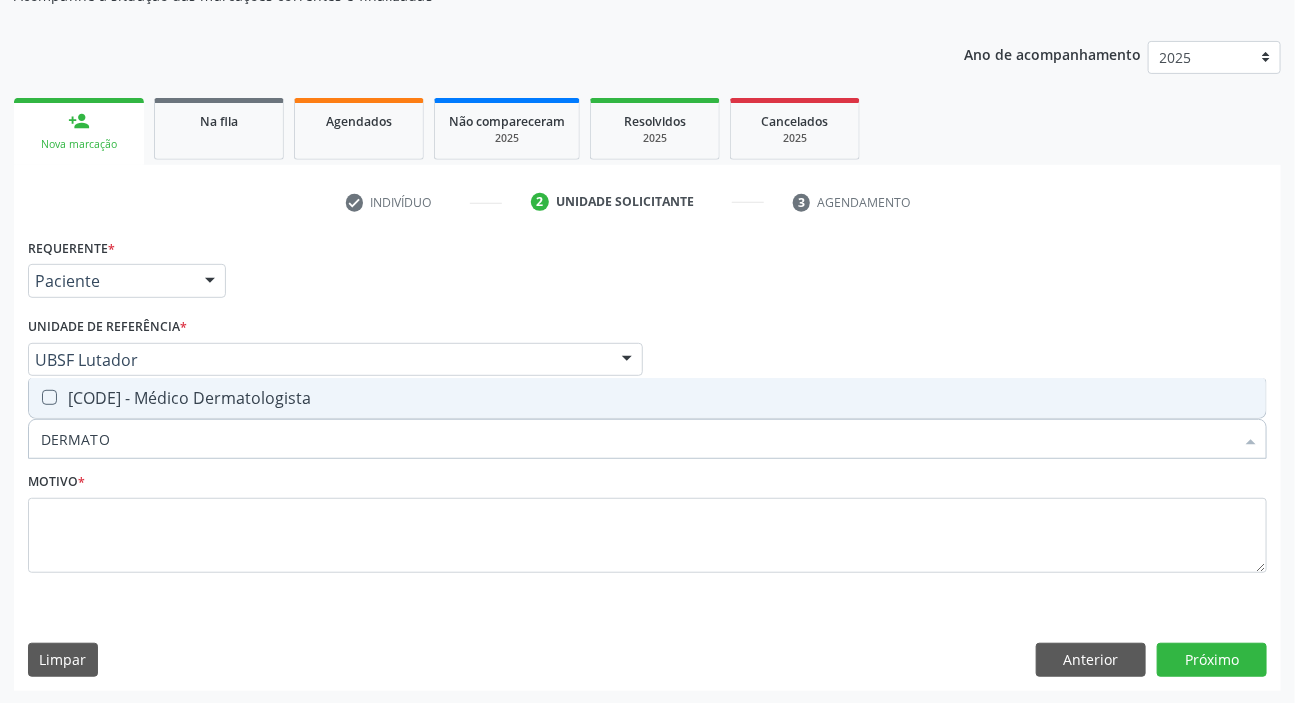 click on "DERMATO" at bounding box center [637, 439] 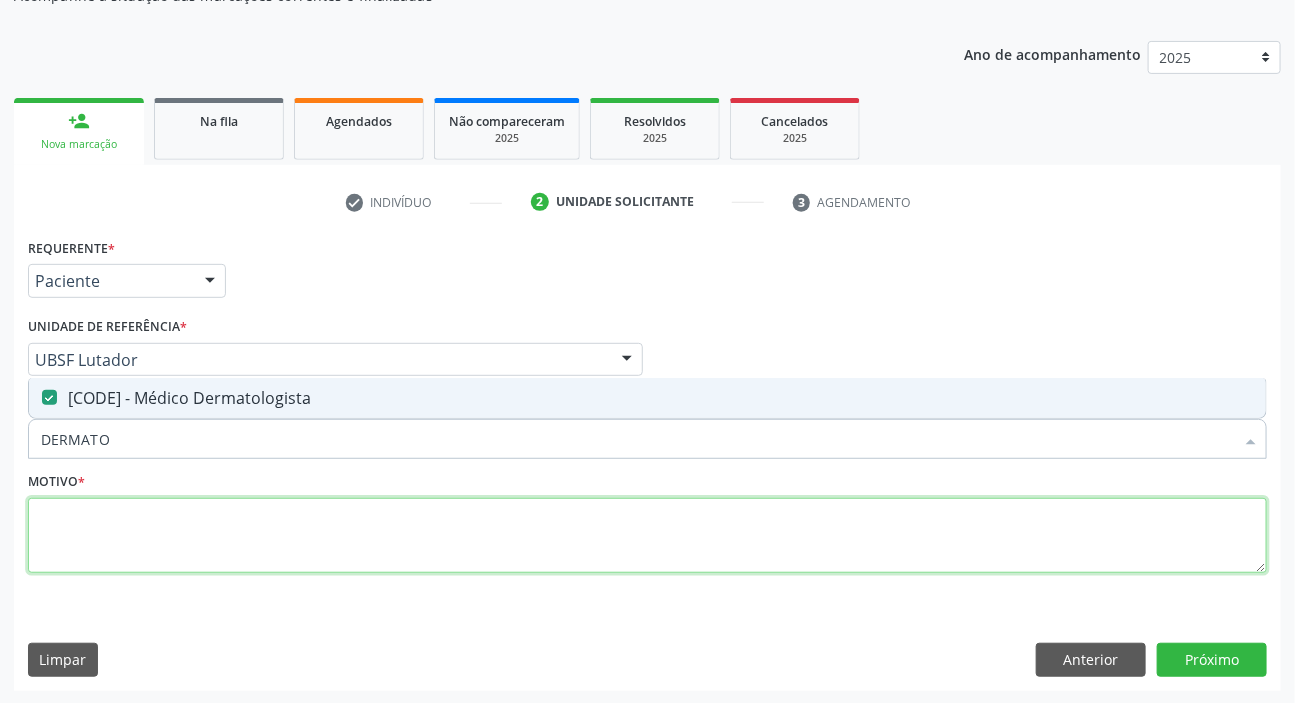 click at bounding box center (647, 536) 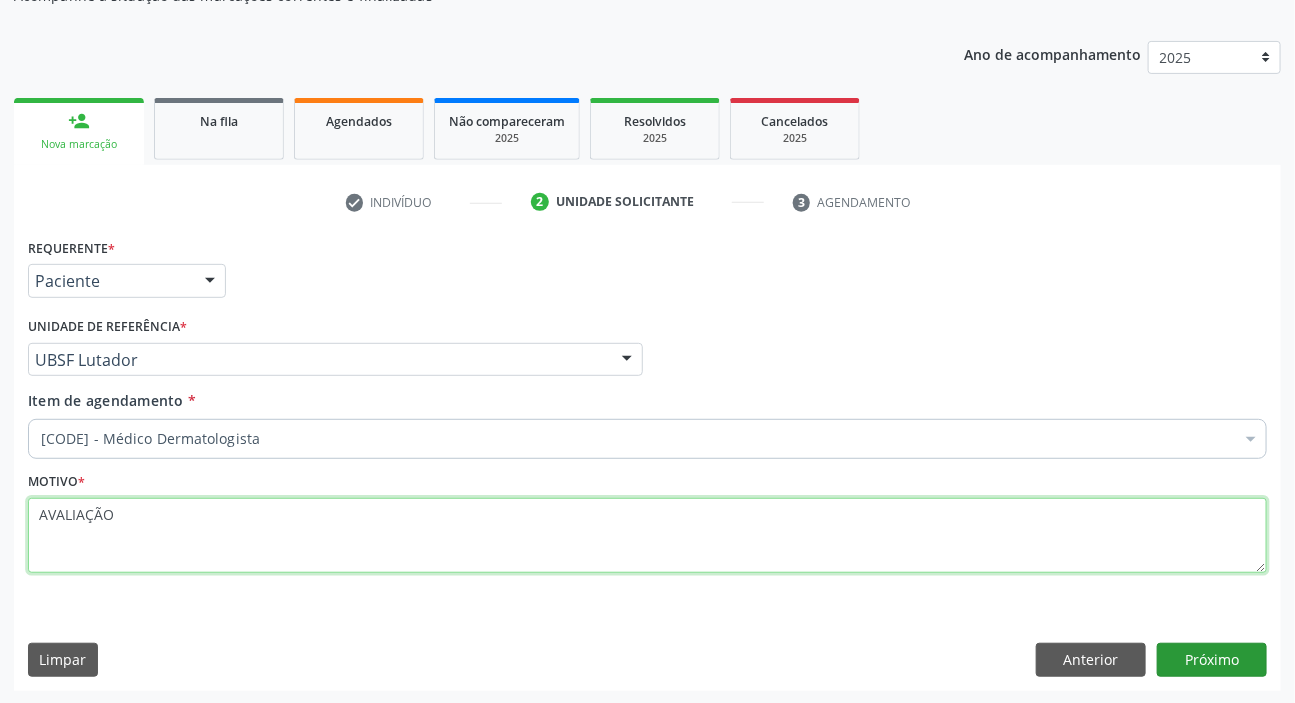 type on "AVALIAÇÃO" 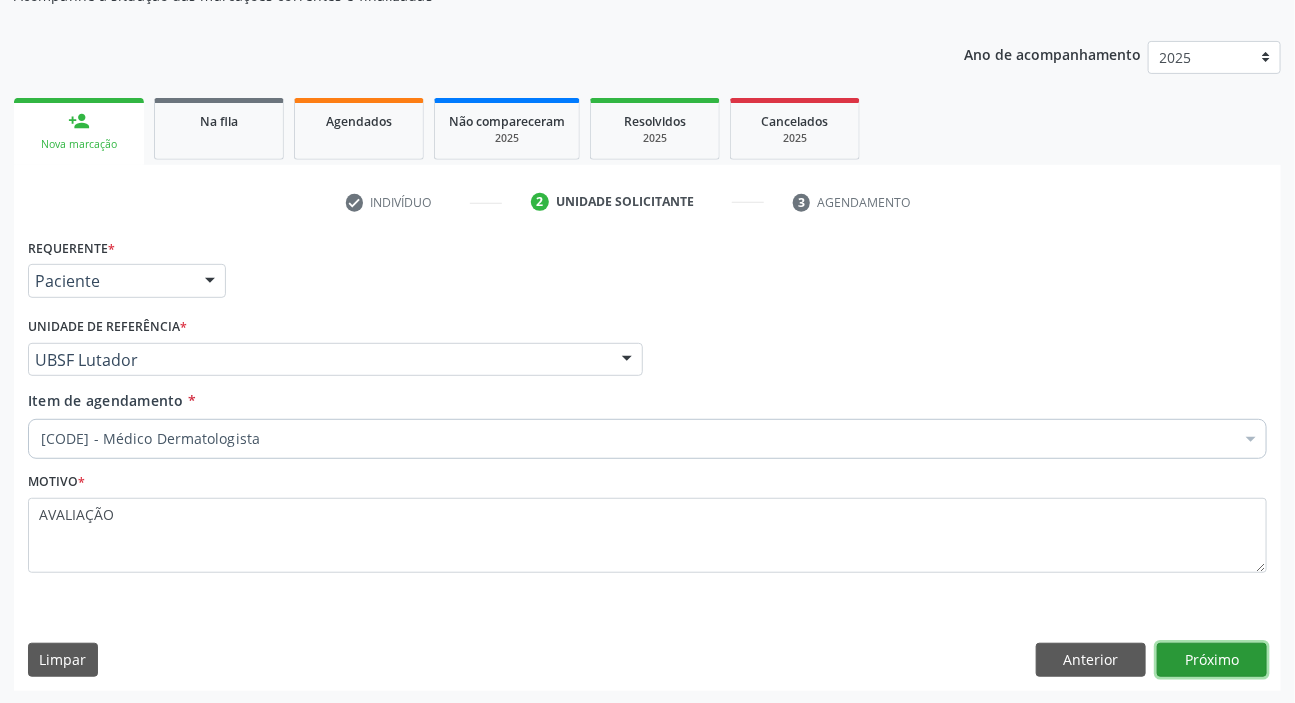 click on "Próximo" at bounding box center [1212, 660] 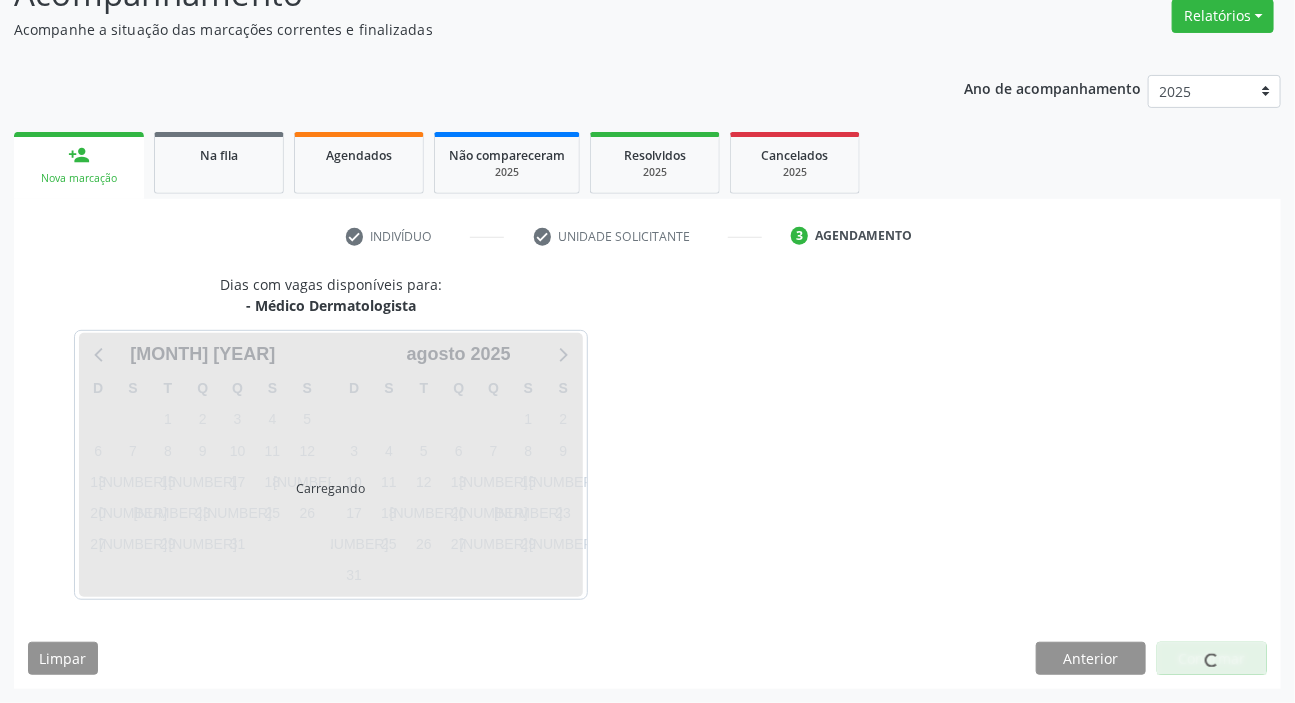 scroll, scrollTop: 166, scrollLeft: 0, axis: vertical 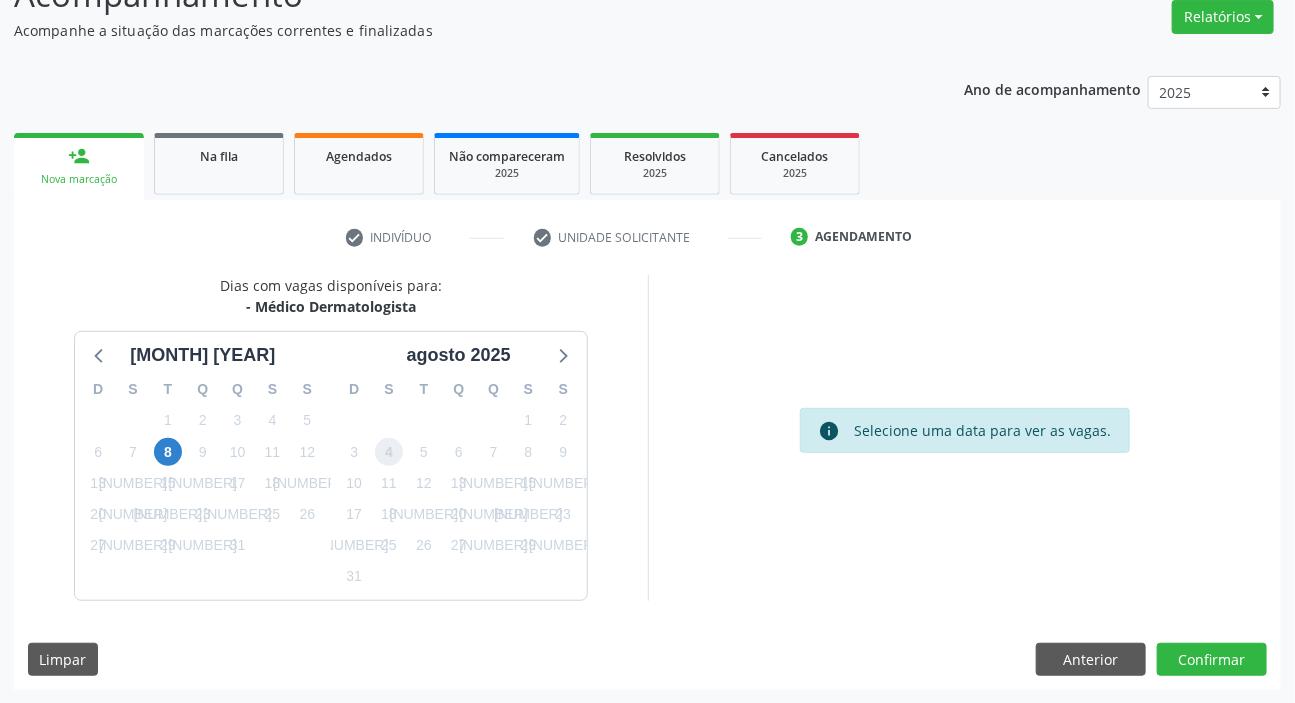 click on "[NUMBER]" at bounding box center (389, 452) 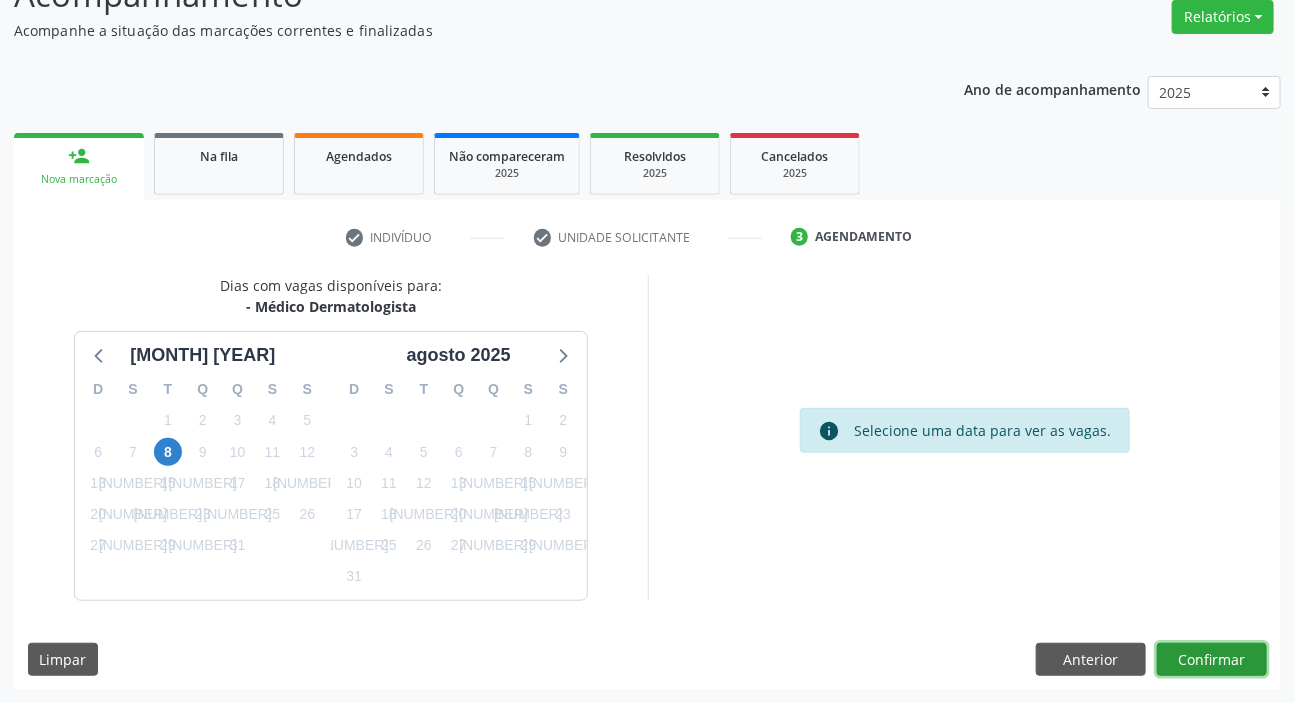 click on "Confirmar" at bounding box center [1212, 660] 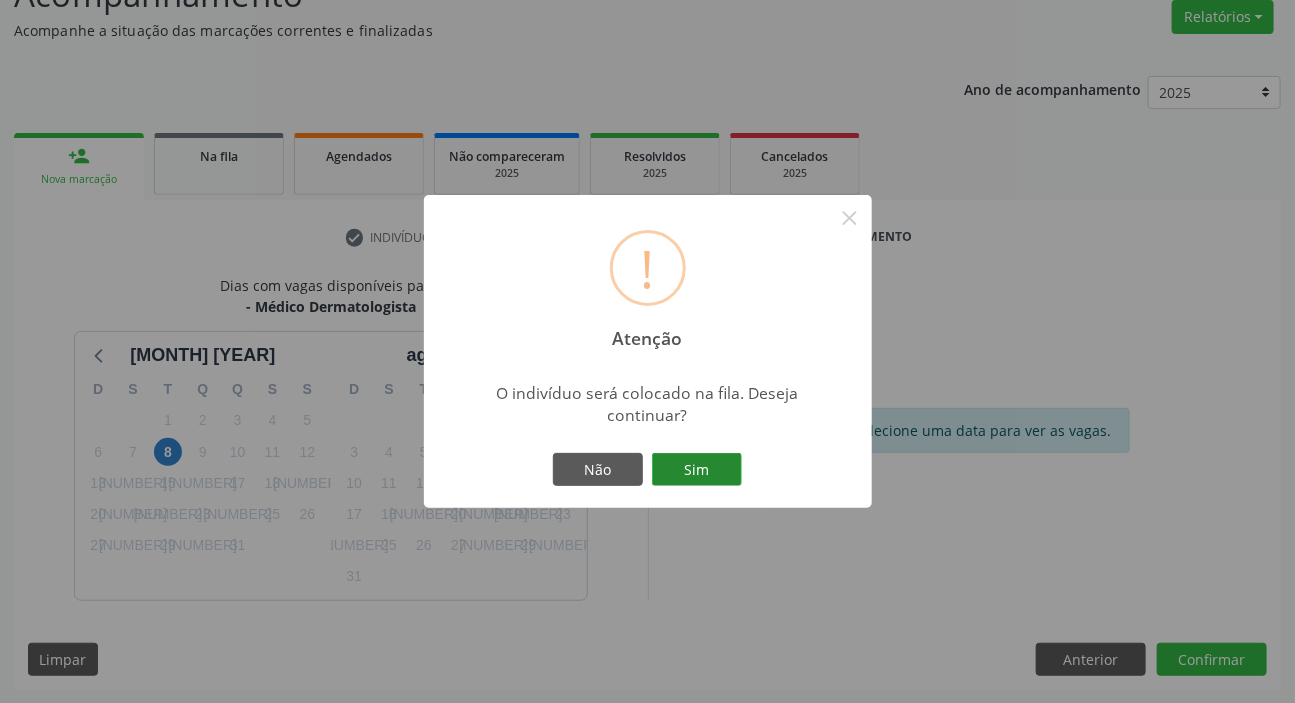 click on "Sim" at bounding box center [697, 470] 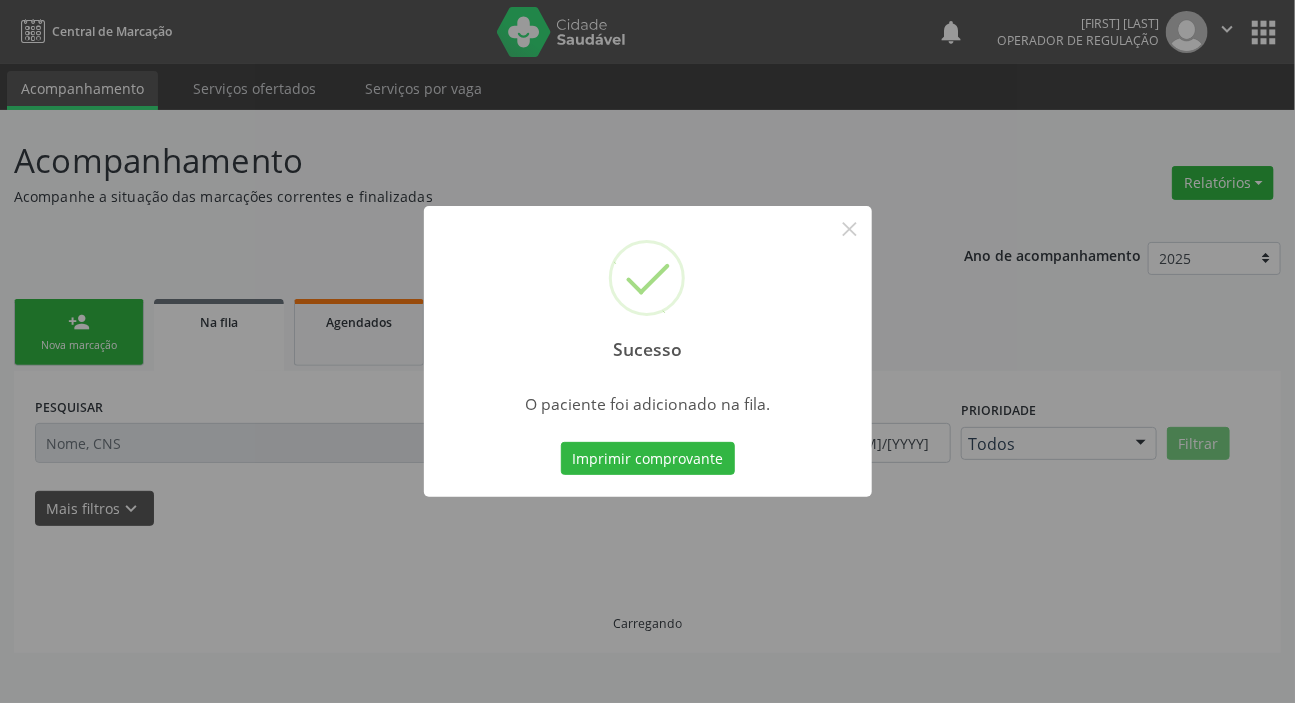 scroll, scrollTop: 0, scrollLeft: 0, axis: both 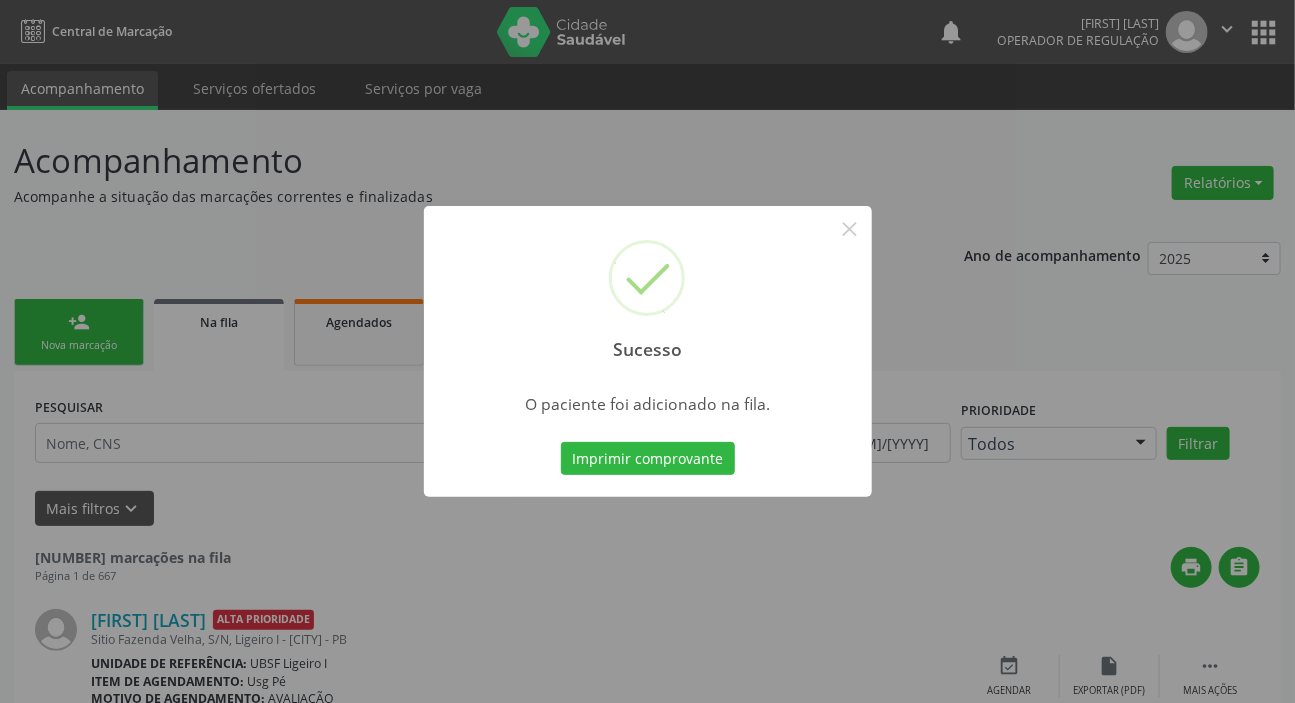 click on "Sucesso × O paciente foi adicionado na fila. Imprimir comprovante Cancel" at bounding box center (647, 351) 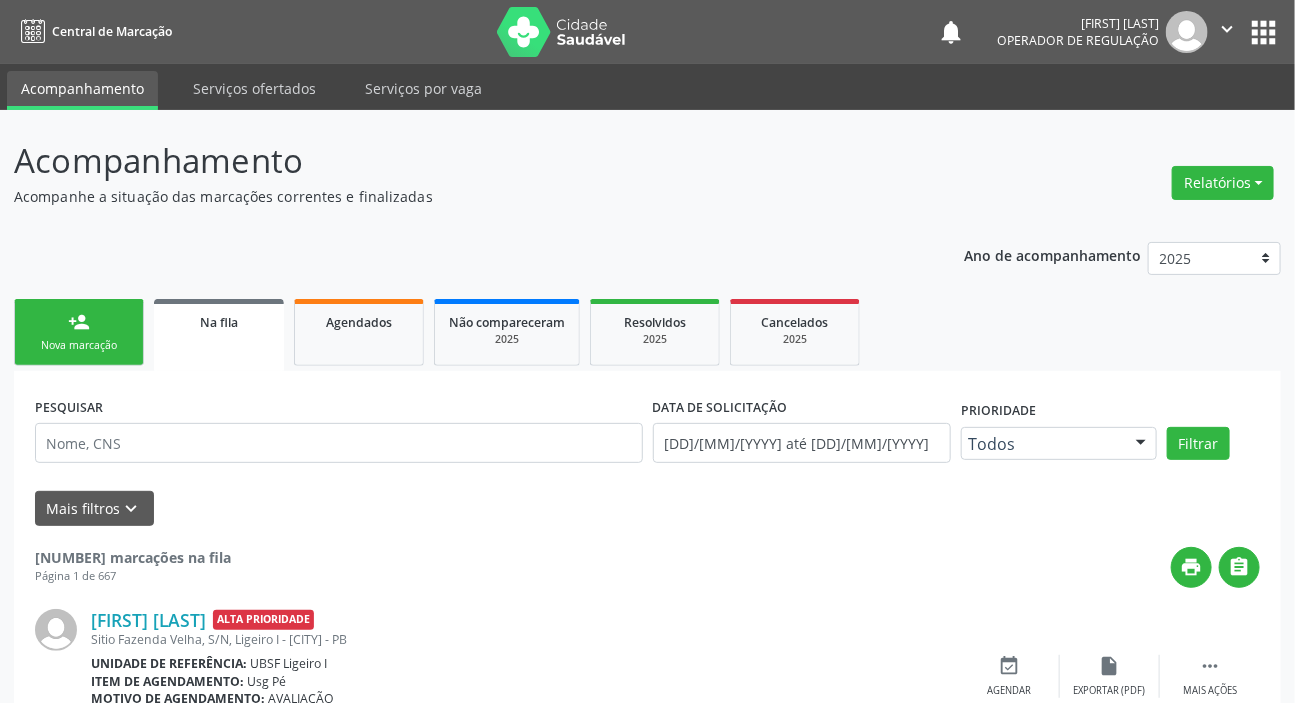 click on "person_add" at bounding box center [79, 322] 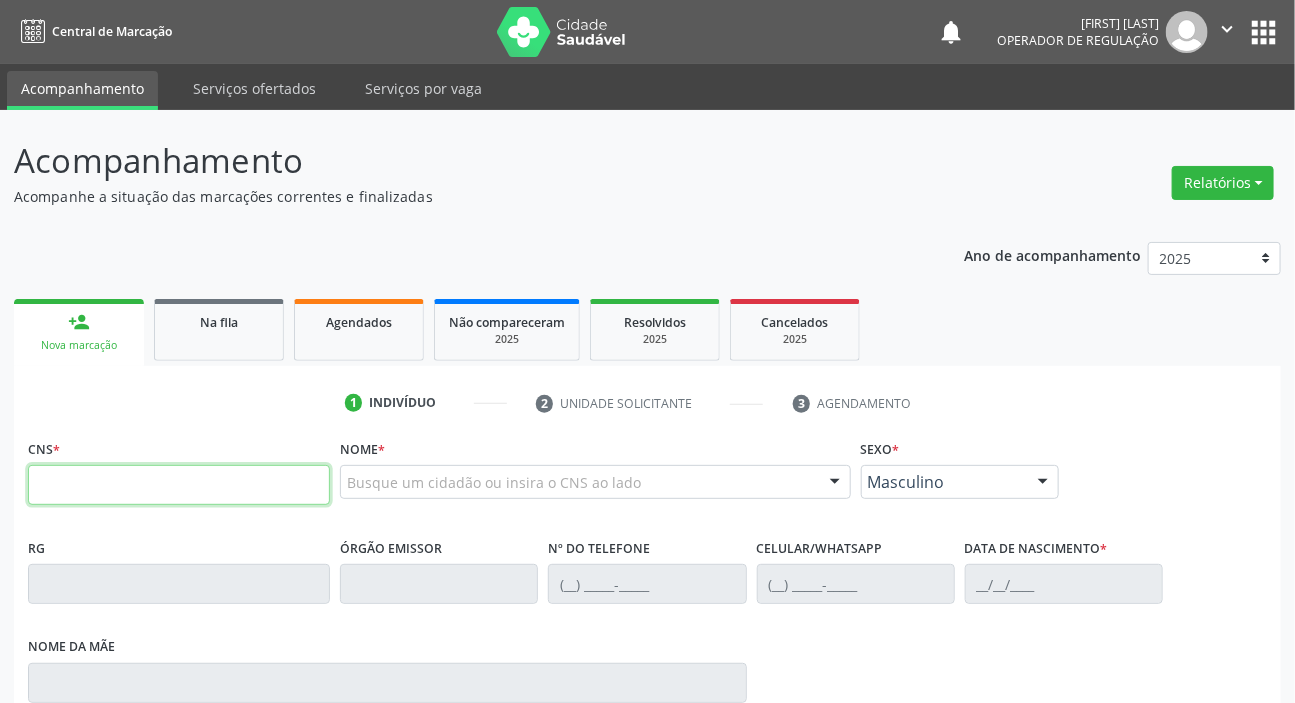 click at bounding box center (179, 485) 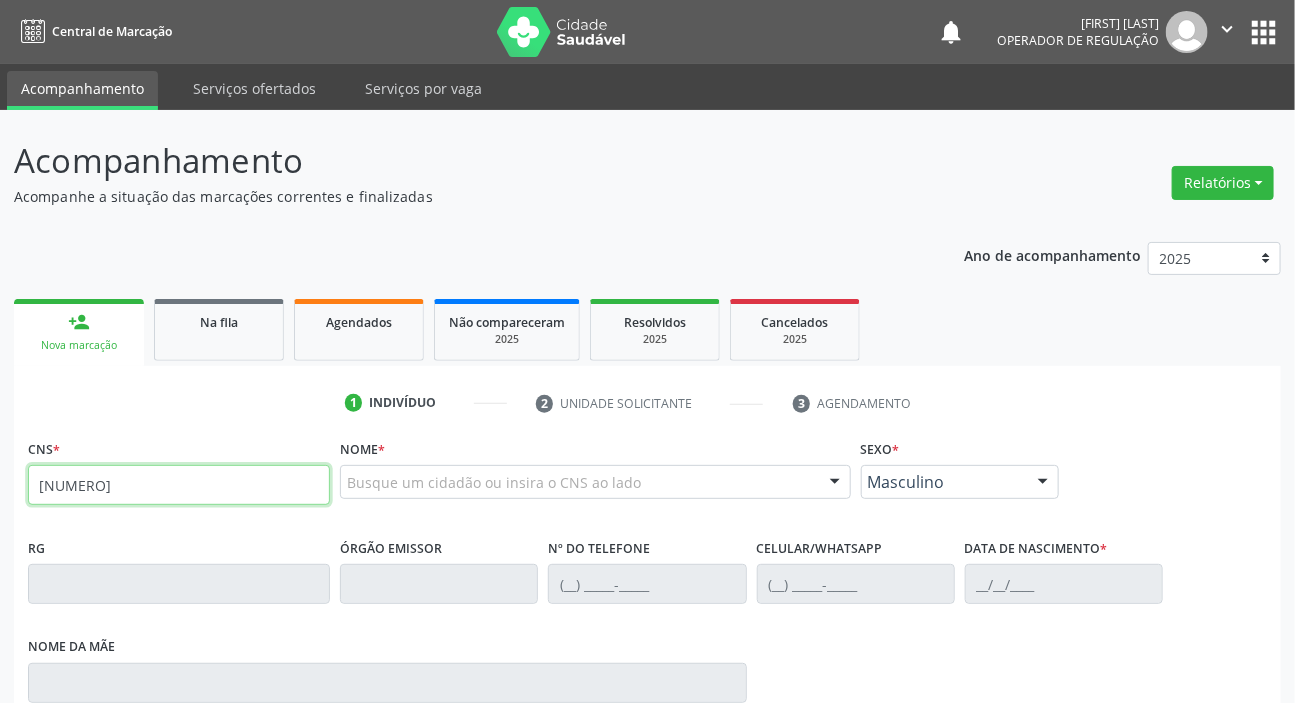 type on "706 0083 4596 0948" 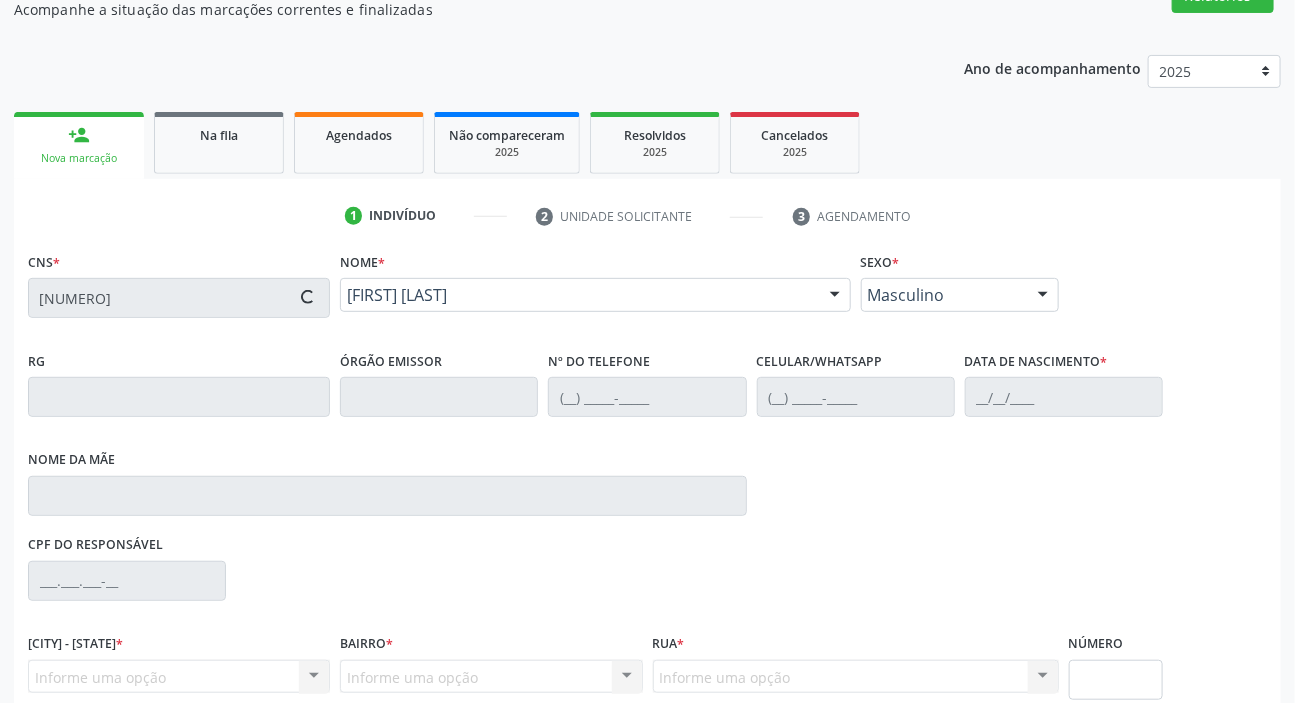 scroll, scrollTop: 366, scrollLeft: 0, axis: vertical 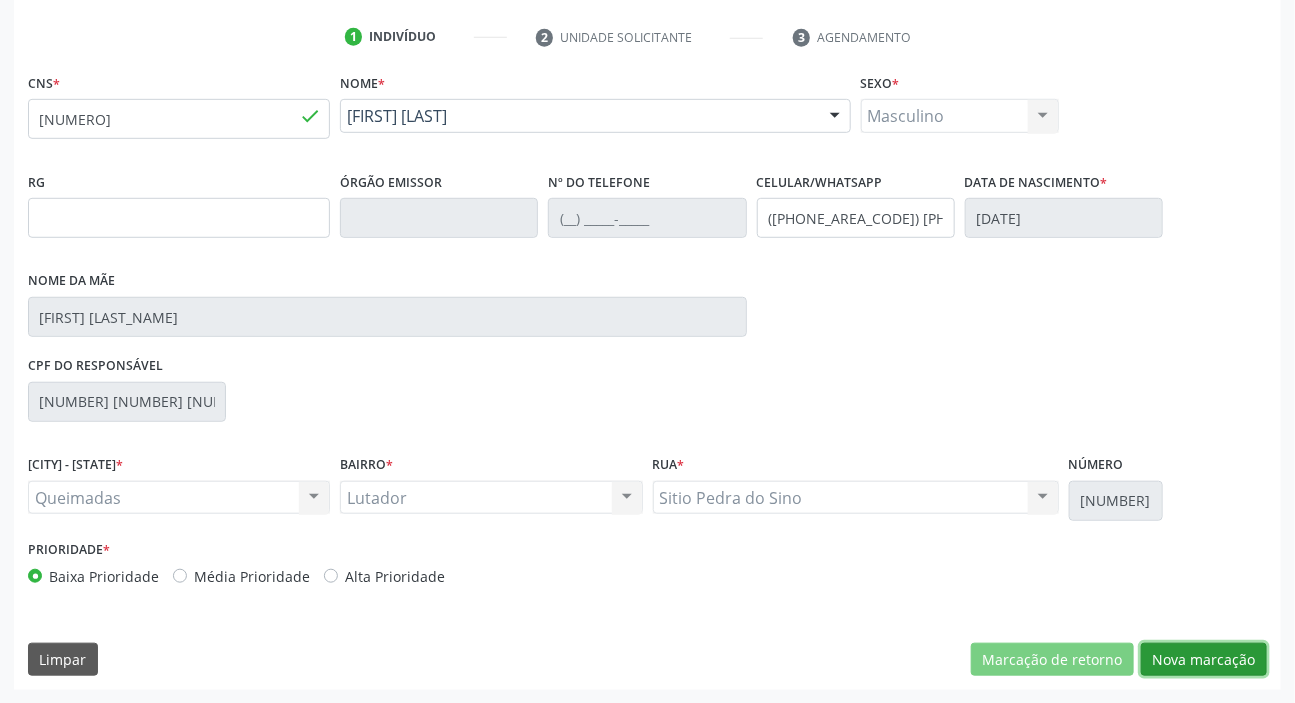 click on "Nova marcação" at bounding box center (1052, 660) 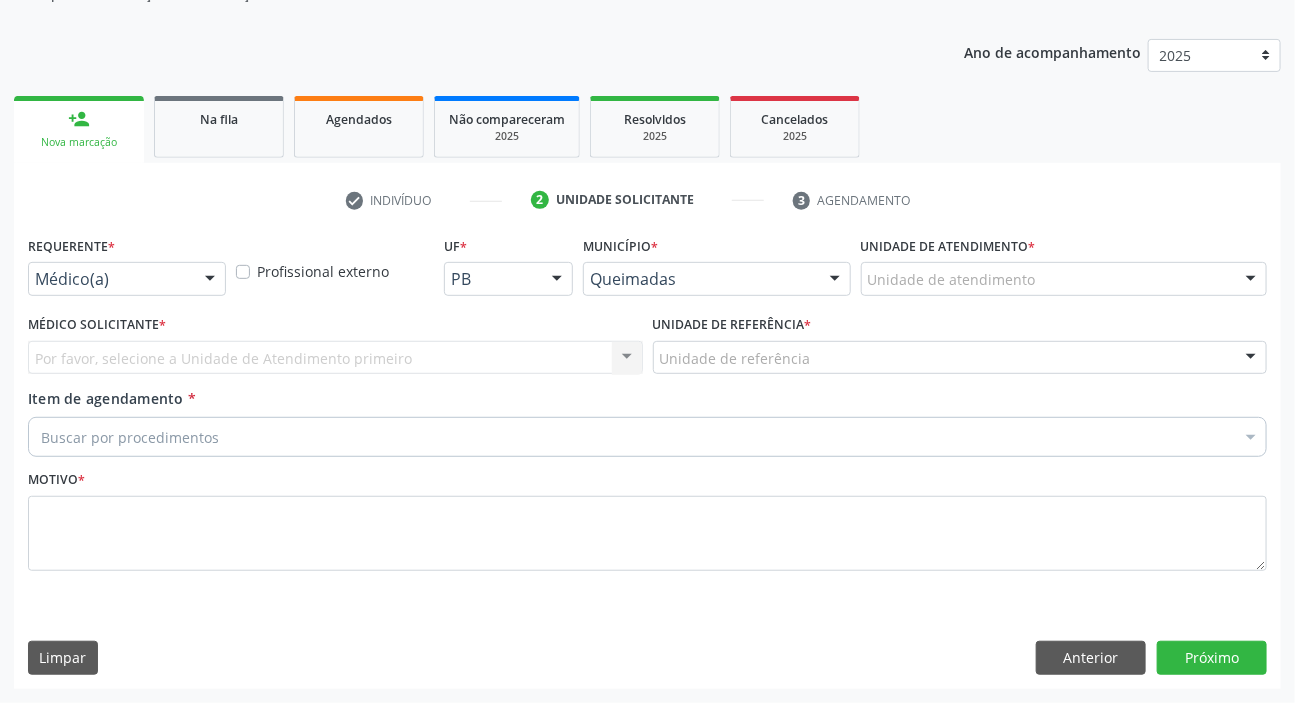 scroll, scrollTop: 201, scrollLeft: 0, axis: vertical 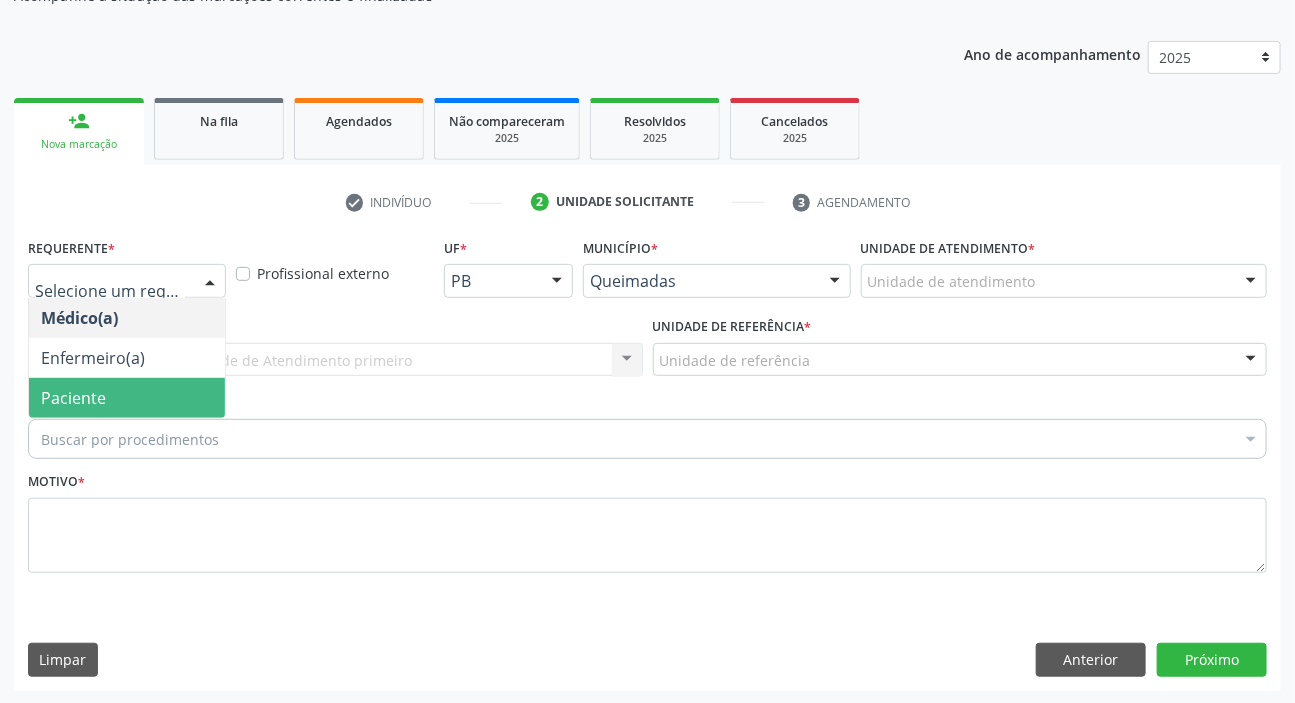 click on "Paciente" at bounding box center [127, 398] 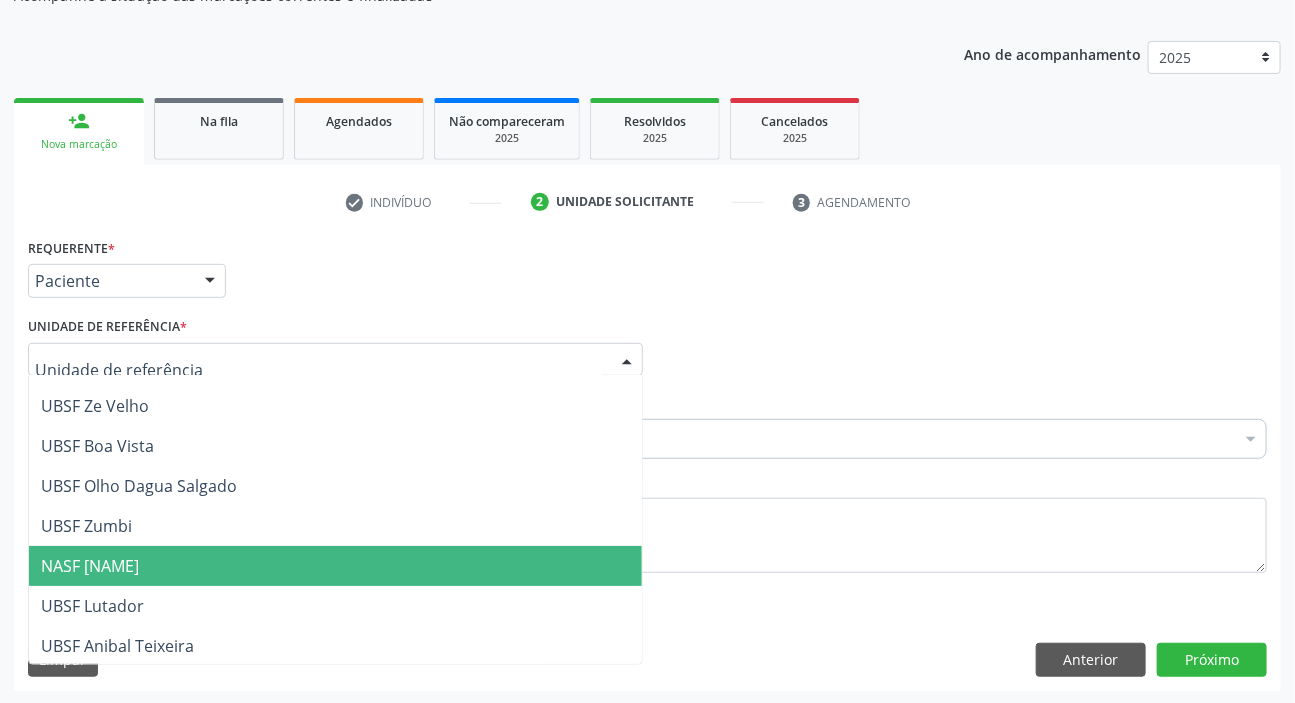 scroll, scrollTop: 181, scrollLeft: 0, axis: vertical 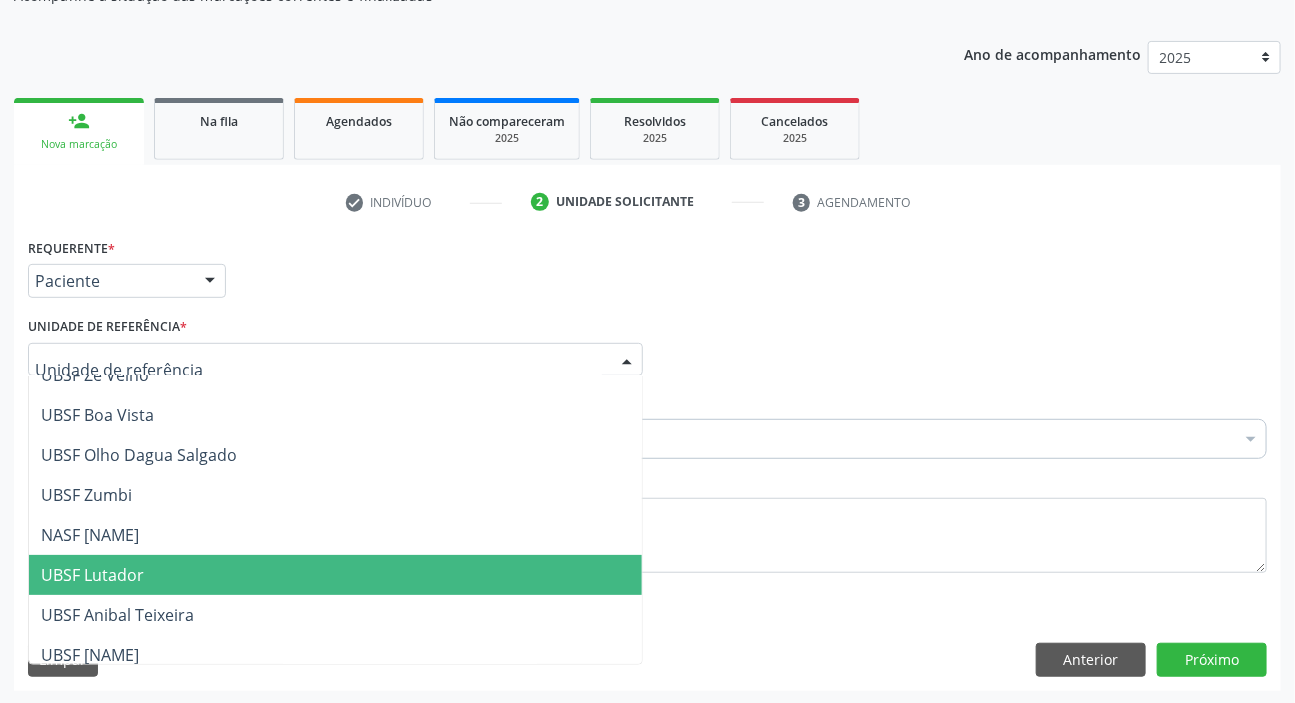 click on "UBSF Lutador" at bounding box center (335, 575) 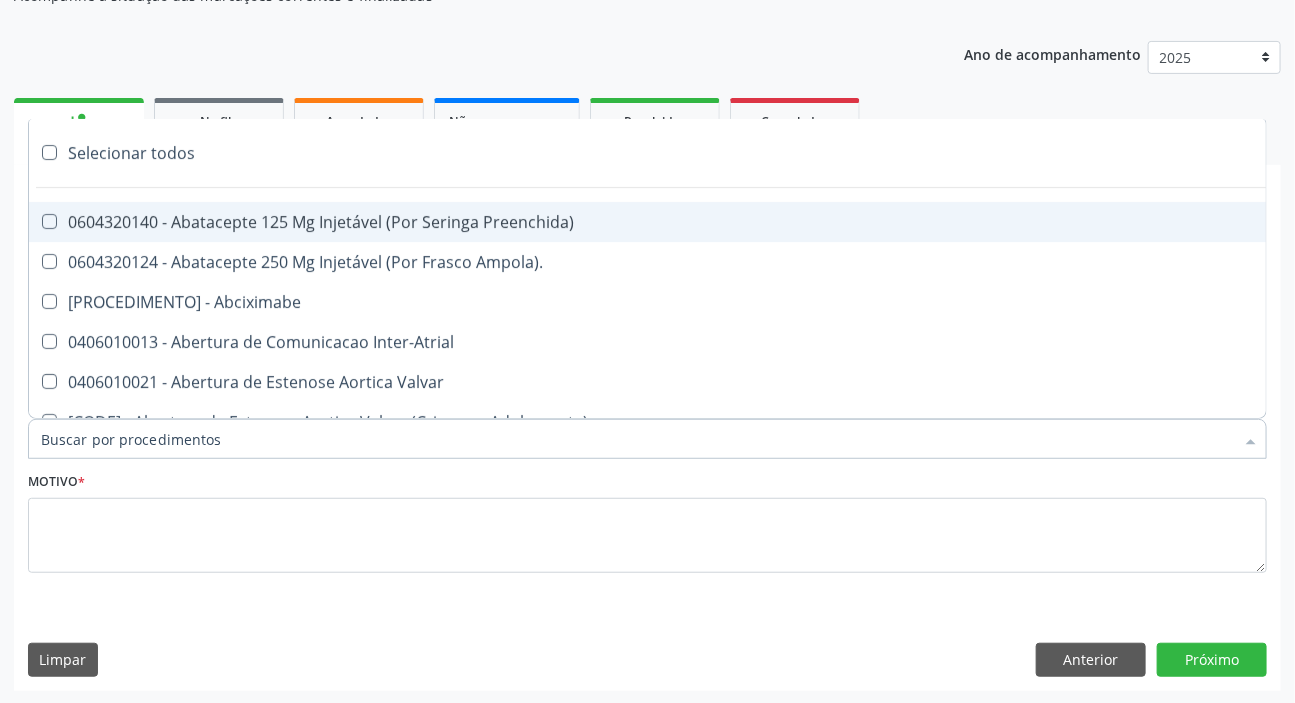 paste on "DERMATO" 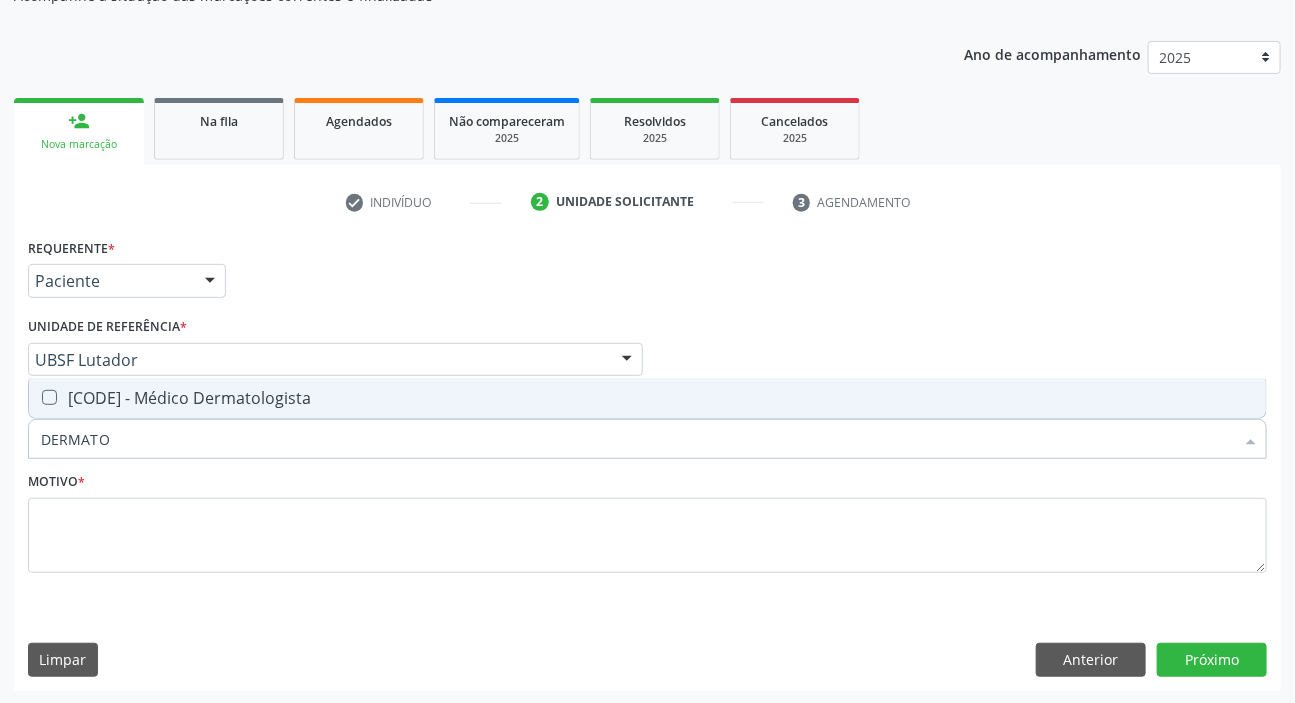 click on "[CODE] - [PROFESSION]" at bounding box center [647, 398] 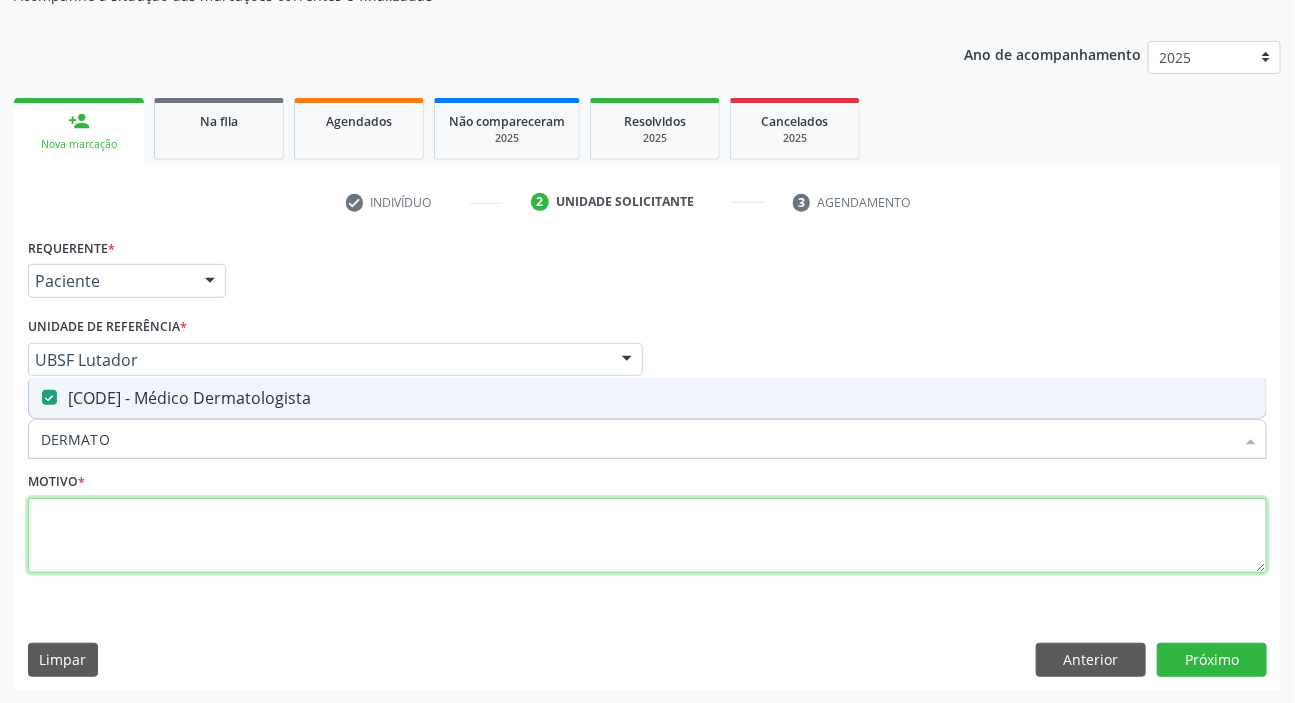 click at bounding box center (647, 536) 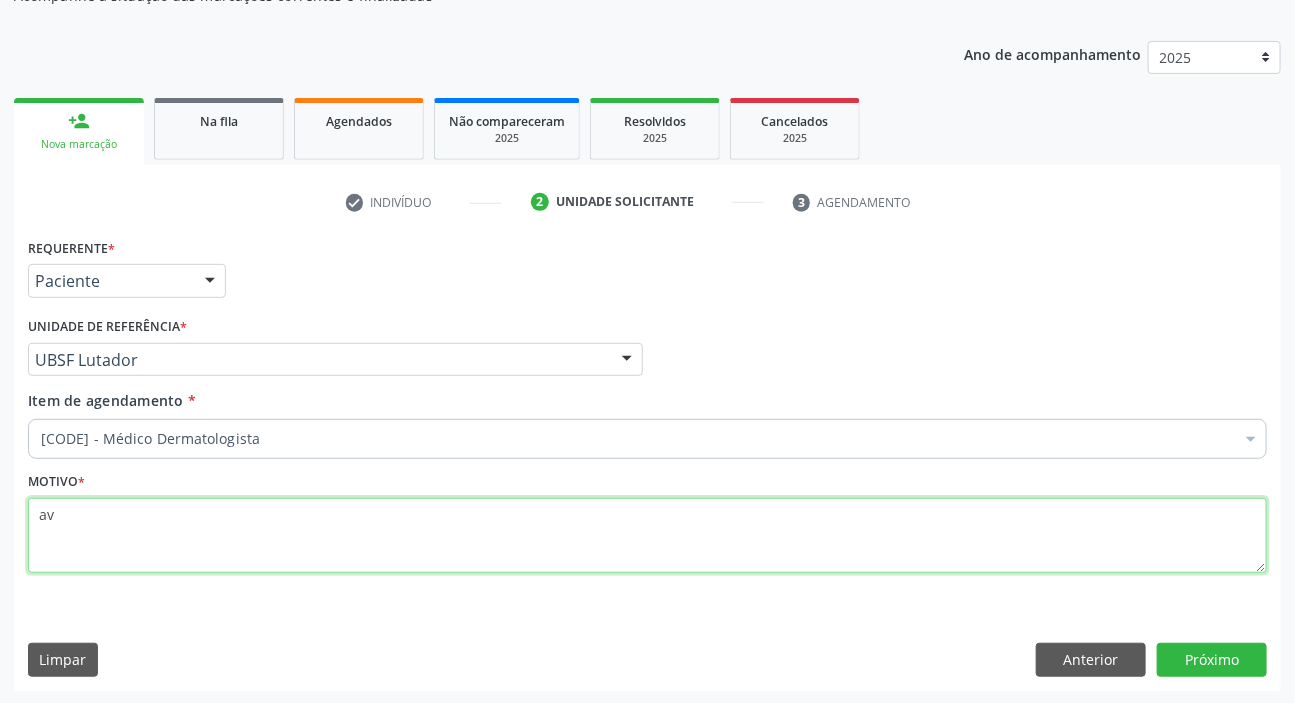type on "a" 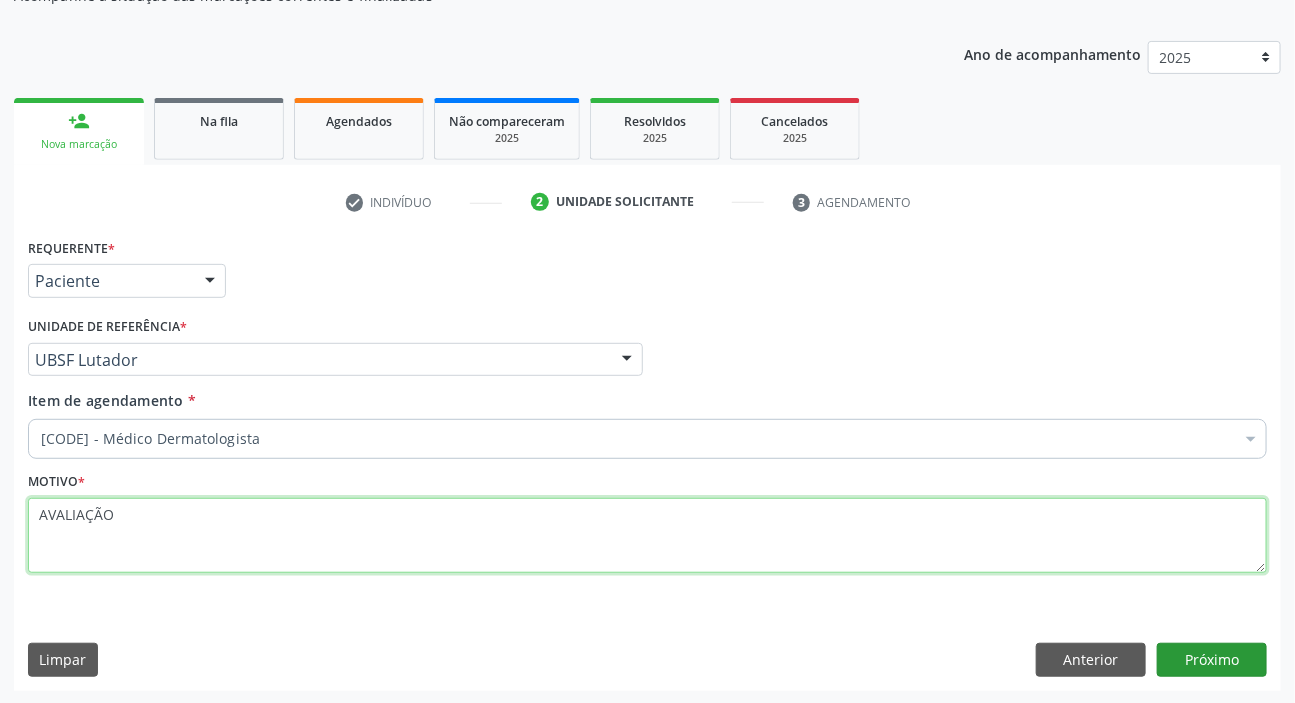 type on "AVALIAÇÃO" 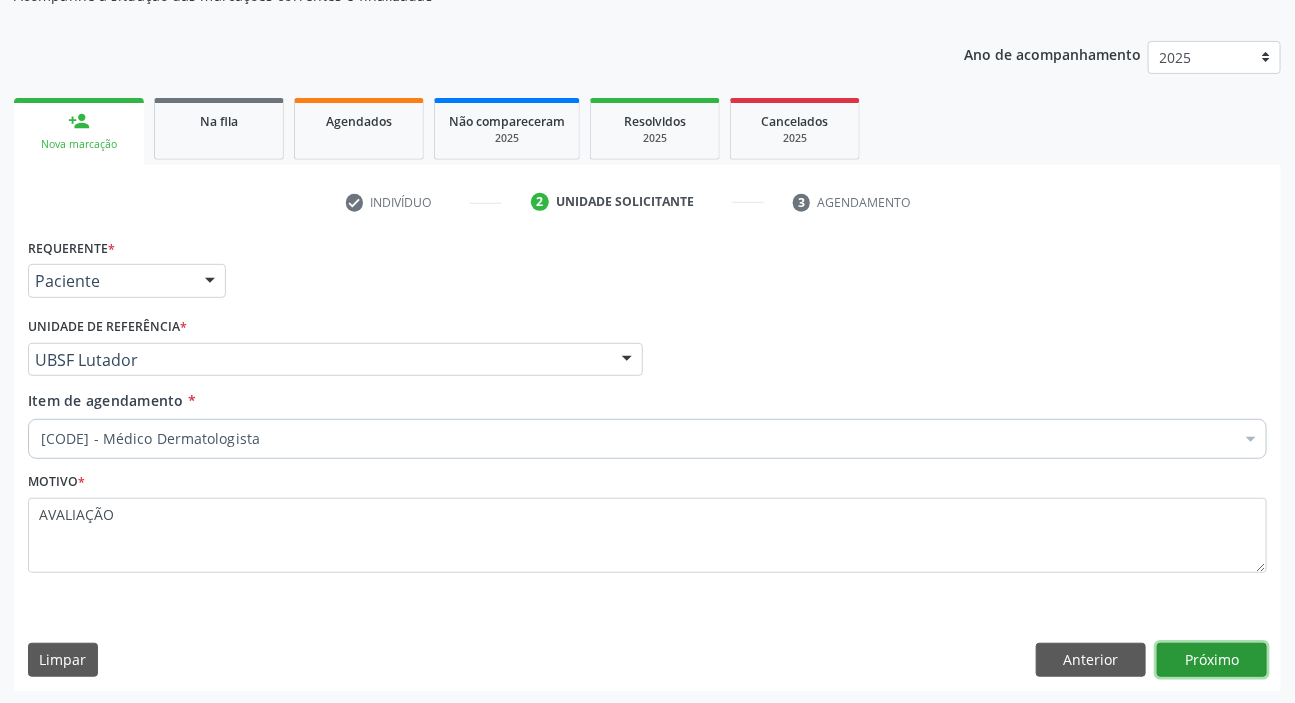click on "Próximo" at bounding box center [1212, 660] 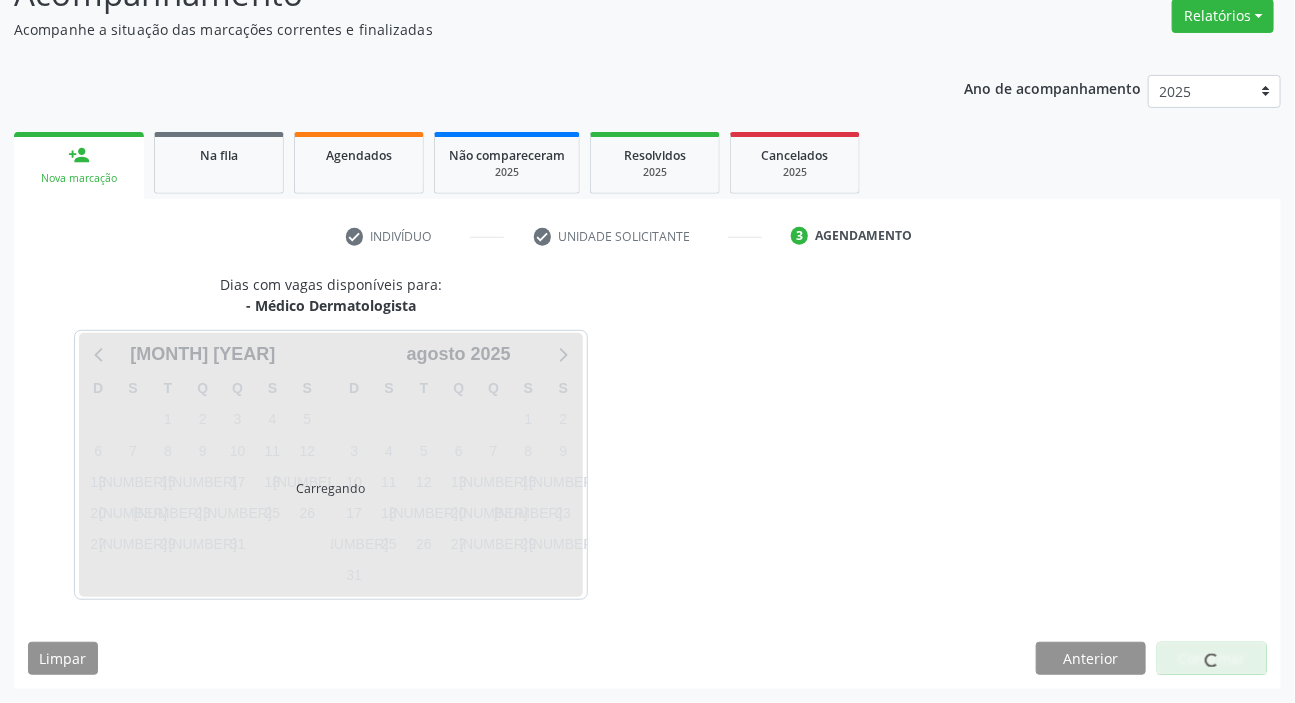 scroll, scrollTop: 166, scrollLeft: 0, axis: vertical 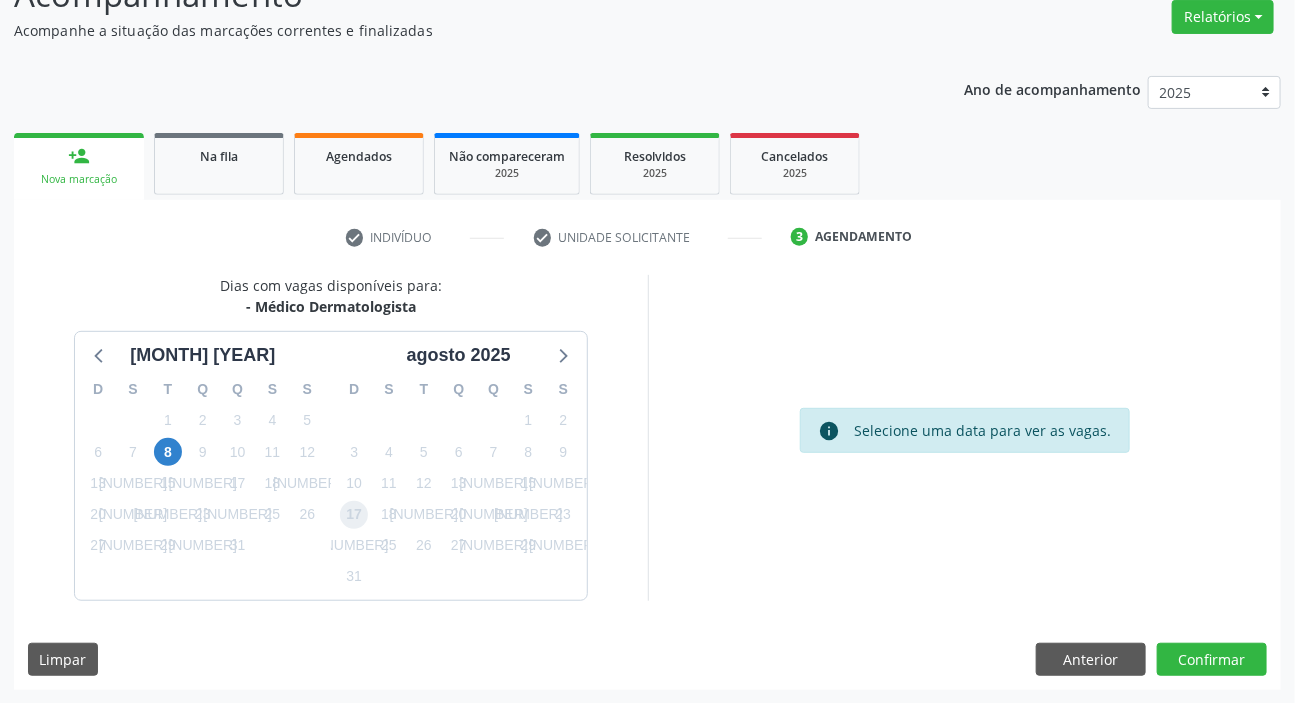 click on "17" at bounding box center (354, 515) 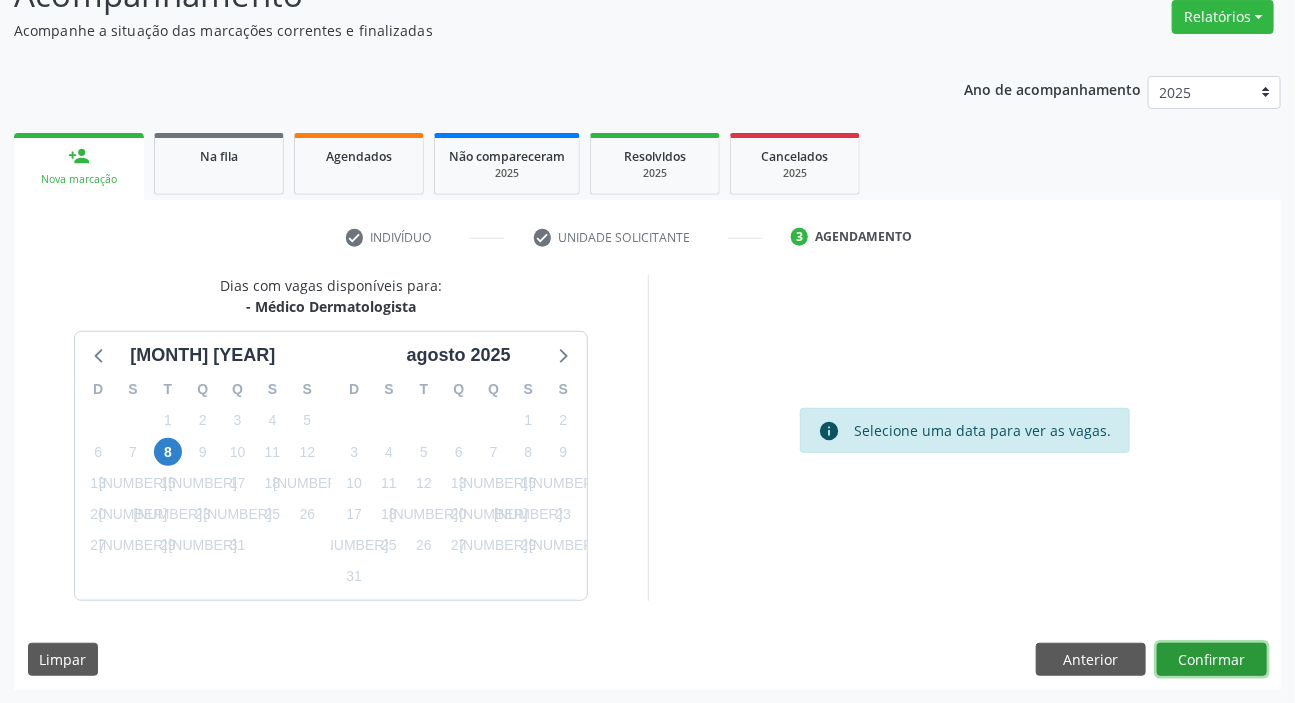 click on "Confirmar" at bounding box center (1212, 660) 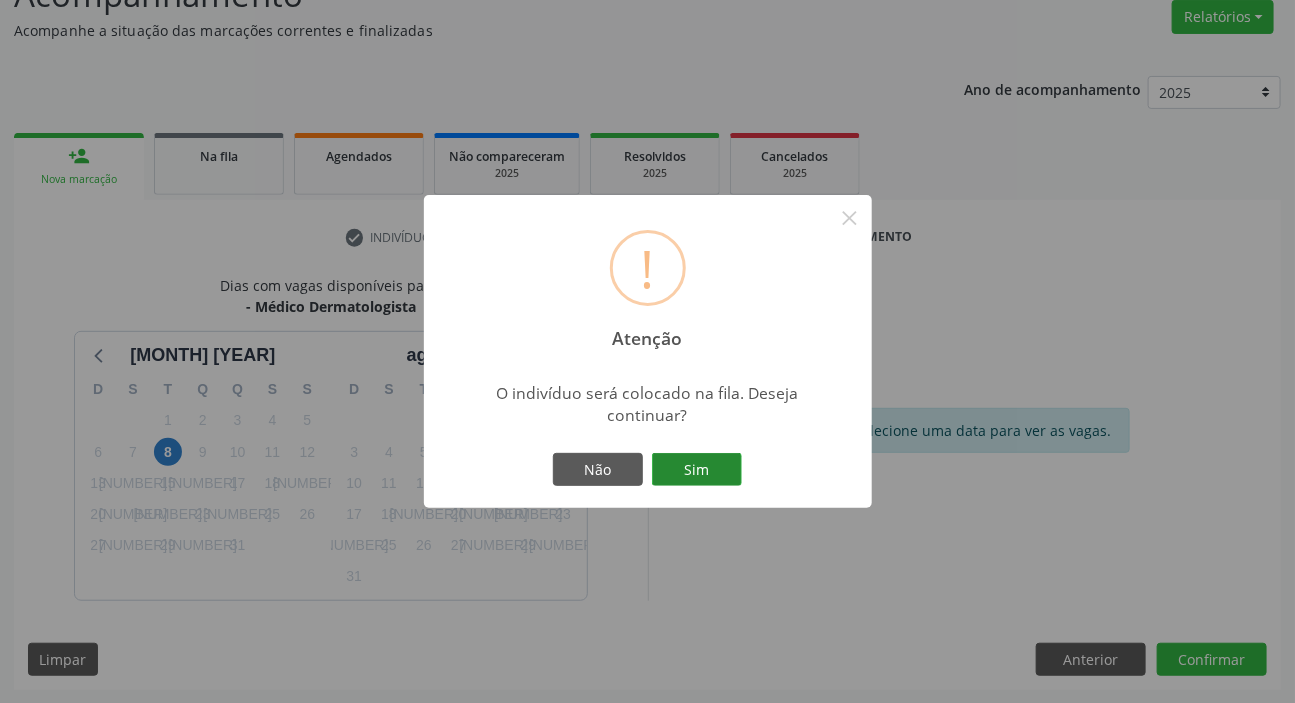 click on "Sim" at bounding box center (697, 470) 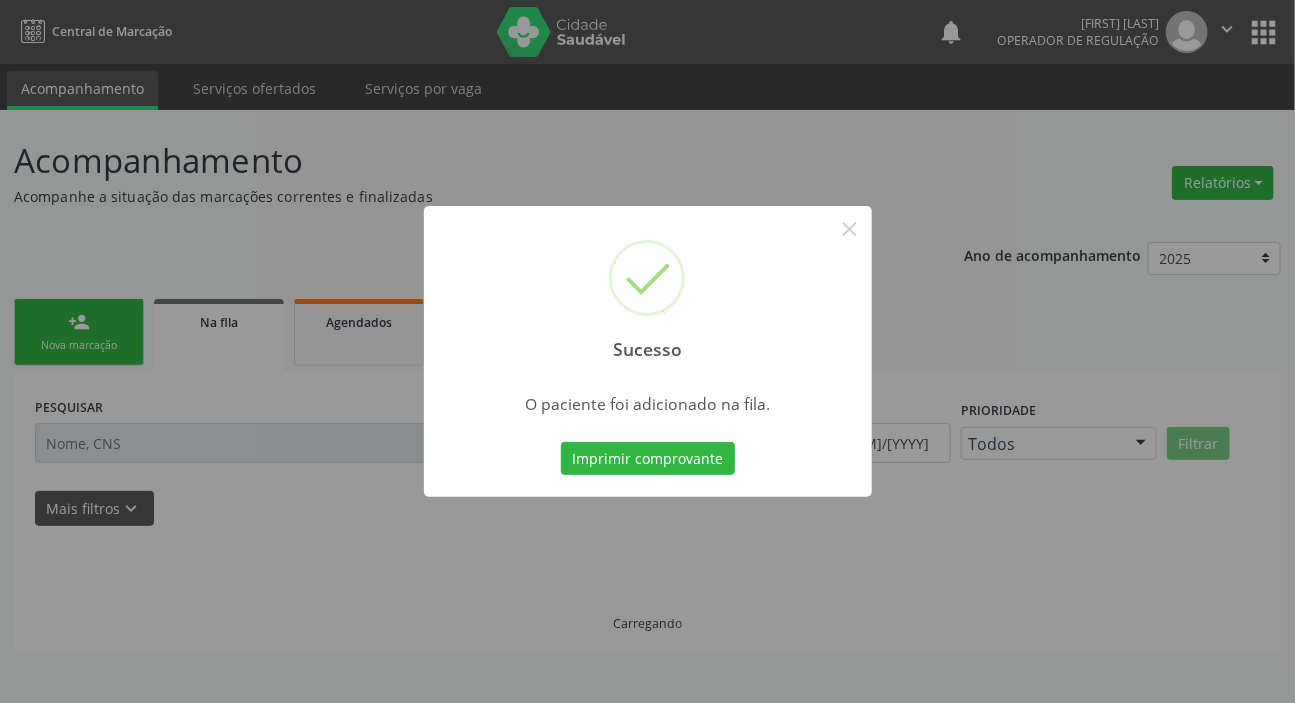 scroll, scrollTop: 0, scrollLeft: 0, axis: both 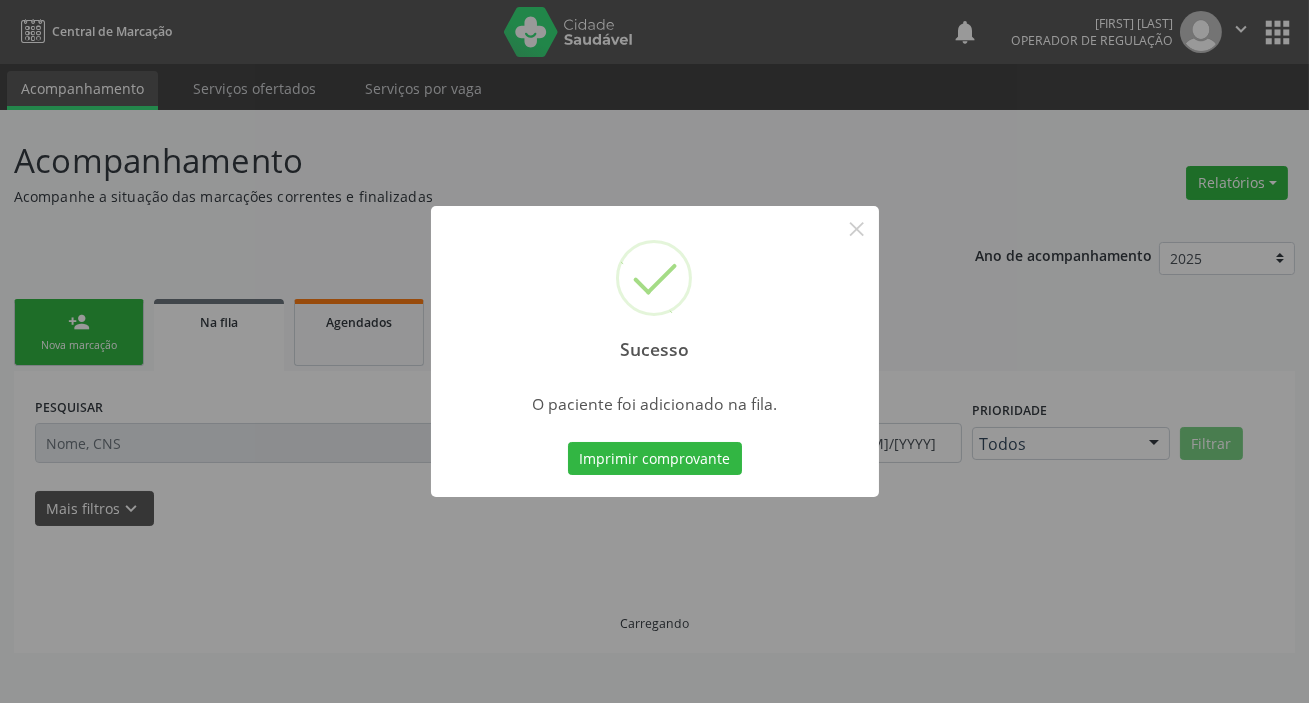 click on "Sucesso × O paciente foi adicionado na fila. Imprimir comprovante Cancel" at bounding box center [654, 351] 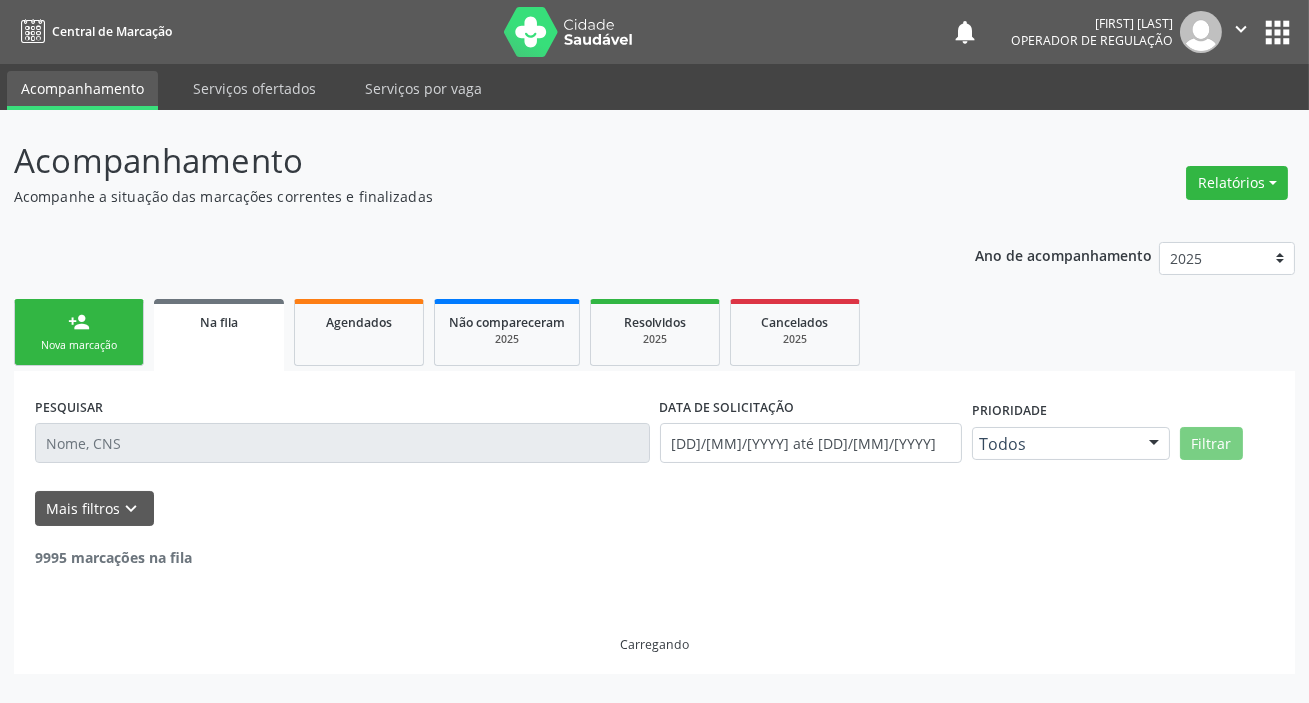 click on "Nova marcação" at bounding box center [79, 345] 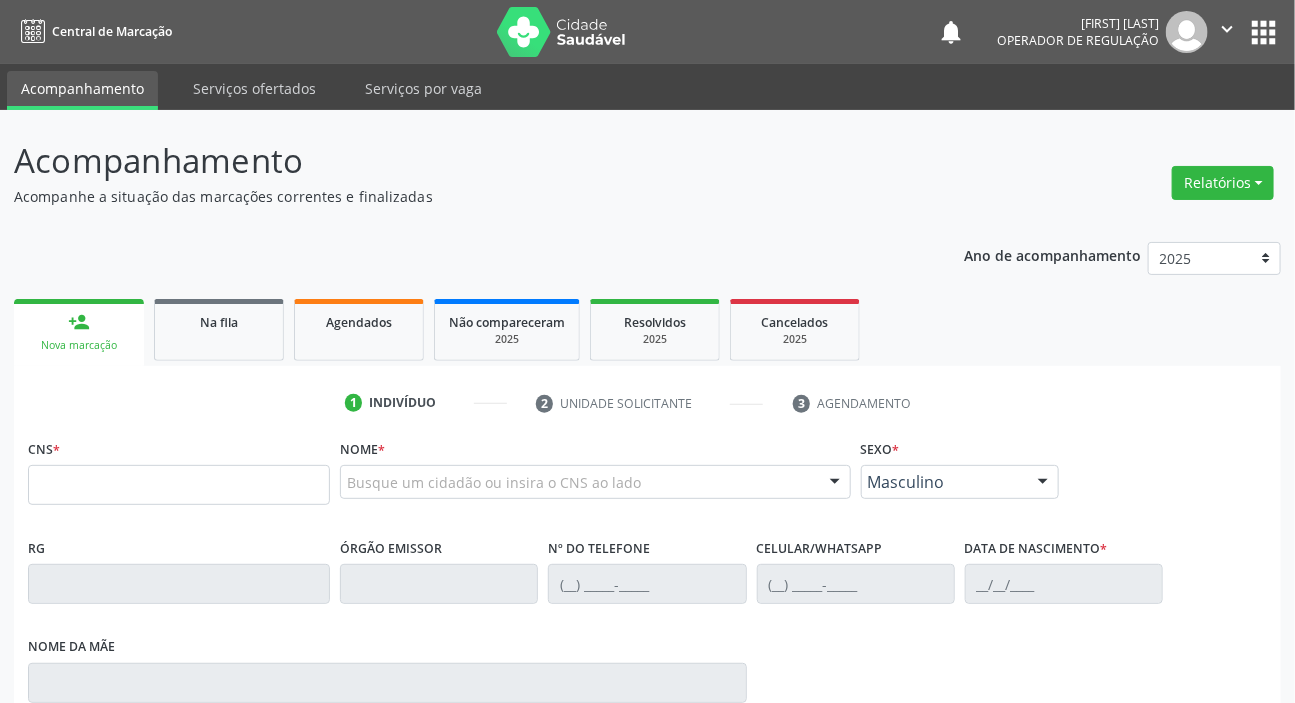 click on "CNS
*" at bounding box center [179, 476] 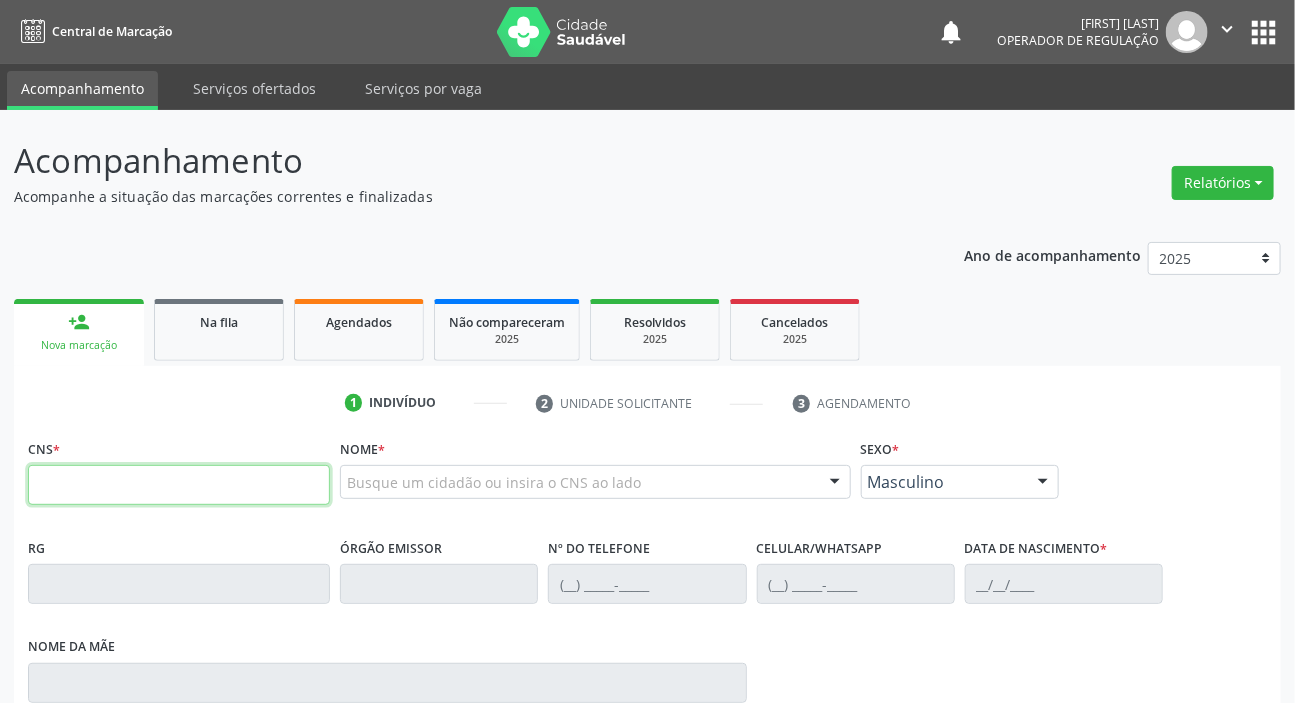 click at bounding box center [179, 485] 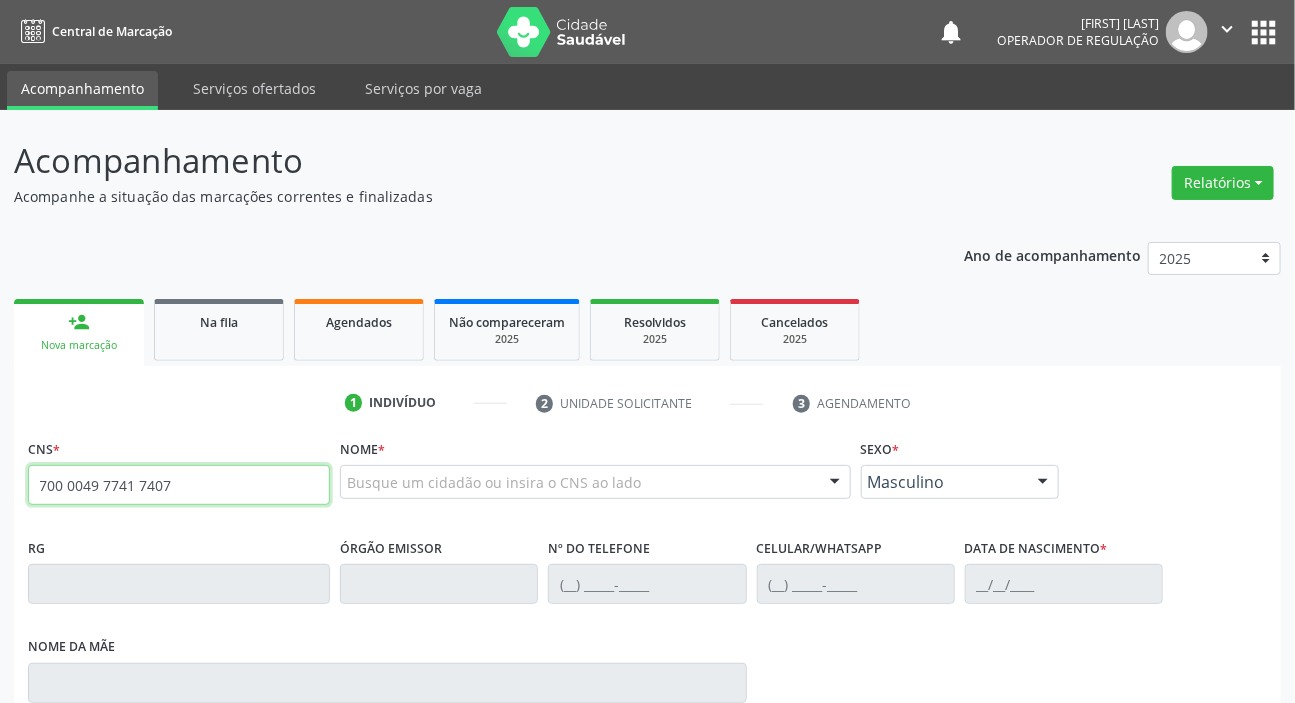 type on "700 0049 7741 7407" 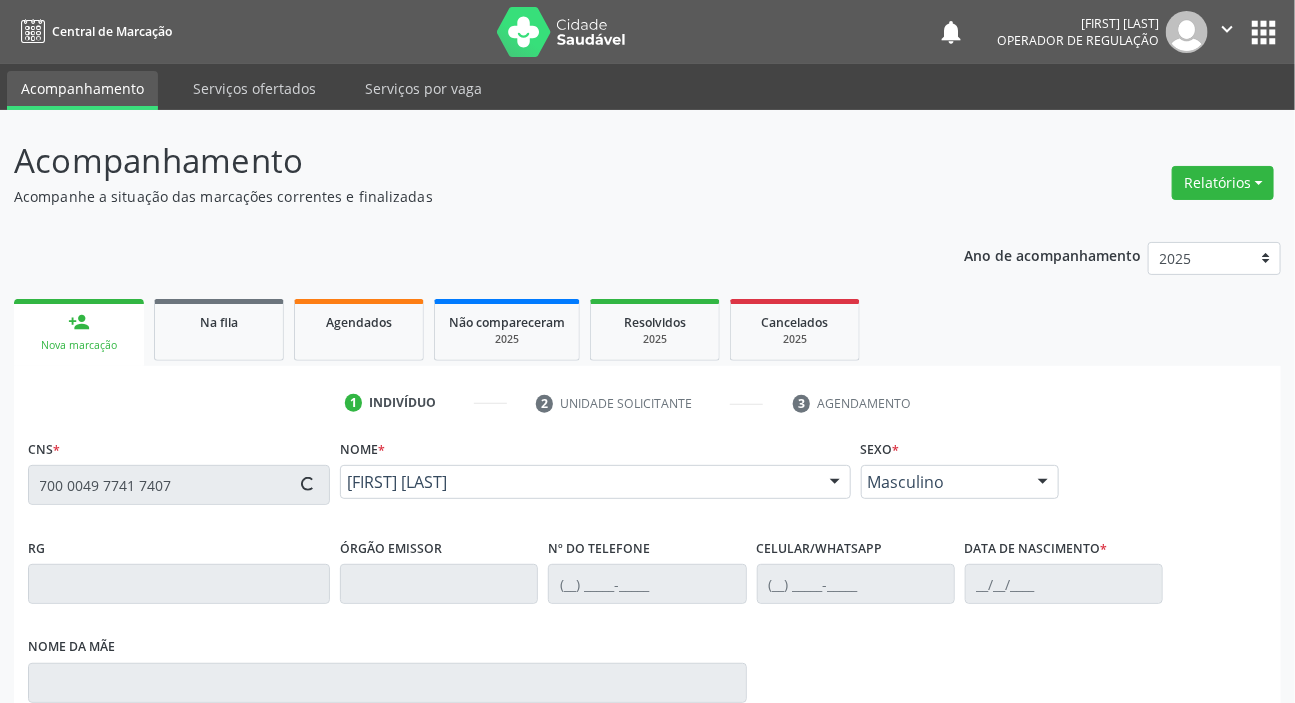 scroll, scrollTop: 363, scrollLeft: 0, axis: vertical 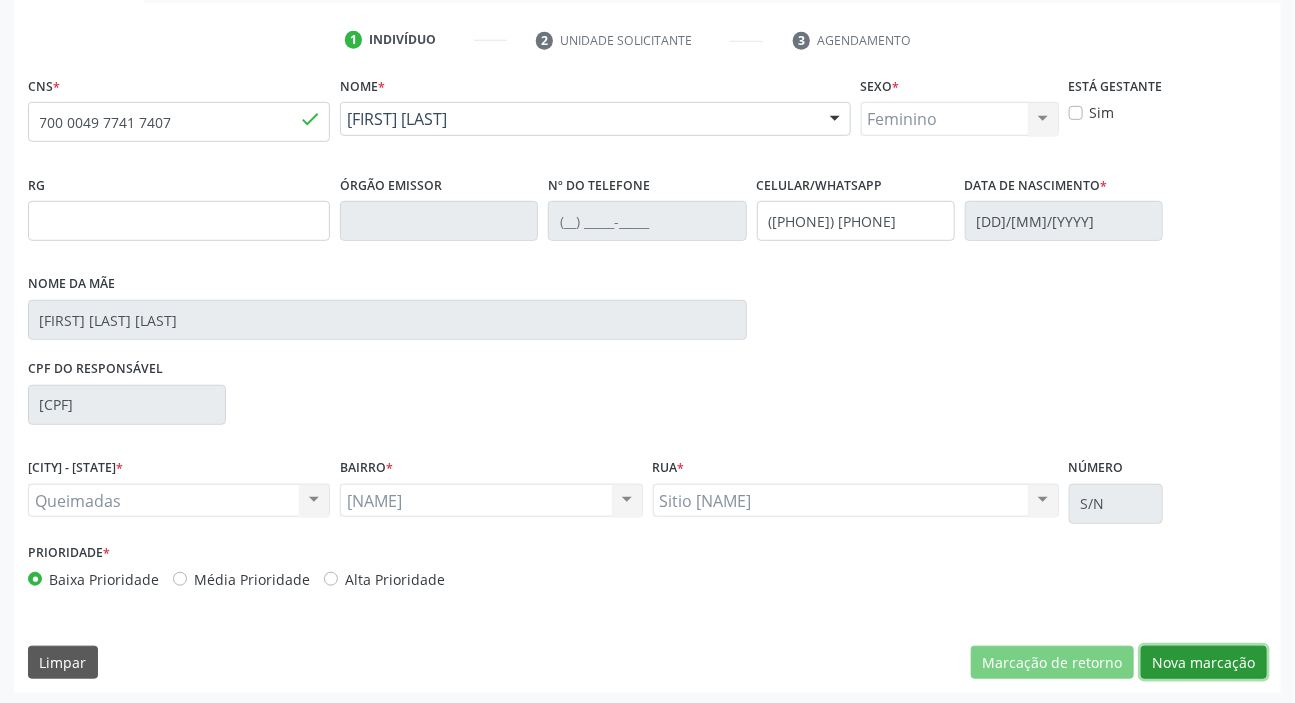 click on "Nova marcação" at bounding box center (1052, 663) 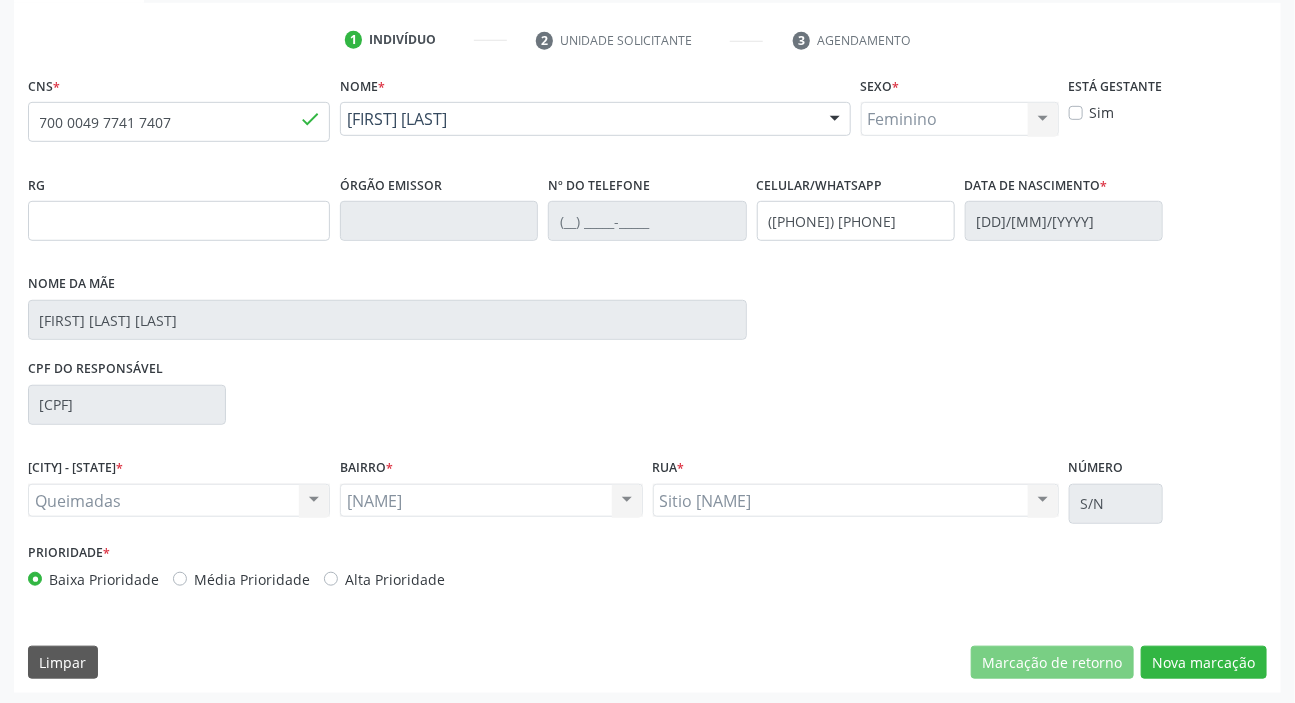scroll, scrollTop: 201, scrollLeft: 0, axis: vertical 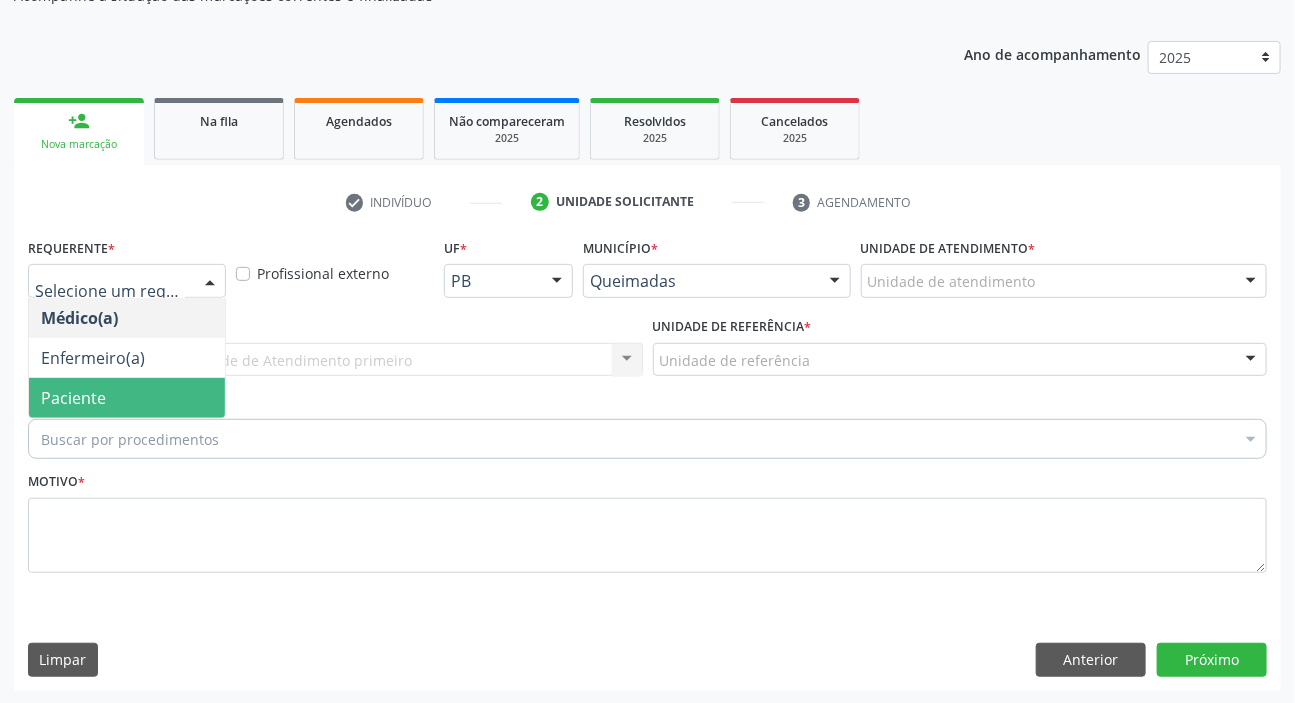 click on "Paciente" at bounding box center (127, 398) 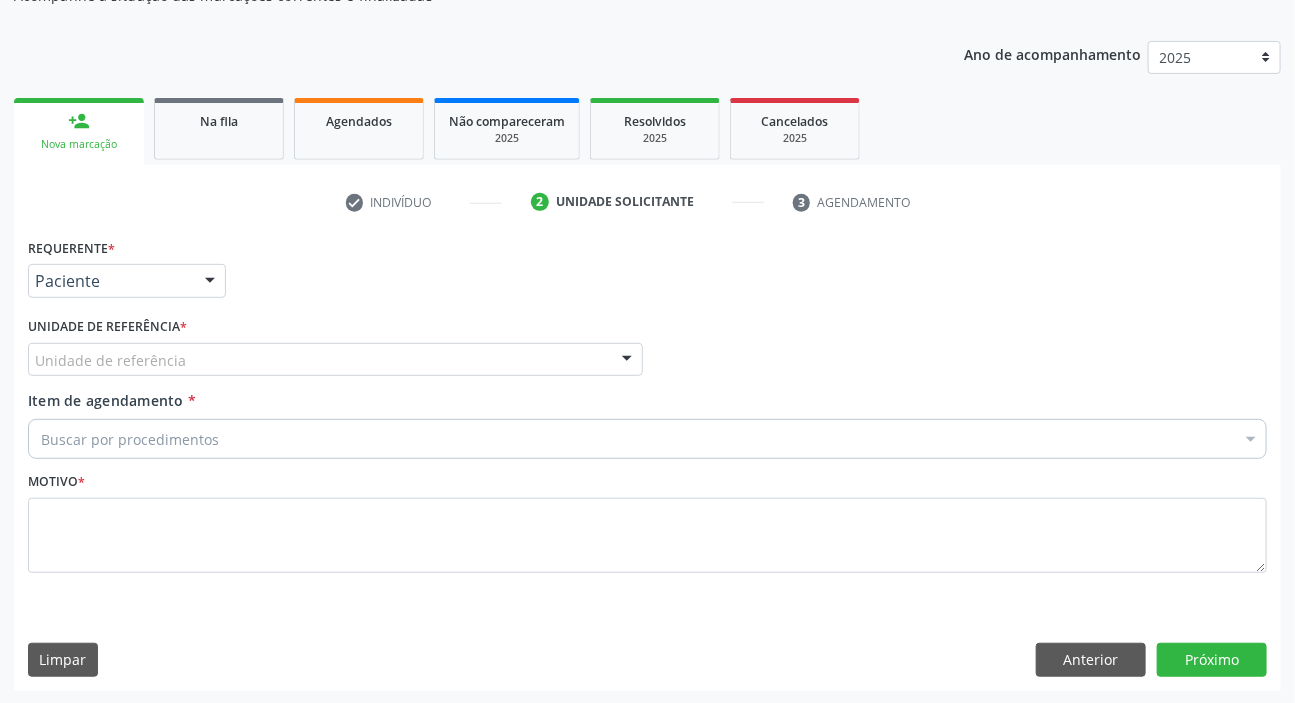 click on "[ORGANIZATION_NAME]" at bounding box center [335, 360] 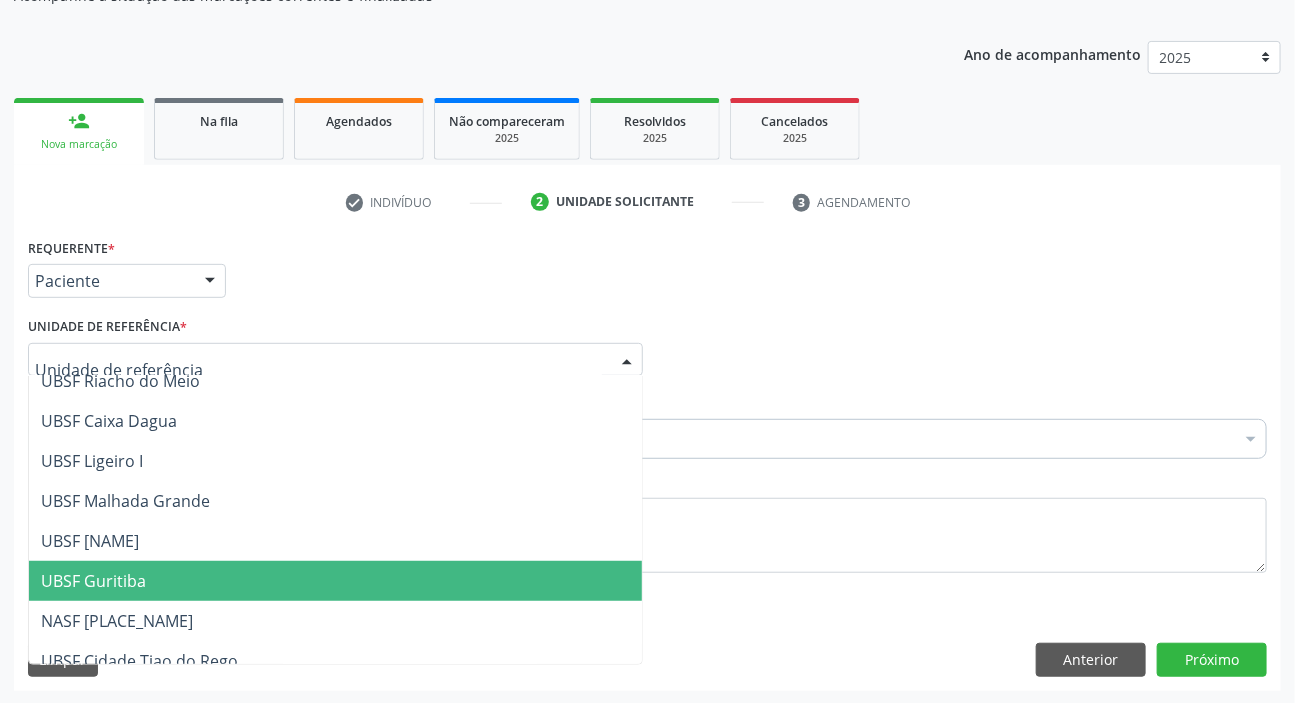 scroll, scrollTop: 512, scrollLeft: 0, axis: vertical 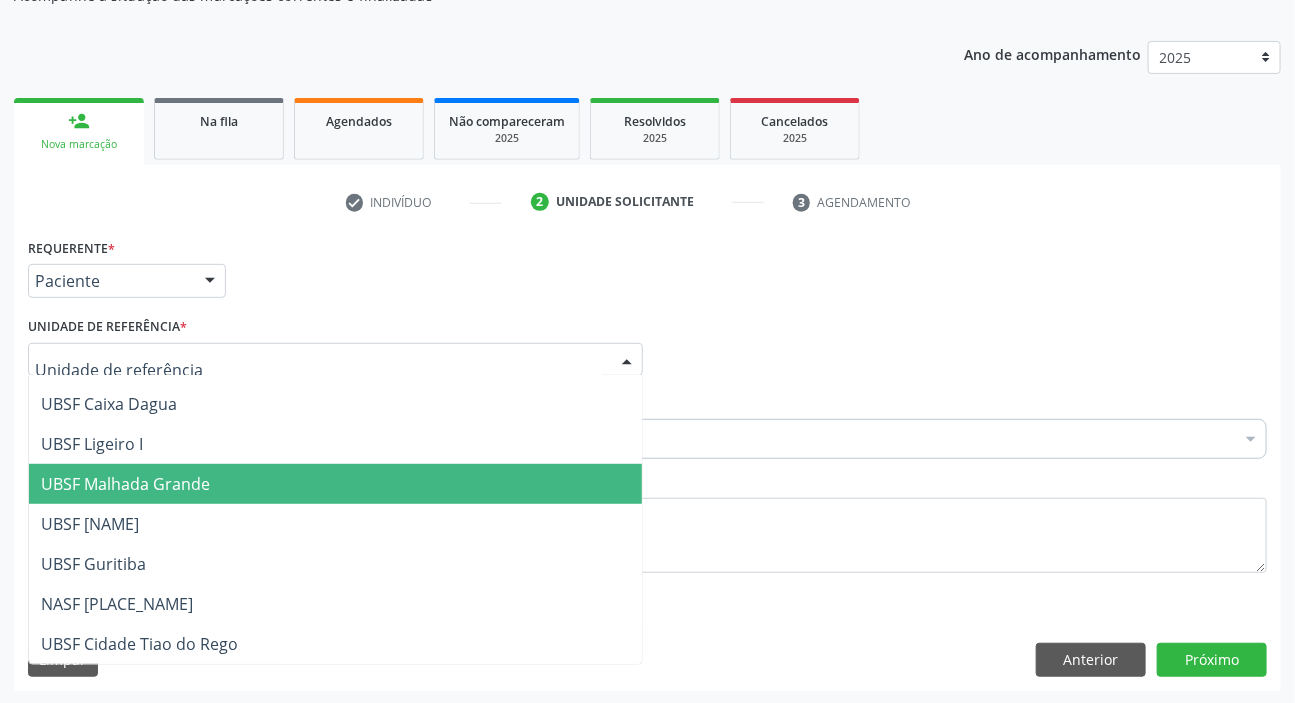 click on "UBSF [PLACE]" at bounding box center [125, 484] 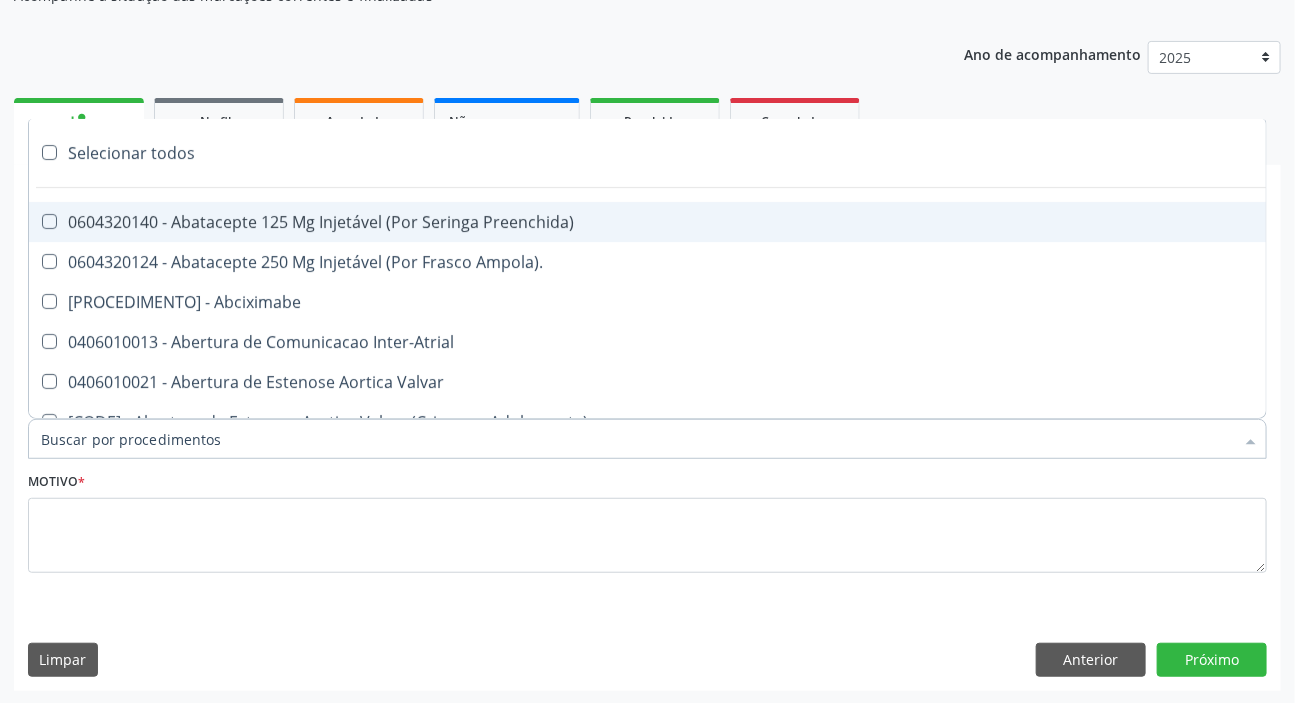 paste on "DERMATO" 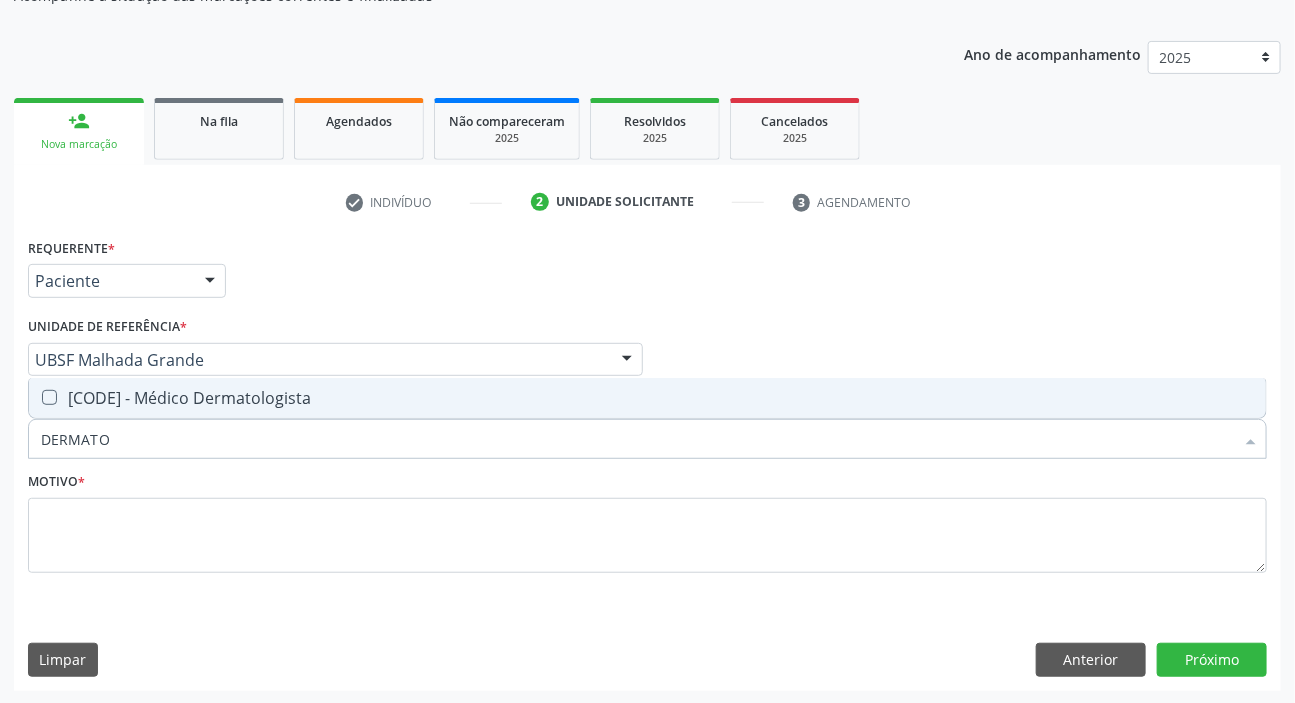 click on "[CODE] - [PROFESSION]" at bounding box center (647, 398) 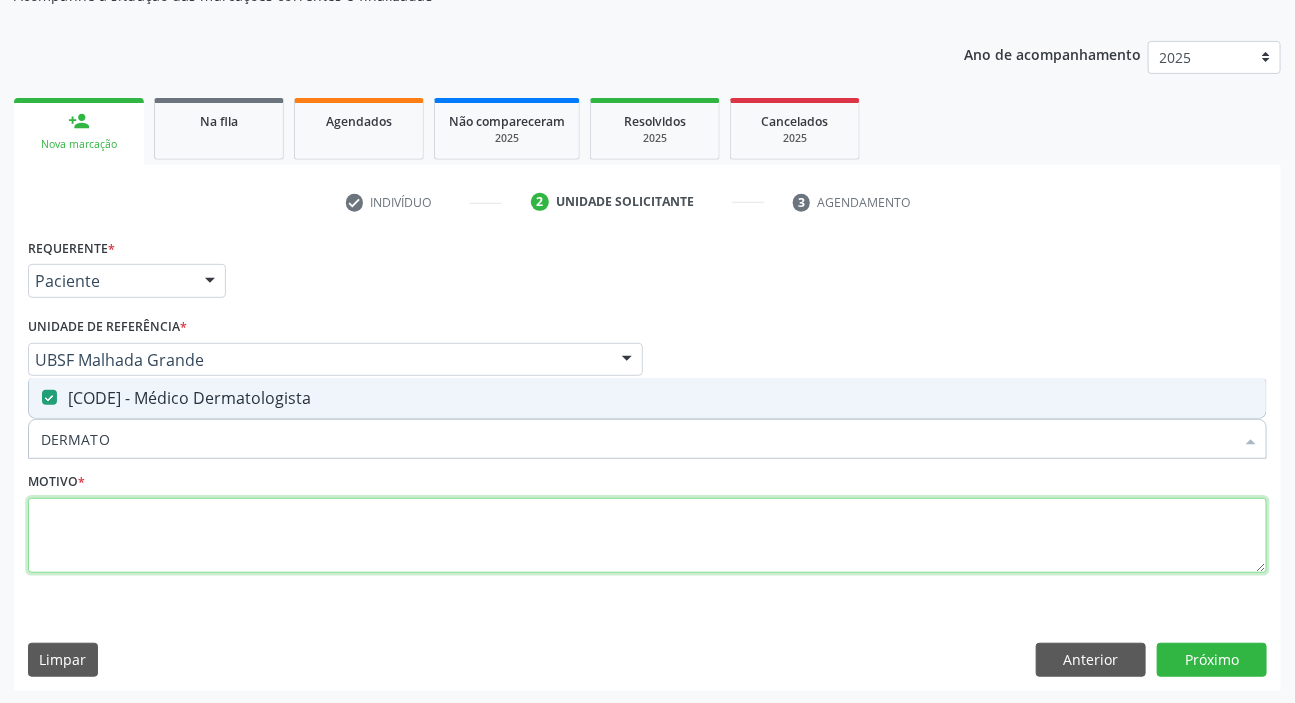 click at bounding box center [647, 536] 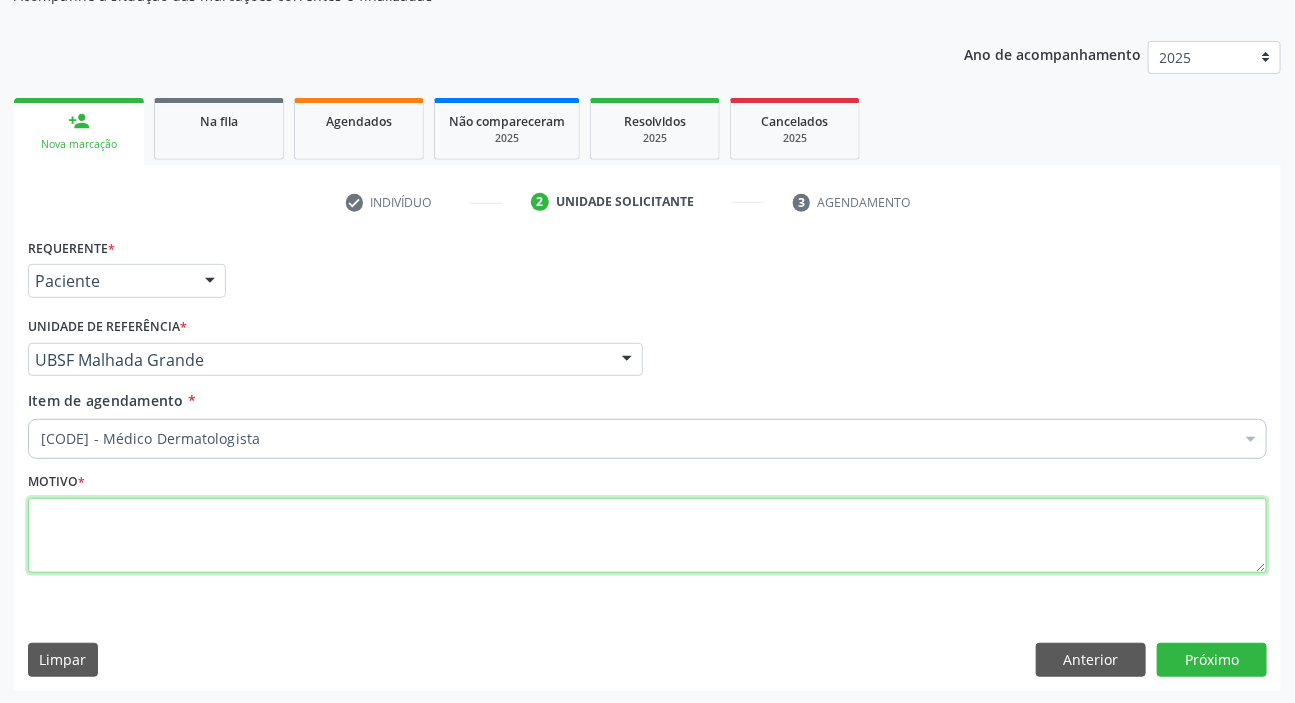 paste on "DERMATITE SEBORREICA GRAVE" 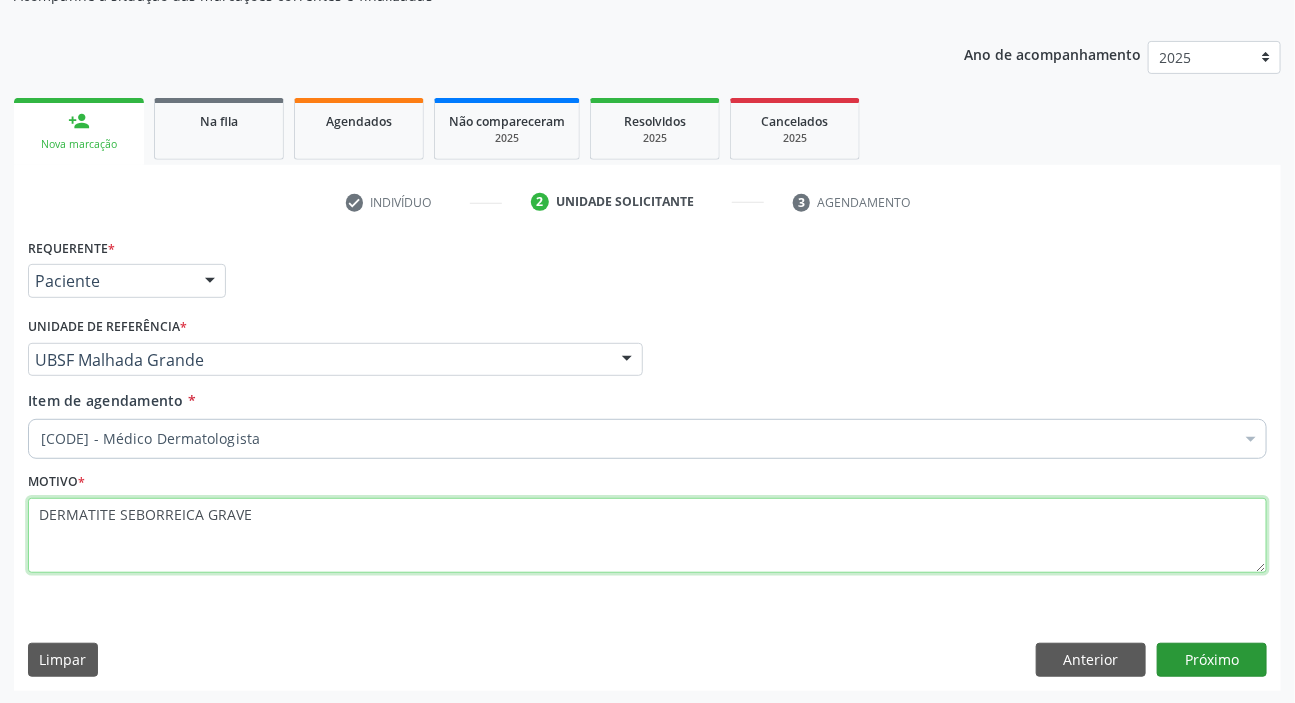 type on "DERMATITE SEBORREICA GRAVE" 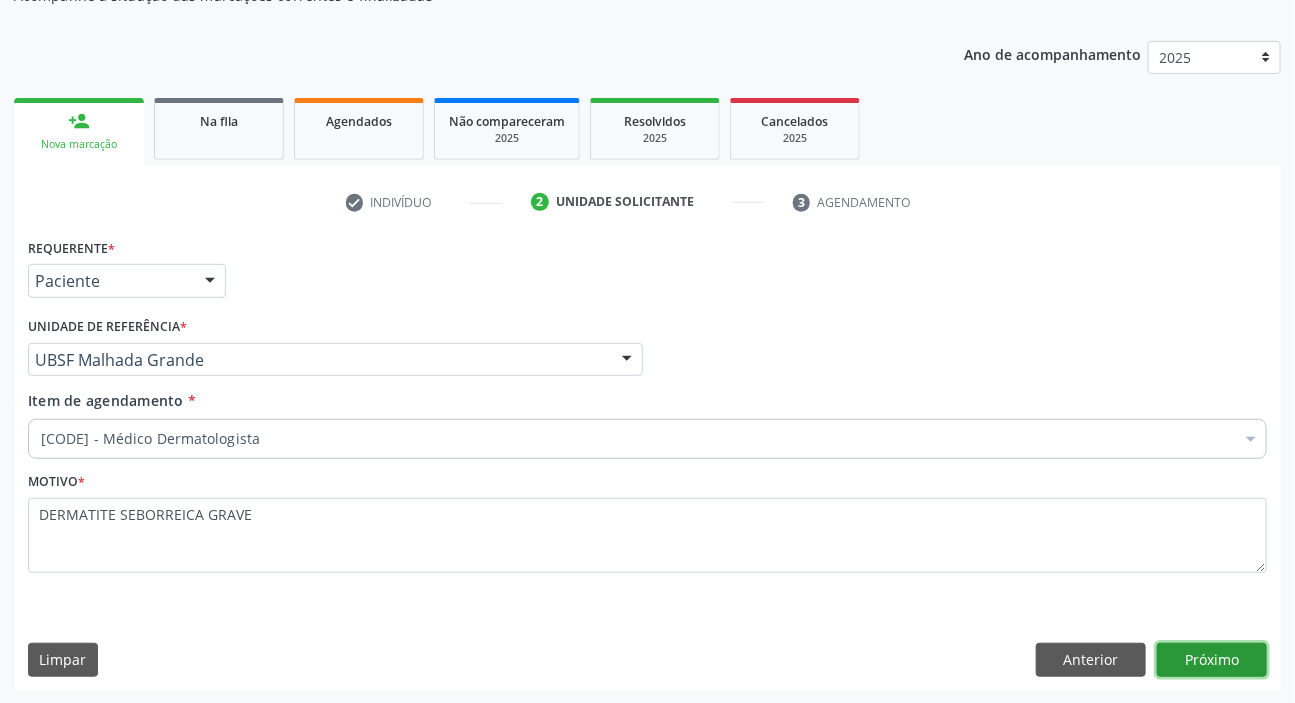 click on "Próximo" at bounding box center [1212, 660] 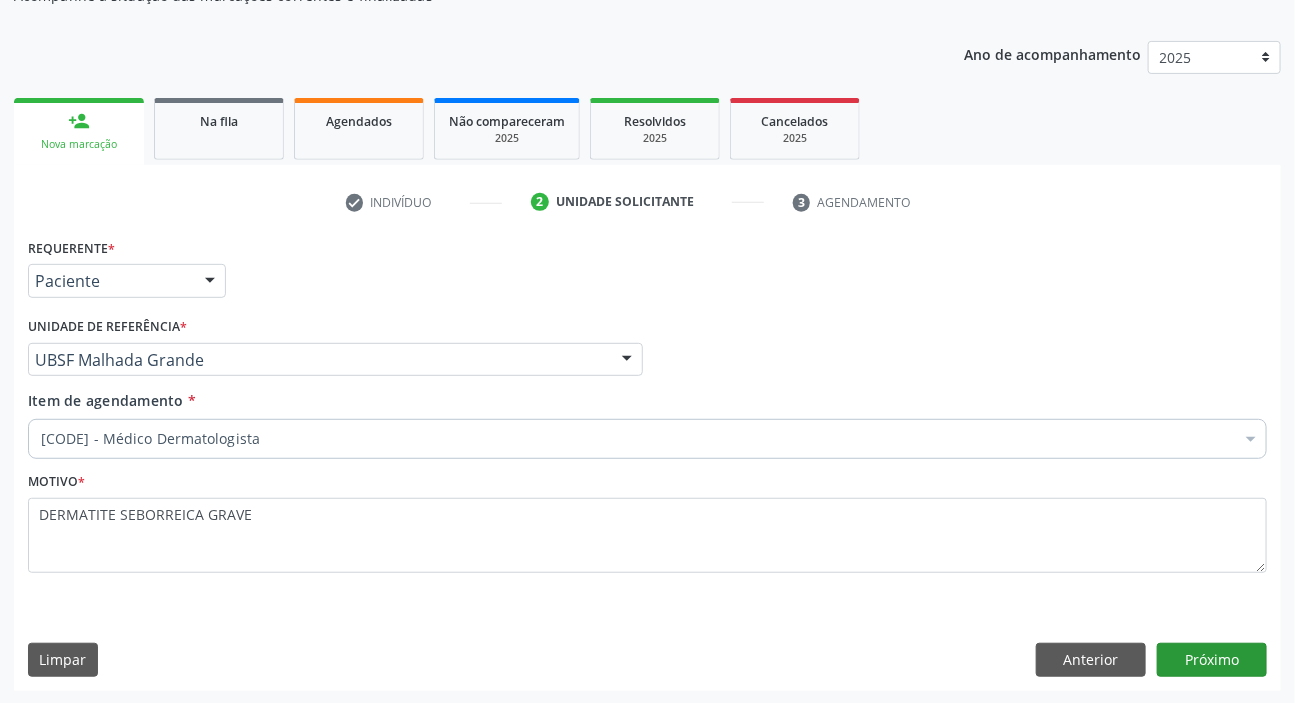 scroll, scrollTop: 166, scrollLeft: 0, axis: vertical 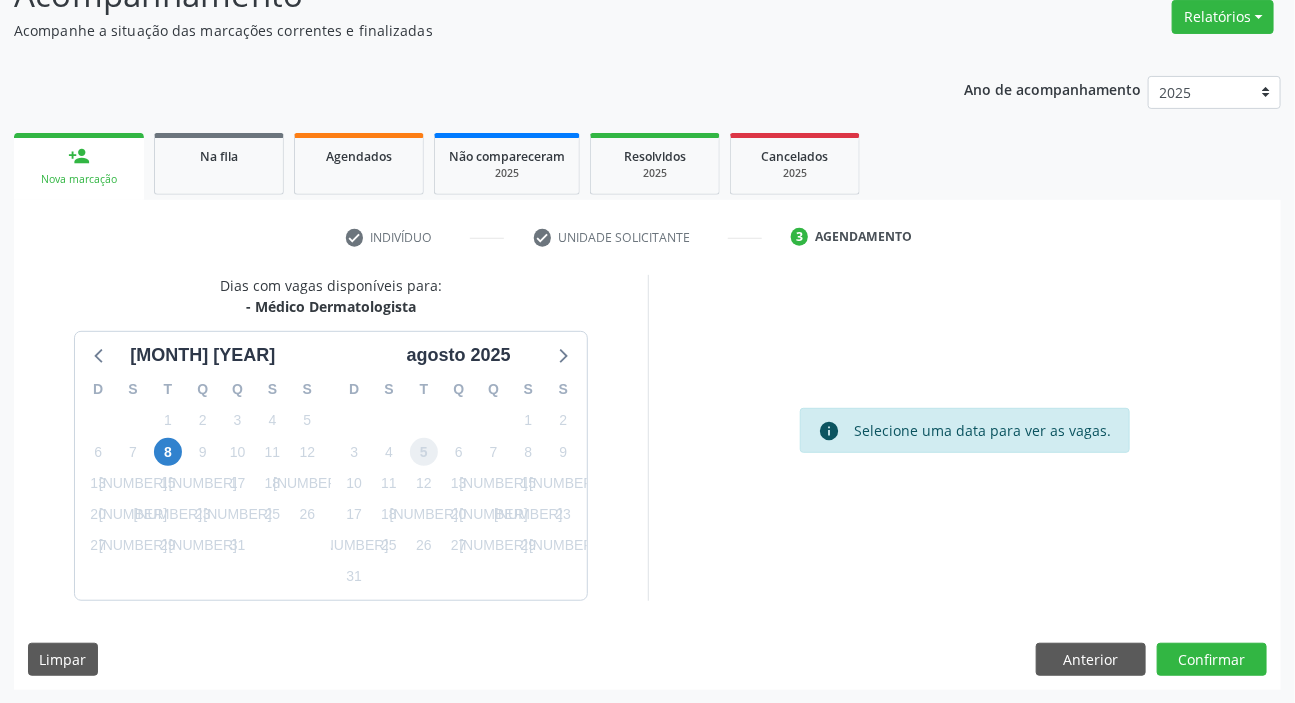 click on "[NUMBER]" at bounding box center (424, 452) 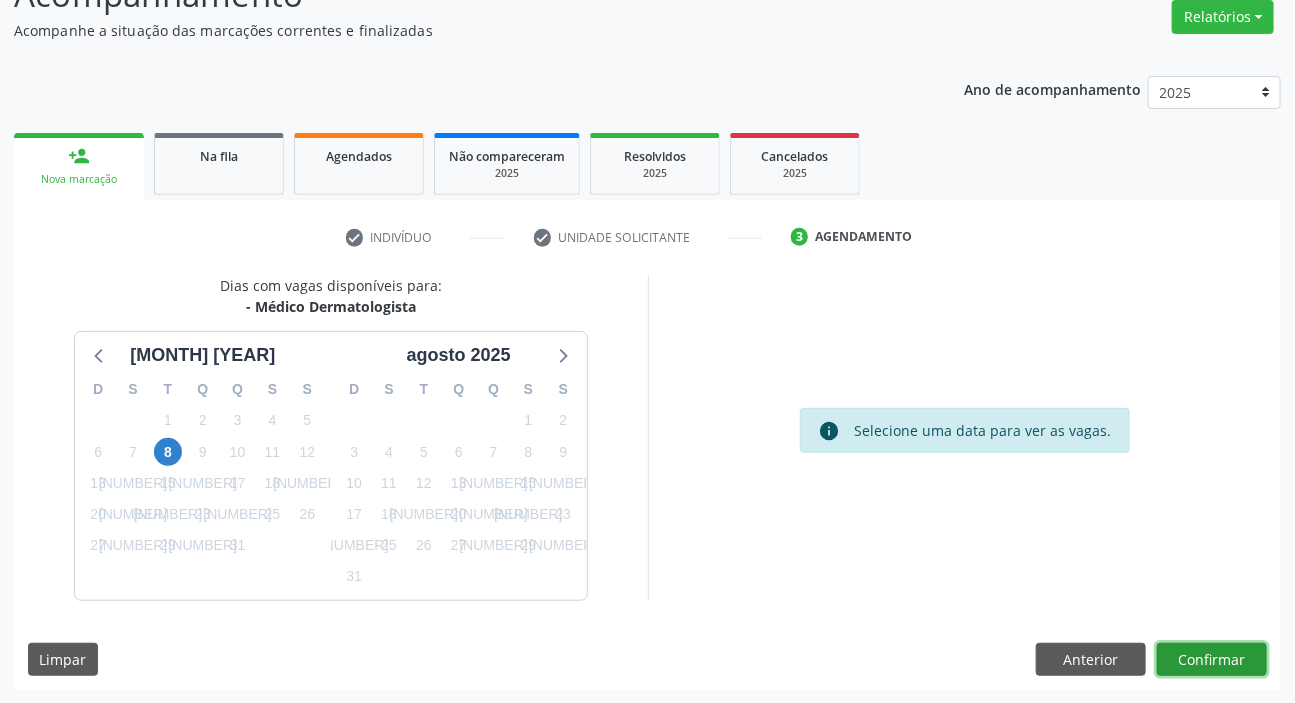 click on "Confirmar" at bounding box center [1212, 660] 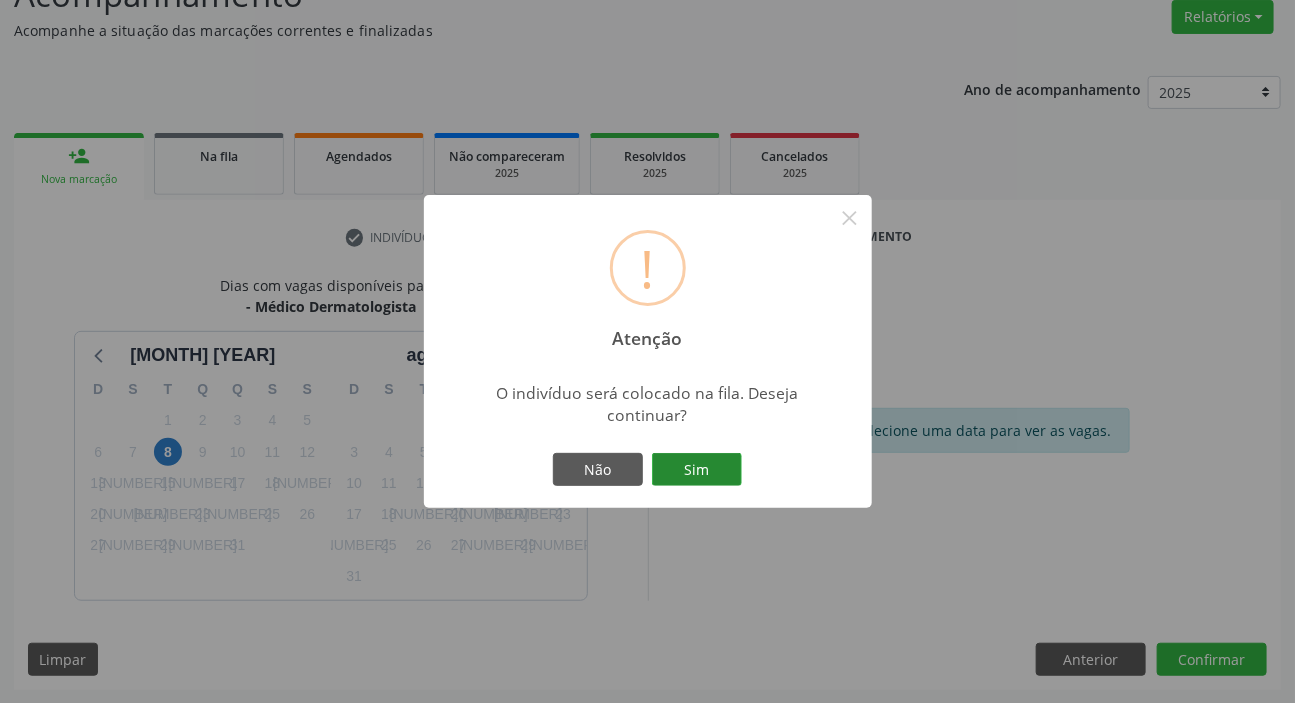 click on "Sim" at bounding box center (697, 470) 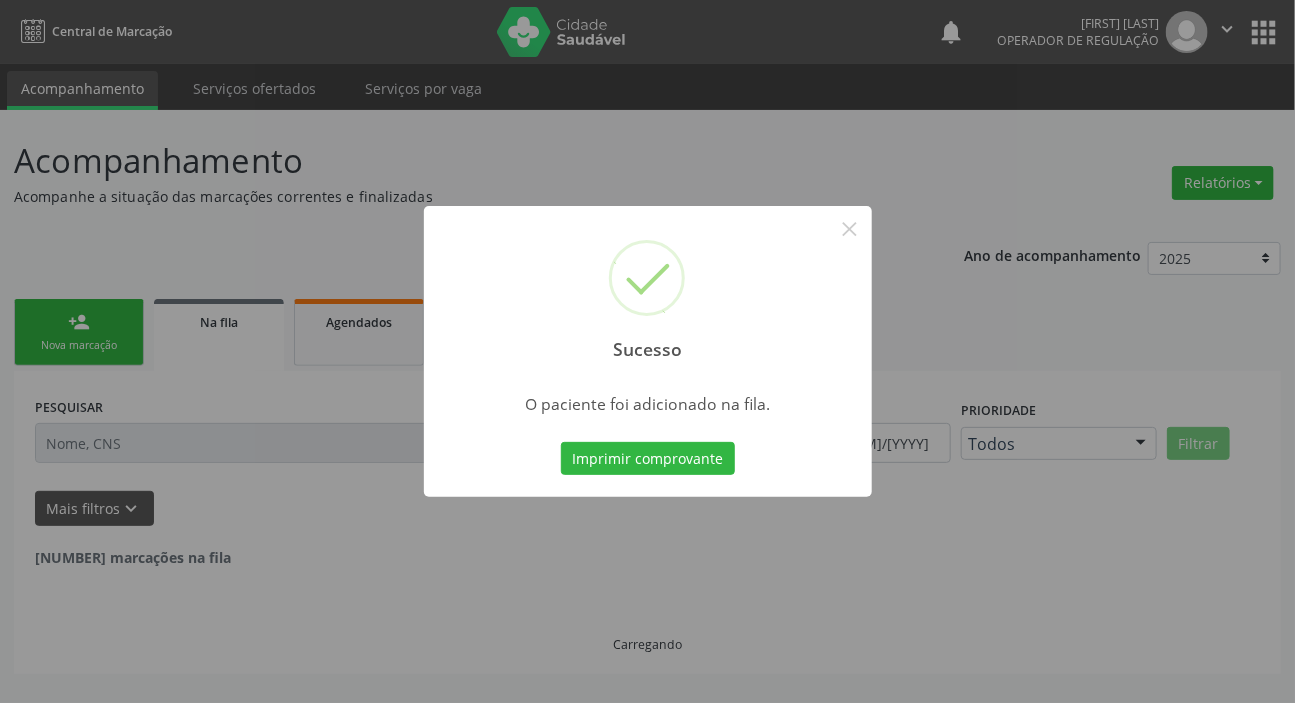 scroll, scrollTop: 0, scrollLeft: 0, axis: both 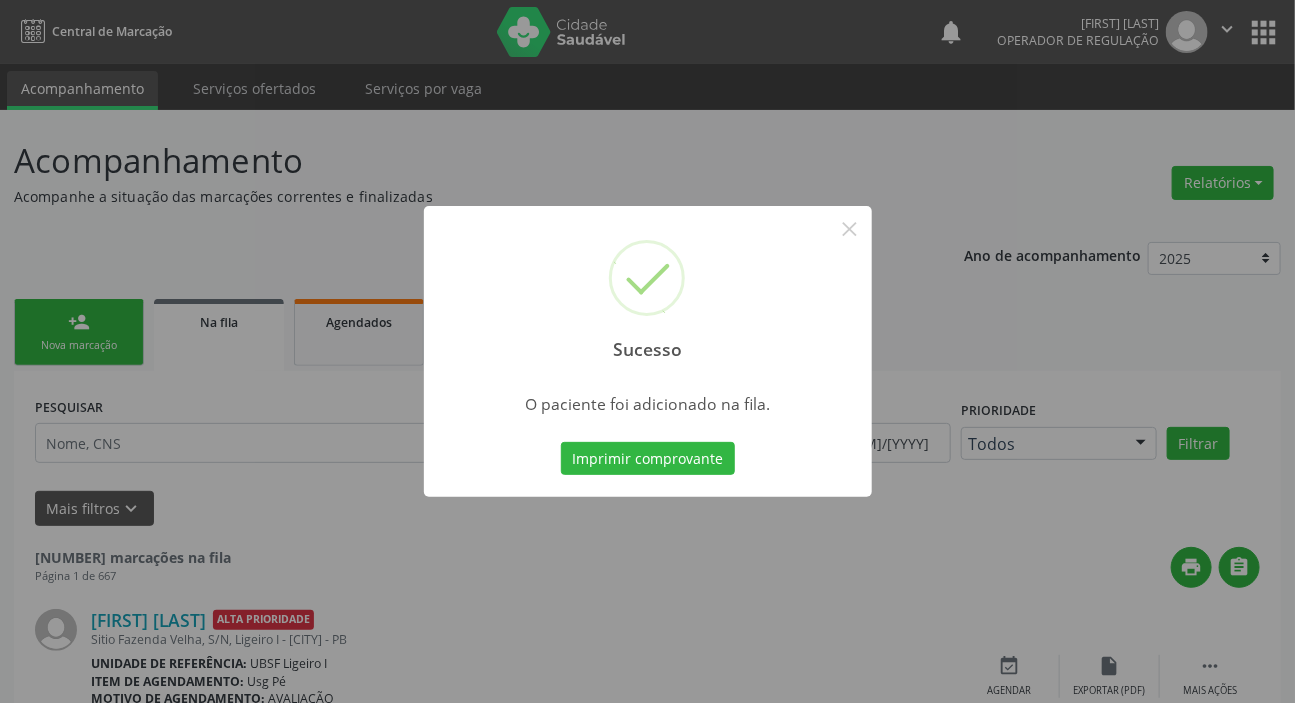 click on "Sucesso × O paciente foi adicionado na fila. Imprimir comprovante Cancel" at bounding box center (647, 351) 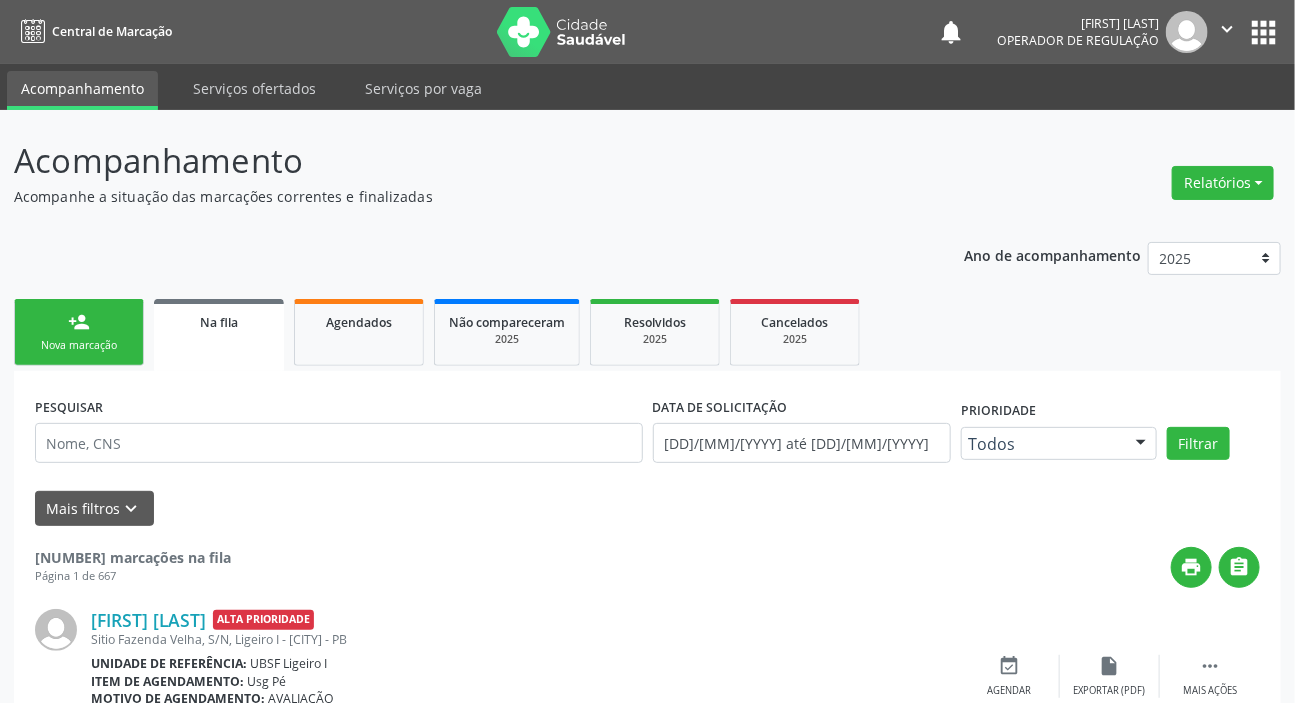 click on "person_add
Nova marcação" at bounding box center (79, 332) 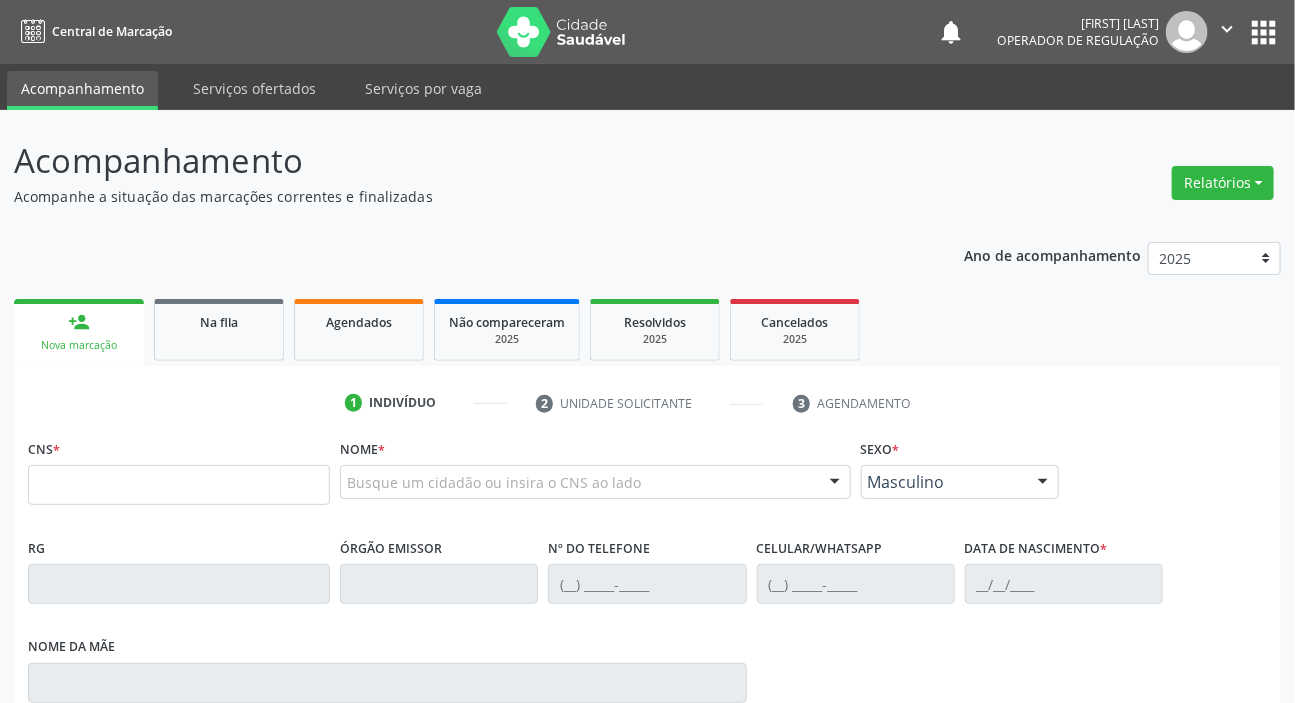 click on "CNS
*" at bounding box center (179, 476) 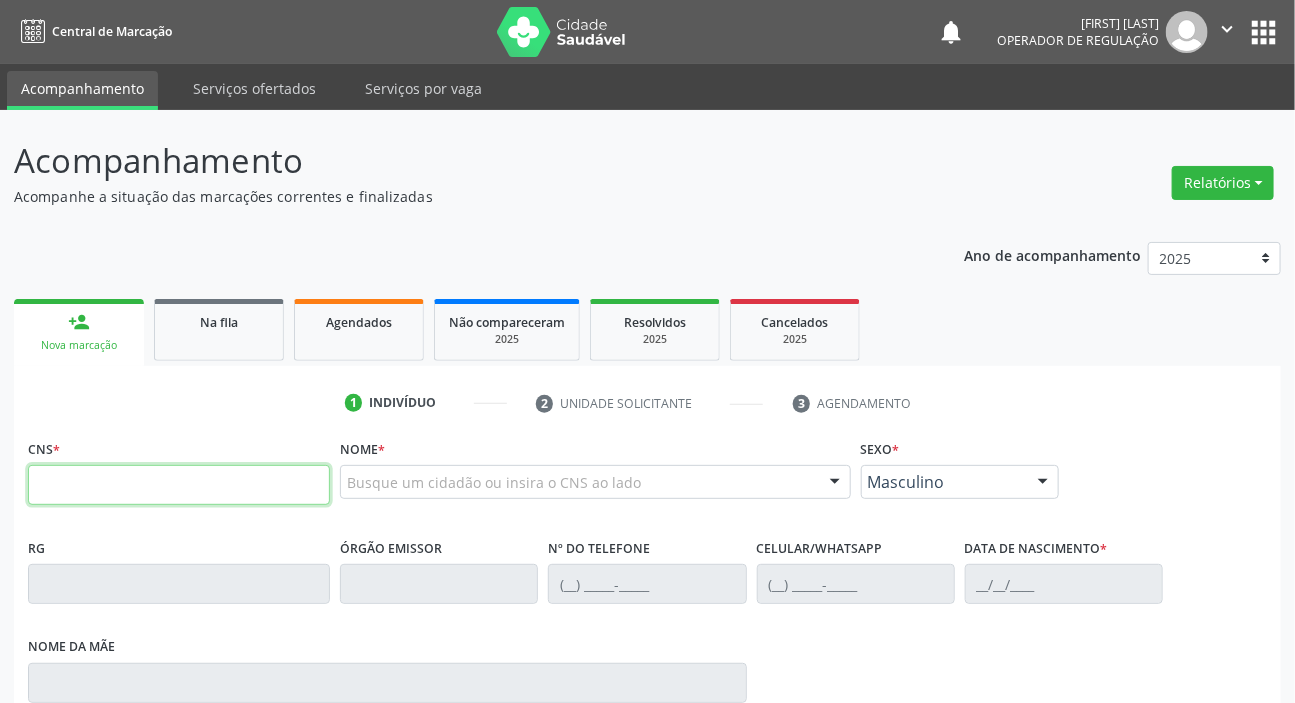 click at bounding box center (179, 485) 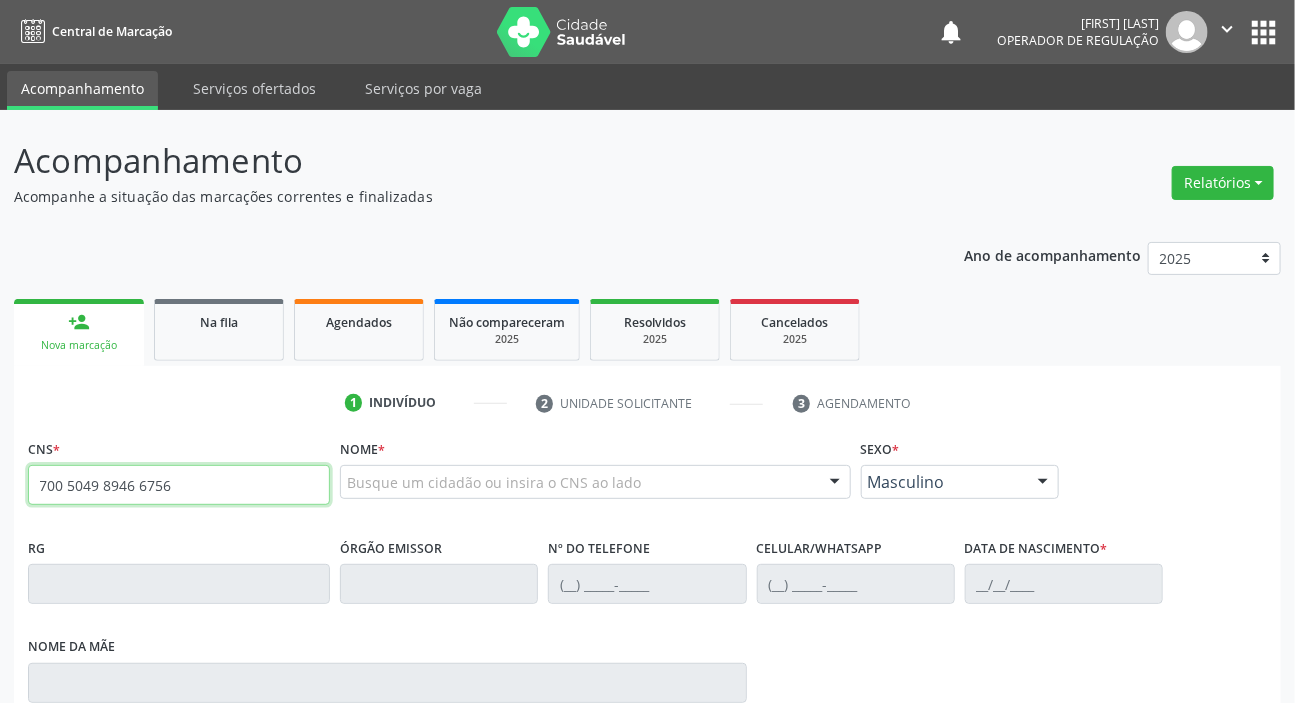 type on "700 5049 8946 6756" 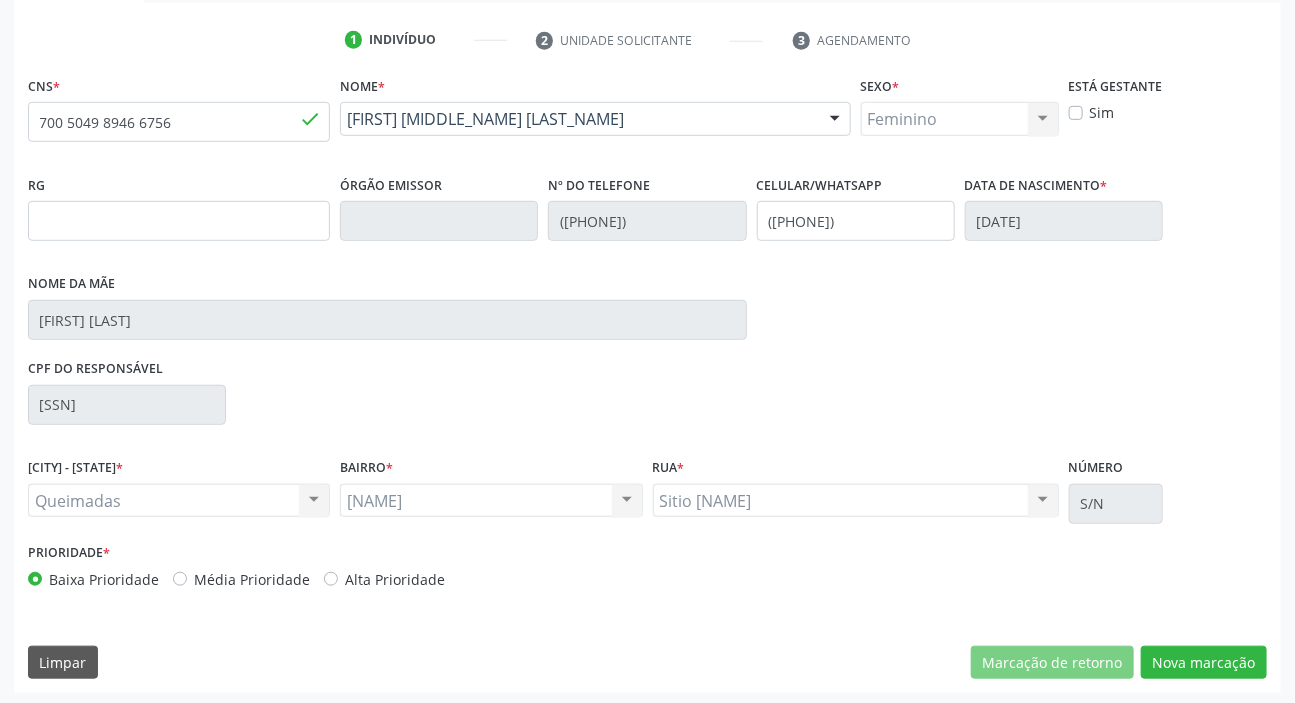 scroll, scrollTop: 366, scrollLeft: 0, axis: vertical 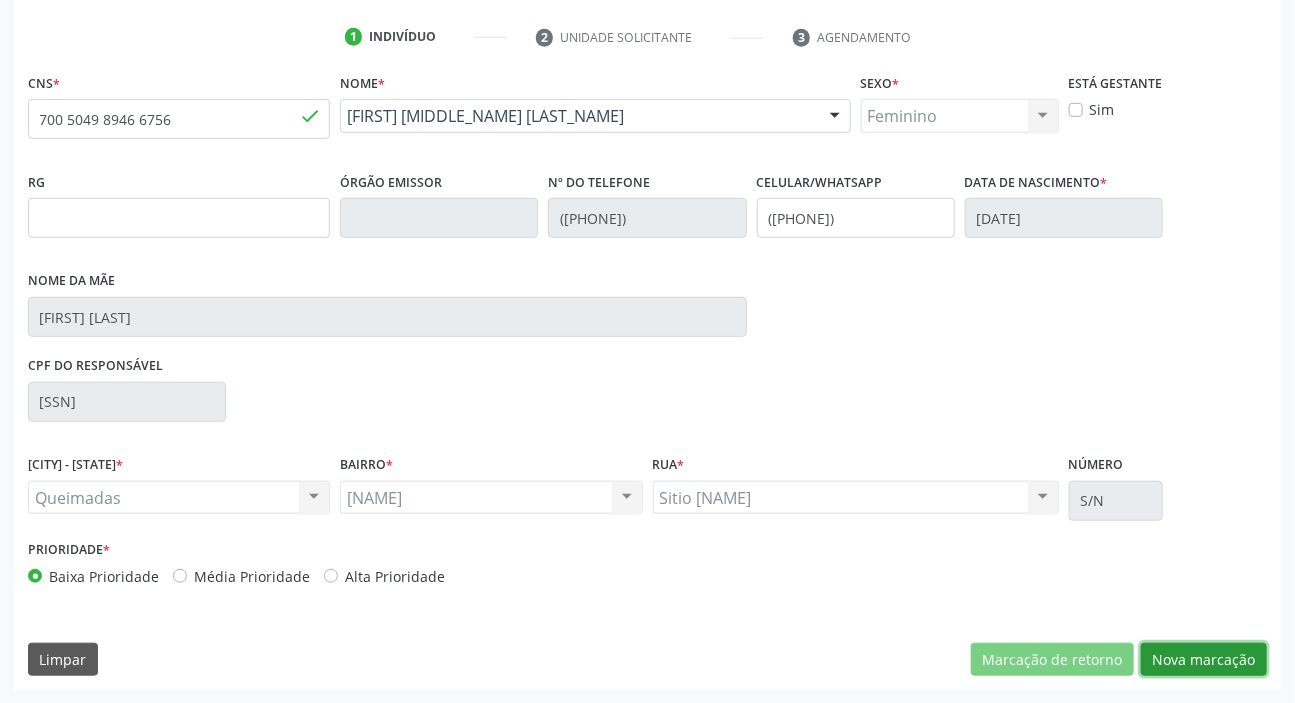 click on "Nova marcação" at bounding box center [1052, 660] 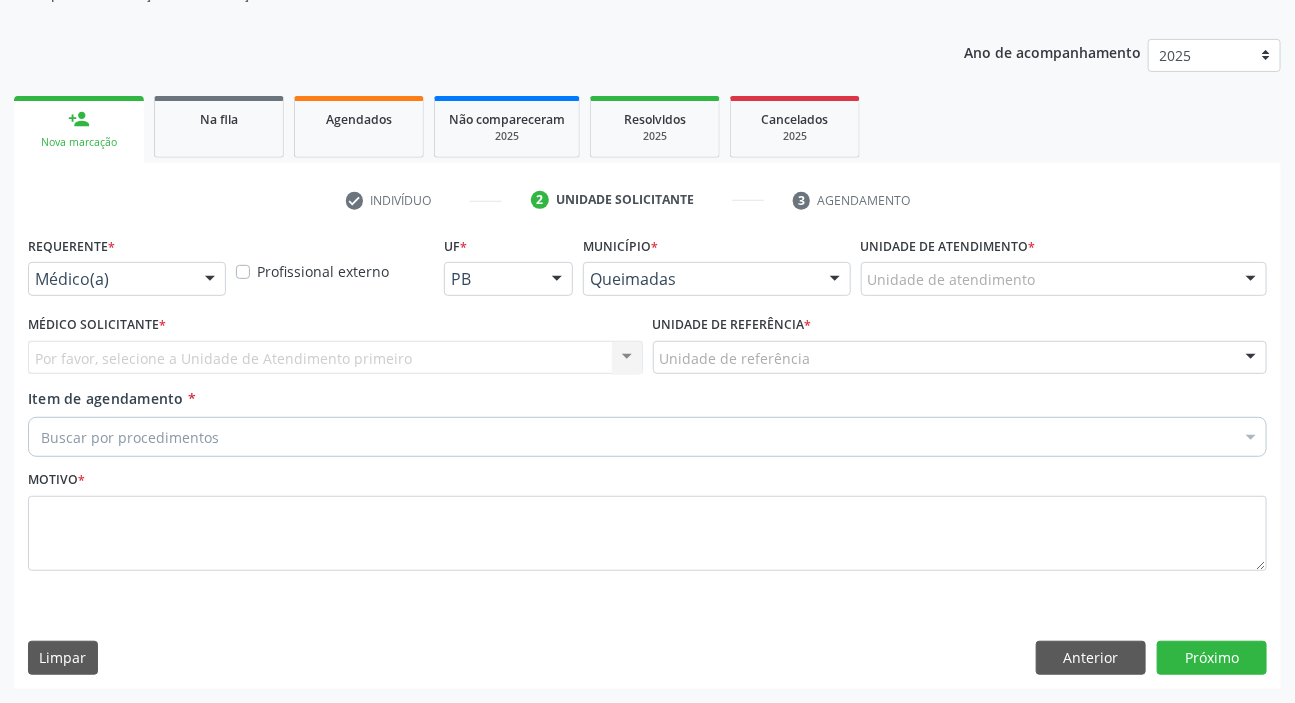 scroll, scrollTop: 201, scrollLeft: 0, axis: vertical 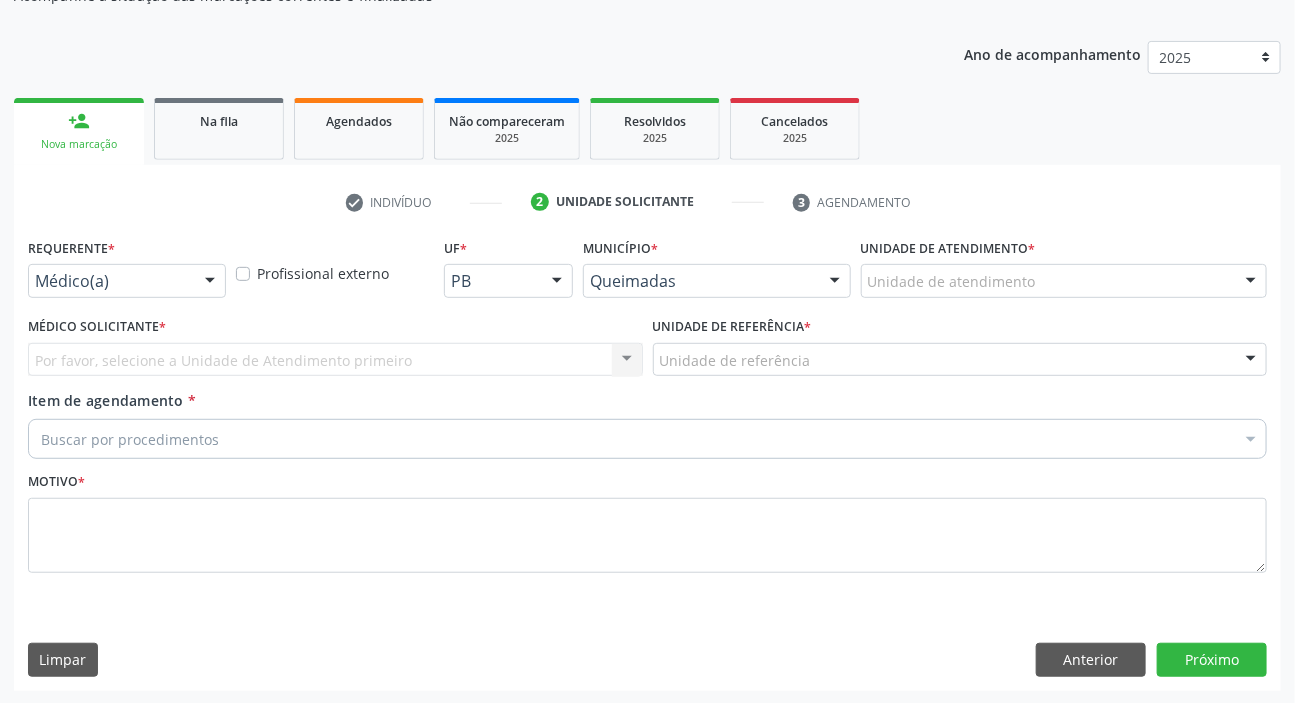 click on "Médico(a)" at bounding box center (127, 281) 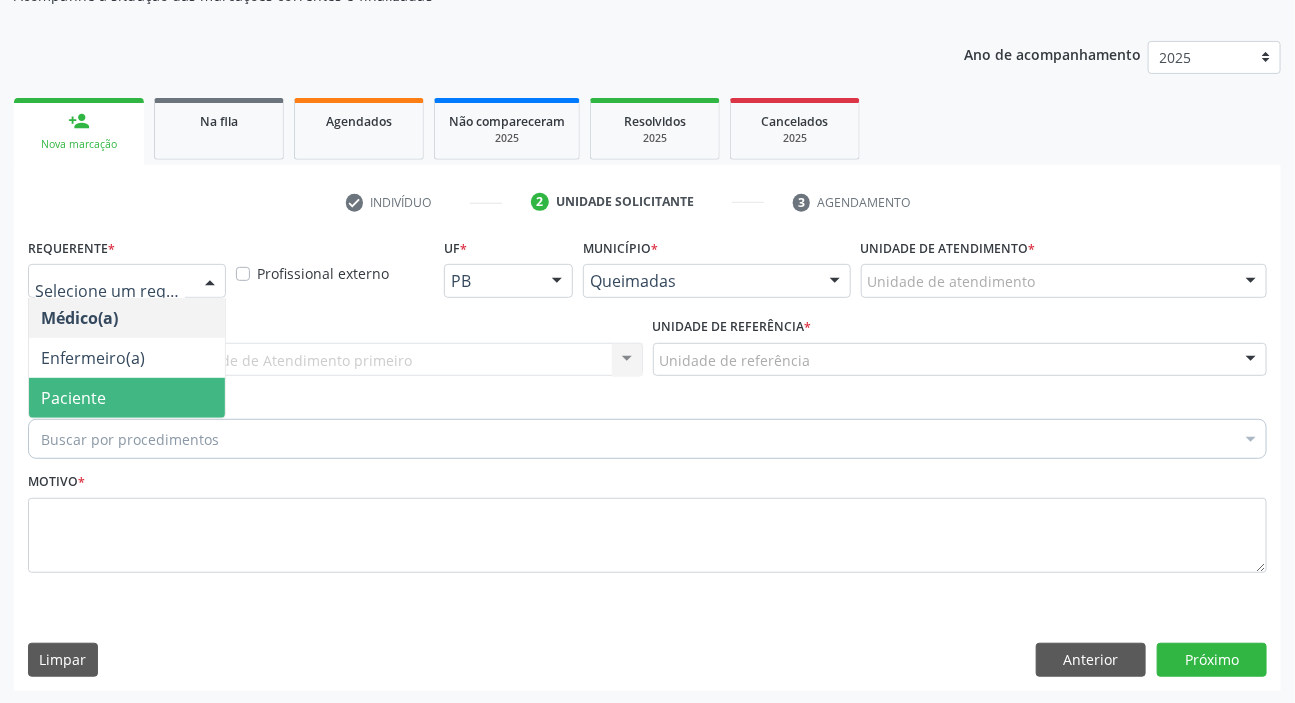 click on "Paciente" at bounding box center (73, 398) 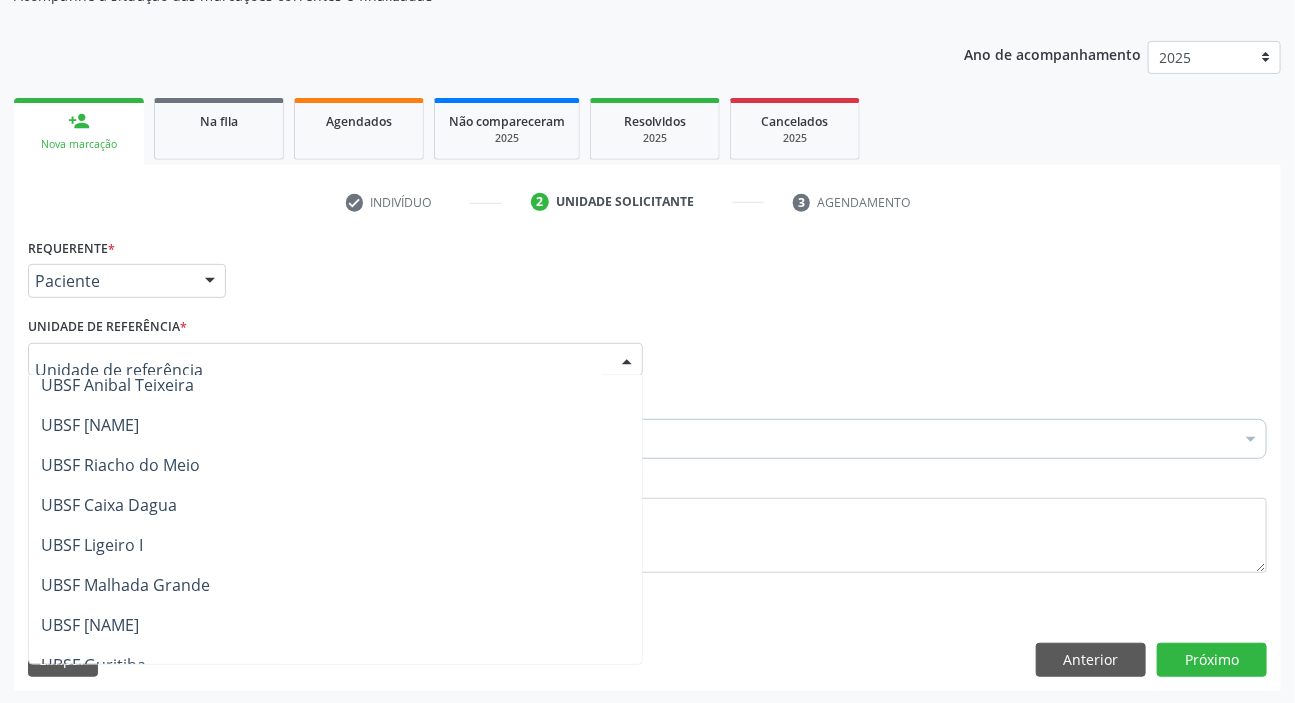 scroll, scrollTop: 454, scrollLeft: 0, axis: vertical 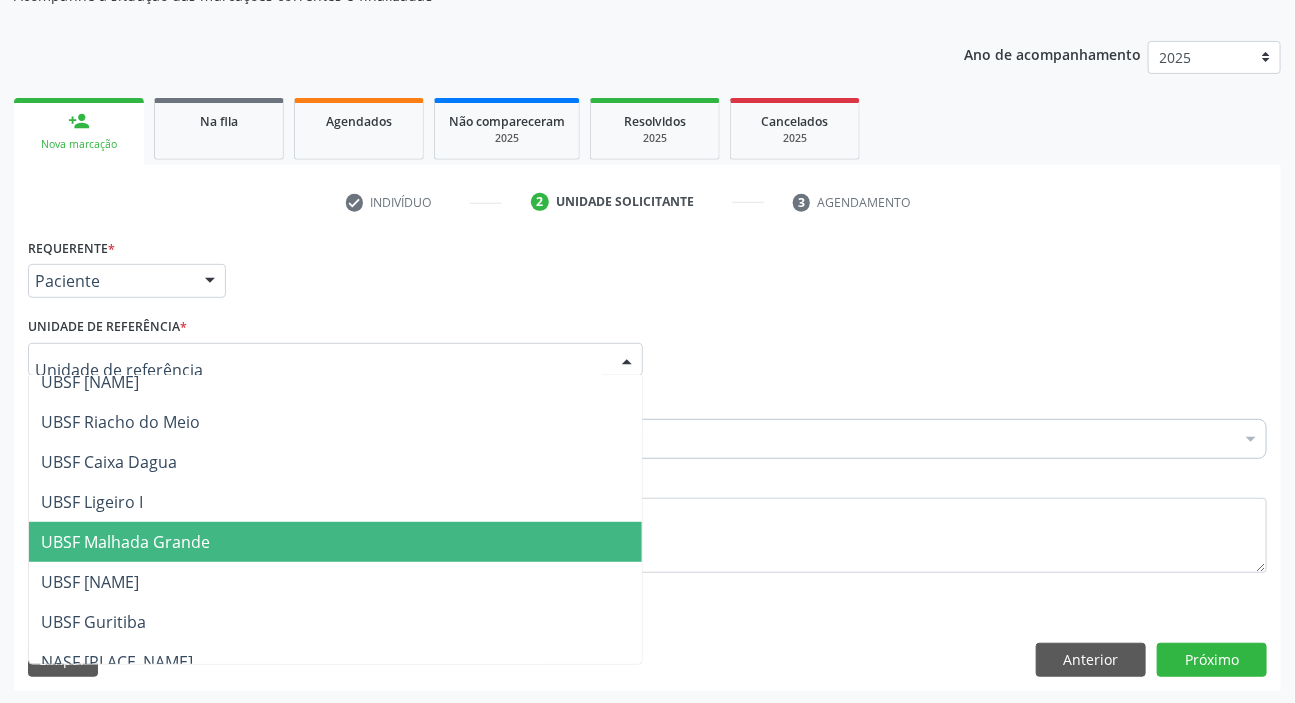 click on "UBSF [PLACE]" at bounding box center (125, 542) 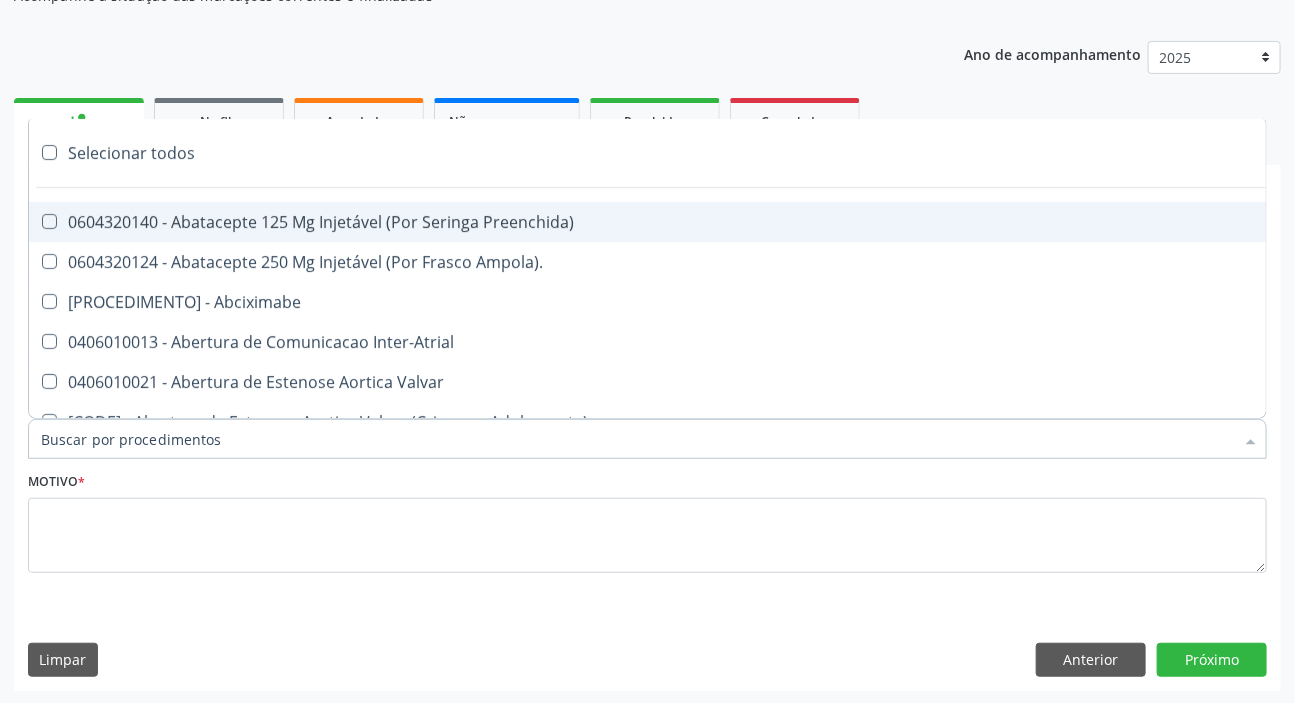paste on "DERMATITE SEBORREICA GRAVE" 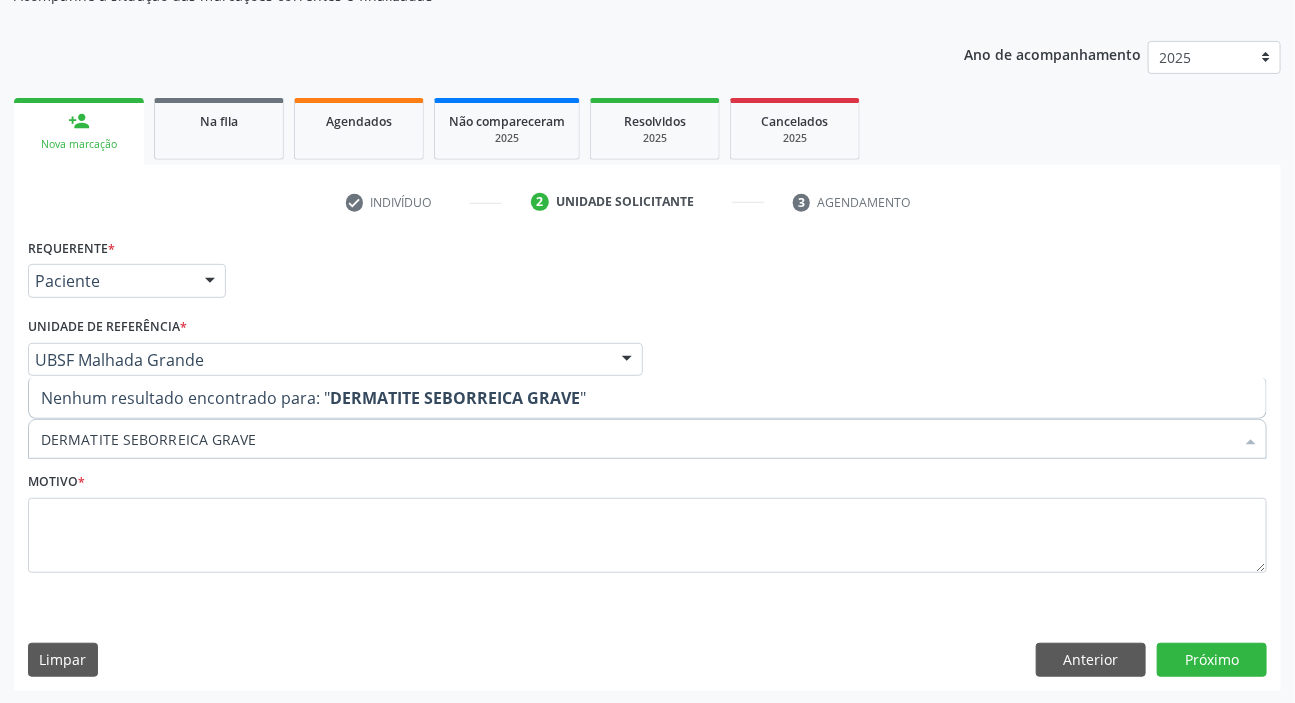 click on "DERMATITE SEBORREICA GRAVE" at bounding box center [637, 439] 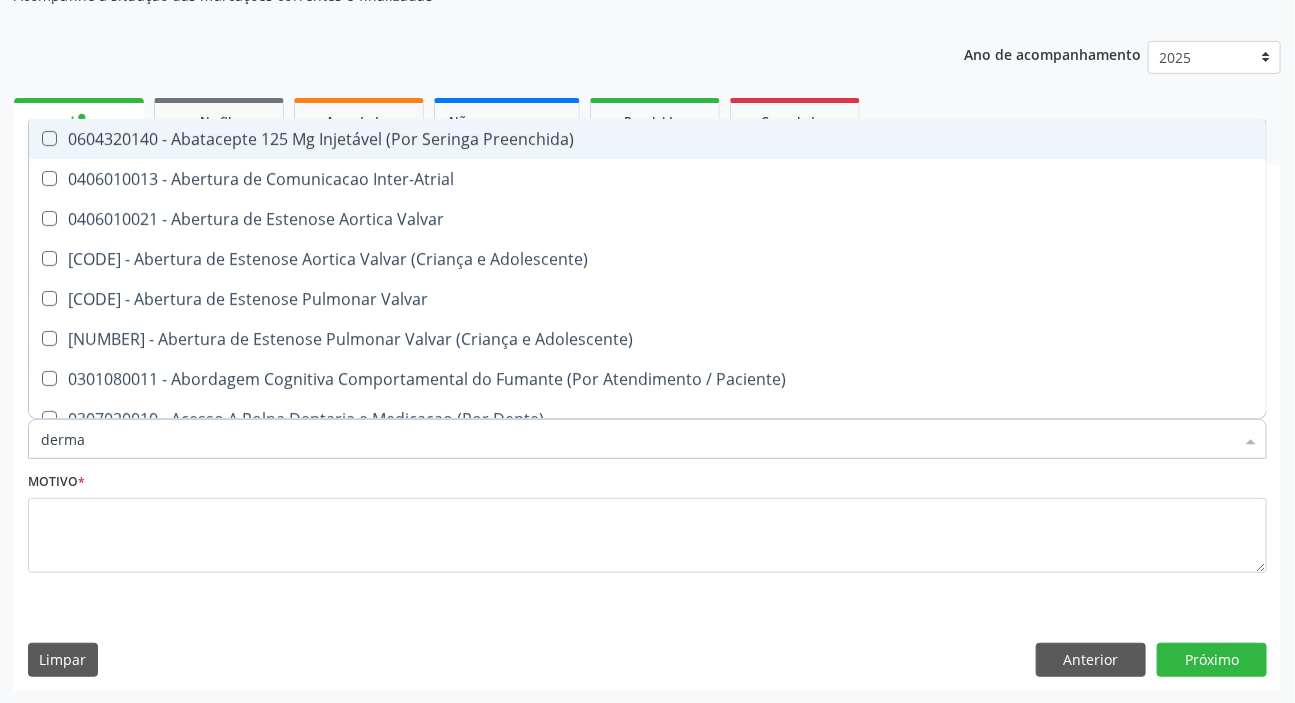 type on "dermat" 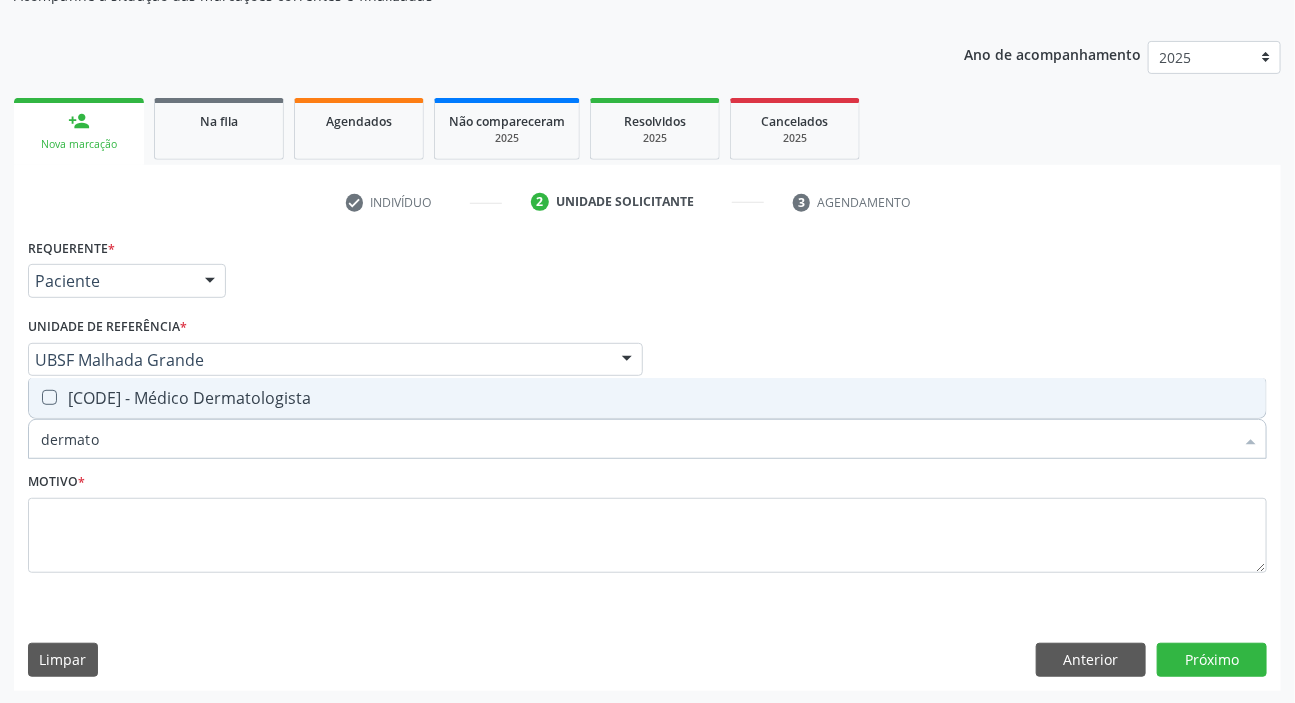 click on "dermato" at bounding box center (637, 439) 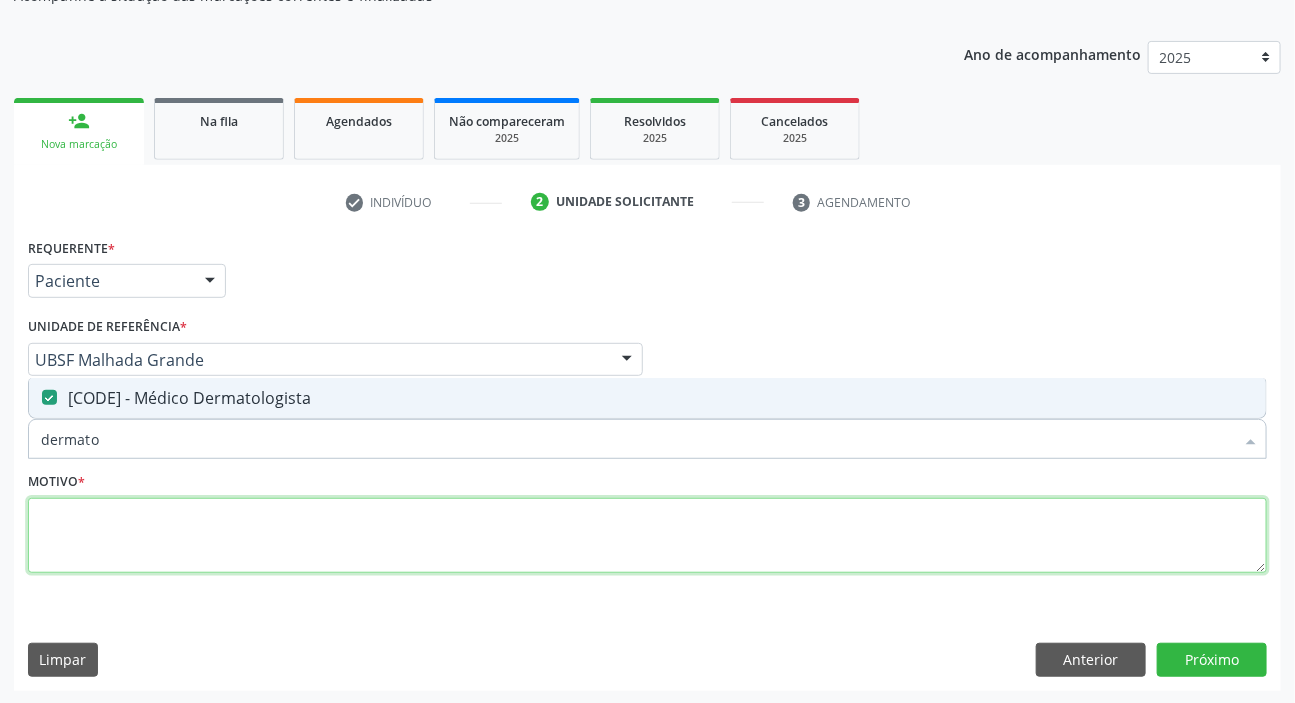 click at bounding box center (647, 536) 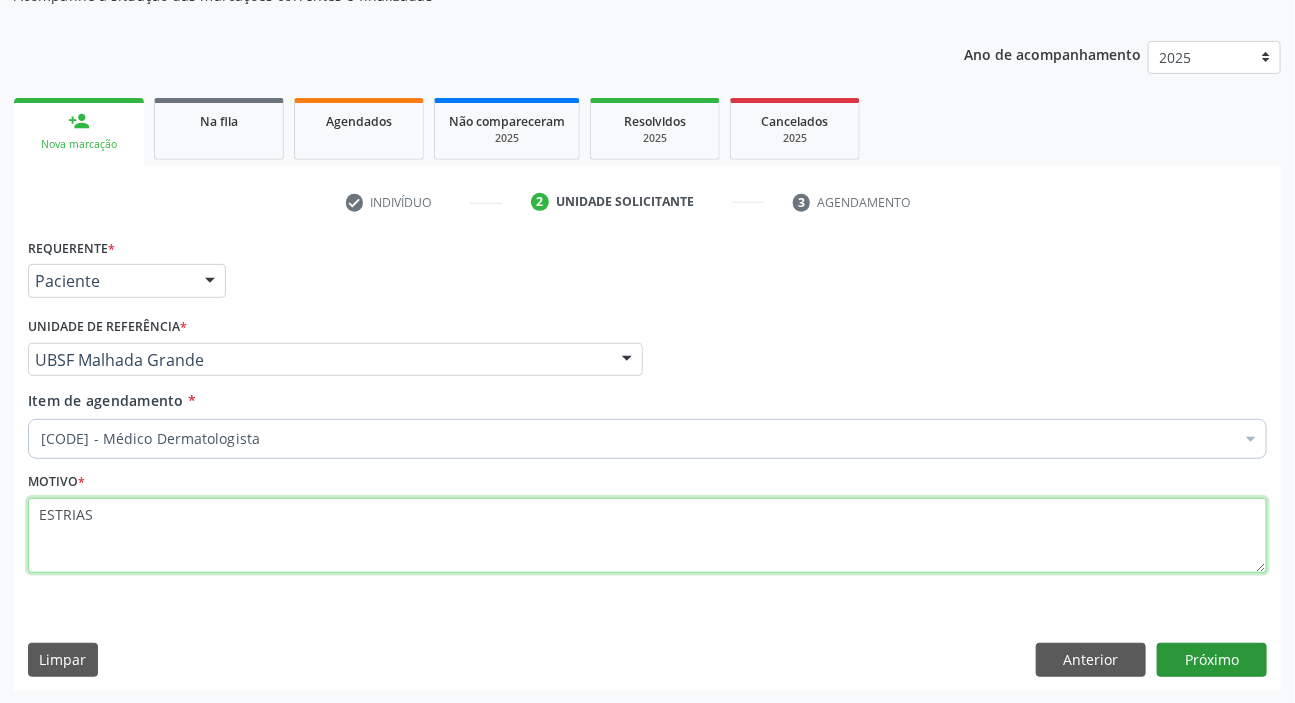 type on "ESTRIAS" 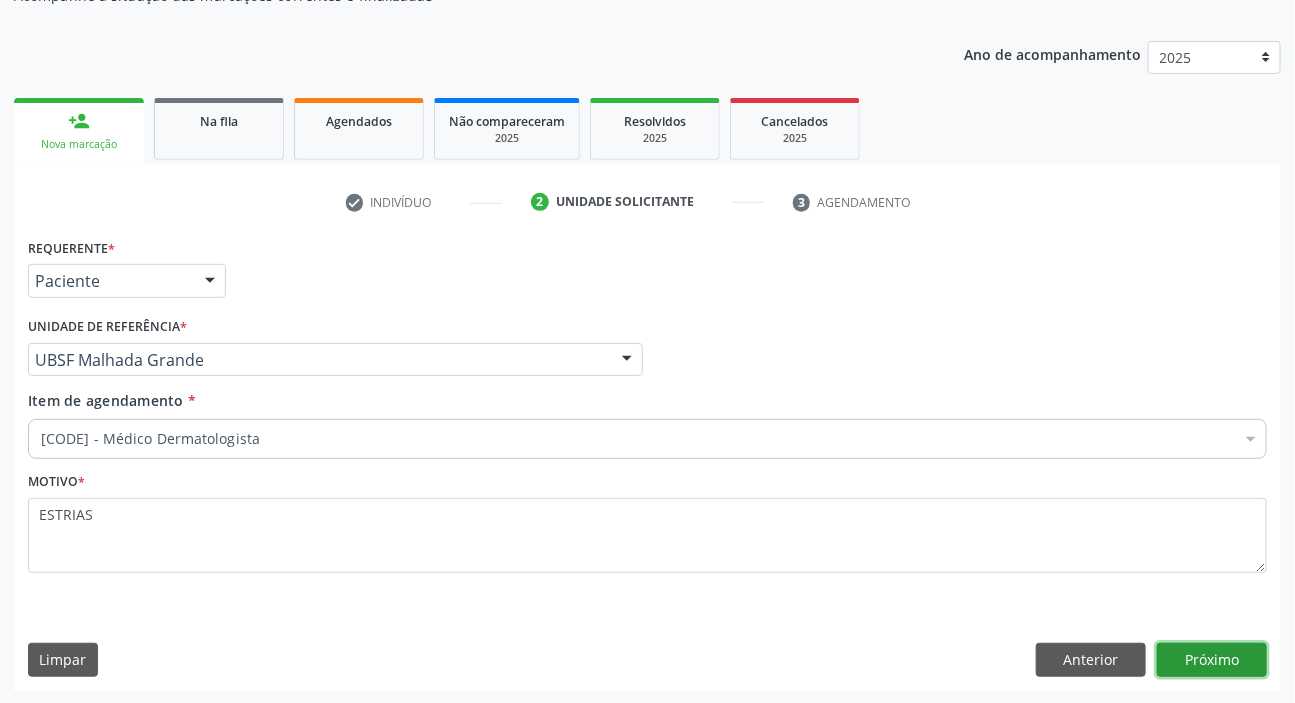 click on "Próximo" at bounding box center (1212, 660) 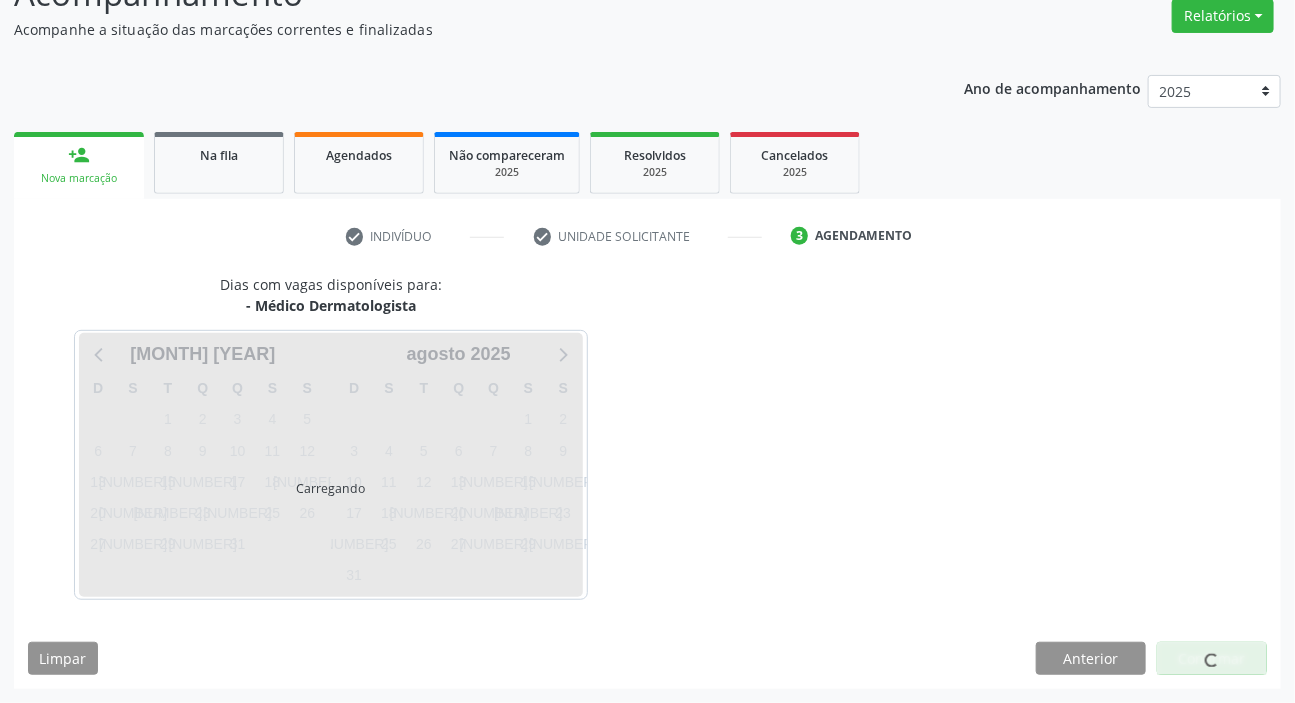 scroll, scrollTop: 166, scrollLeft: 0, axis: vertical 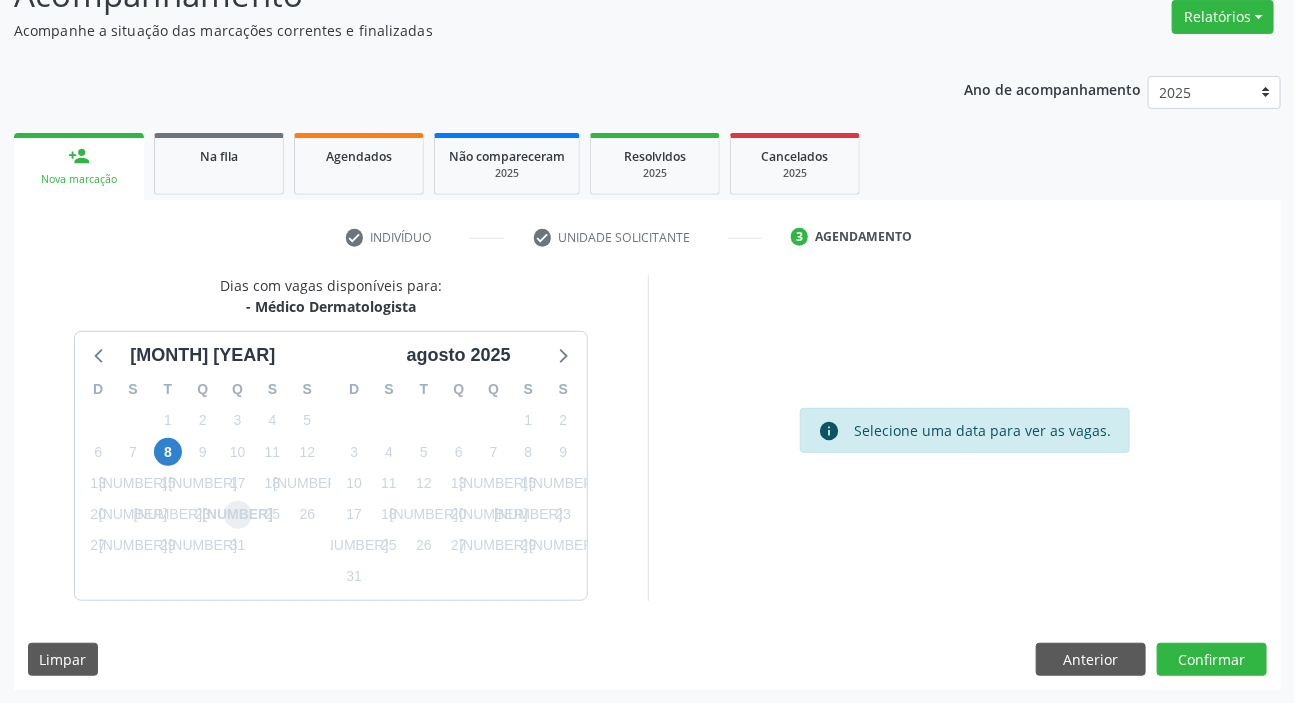 click on "[NUMBER]" at bounding box center (238, 515) 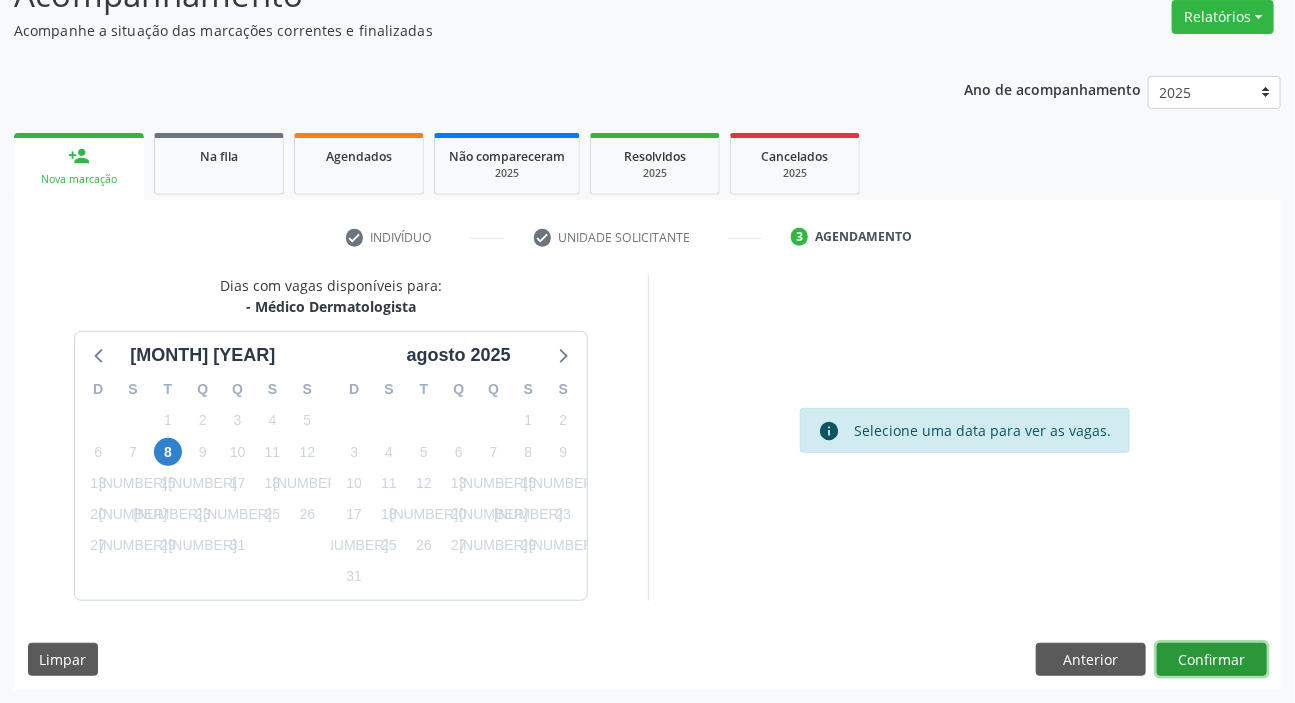 click on "Confirmar" at bounding box center (1212, 660) 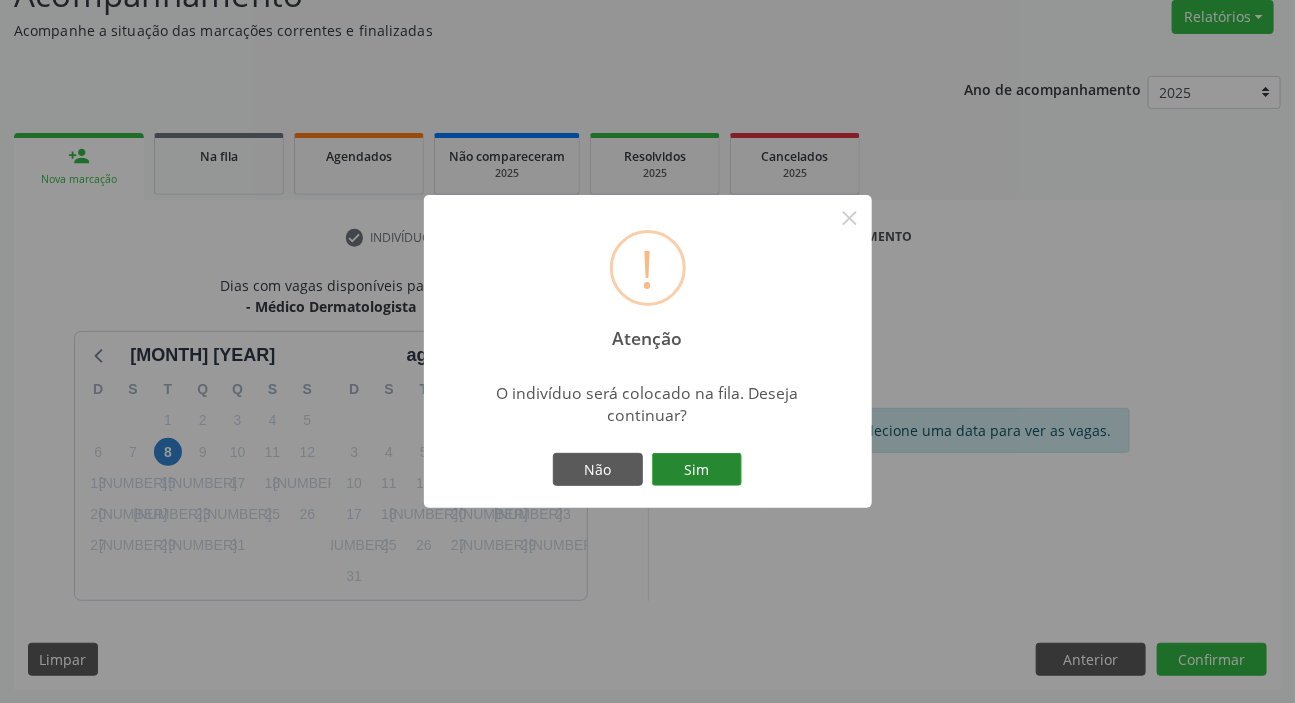 click on "Sim" at bounding box center [697, 470] 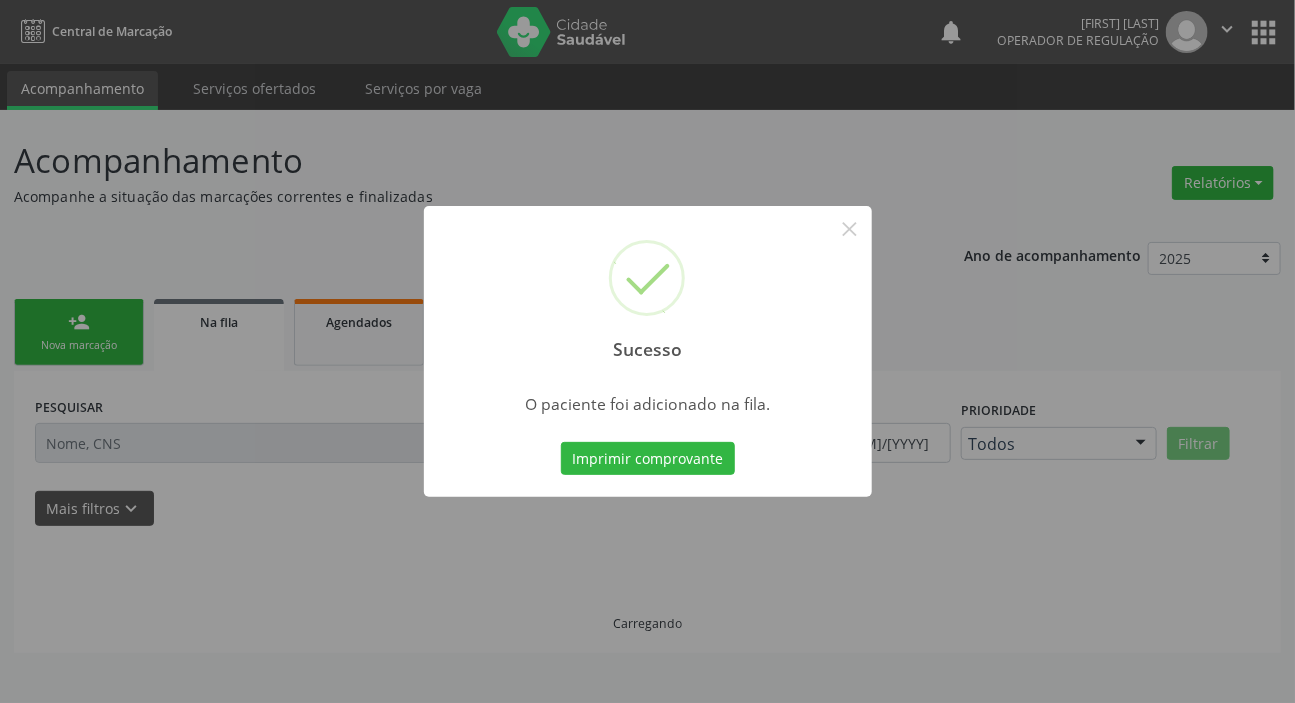 scroll, scrollTop: 0, scrollLeft: 0, axis: both 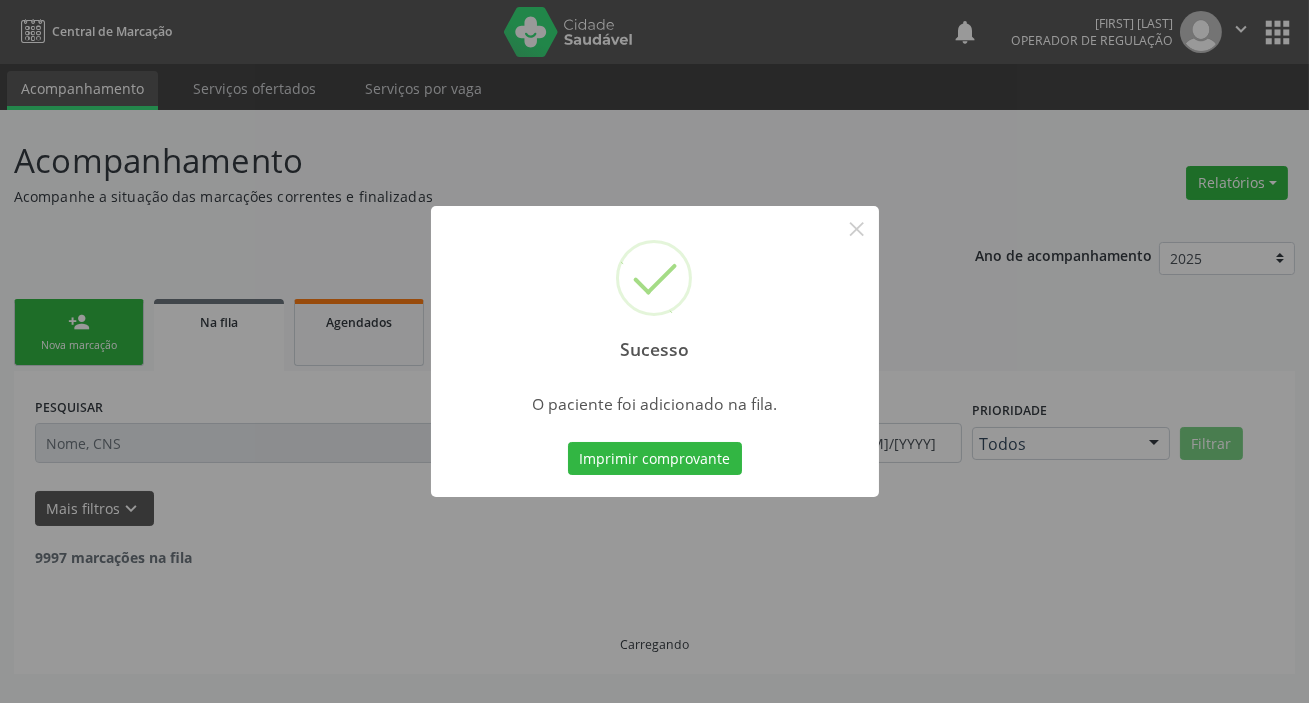 click on "Sucesso × O paciente foi adicionado na fila. Imprimir comprovante Cancel" at bounding box center [654, 351] 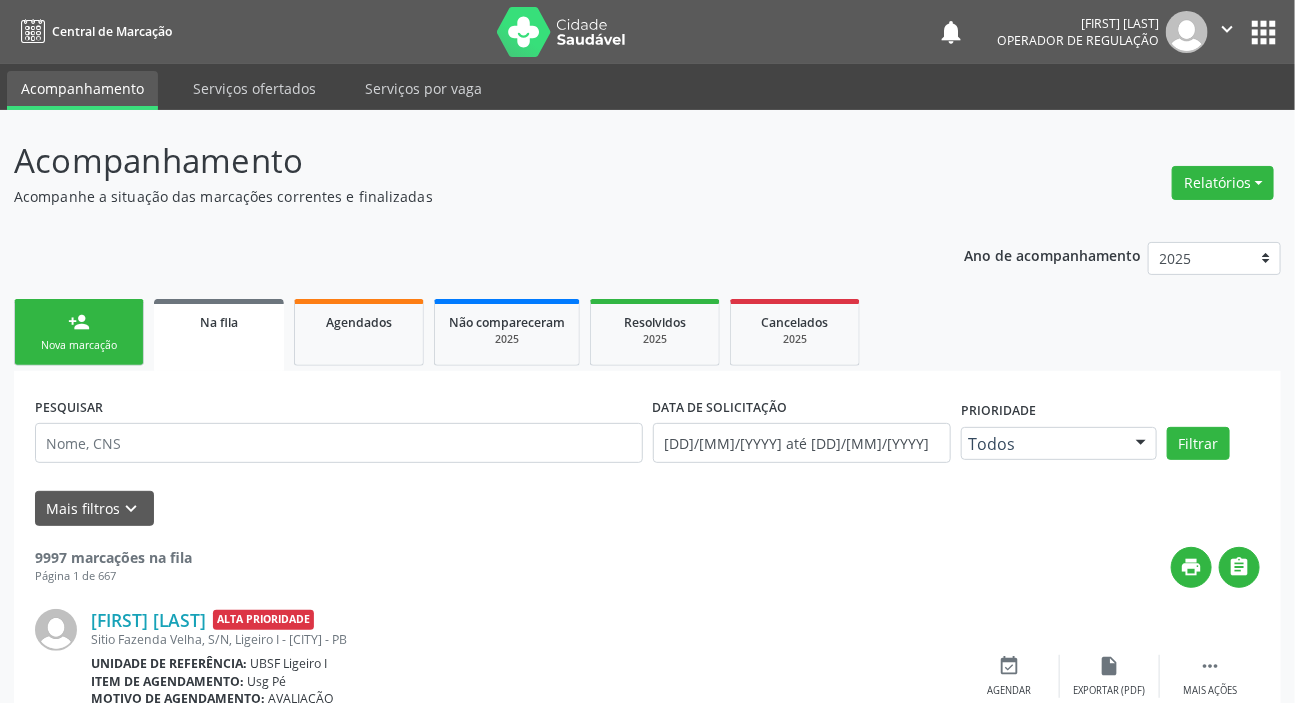 click on "person_add
Nova marcação" at bounding box center [79, 332] 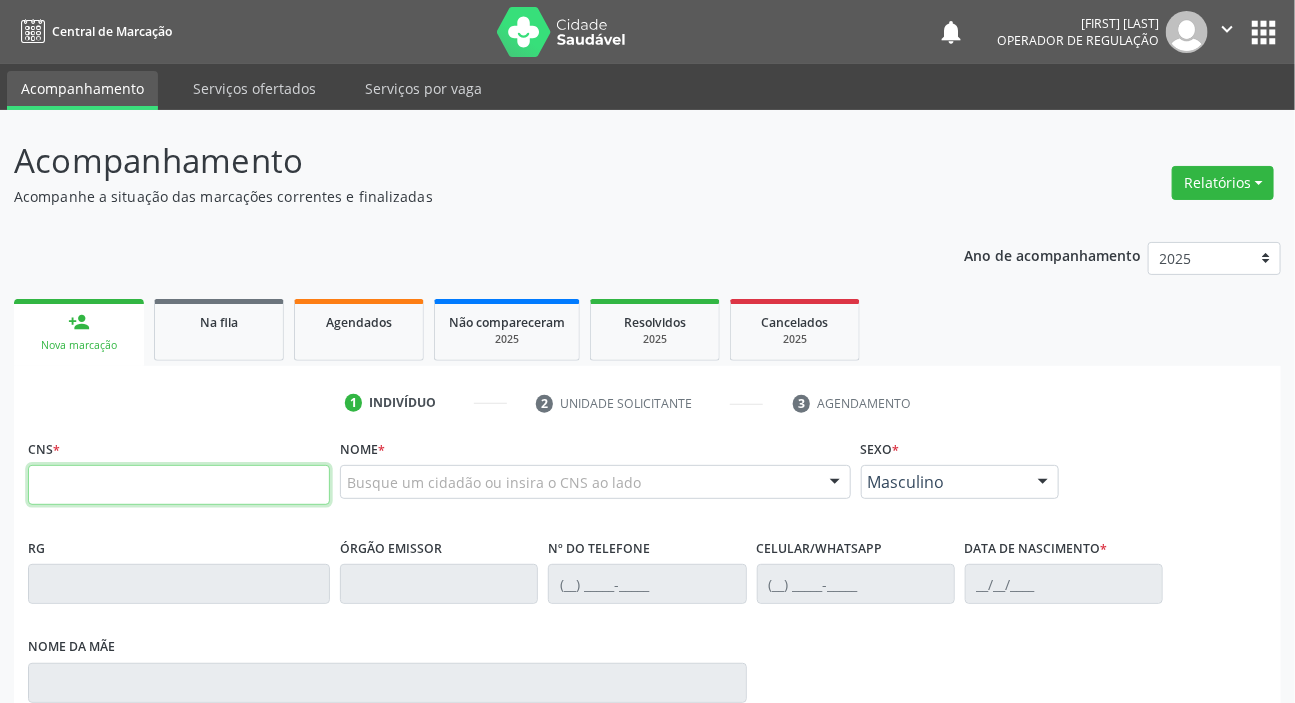 click at bounding box center (179, 485) 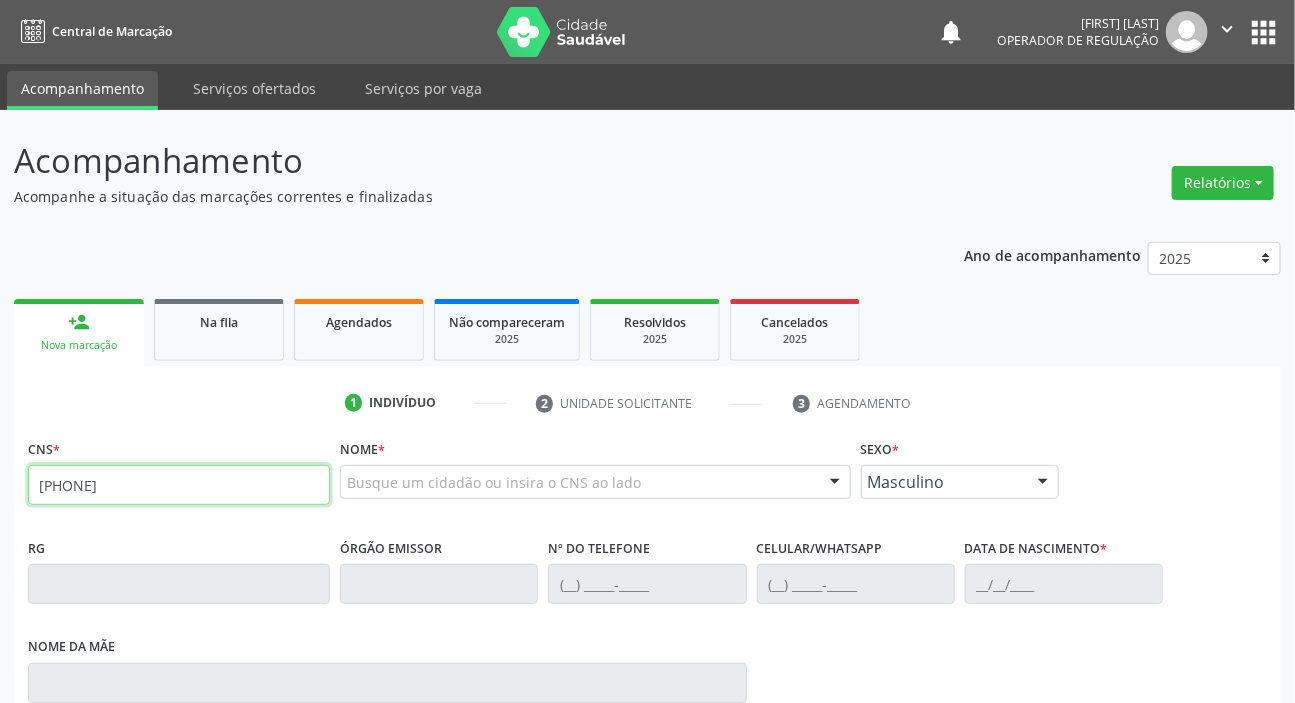 type on "706 4066 7115 6182" 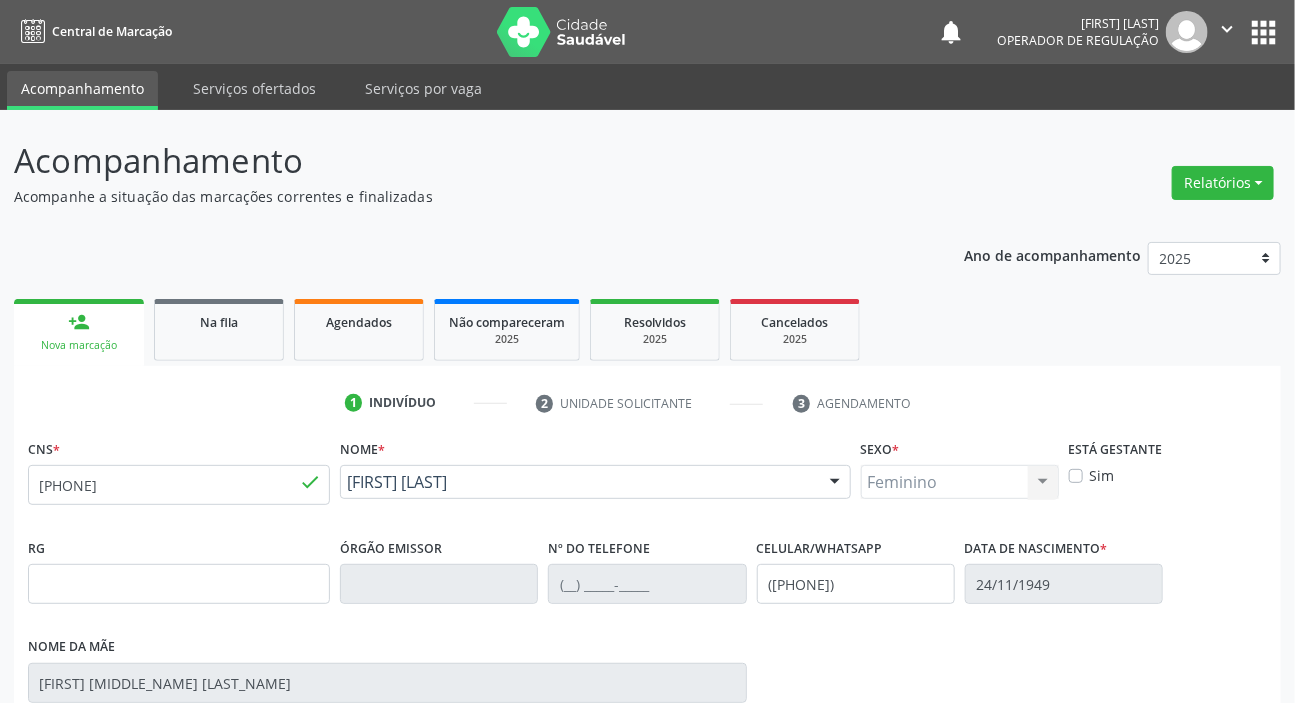 scroll, scrollTop: 366, scrollLeft: 0, axis: vertical 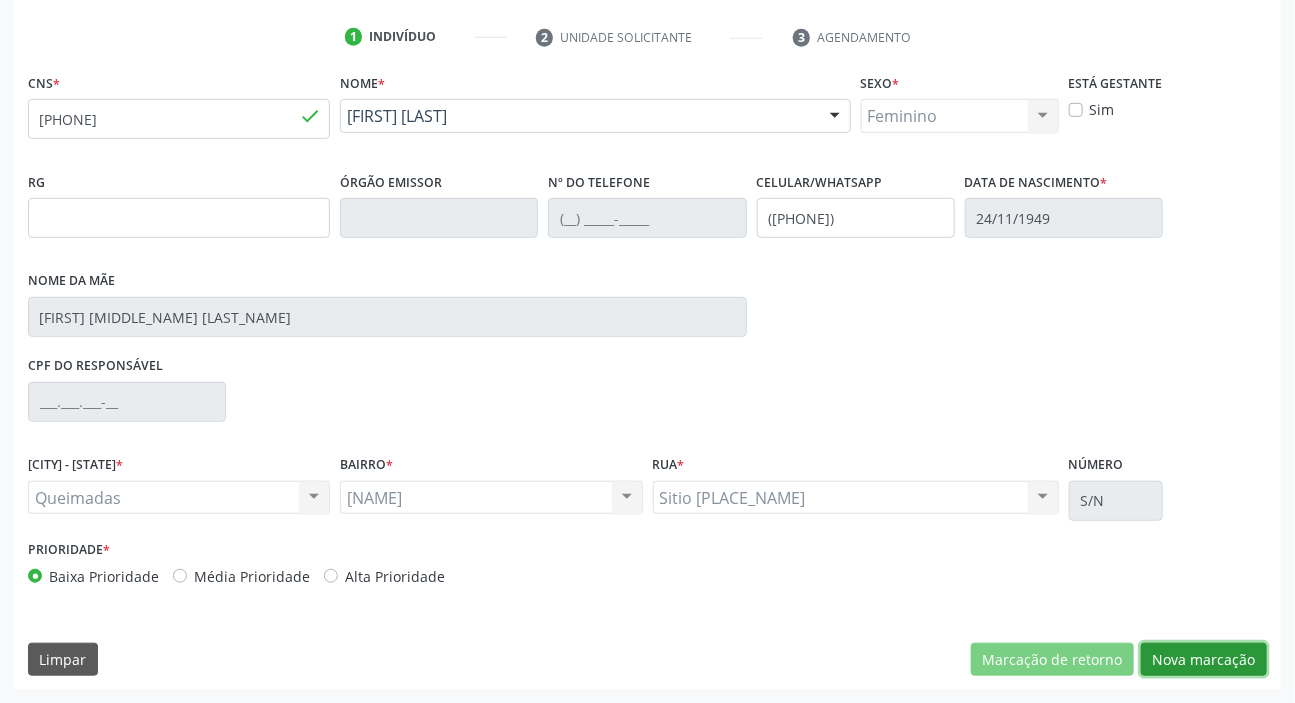 drag, startPoint x: 1209, startPoint y: 674, endPoint x: 1217, endPoint y: 664, distance: 12.806249 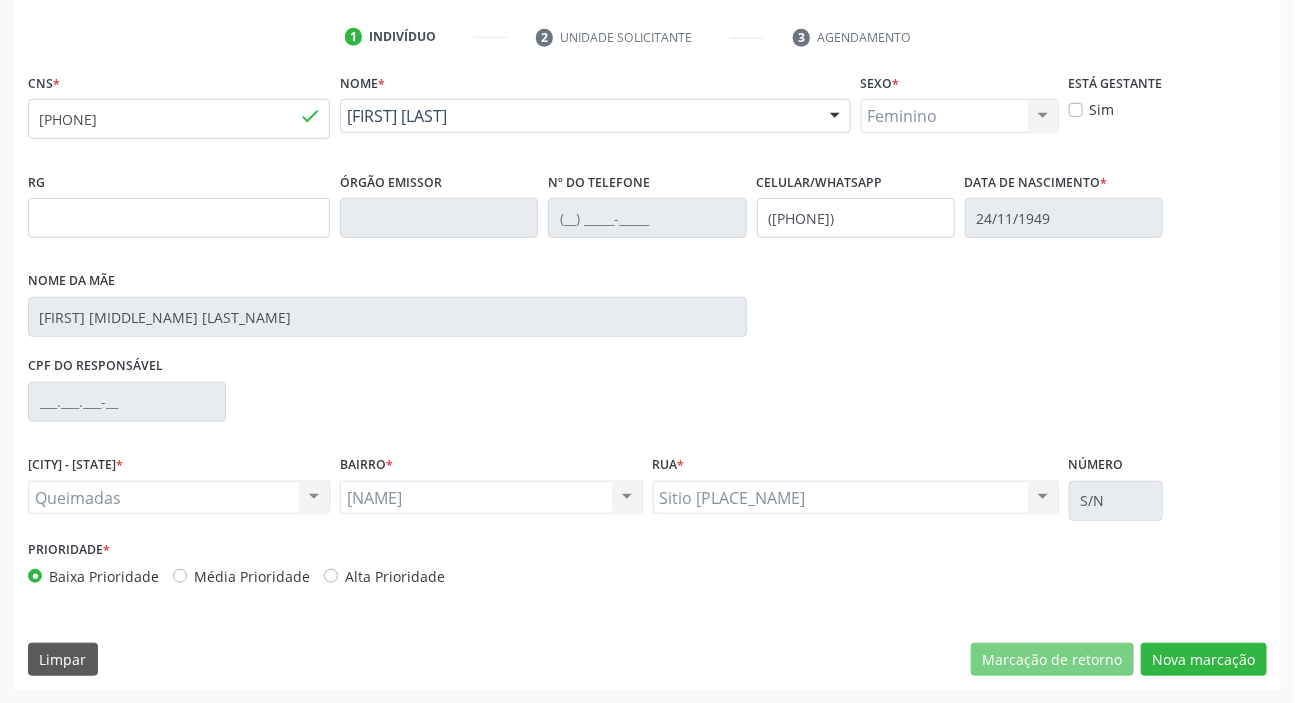scroll, scrollTop: 201, scrollLeft: 0, axis: vertical 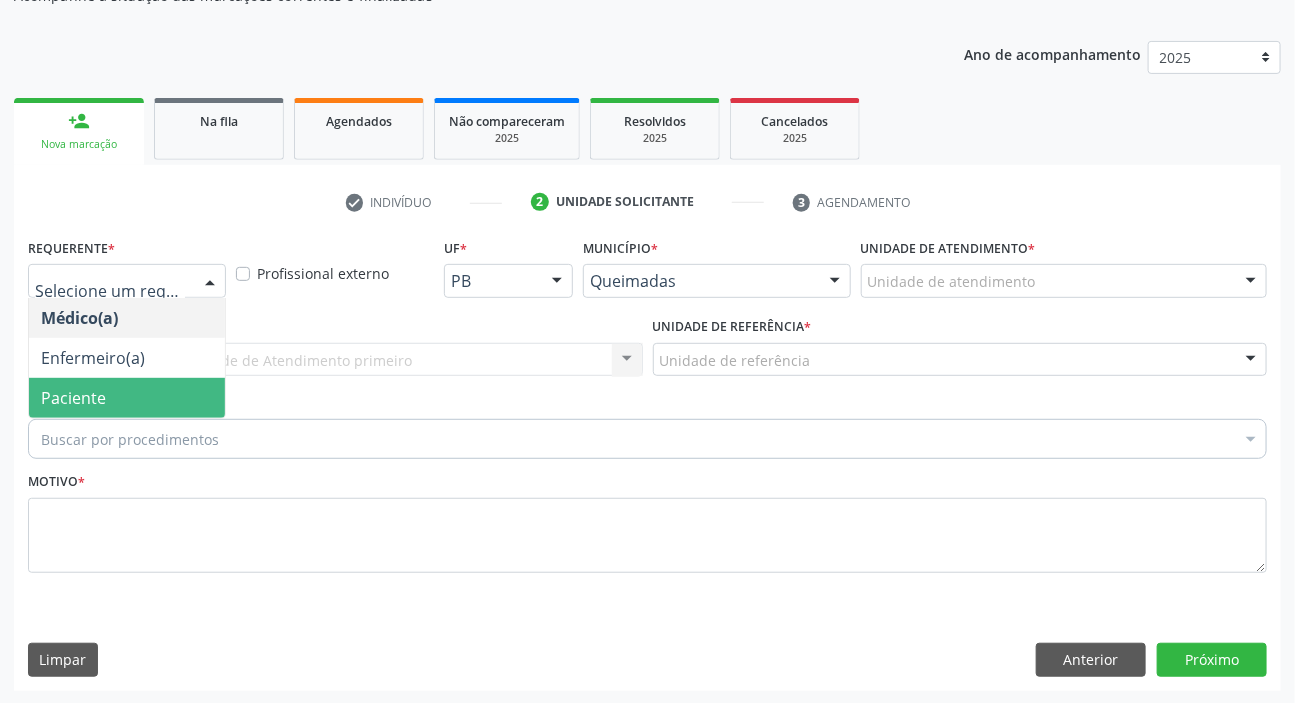 click on "Paciente" at bounding box center (127, 398) 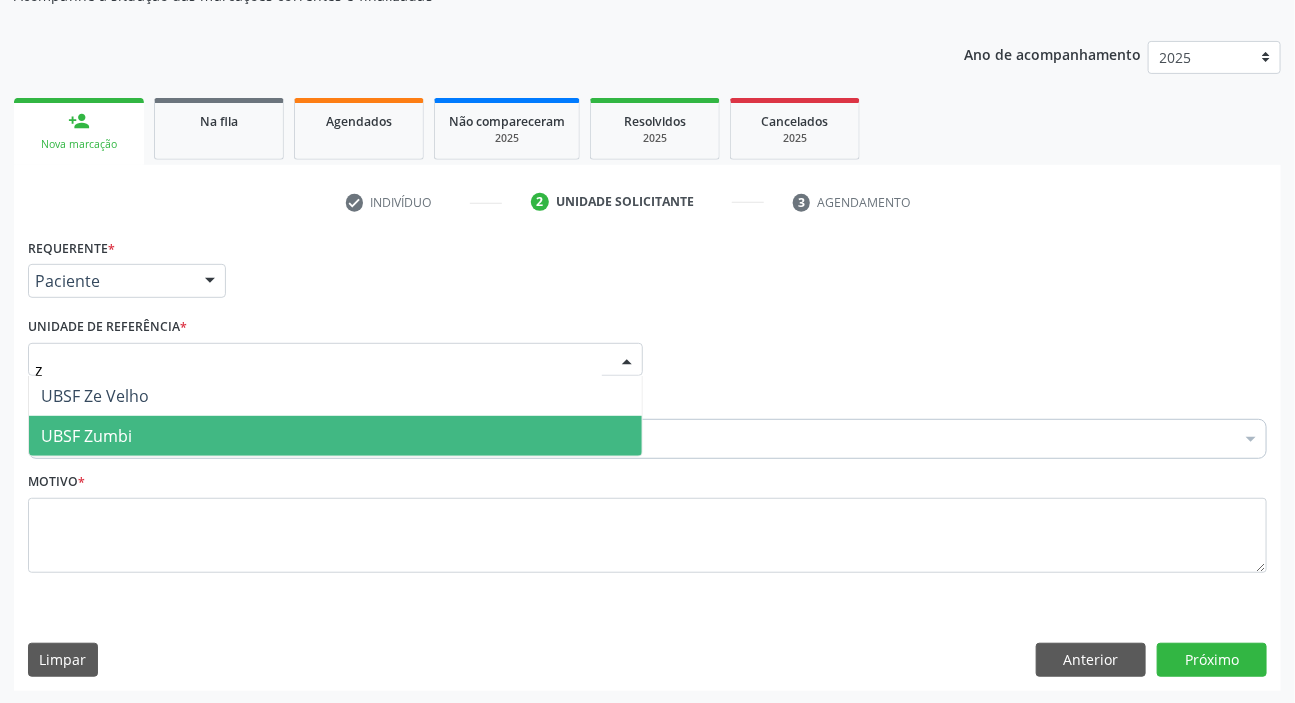 click on "UBSF Zumbi" at bounding box center (335, 436) 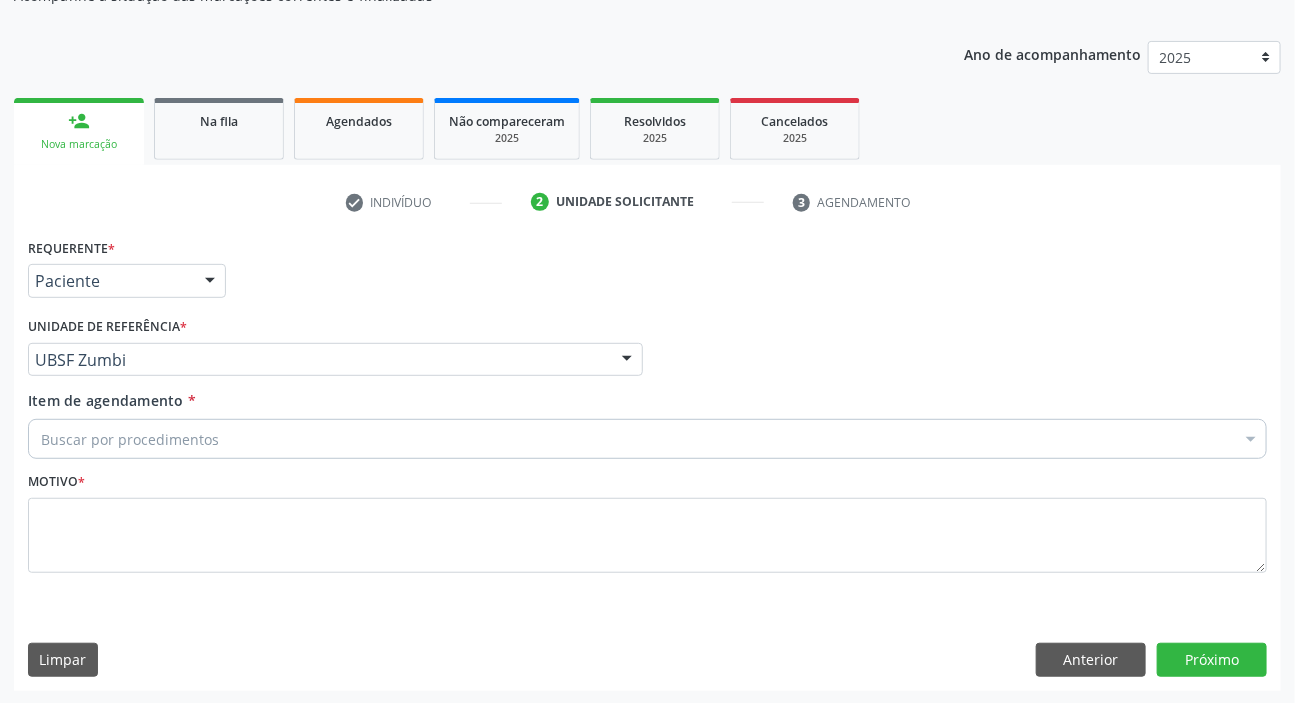 click on "UBSF Ligeiro II" at bounding box center (335, 396) 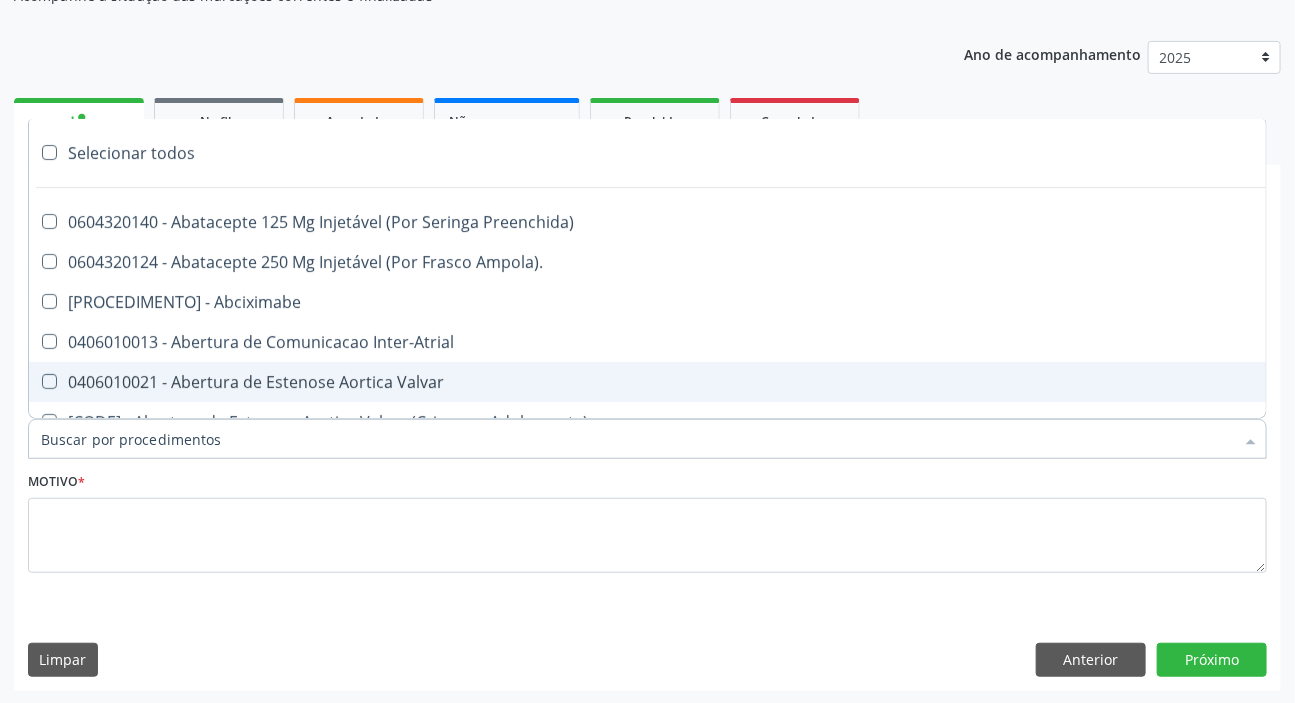 click on "Acompanhamento
Acompanhe a situação das marcações correntes e finalizadas
Relatórios
Acompanhamento
Consolidado
Procedimentos realizados
Ano de acompanhamento
2025 2024 2023 2022 2021
person_add
Nova marcação
Na fila   Agendados   Não compareceram
2025
Resolvidos
2025
Cancelados
2025
check
Indivíduo
2
Unidade solicitante
3
Agendamento
CNS
*
706 4066 7115 6182       done
Nome
*
Idacy Barbosa Bezerra
Idacy Barbosa Bezerra
CNS:
706 4066 7115 6182
CPF:    --   Nascimento:
24/11/1949
Nenhum resultado encontrado para: "   "
Digite o nome ou CNS para buscar um indivíduo
Sexo
*
Feminino" at bounding box center [647, 307] 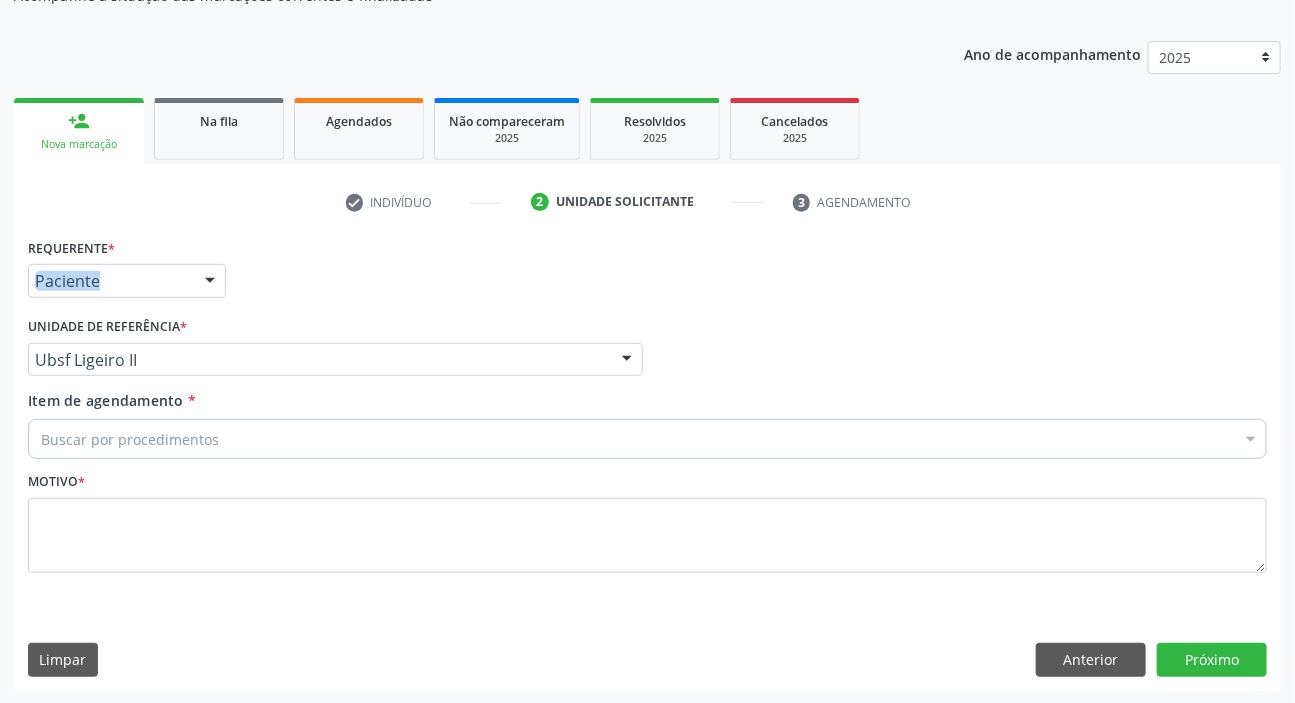 click on "Acompanhamento
Acompanhe a situação das marcações correntes e finalizadas
Relatórios
Acompanhamento
Consolidado
Procedimentos realizados
Ano de acompanhamento
2025 2024 2023 2022 2021
person_add
Nova marcação
Na fila   Agendados   Não compareceram
2025
Resolvidos
2025
Cancelados
2025
check
Indivíduo
2
Unidade solicitante
3
Agendamento
CNS
*
706 4066 7115 6182       done
Nome
*
Idacy Barbosa Bezerra
Idacy Barbosa Bezerra
CNS:
706 4066 7115 6182
CPF:    --   Nascimento:
24/11/1949
Nenhum resultado encontrado para: "   "
Digite o nome ou CNS para buscar um indivíduo
Sexo
*
Feminino" at bounding box center [647, 307] 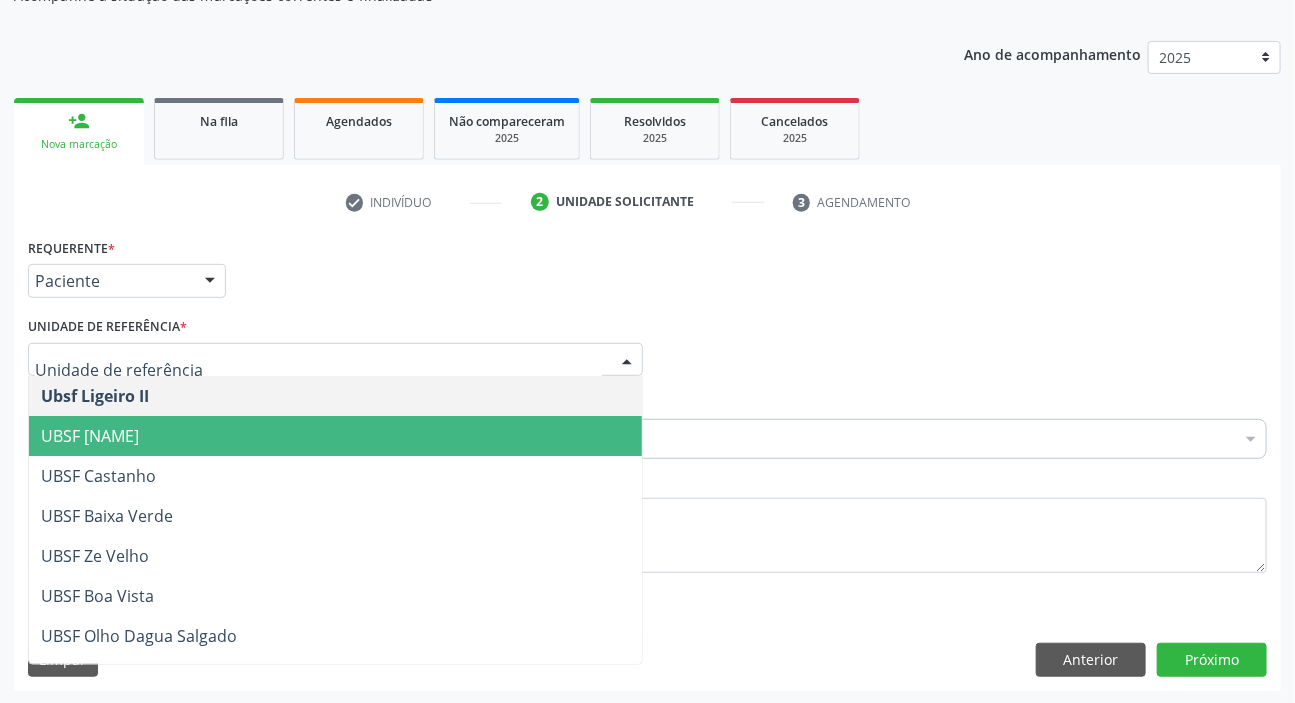 click at bounding box center (335, 360) 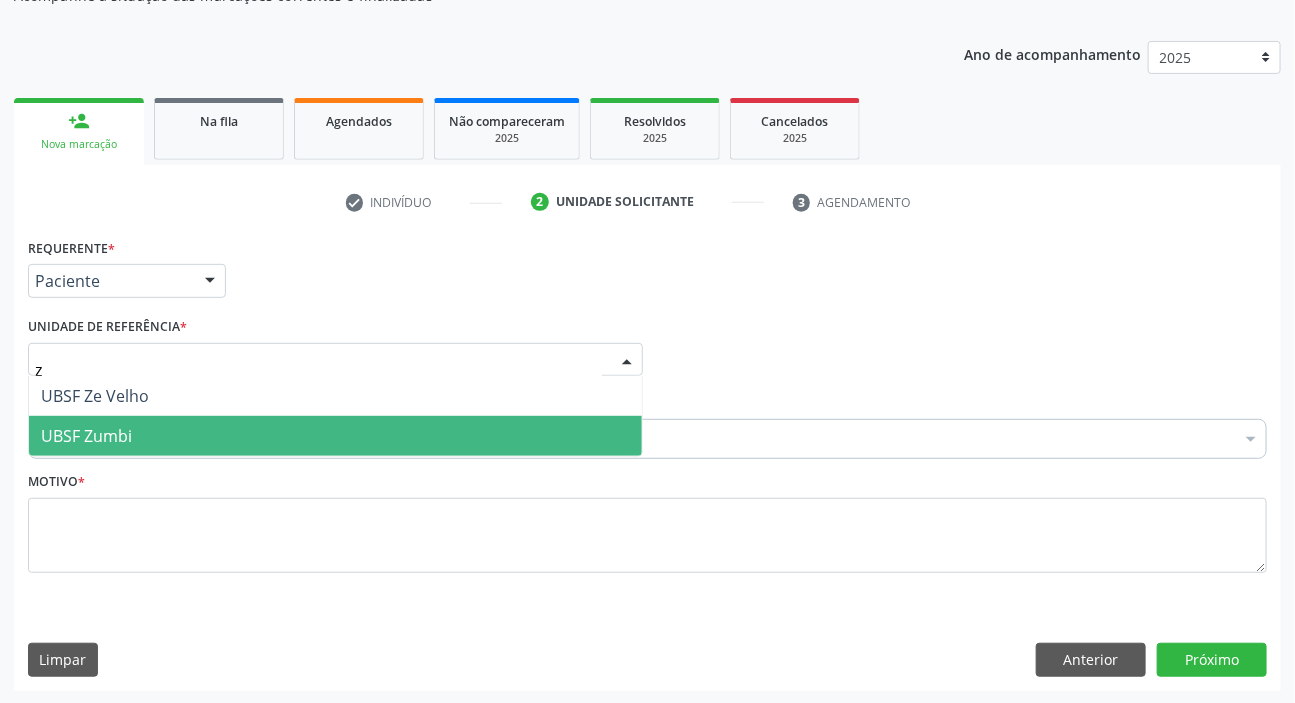 click on "UBSF Zumbi" at bounding box center (86, 436) 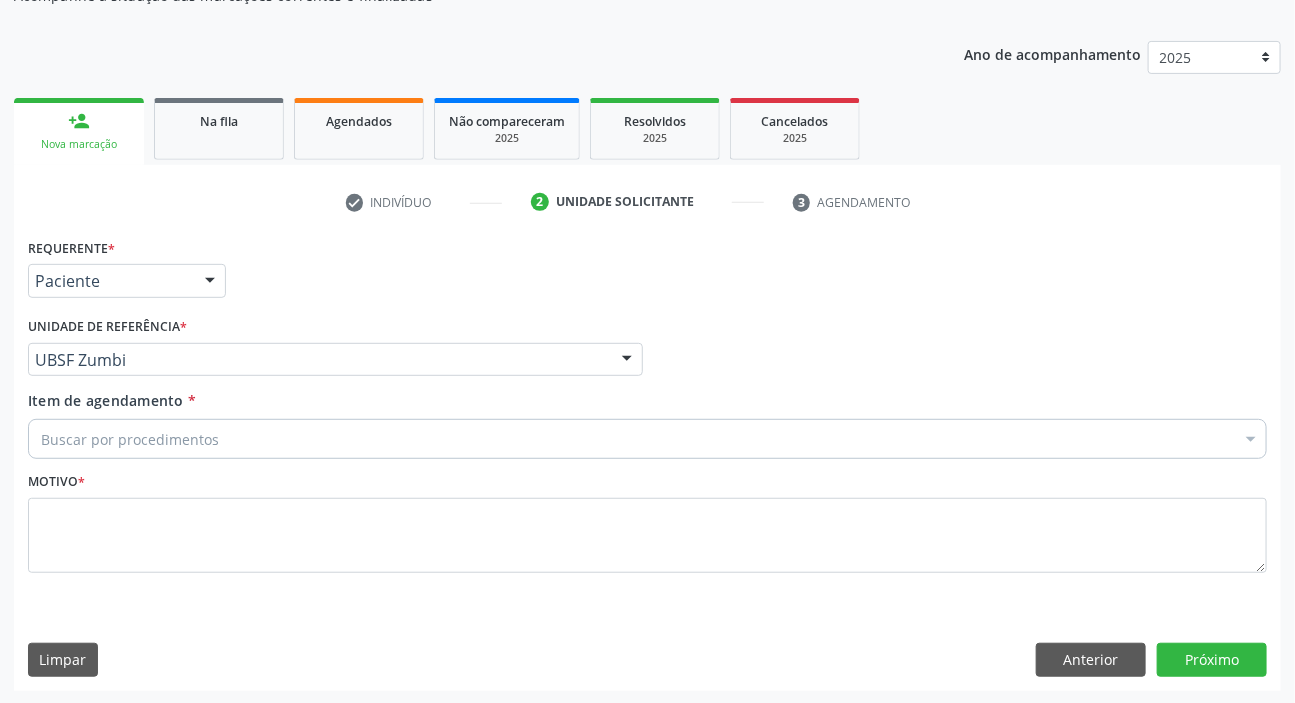 click on "Buscar por procedimentos" at bounding box center [647, 439] 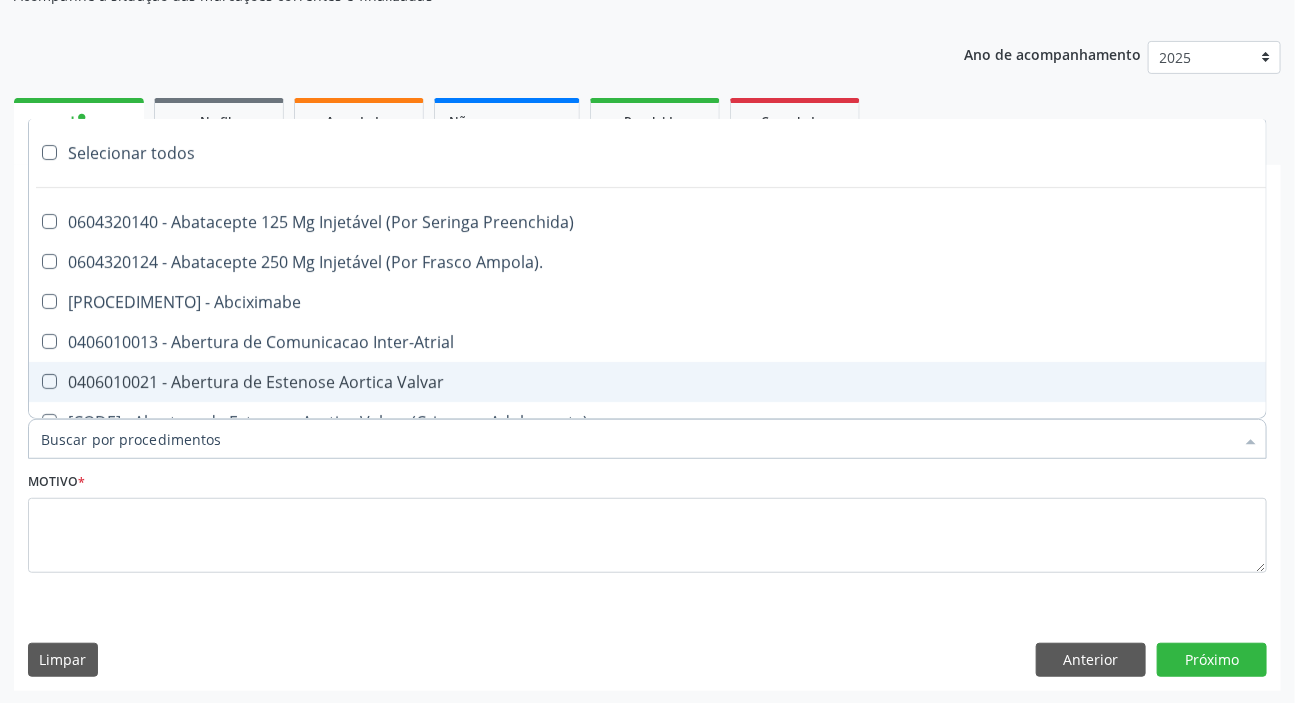 paste on "dermato" 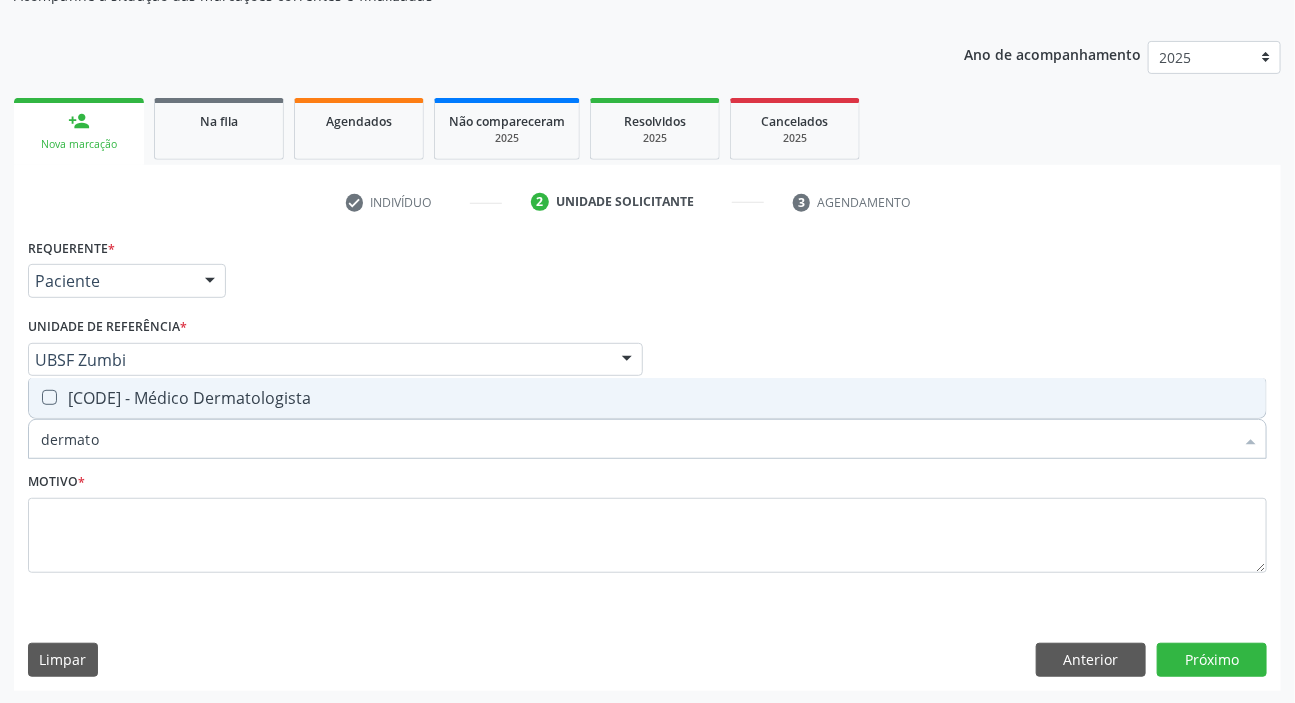 click on "[CODE] - [PROFESSION]" at bounding box center [647, 398] 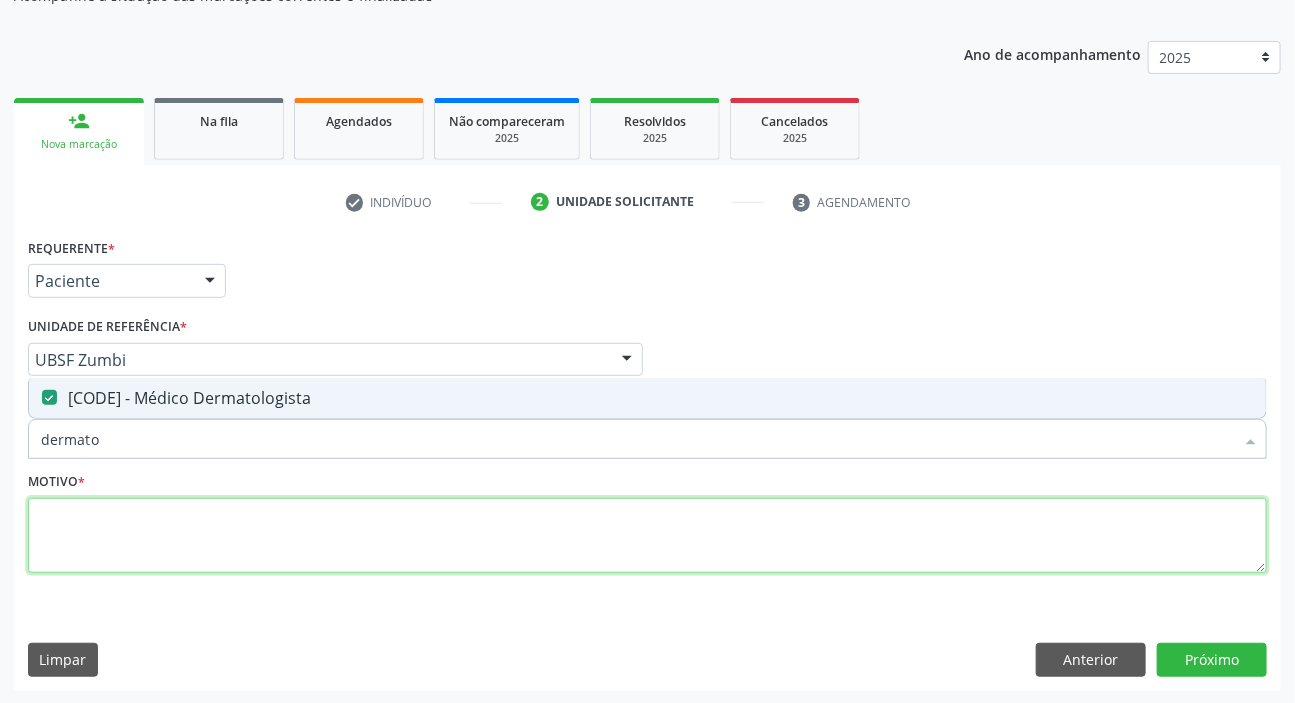 click at bounding box center [647, 536] 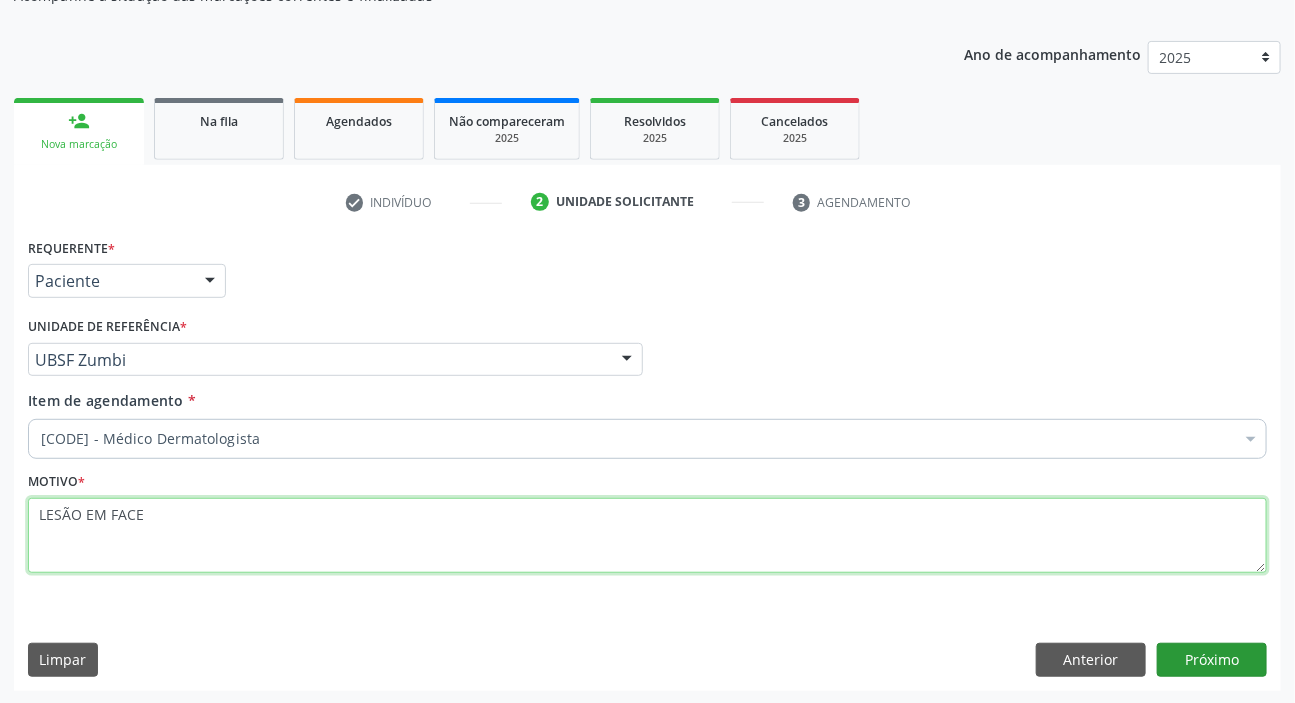 type on "LESÃO EM FACE" 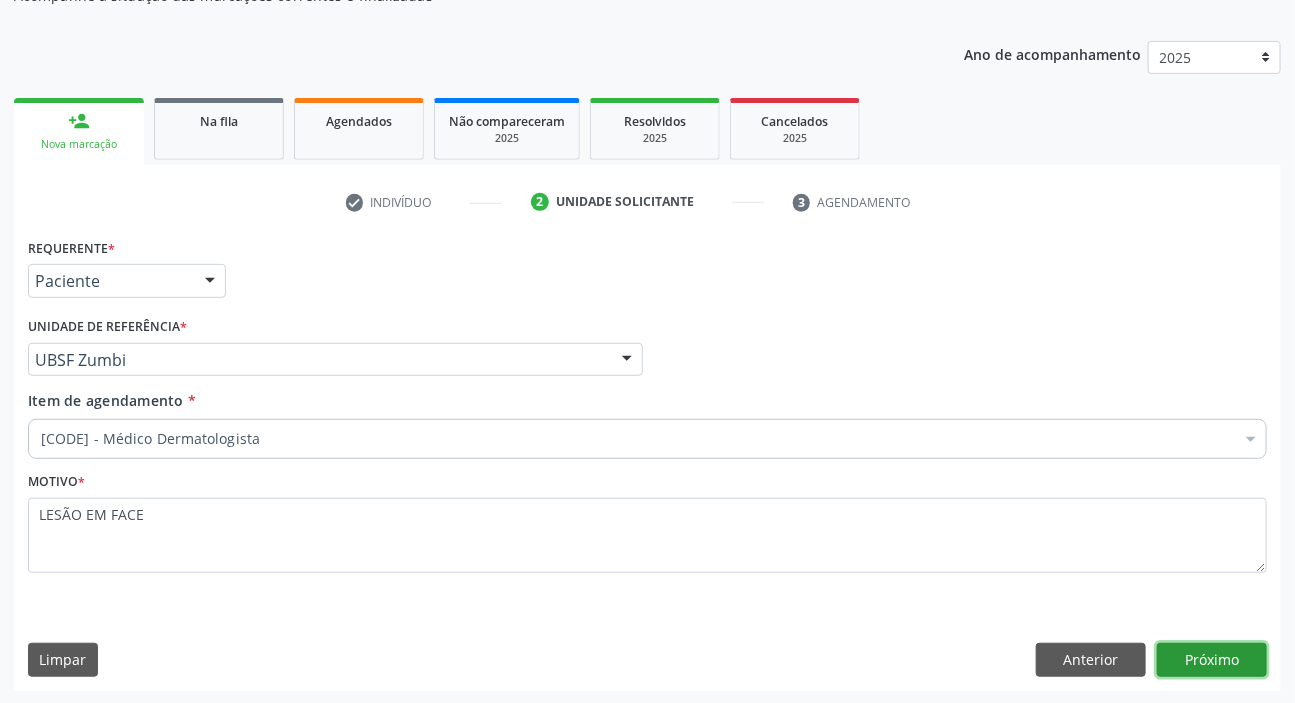 click on "Próximo" at bounding box center [1212, 660] 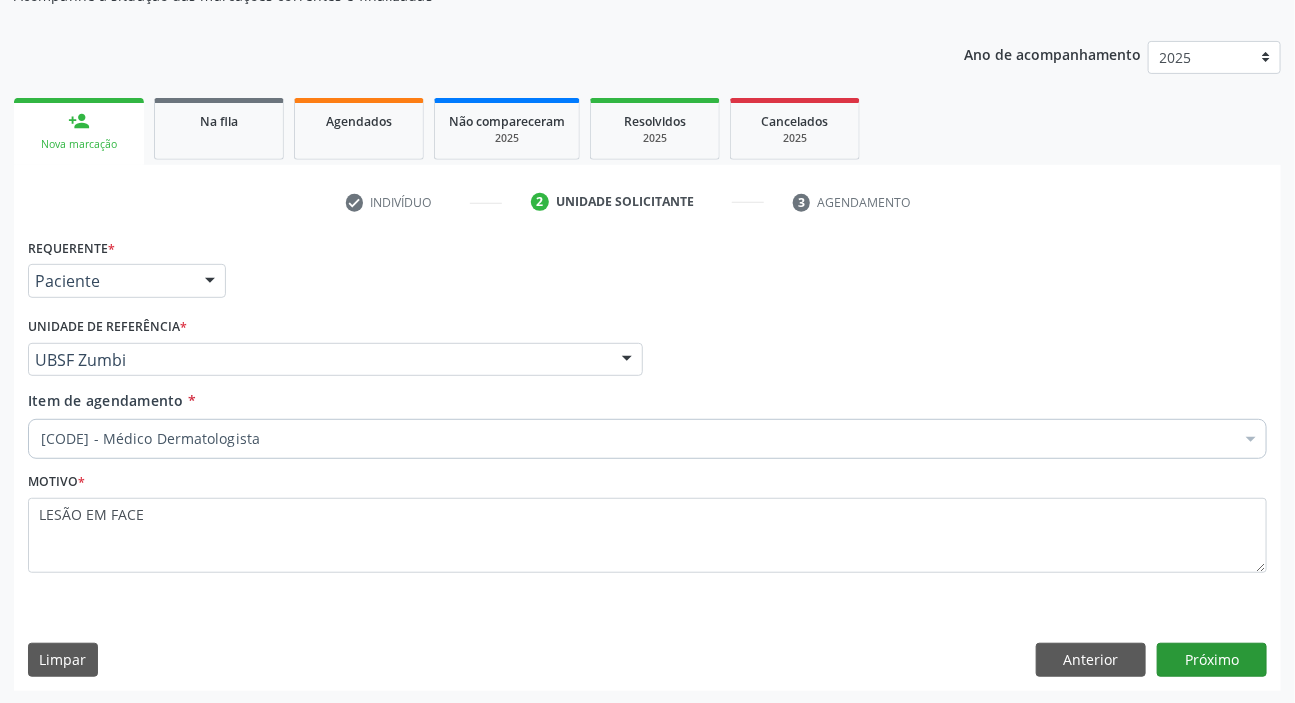 scroll, scrollTop: 166, scrollLeft: 0, axis: vertical 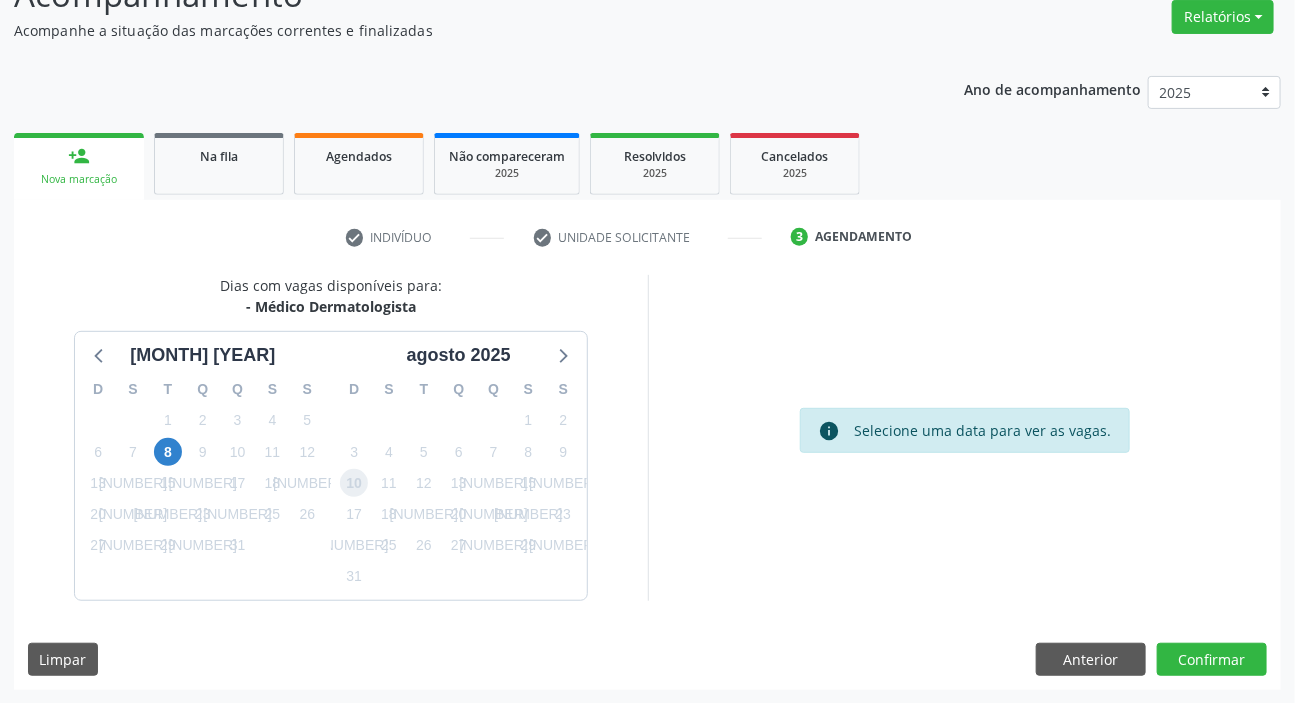 click on "[NUMBER]" at bounding box center [354, 483] 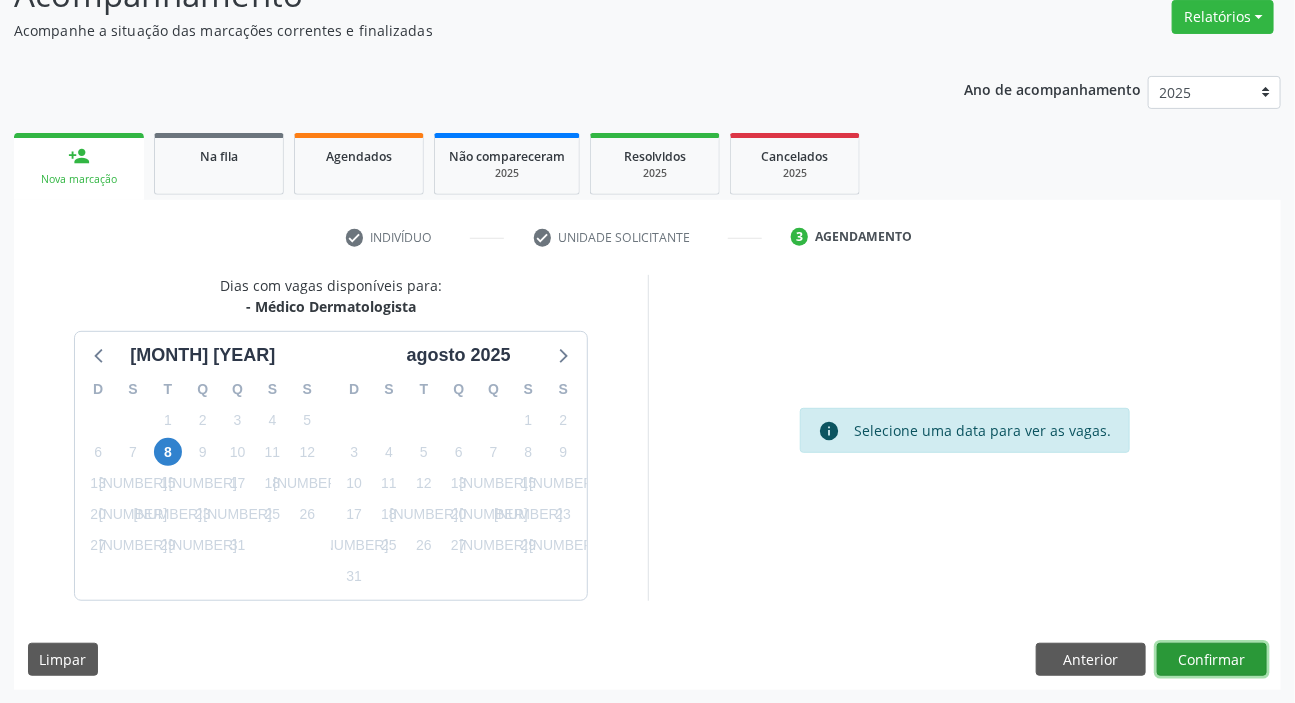 click on "Confirmar" at bounding box center [1212, 660] 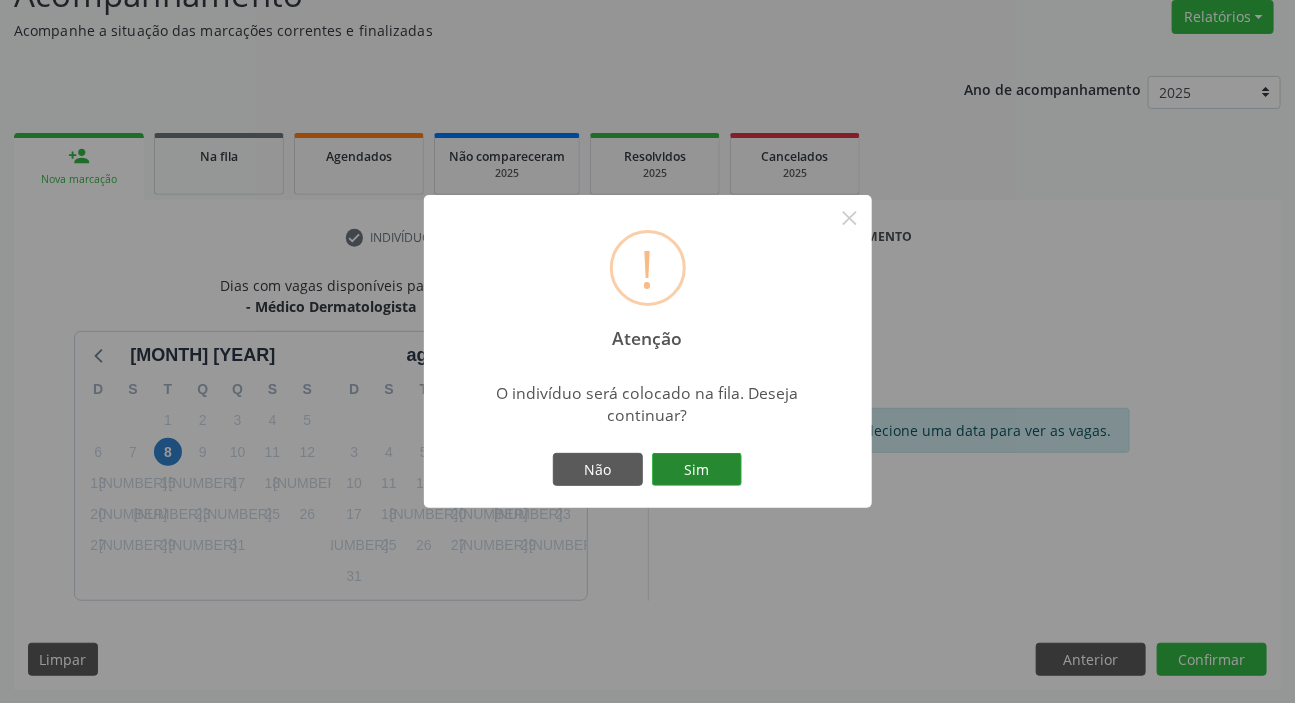 click on "Sim" at bounding box center (697, 470) 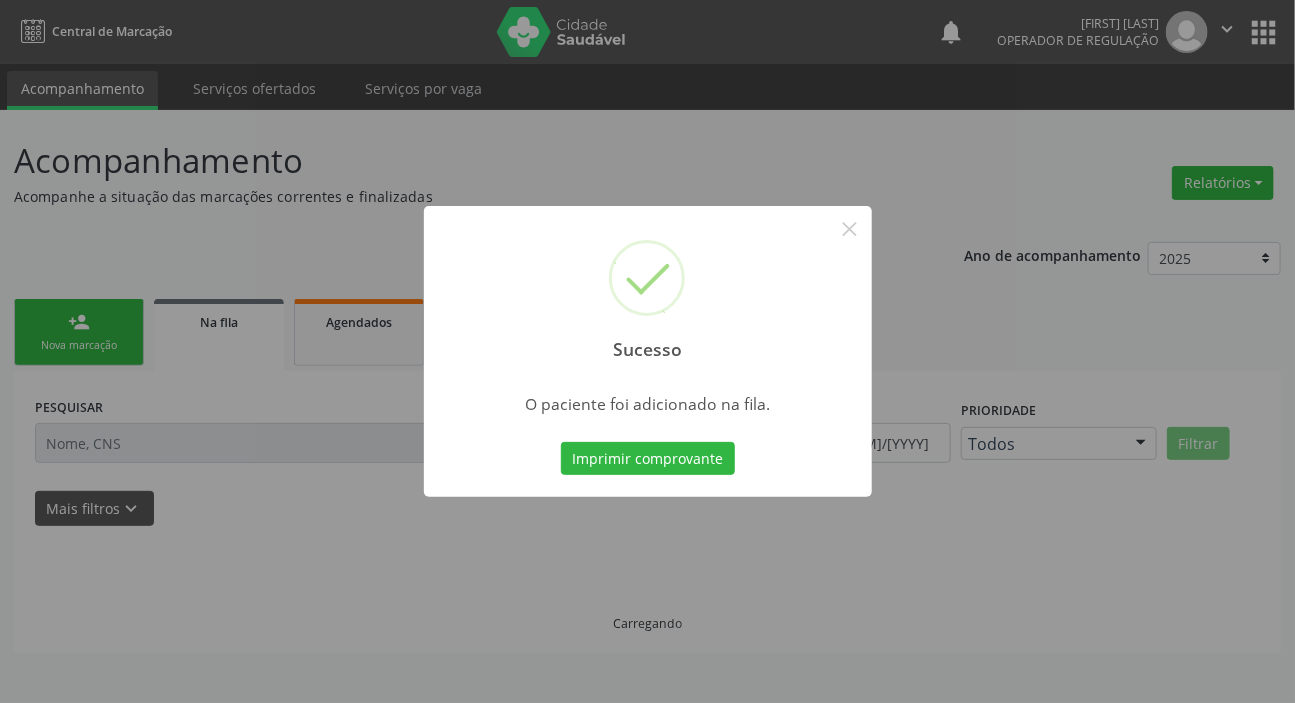 scroll, scrollTop: 0, scrollLeft: 0, axis: both 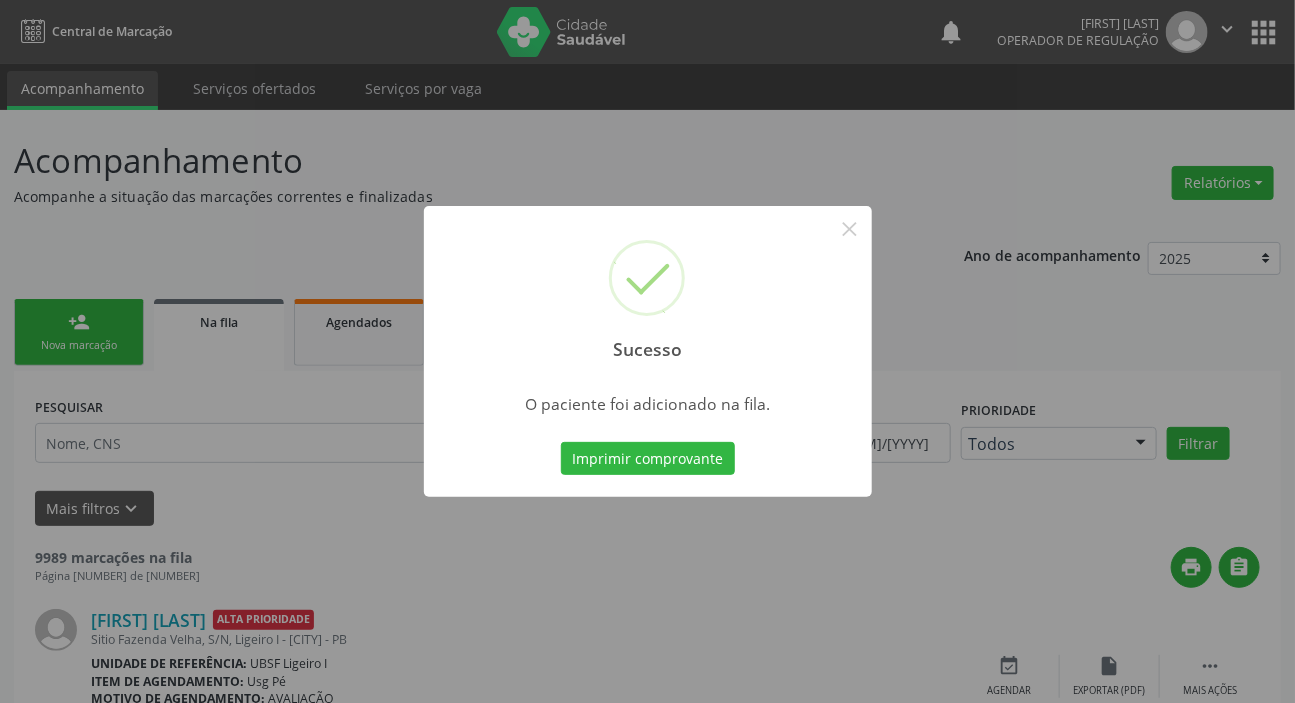 click on "Sucesso × O paciente foi adicionado na fila. Imprimir comprovante Cancel" at bounding box center [647, 351] 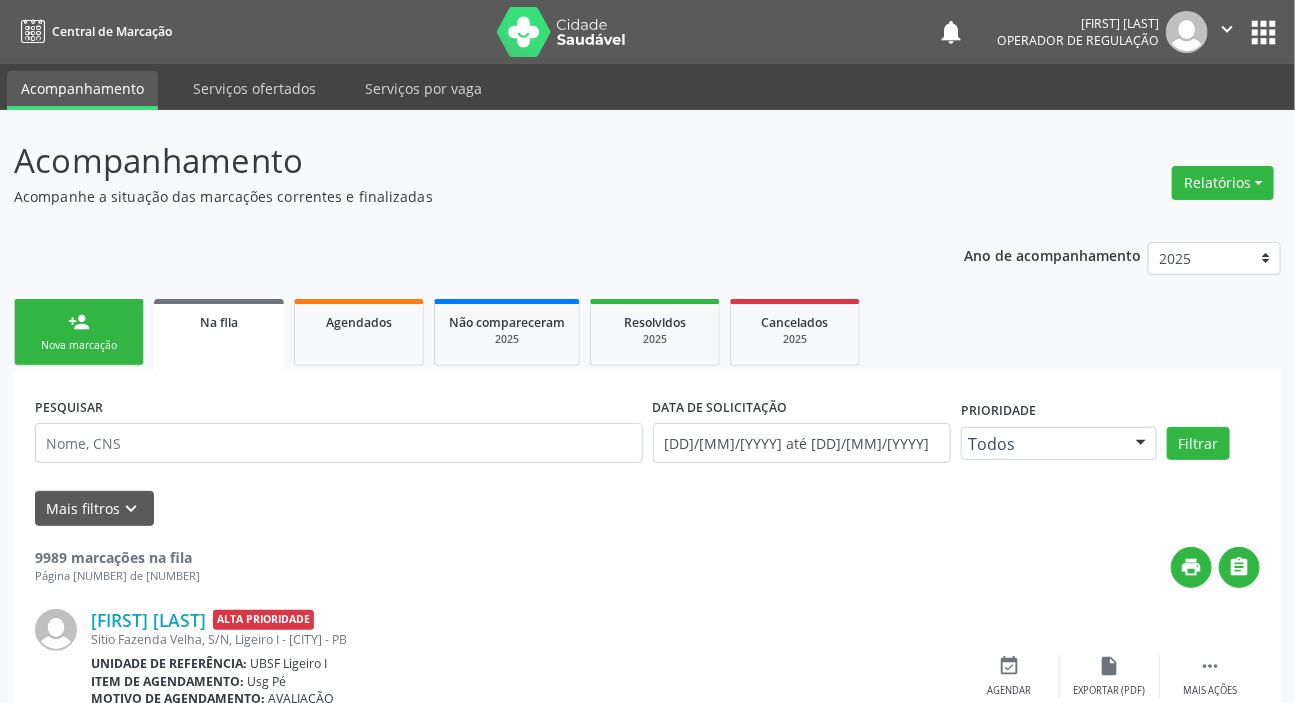 click on "person_add
Nova marcação" at bounding box center [79, 332] 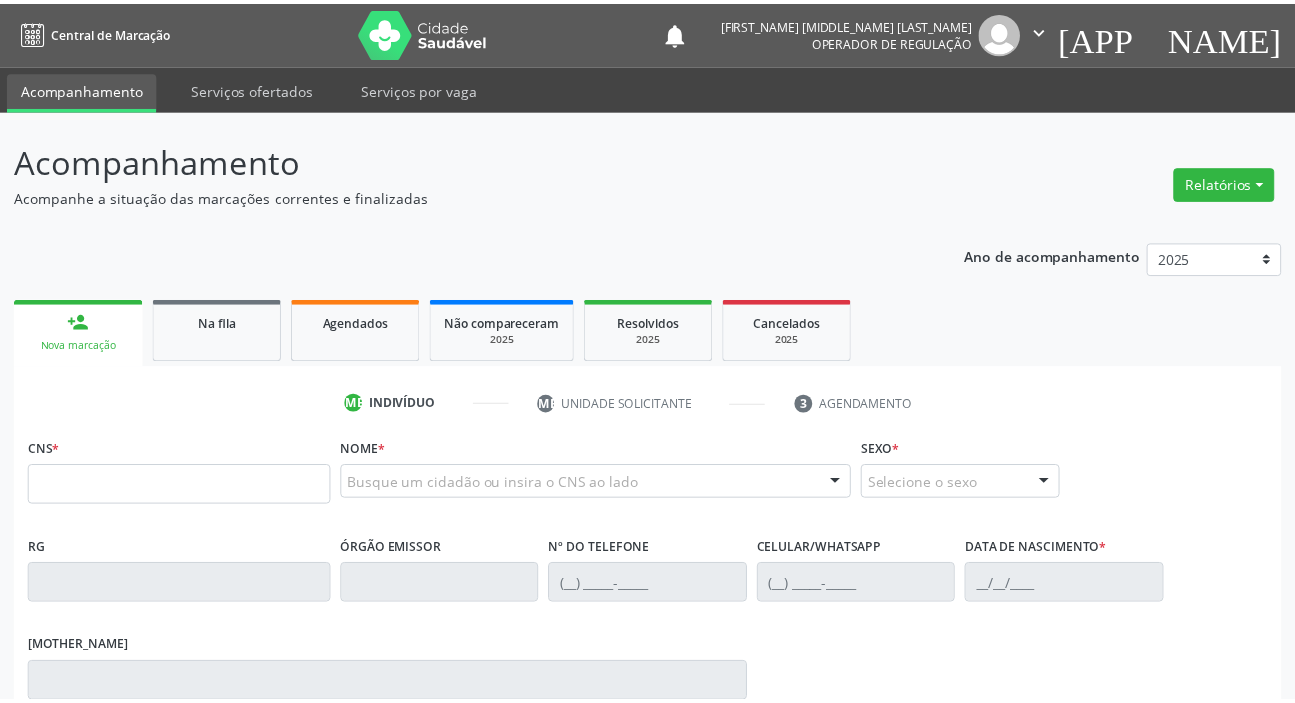 scroll, scrollTop: 0, scrollLeft: 0, axis: both 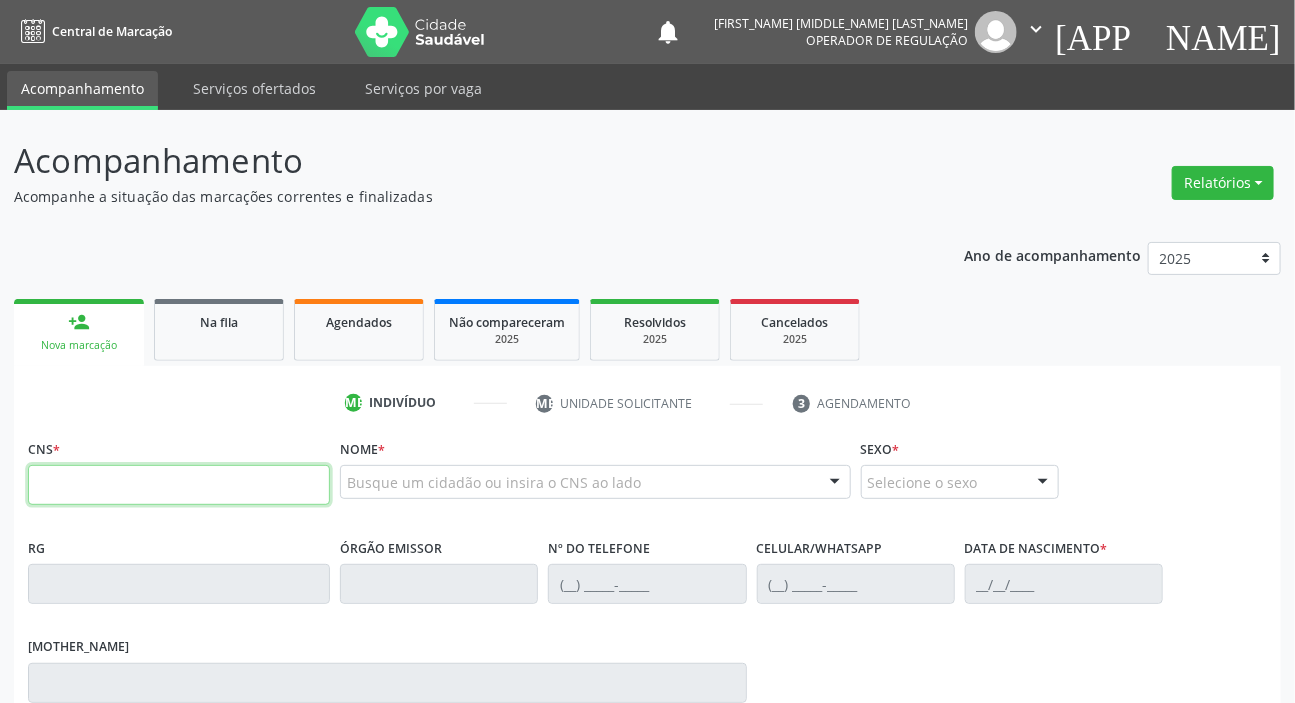 click at bounding box center (179, 485) 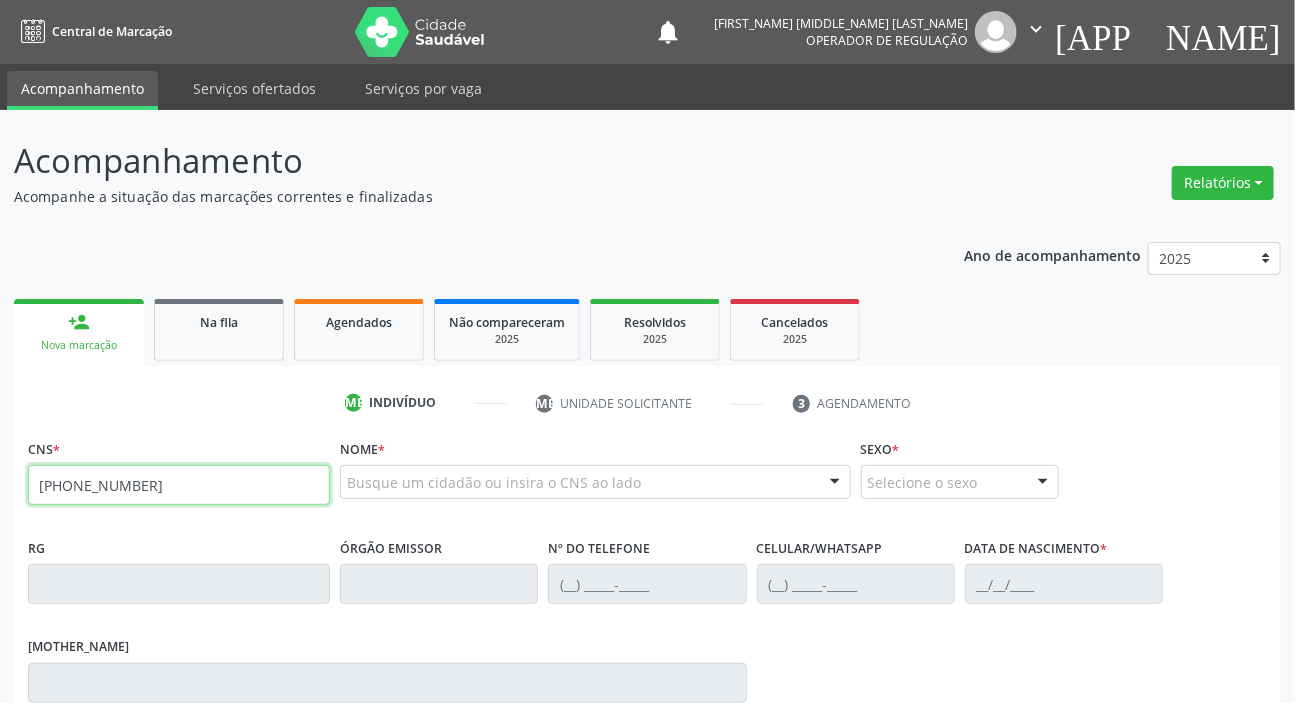 type on "706 6095 7353 5910" 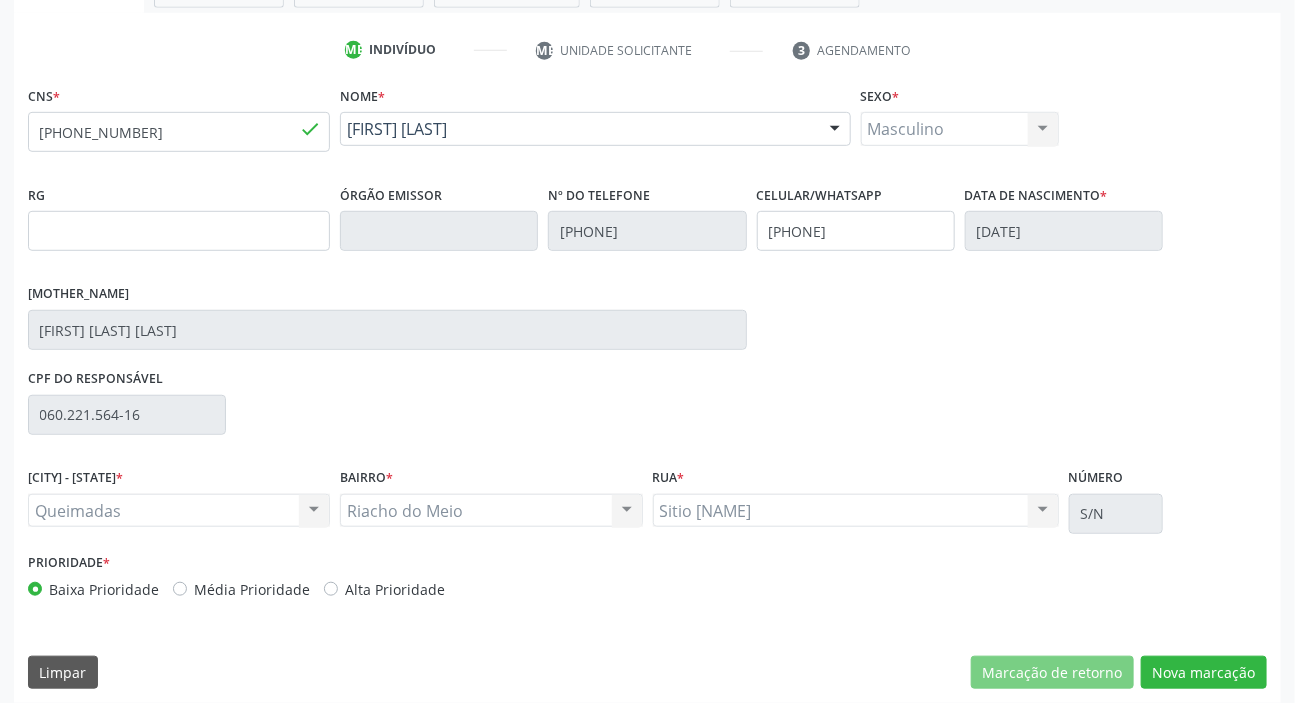 scroll, scrollTop: 366, scrollLeft: 0, axis: vertical 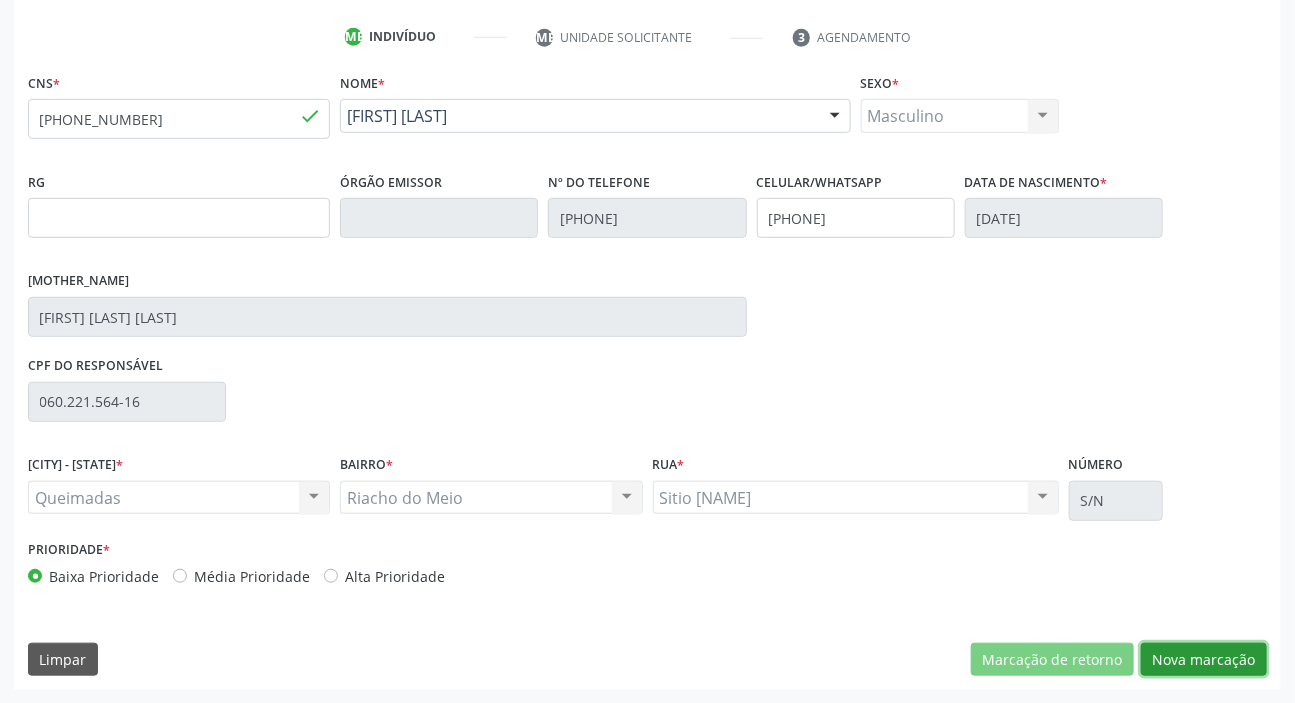 click on "Nova marcação" at bounding box center (1052, 660) 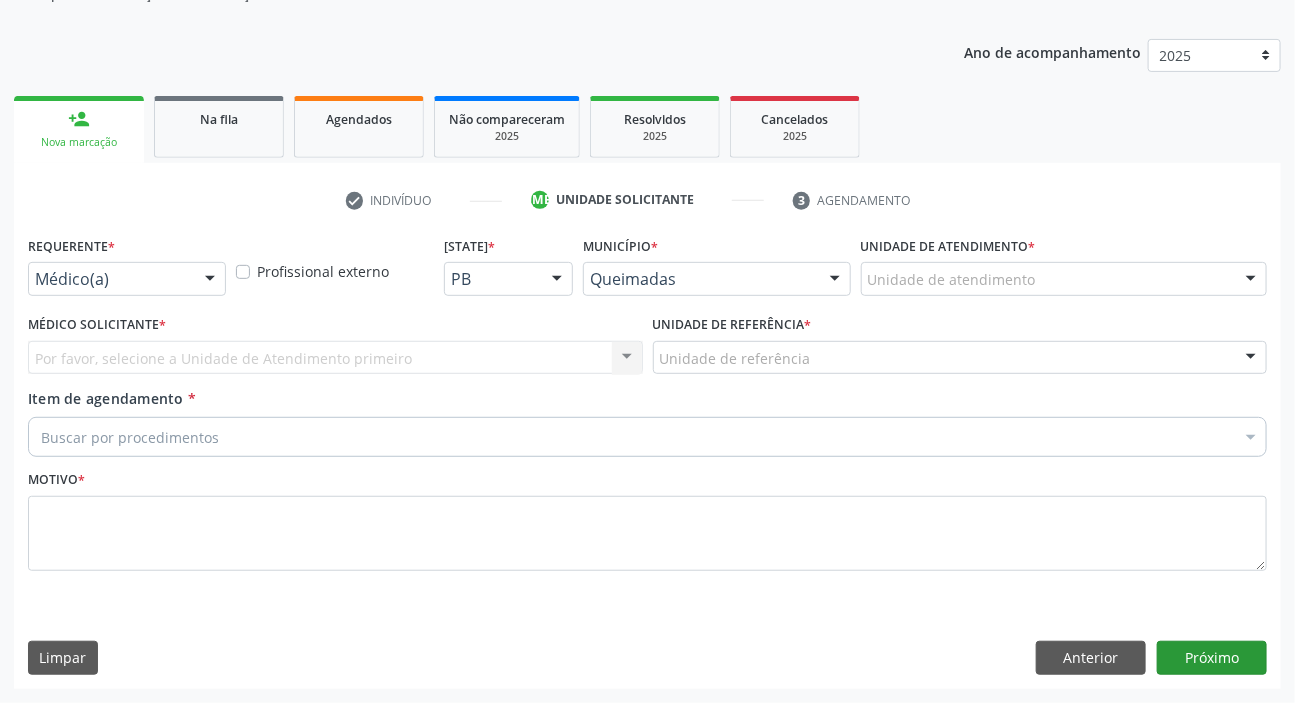 scroll, scrollTop: 201, scrollLeft: 0, axis: vertical 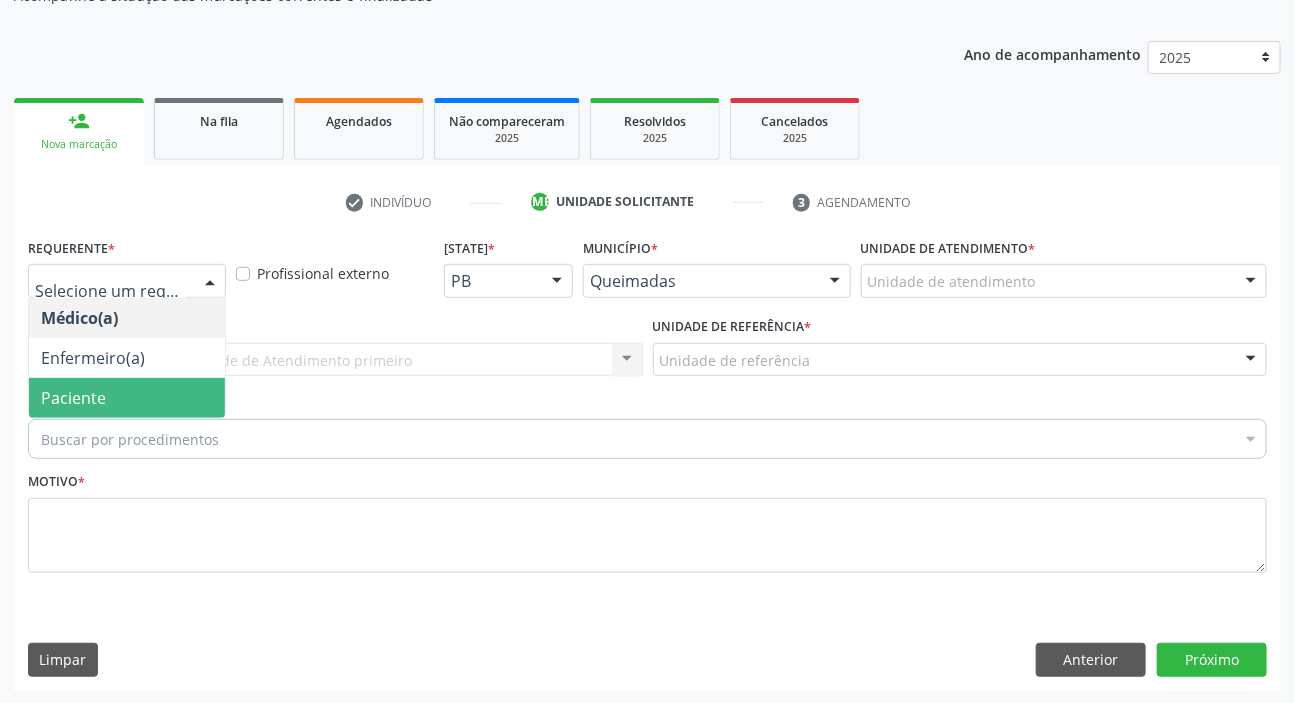 click on "Paciente" at bounding box center [127, 398] 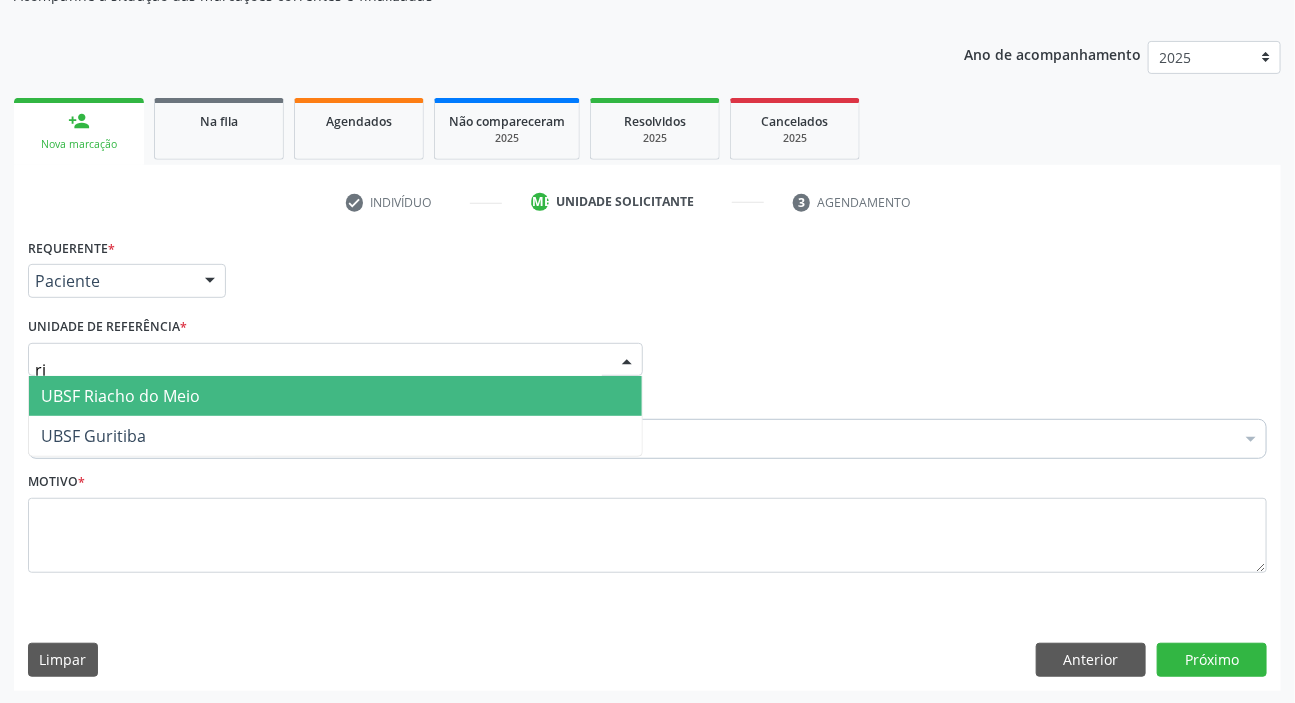 click on "UBSF Riacho do Meio" at bounding box center [120, 396] 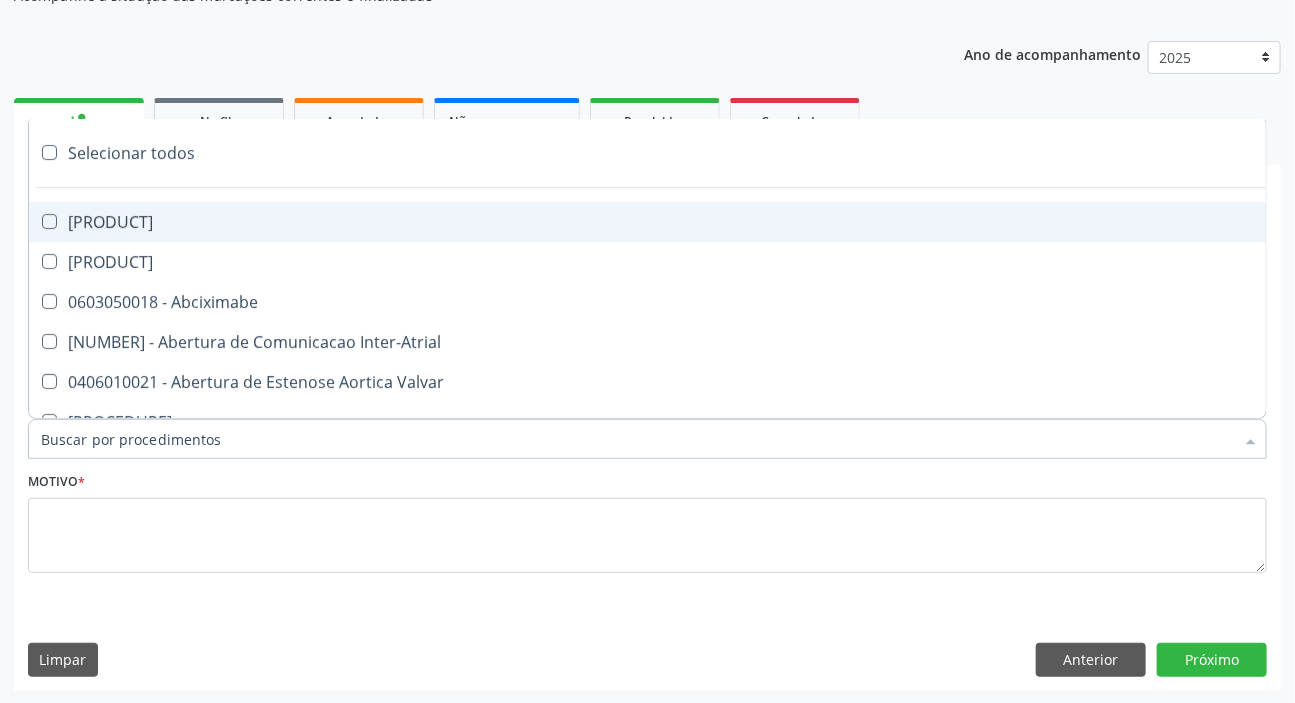 paste on "dermato" 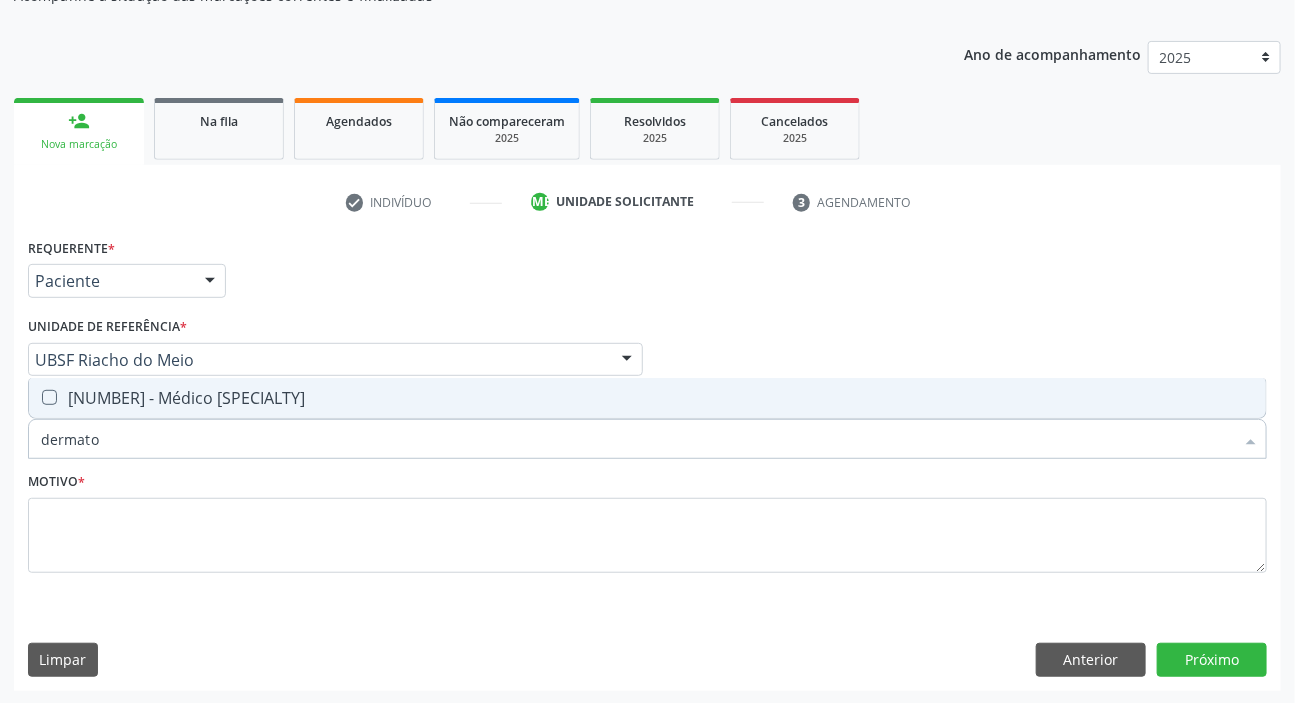 click on "[NUMBER] - Médico Dermatologista" at bounding box center (647, 398) 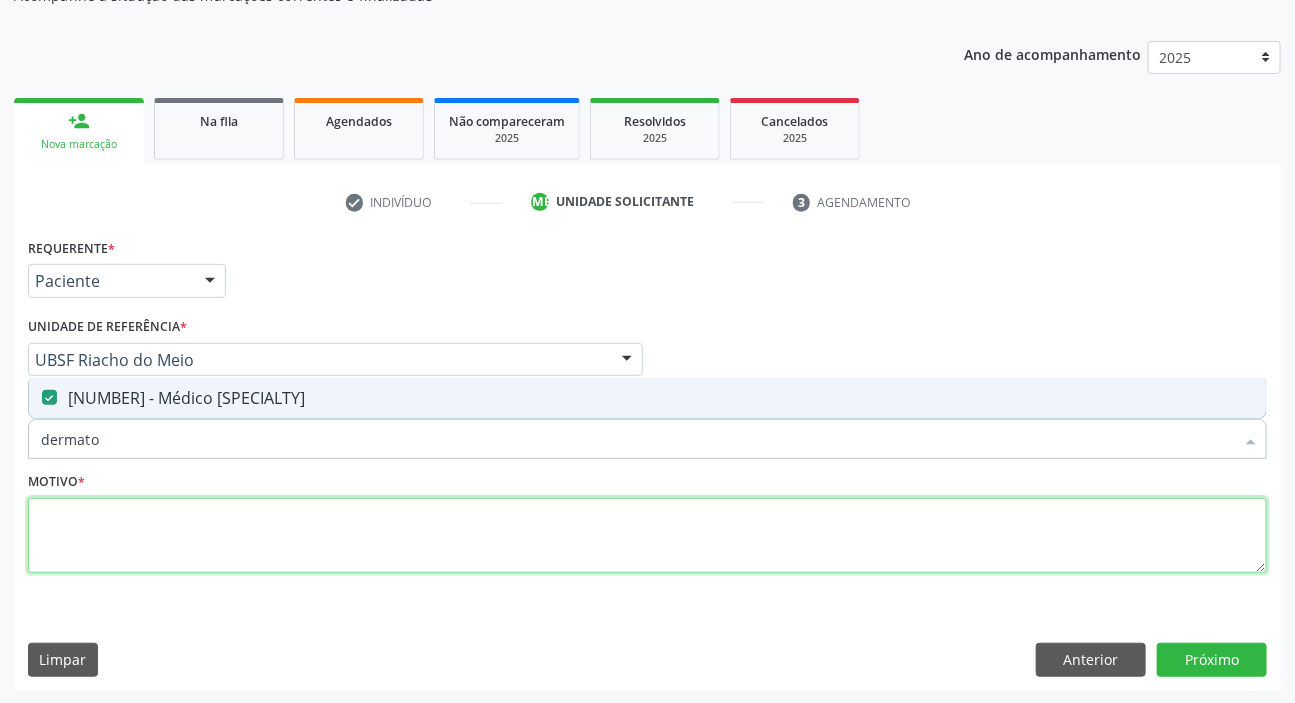 click at bounding box center (647, 536) 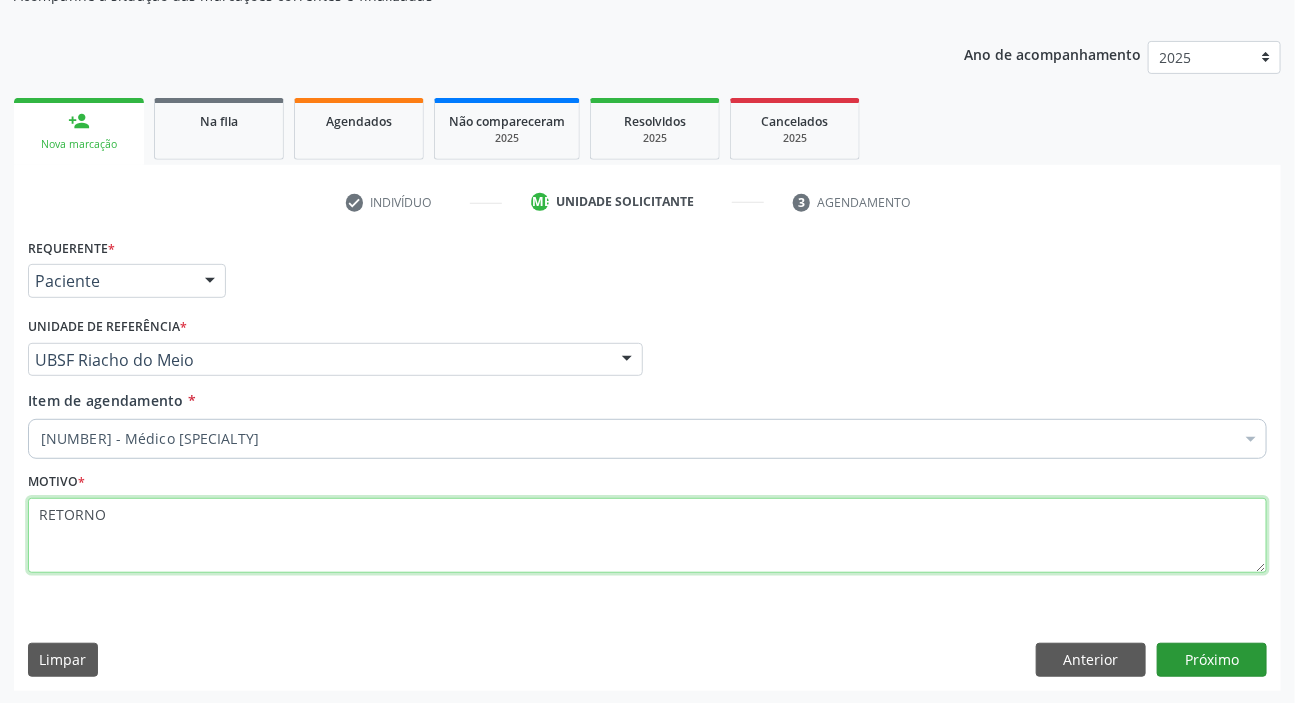 type on "RETORNO" 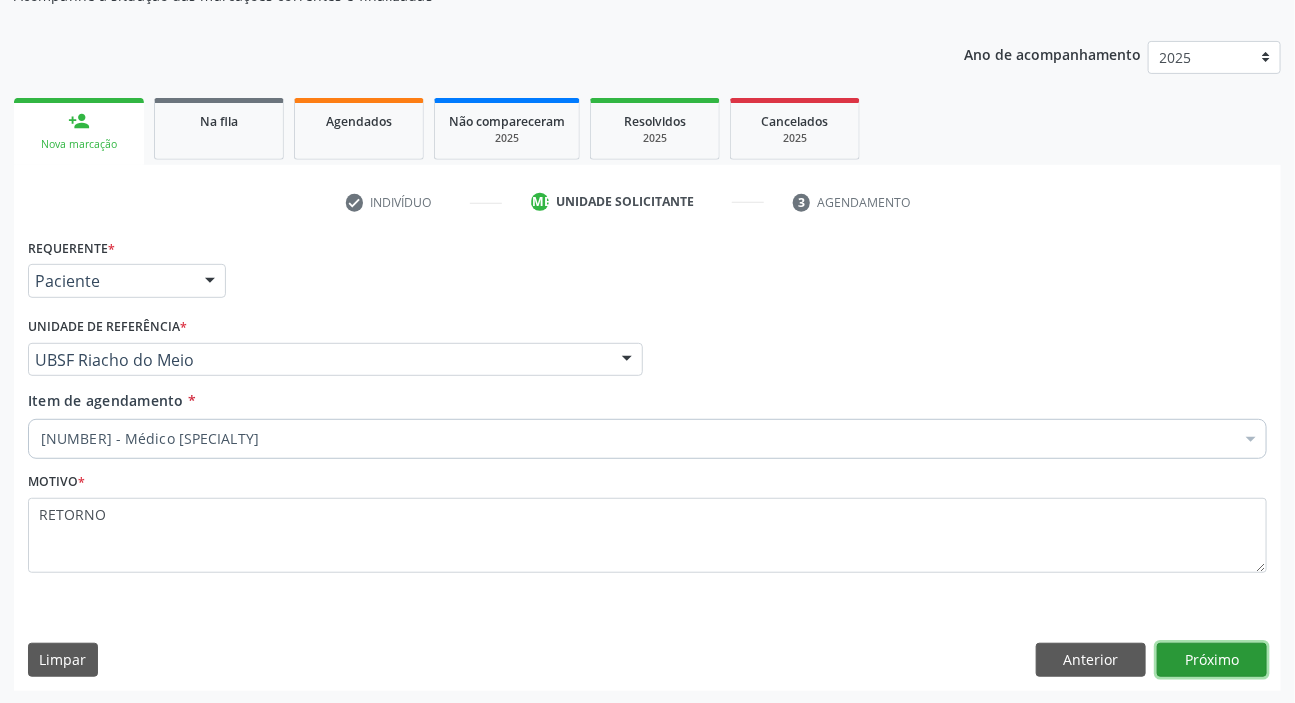 click on "Próximo" at bounding box center (1212, 660) 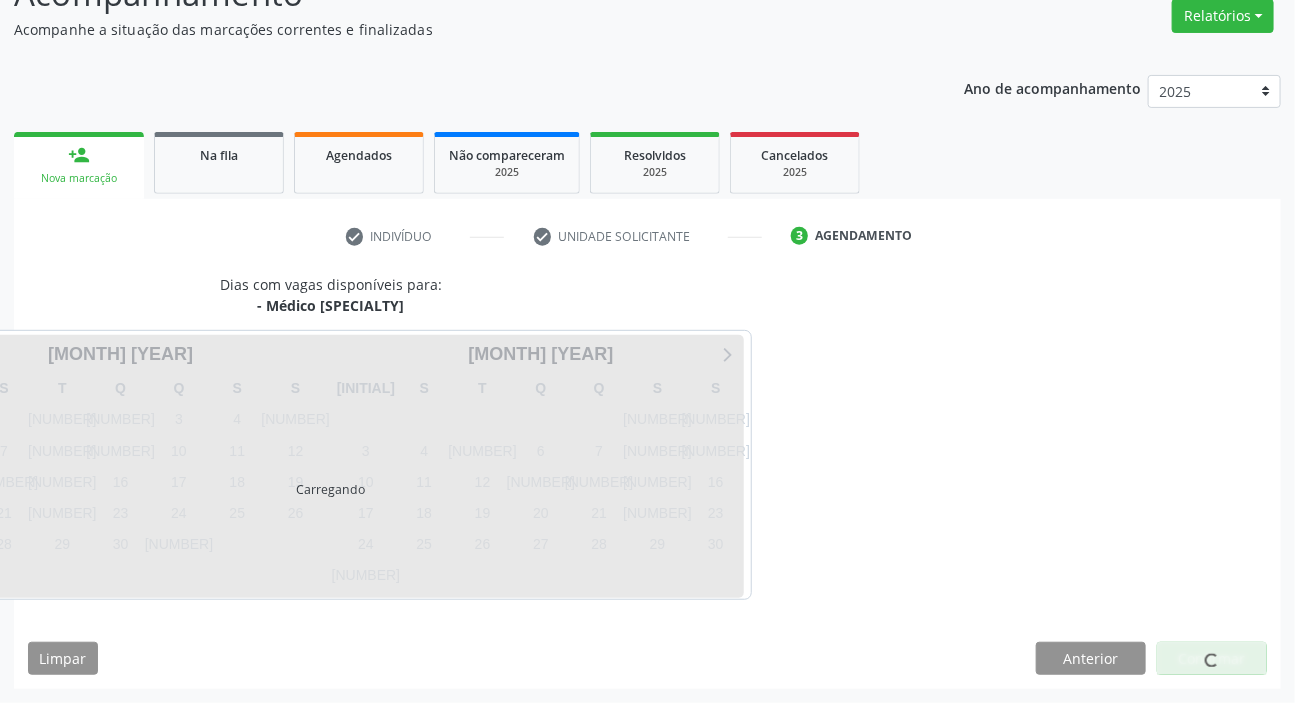 scroll, scrollTop: 166, scrollLeft: 0, axis: vertical 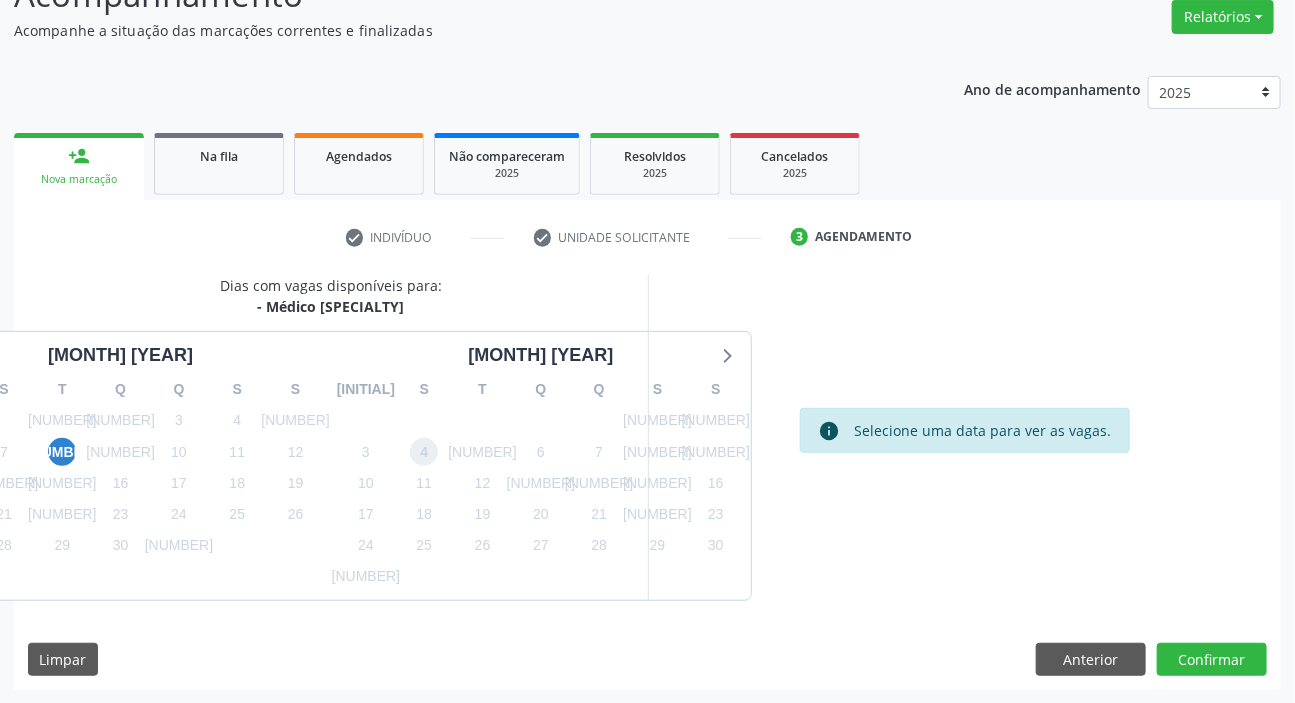 click on "[NUMBER]" at bounding box center (424, 452) 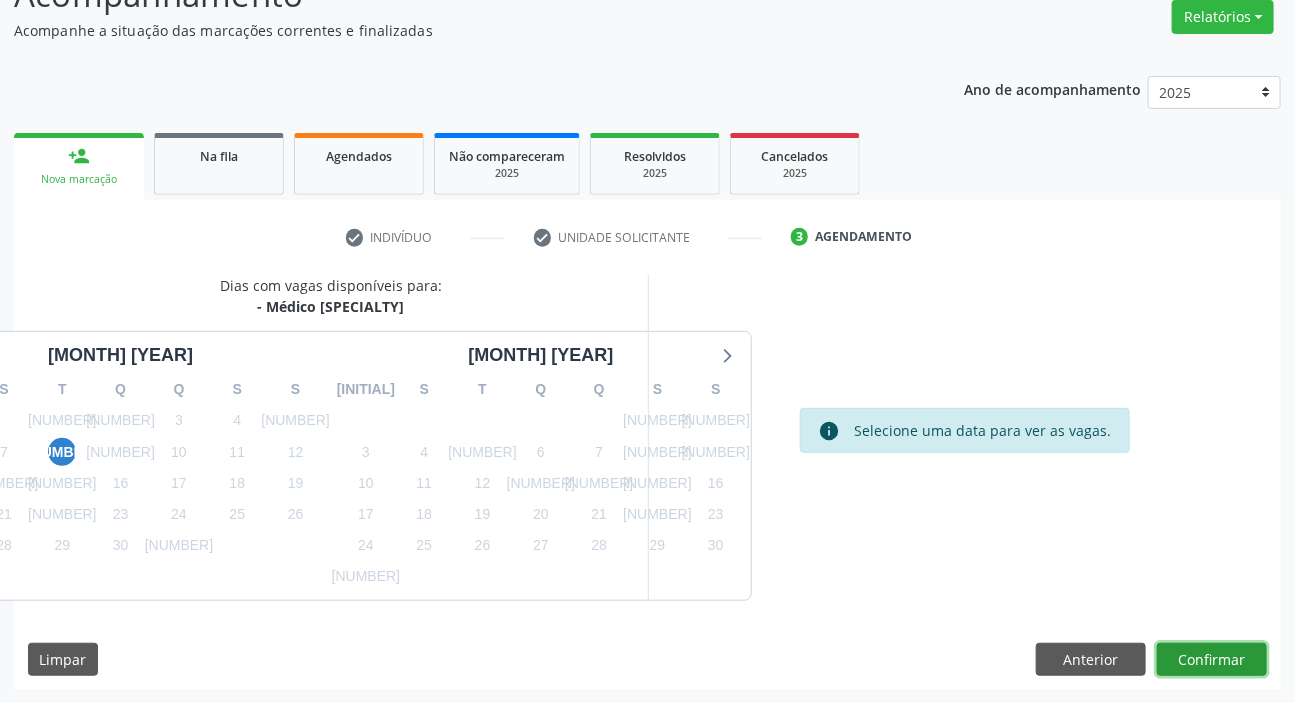 click on "Confirmar" at bounding box center (1212, 660) 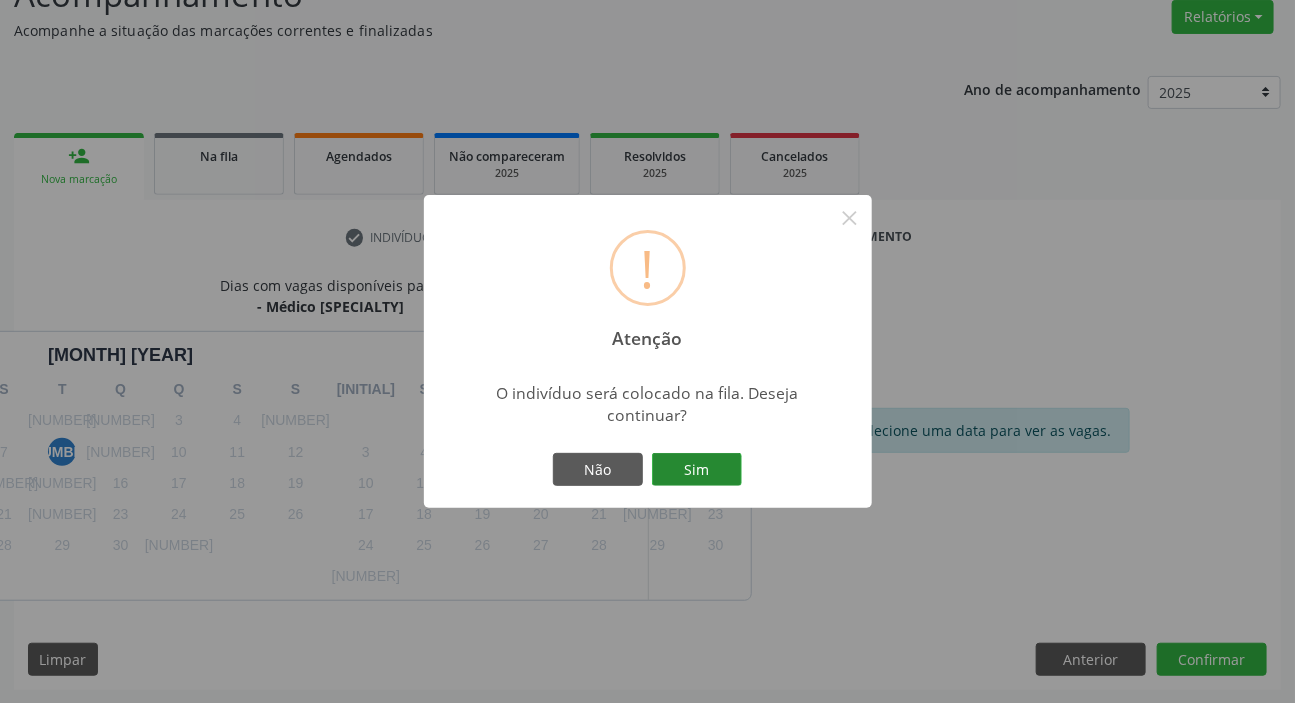 click on "Sim" at bounding box center [697, 470] 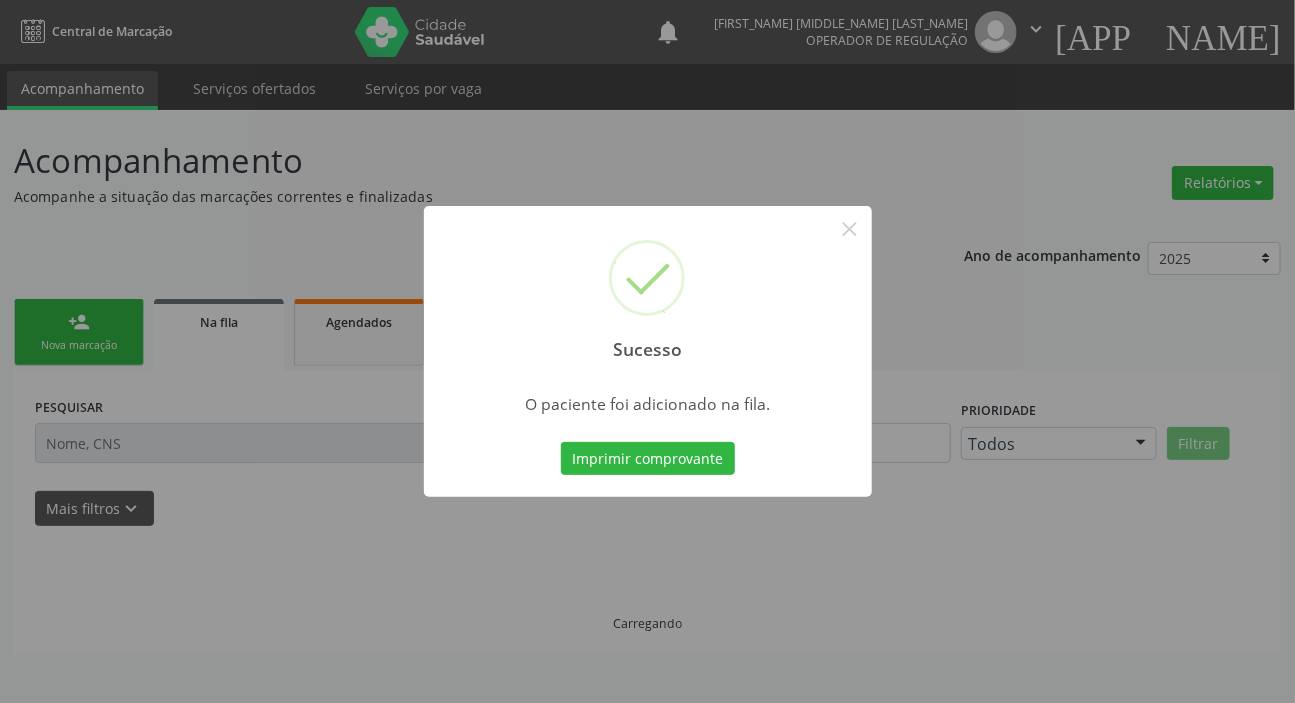 scroll, scrollTop: 0, scrollLeft: 0, axis: both 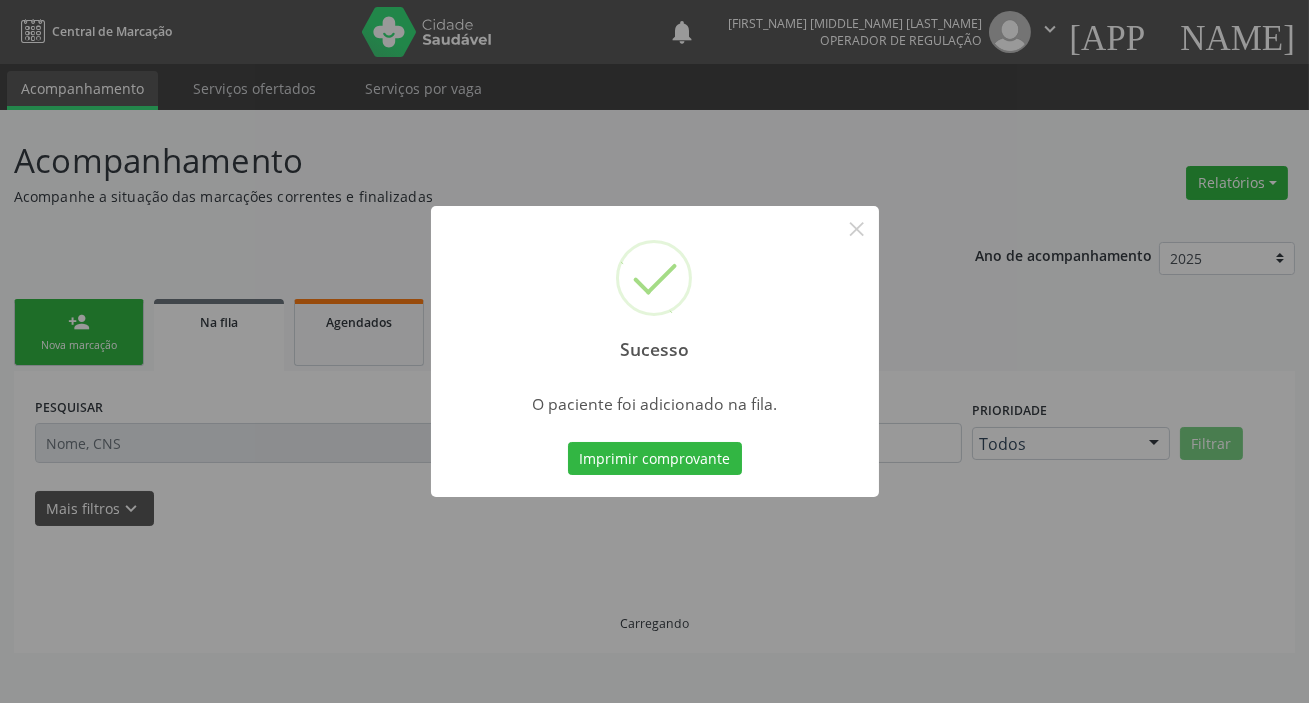 click on "Sucesso × O paciente foi adicionado na fila. Imprimir comprovante Cancel" at bounding box center [654, 351] 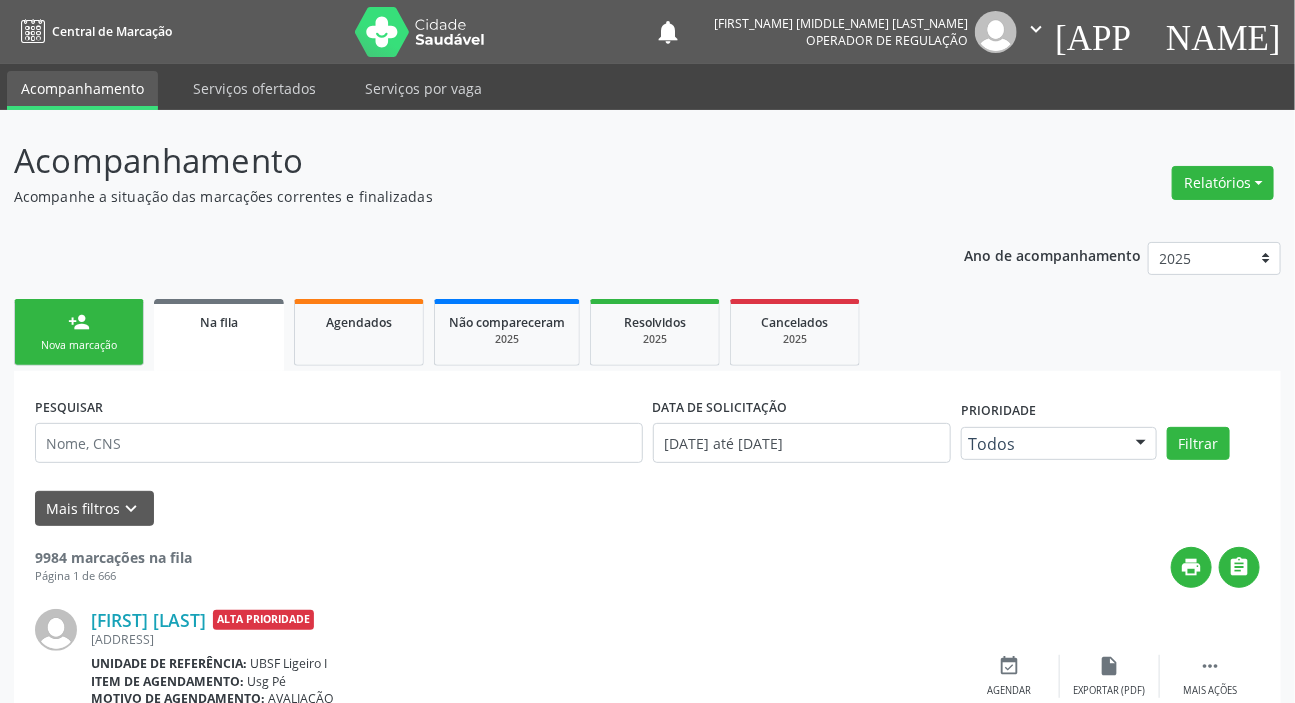 click on "person_add
Nova marcação" at bounding box center [79, 332] 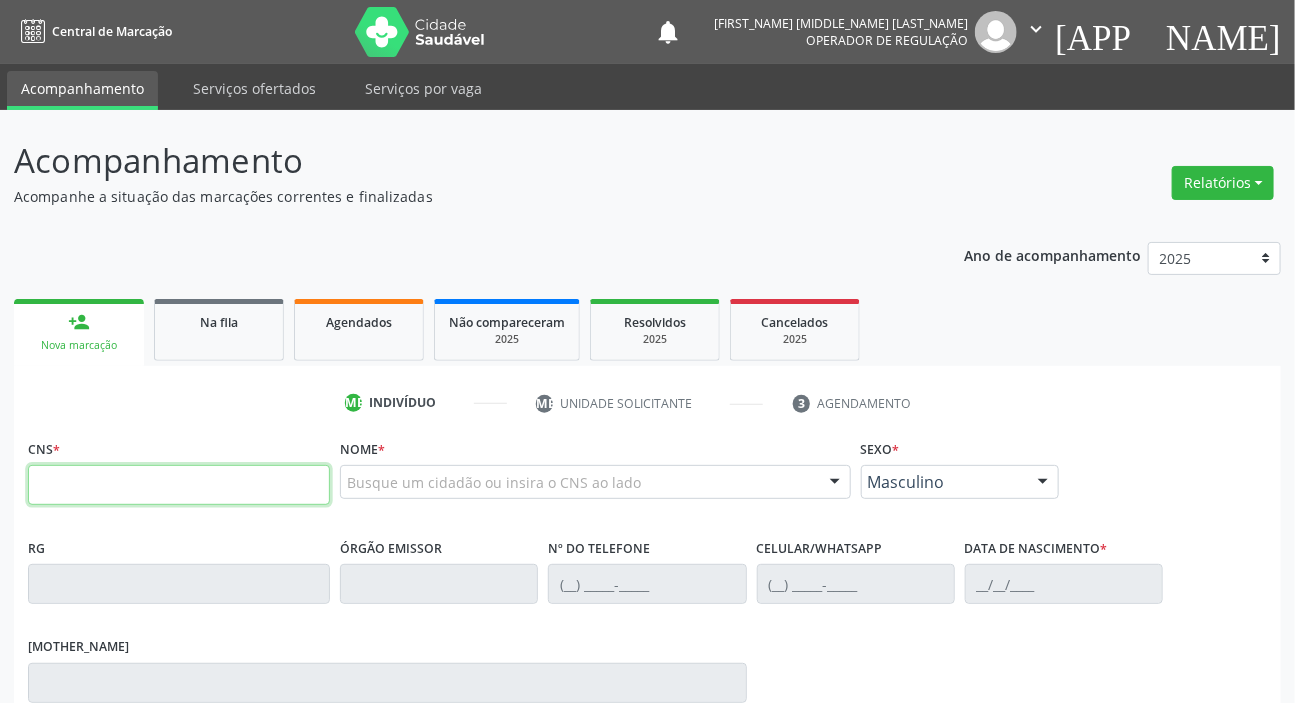click at bounding box center [179, 485] 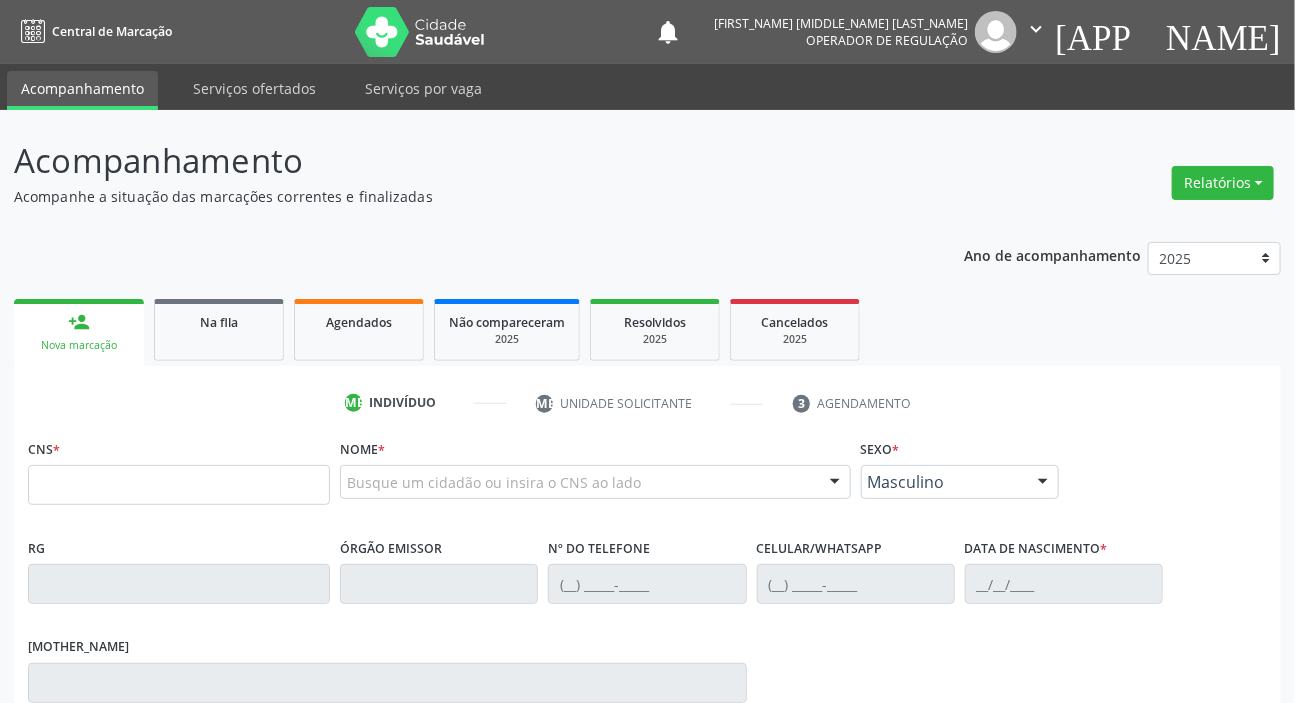 click on "RG" at bounding box center [179, 568] 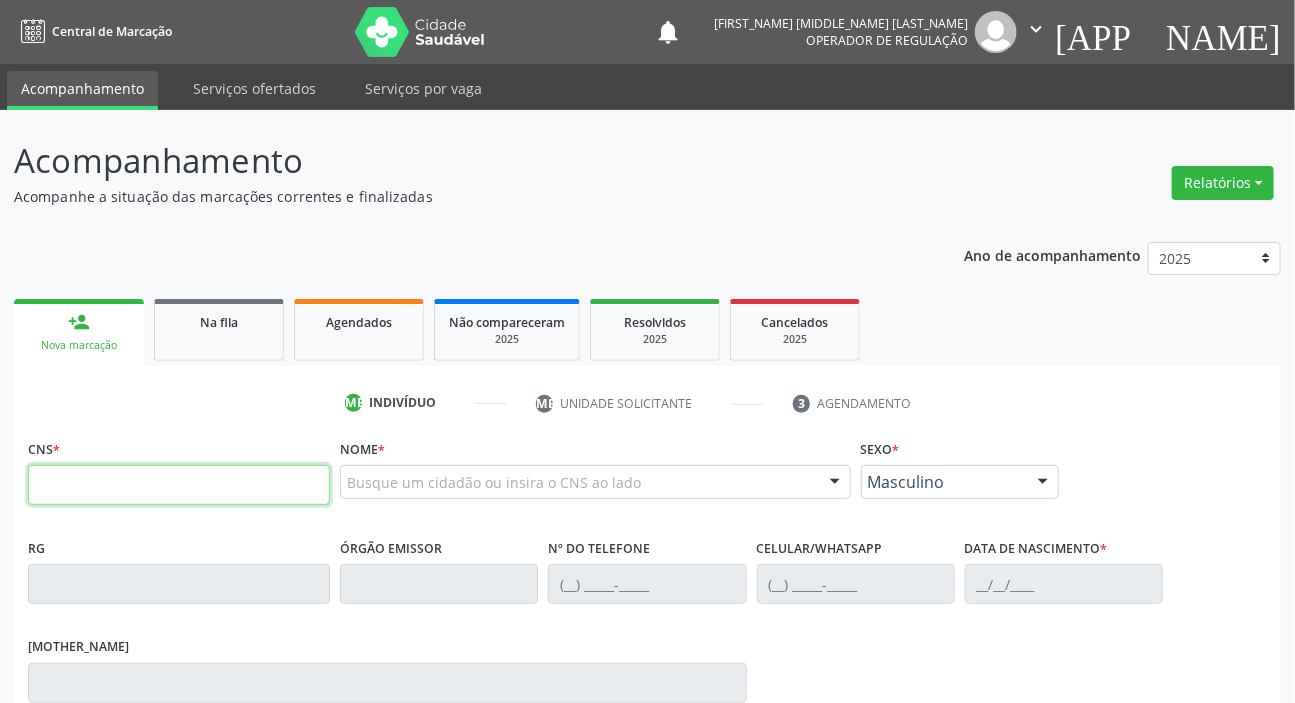 click at bounding box center [179, 485] 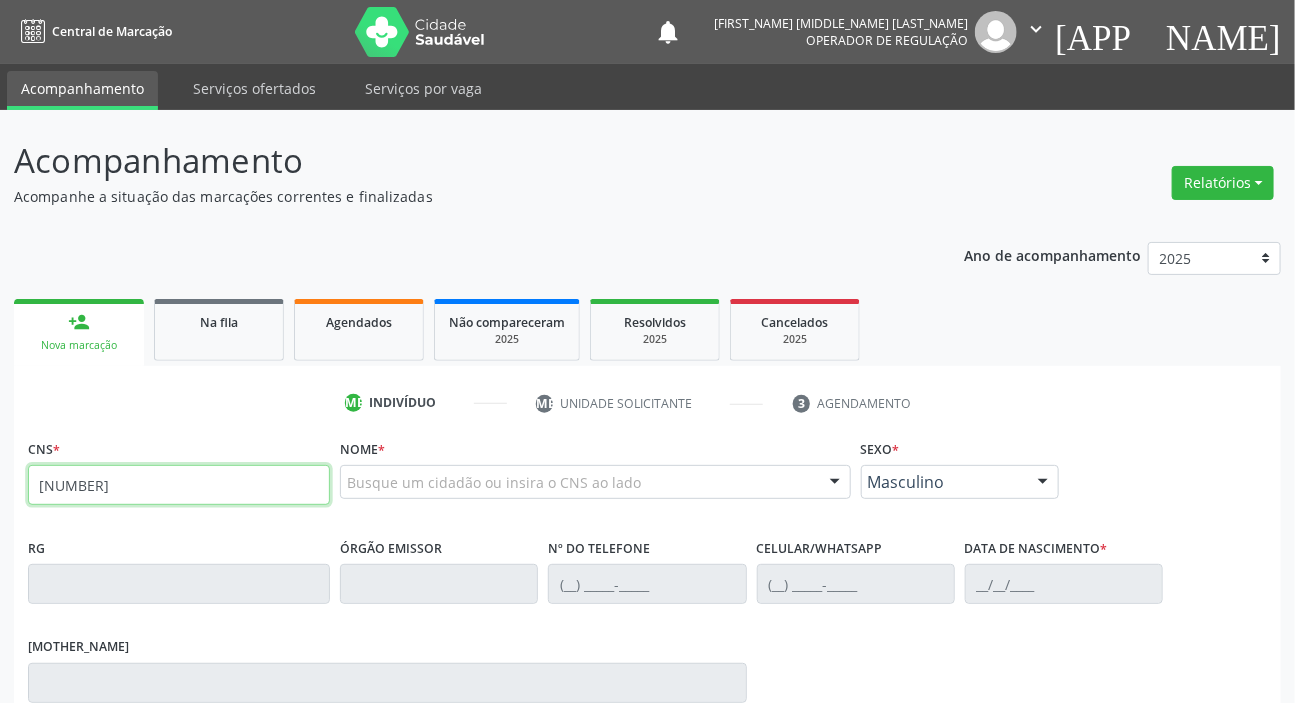 type on "708 2026 8217 4440" 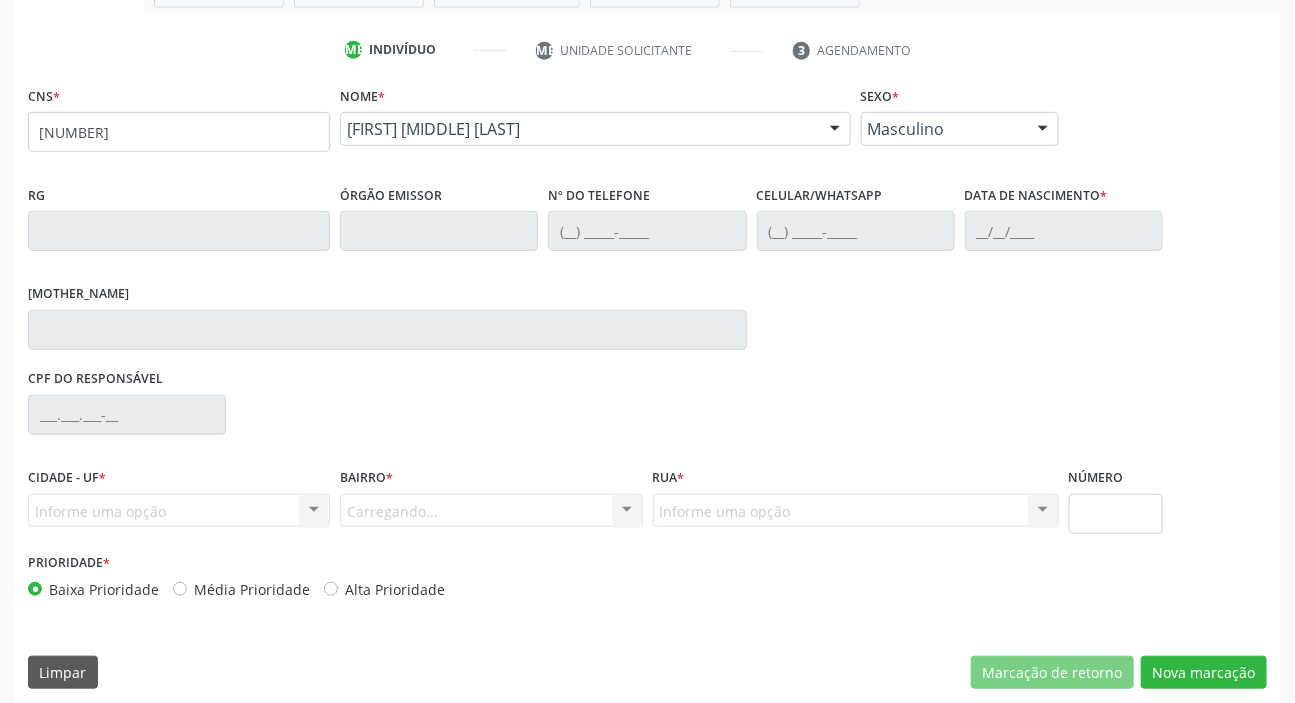 scroll, scrollTop: 363, scrollLeft: 0, axis: vertical 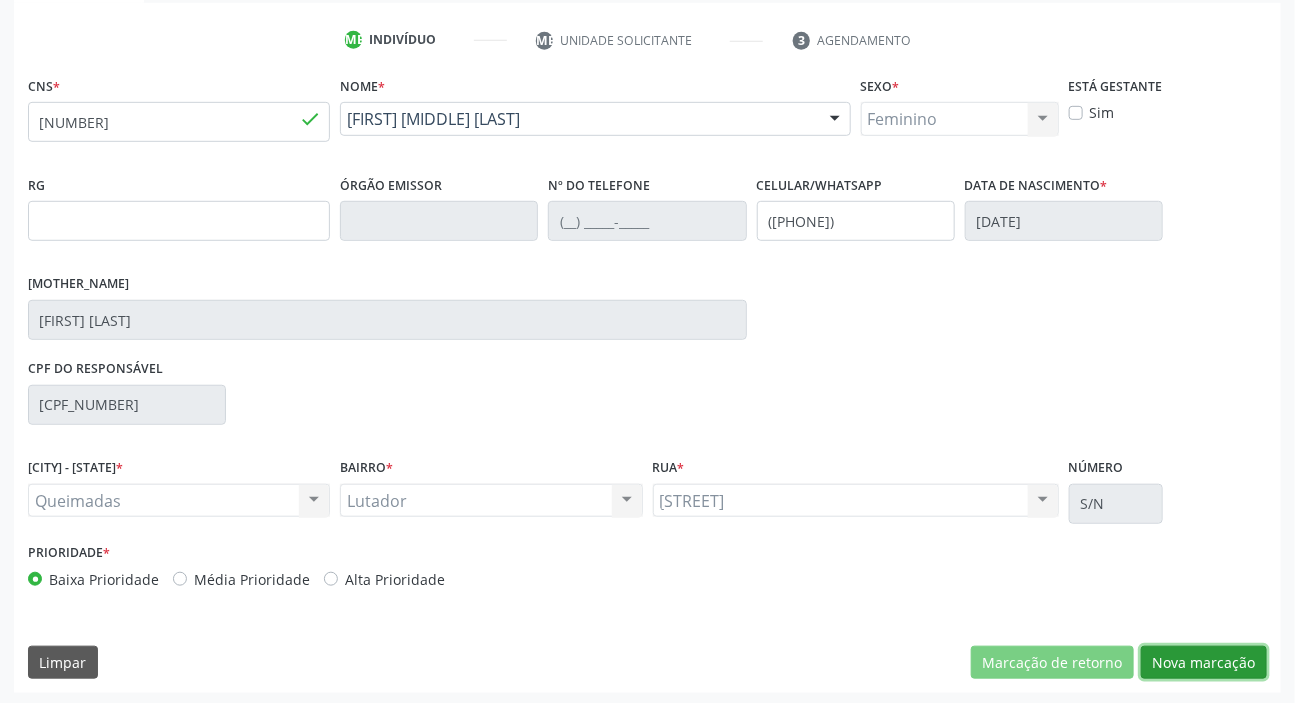 click on "Nova marcação" at bounding box center [1052, 663] 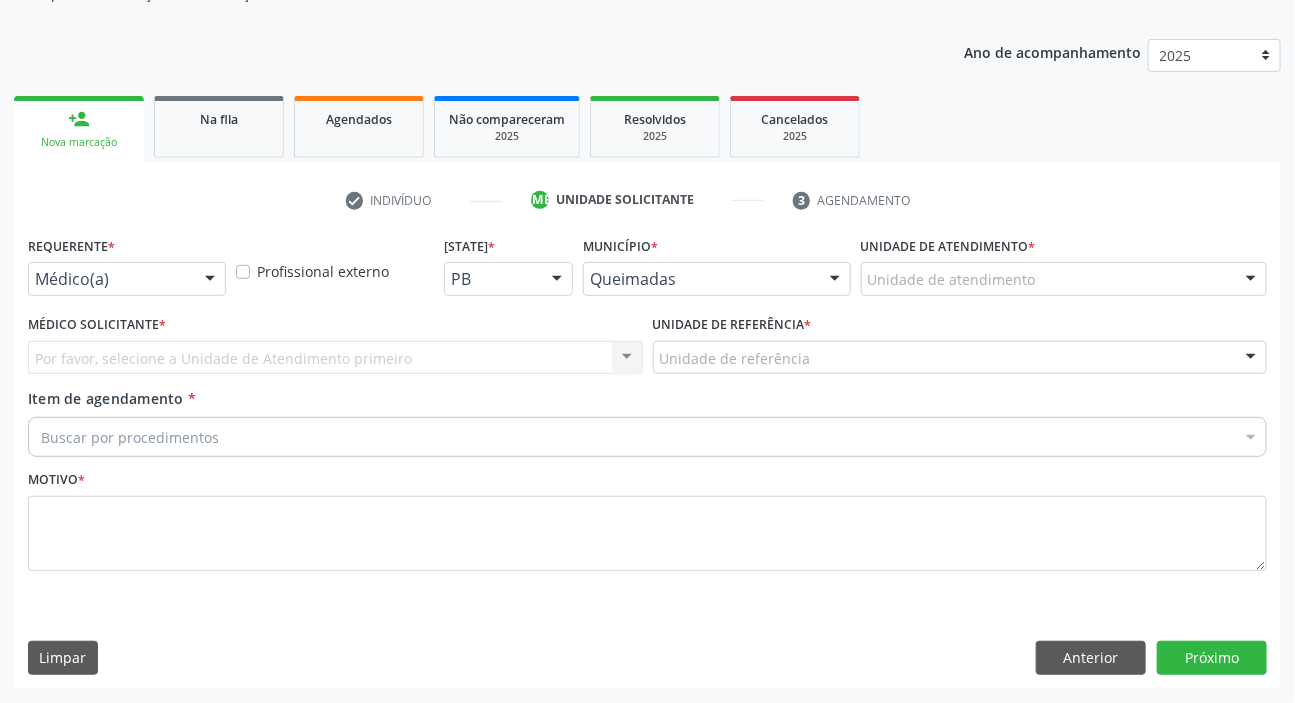 scroll, scrollTop: 201, scrollLeft: 0, axis: vertical 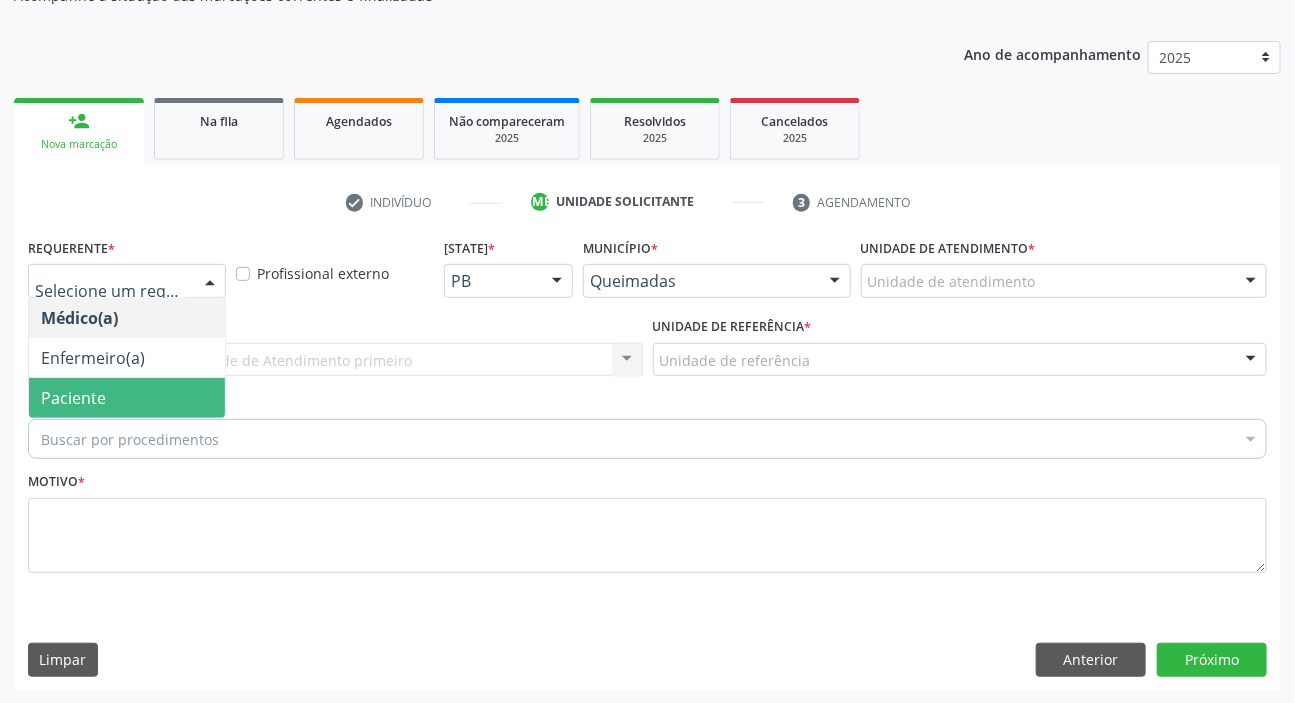 click on "Paciente" at bounding box center (127, 398) 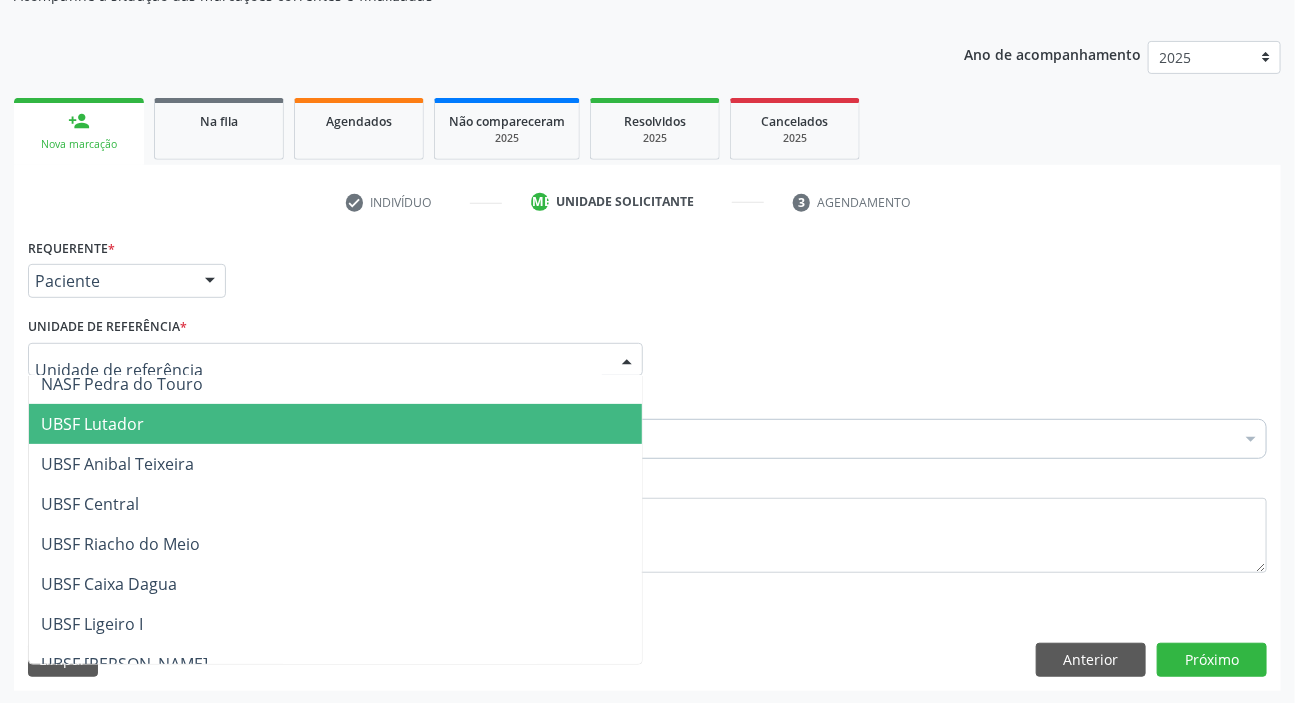 scroll, scrollTop: 363, scrollLeft: 0, axis: vertical 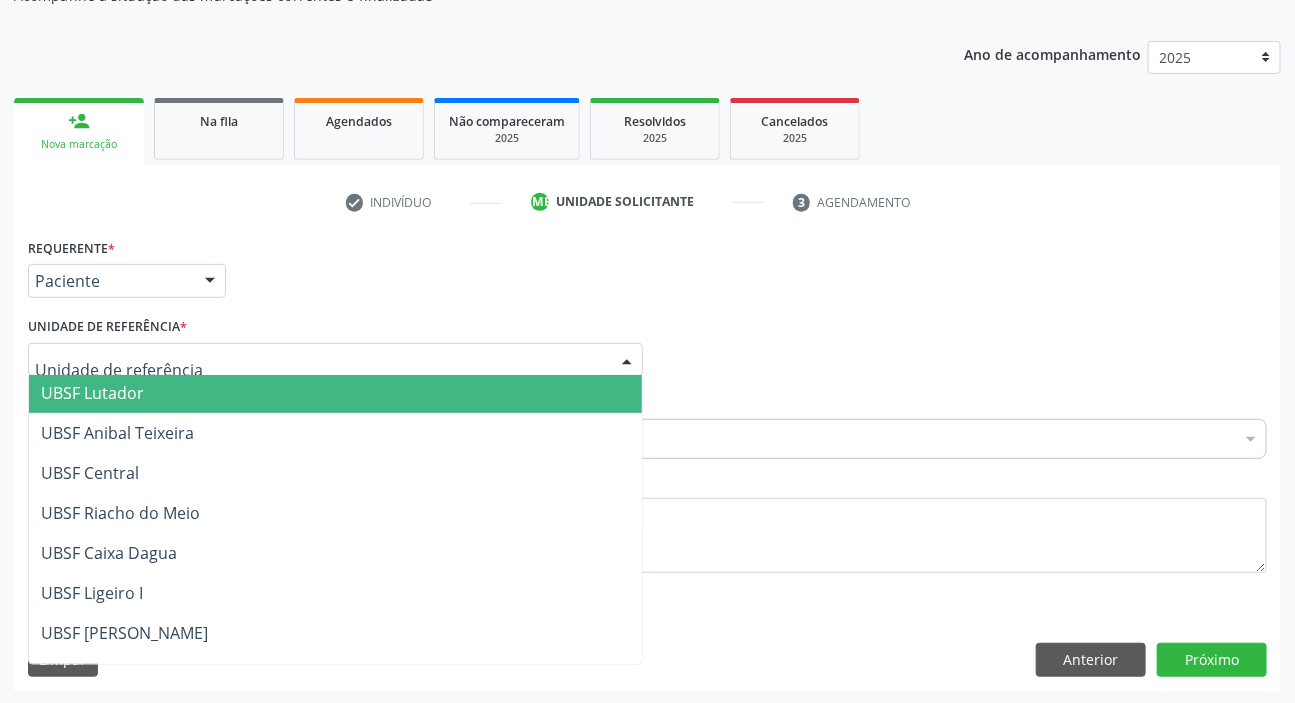 click on "UBSF Lutador" at bounding box center [335, 393] 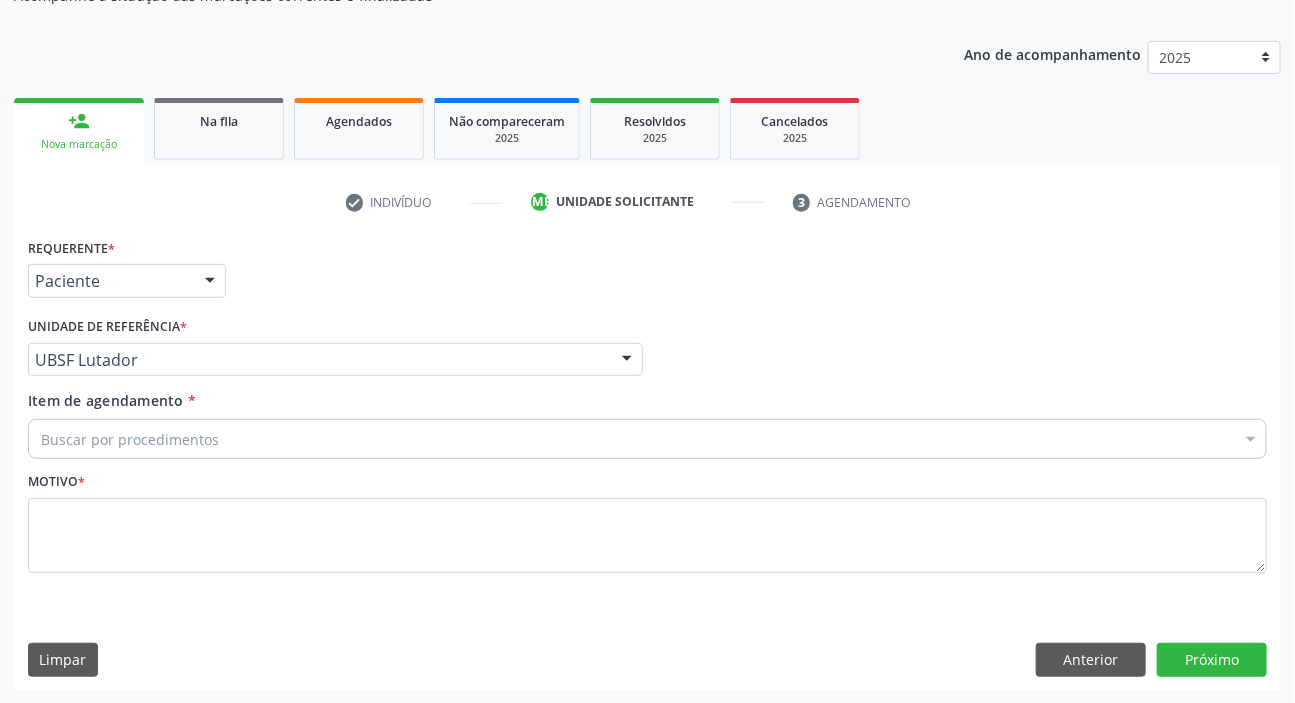 click on "Buscar por procedimentos" at bounding box center [647, 439] 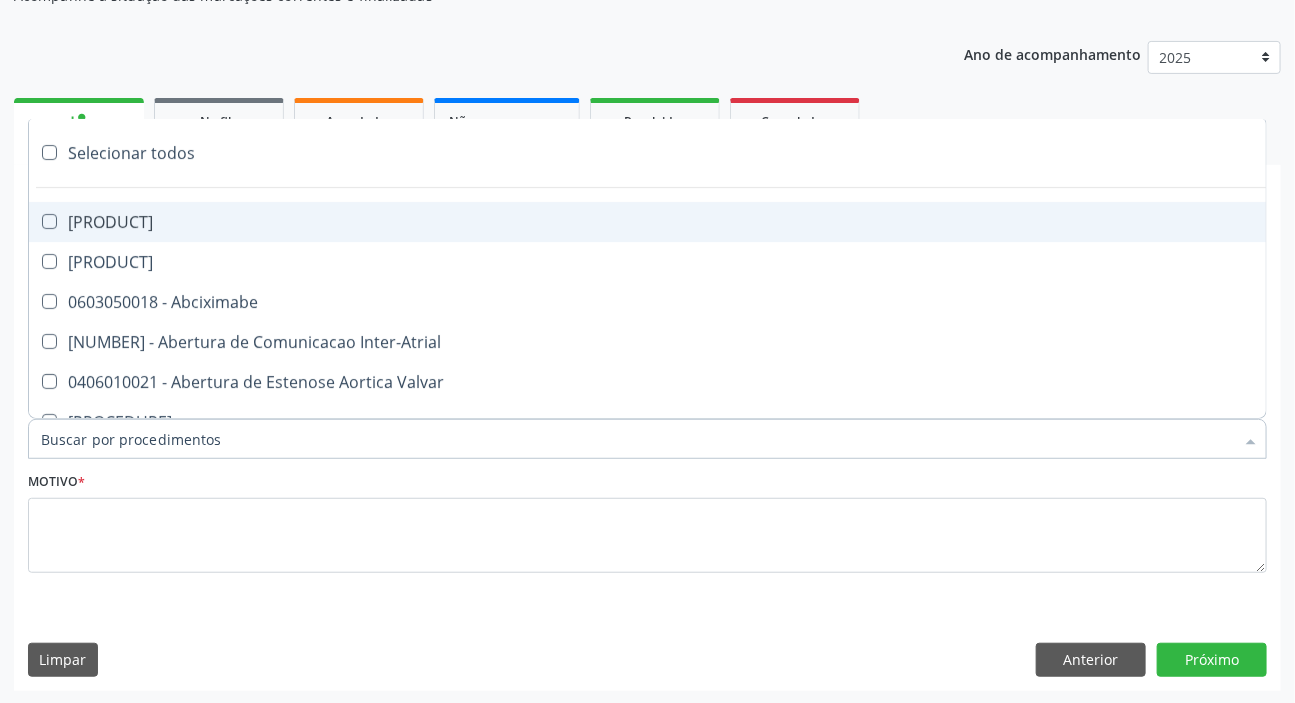 paste on "dermato" 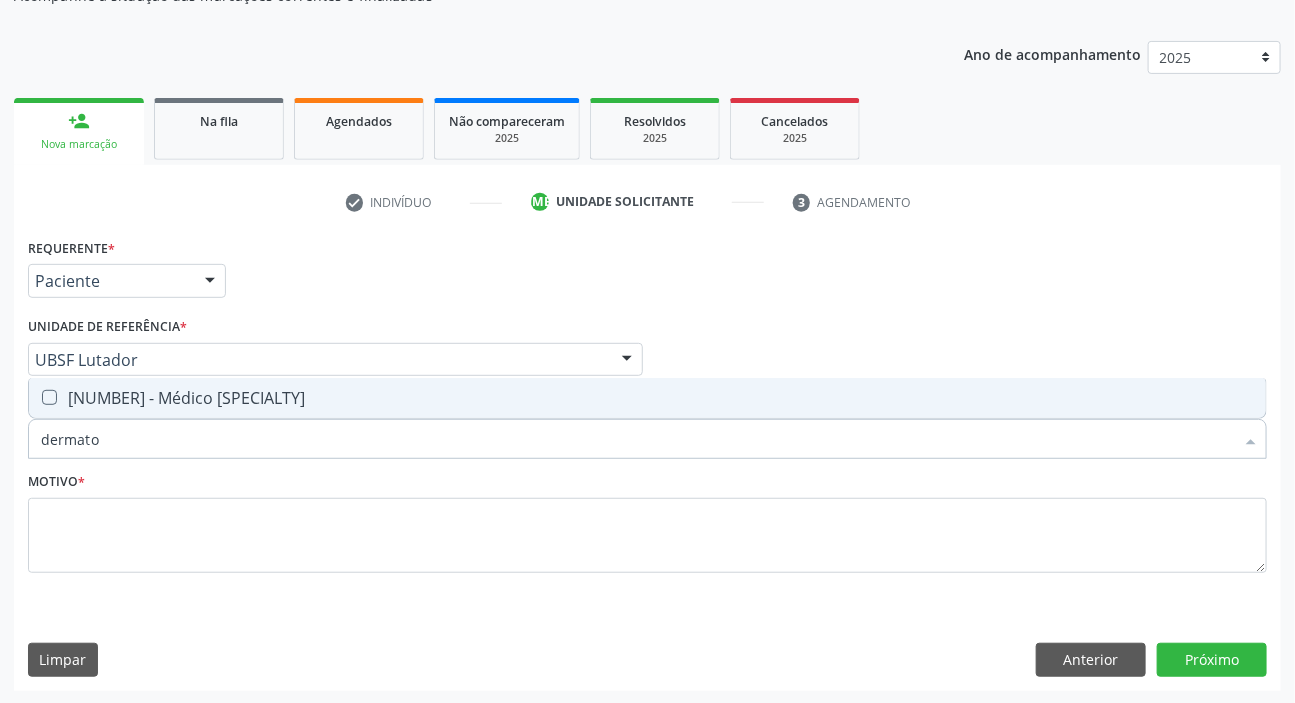 click on "[CODE] - [PROFESSION]" at bounding box center [647, 398] 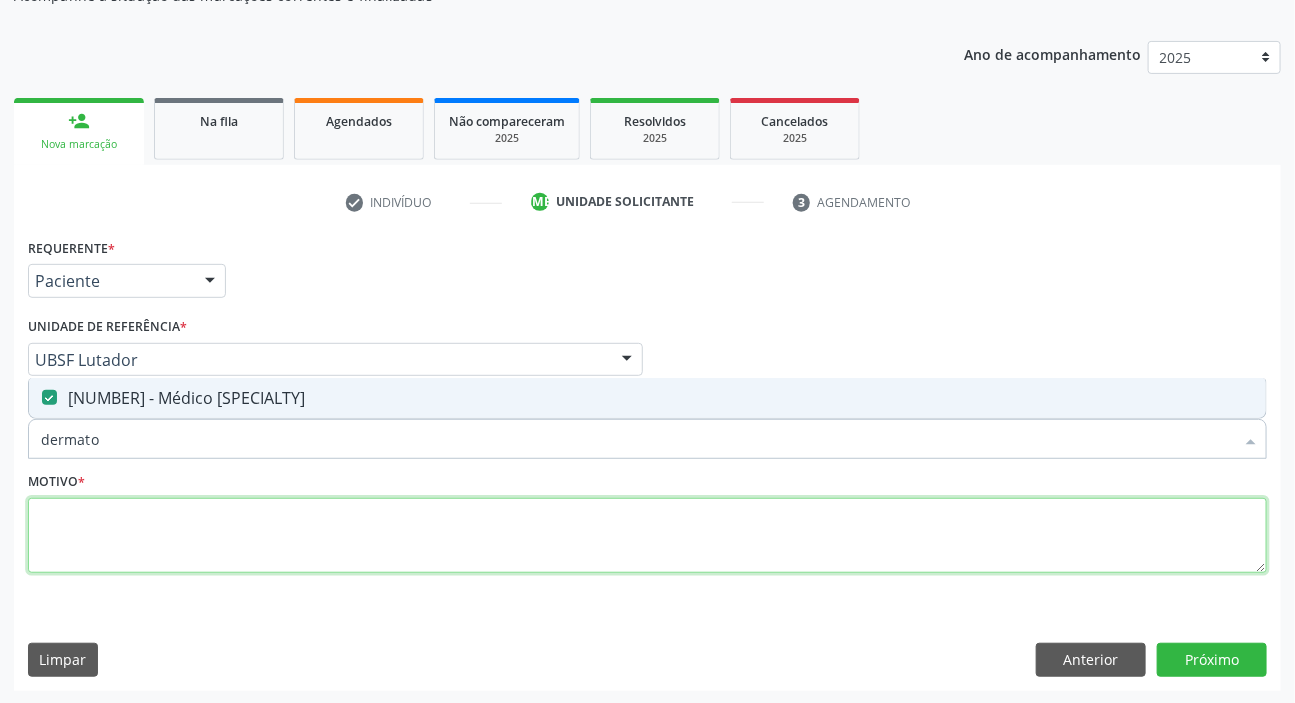 click at bounding box center (647, 536) 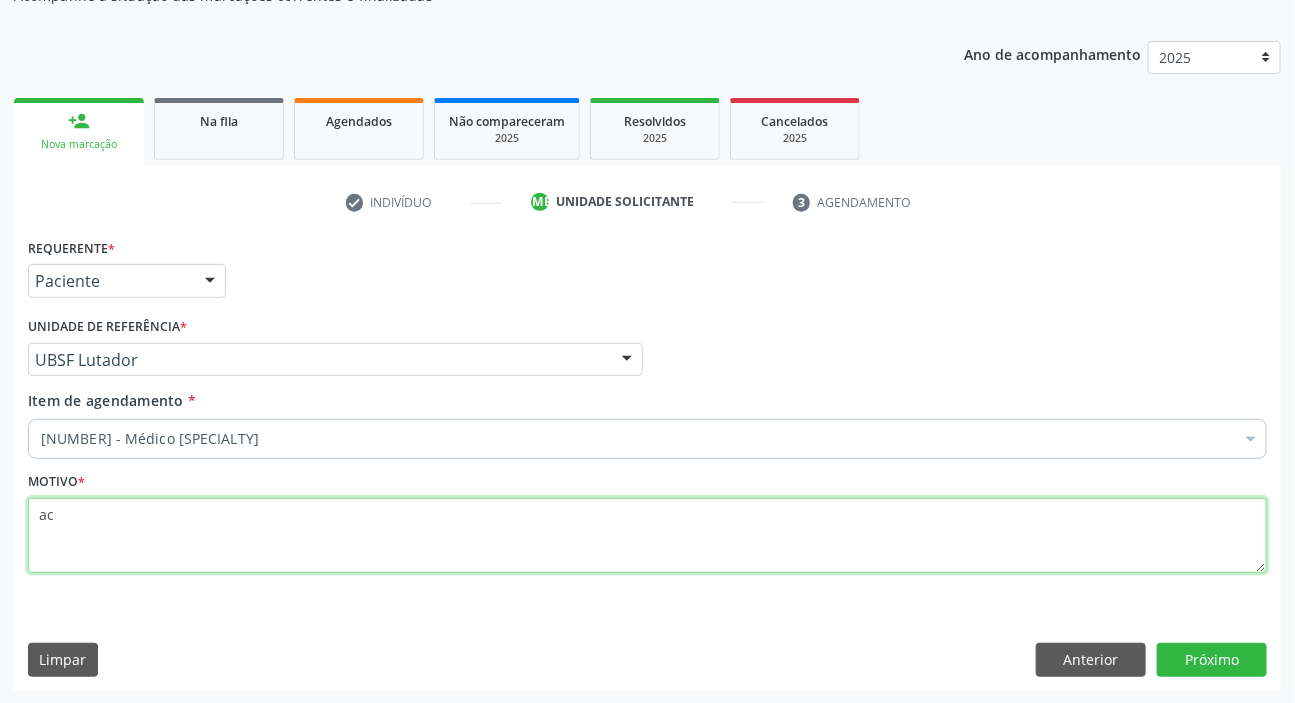 type on "a" 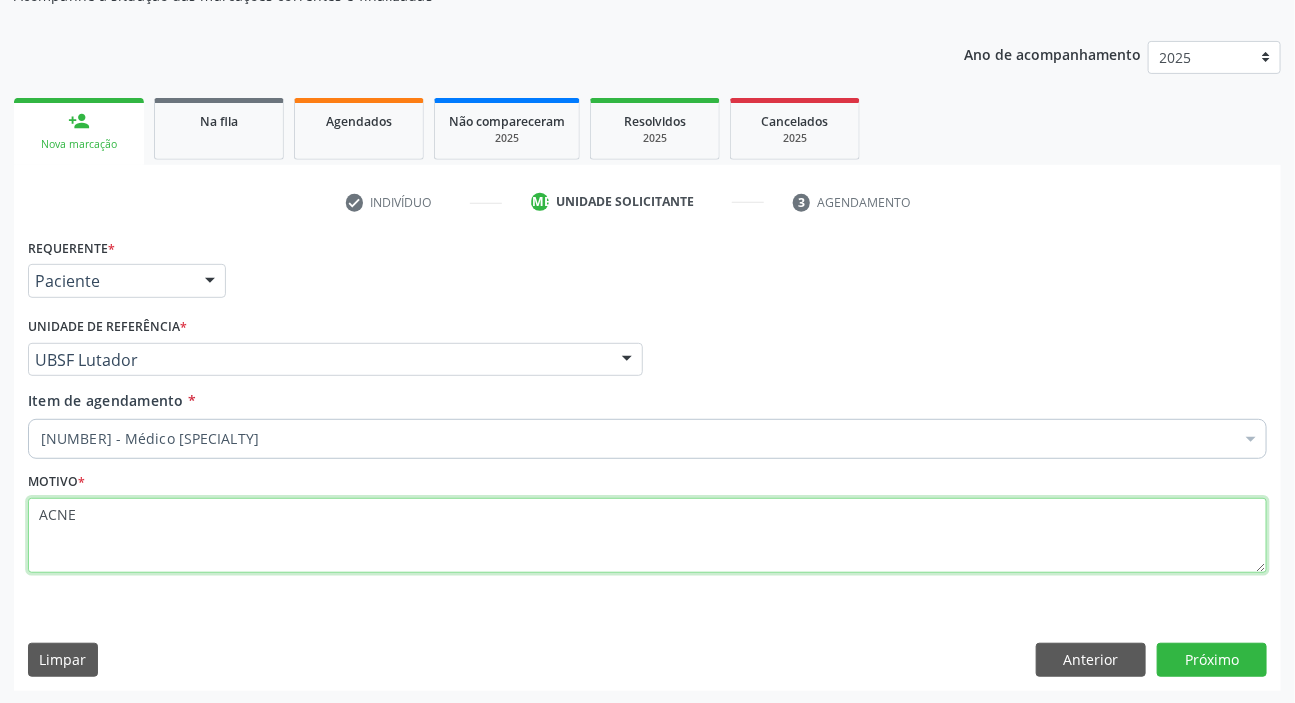 type on "ACNE" 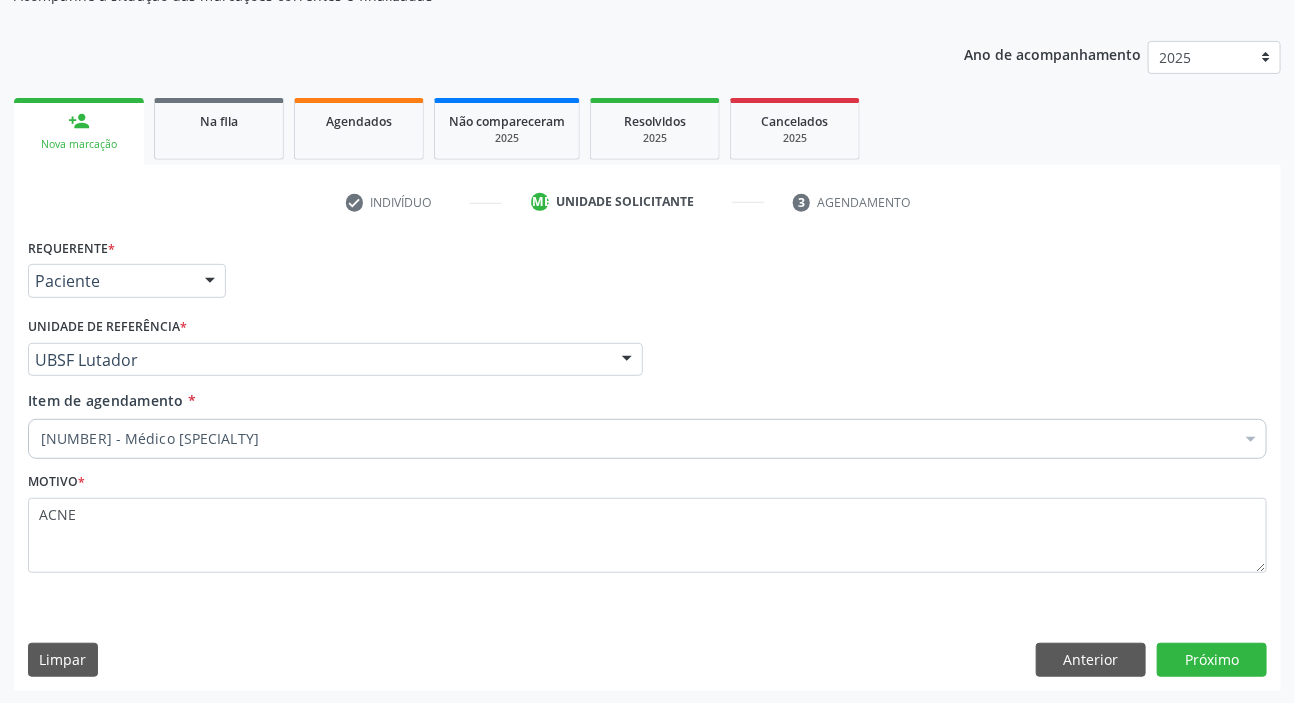 click on "Requerente
*
Paciente         Médico(a)   Enfermeiro(a)   Paciente
Nenhum resultado encontrado para: "   "
Não há nenhuma opção para ser exibida.
UF
PB         PB
Nenhum resultado encontrado para: "   "
Não há nenhuma opção para ser exibida.
Município
Queimadas         Campina Grande   Queimadas
Nenhum resultado encontrado para: "   "
Não há nenhuma opção para ser exibida.
Médico Solicitante
Por favor, selecione a Unidade de Atendimento primeiro
Nenhum resultado encontrado para: "   "
Não há nenhuma opção para ser exibida.
Unidade de referência
*
UBSF Lutador         UBSF Ligeiro II   UBSF Saulo Leal Ernesto de Melo   UBSF Castanho   UBSF Baixa Verde   UBSF Ze Velho   UBSF Boa Vista   UBSF Olho Dagua Salgado   UBSF Zumbi" at bounding box center [647, 461] 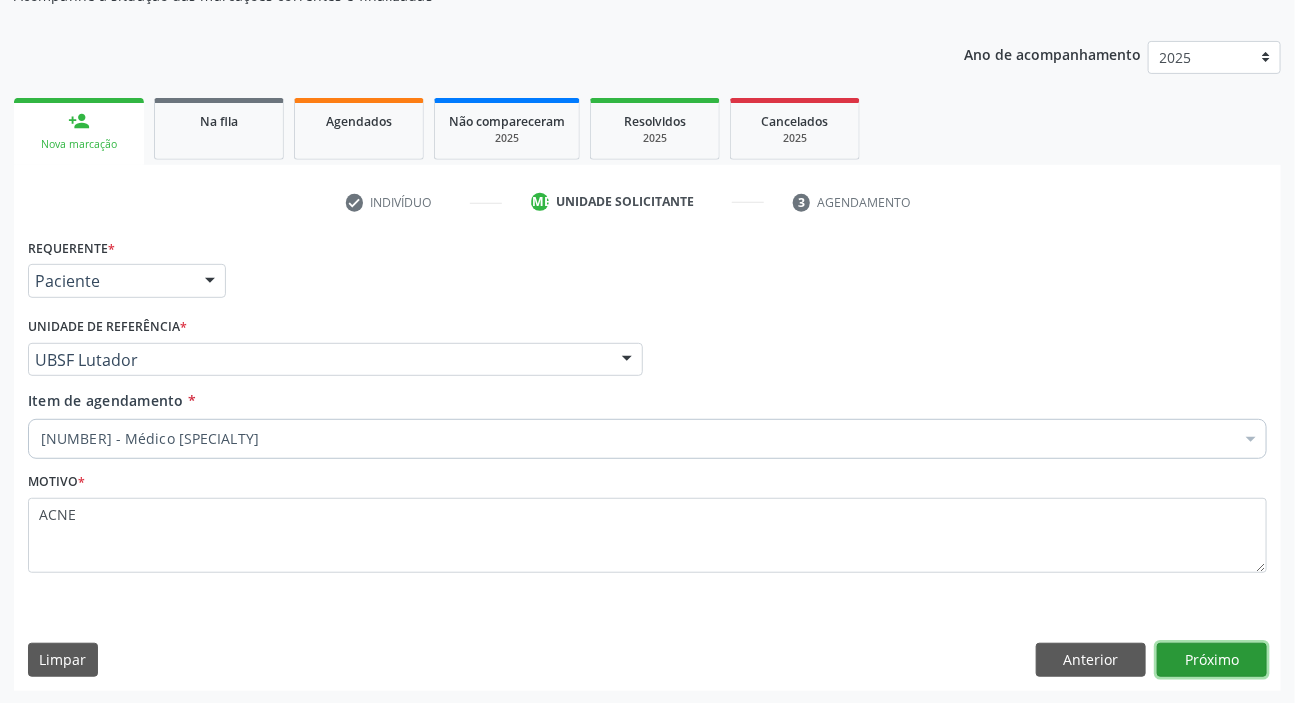 click on "Próximo" at bounding box center [1212, 660] 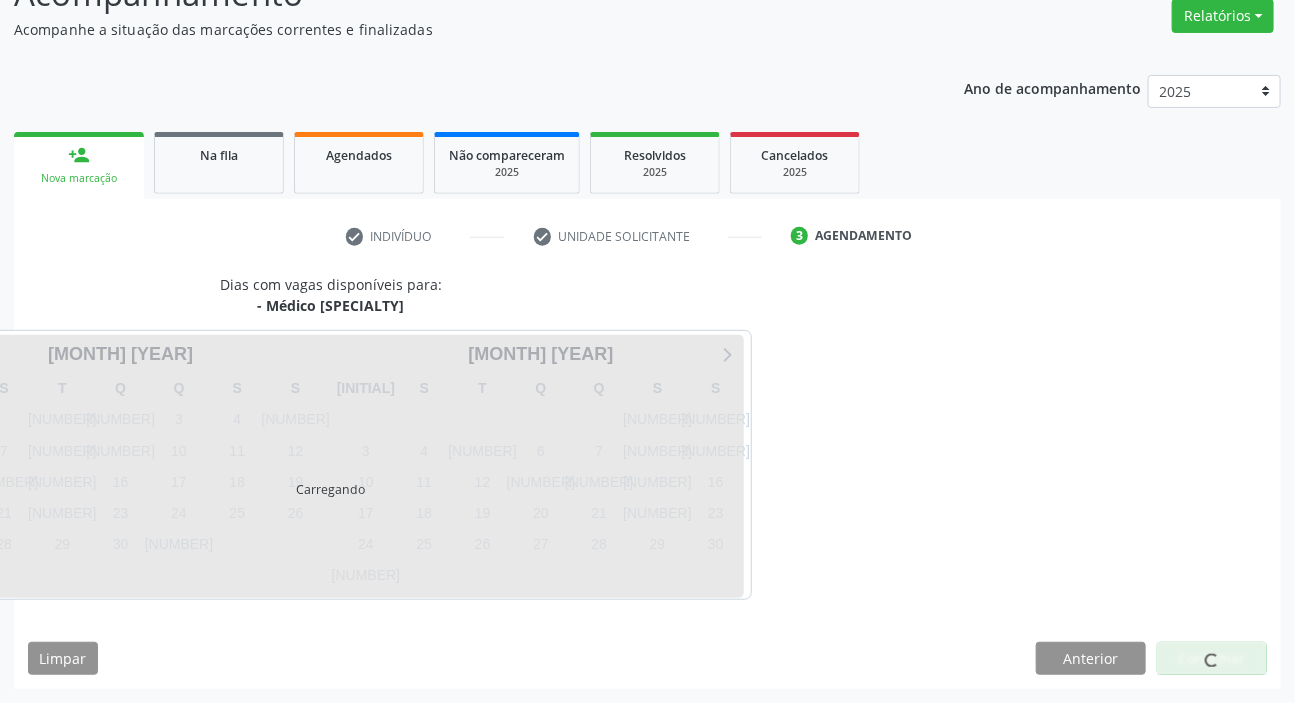 scroll, scrollTop: 166, scrollLeft: 0, axis: vertical 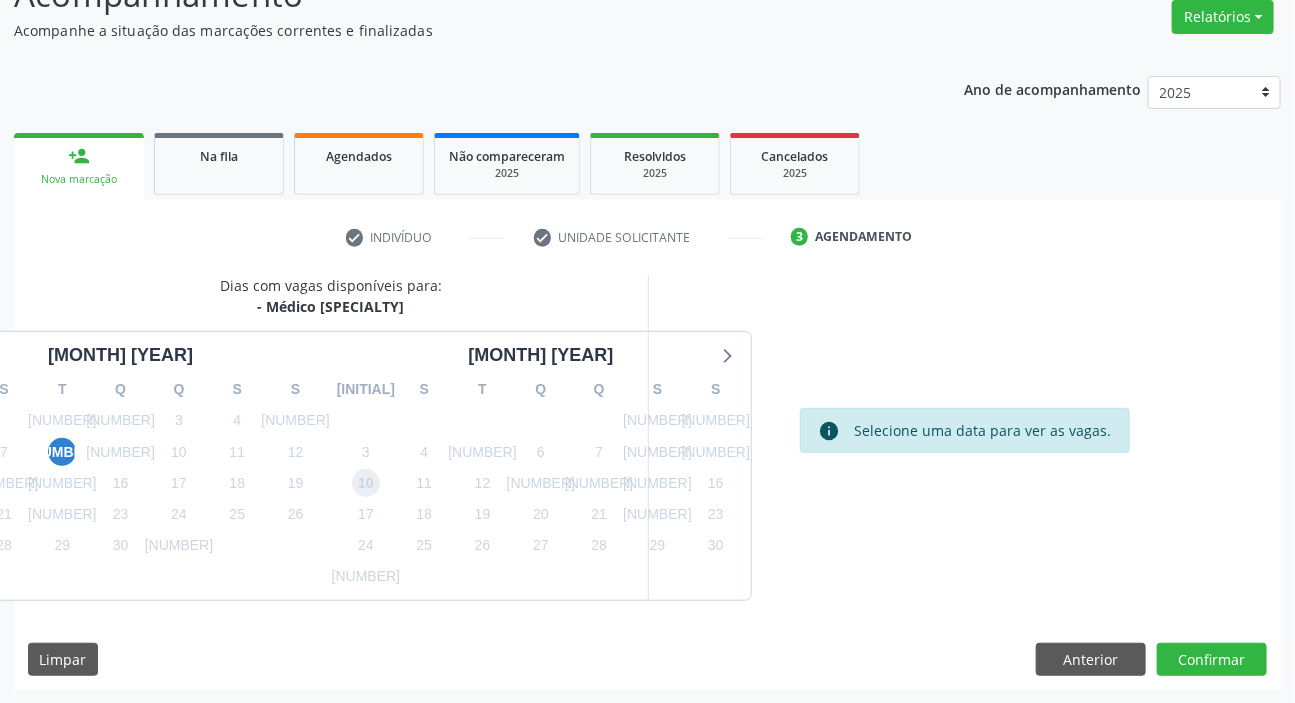 click on "[NUMBER]" at bounding box center [366, 483] 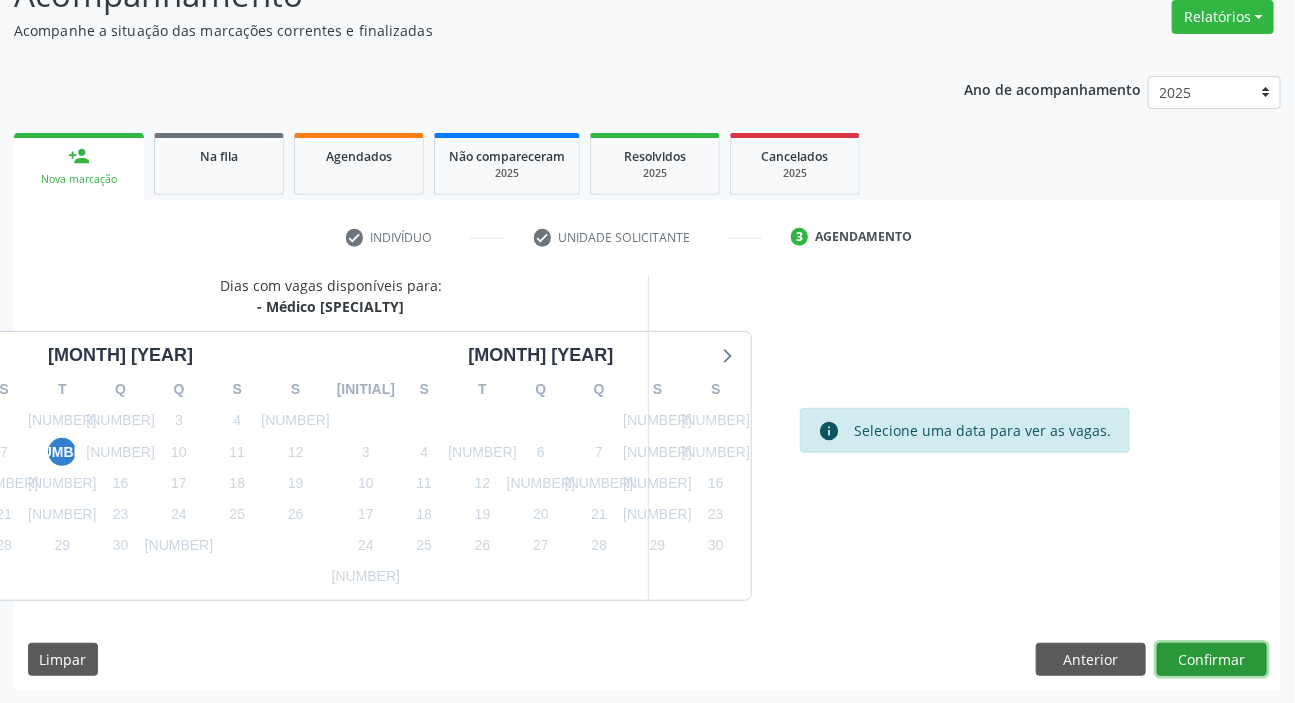 click on "Confirmar" at bounding box center (1212, 660) 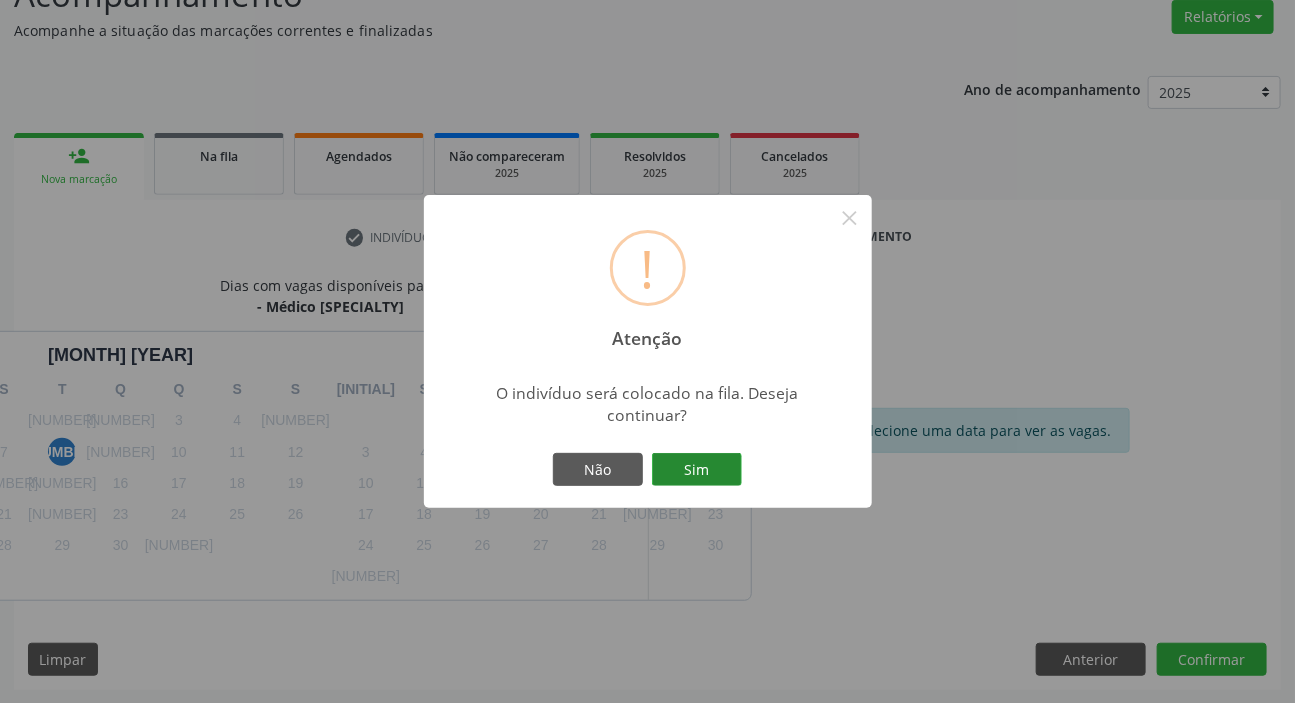click on "Sim" at bounding box center (697, 470) 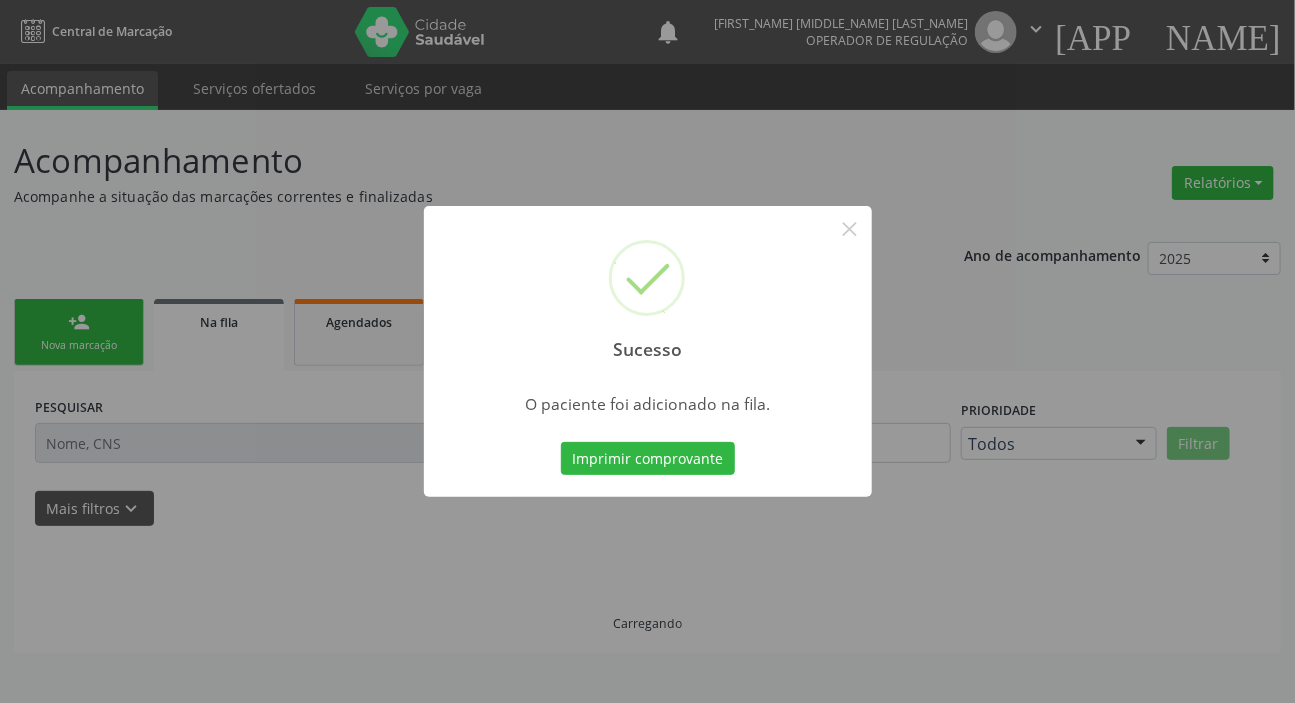 scroll, scrollTop: 0, scrollLeft: 0, axis: both 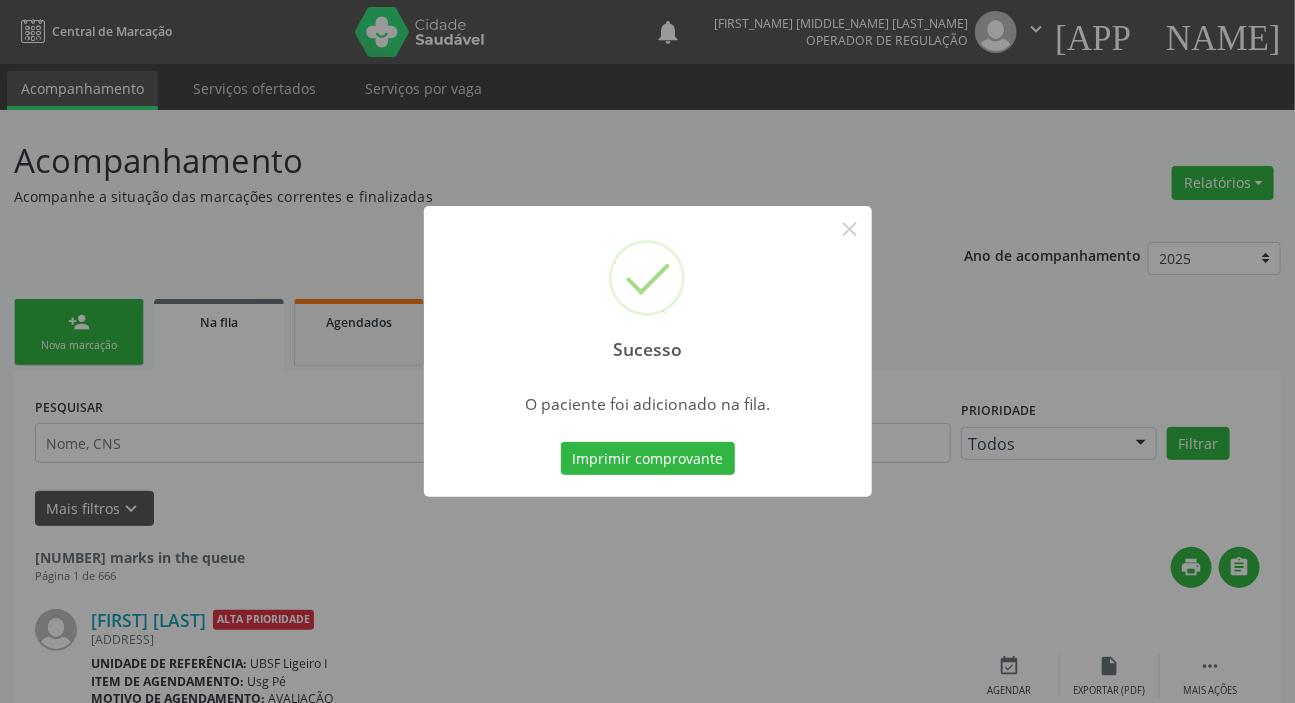 click on "Sucesso × O paciente foi adicionado na fila. Imprimir comprovante Cancel" at bounding box center [647, 351] 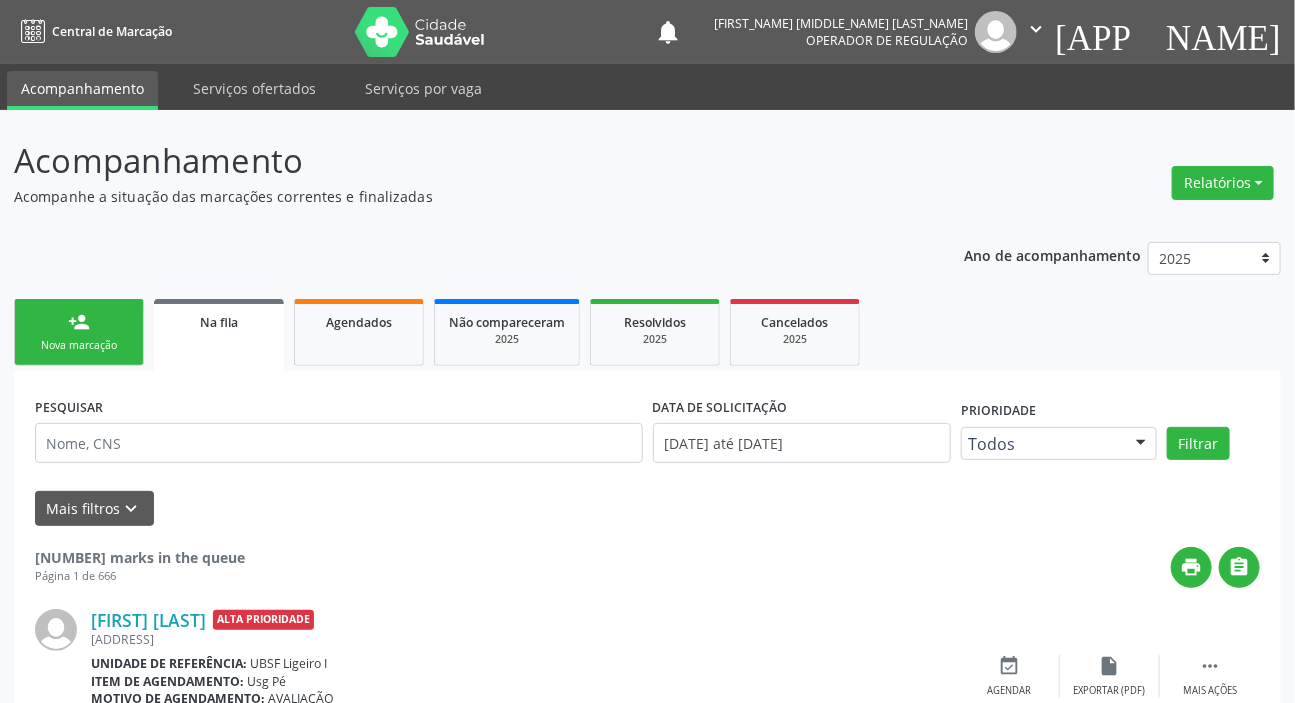 click on "person_add
Nova marcação" at bounding box center (79, 332) 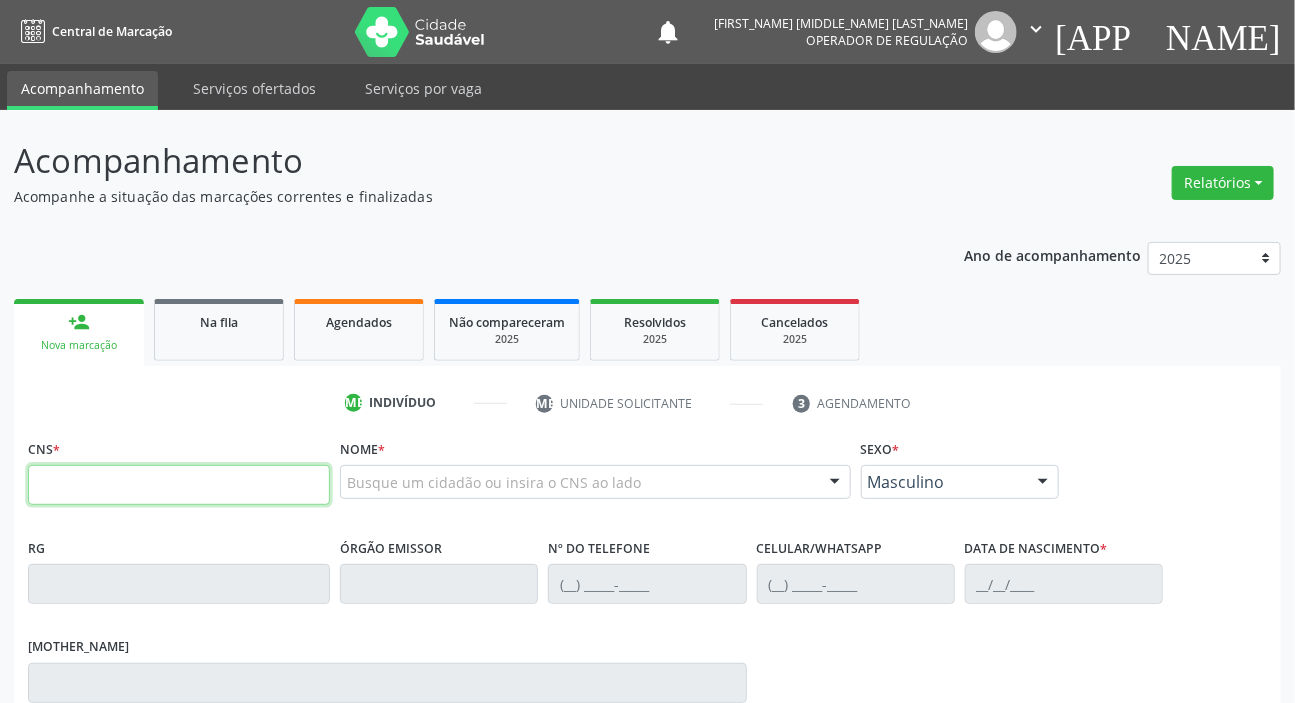 click at bounding box center (179, 485) 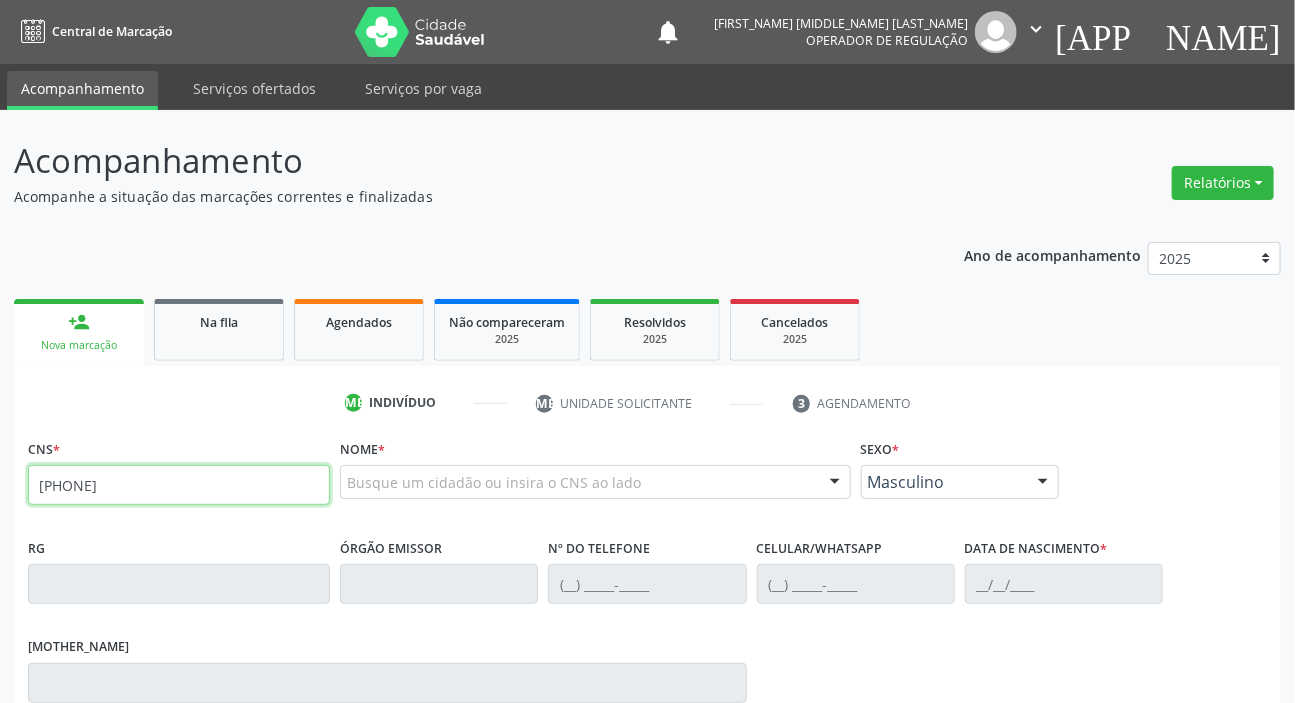 type on "700 7099 5802 3073" 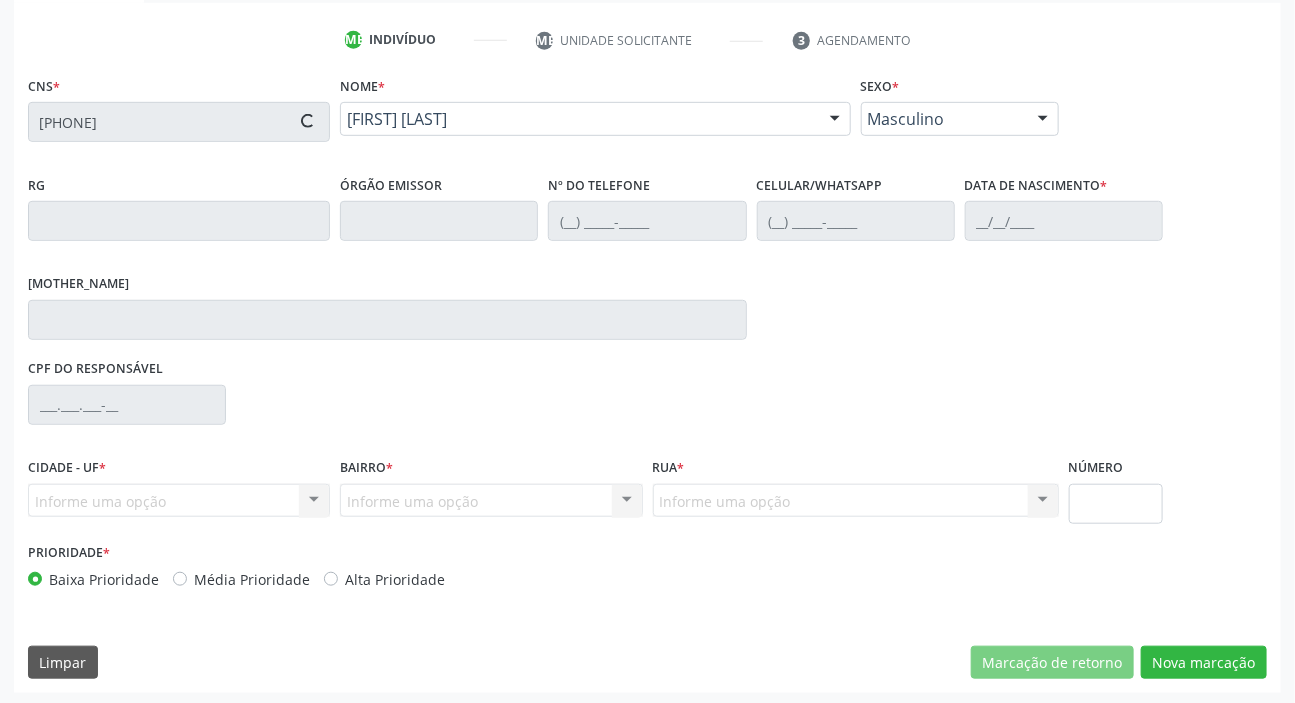 scroll, scrollTop: 366, scrollLeft: 0, axis: vertical 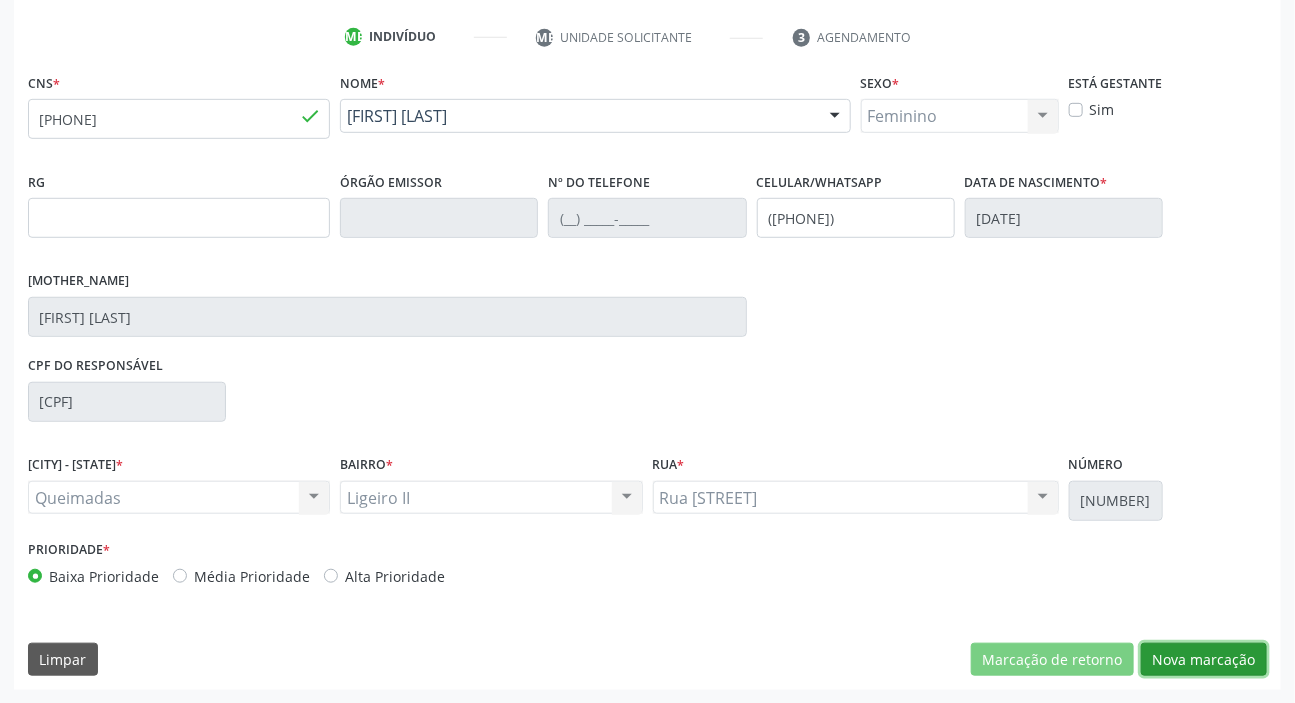 click on "Nova marcação" at bounding box center (1052, 660) 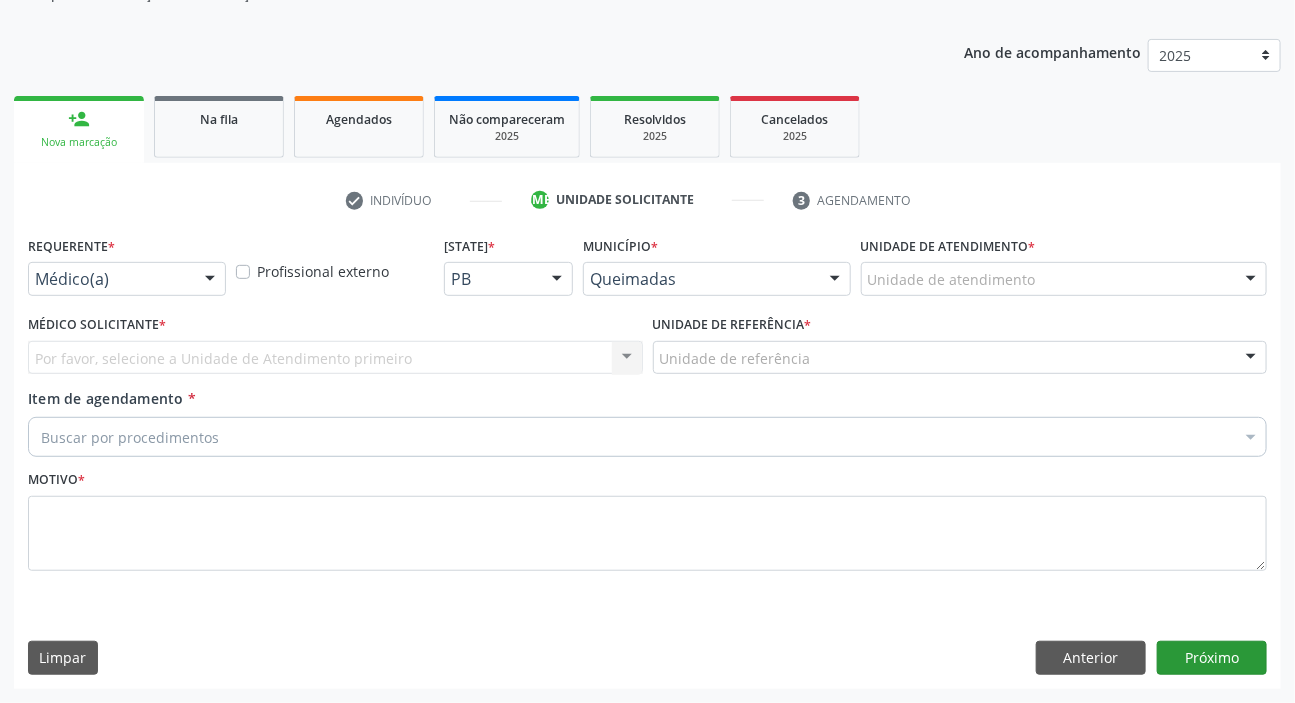 scroll, scrollTop: 201, scrollLeft: 0, axis: vertical 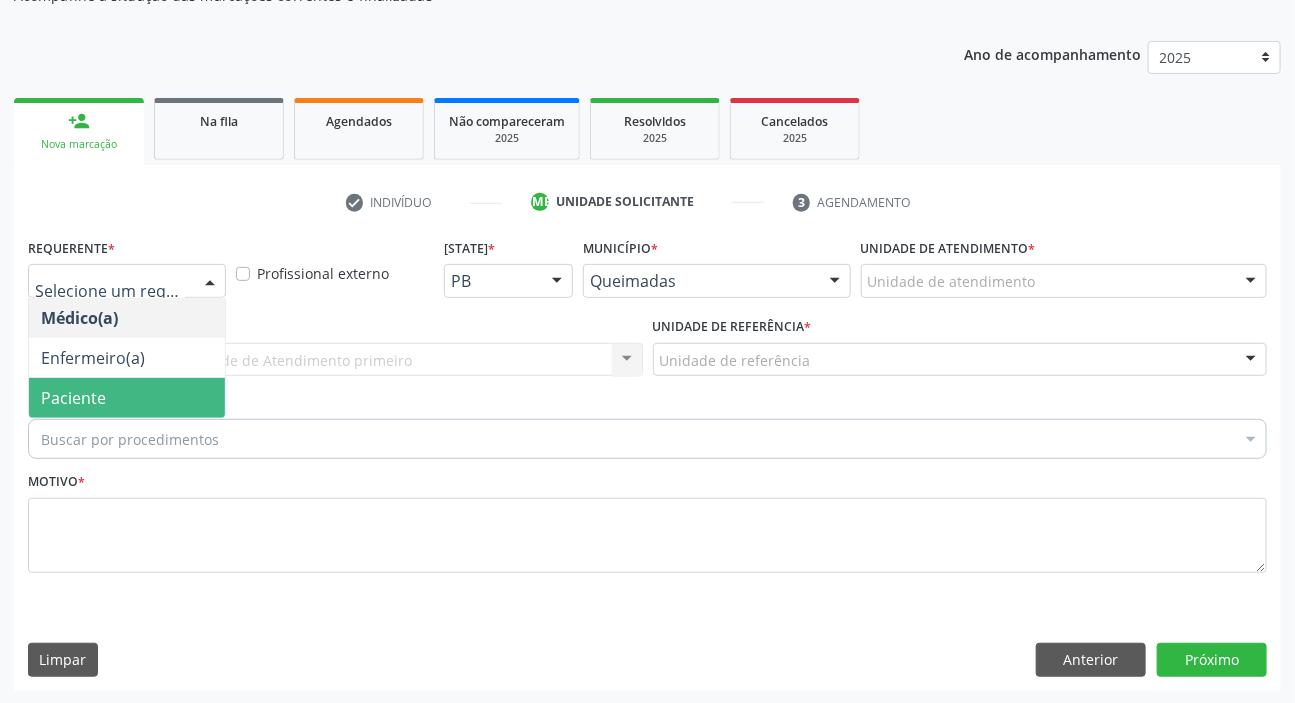 click on "Paciente" at bounding box center (127, 398) 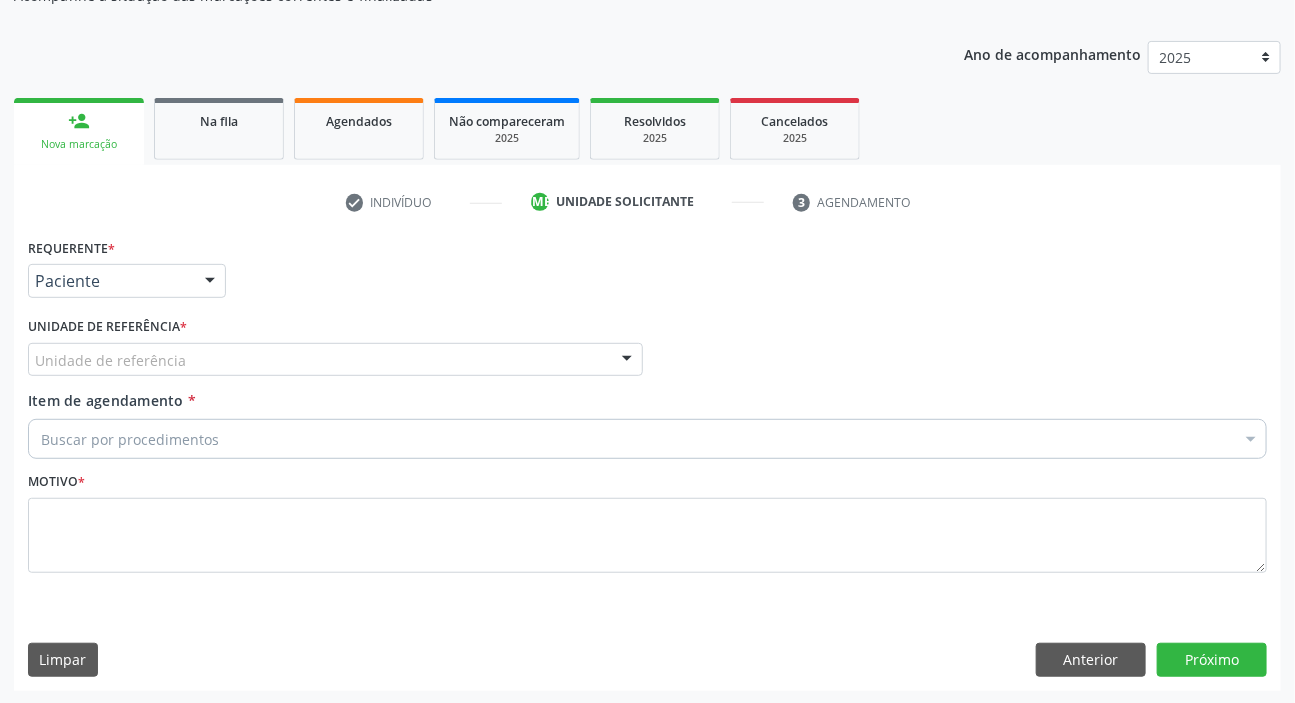 click on "[ORGANIZATION_NAME]" at bounding box center [335, 360] 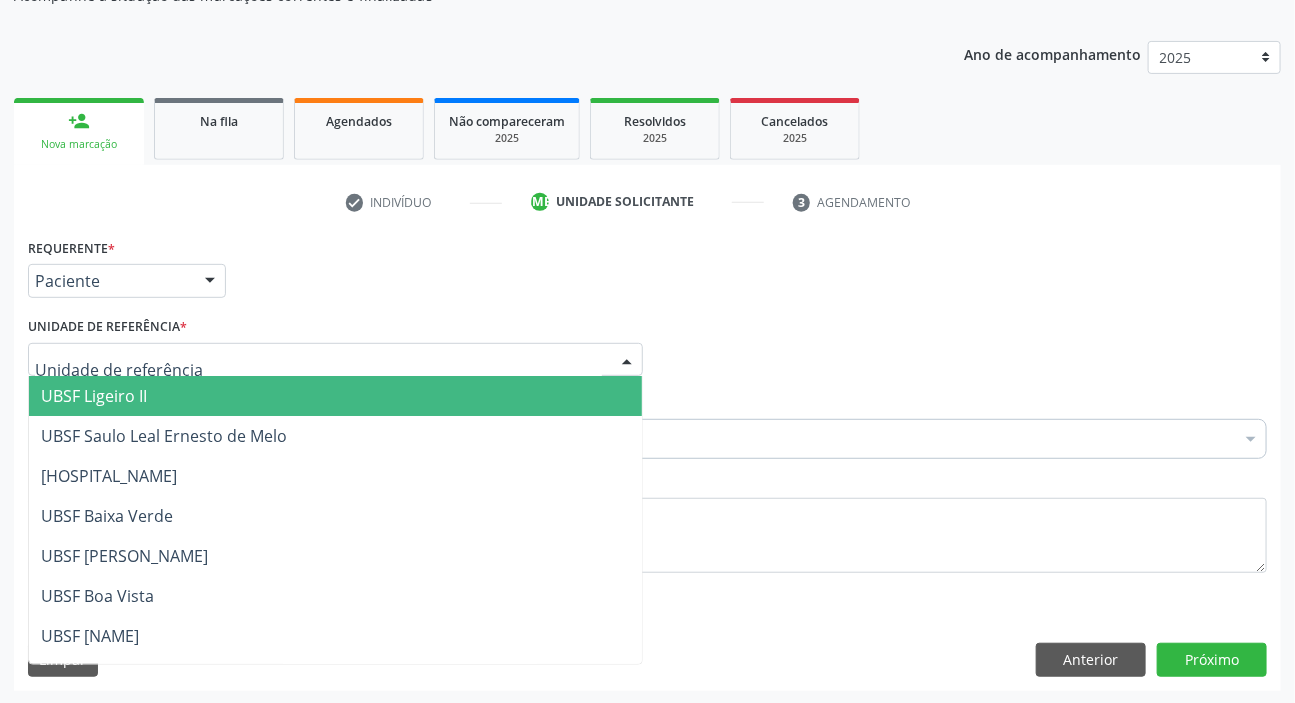 click on "UBSF Ligeiro II" at bounding box center [94, 396] 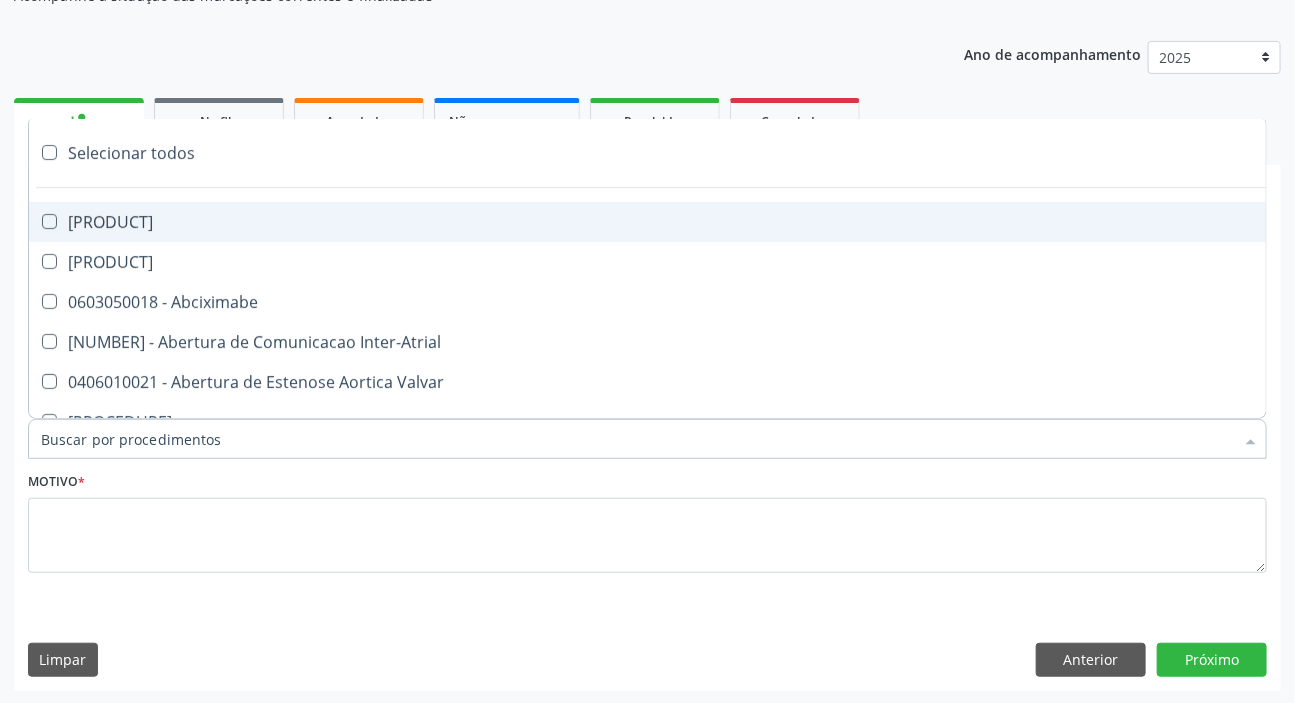 paste on "dermato" 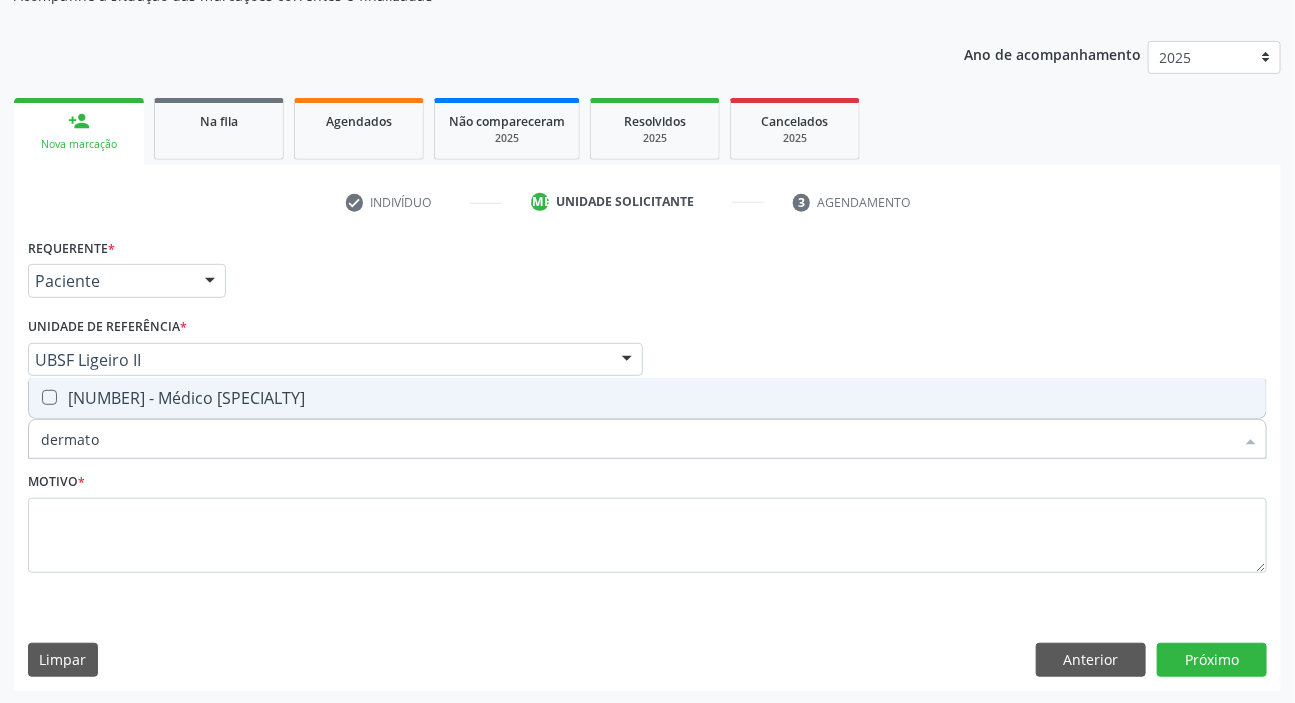 click on "[CODE] - [PROFESSION]" at bounding box center [647, 398] 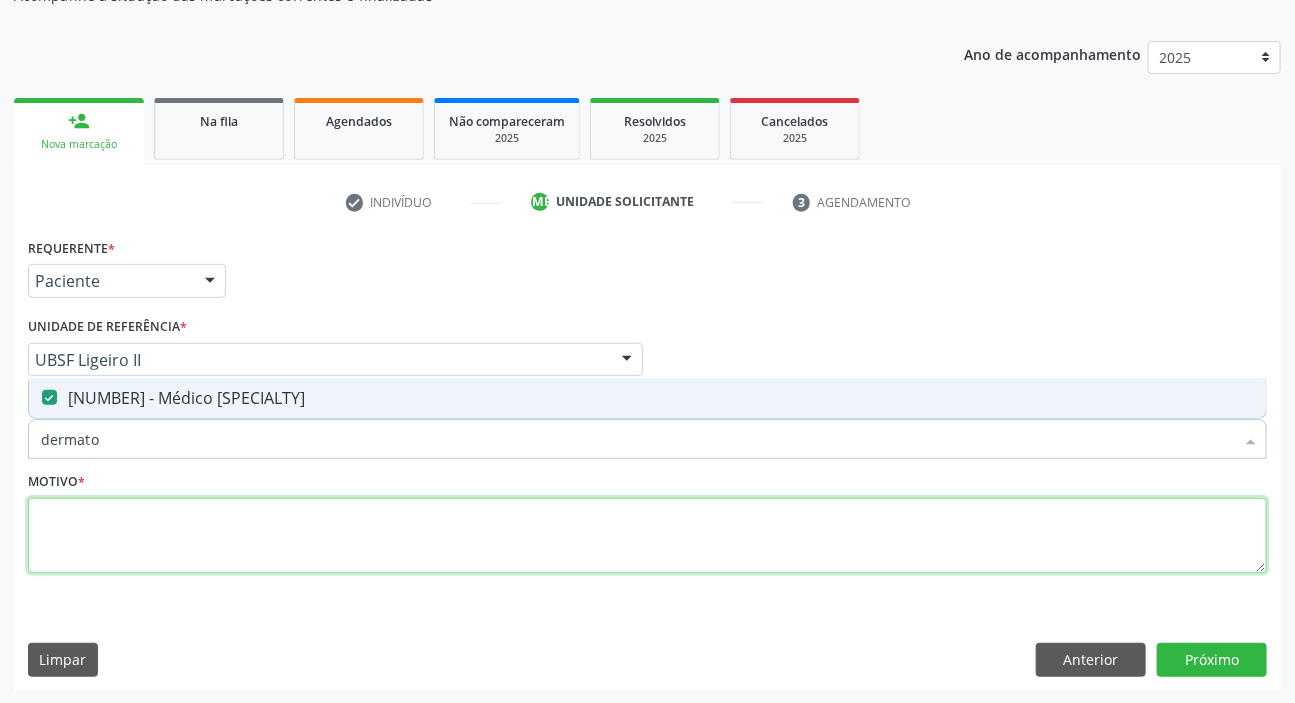 click at bounding box center [647, 536] 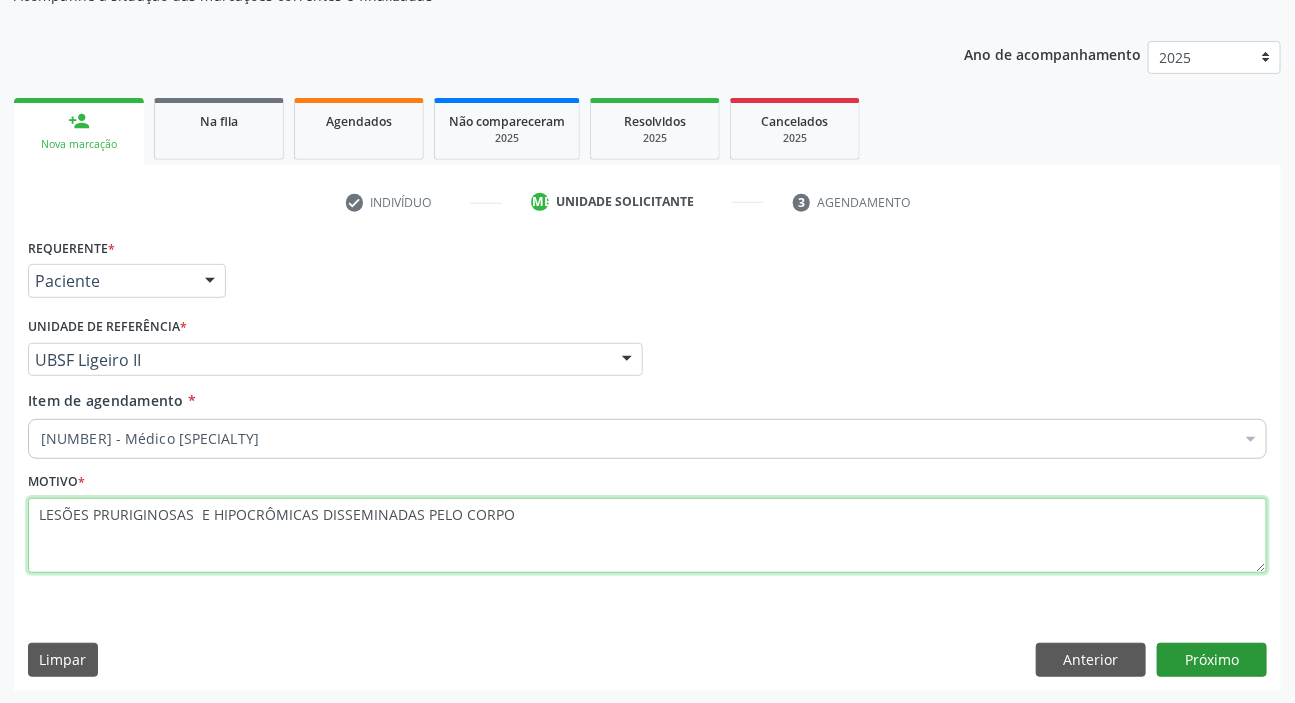type on "LESÕES PRURIGINOSAS  E HIPOCRÔMICAS DISSEMINADAS PELO CORPO" 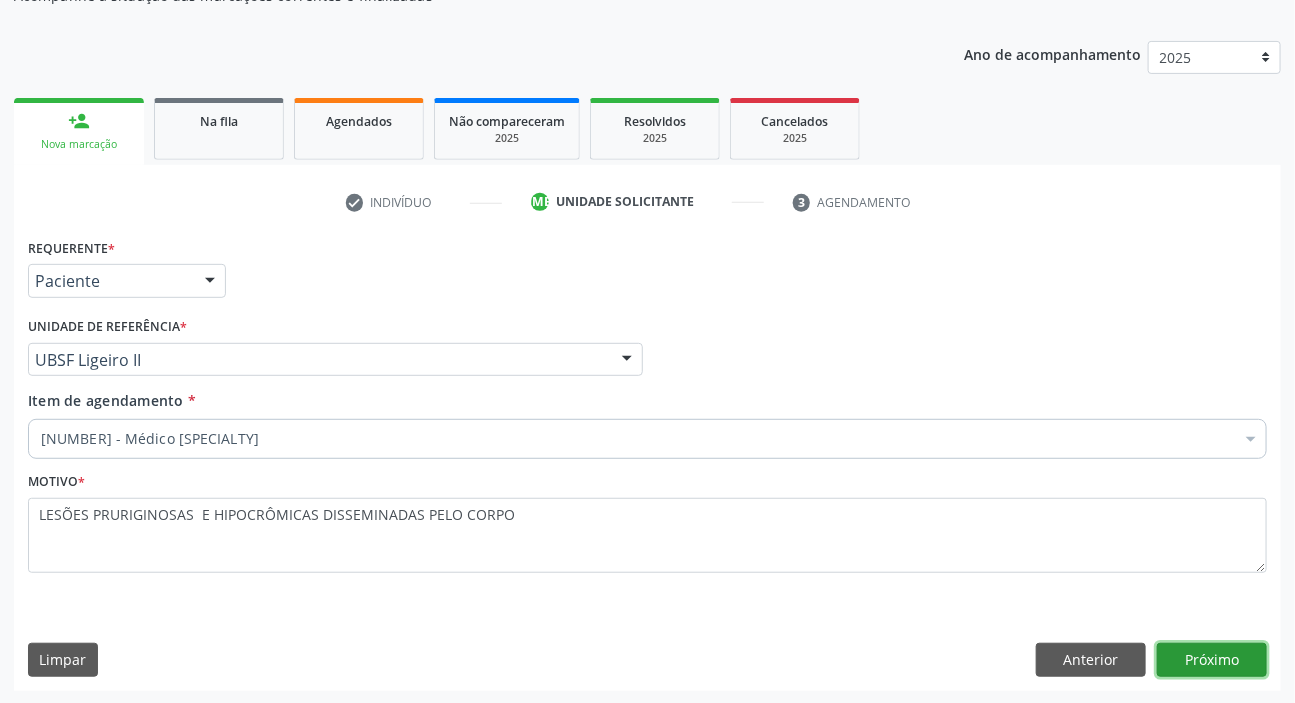click on "Próximo" at bounding box center (1212, 660) 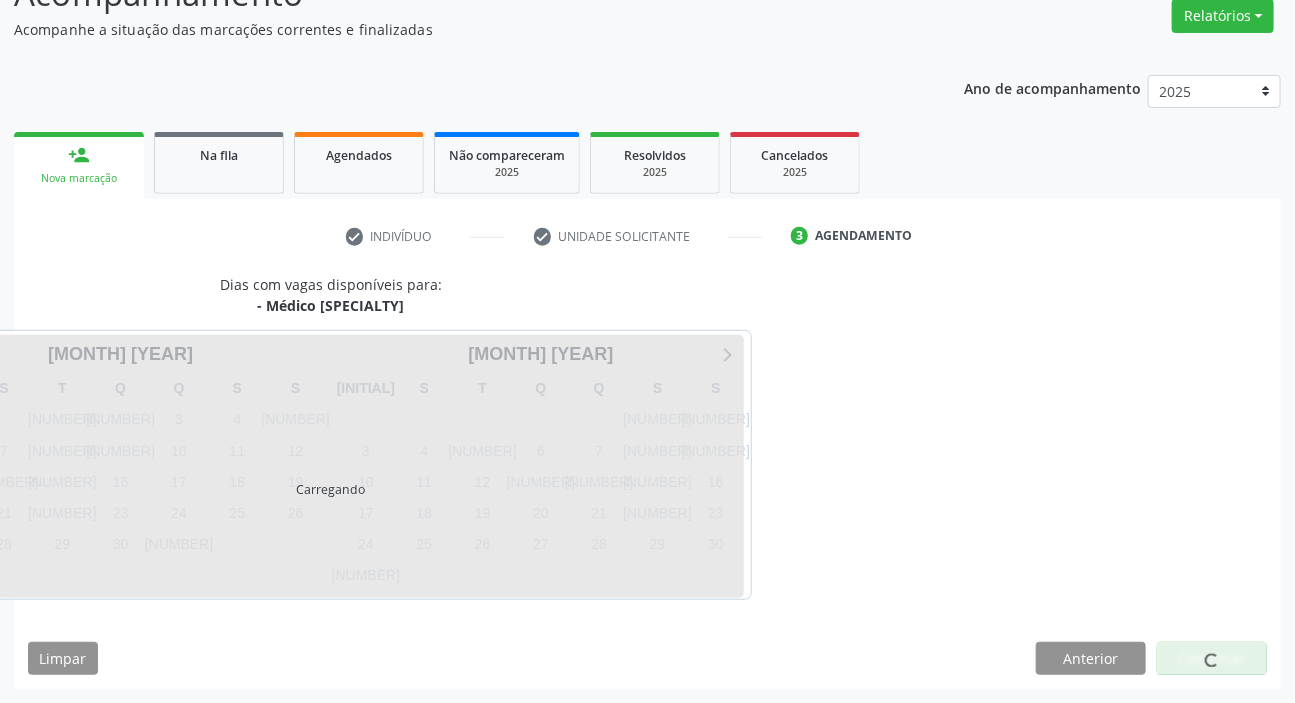 scroll, scrollTop: 166, scrollLeft: 0, axis: vertical 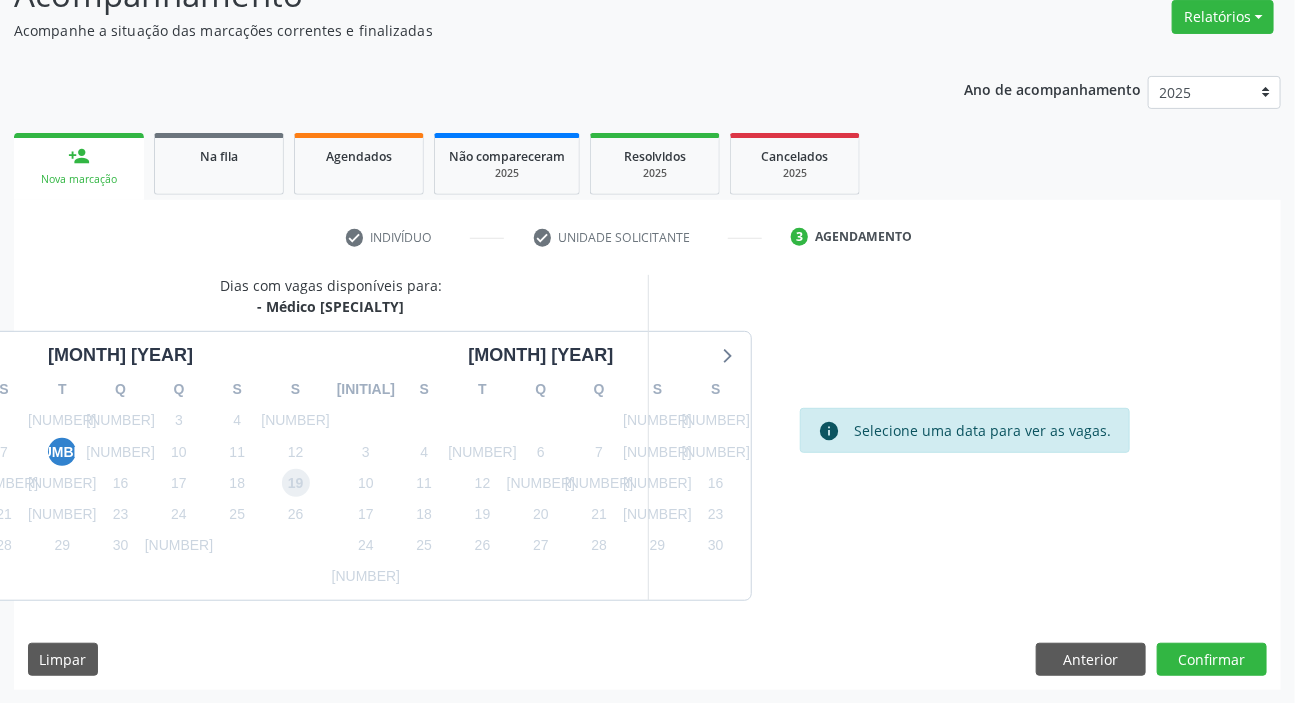 click on "19" at bounding box center [296, 483] 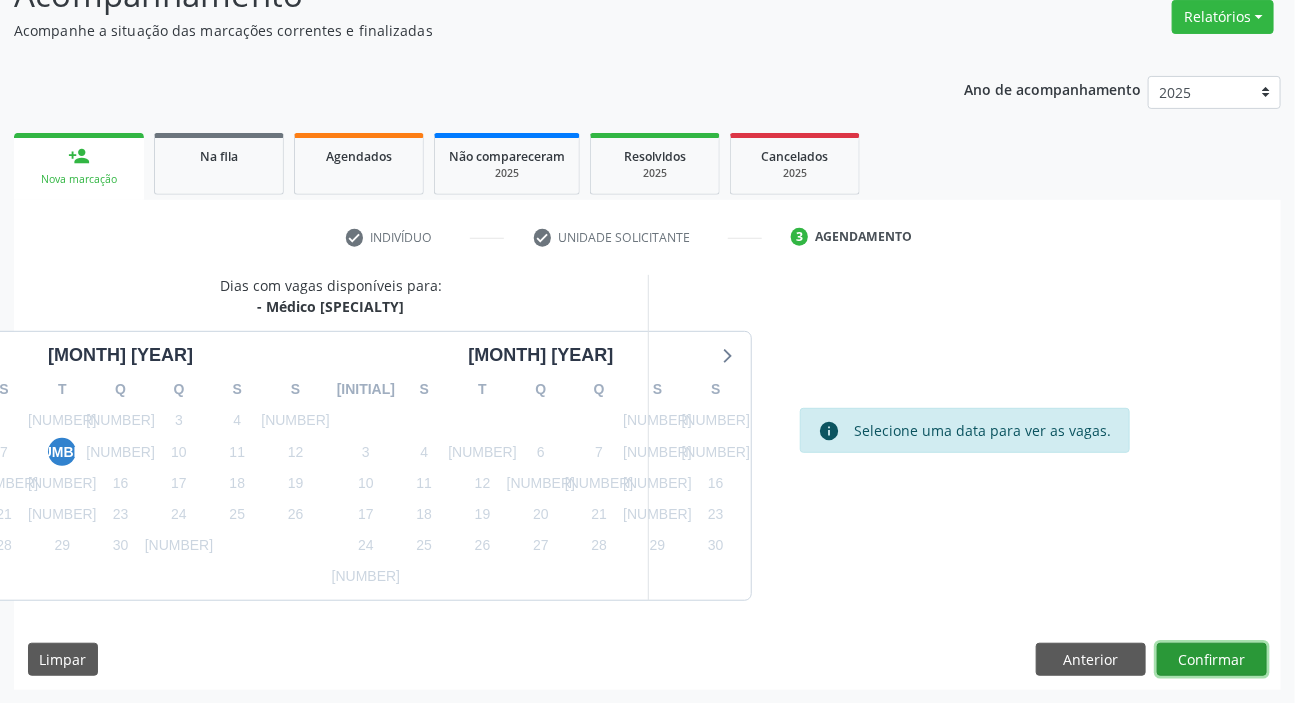 click on "Confirmar" at bounding box center (1212, 660) 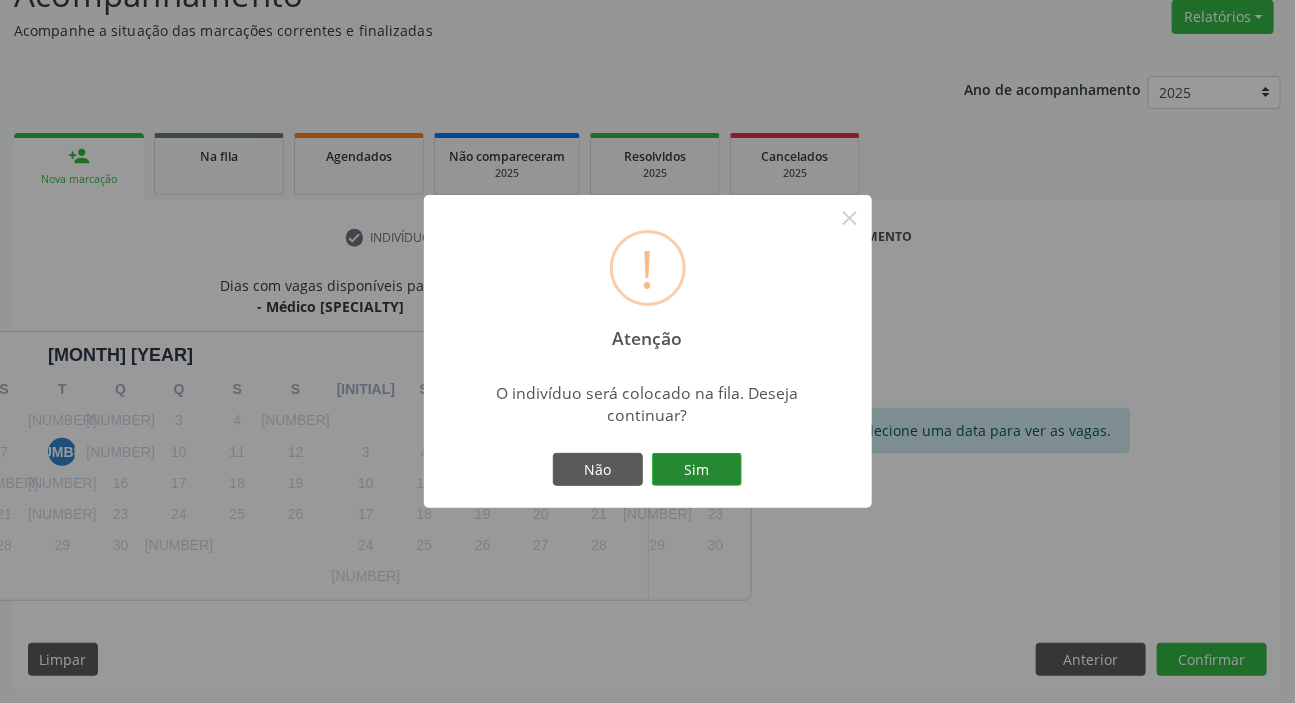 click on "Sim" at bounding box center (697, 470) 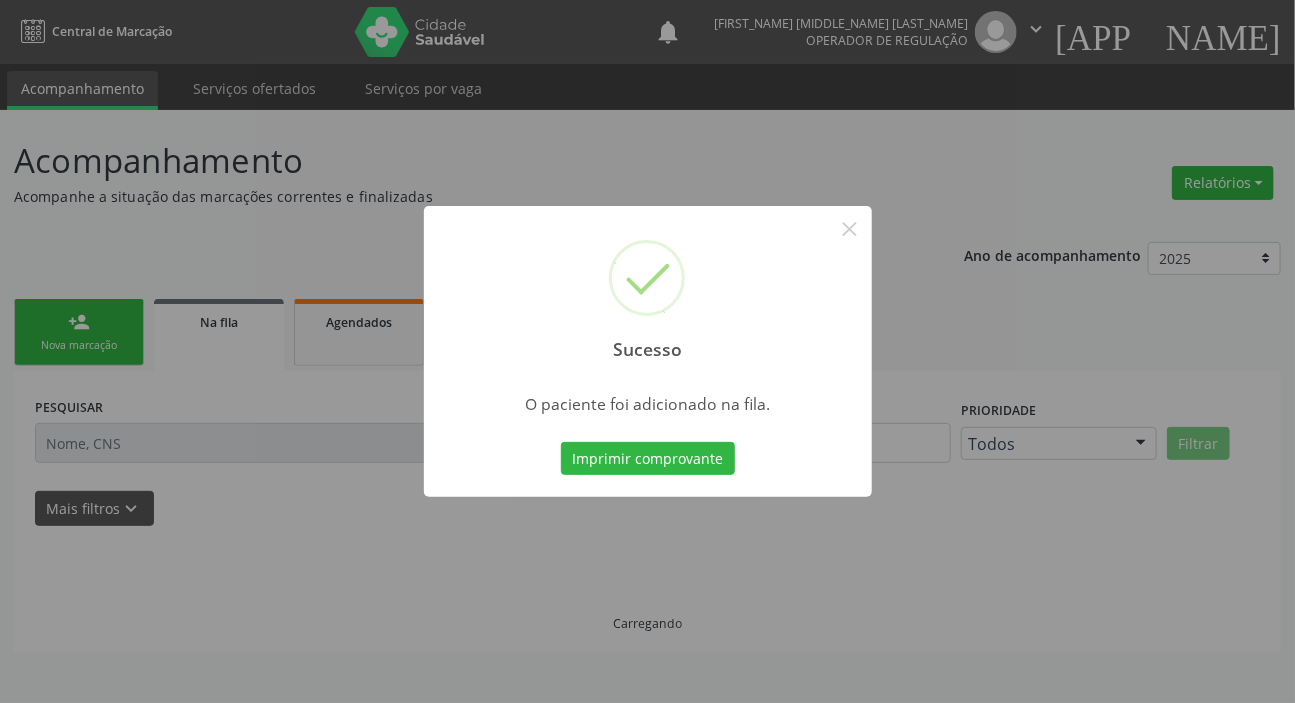 scroll, scrollTop: 0, scrollLeft: 0, axis: both 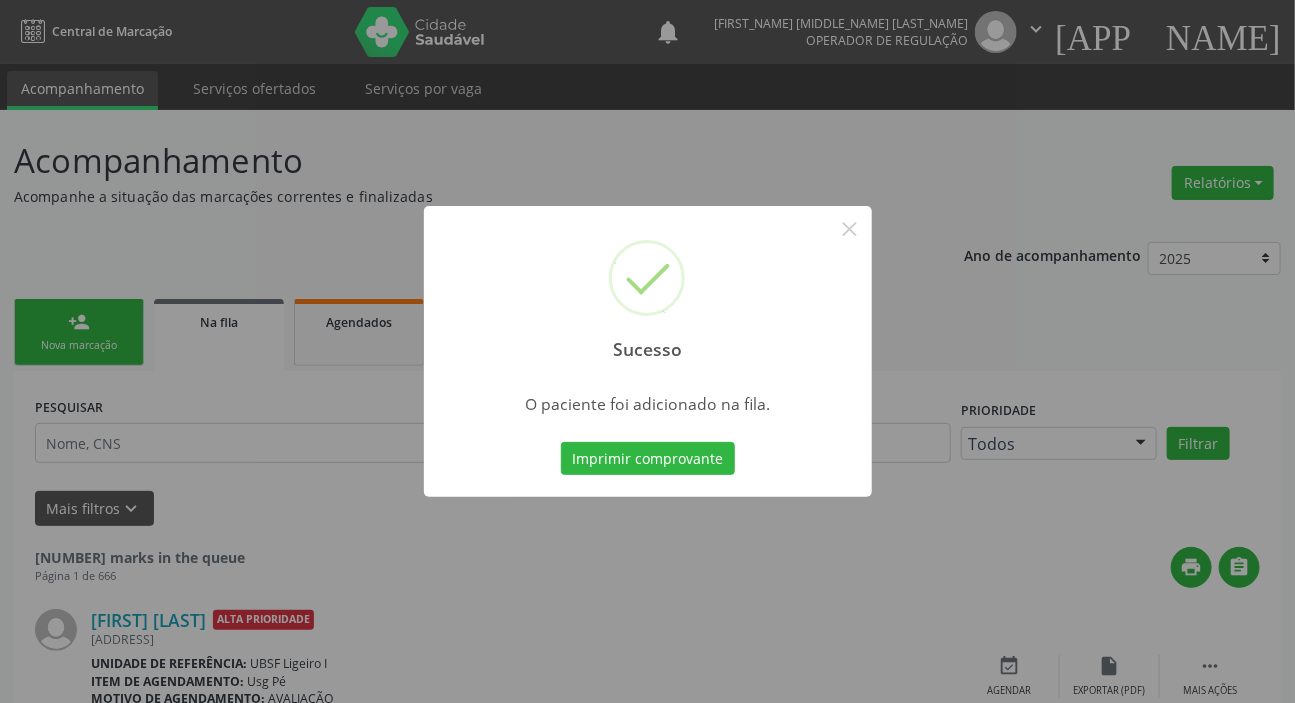 click on "Sucesso × O paciente foi adicionado na fila. Imprimir comprovante Cancel" at bounding box center (647, 351) 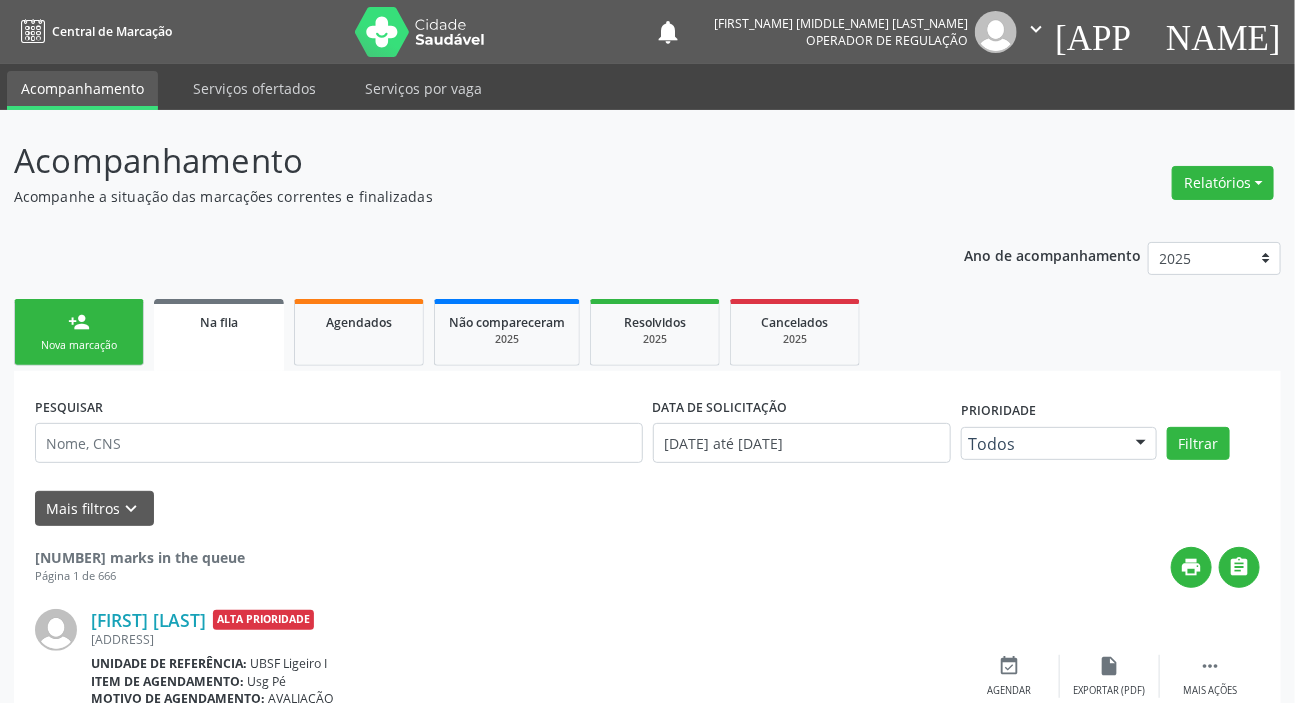 click on "person_add
Nova marcação" at bounding box center (79, 332) 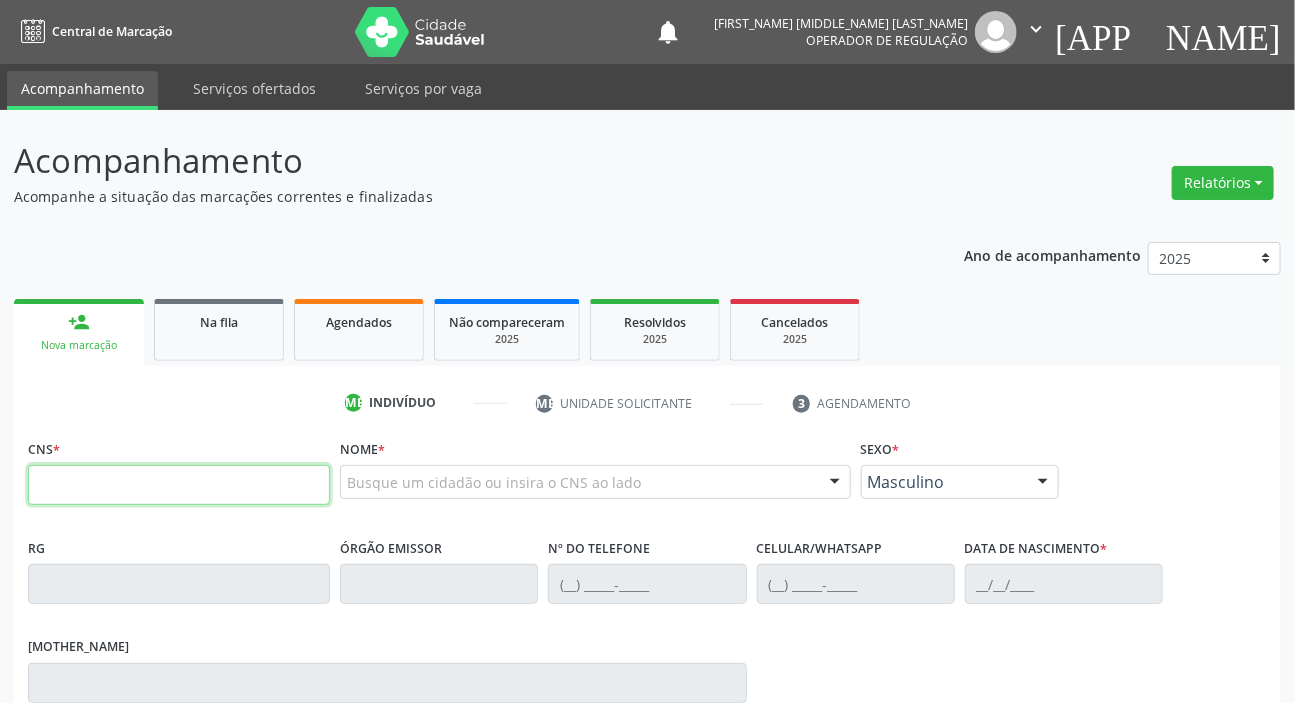 click at bounding box center [179, 485] 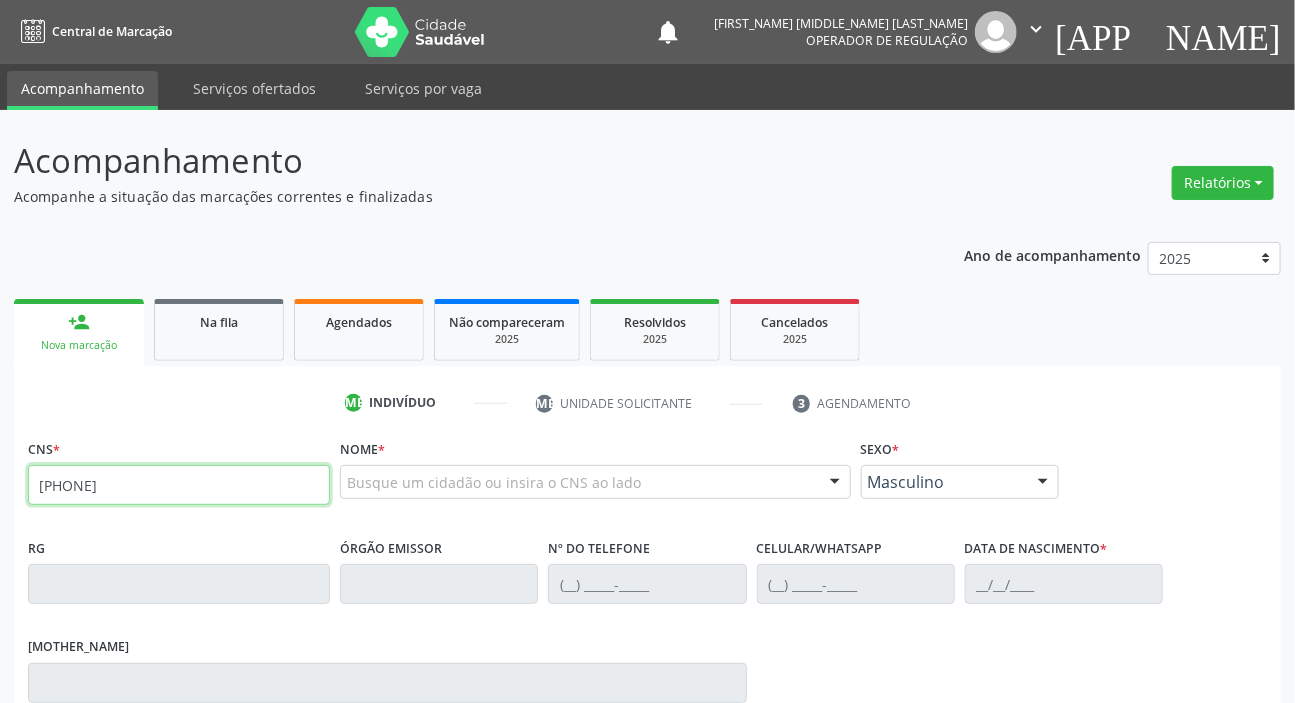type on "701 7062 0990 6970" 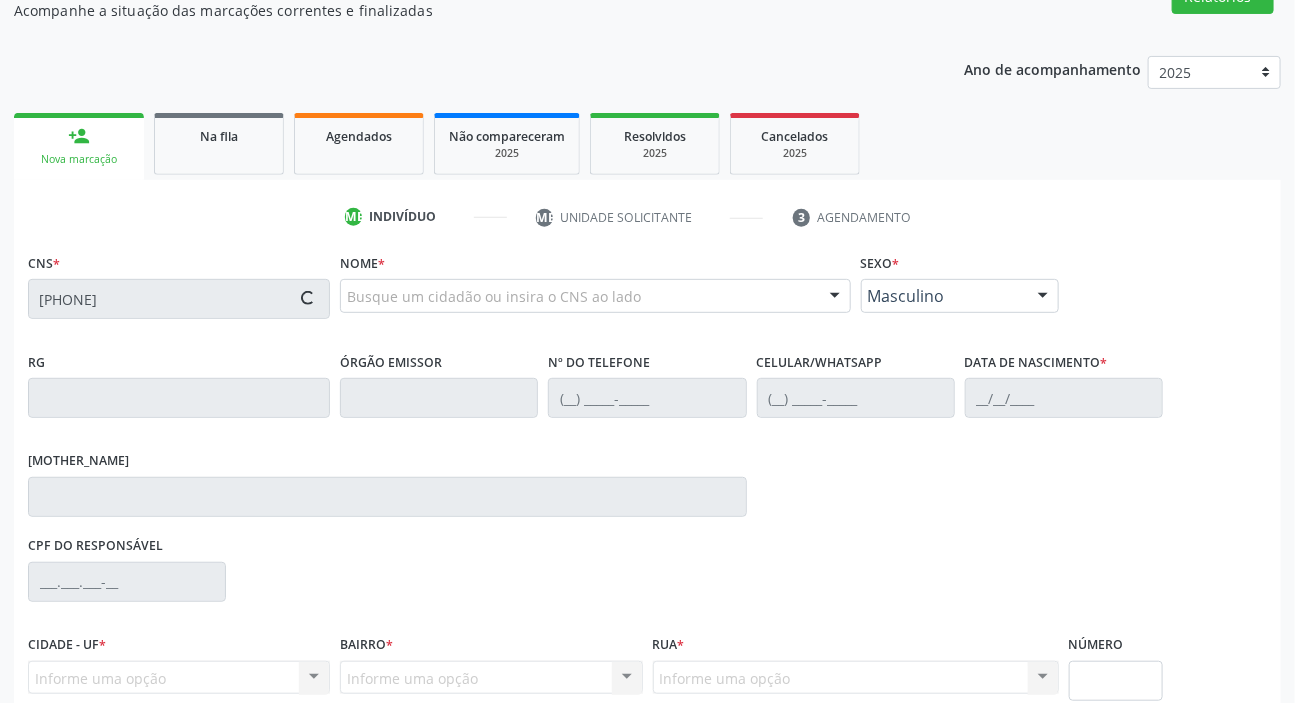 scroll, scrollTop: 366, scrollLeft: 0, axis: vertical 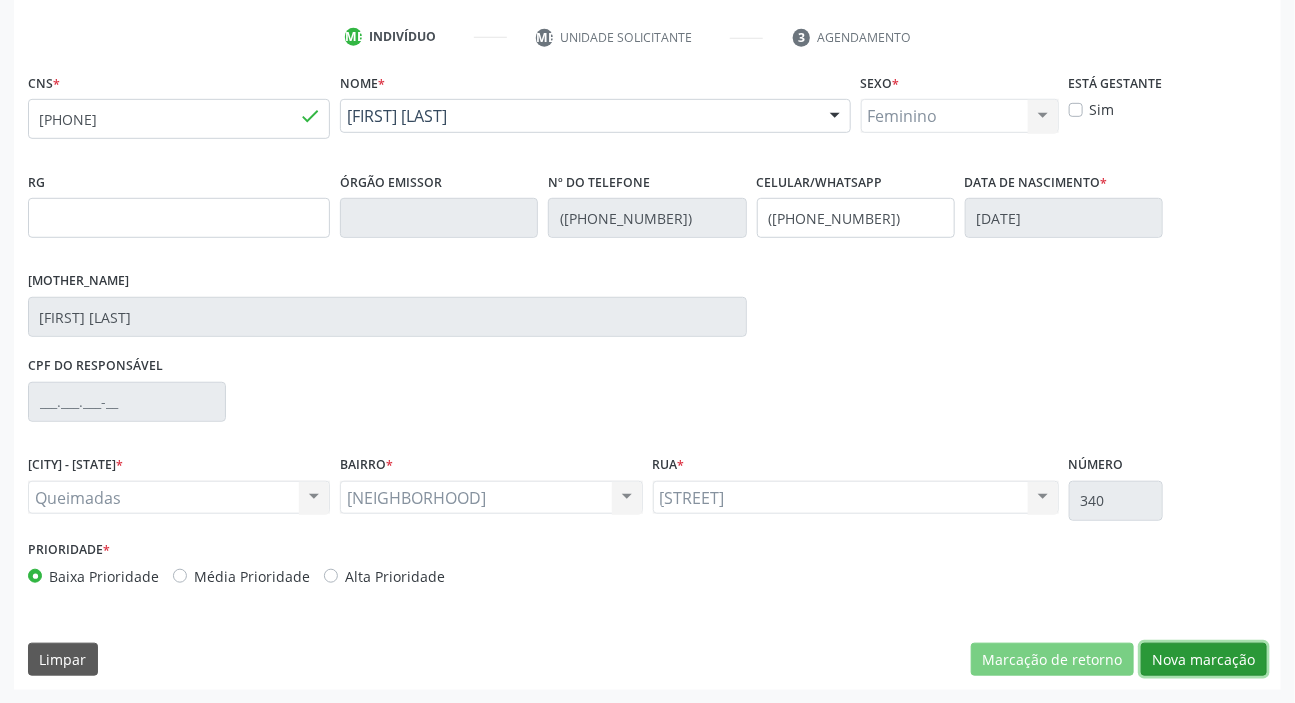 click on "Nova marcação" at bounding box center (1052, 660) 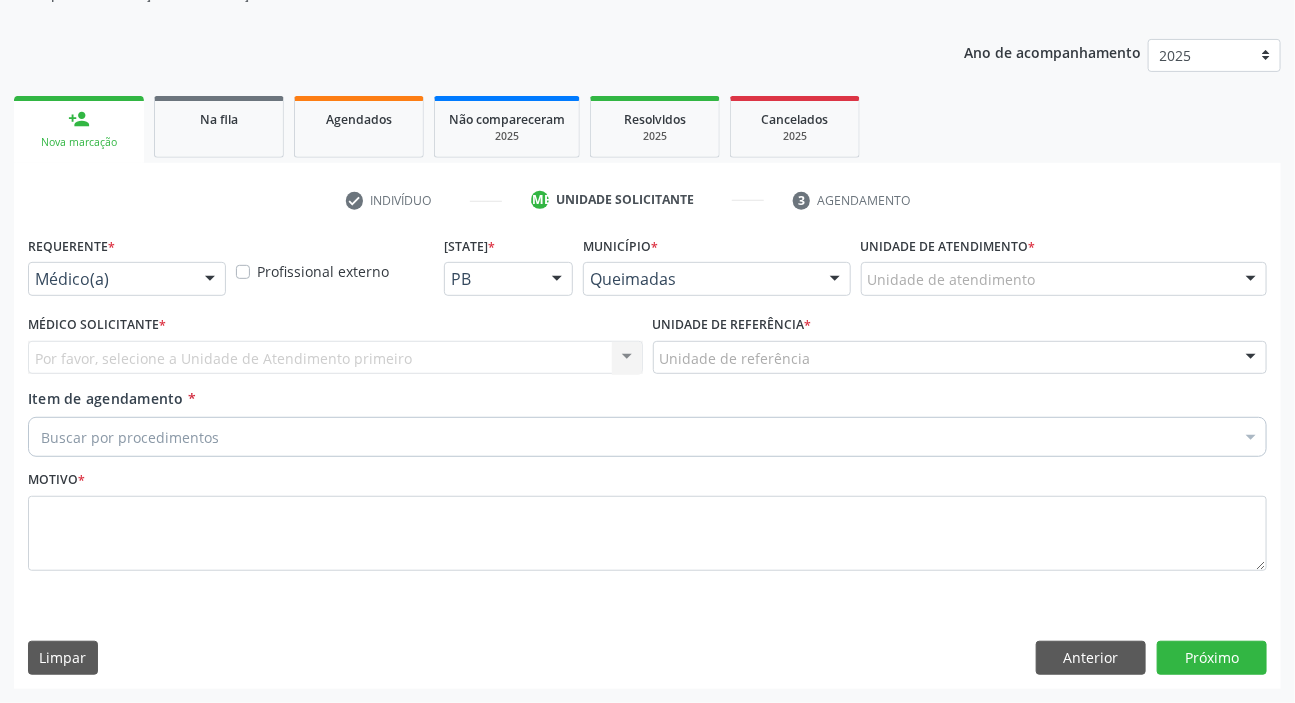 scroll, scrollTop: 201, scrollLeft: 0, axis: vertical 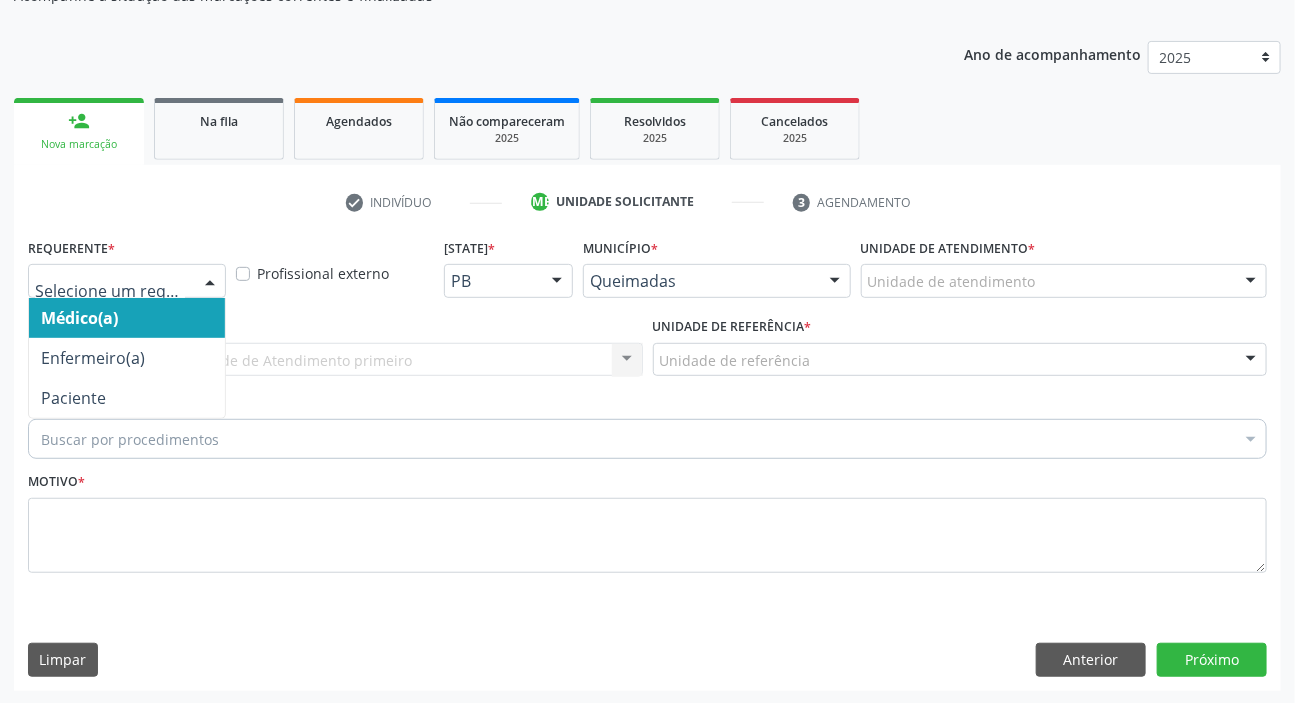 click at bounding box center [127, 281] 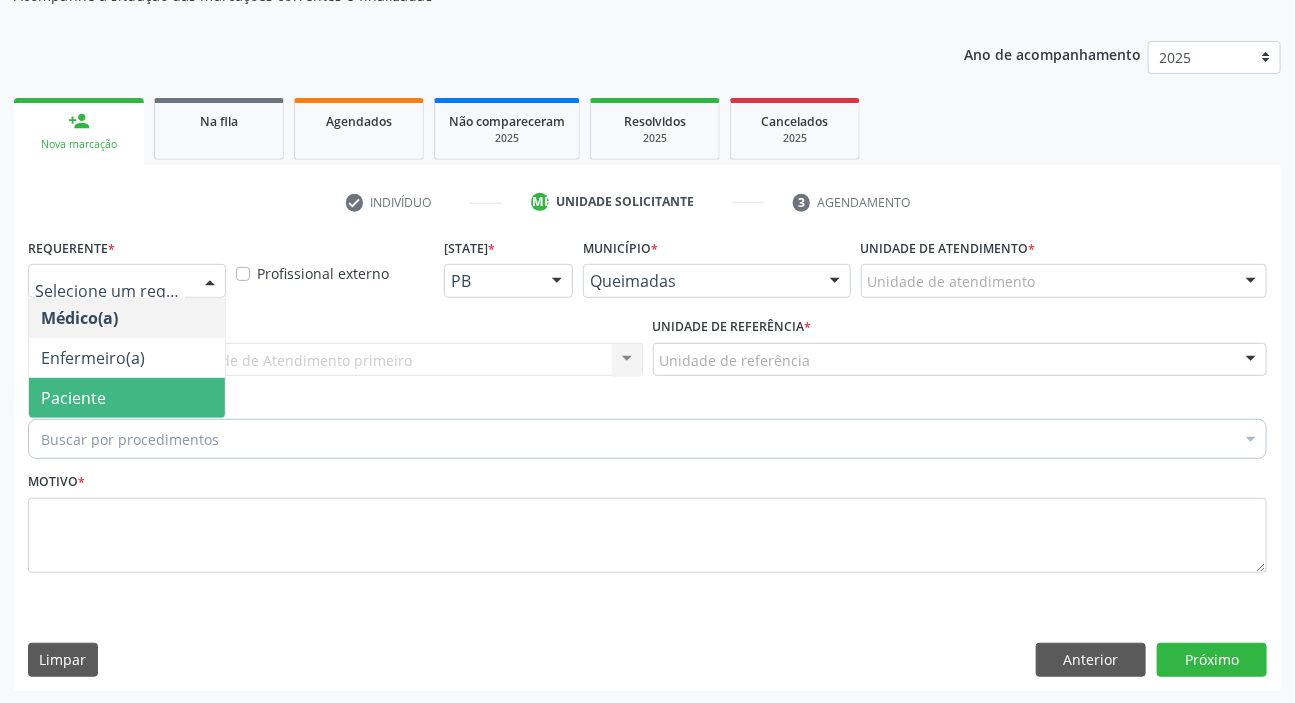 click on "Paciente" at bounding box center [73, 398] 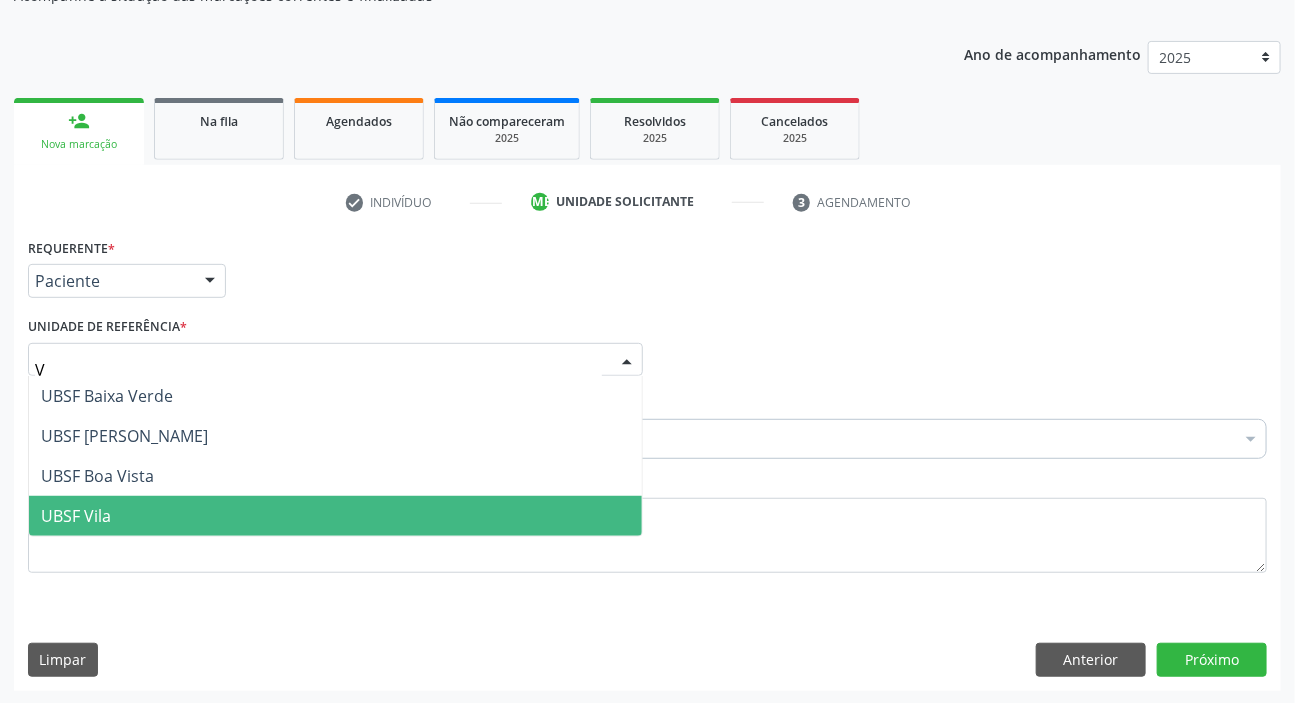 click on "UBSF Vila" at bounding box center (76, 516) 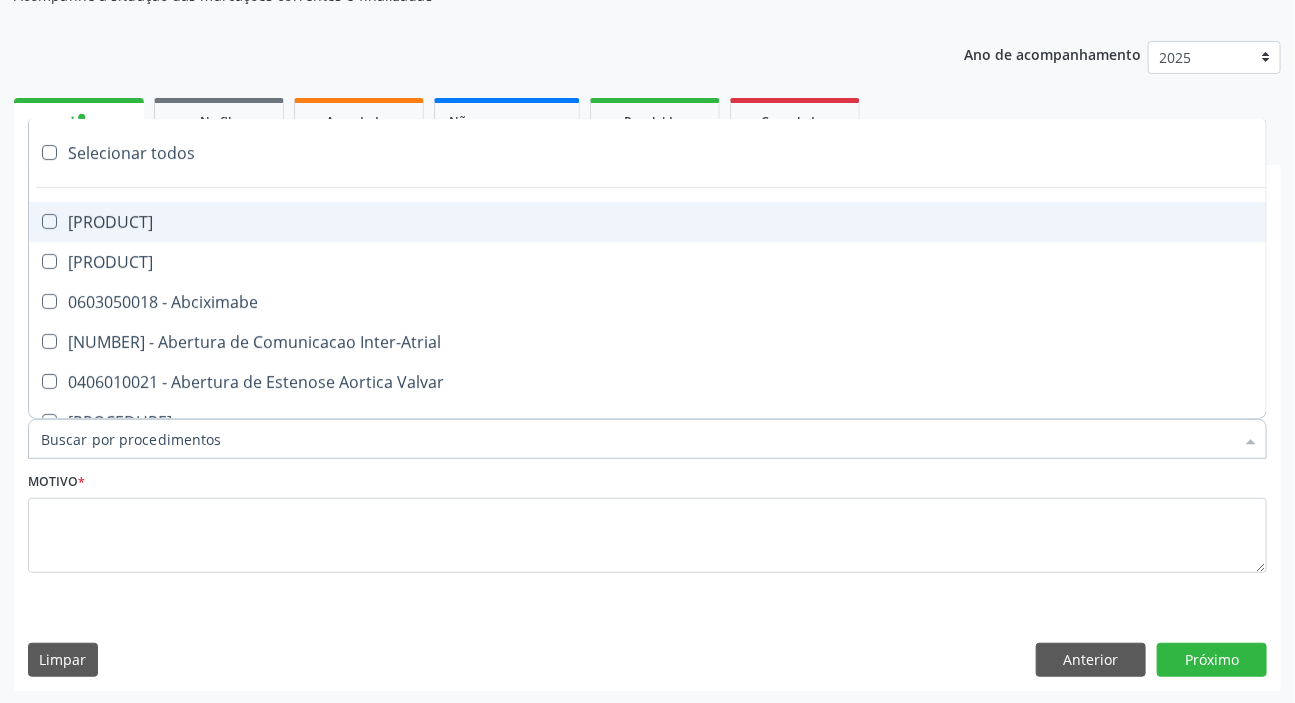 paste on "dermato" 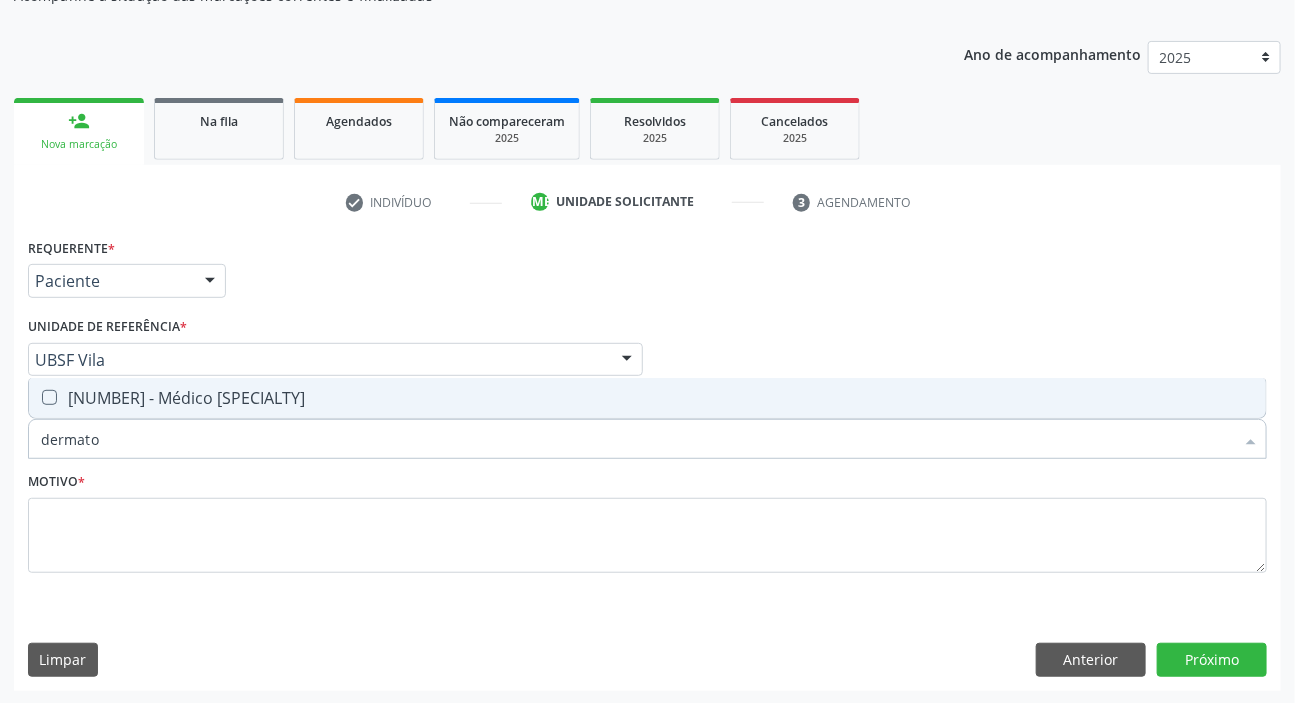 click on "[CODE] - [PROFESSION]" at bounding box center [647, 398] 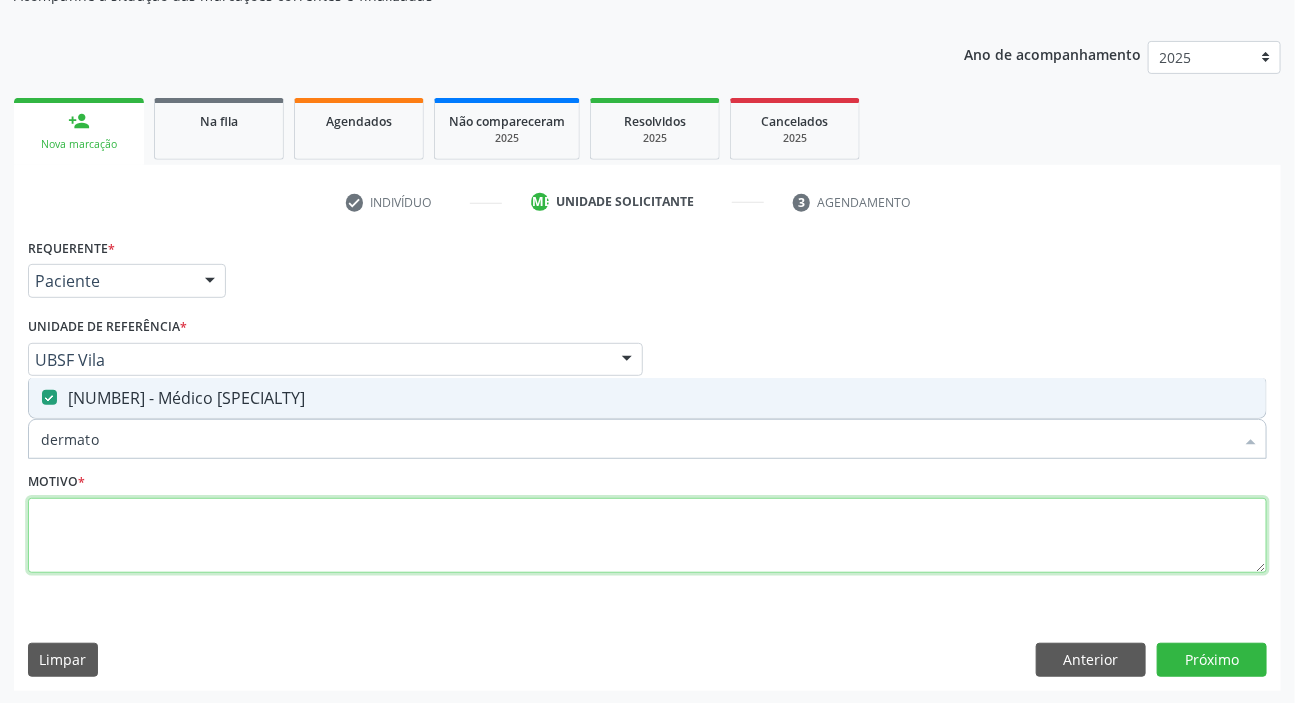 click at bounding box center (647, 536) 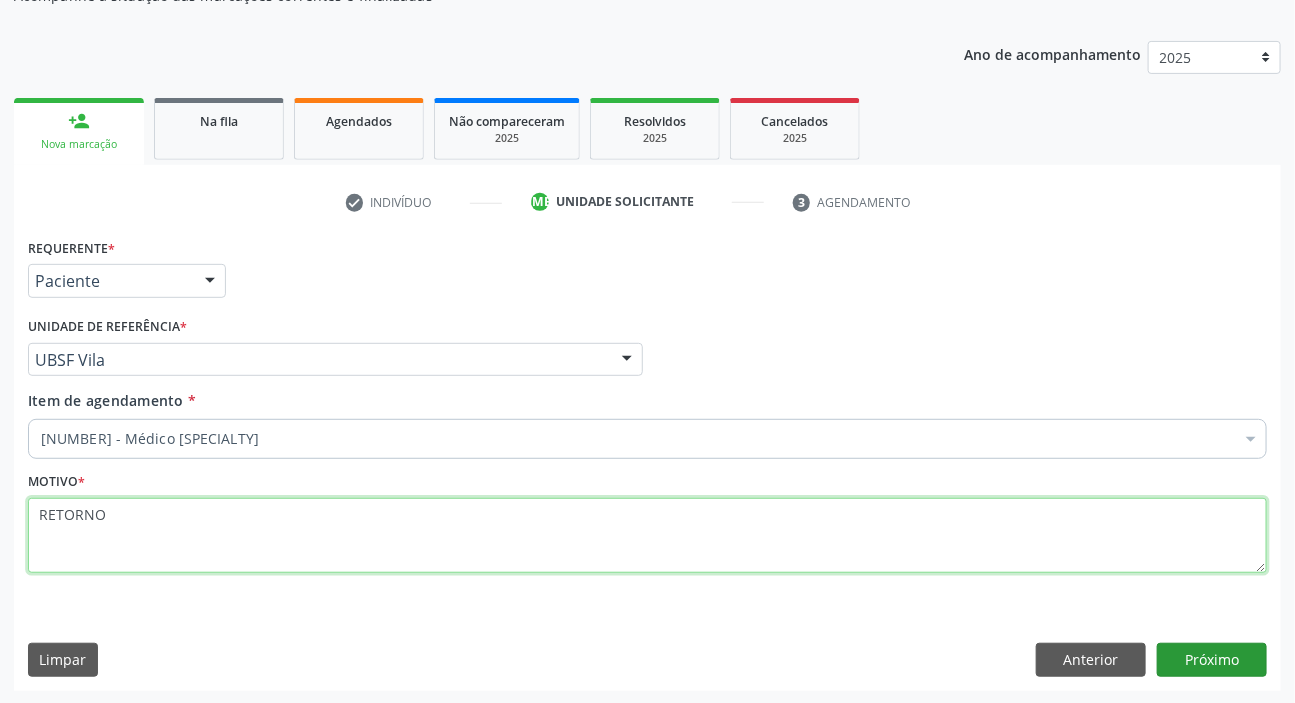 type on "RETORNO" 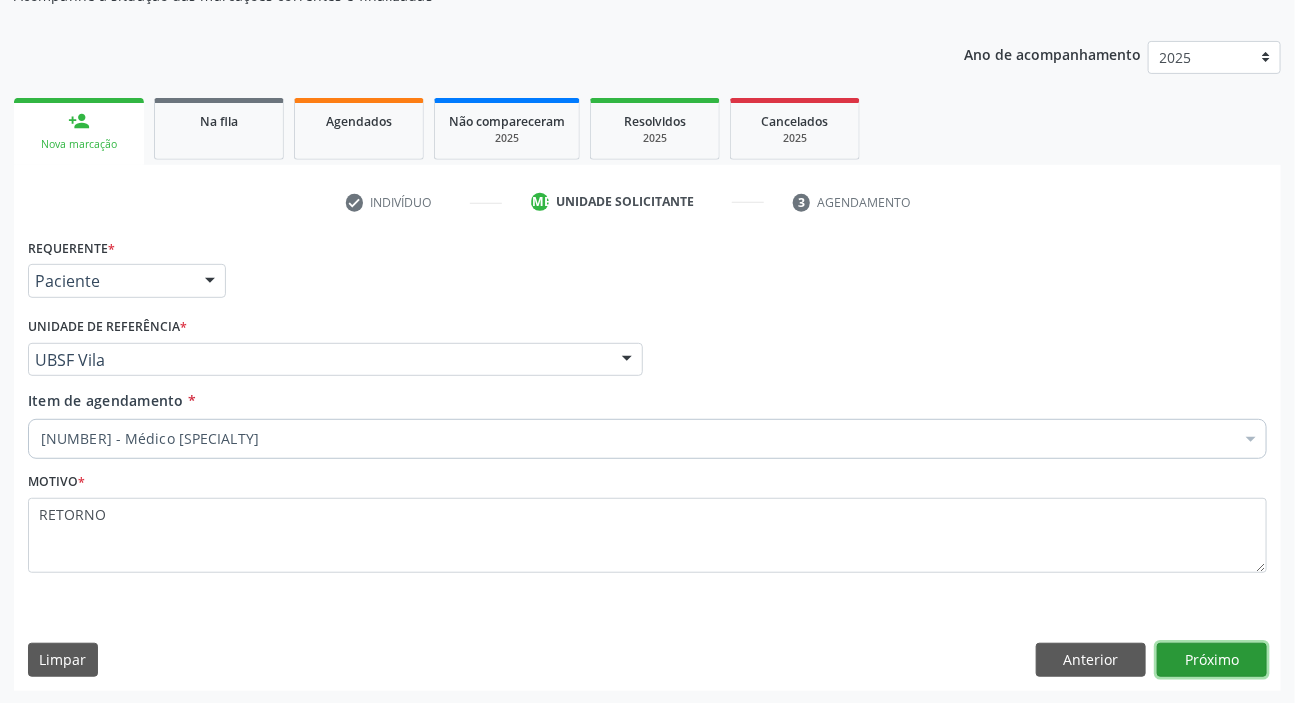 click on "Próximo" at bounding box center (1212, 660) 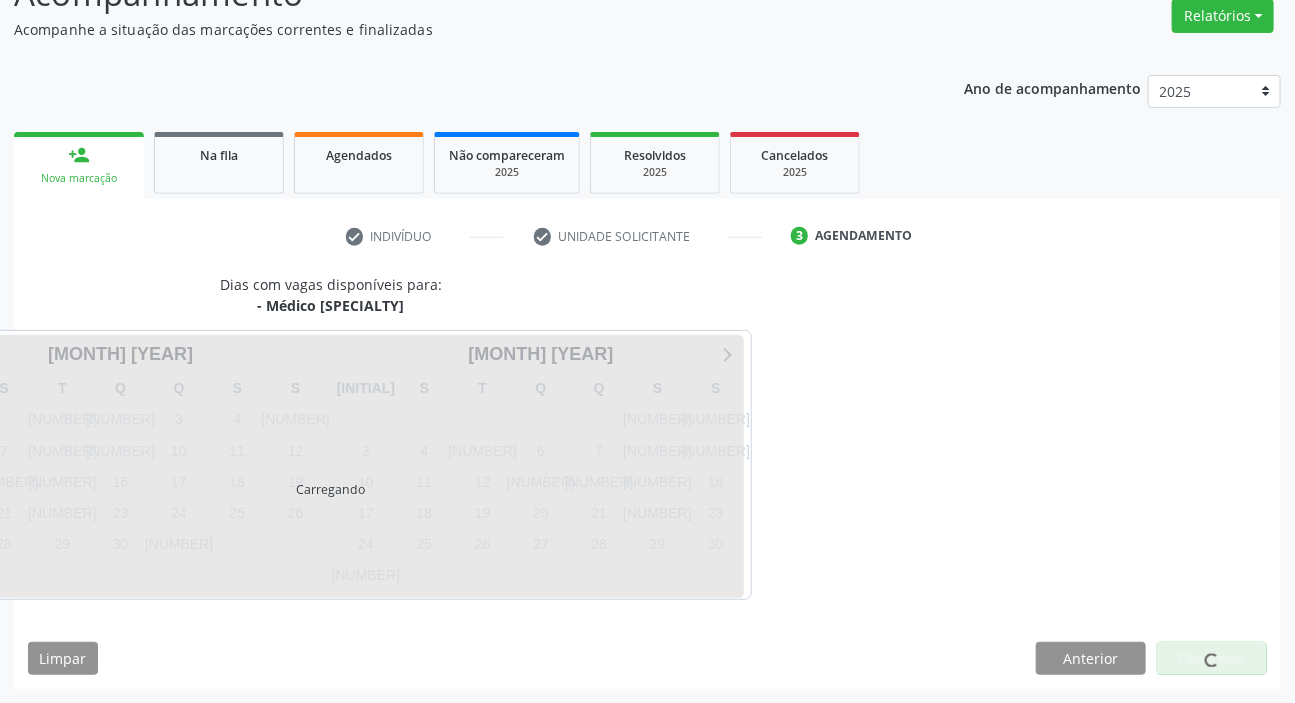 scroll, scrollTop: 166, scrollLeft: 0, axis: vertical 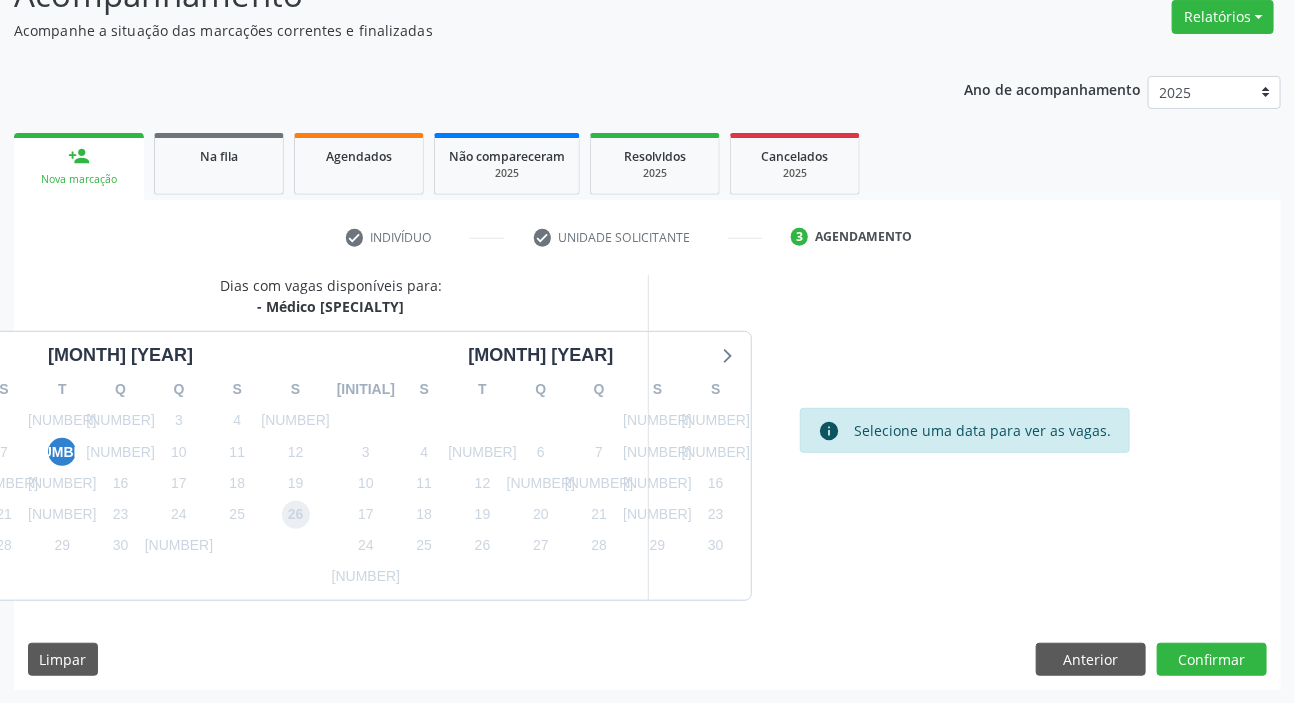 click on "[NUMBER]" at bounding box center (296, 515) 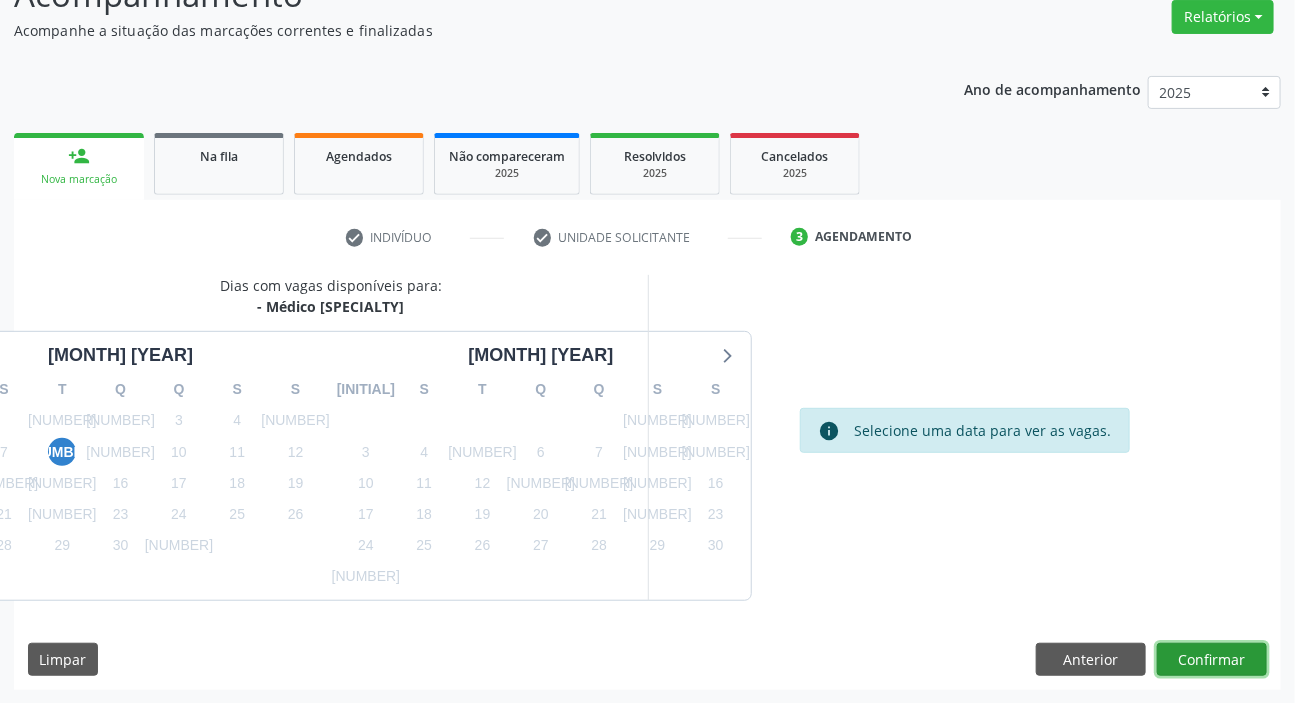 click on "Confirmar" at bounding box center (1212, 660) 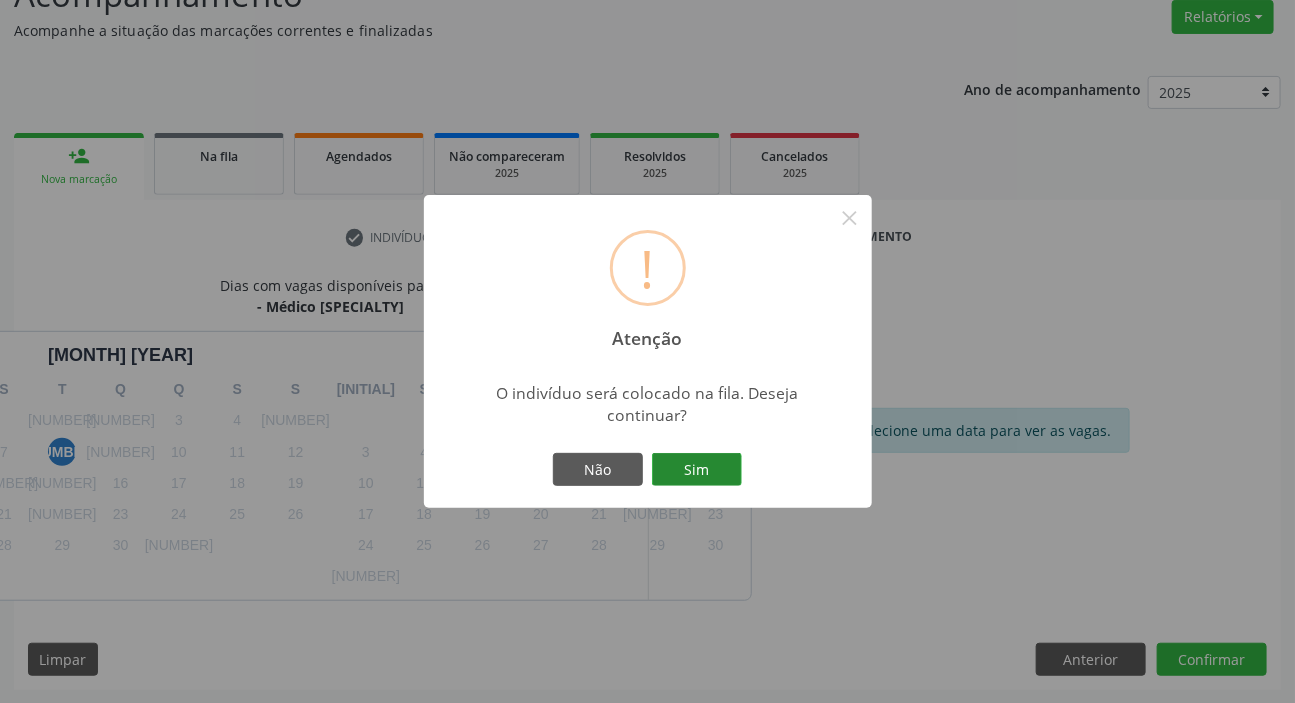 click on "Sim" at bounding box center (697, 470) 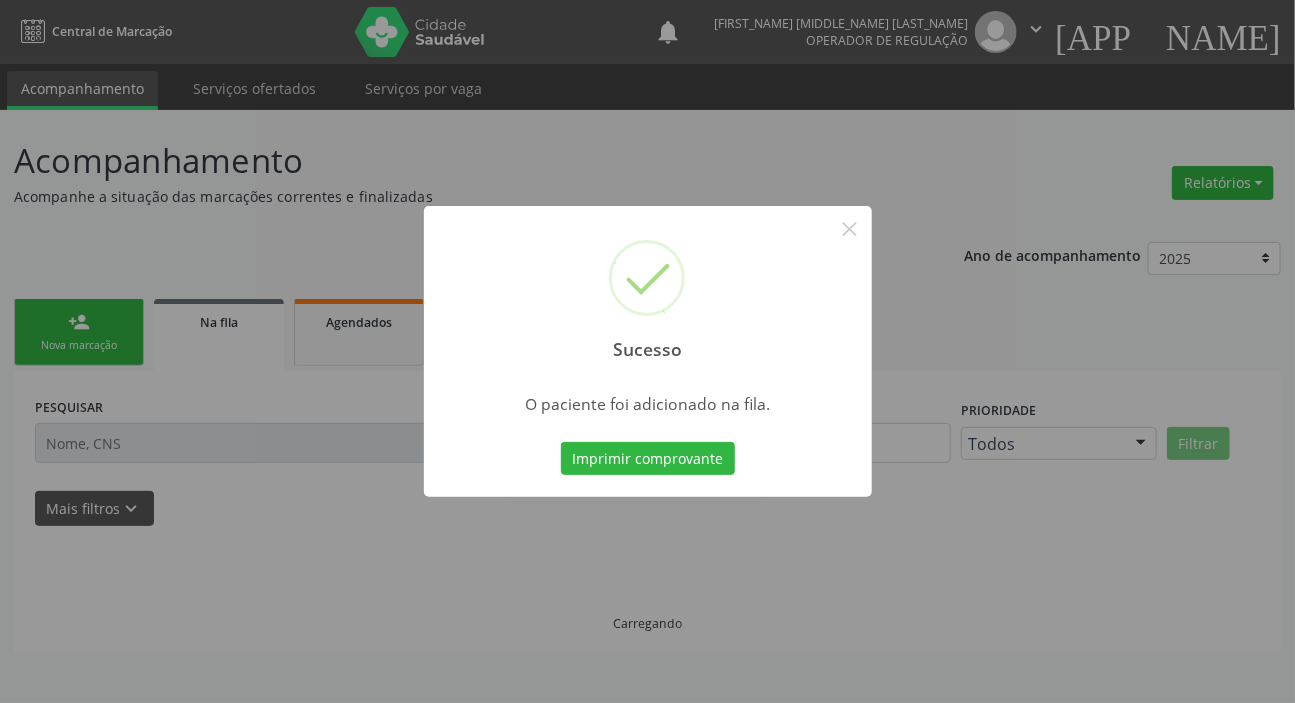 scroll, scrollTop: 0, scrollLeft: 0, axis: both 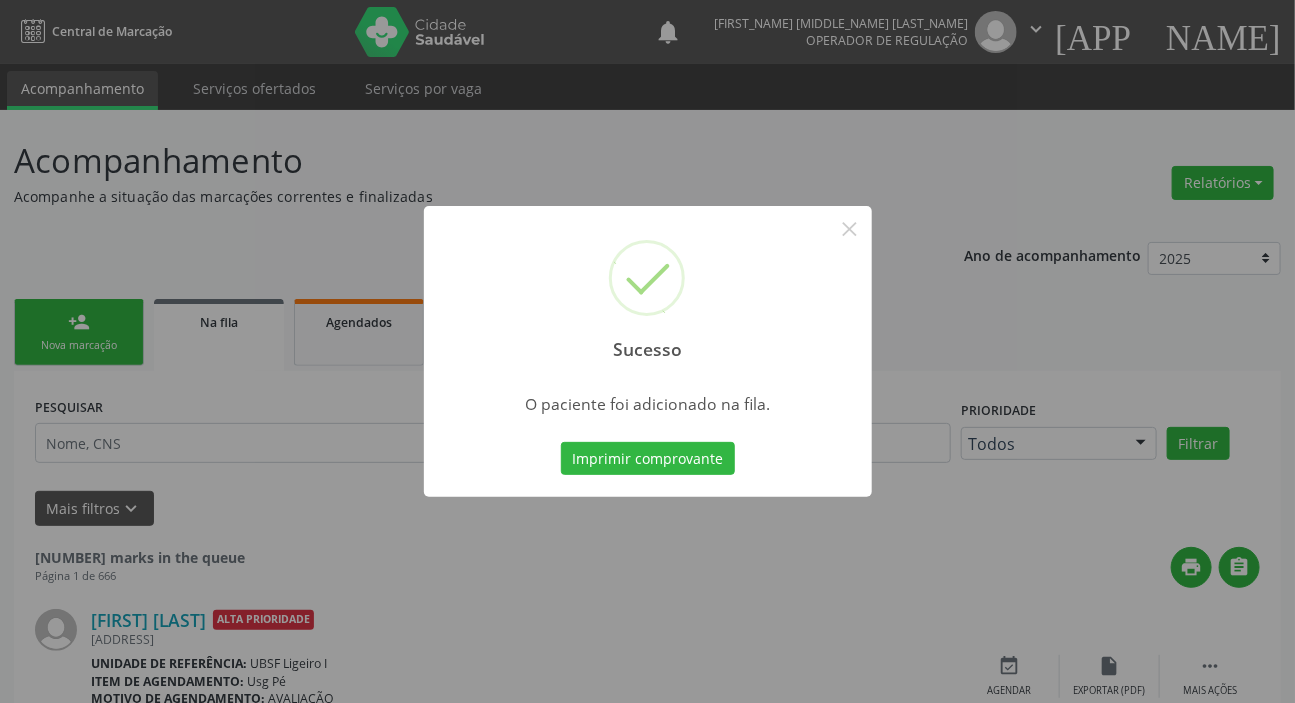 click on "Sucesso × O paciente foi adicionado na fila. Imprimir comprovante Cancel" at bounding box center [647, 351] 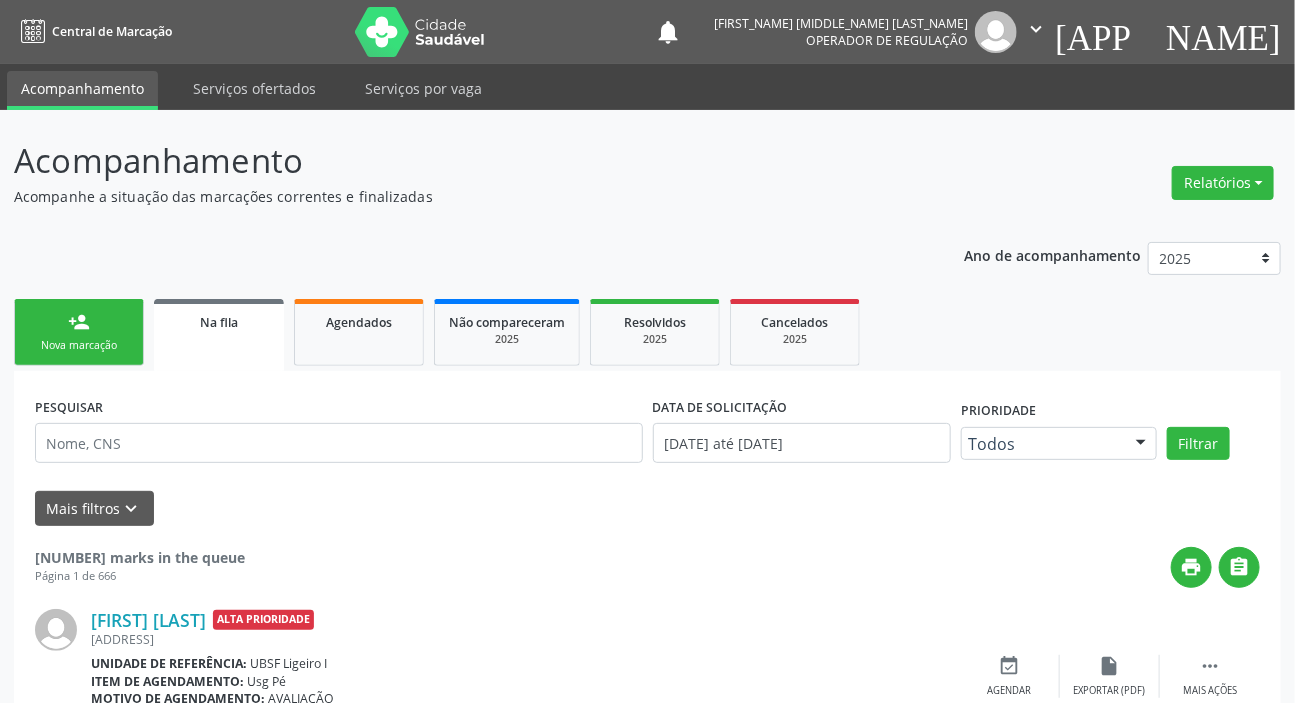 click on "Nova marcação" at bounding box center (79, 345) 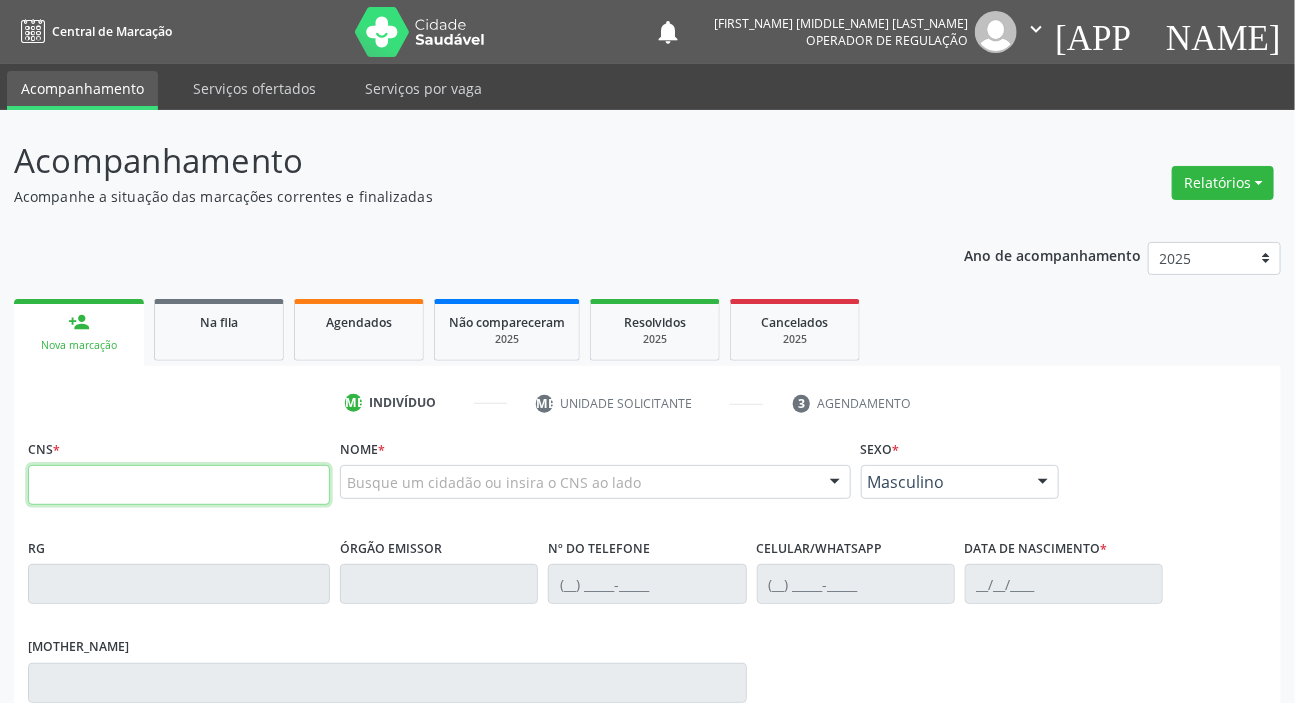 click at bounding box center [179, 485] 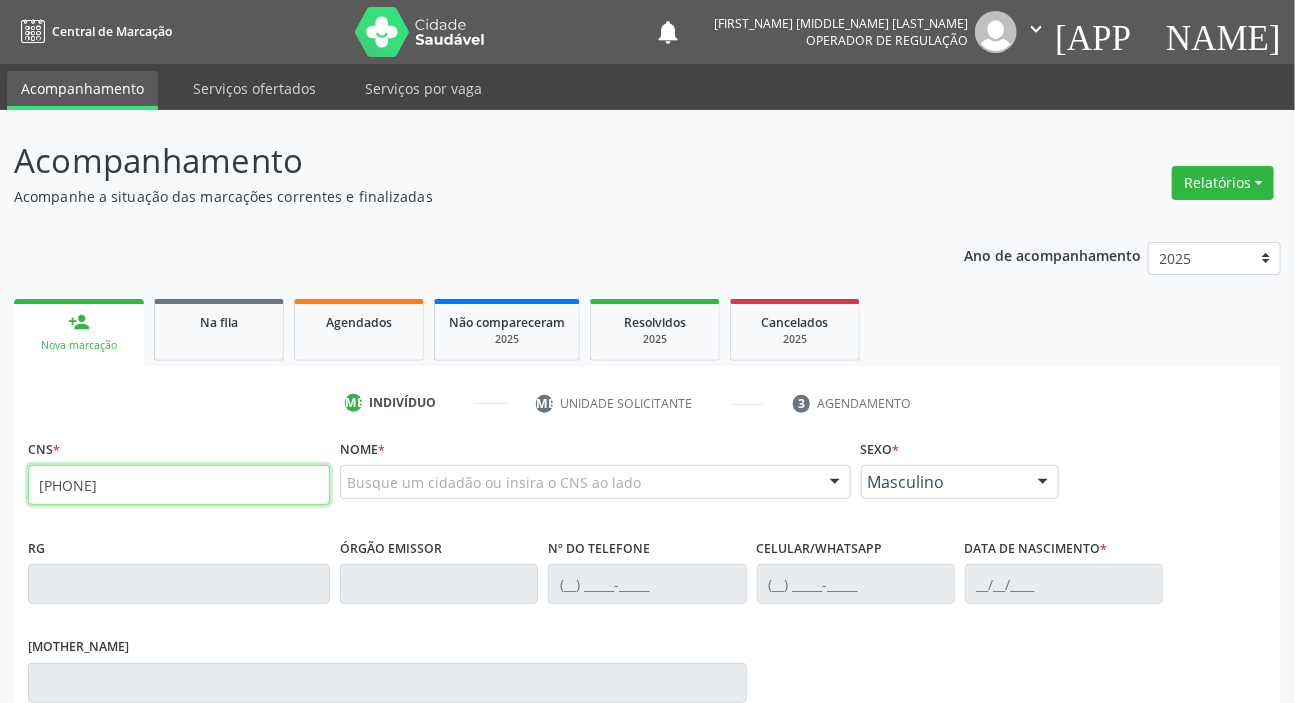 type on "700 9059 6323 2097" 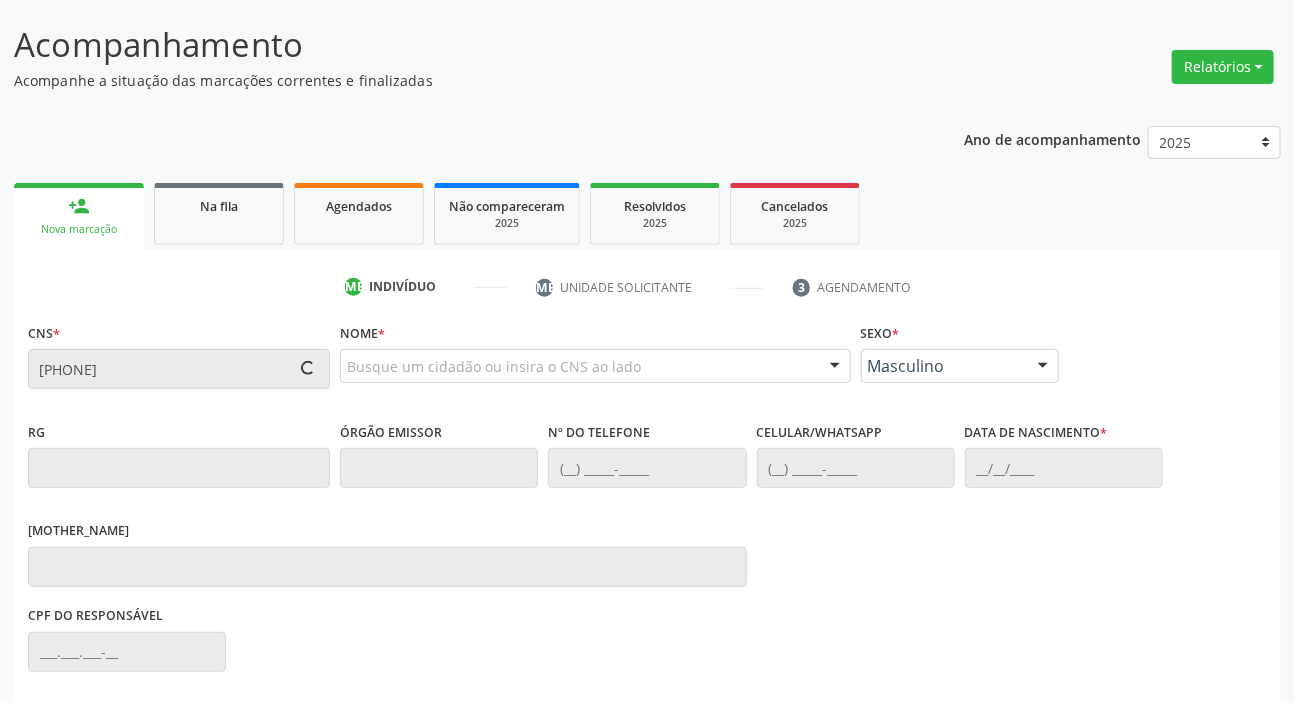 scroll, scrollTop: 366, scrollLeft: 0, axis: vertical 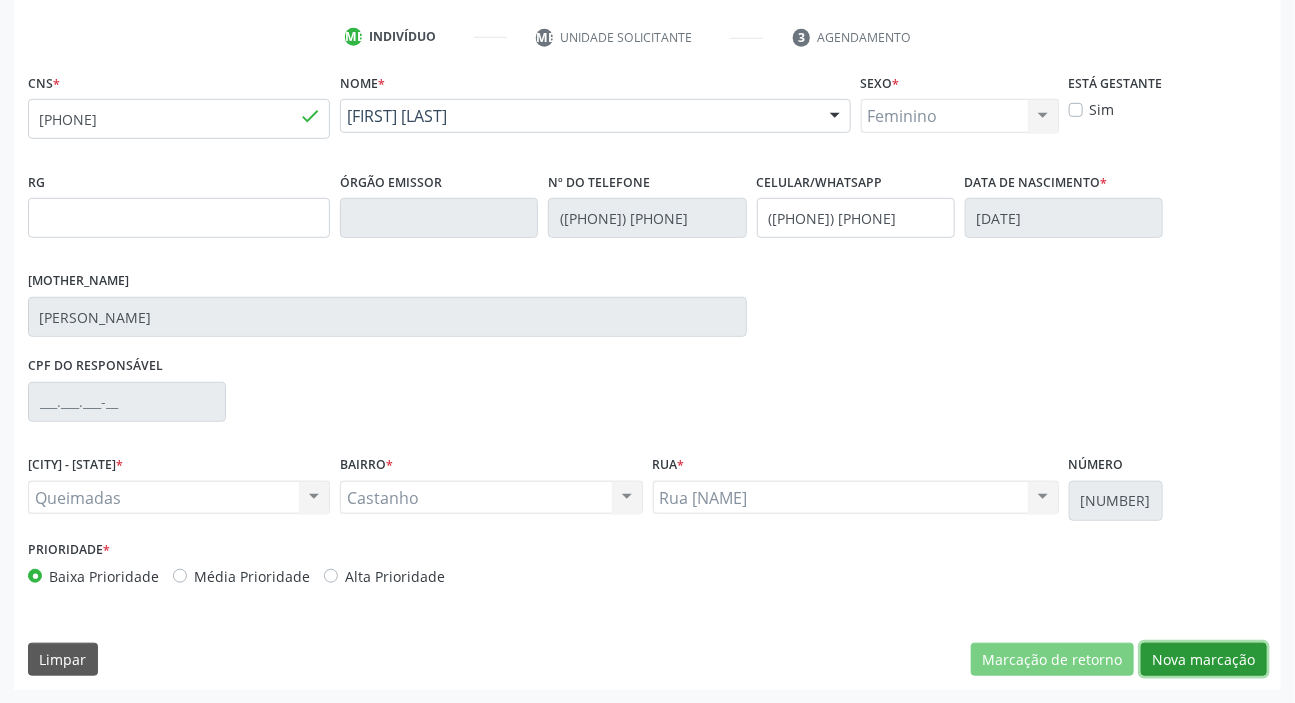 click on "Nova marcação" at bounding box center (1052, 660) 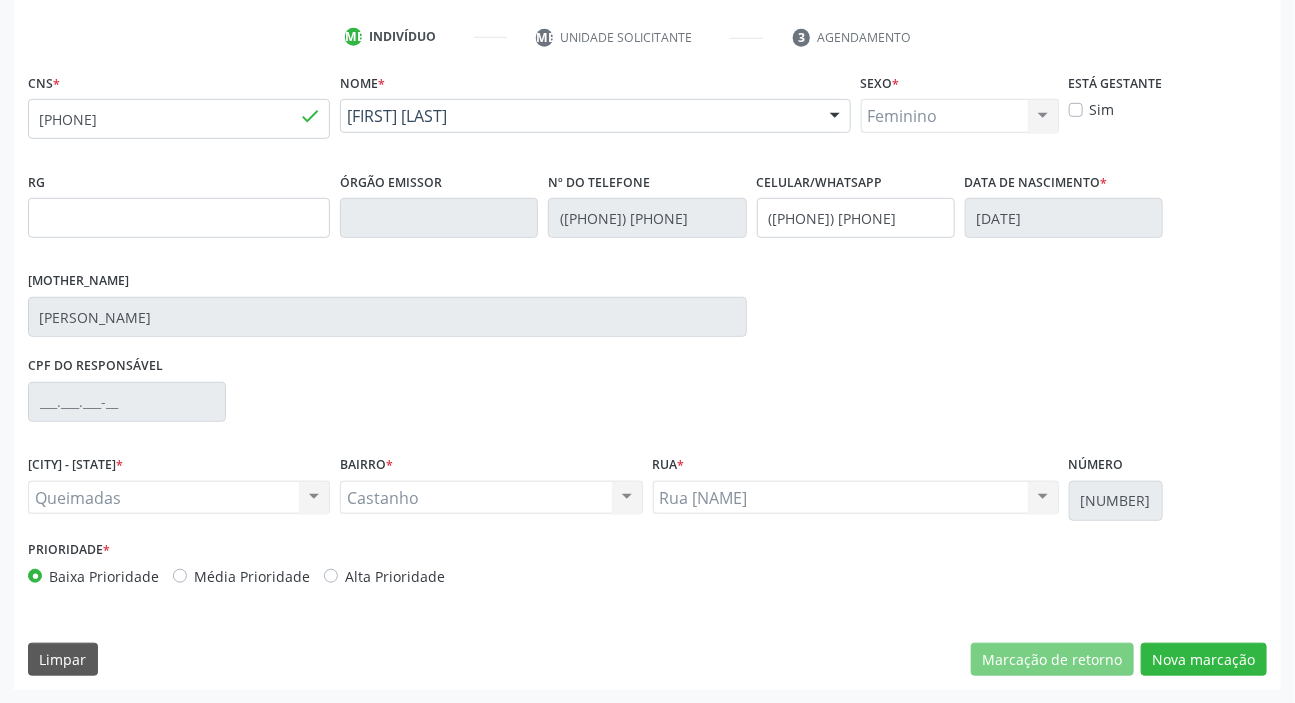 scroll, scrollTop: 201, scrollLeft: 0, axis: vertical 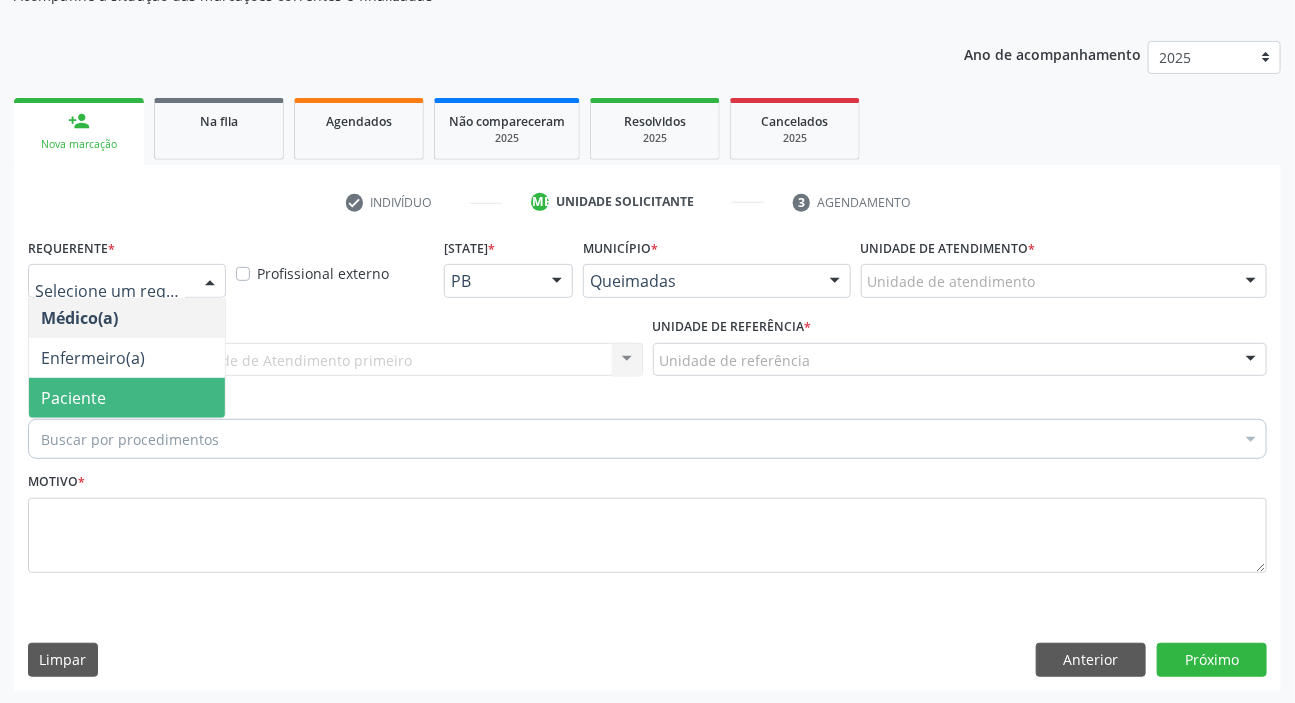 click on "Paciente" at bounding box center [73, 398] 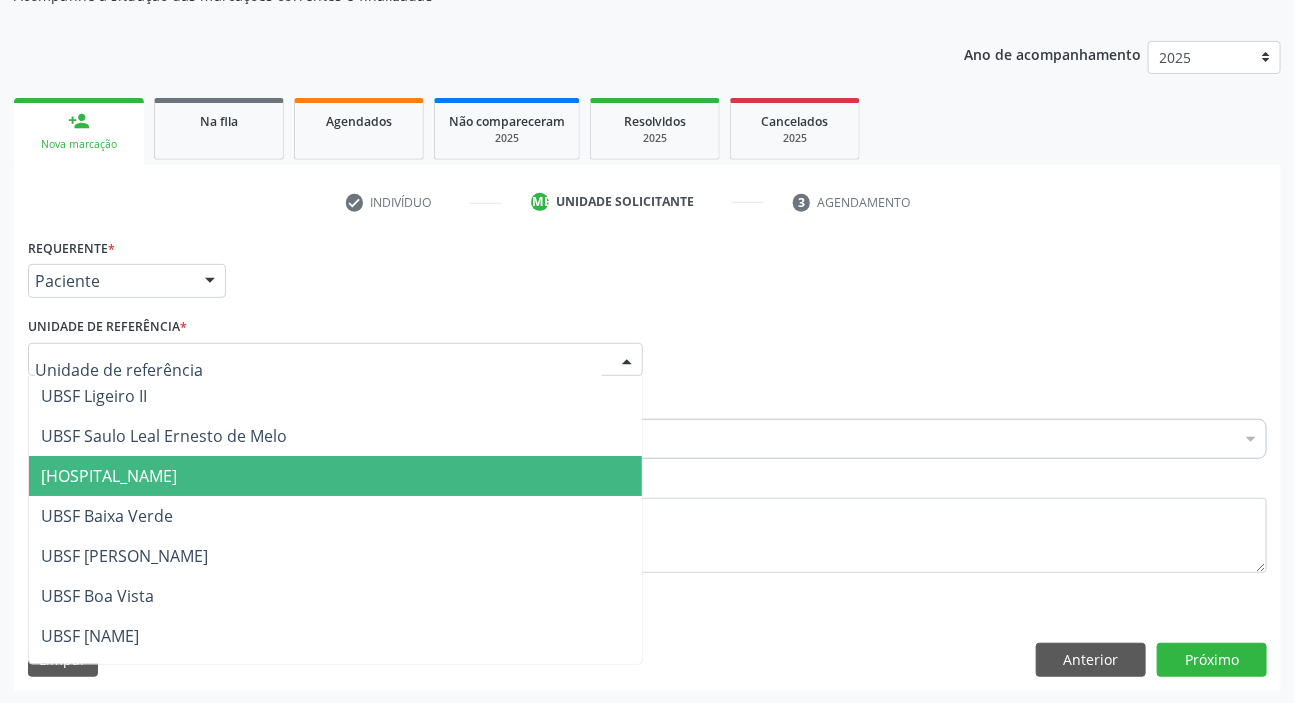 click on "[NAME]" at bounding box center [109, 476] 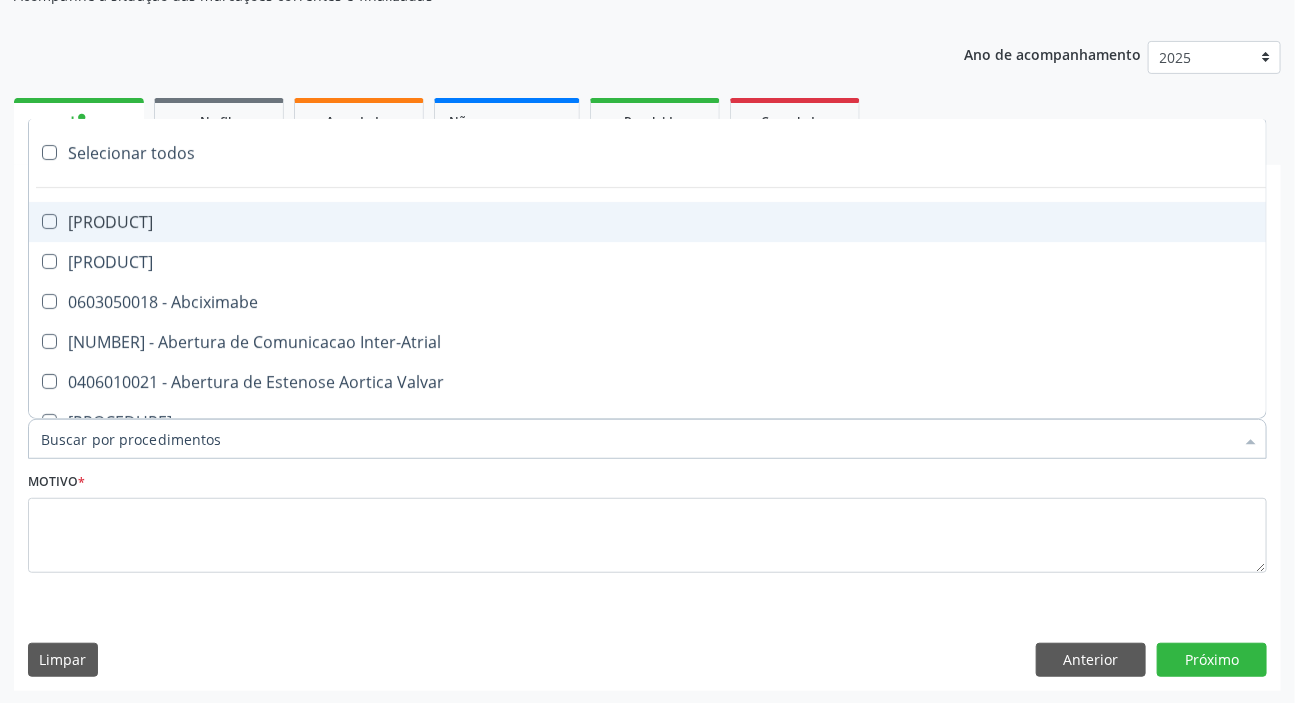 paste on "dermato" 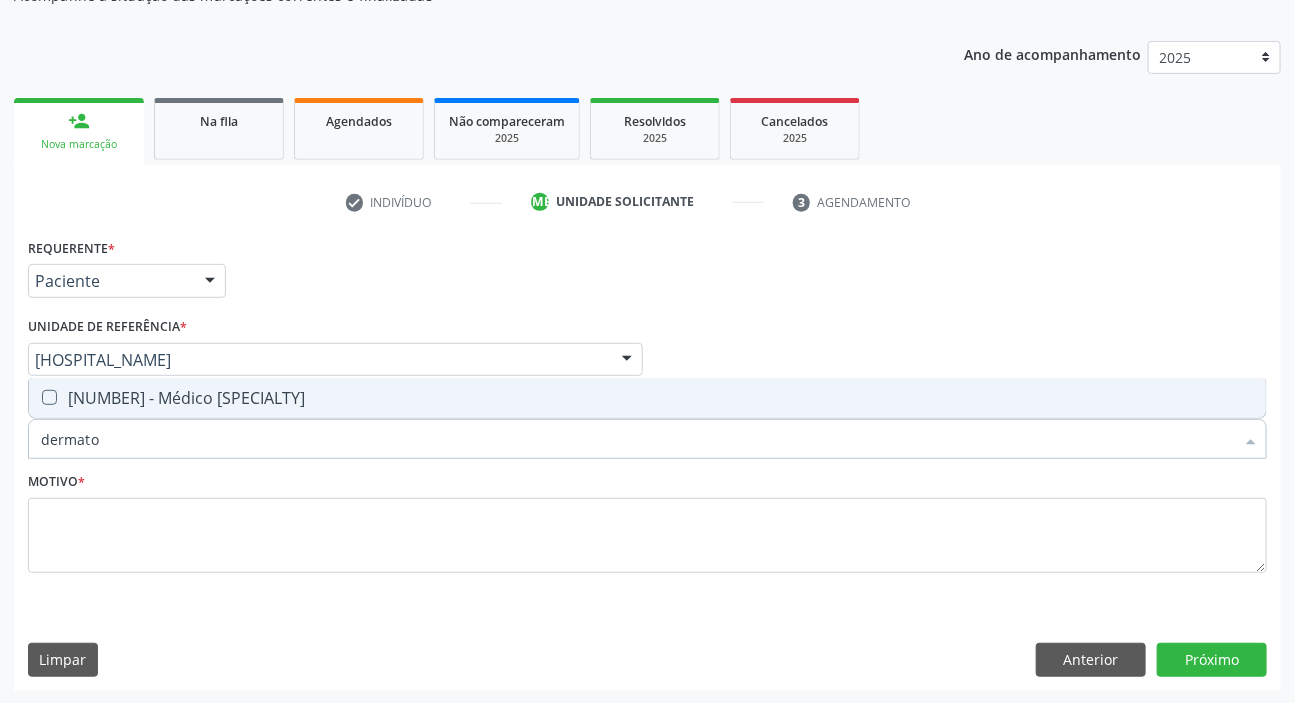 click on "[CODE] - [PROFESSION]" at bounding box center [647, 398] 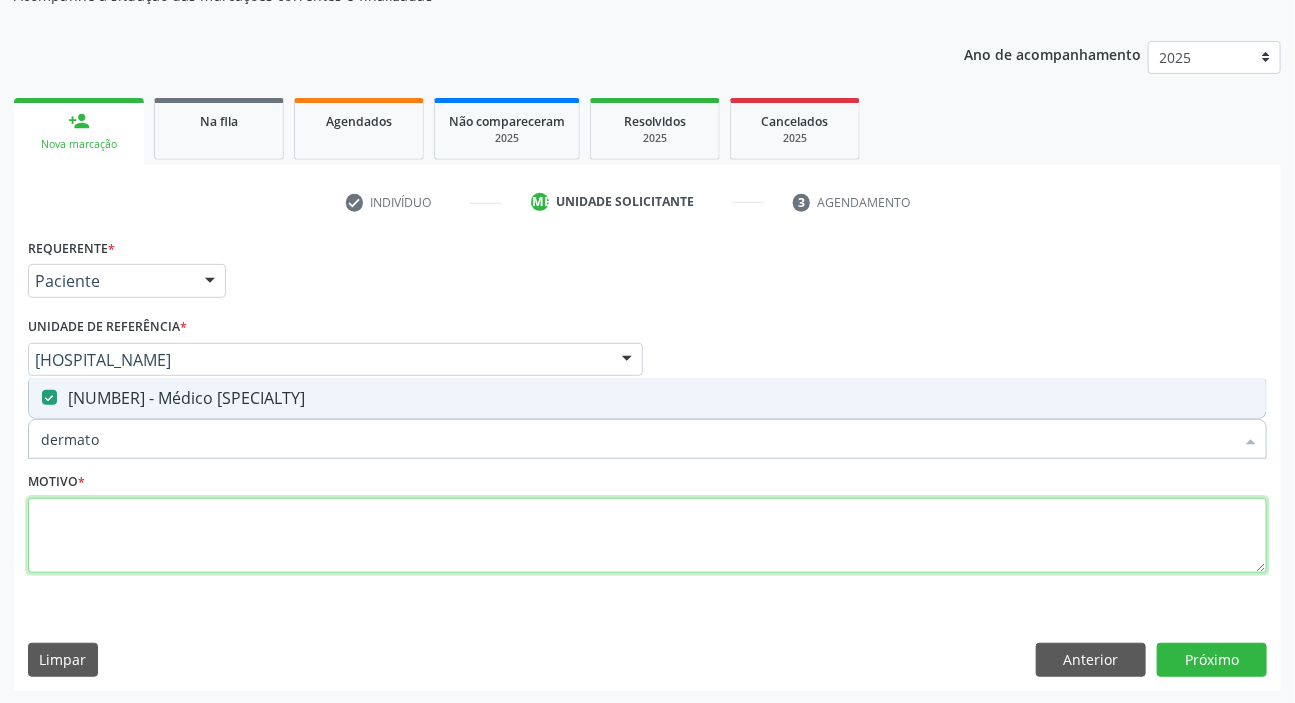 click at bounding box center (647, 536) 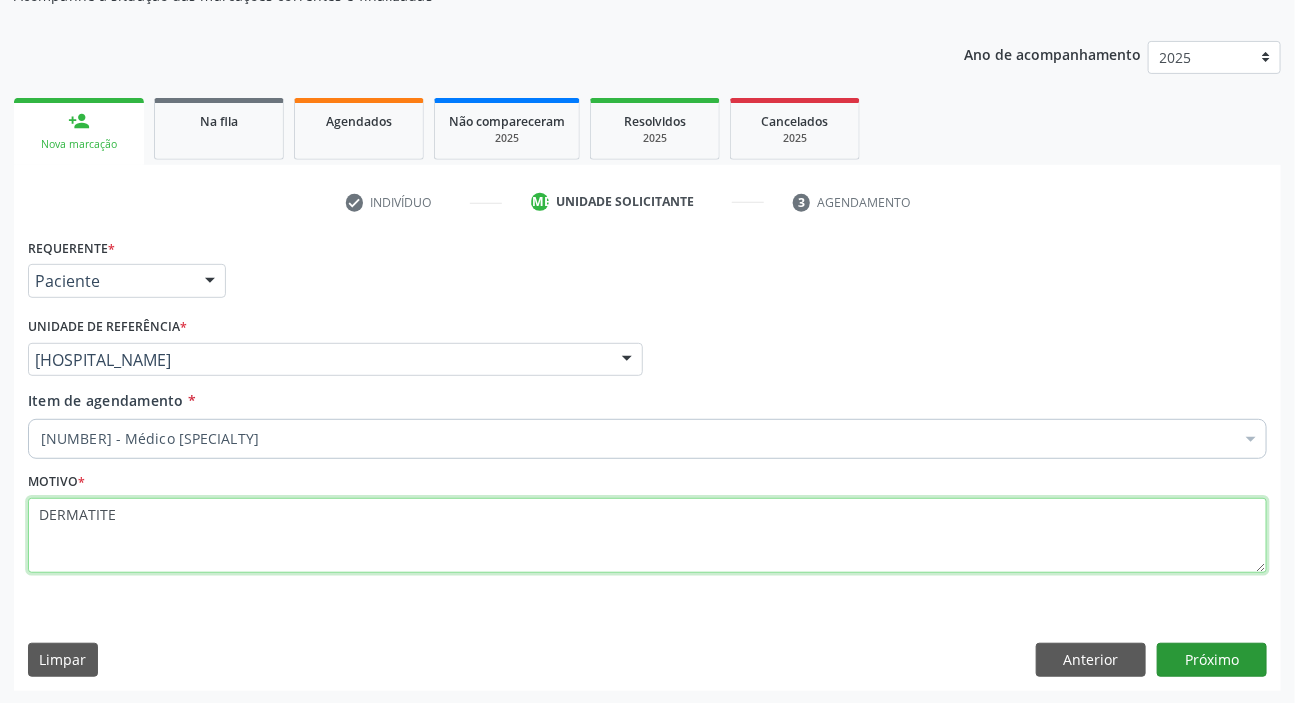 type on "DERMATITE" 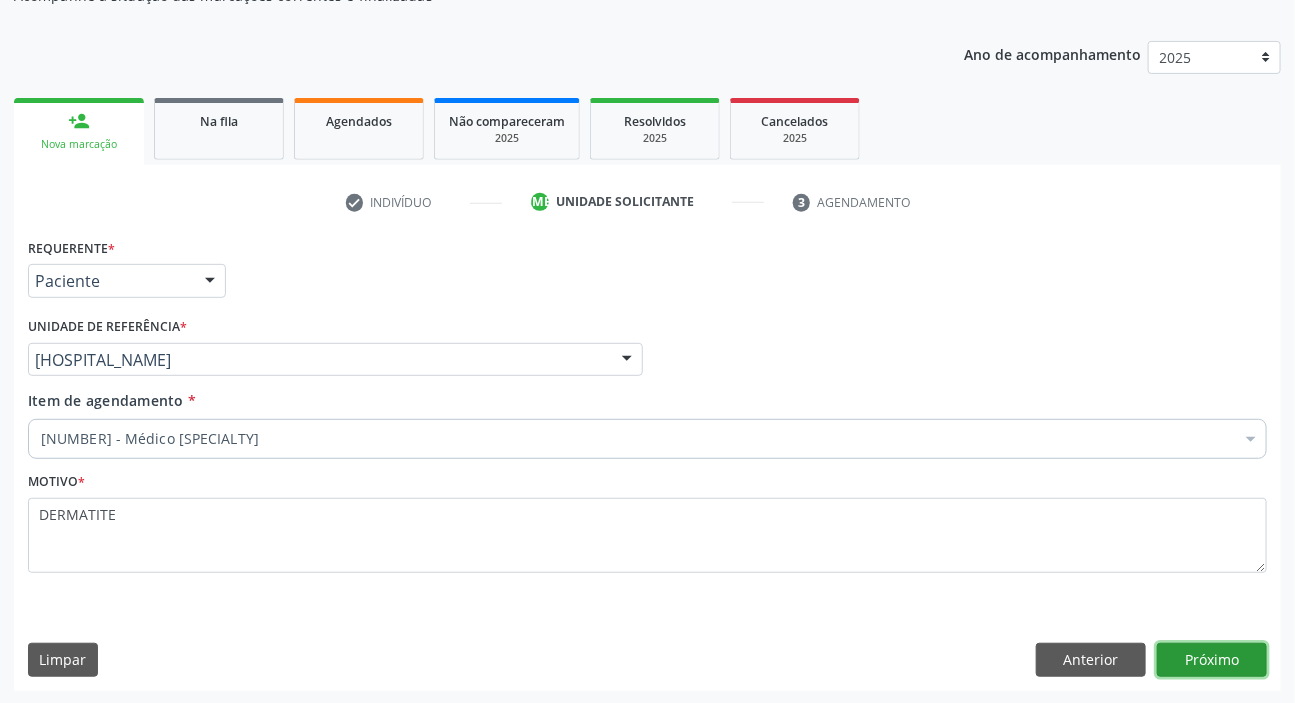click on "Próximo" at bounding box center [1212, 660] 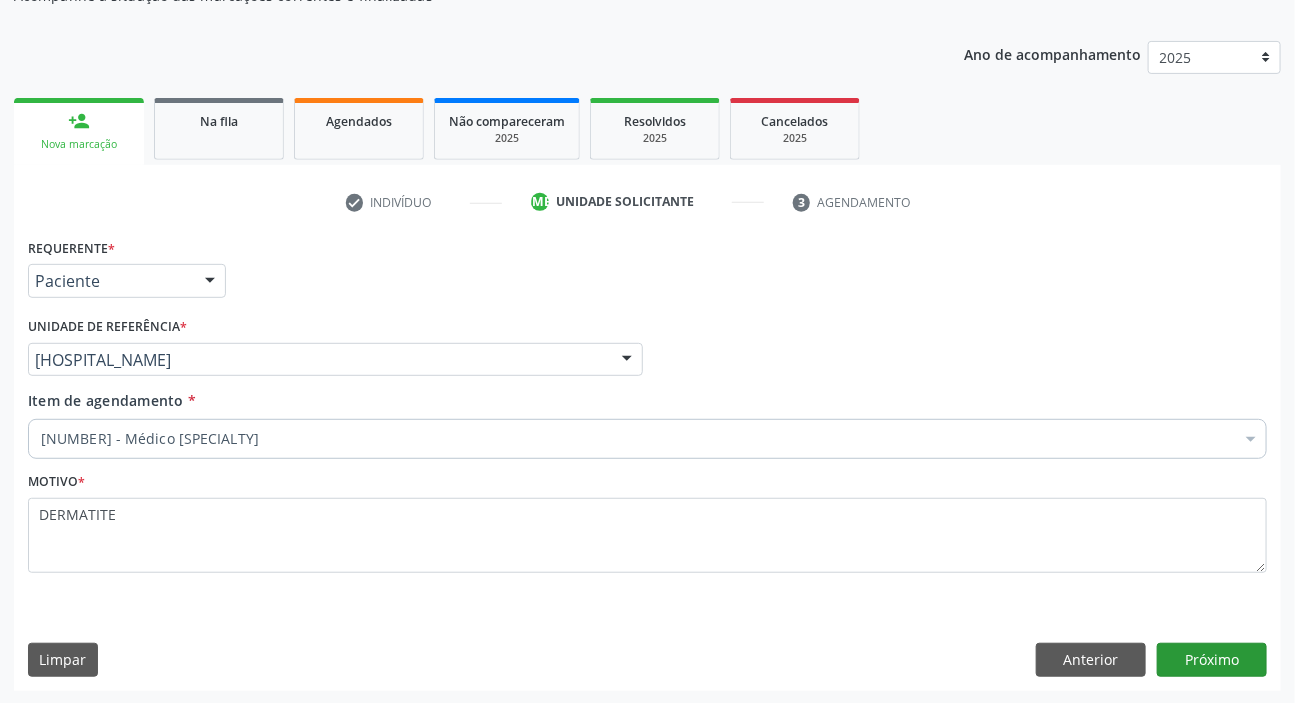 scroll, scrollTop: 166, scrollLeft: 0, axis: vertical 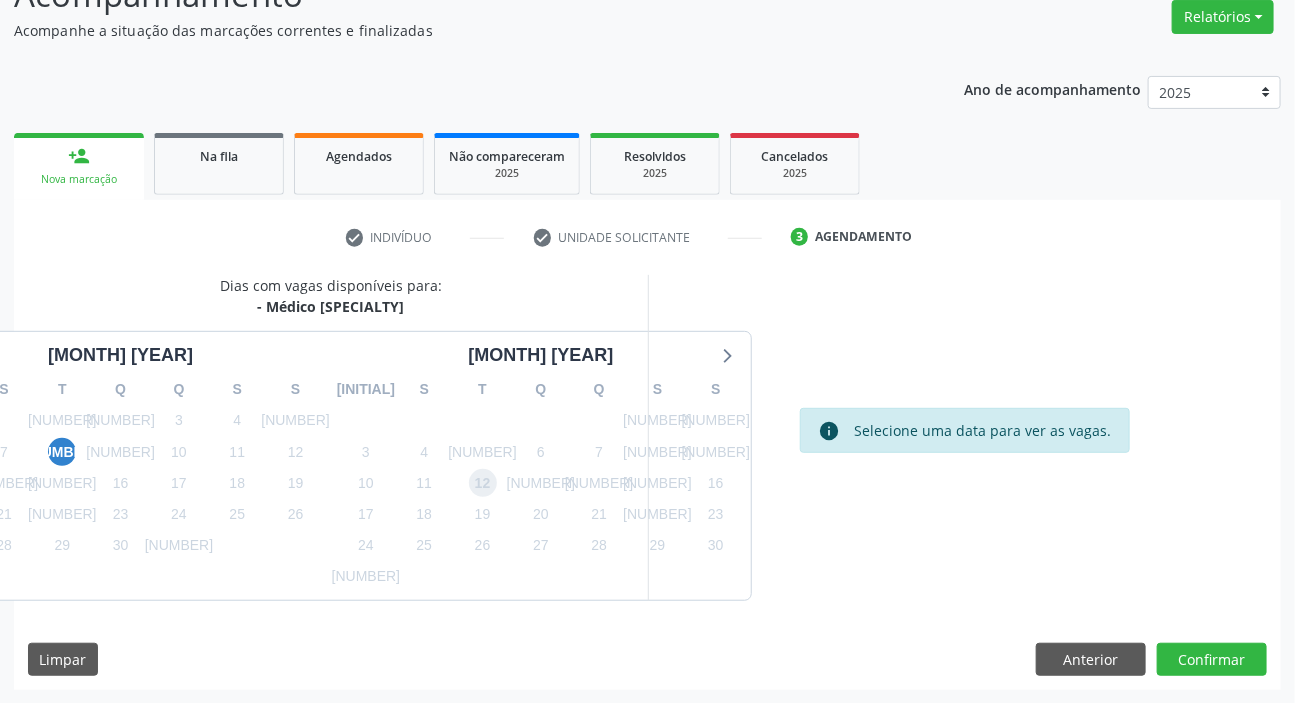 click on "[NUMBER]" at bounding box center (483, 483) 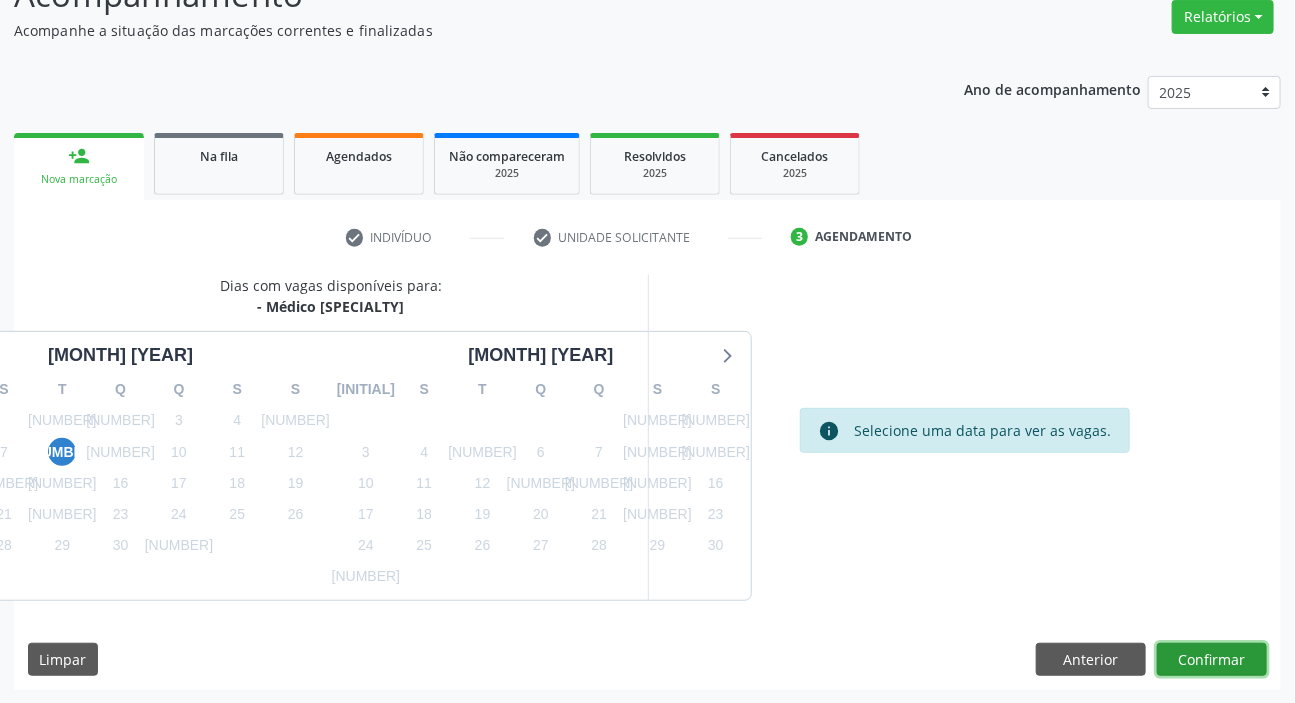 click on "Confirmar" at bounding box center [1212, 660] 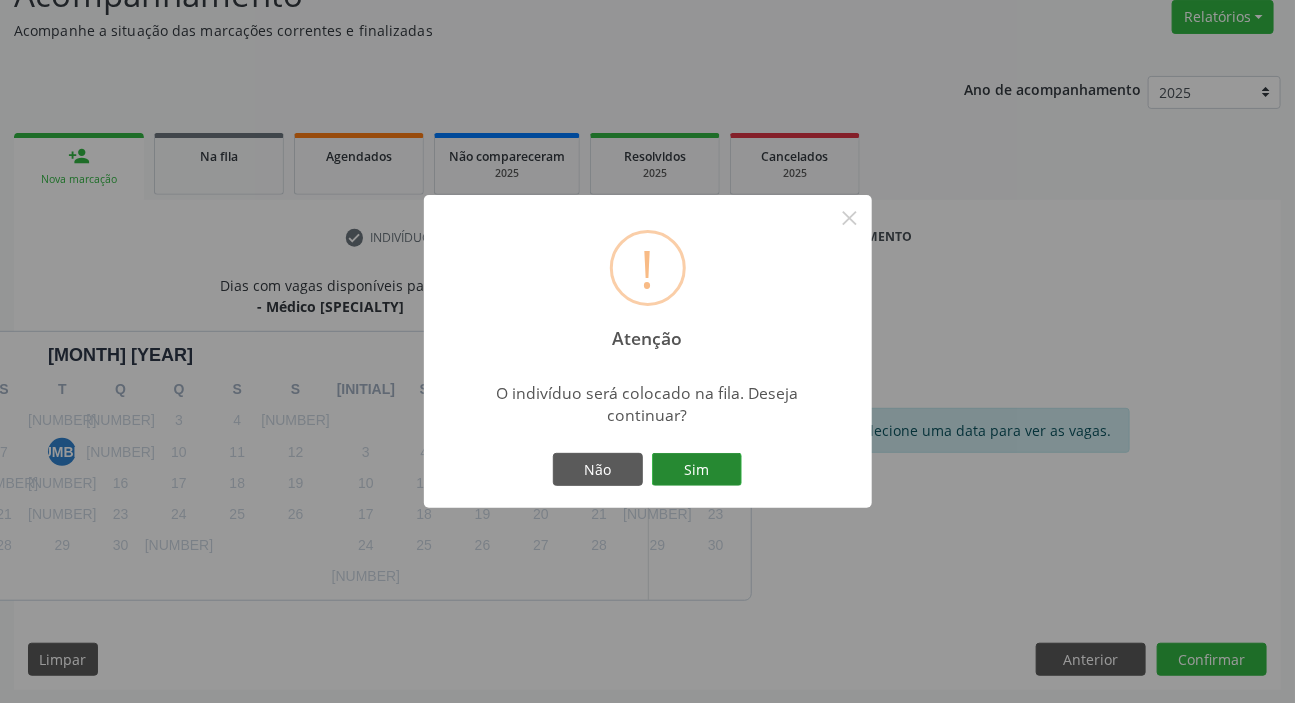 click on "Sim" at bounding box center [697, 470] 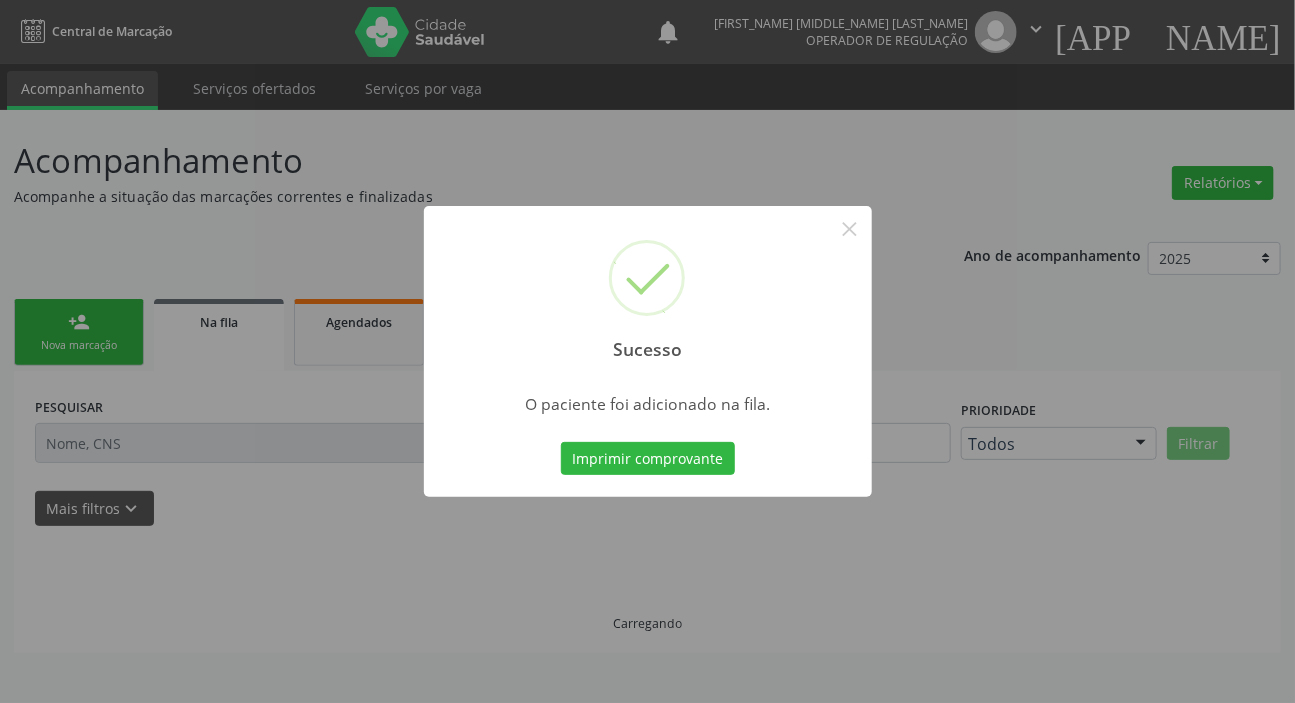 scroll, scrollTop: 0, scrollLeft: 0, axis: both 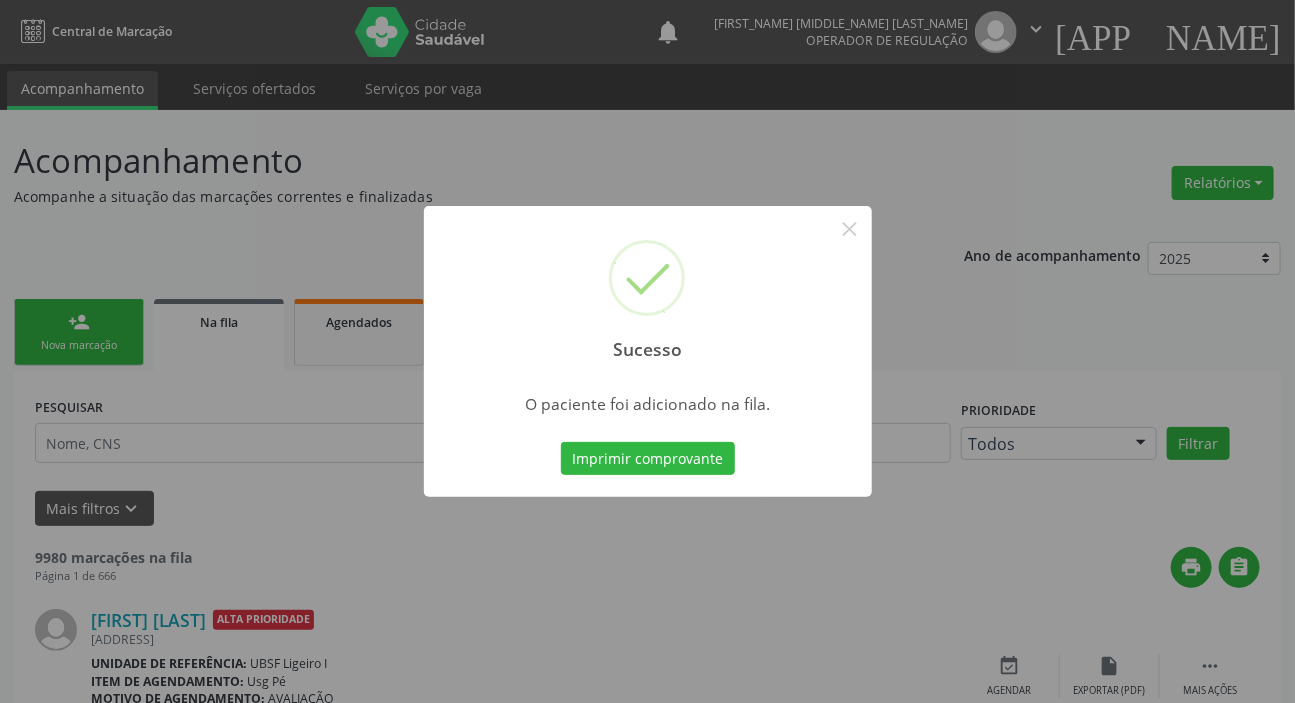 click on "Sucesso × O paciente foi adicionado na fila. Imprimir comprovante Cancel" at bounding box center (647, 351) 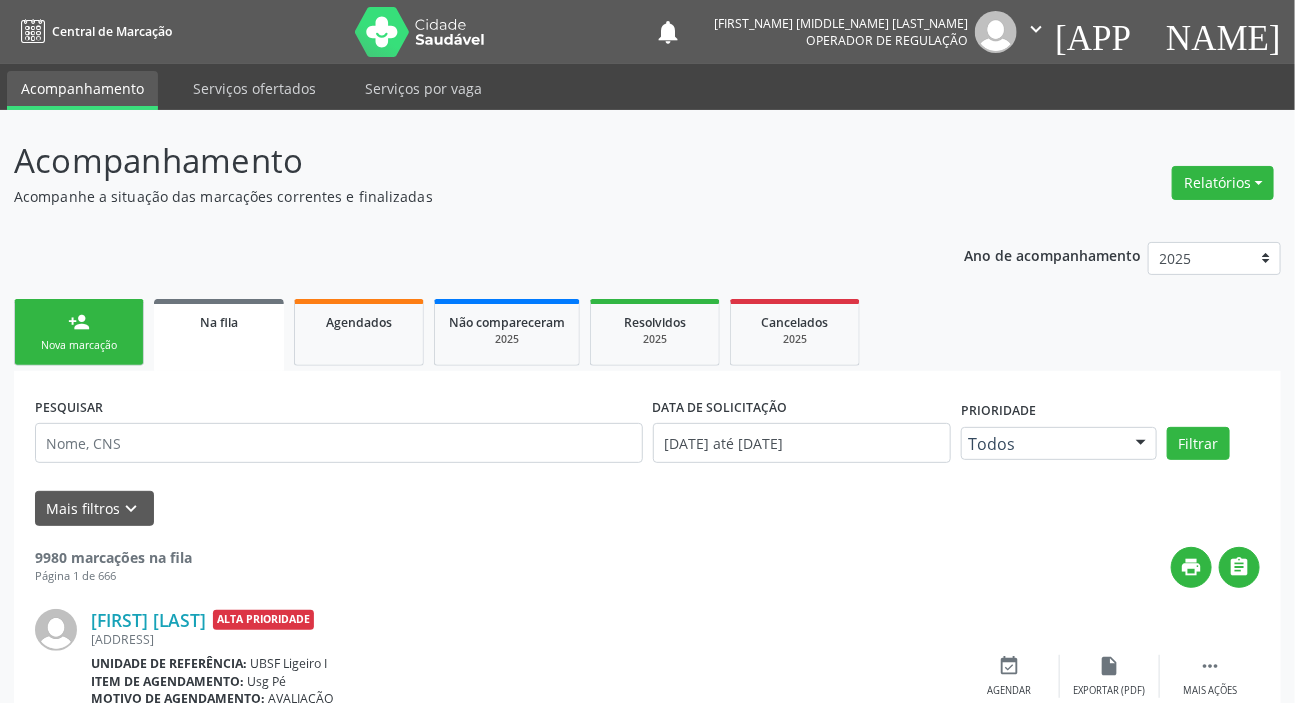 click on "person_add
Nova marcação" at bounding box center [79, 332] 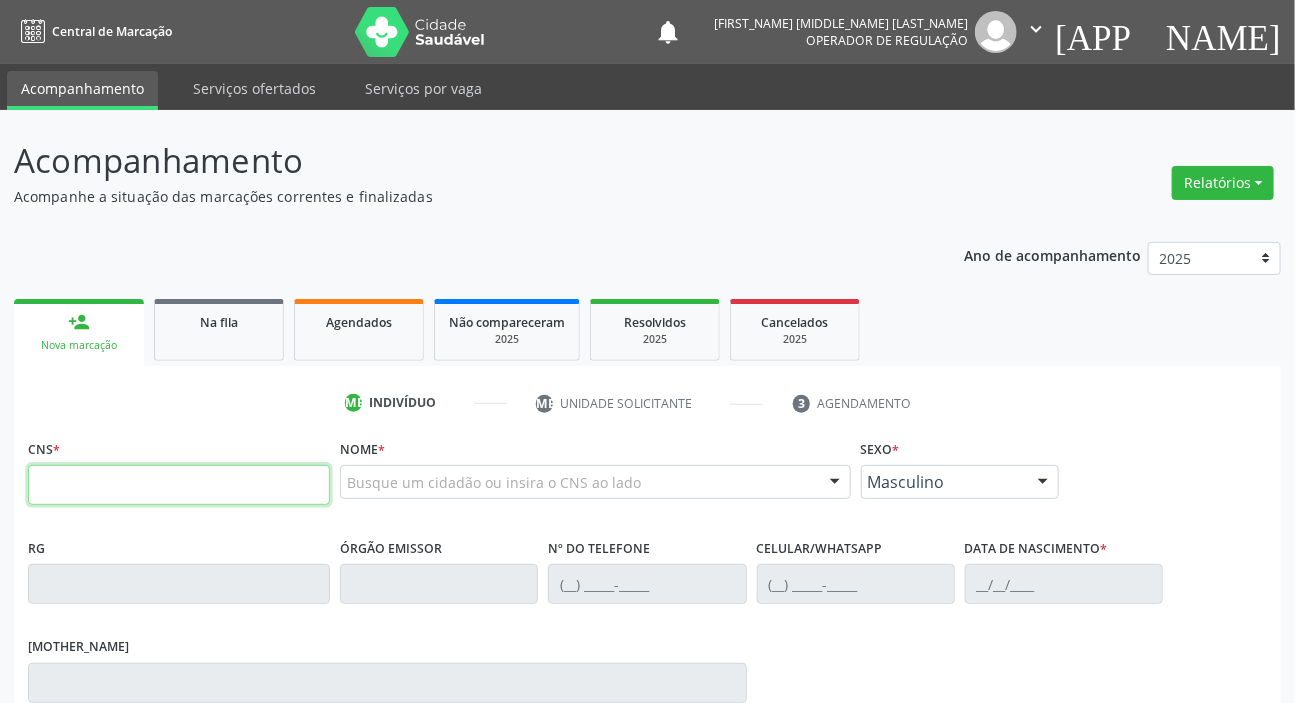 click at bounding box center (179, 485) 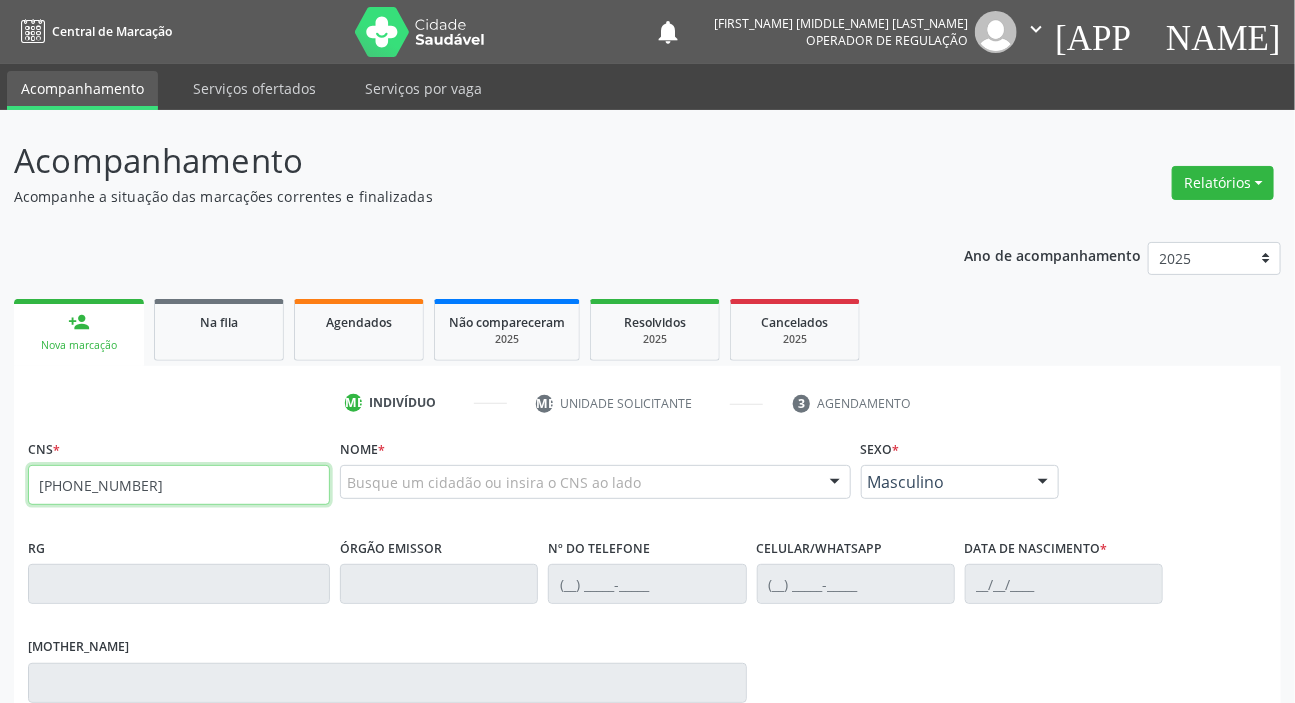 type on "708 1025 2716 9731" 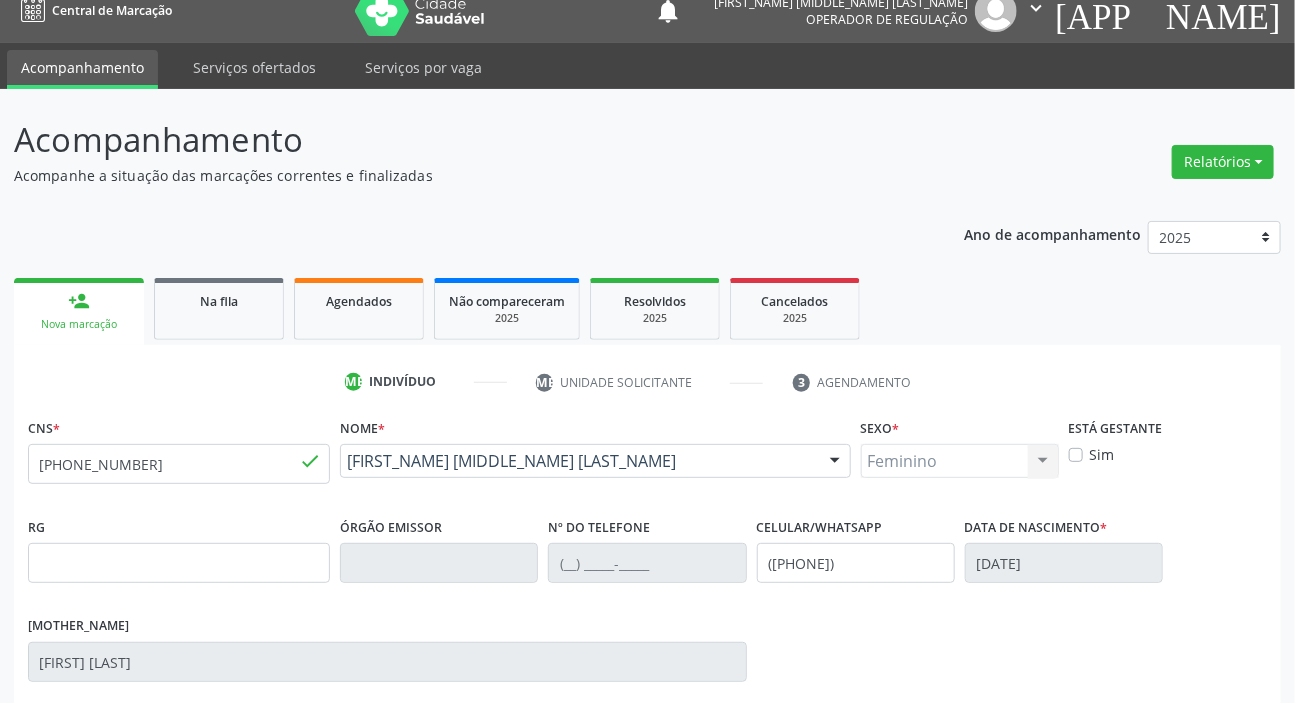 scroll, scrollTop: 366, scrollLeft: 0, axis: vertical 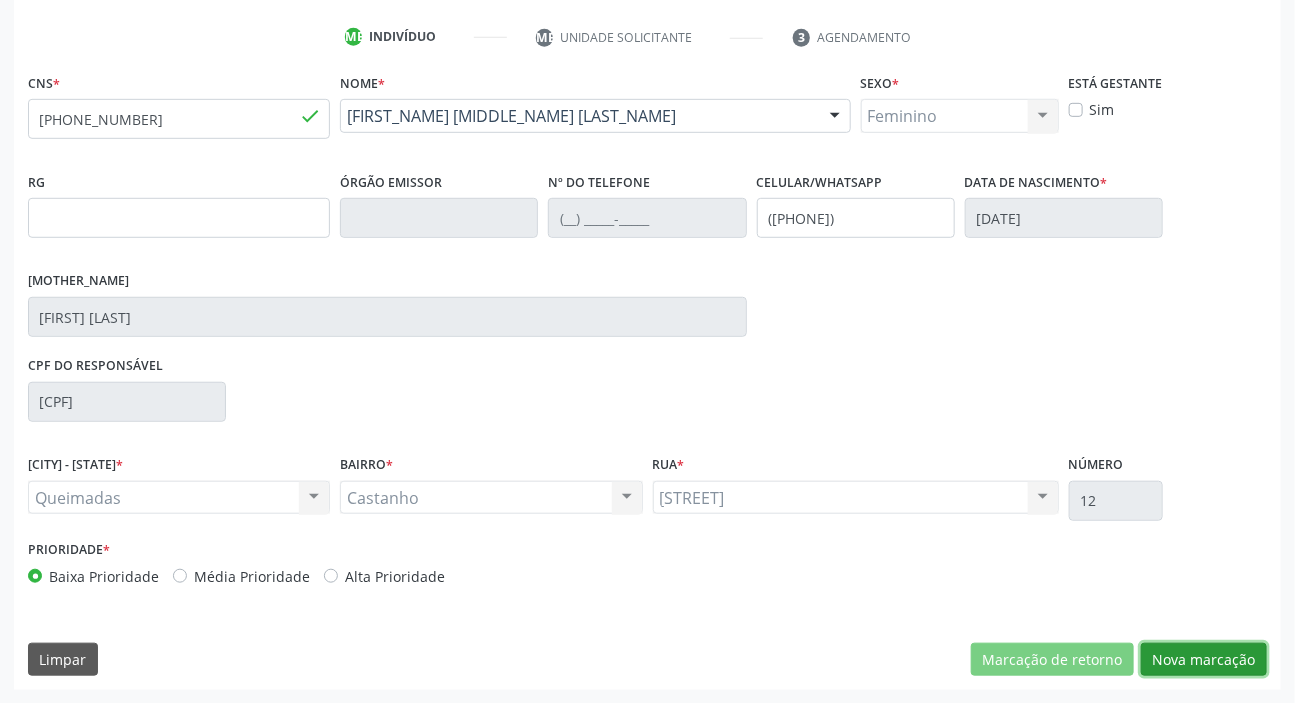 click on "Nova marcação" at bounding box center [1052, 660] 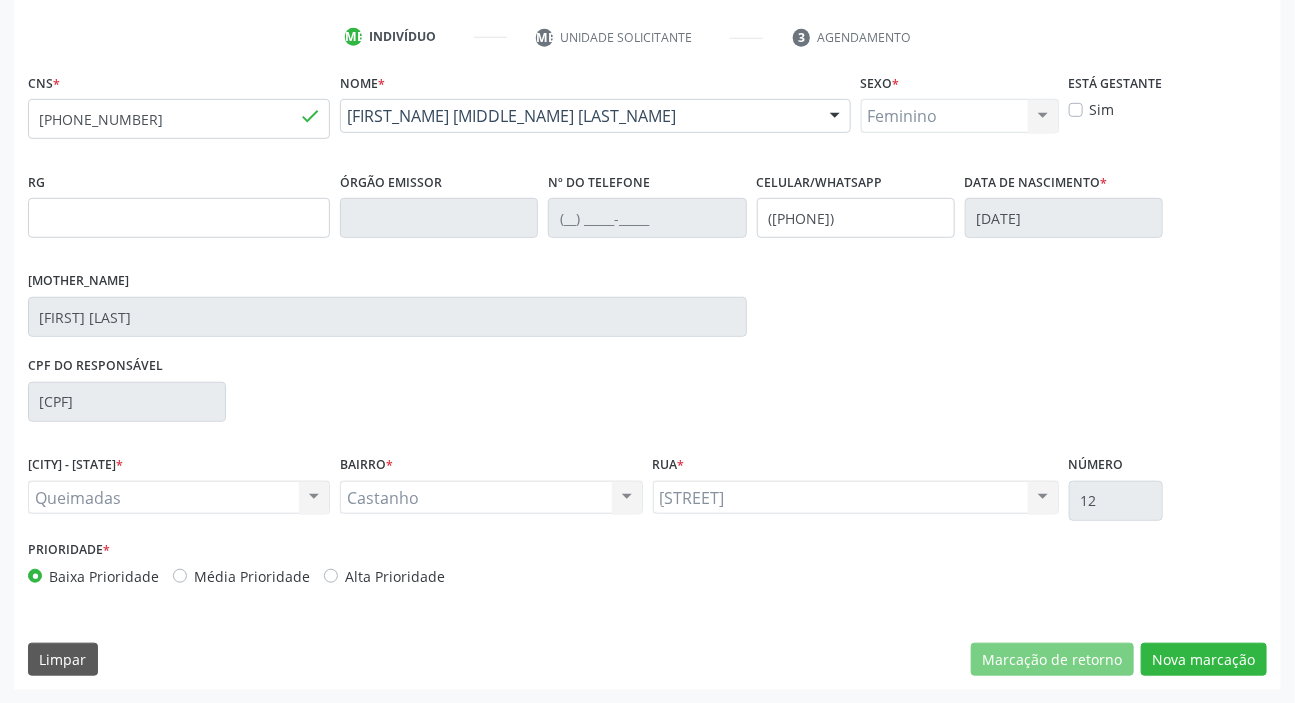 scroll, scrollTop: 201, scrollLeft: 0, axis: vertical 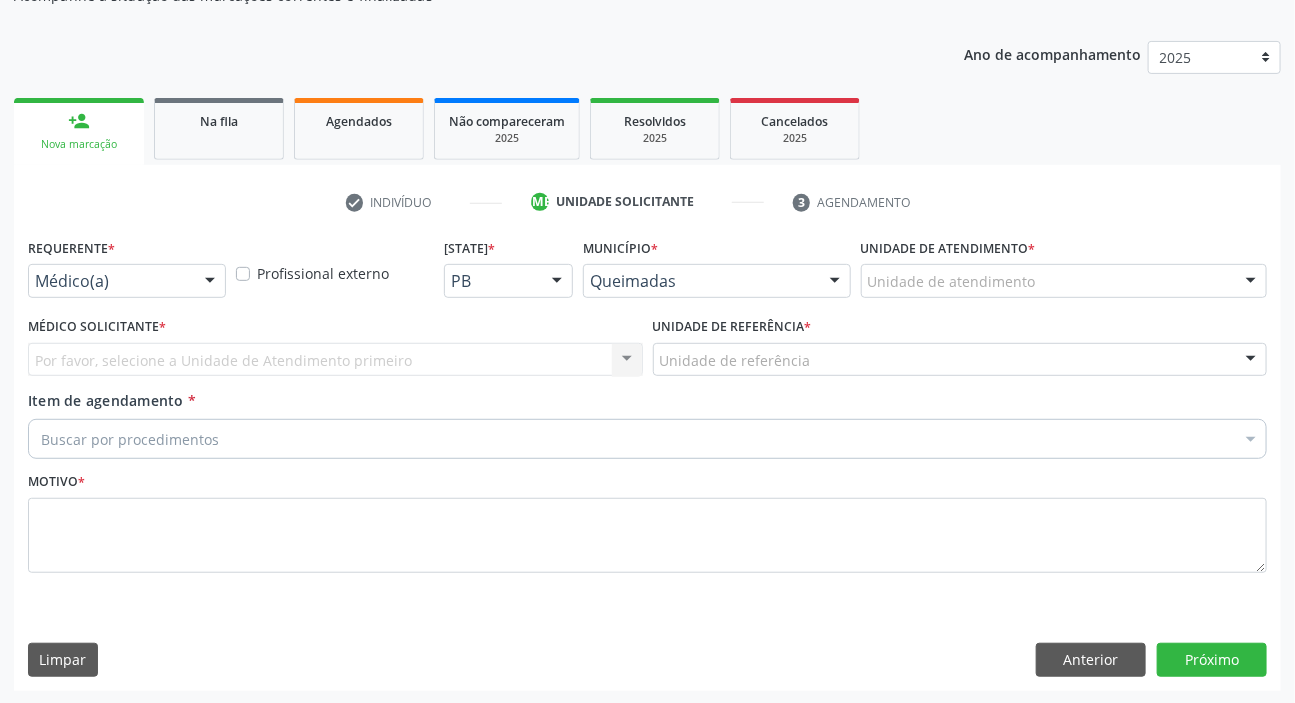click on "Médico(a)         Médico(a)   Enfermeiro(a)   Paciente
Nenhum resultado encontrado para: "   "
Não há nenhuma opção para ser exibida." at bounding box center [127, 281] 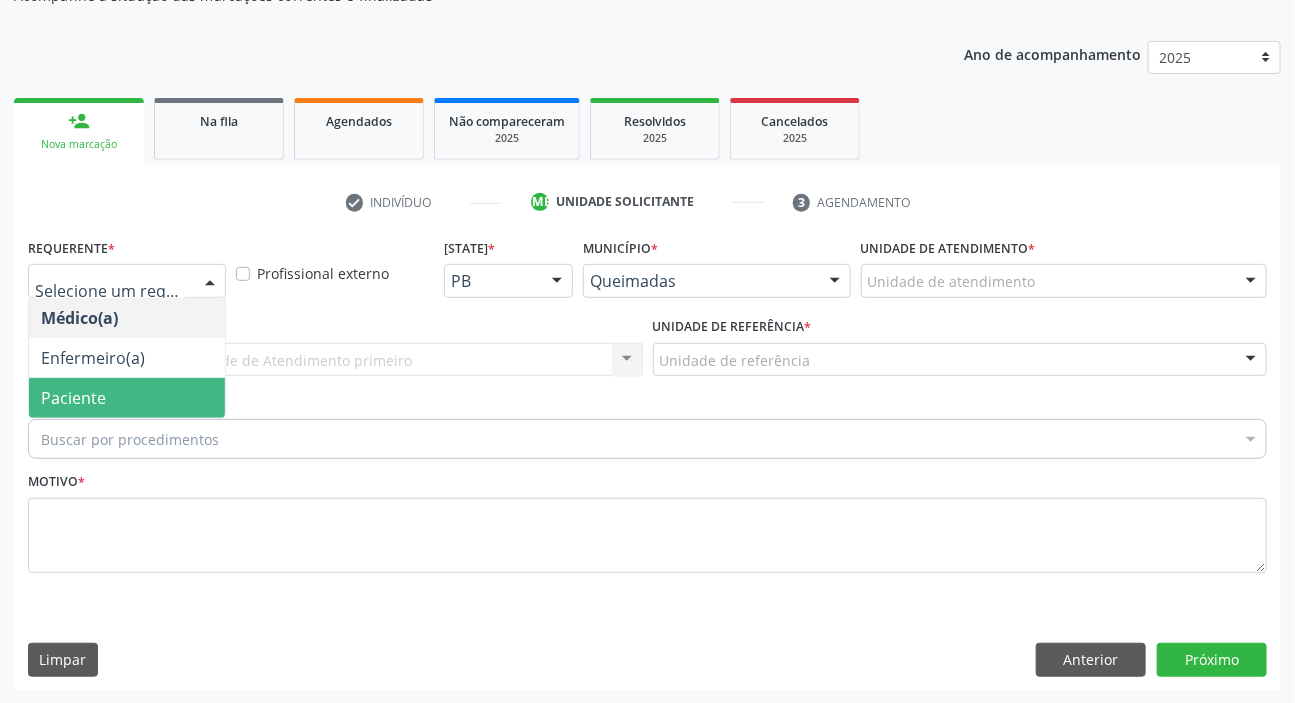 click on "Paciente" at bounding box center (127, 398) 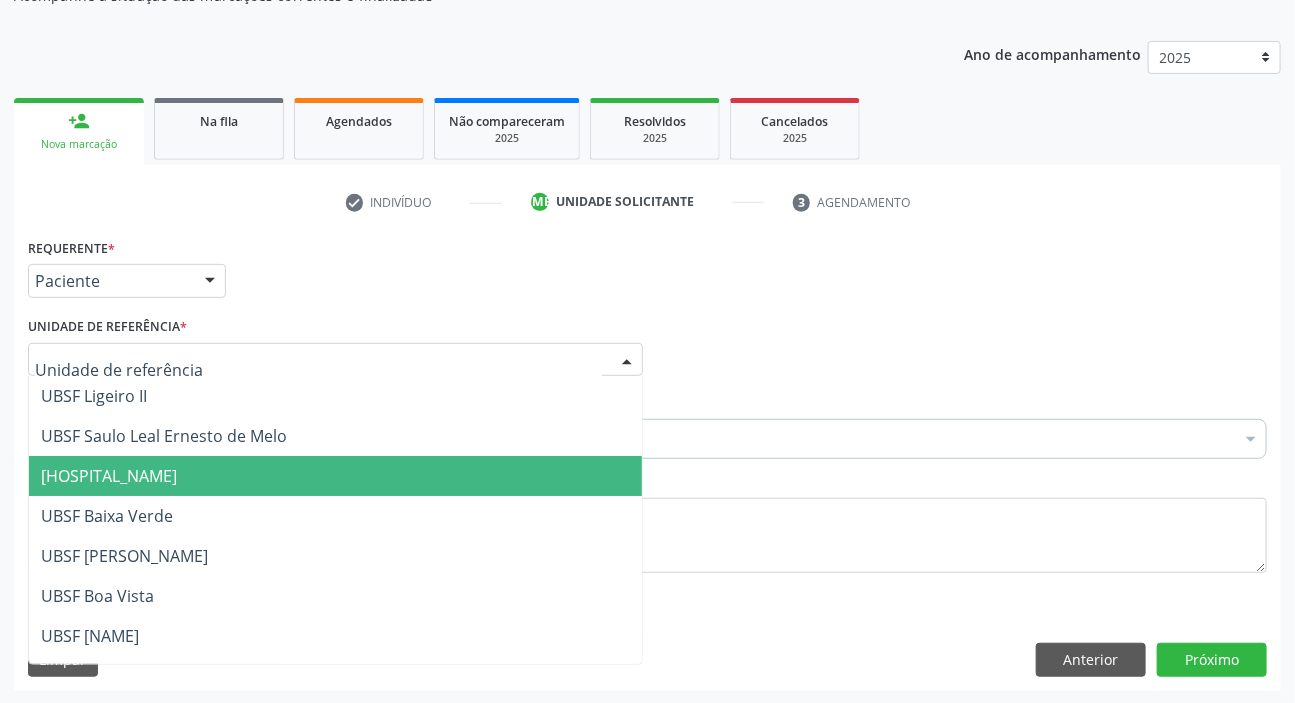 click on "[NAME]" at bounding box center [109, 476] 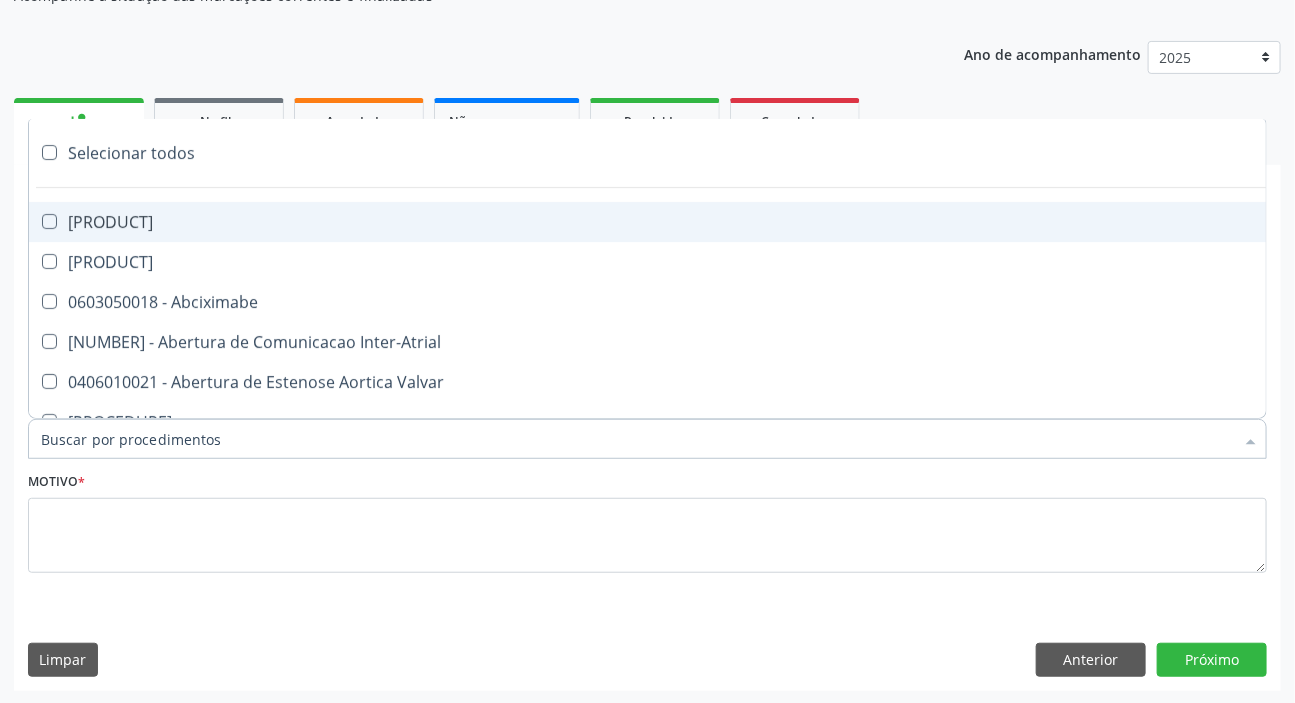 paste on "dermato" 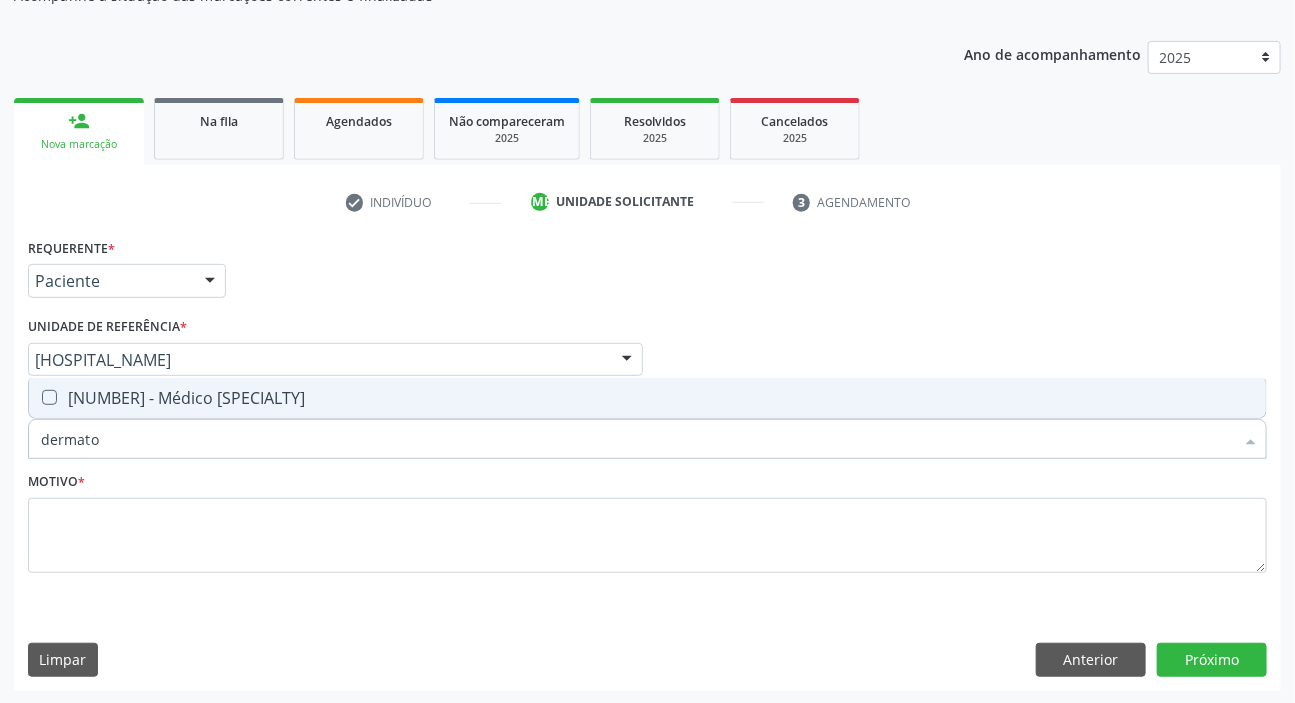 click on "[CODE] - [PROFESSION]" at bounding box center (647, 398) 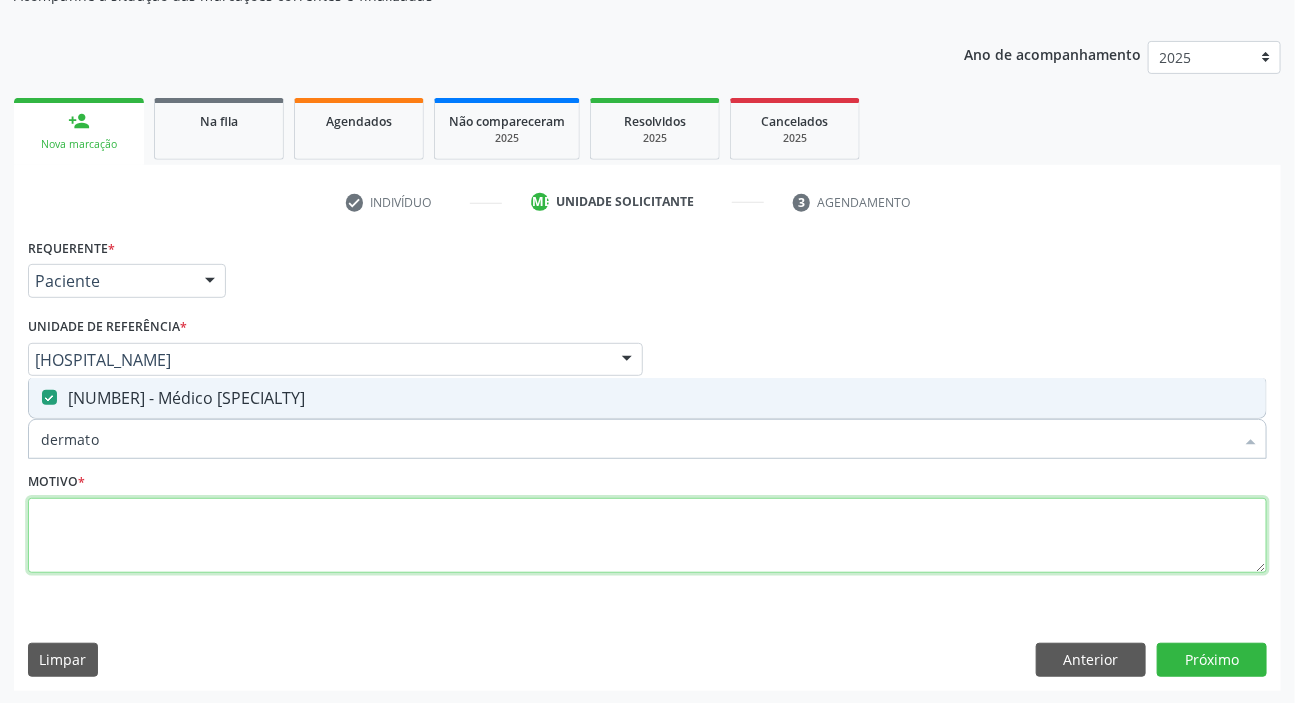 click at bounding box center (647, 536) 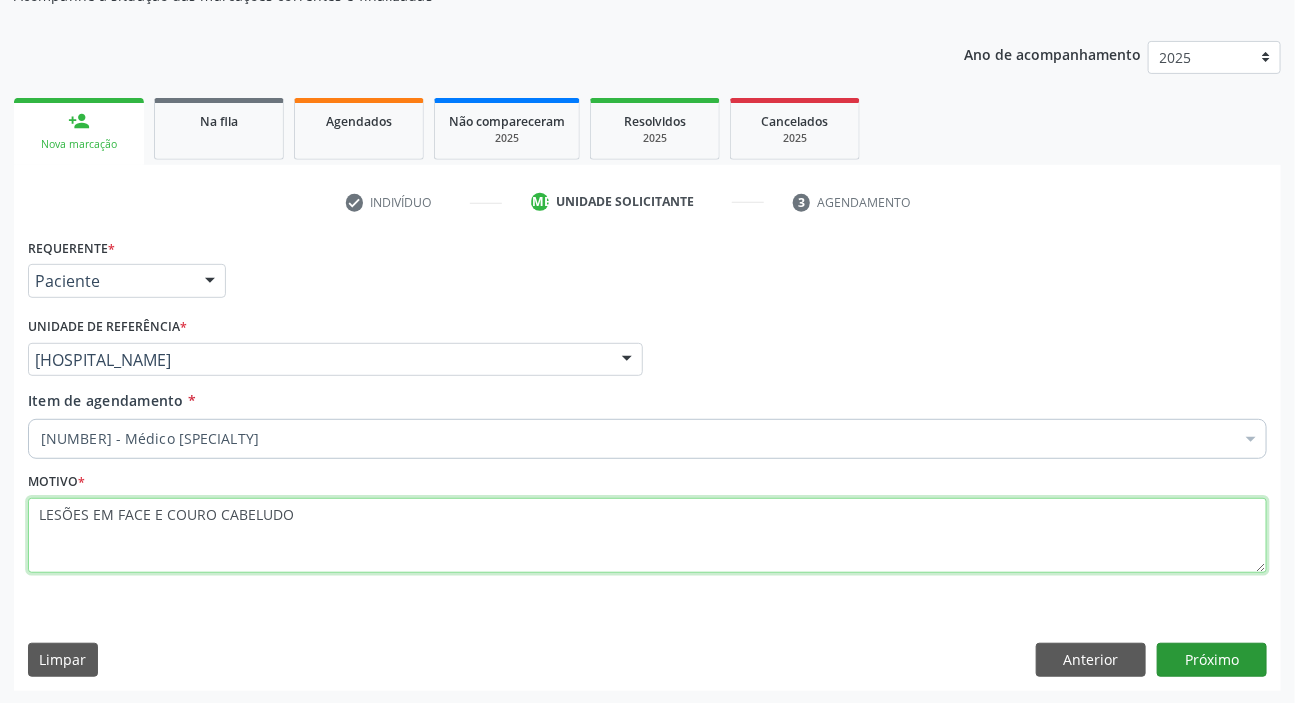 type on "LESÕES EM FACE E COURO CABELUDO" 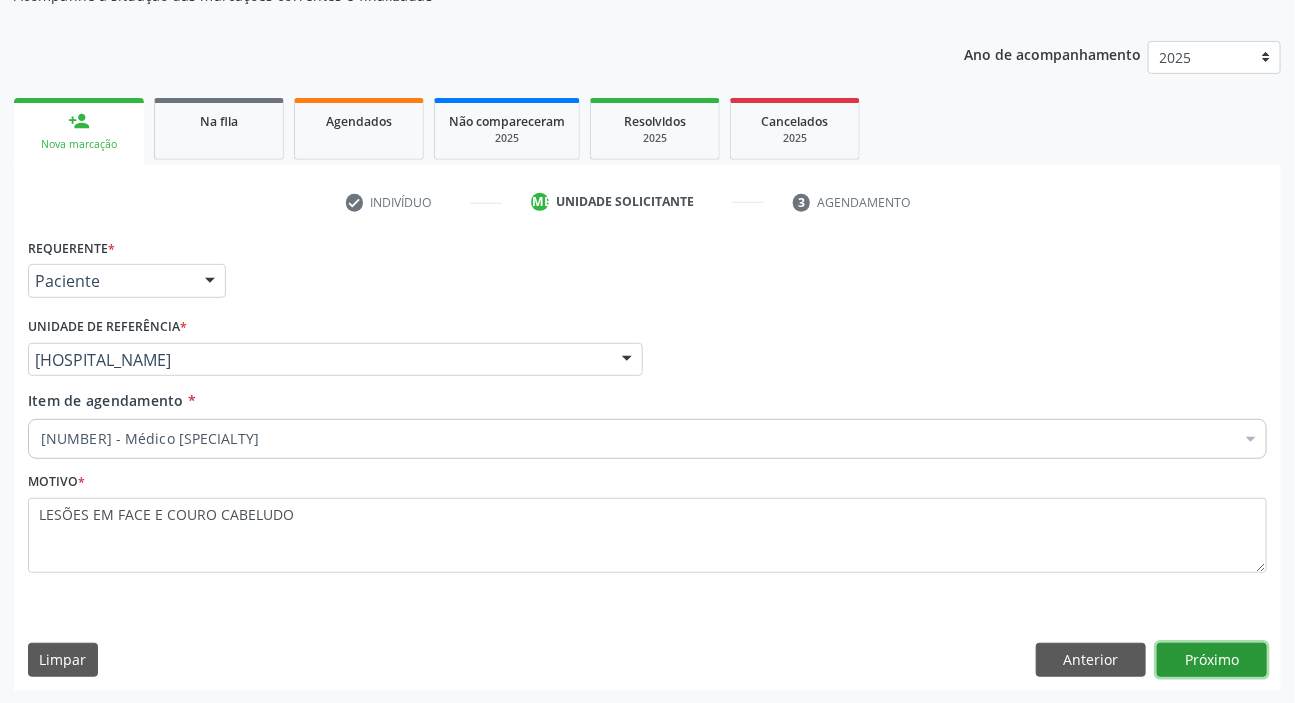 click on "Próximo" at bounding box center (1212, 660) 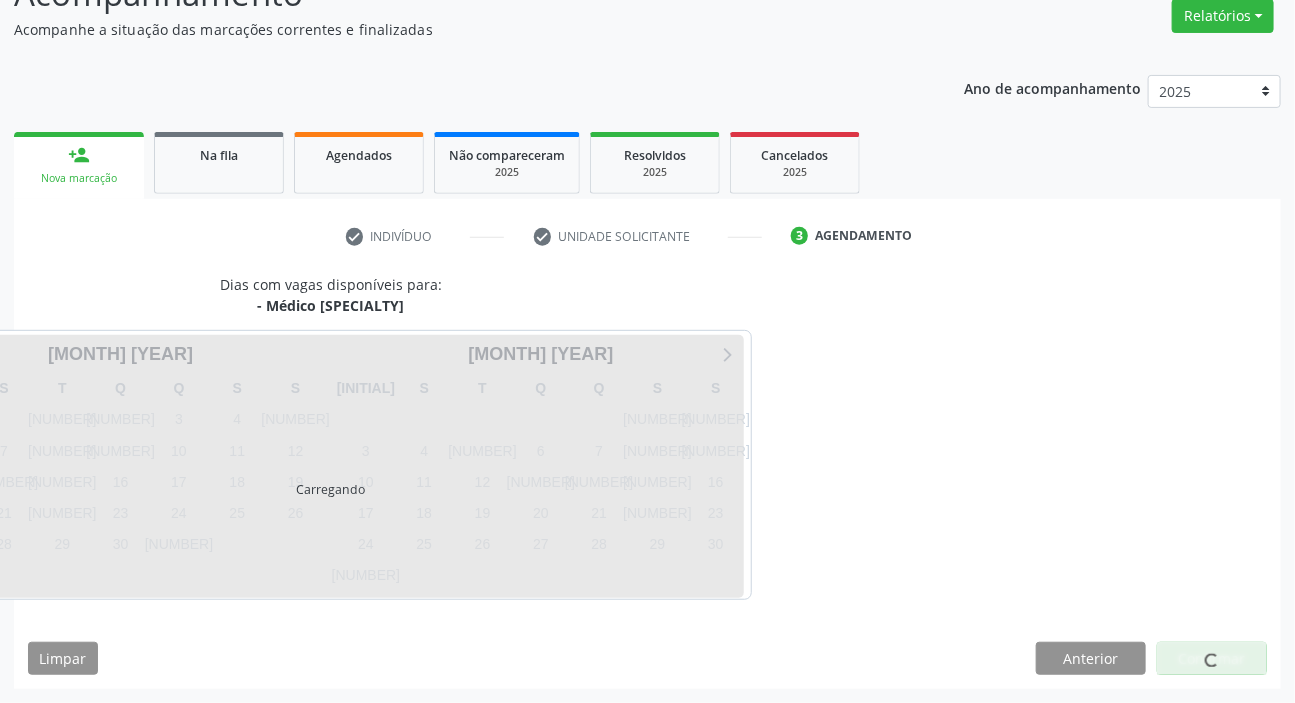 scroll, scrollTop: 166, scrollLeft: 0, axis: vertical 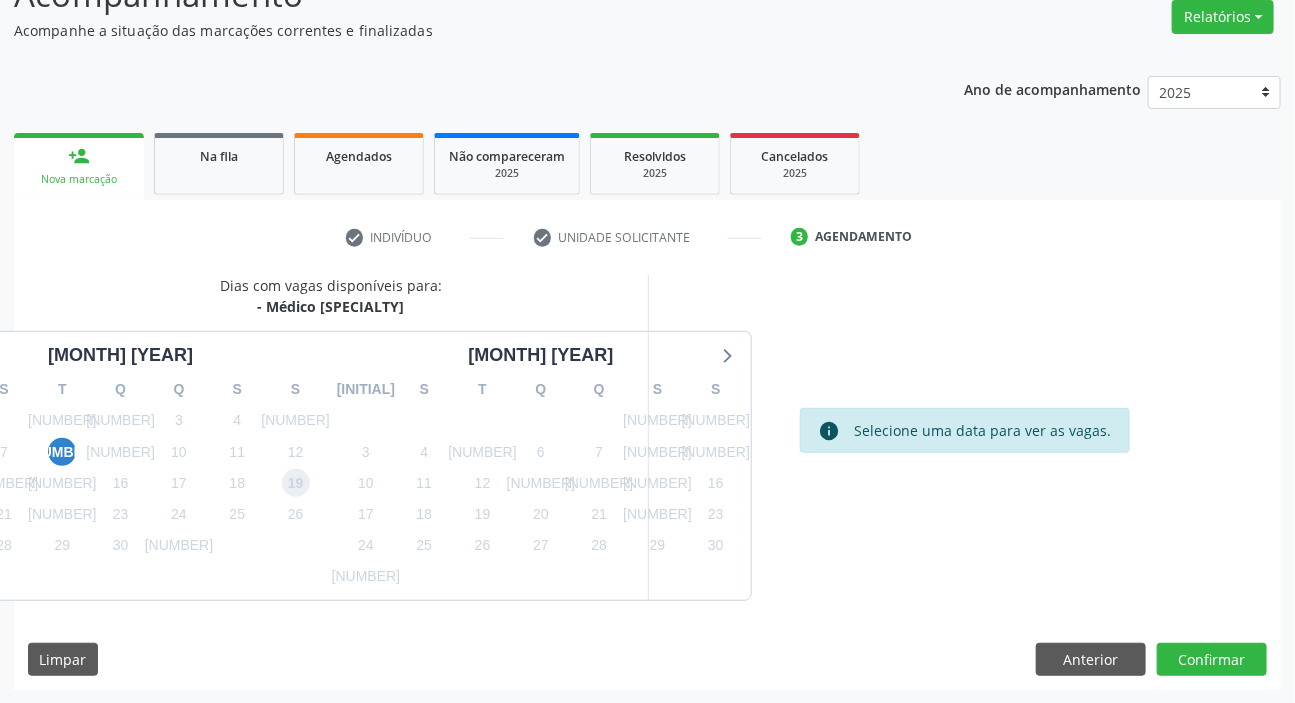click on "19" at bounding box center [296, 483] 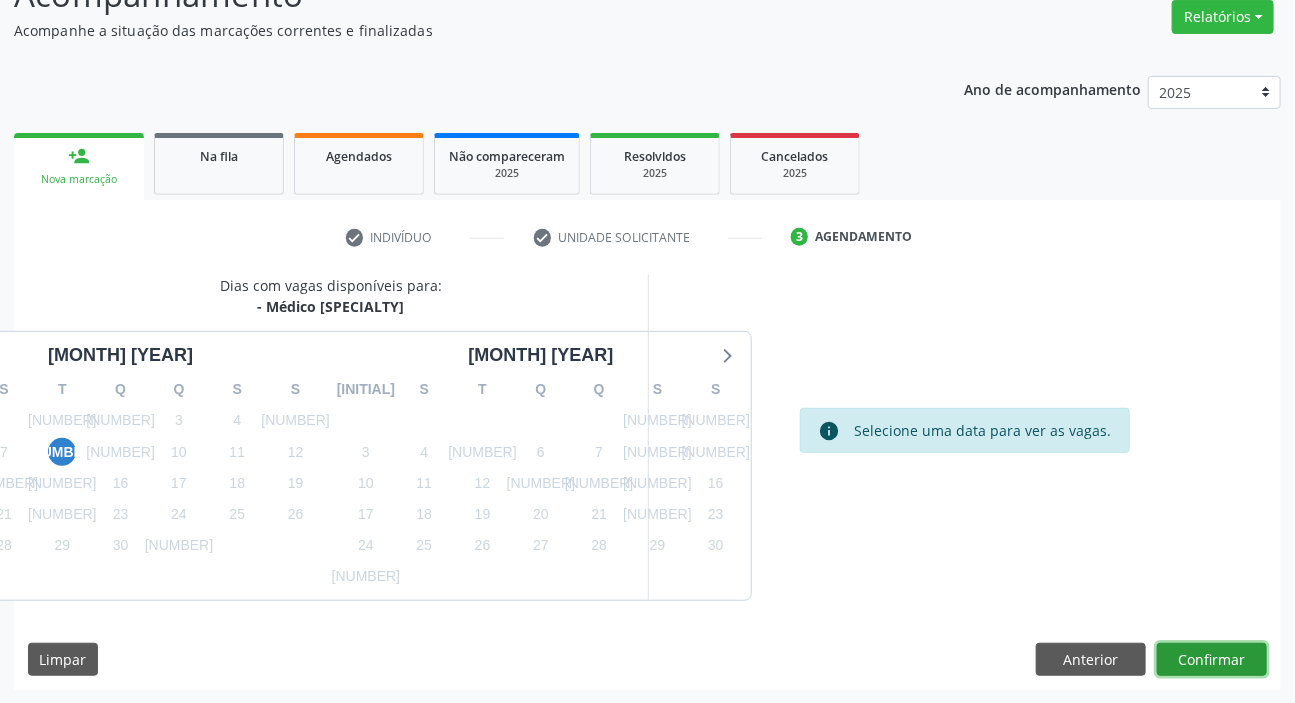 click on "Confirmar" at bounding box center (1212, 660) 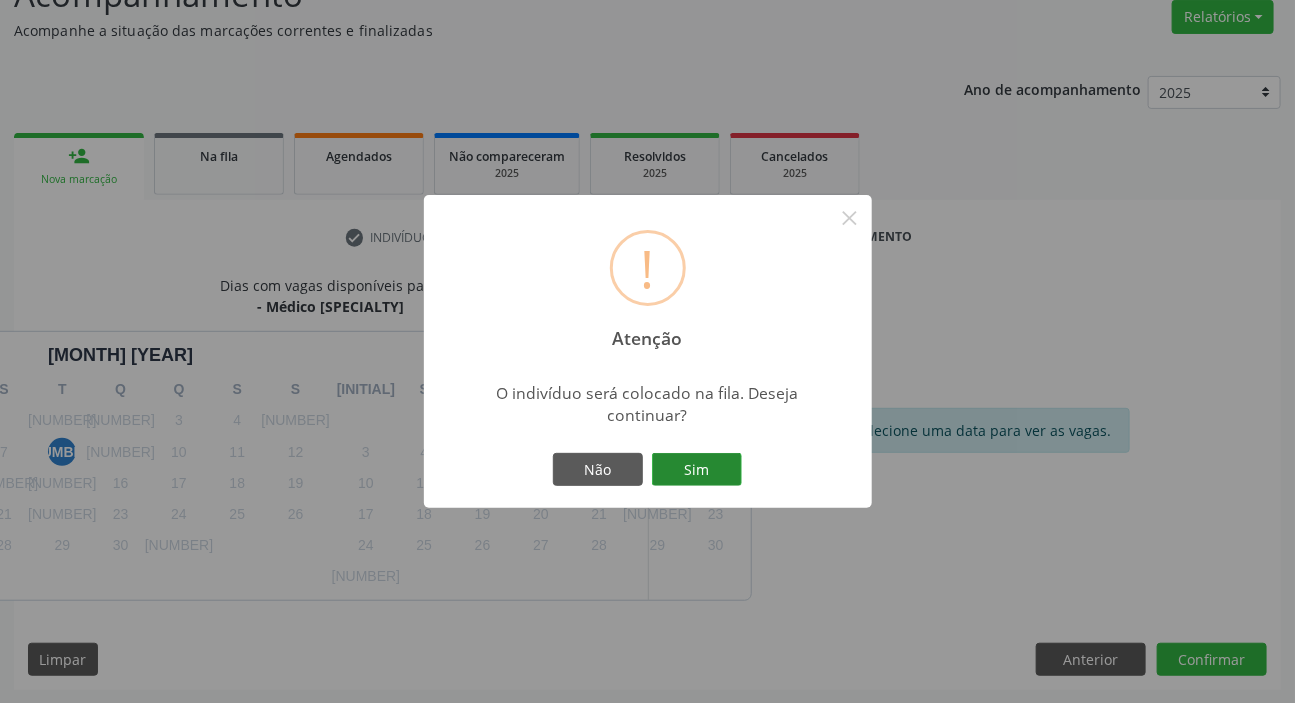 click on "Sim" at bounding box center (697, 470) 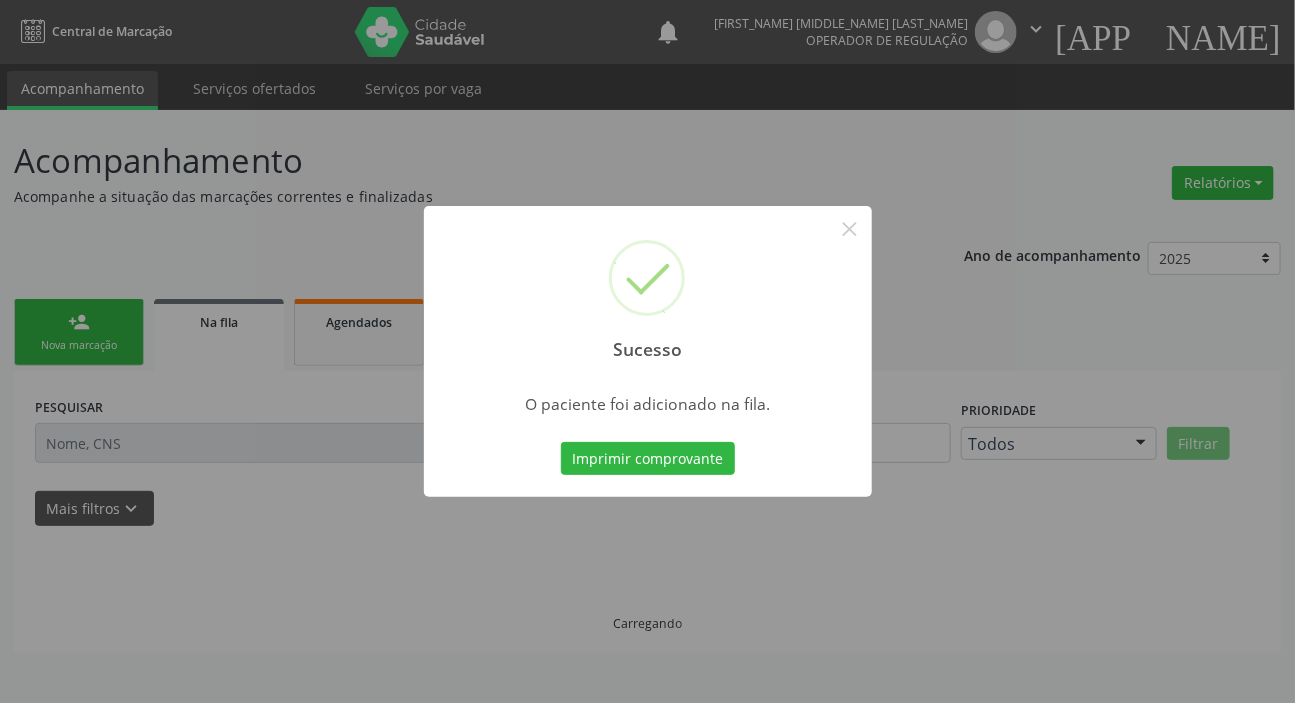 scroll, scrollTop: 0, scrollLeft: 0, axis: both 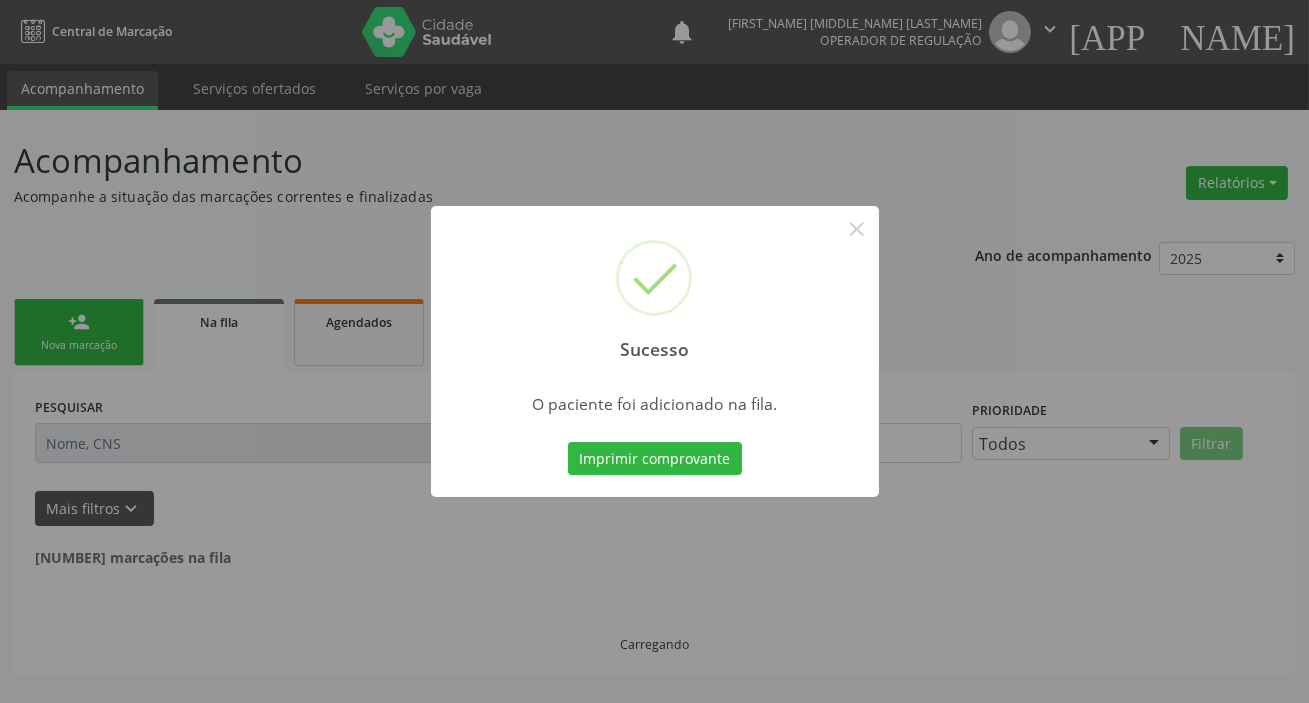 click on "Sucesso × O paciente foi adicionado na fila. Imprimir comprovante Cancel" at bounding box center [654, 351] 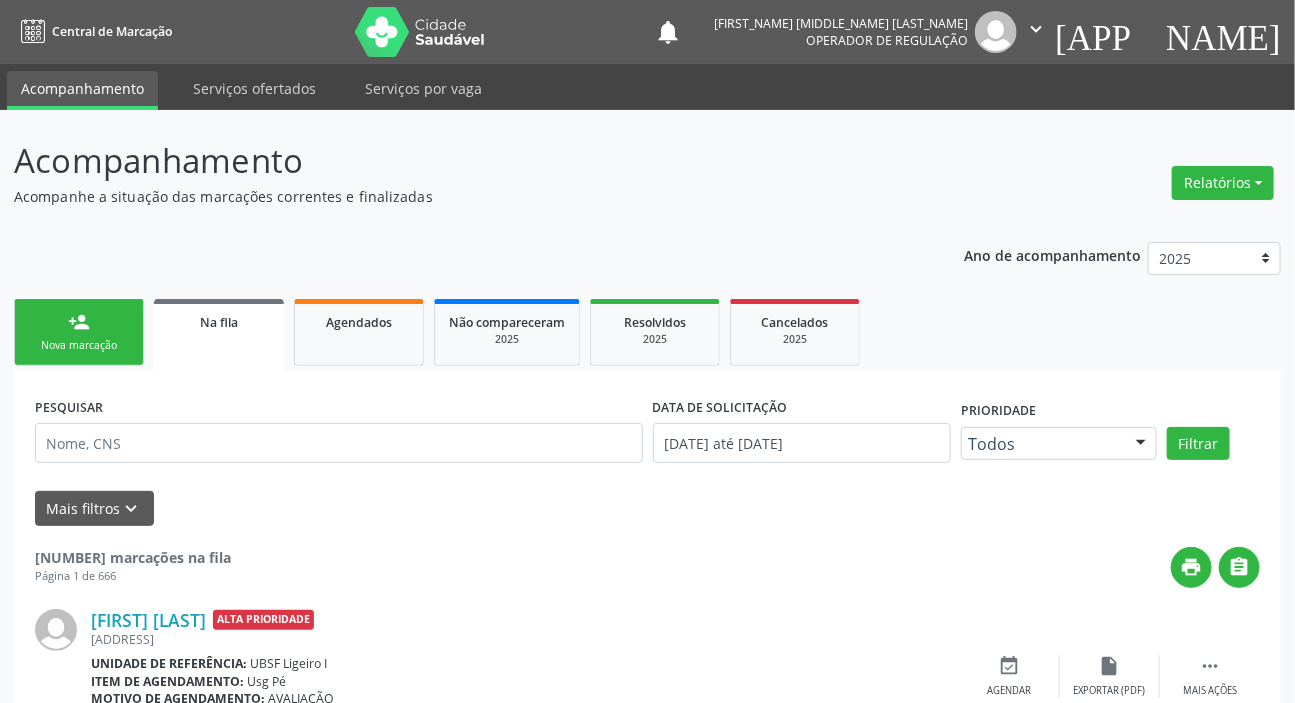 click on "person_add" at bounding box center (79, 322) 